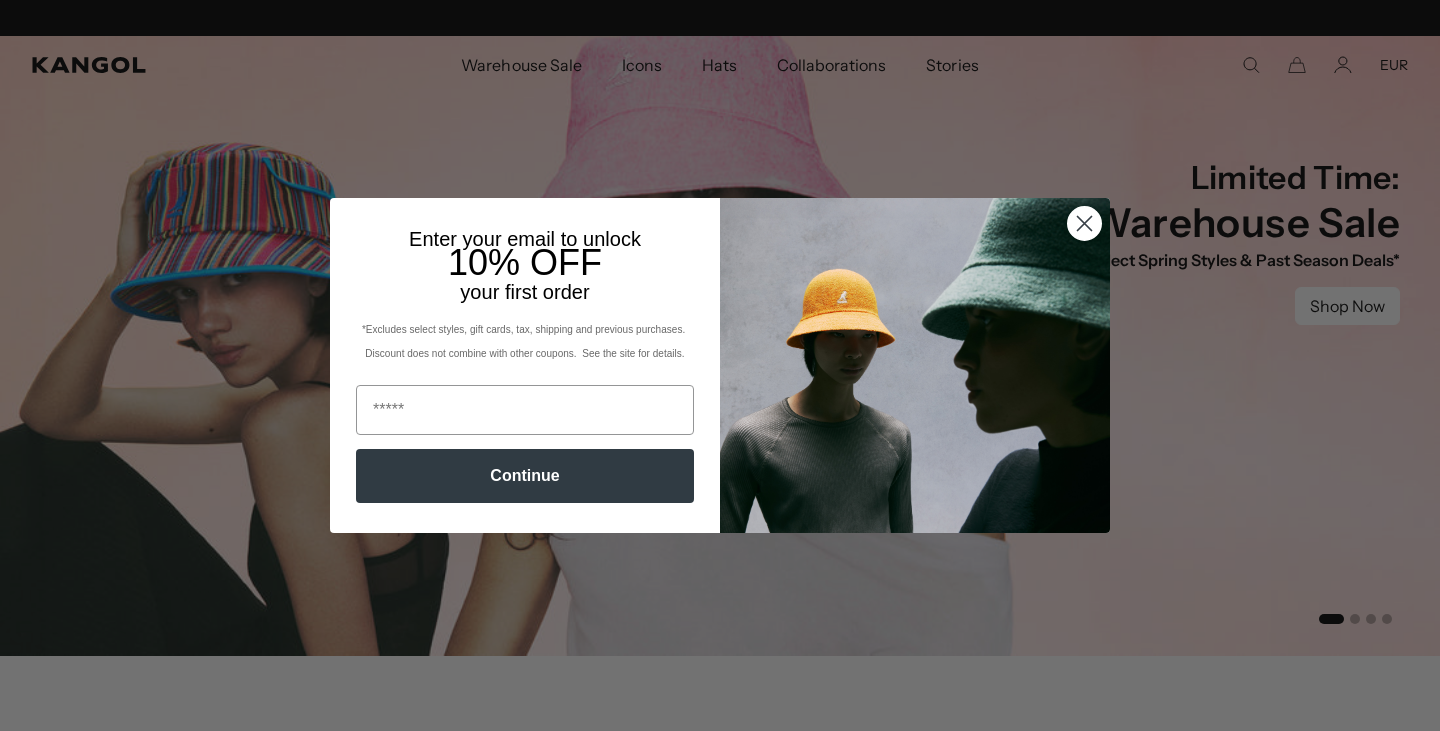 scroll, scrollTop: 0, scrollLeft: 0, axis: both 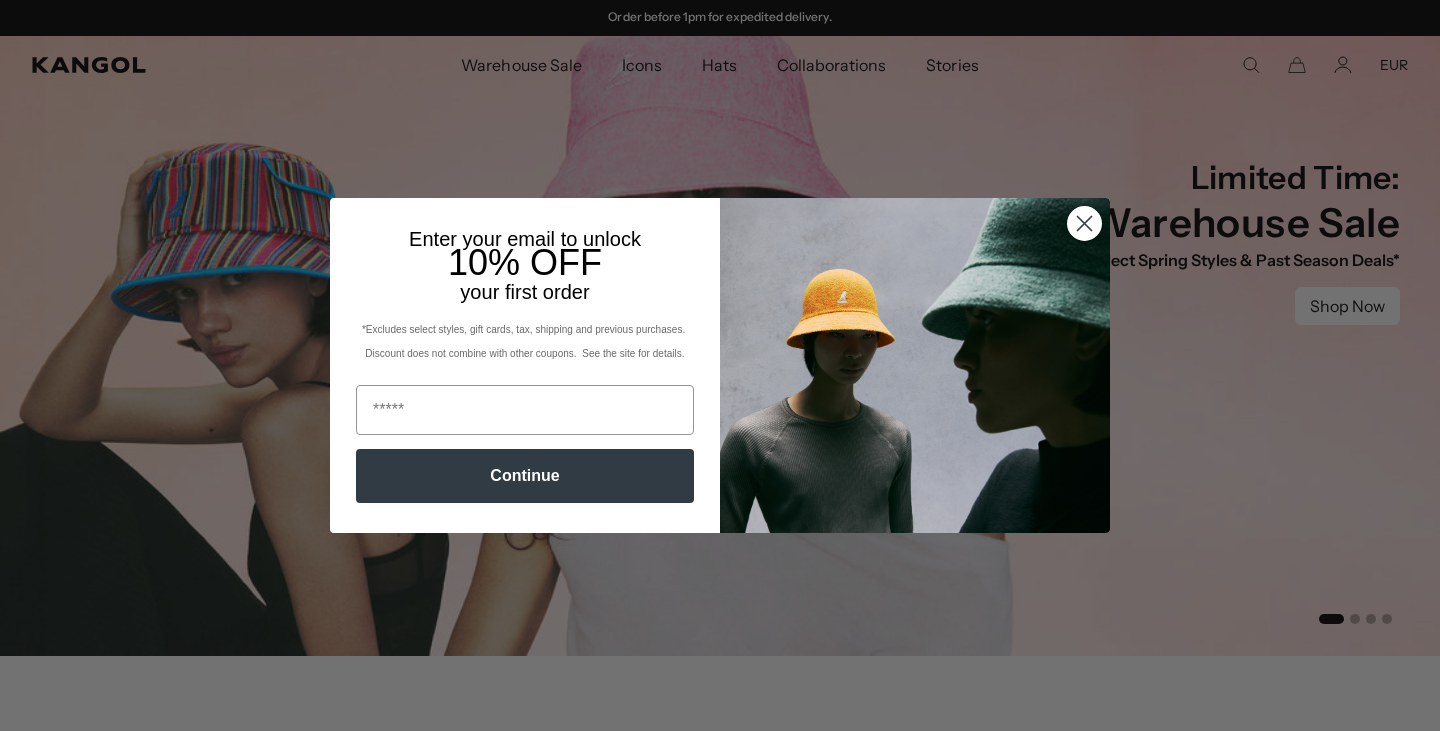 click 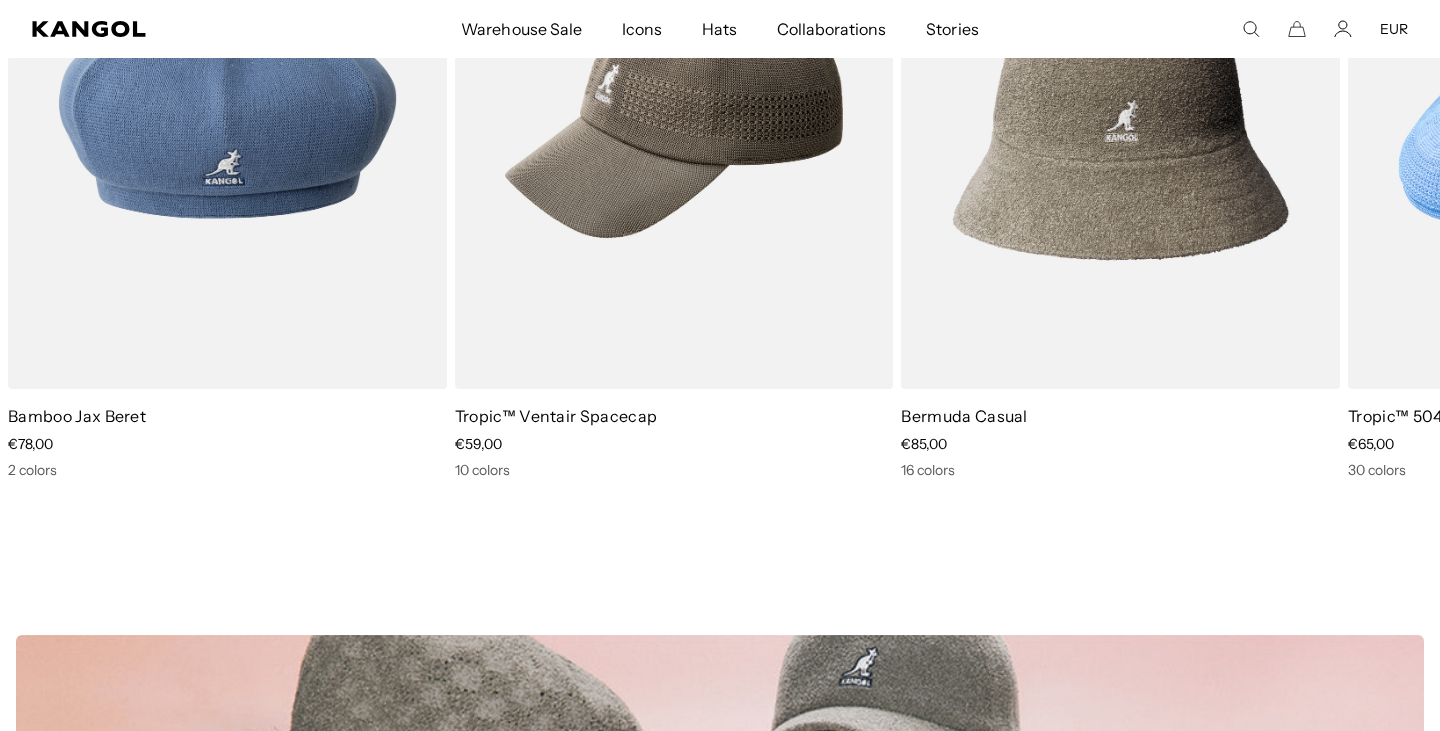 scroll, scrollTop: 1245, scrollLeft: 0, axis: vertical 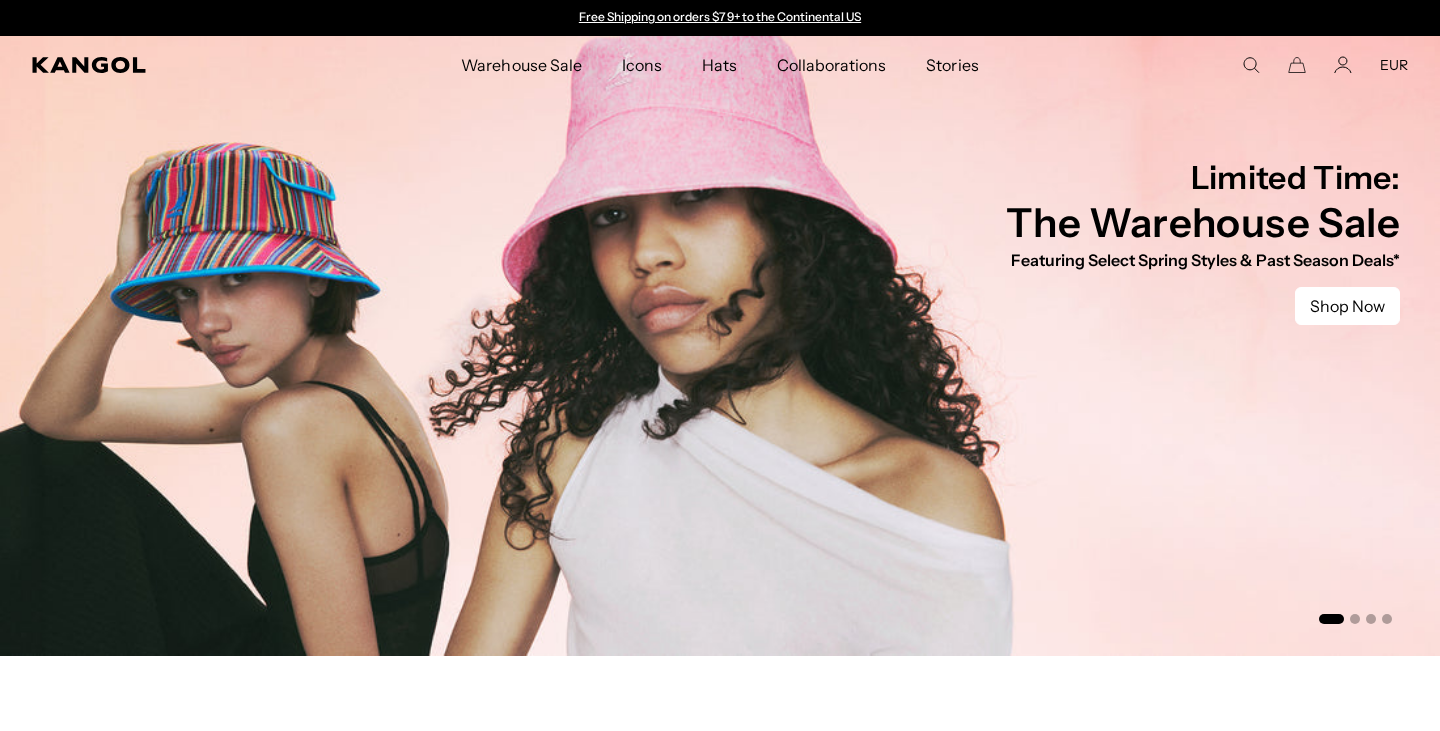 click 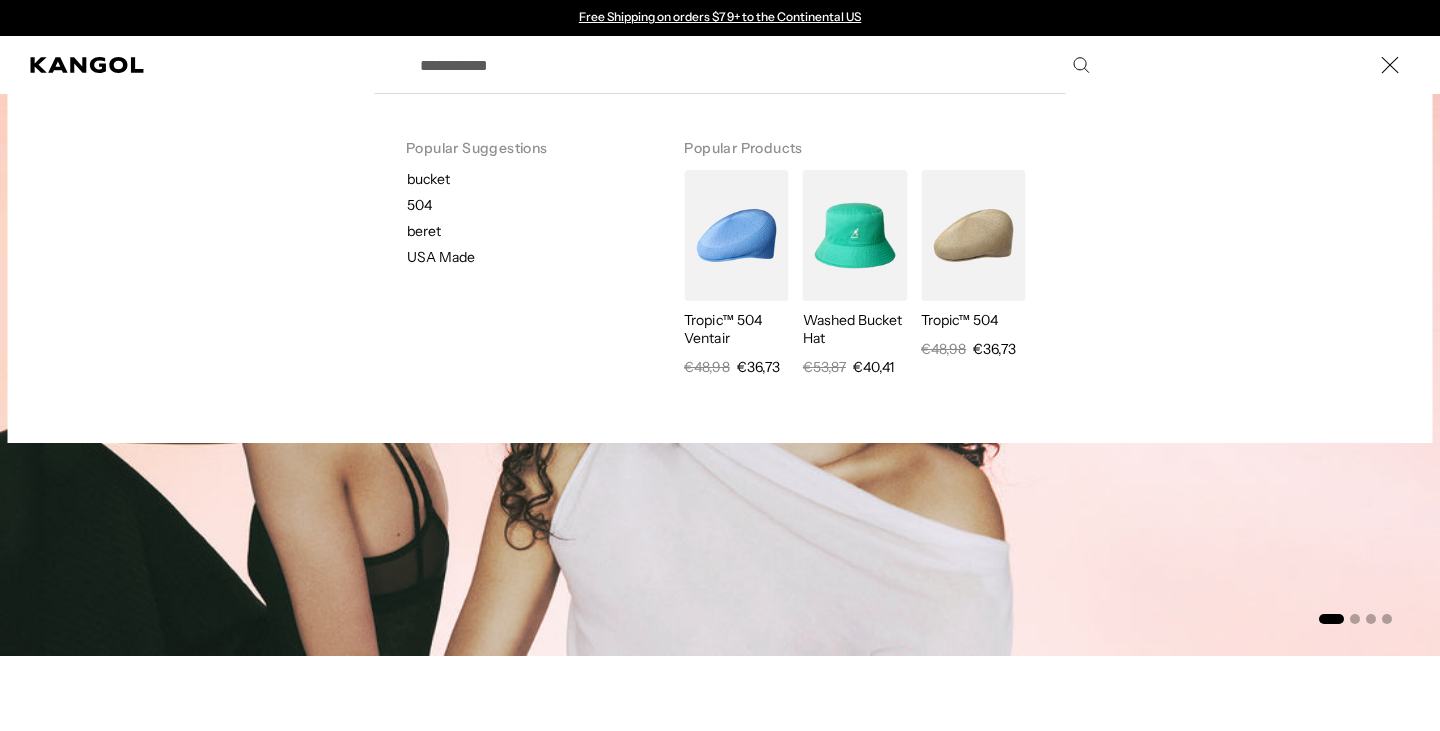 click on "Search here" at bounding box center (753, 65) 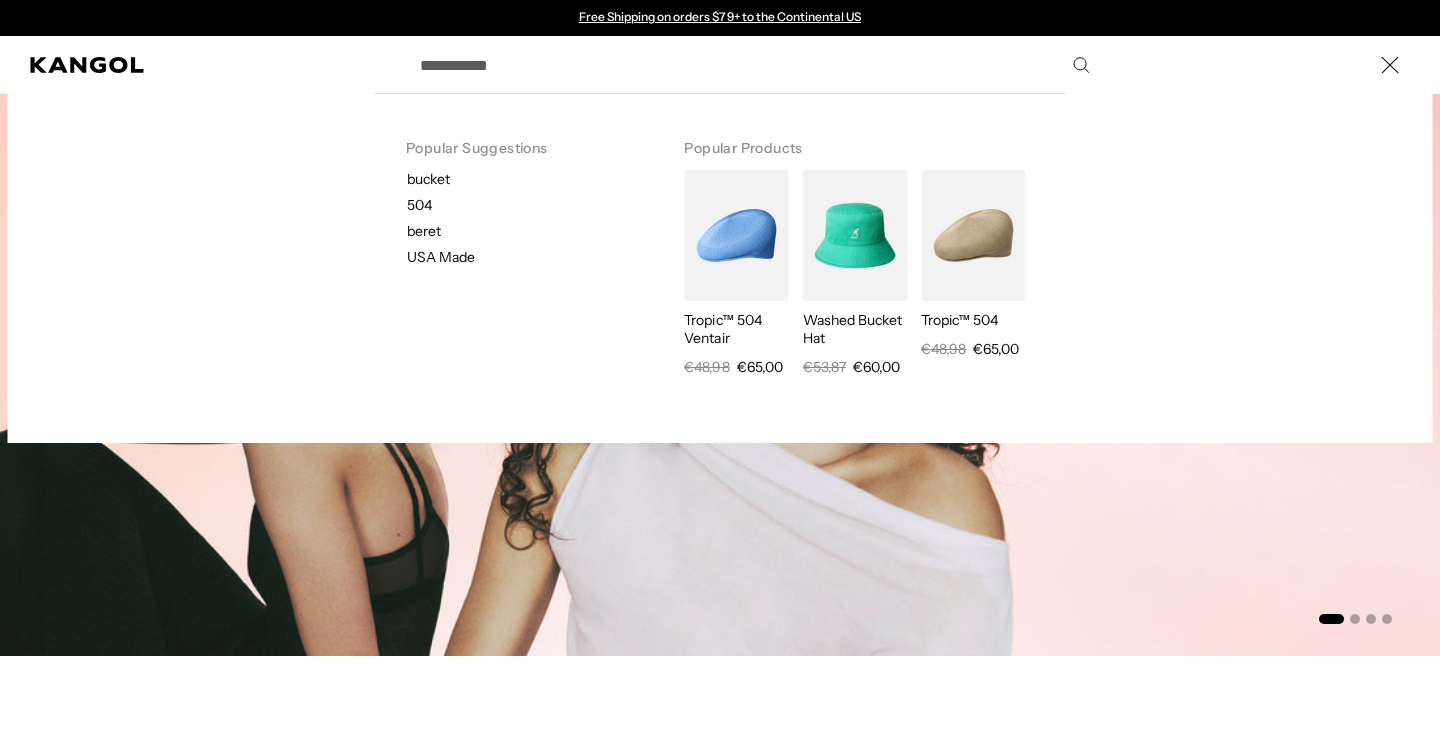 paste on "******" 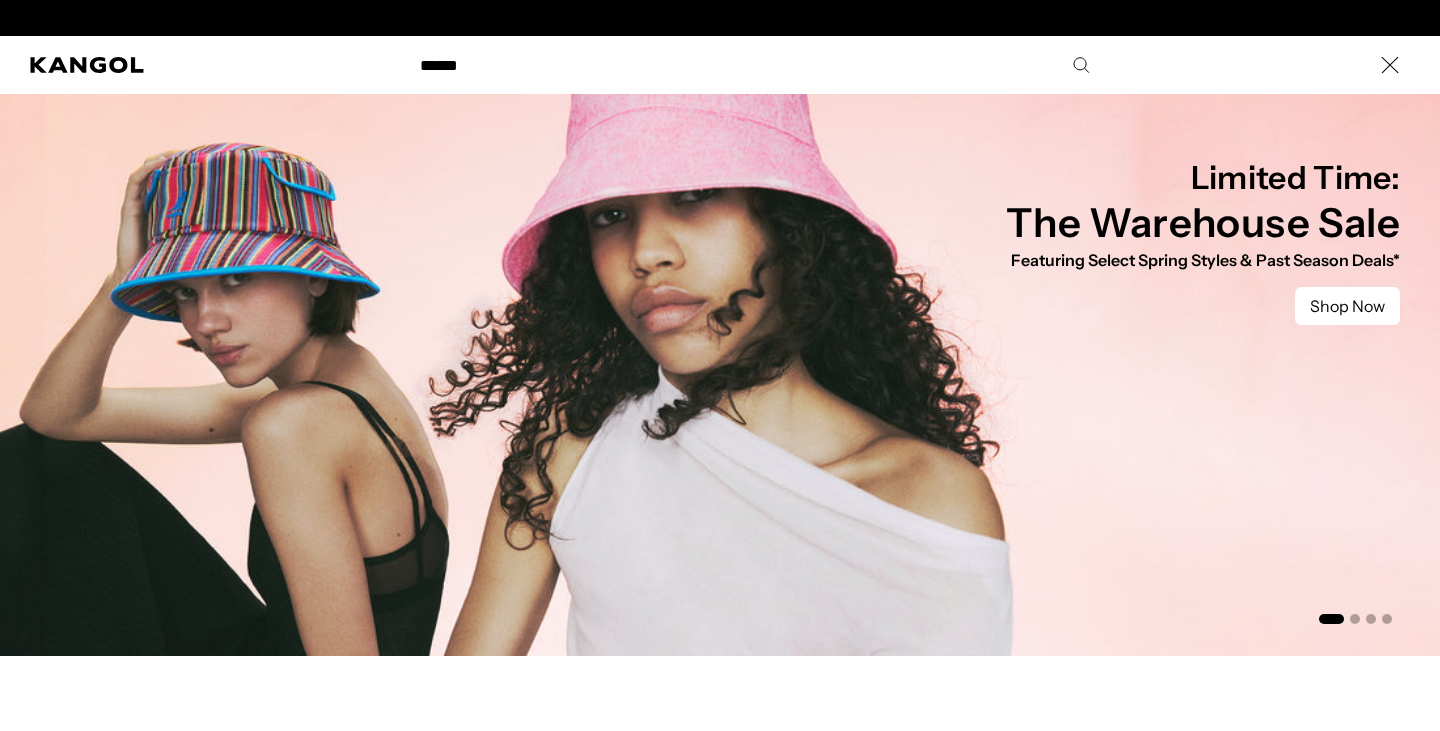 scroll, scrollTop: 0, scrollLeft: 412, axis: horizontal 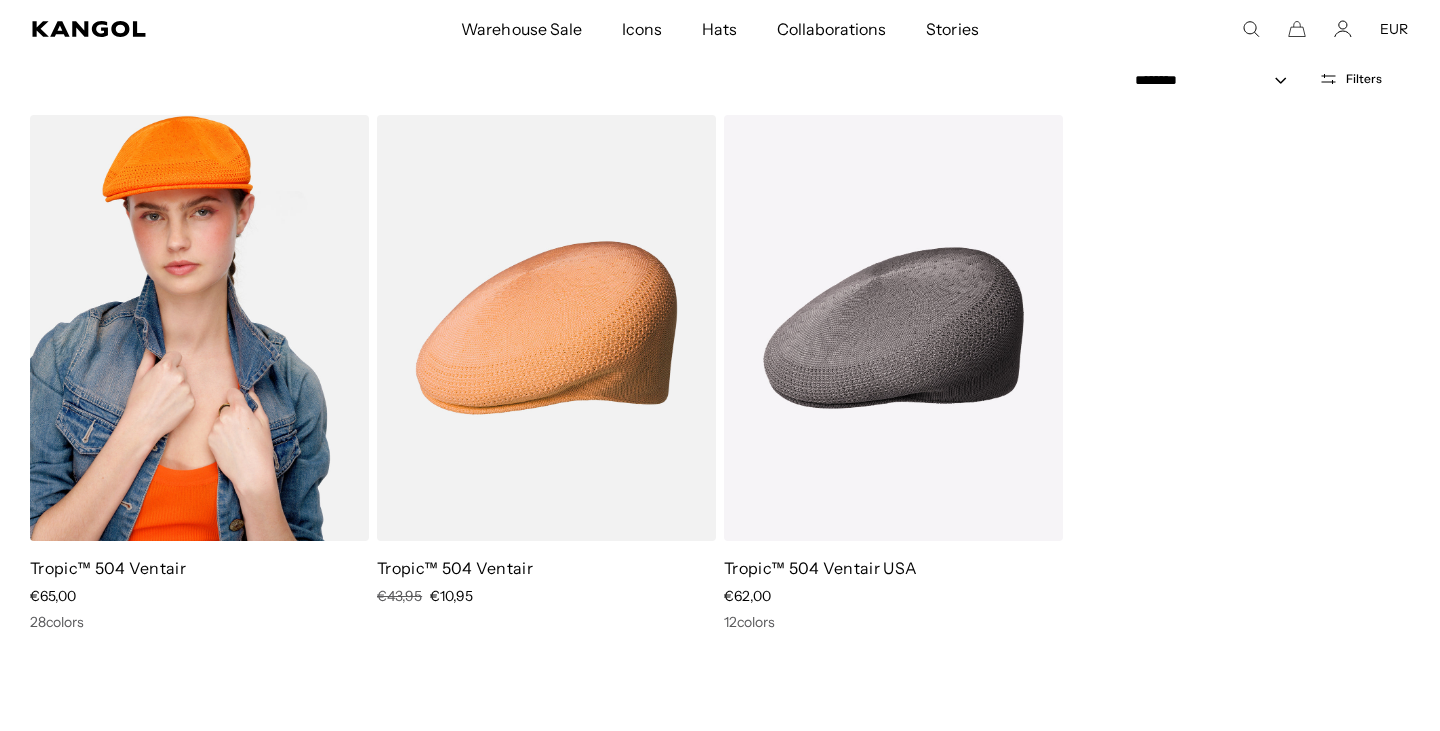 click at bounding box center (199, 328) 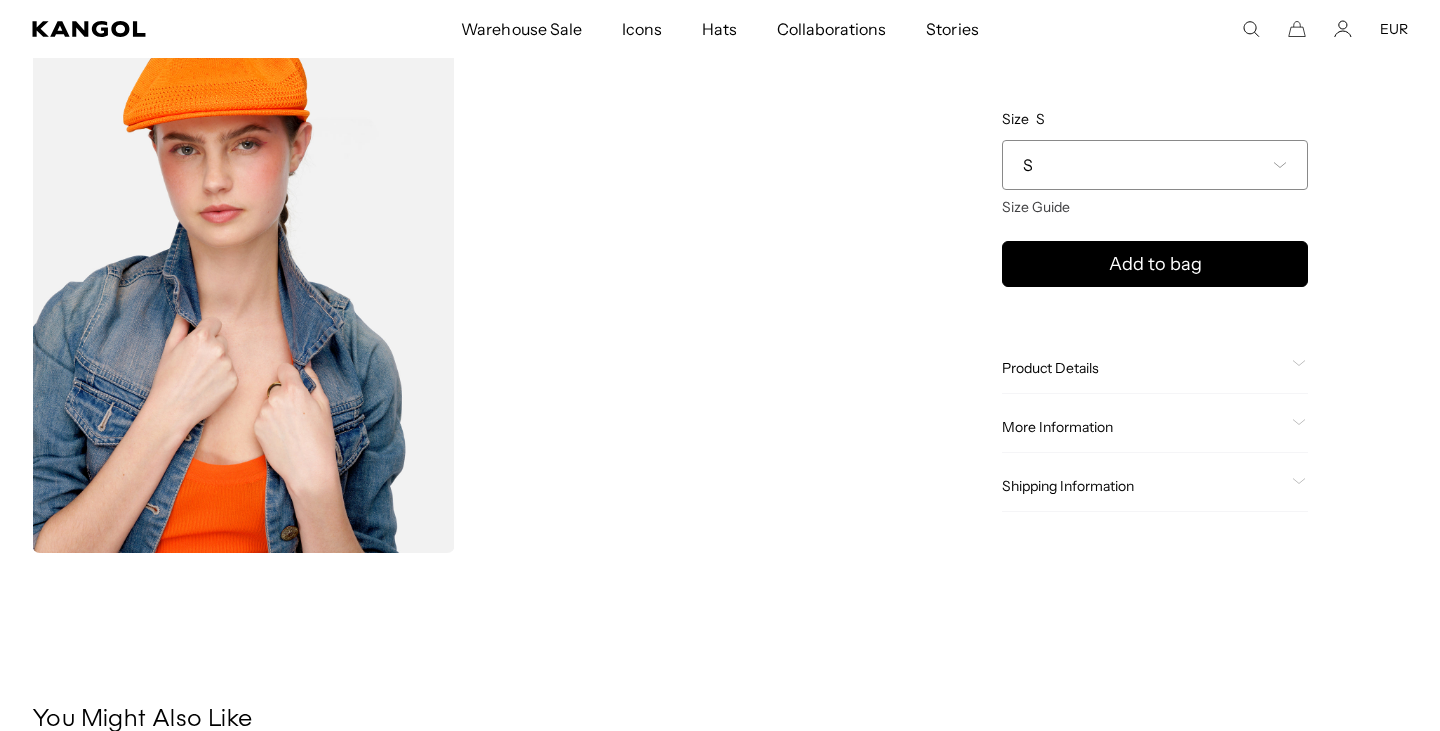 scroll, scrollTop: 908, scrollLeft: 0, axis: vertical 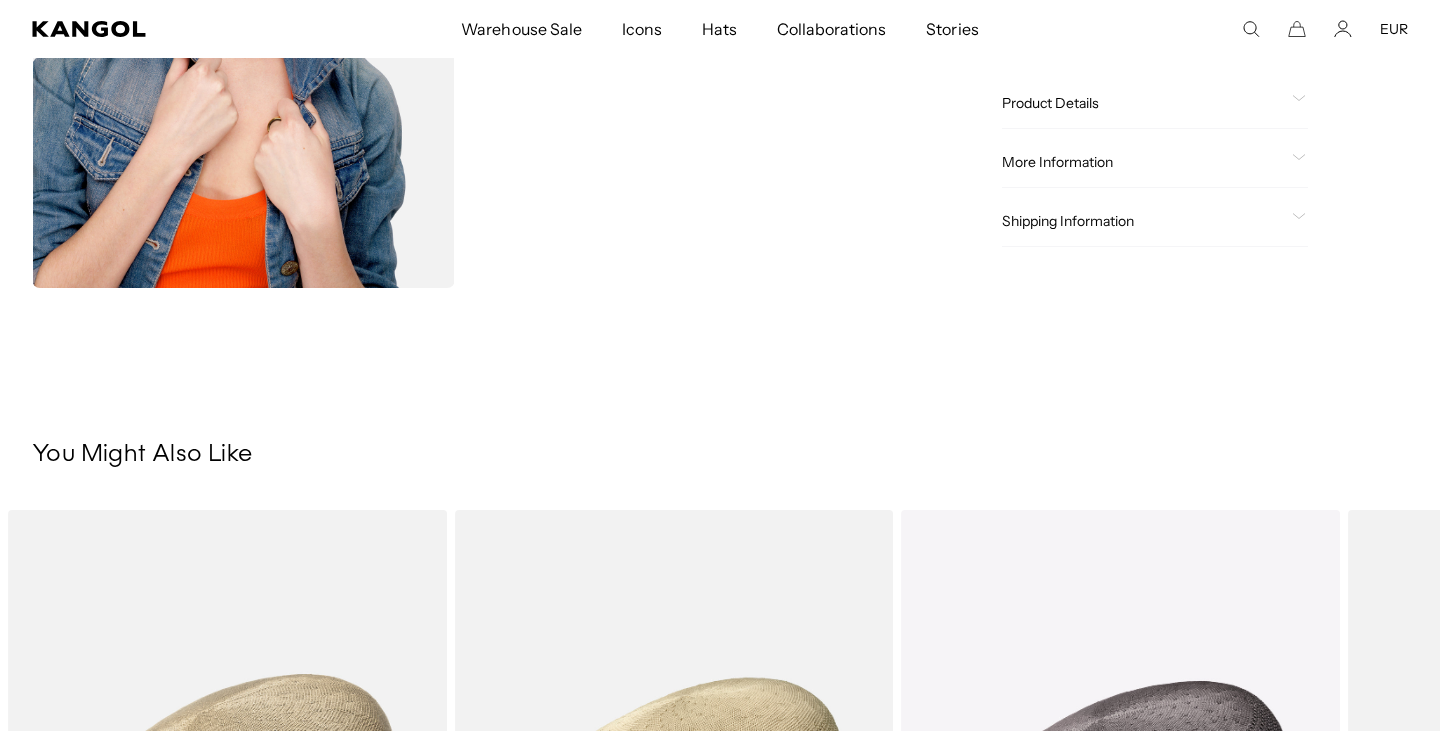 click on "Product Details" 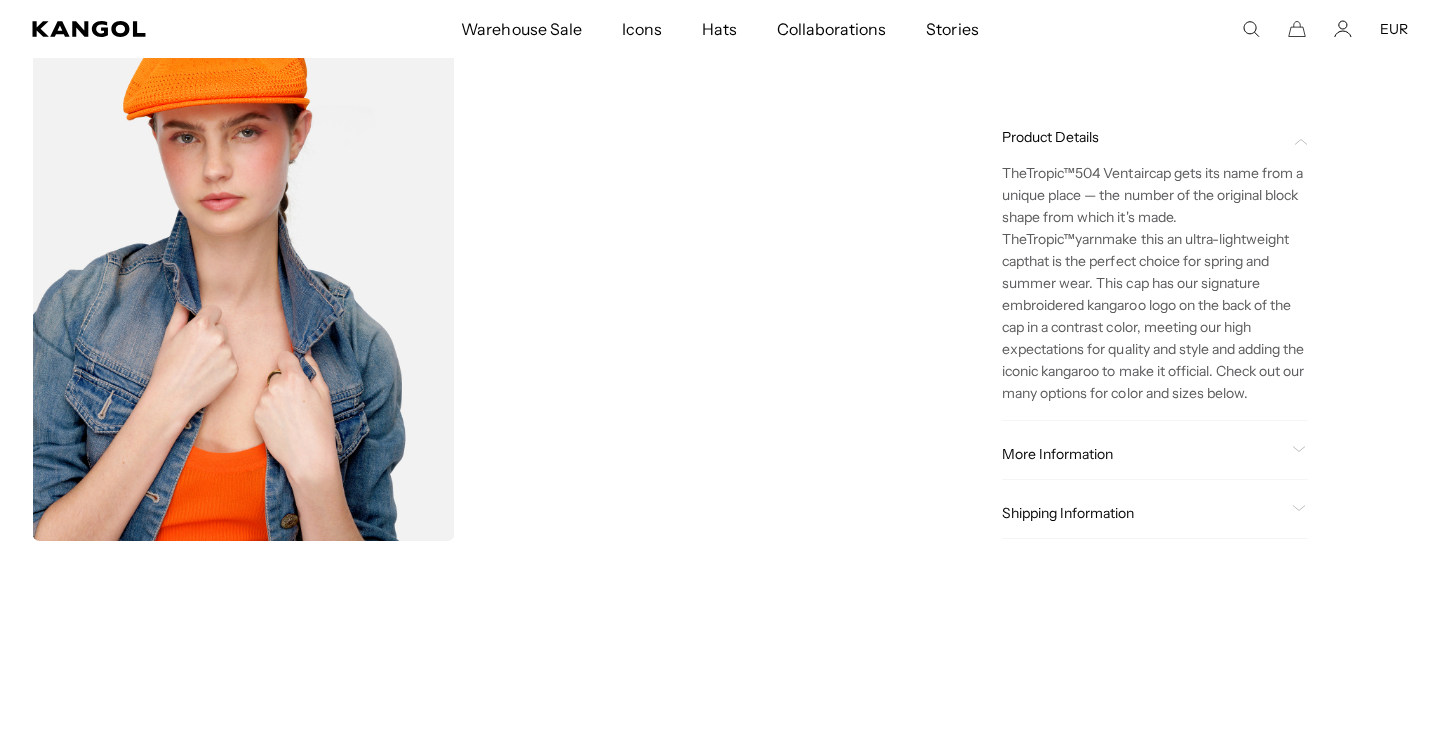 scroll, scrollTop: 639, scrollLeft: 0, axis: vertical 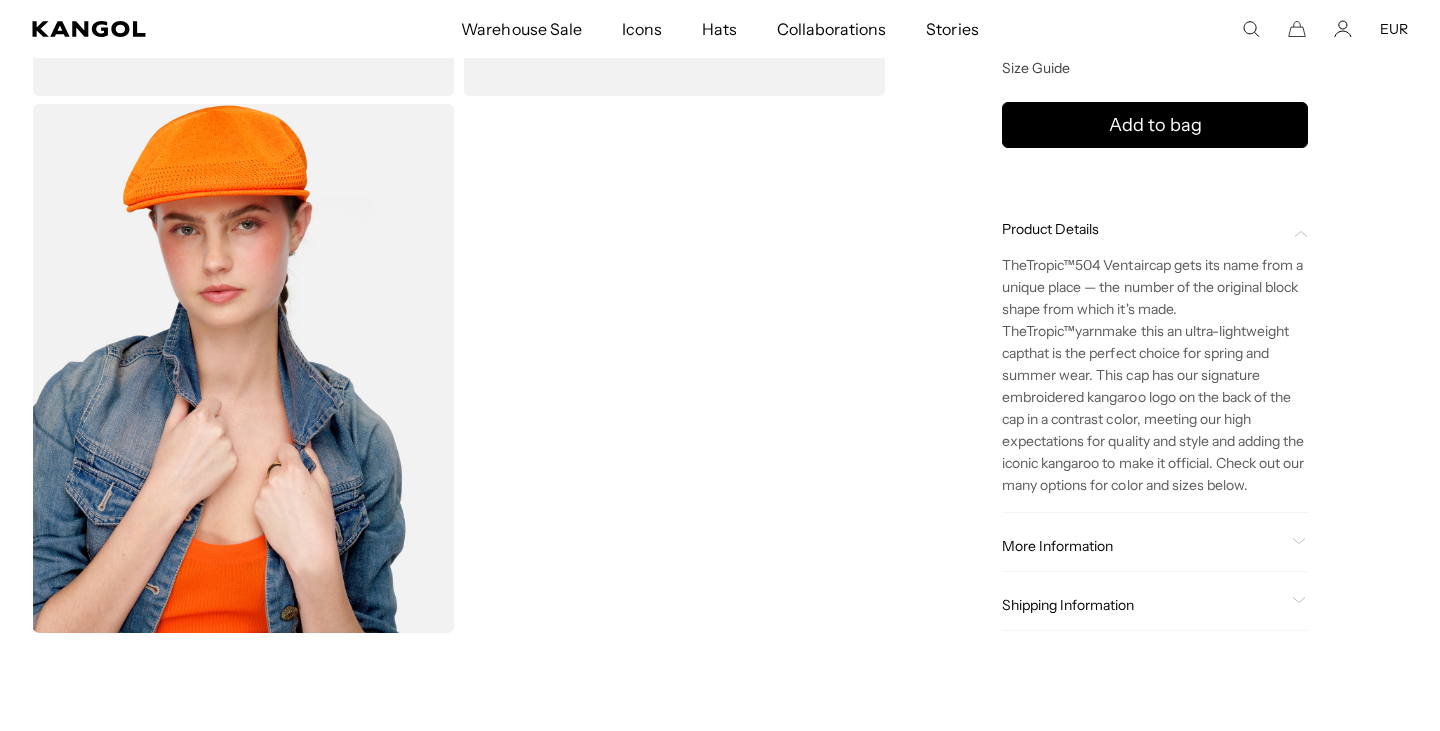 click on "More Information" 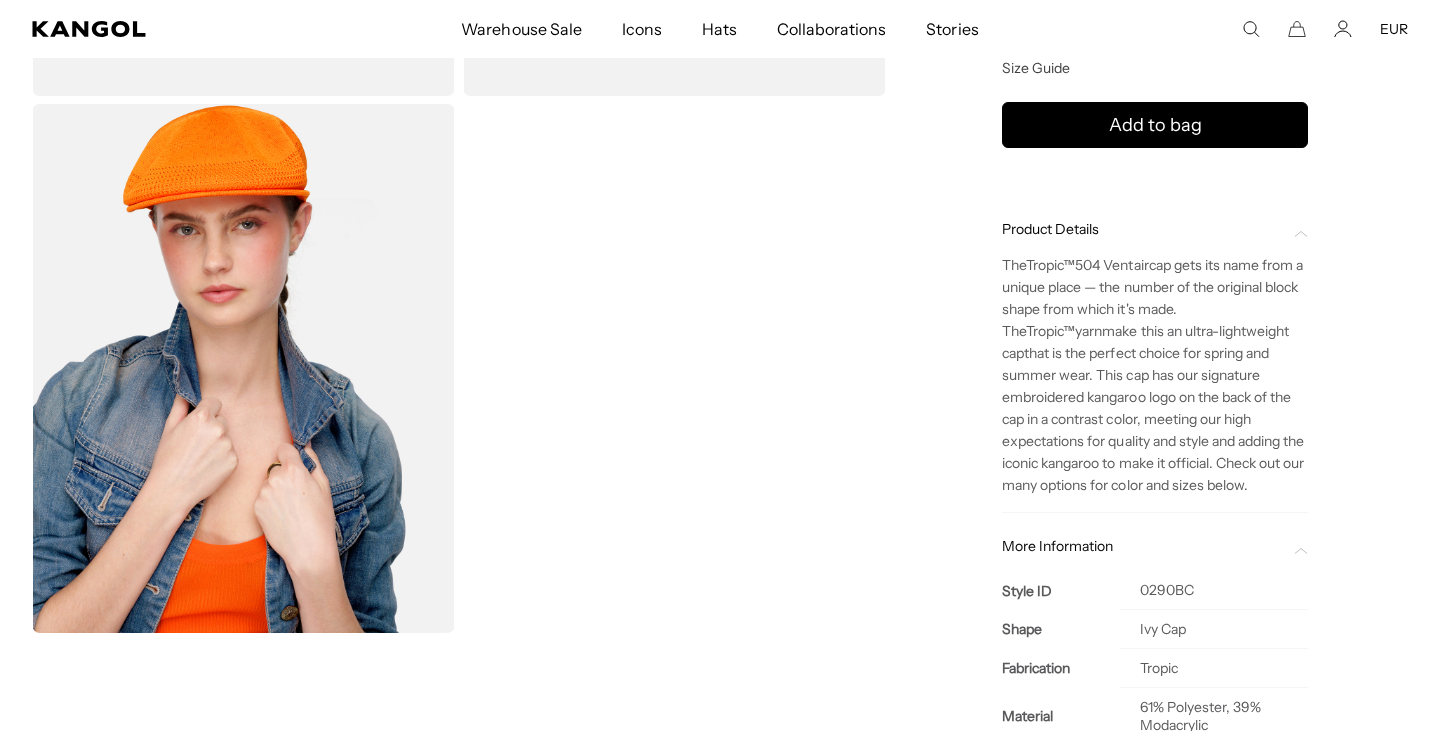 scroll, scrollTop: 0, scrollLeft: 412, axis: horizontal 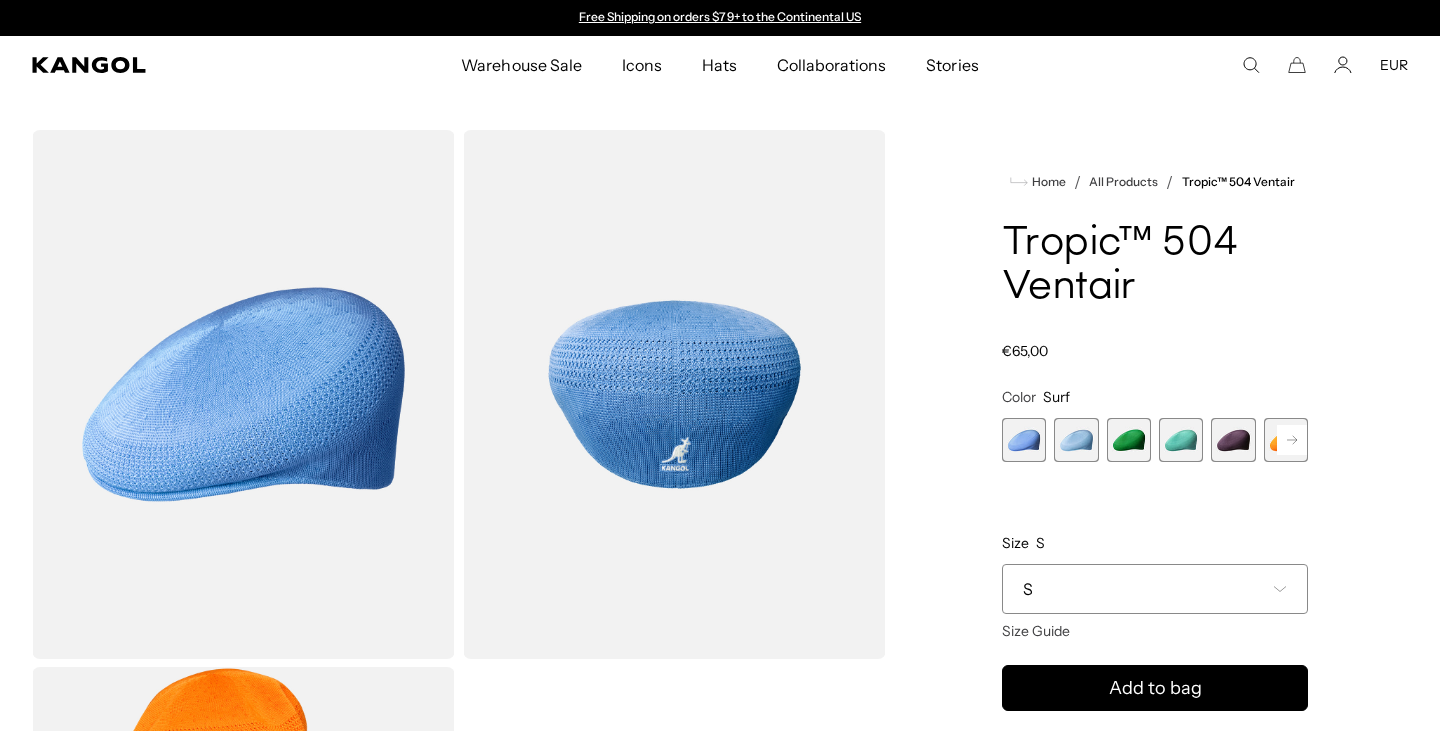 click 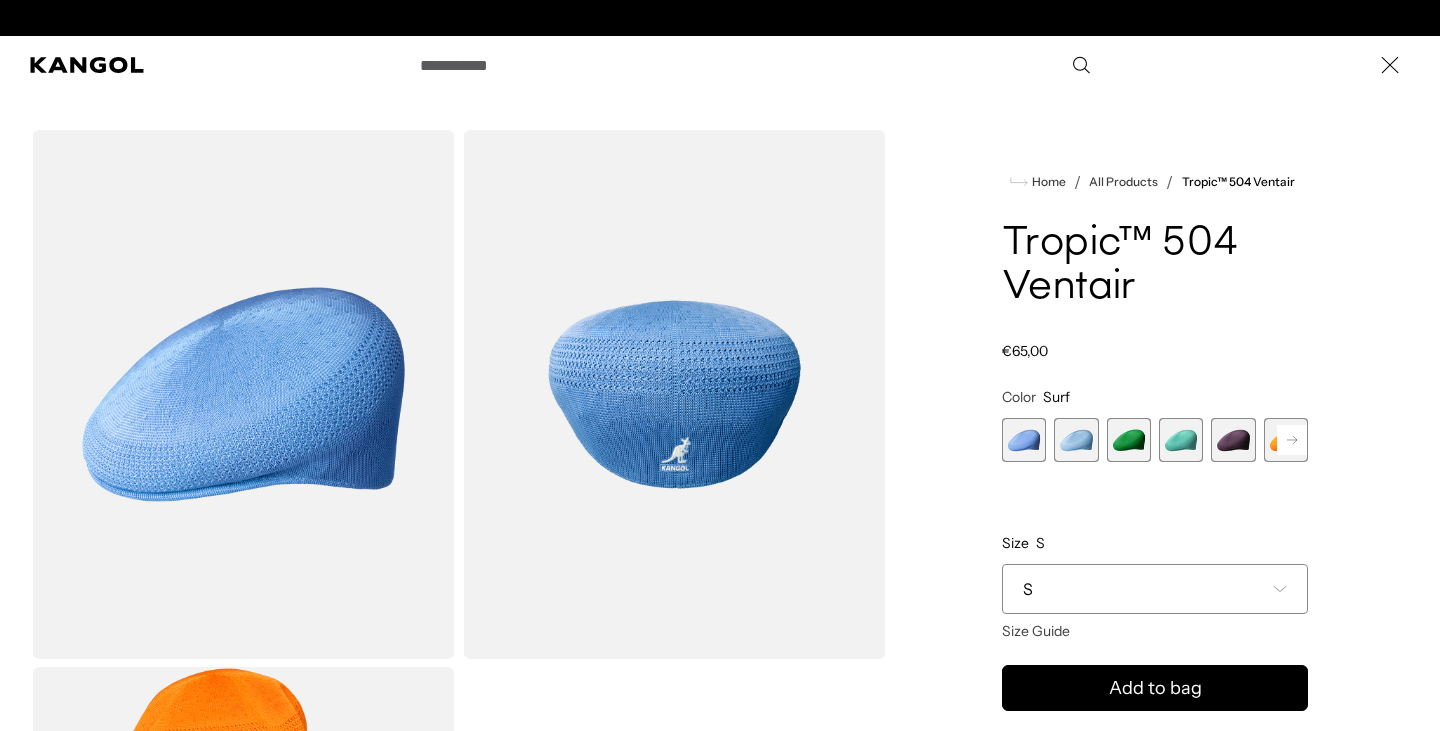 click 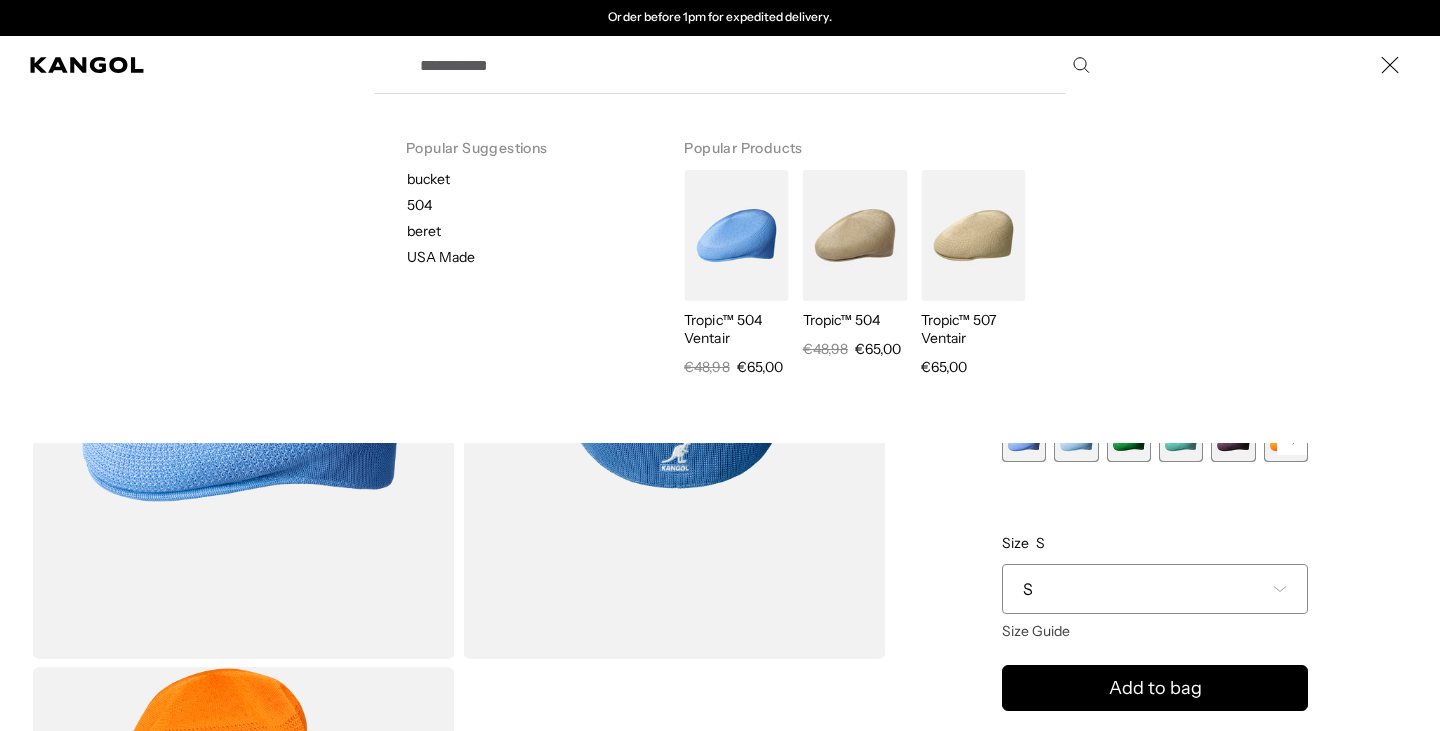click on "Search here" at bounding box center (753, 65) 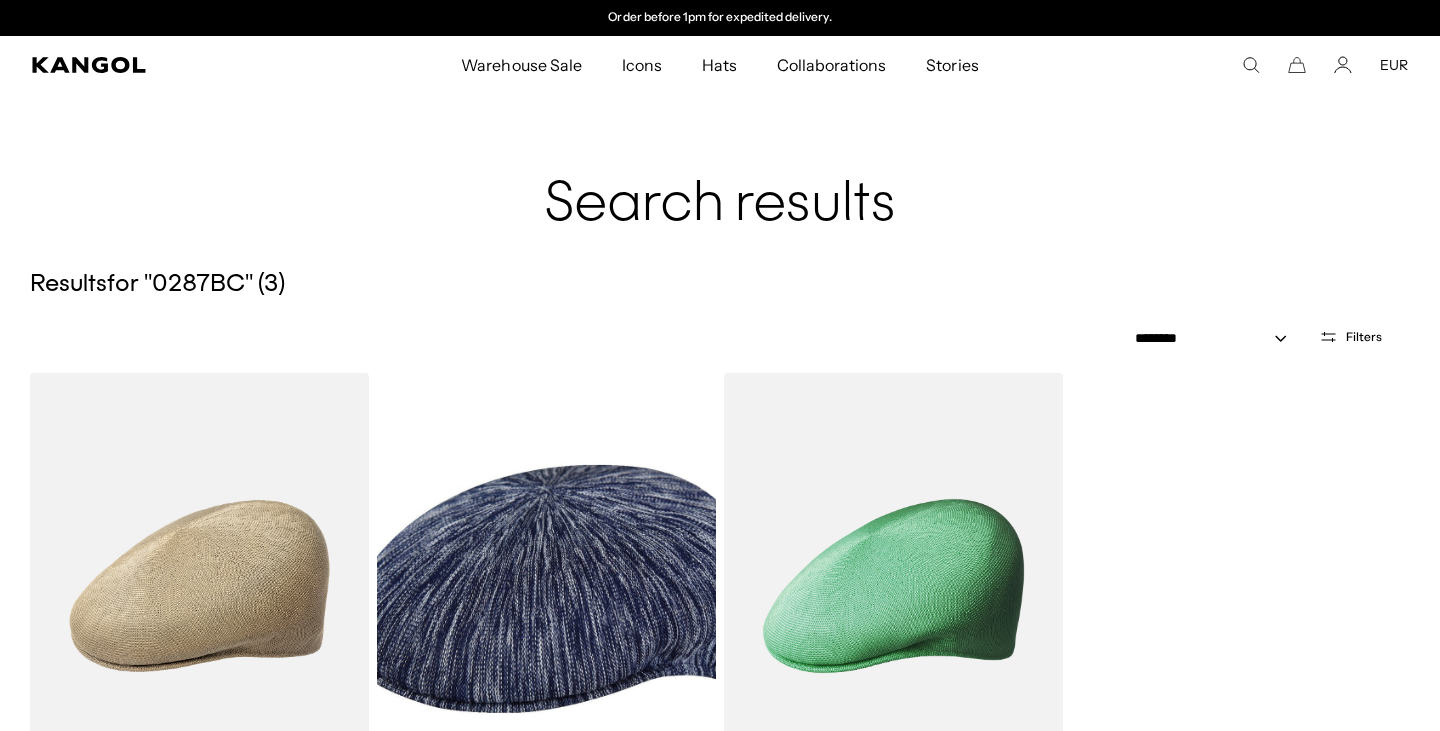 scroll, scrollTop: 0, scrollLeft: 0, axis: both 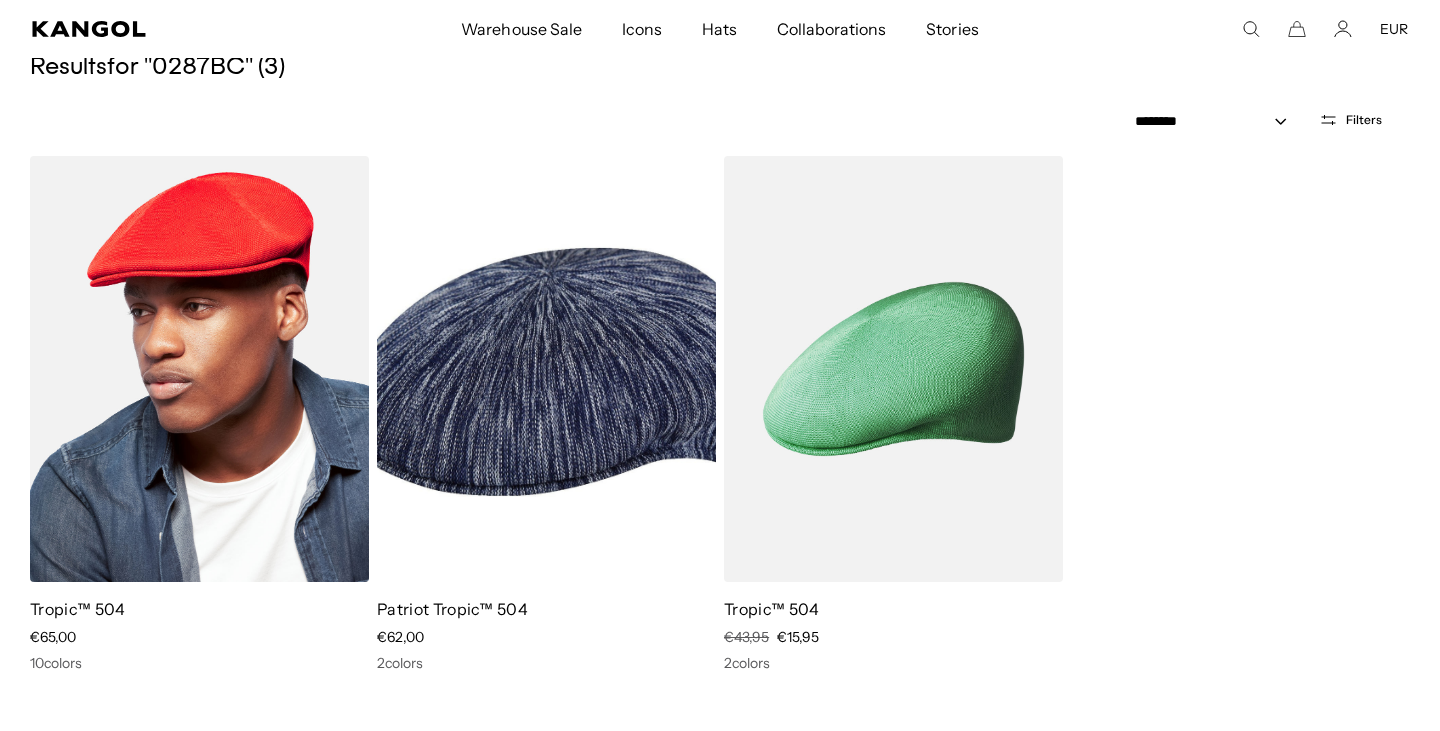 click at bounding box center (199, 369) 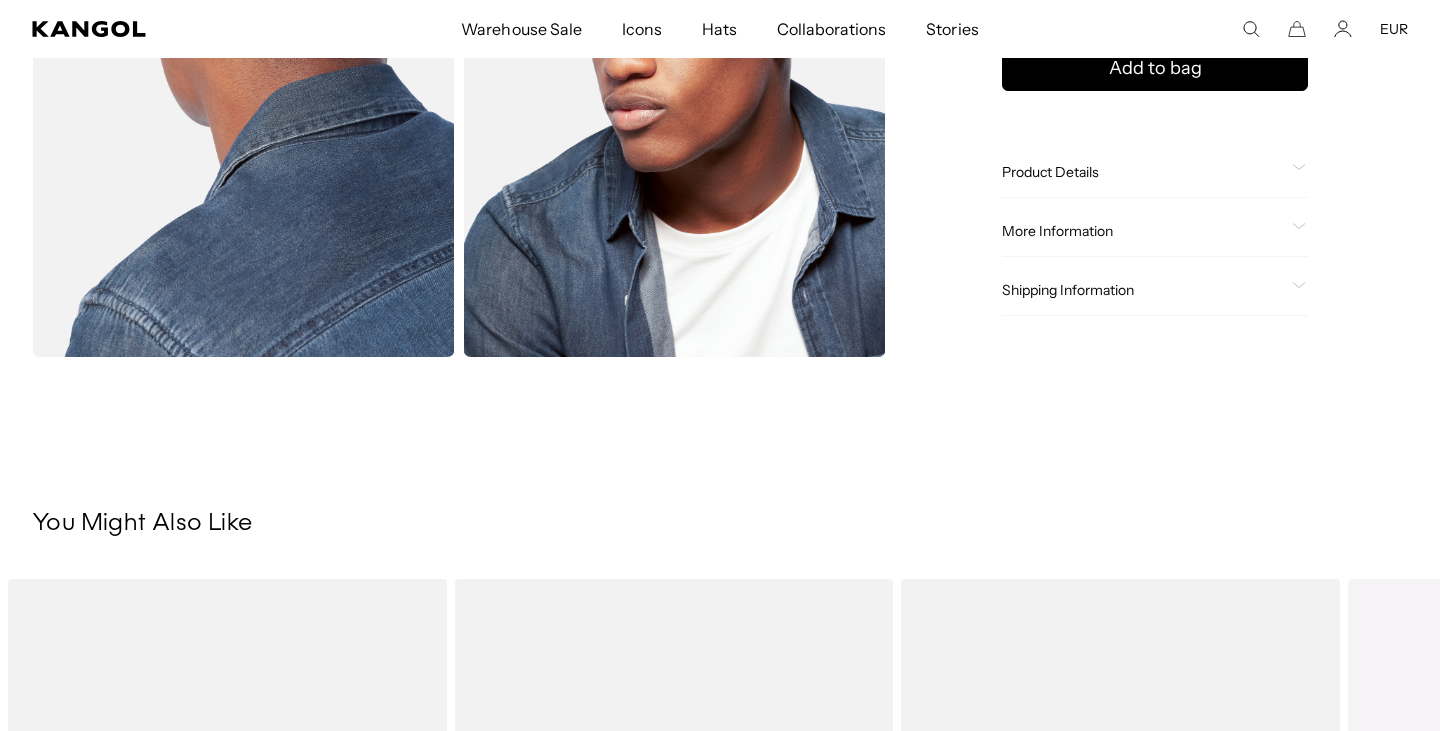 scroll, scrollTop: 0, scrollLeft: 0, axis: both 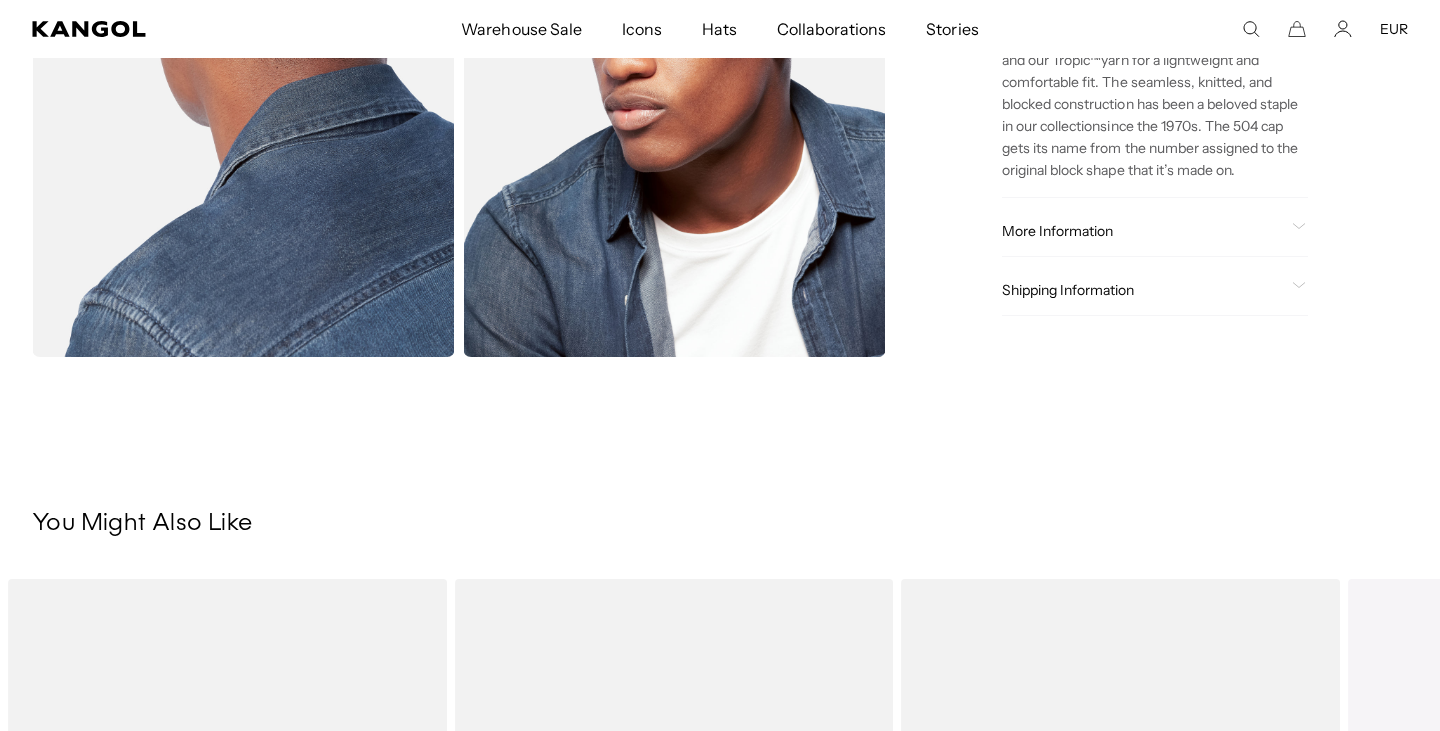 click on "More Information" 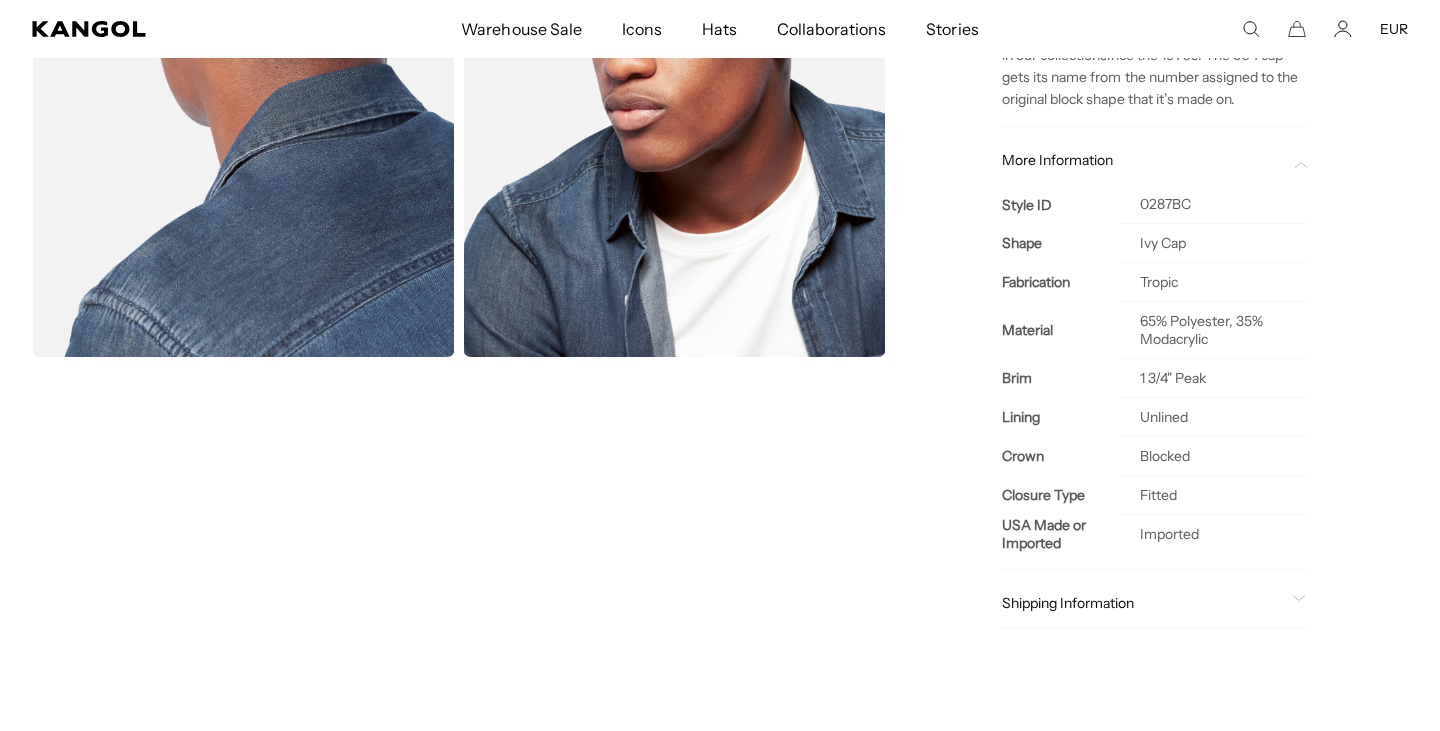 scroll, scrollTop: 0, scrollLeft: 412, axis: horizontal 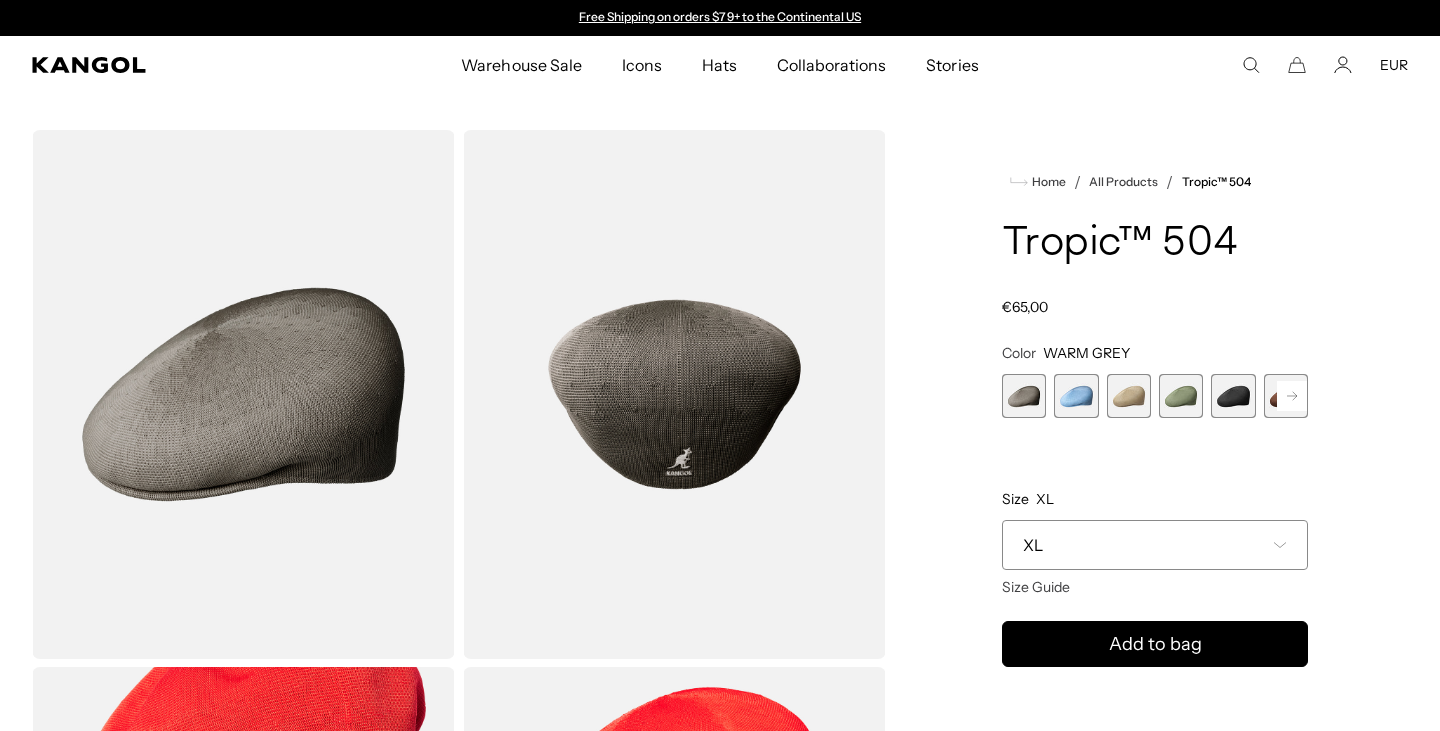 click 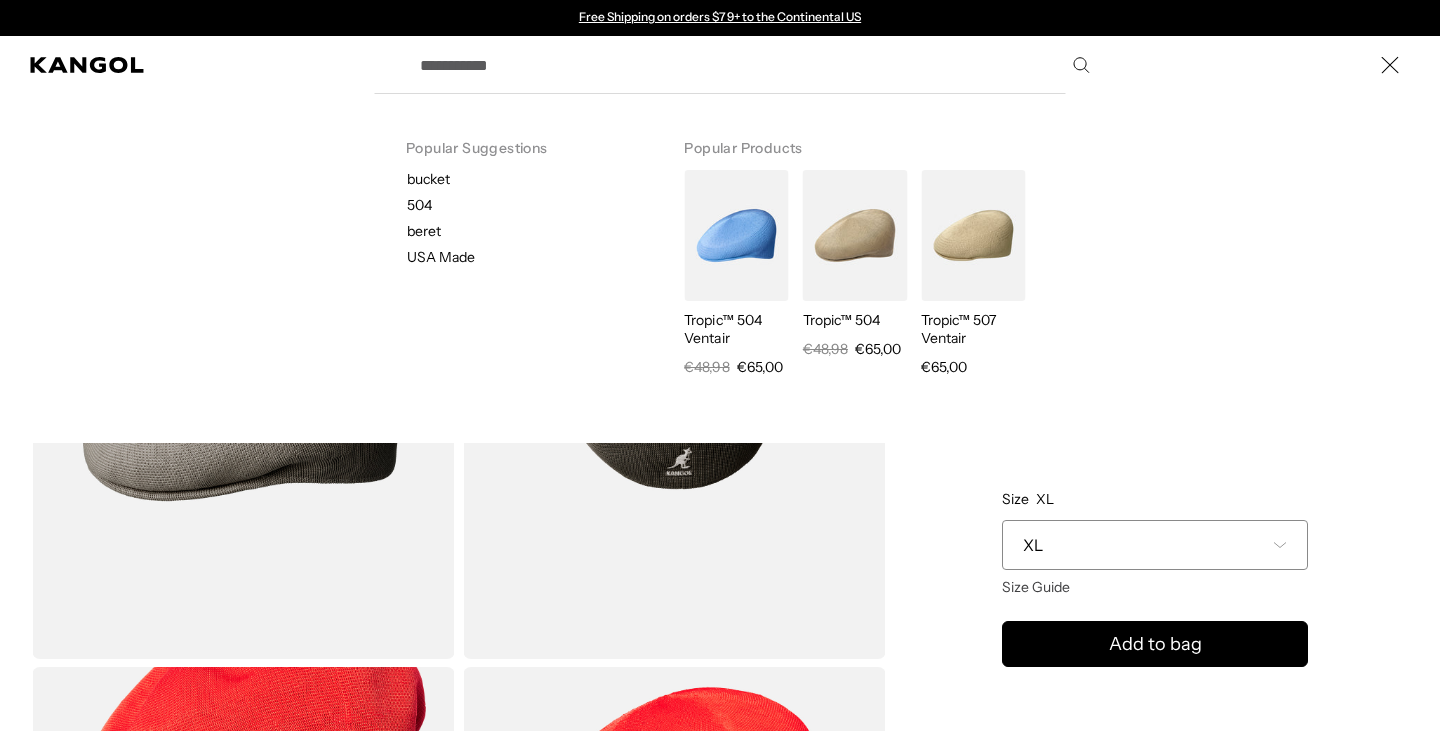 click on "Search here" at bounding box center (753, 65) 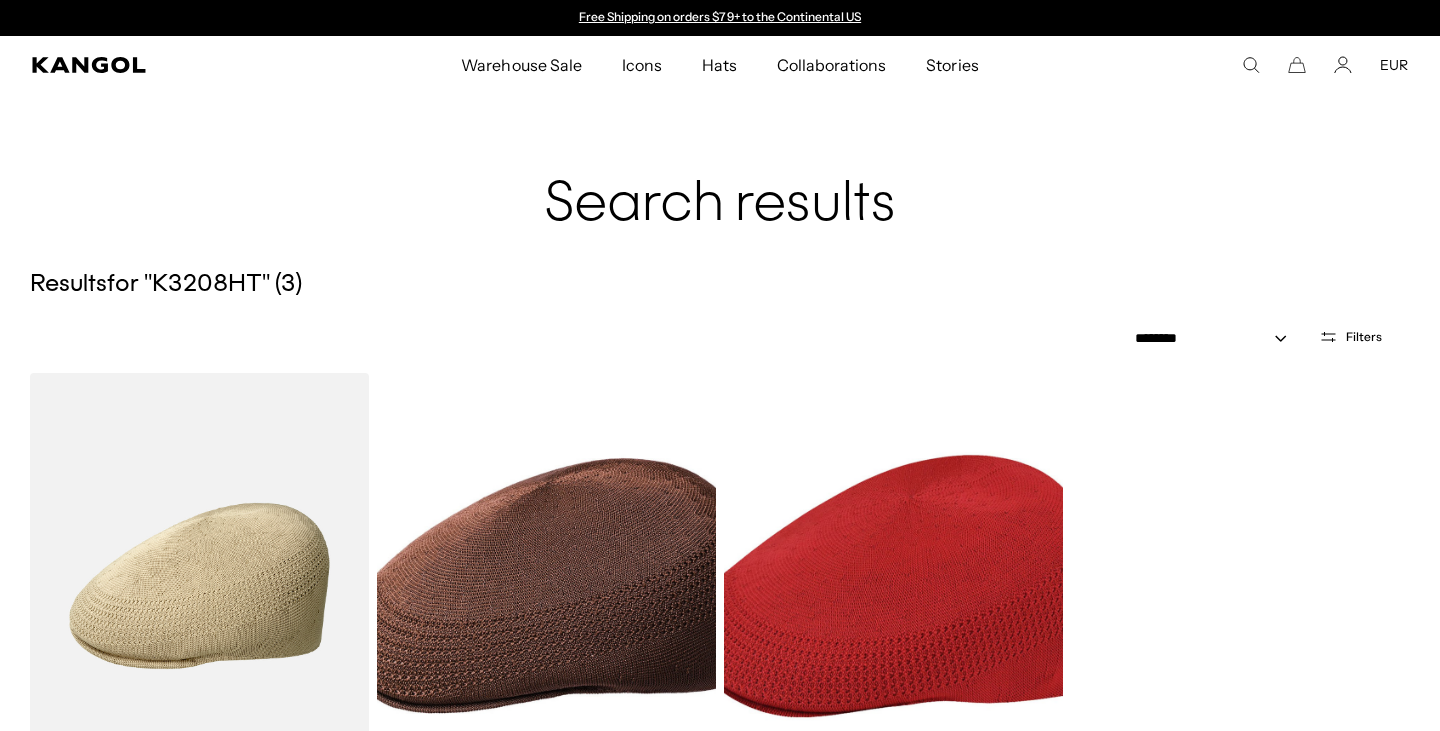 scroll, scrollTop: 114, scrollLeft: 0, axis: vertical 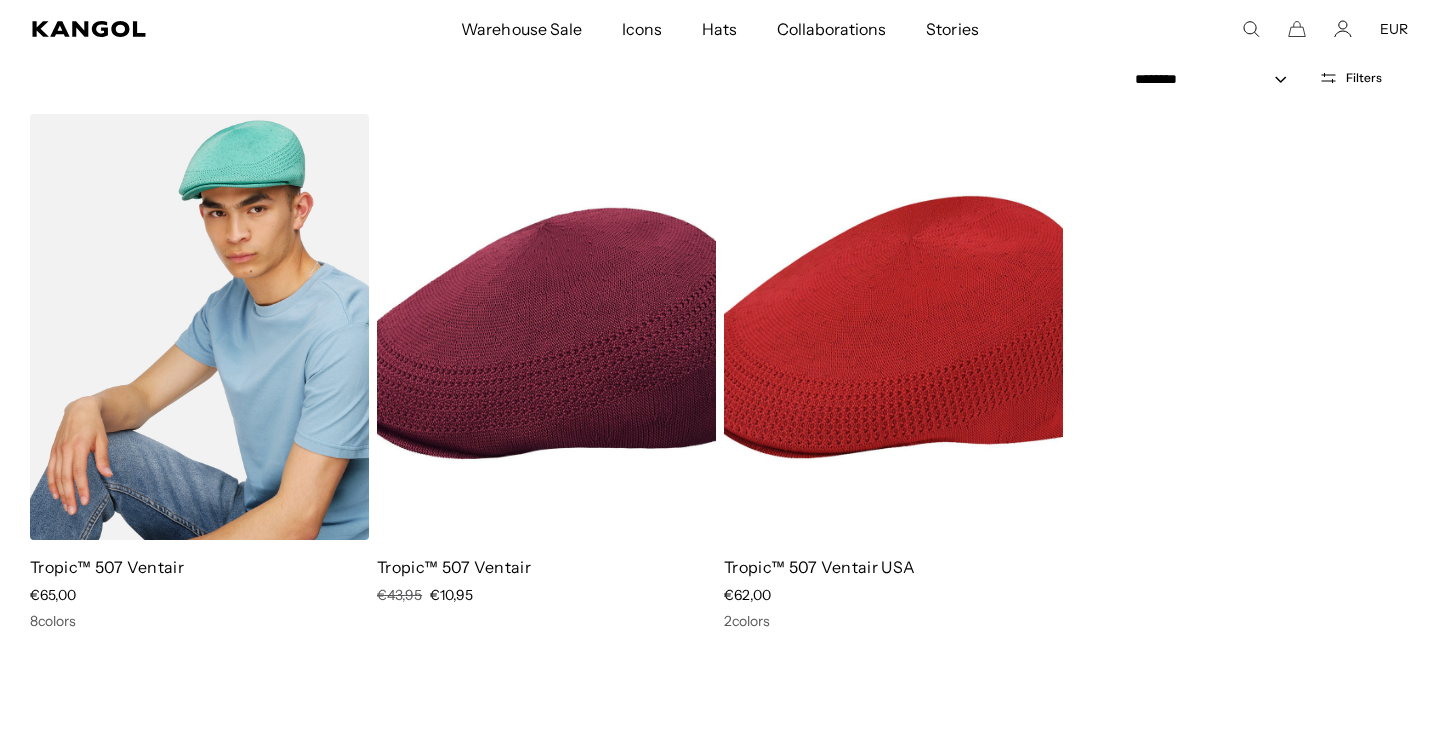click at bounding box center (199, 327) 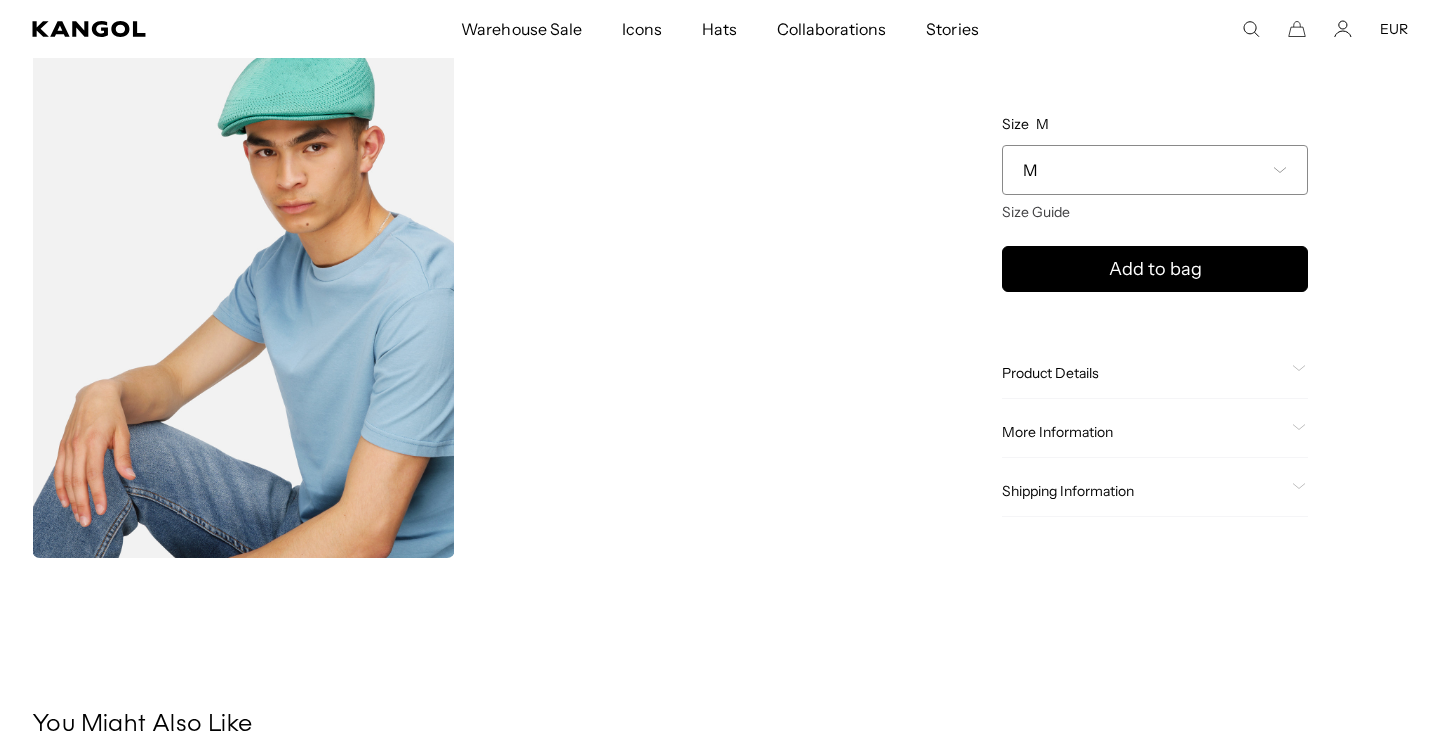 scroll, scrollTop: 638, scrollLeft: 0, axis: vertical 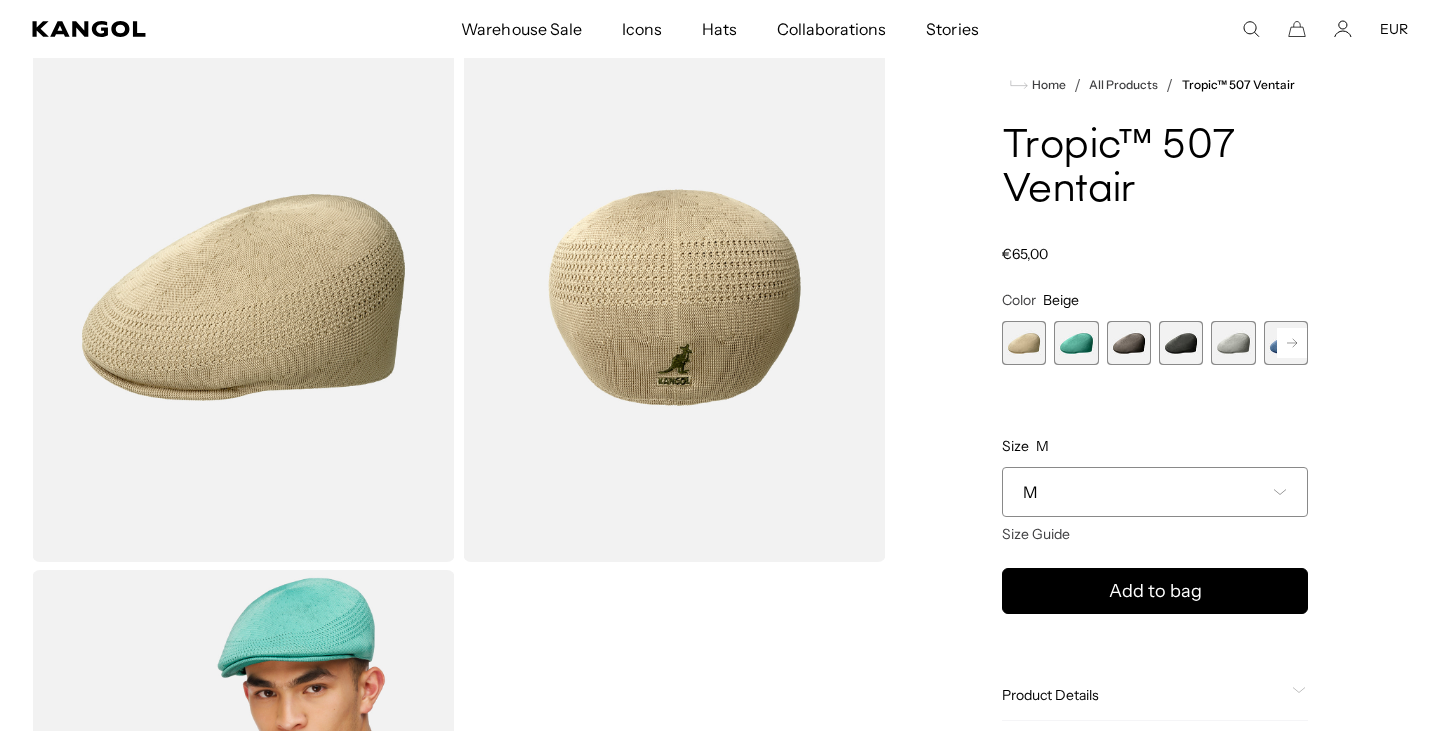 click 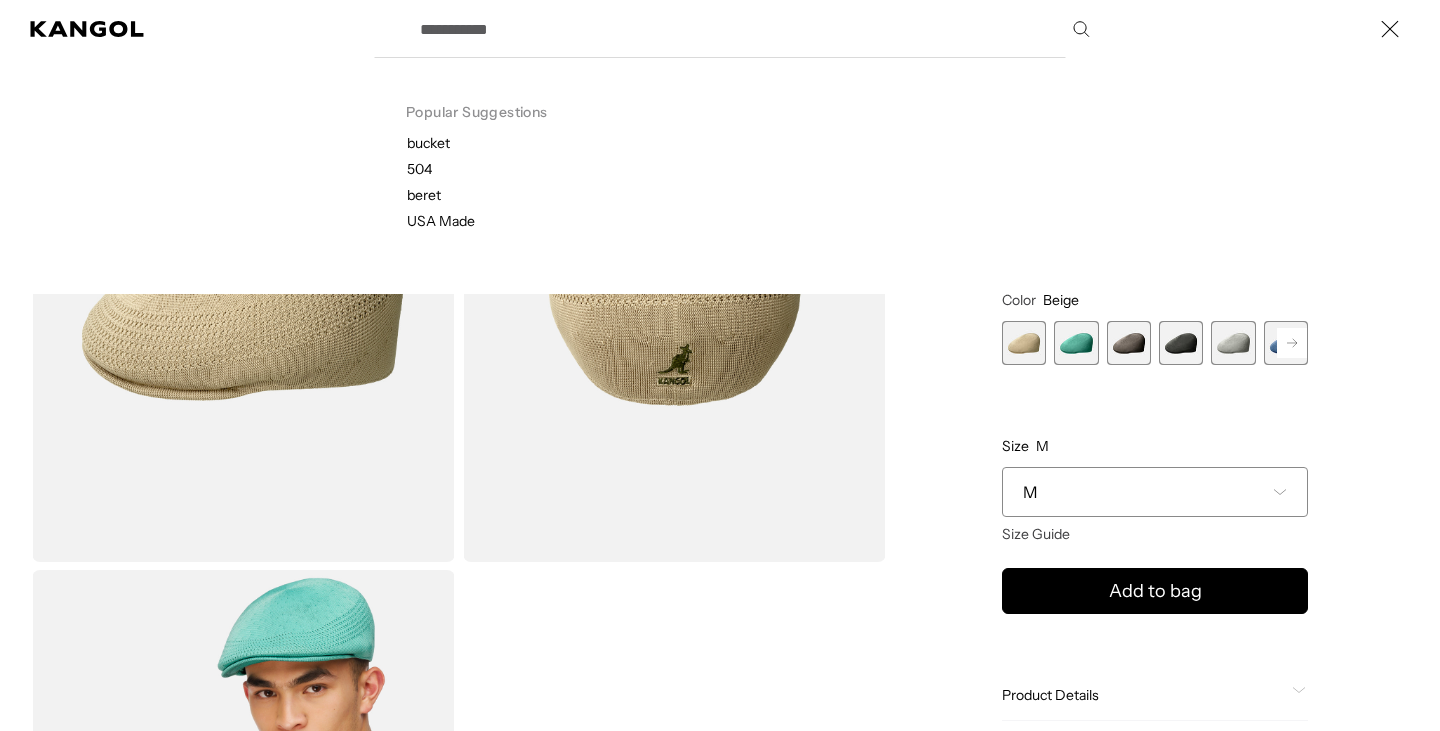 scroll, scrollTop: 0, scrollLeft: 0, axis: both 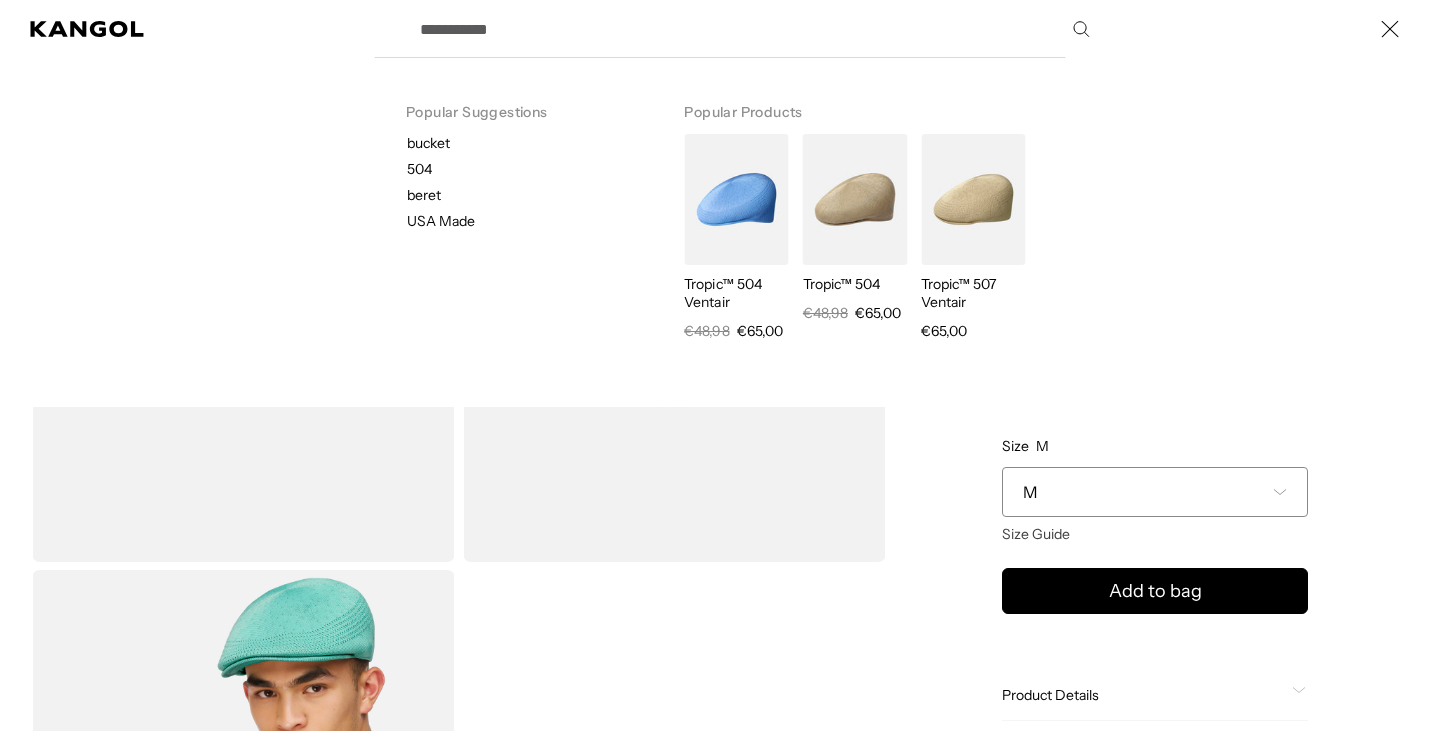click on "Search here" at bounding box center (753, 29) 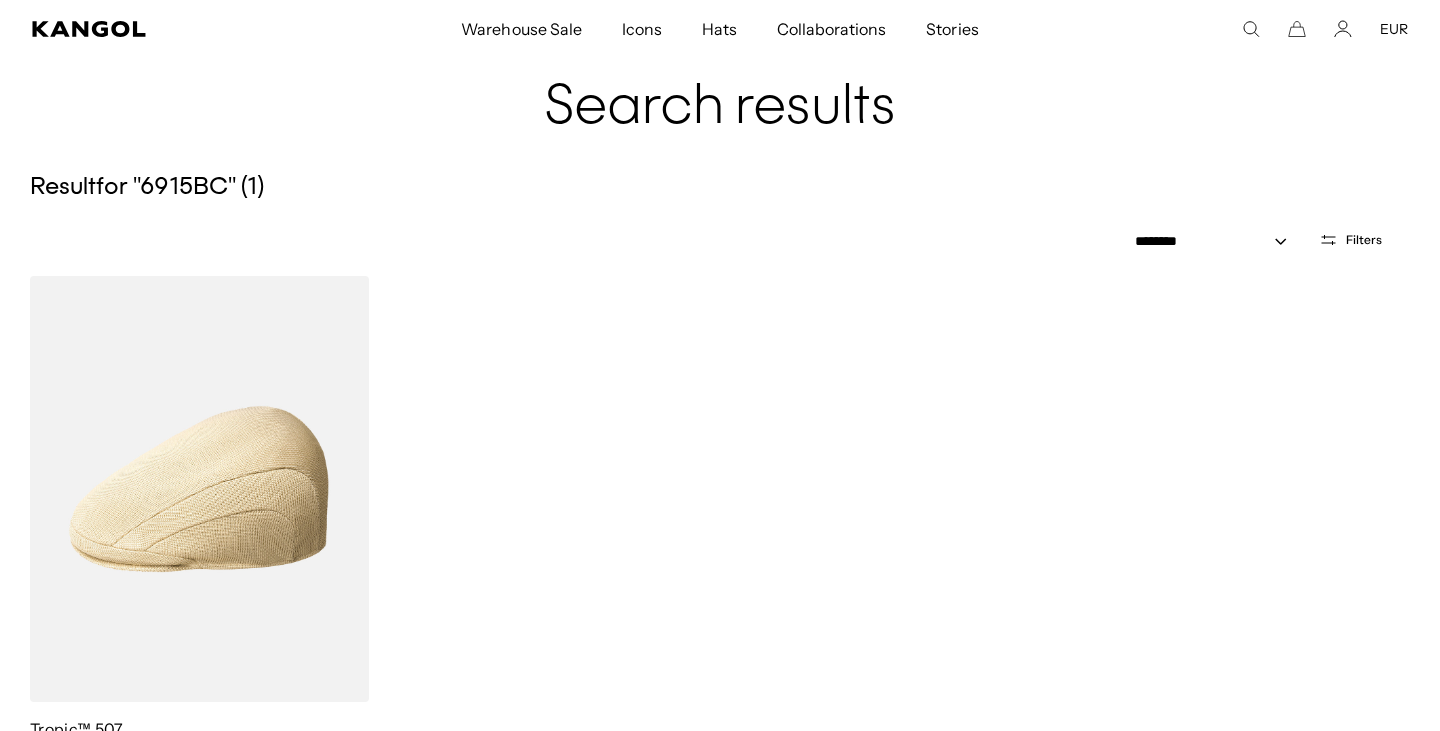 scroll, scrollTop: 268, scrollLeft: 0, axis: vertical 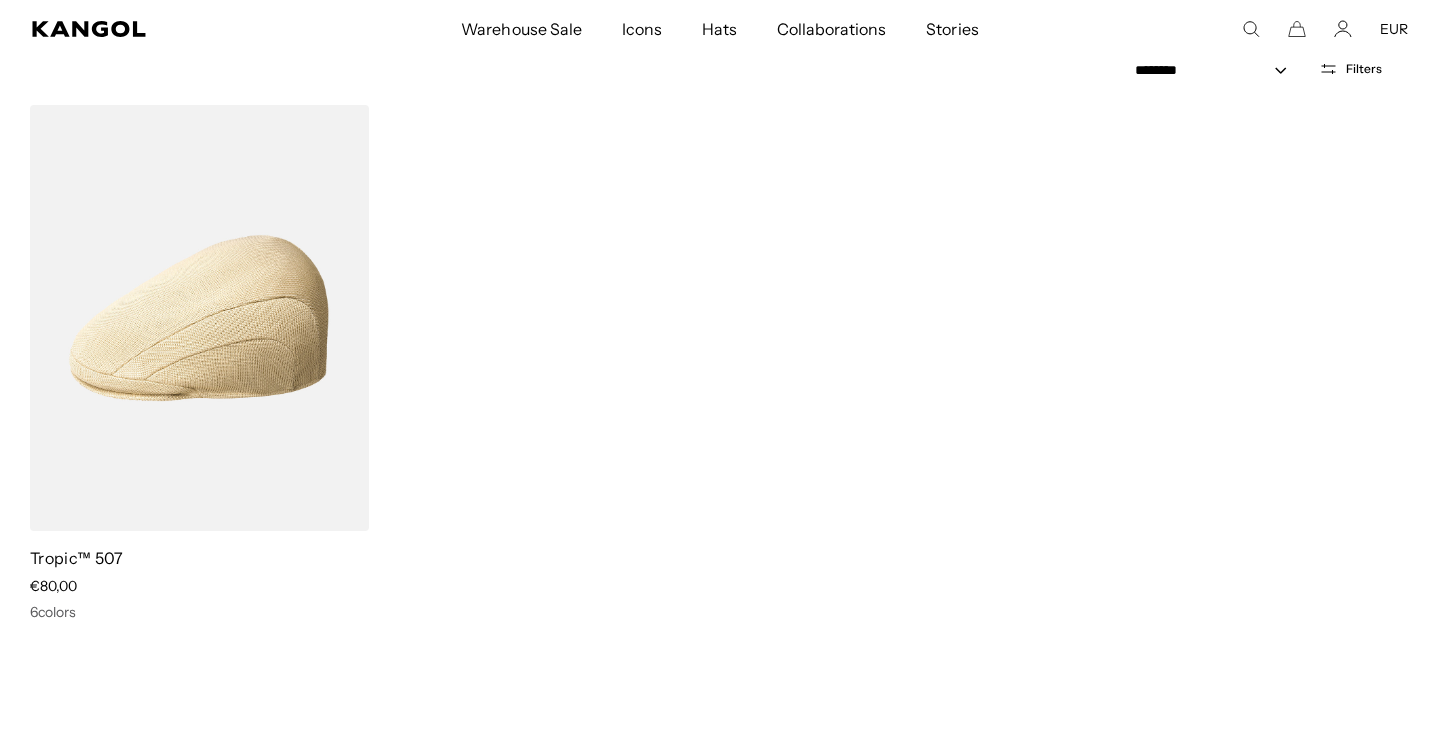 click 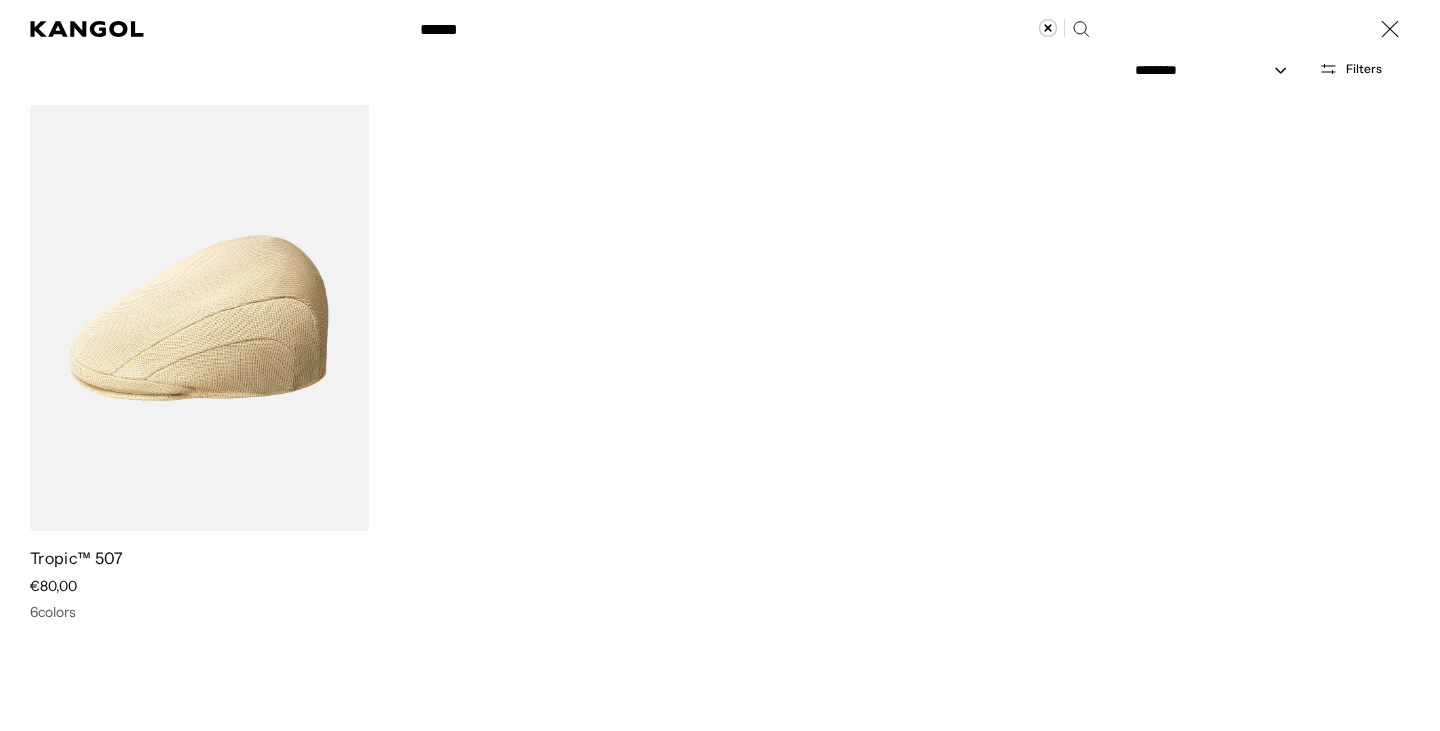 scroll, scrollTop: 0, scrollLeft: 412, axis: horizontal 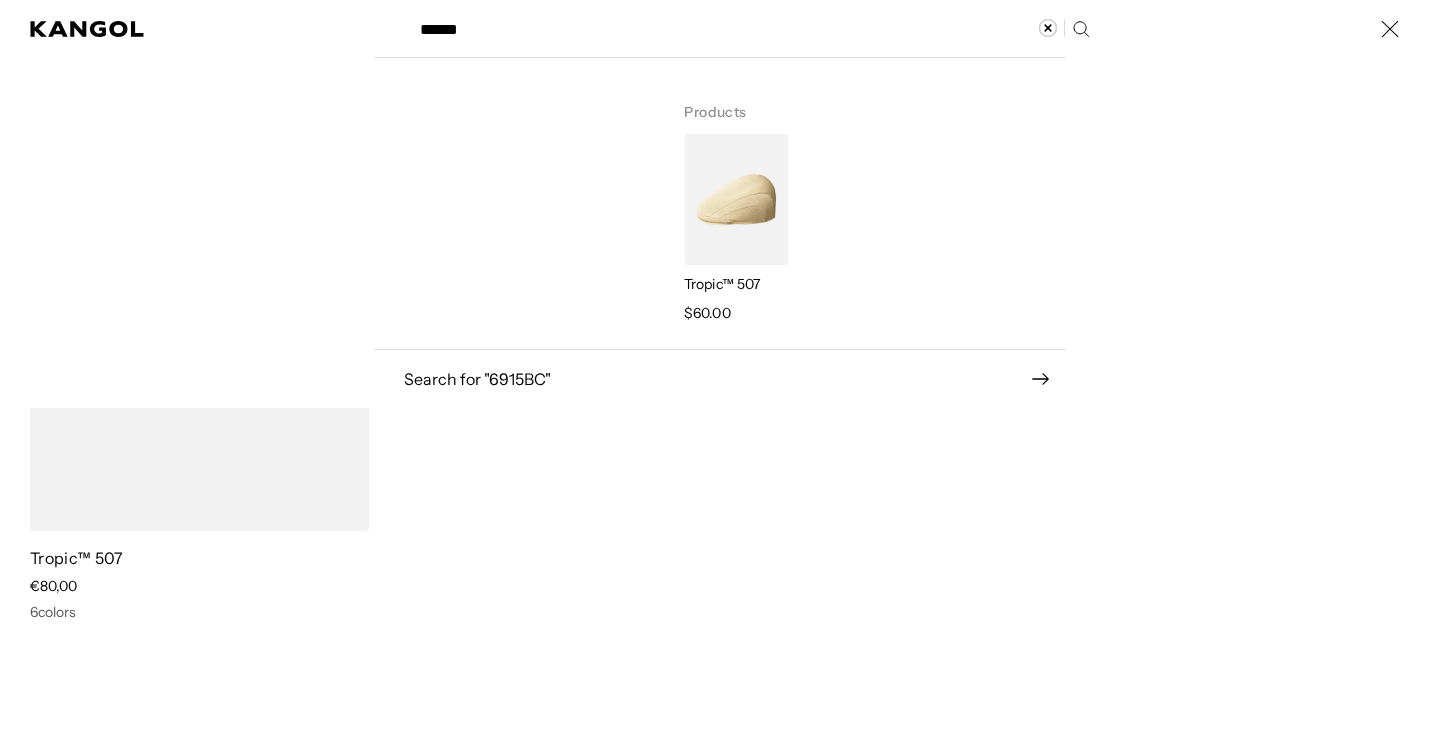 click on "Search here" at bounding box center (477, 20) 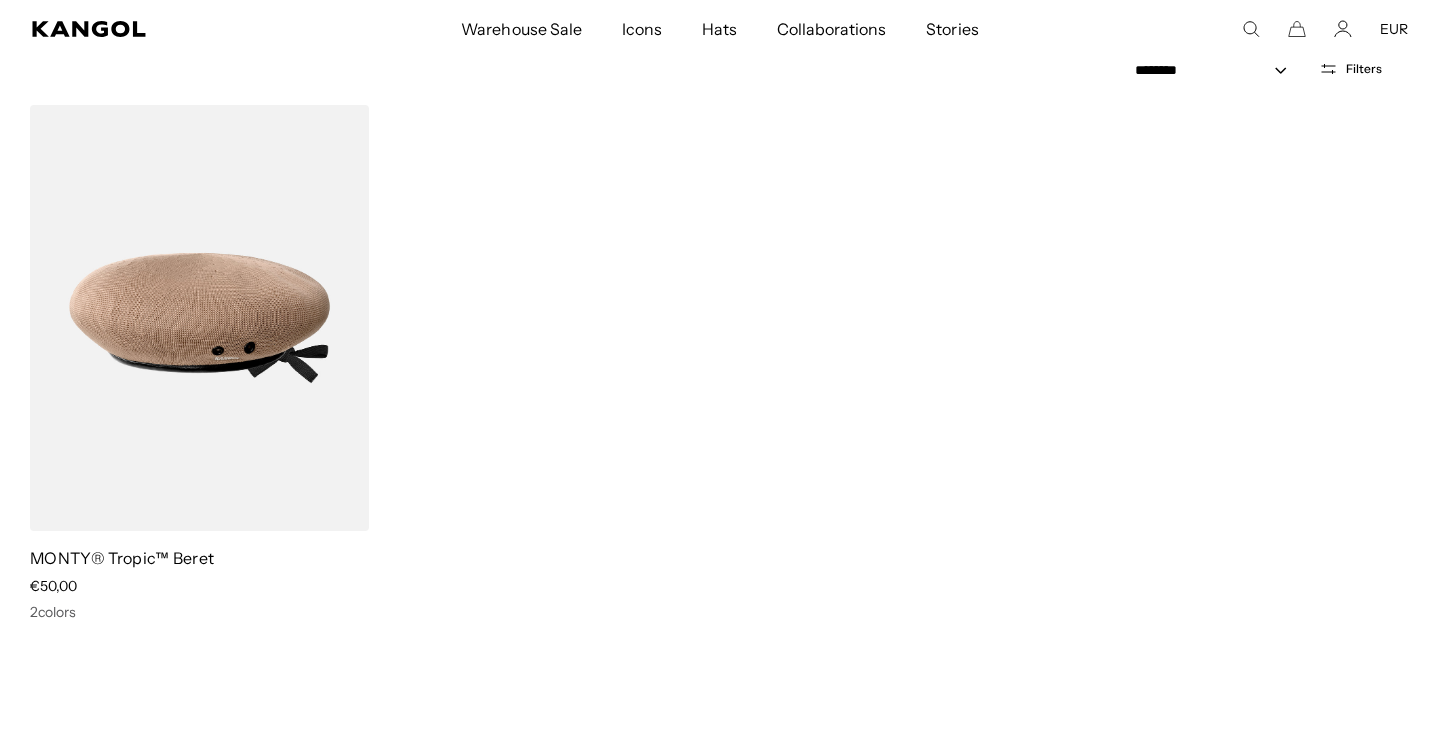 scroll, scrollTop: 0, scrollLeft: 0, axis: both 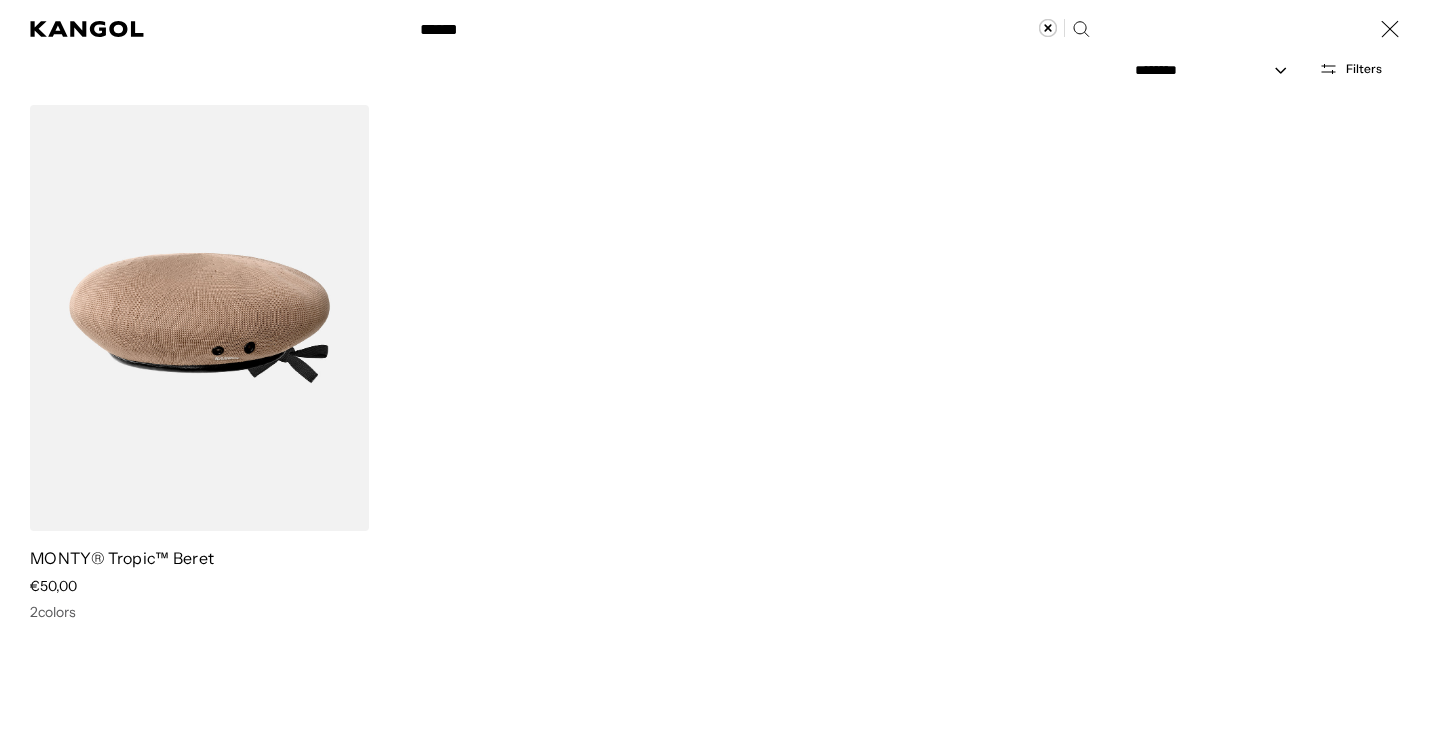 paste 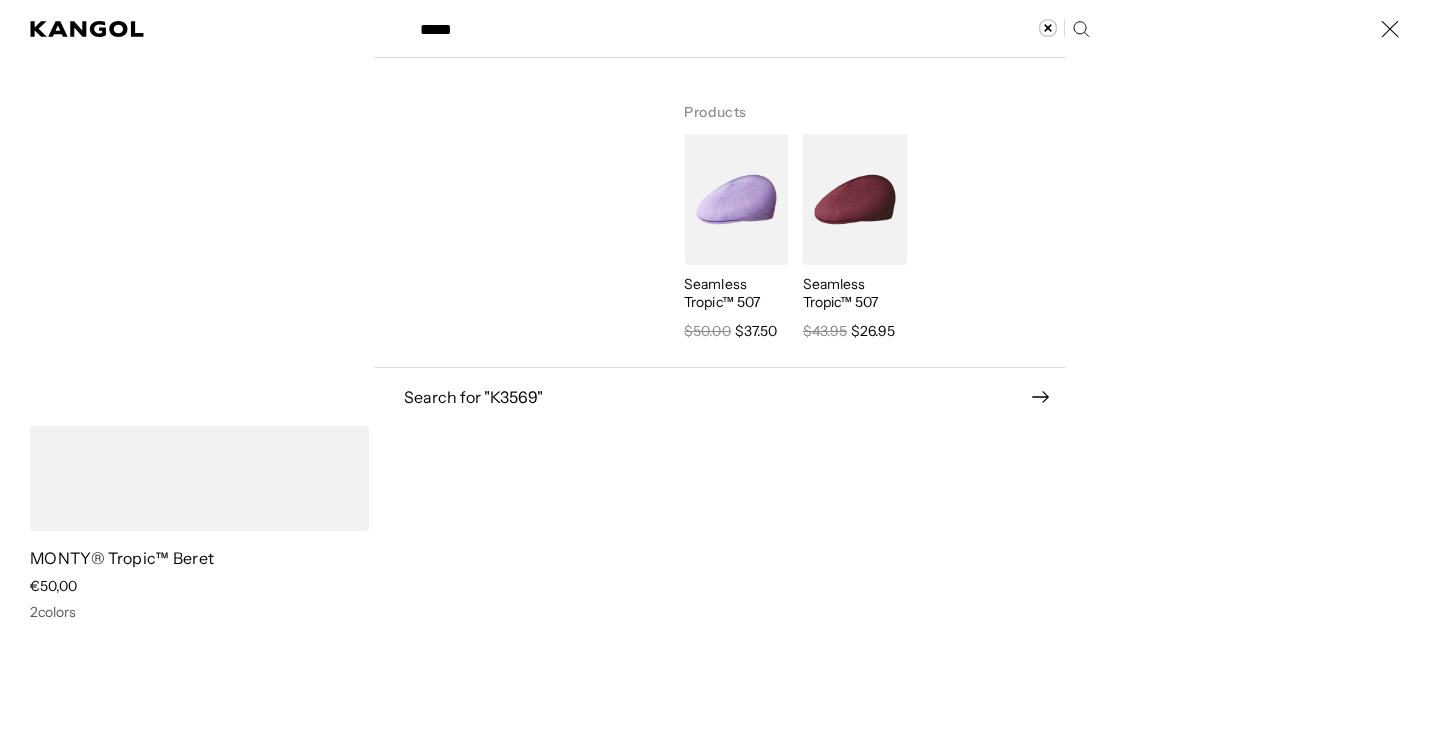 scroll, scrollTop: 0, scrollLeft: 412, axis: horizontal 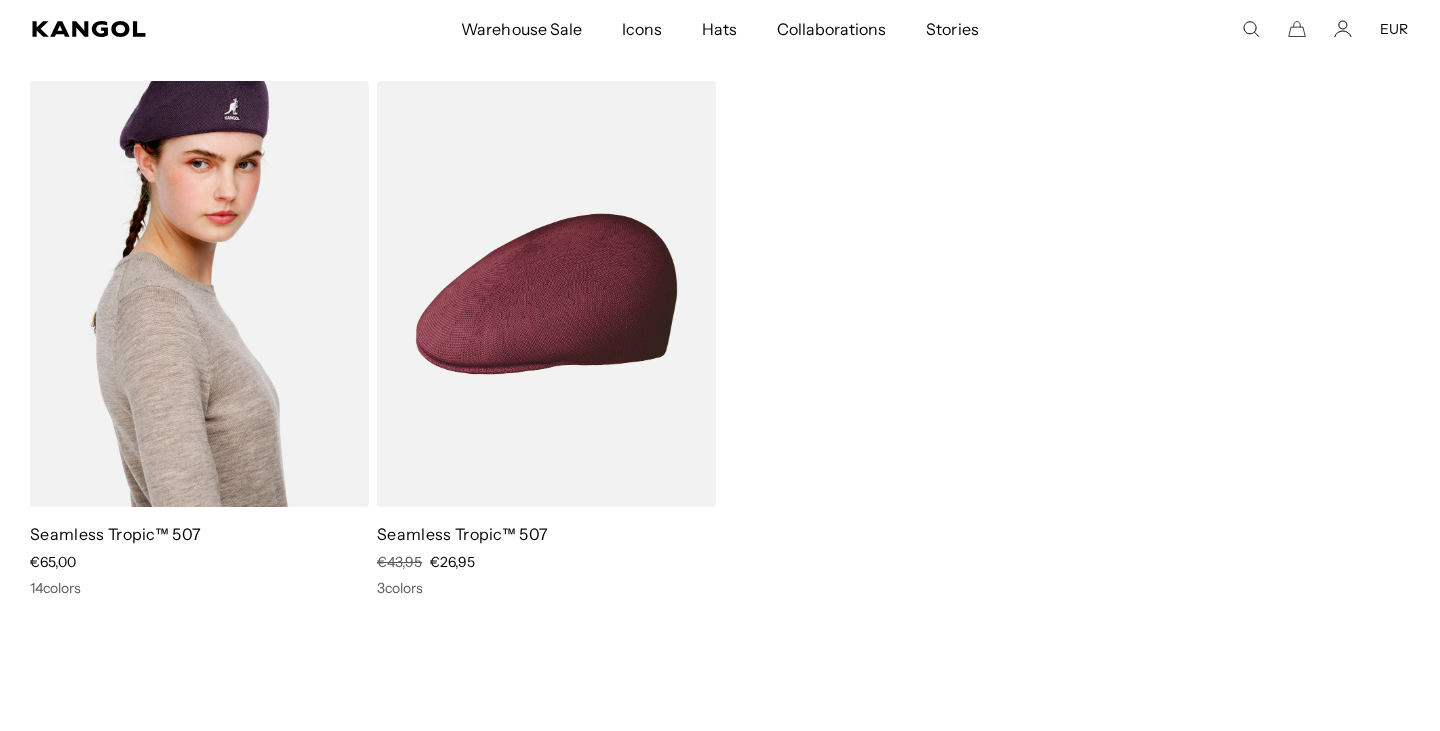 click at bounding box center [199, 294] 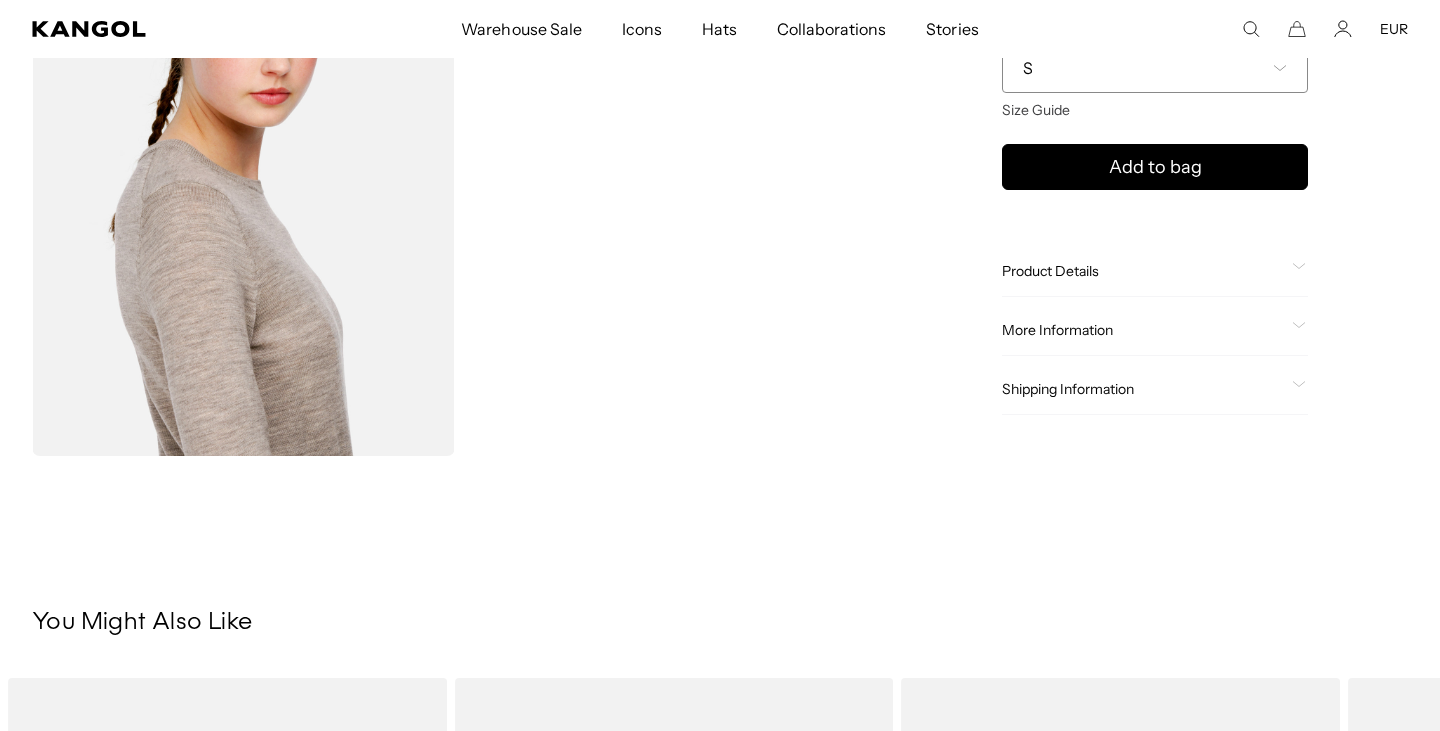 click on "More Information" 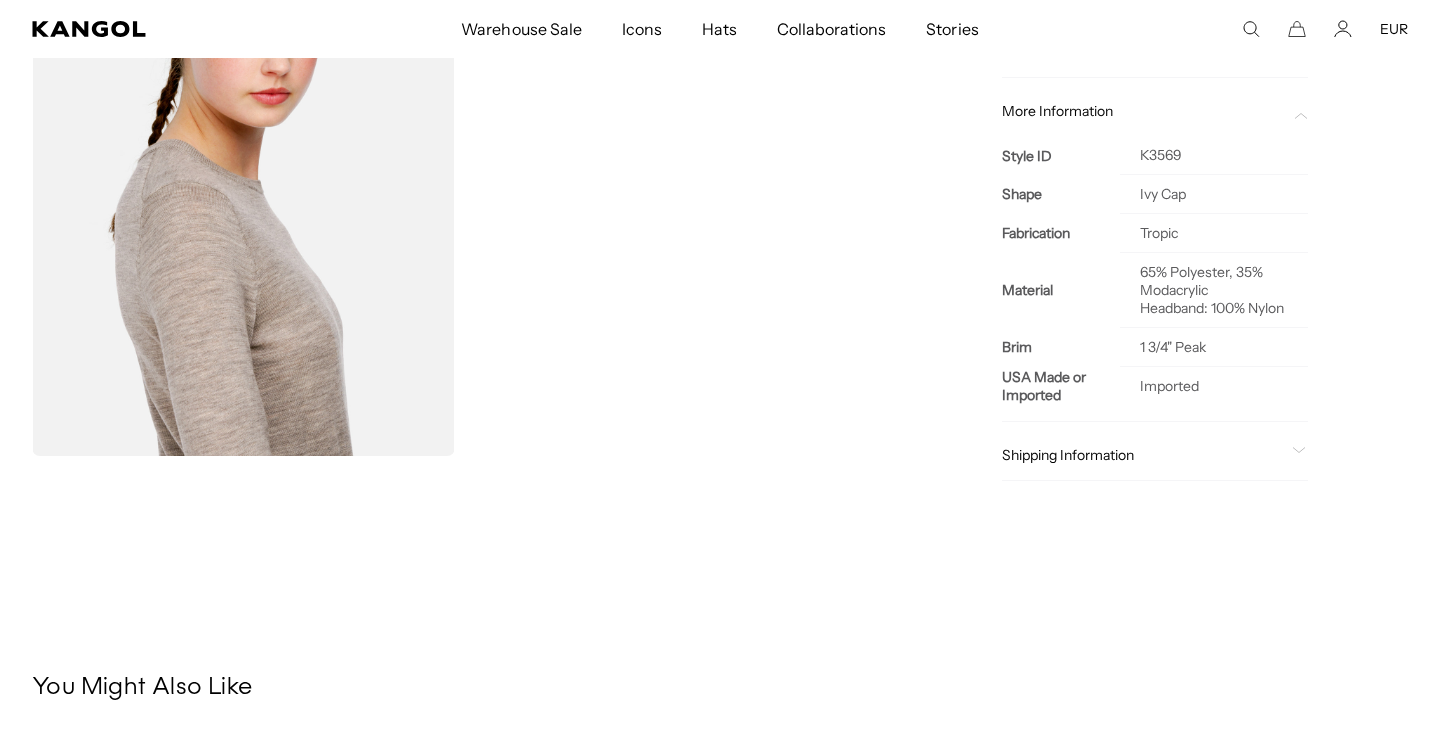 scroll, scrollTop: 0, scrollLeft: 0, axis: both 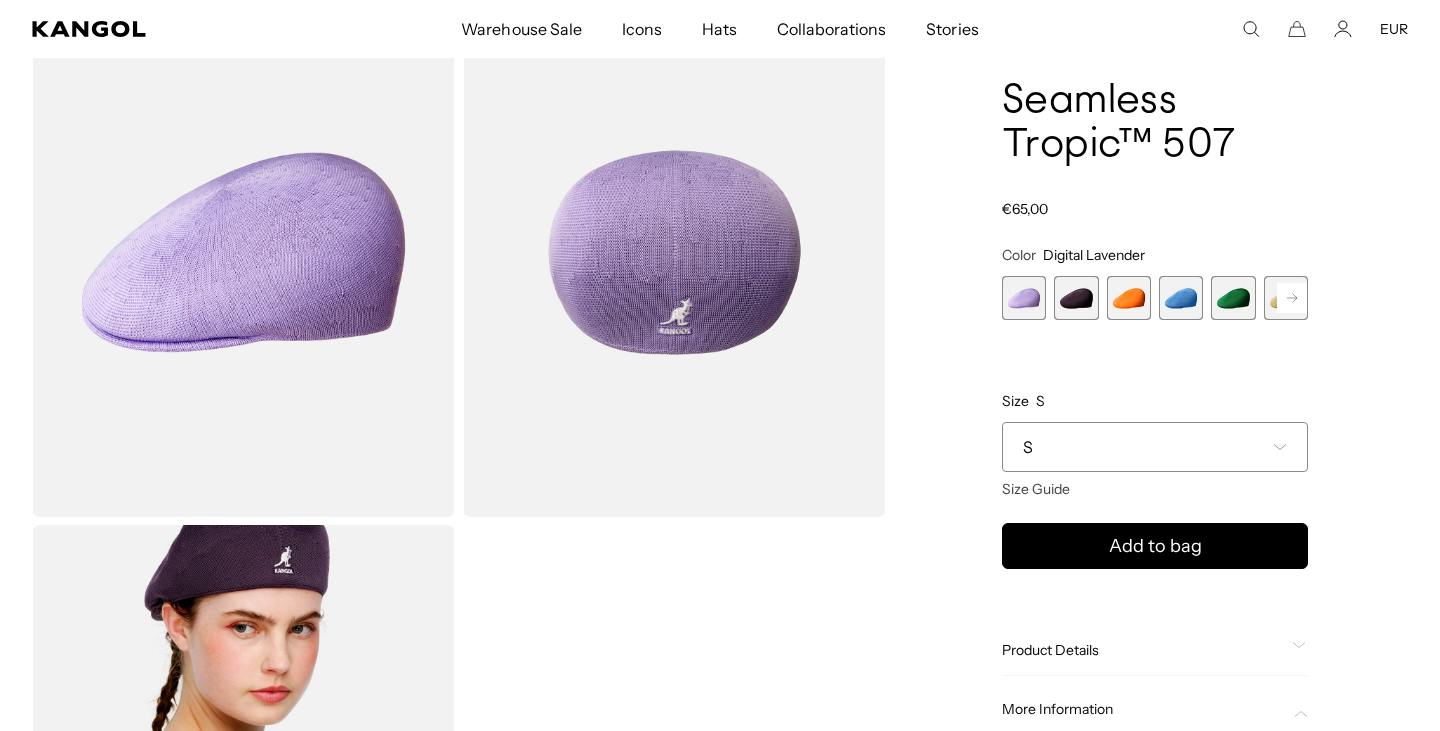 click 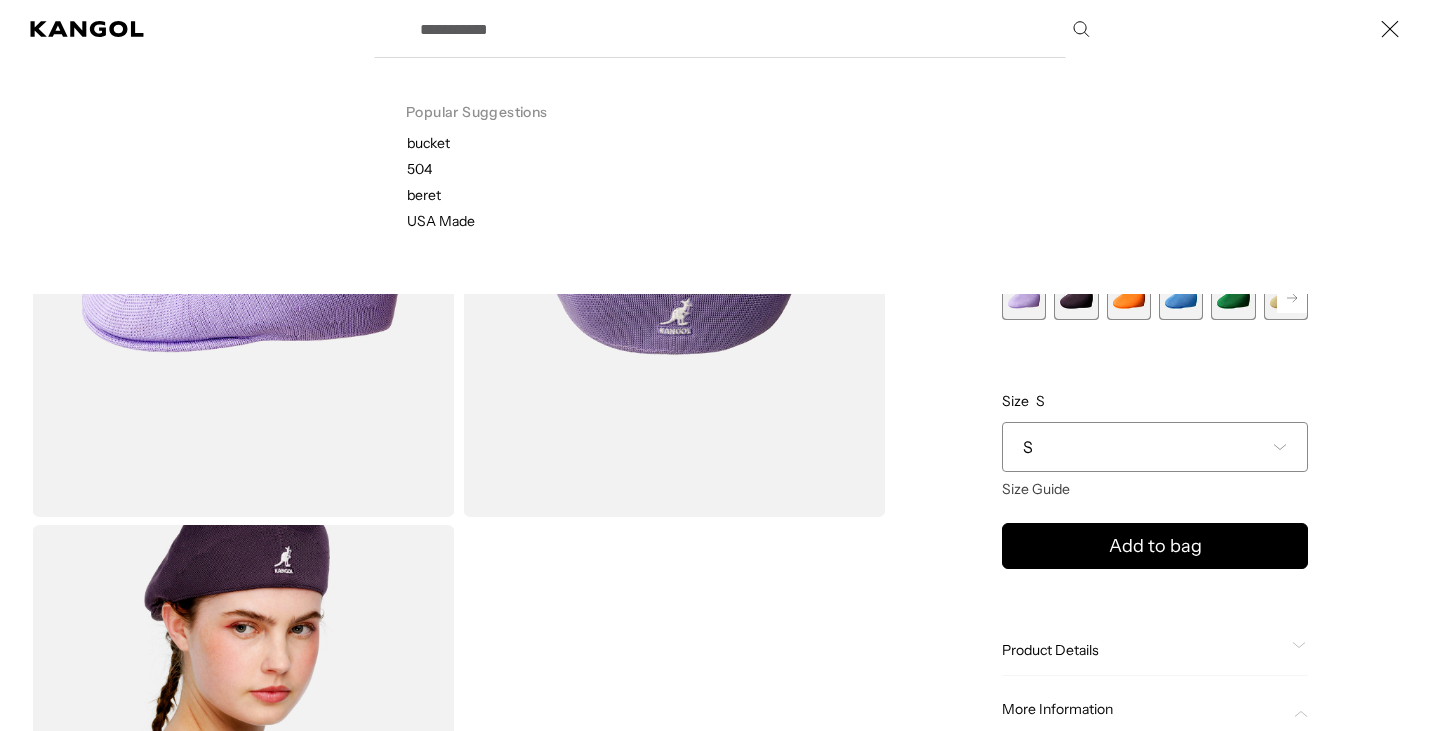 scroll, scrollTop: 0, scrollLeft: 412, axis: horizontal 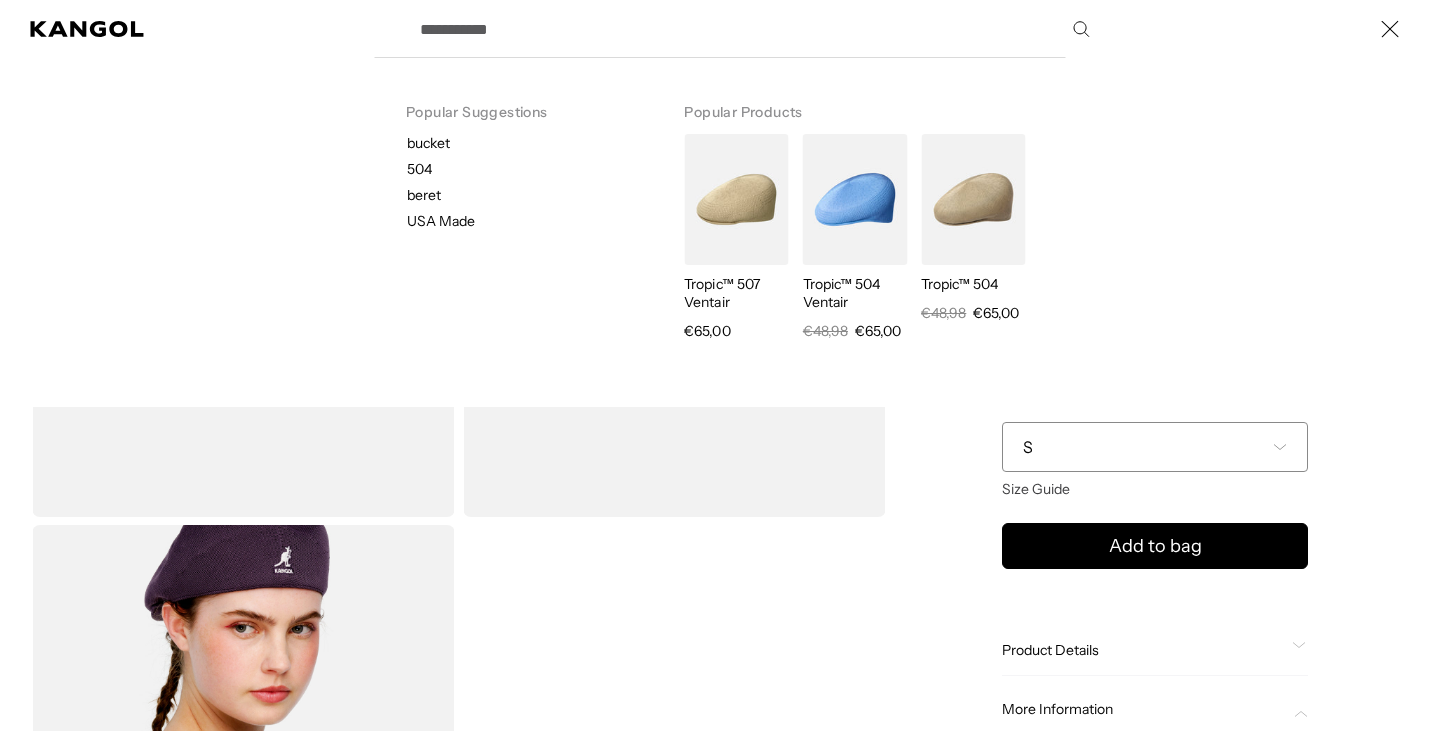 click on "Search here" at bounding box center [753, 29] 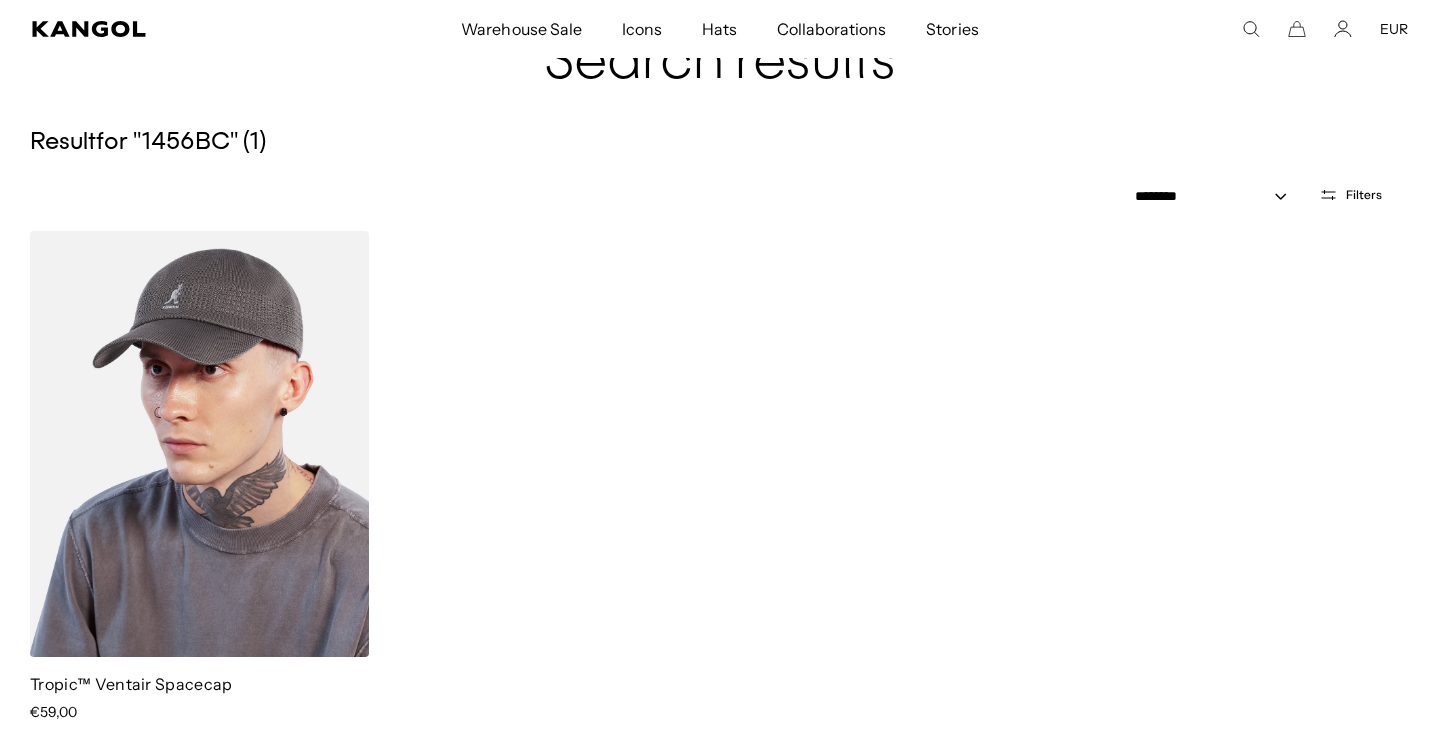 scroll, scrollTop: 238, scrollLeft: 0, axis: vertical 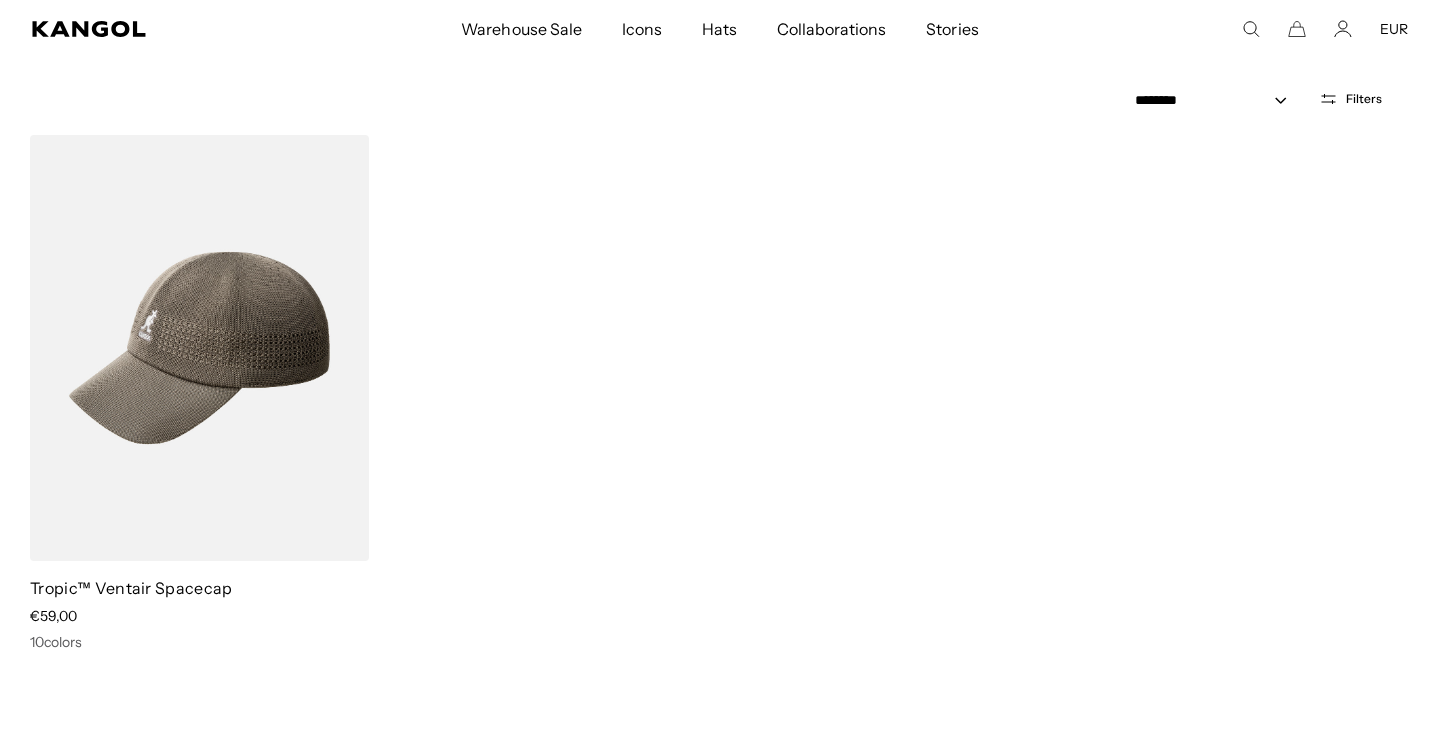 click 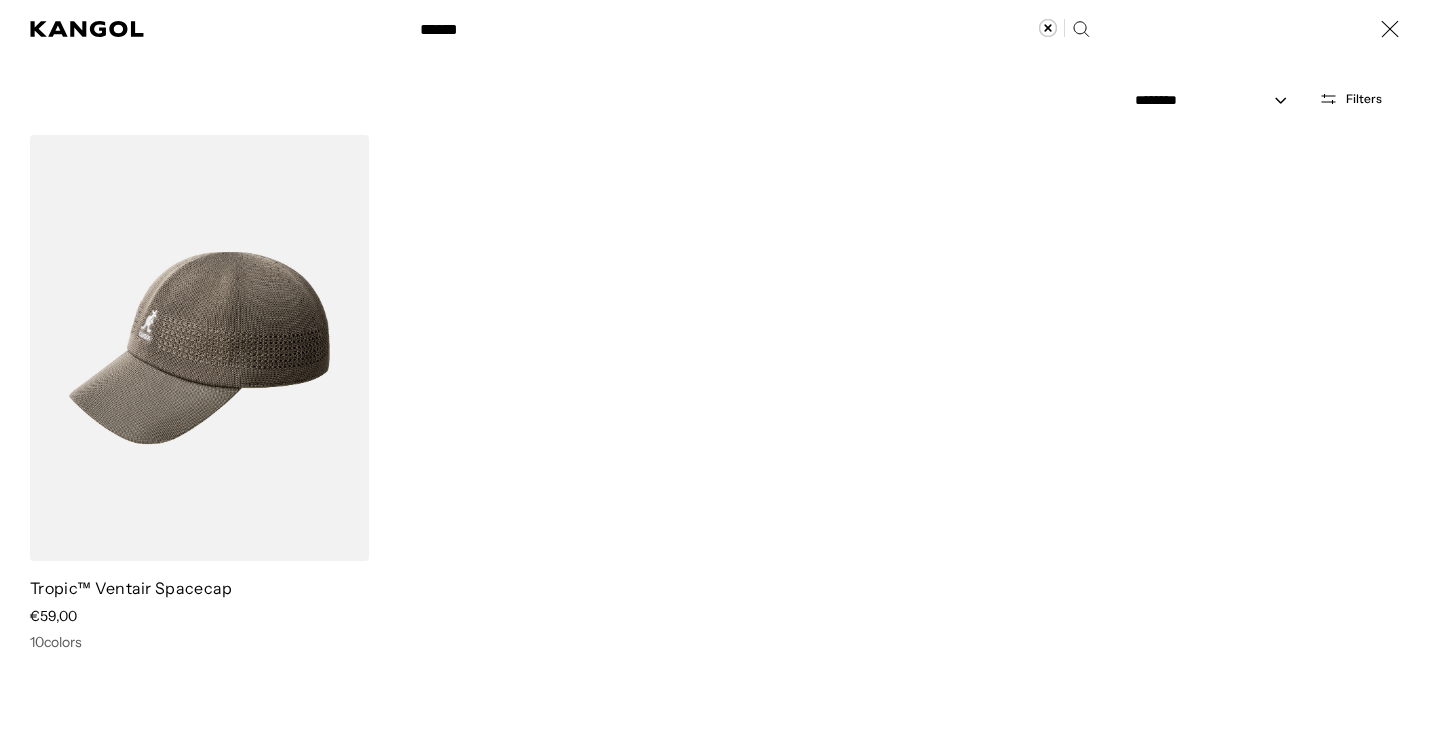 click on "******" at bounding box center (753, 29) 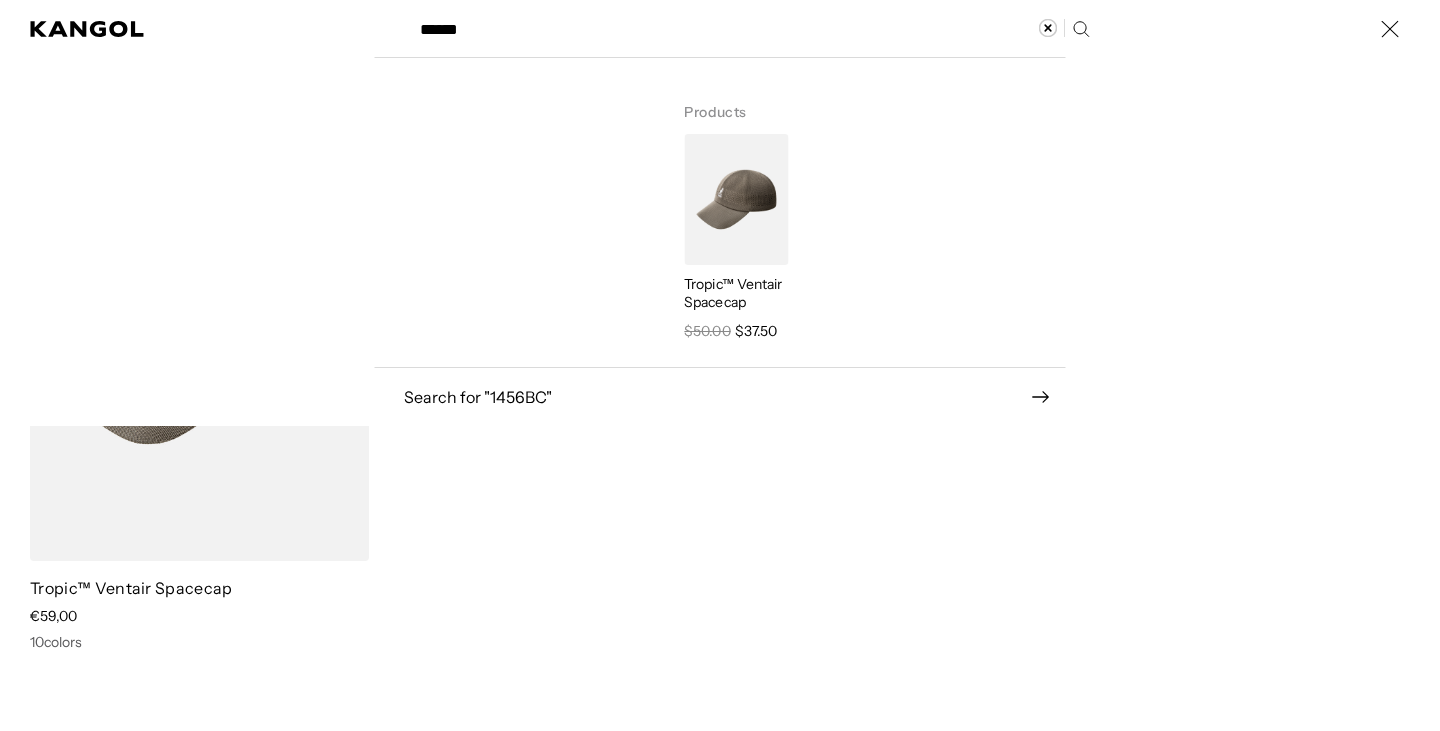 click on "******" at bounding box center (753, 29) 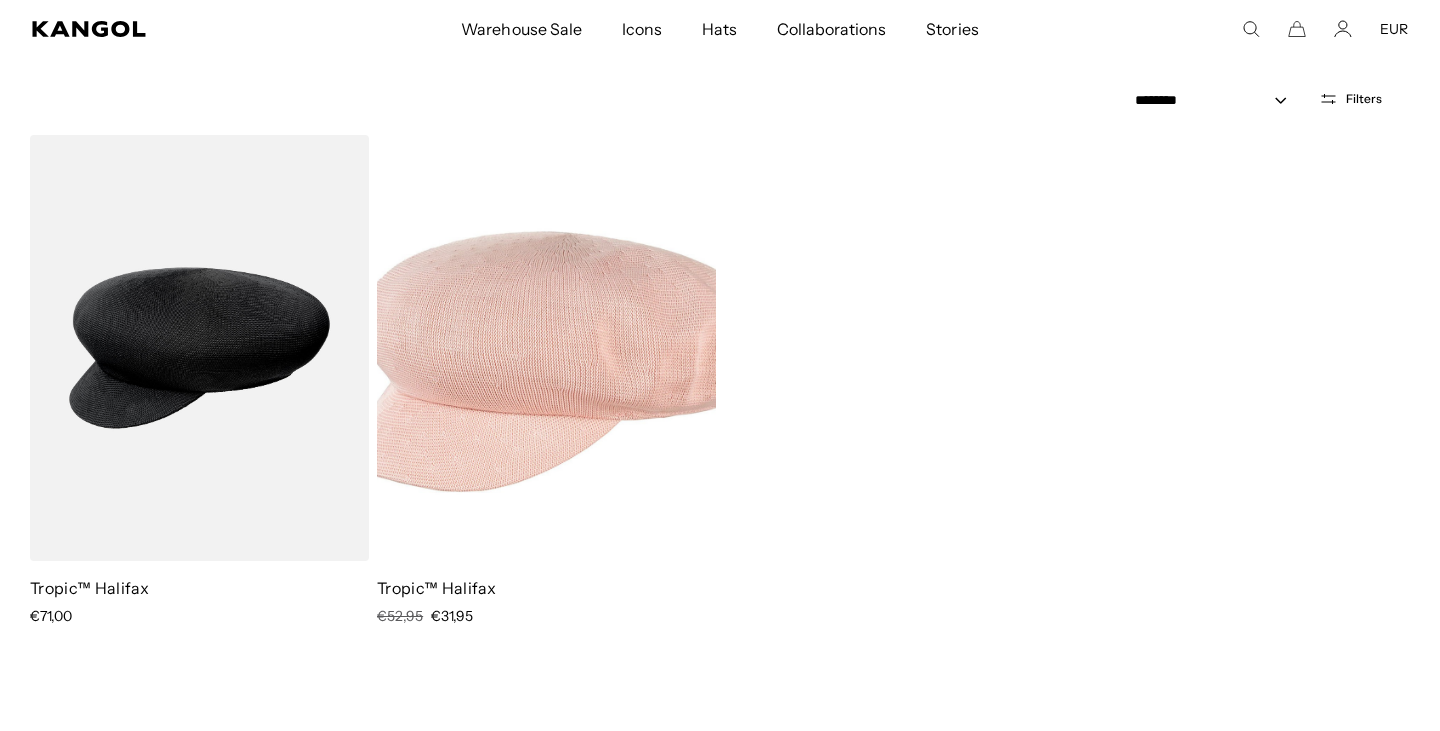 scroll, scrollTop: 0, scrollLeft: 412, axis: horizontal 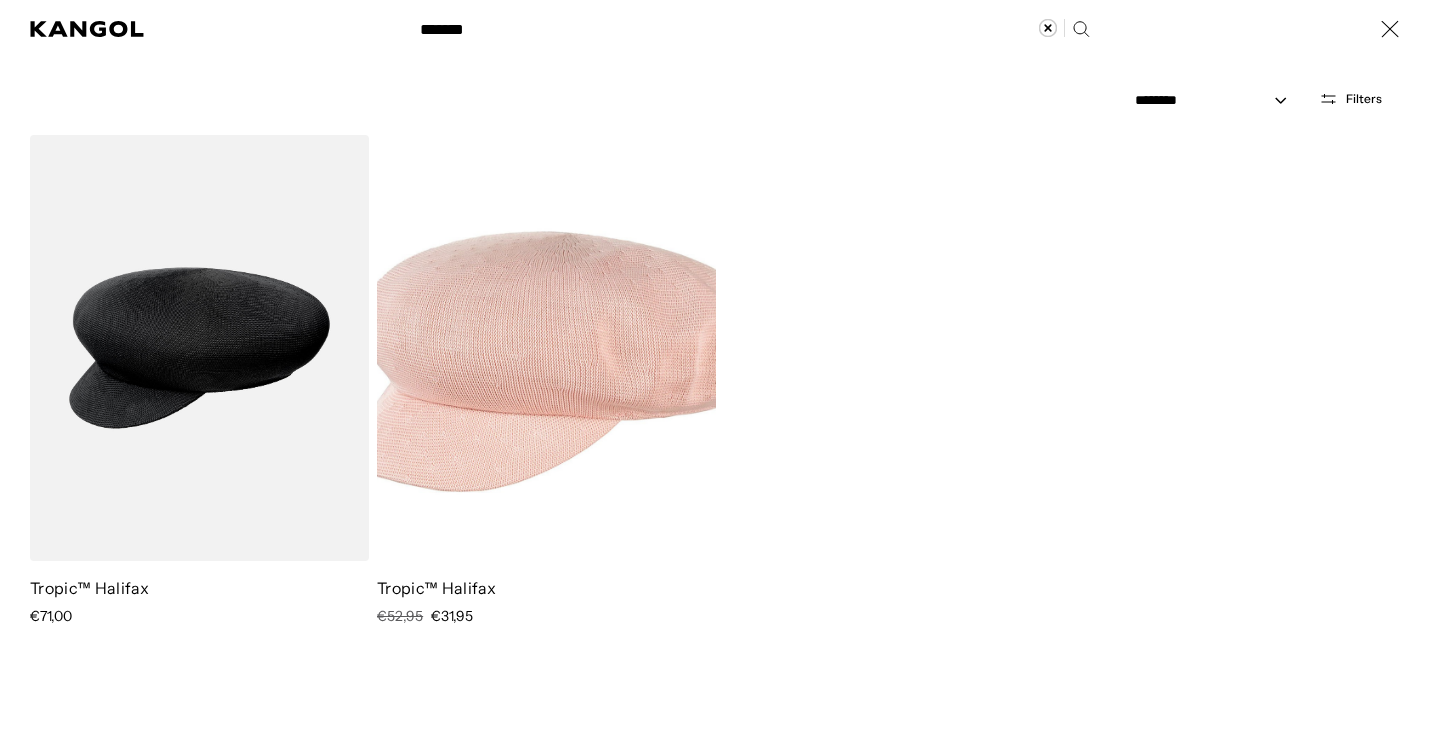 click on "*******" at bounding box center [753, 29] 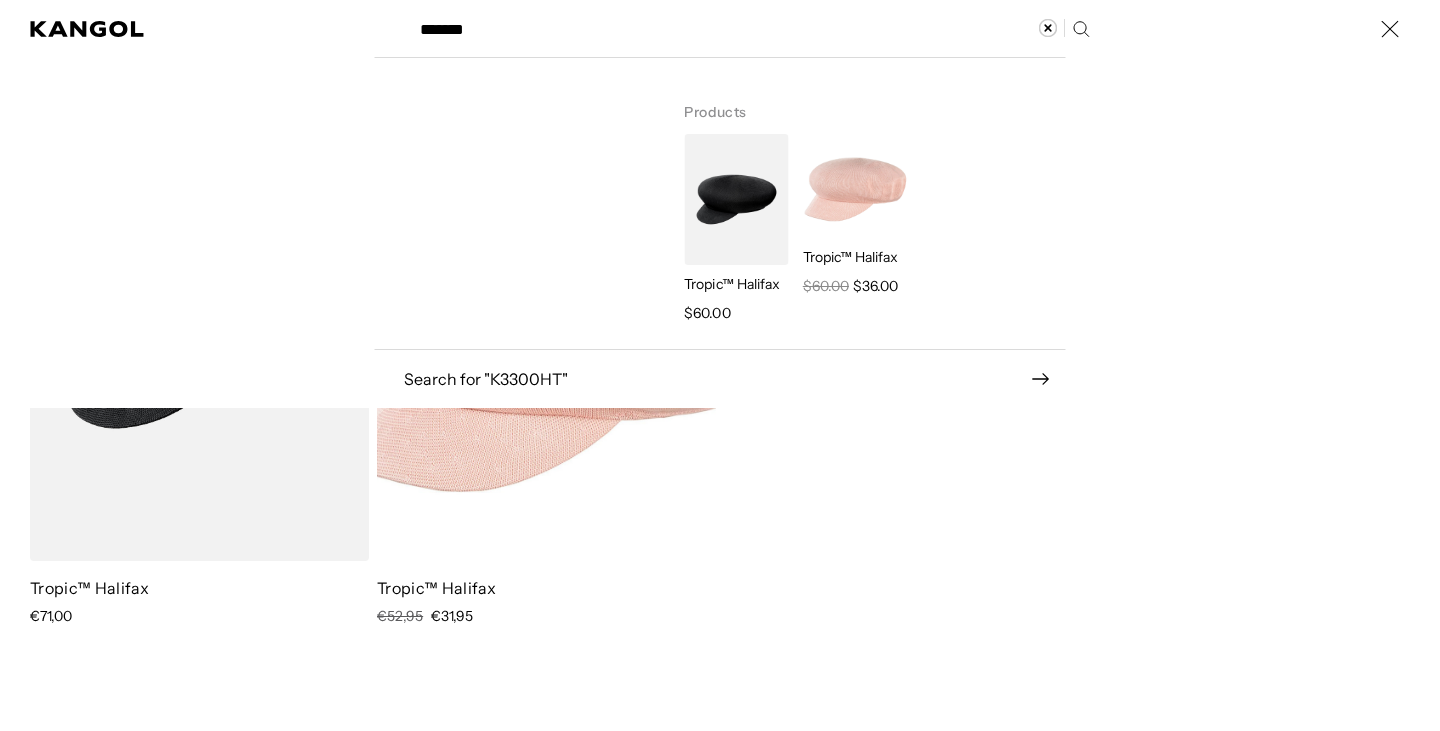 click on "*******" at bounding box center (753, 29) 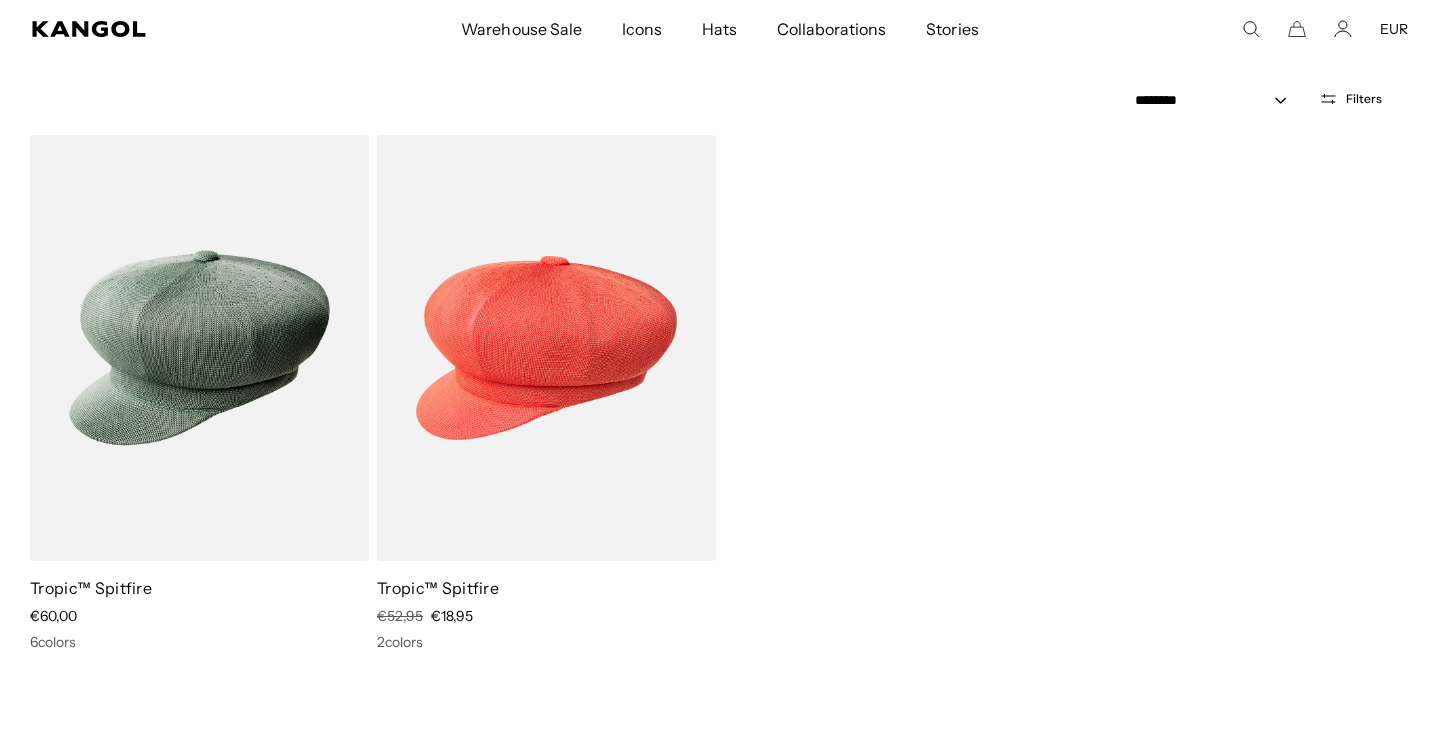 scroll, scrollTop: 0, scrollLeft: 0, axis: both 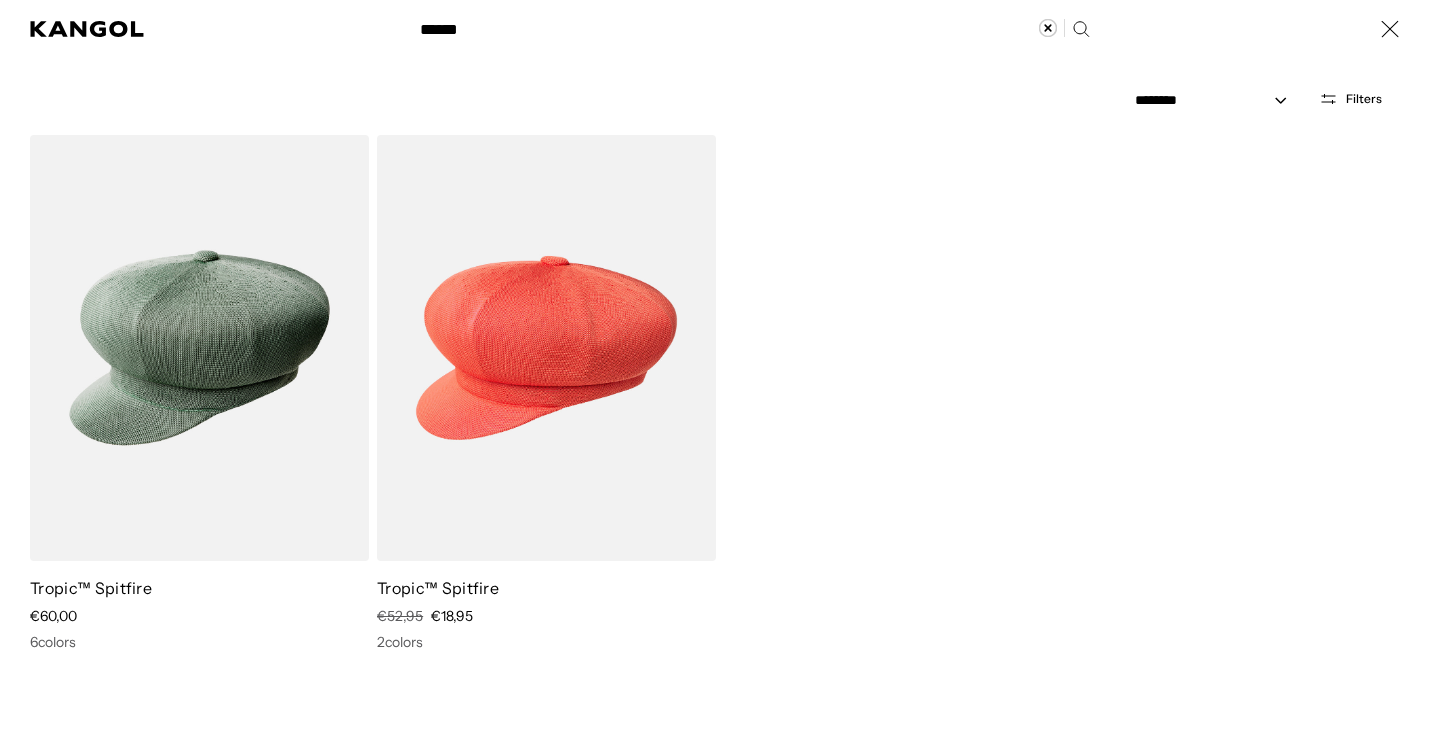 click on "******" at bounding box center (753, 29) 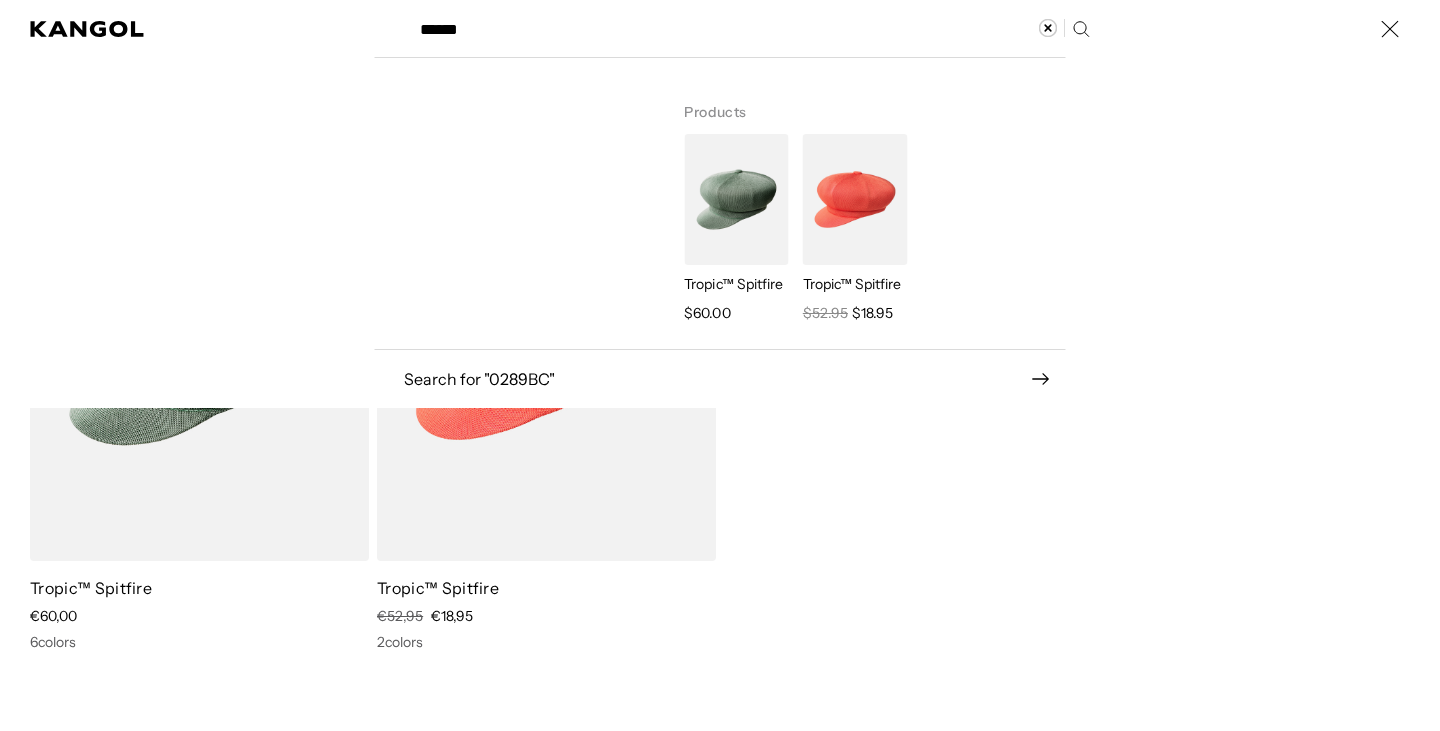 click on "******" at bounding box center [753, 29] 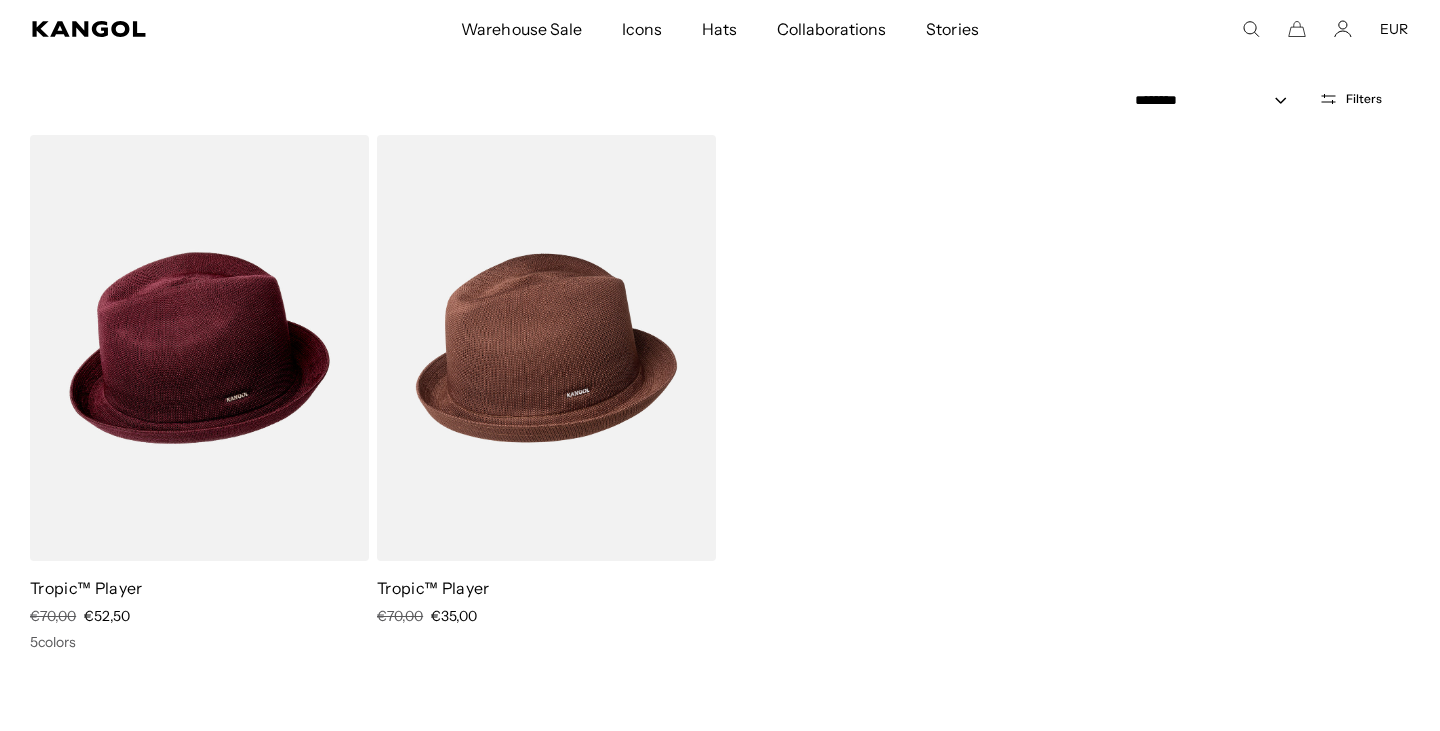 scroll, scrollTop: 0, scrollLeft: 0, axis: both 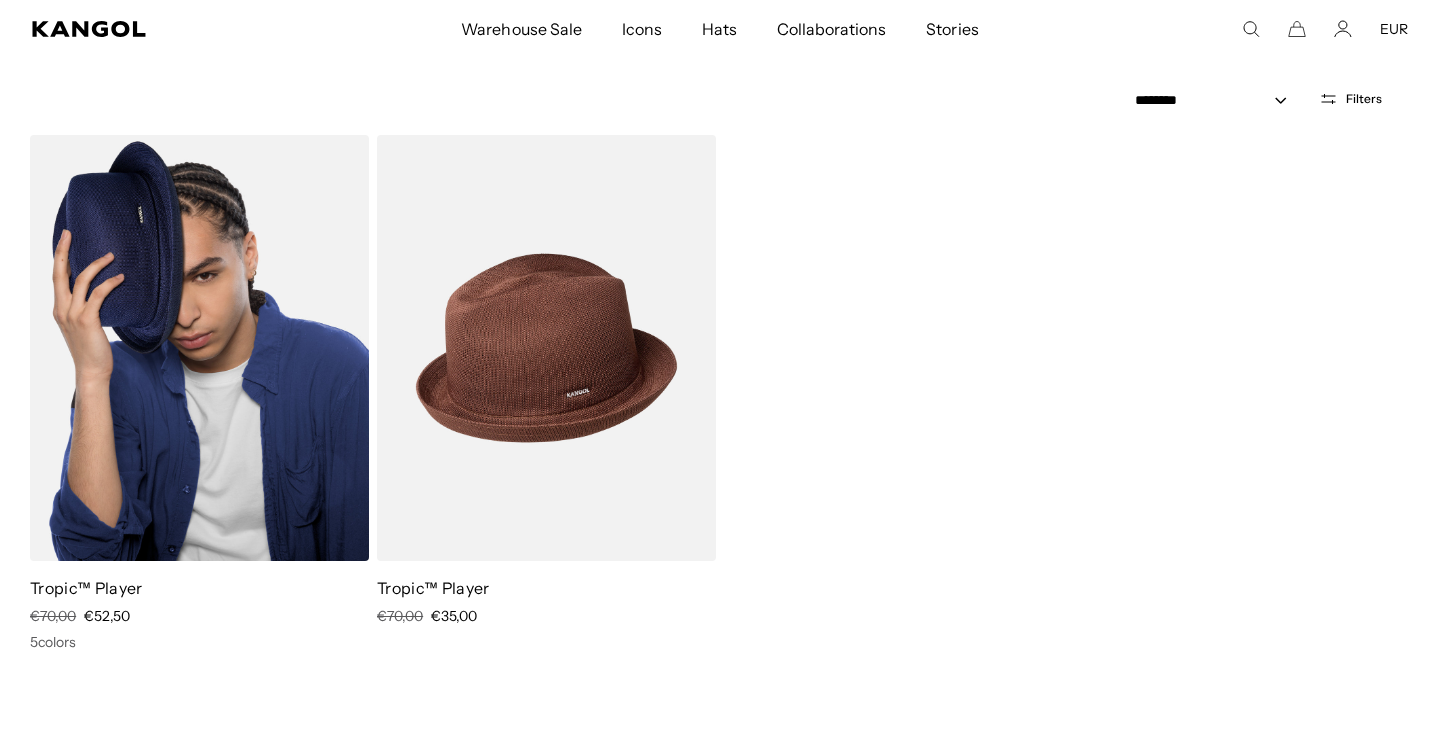 click at bounding box center (199, 348) 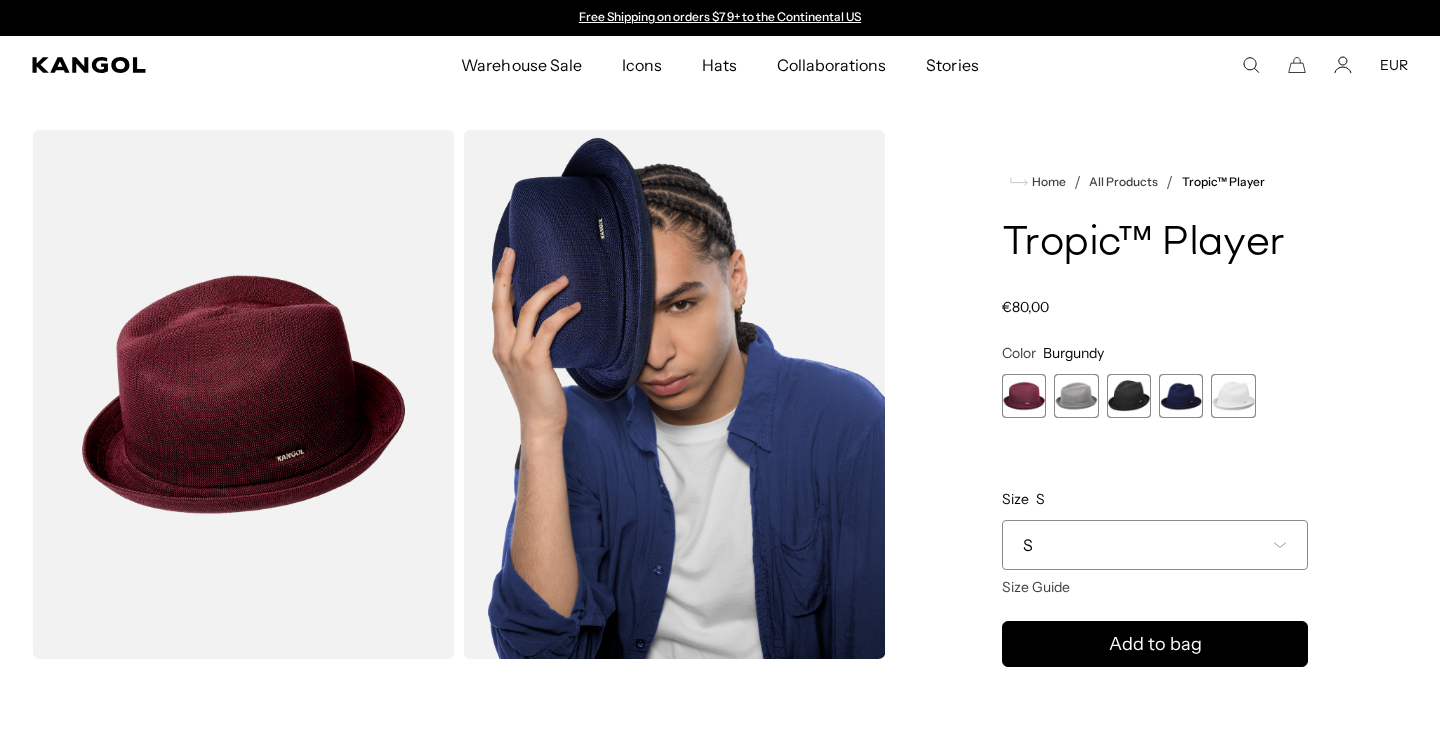 scroll, scrollTop: 0, scrollLeft: 0, axis: both 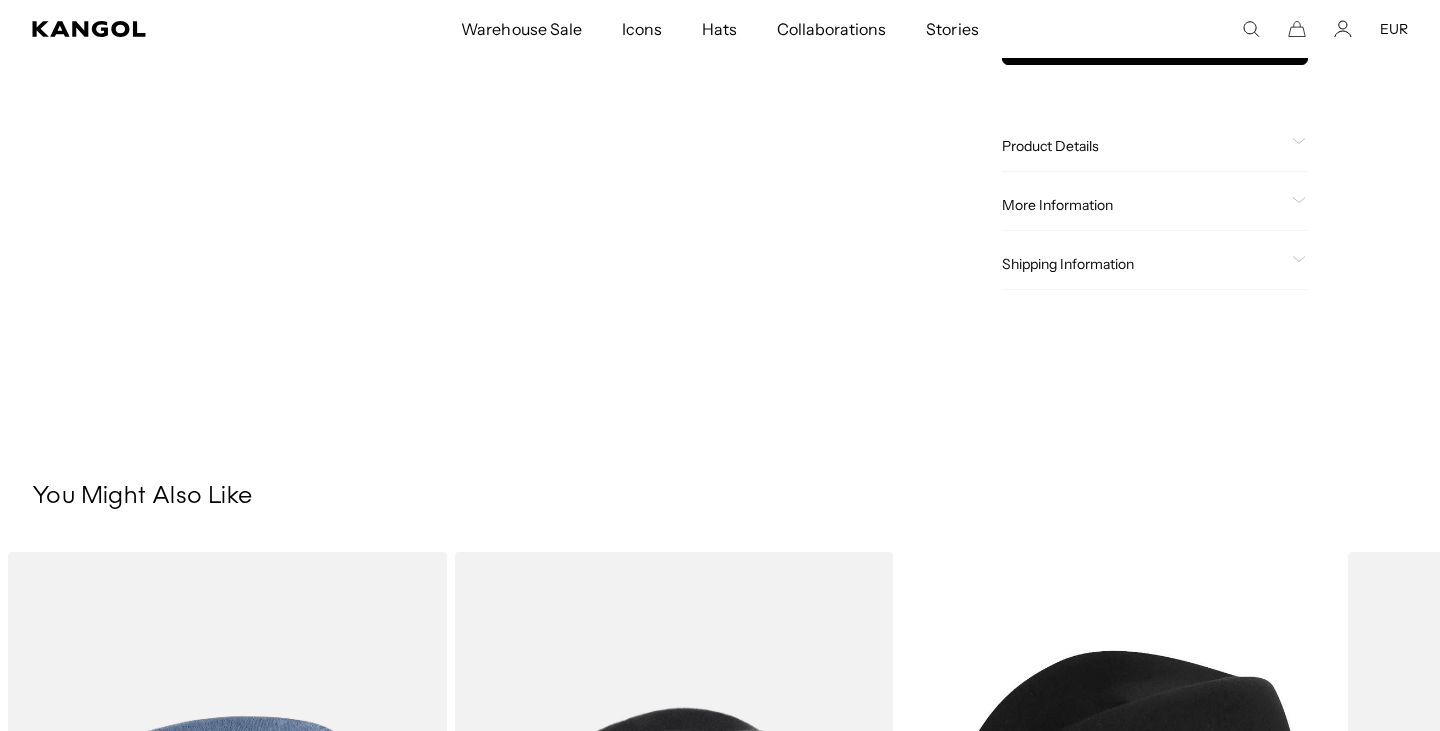 click on "More Information" 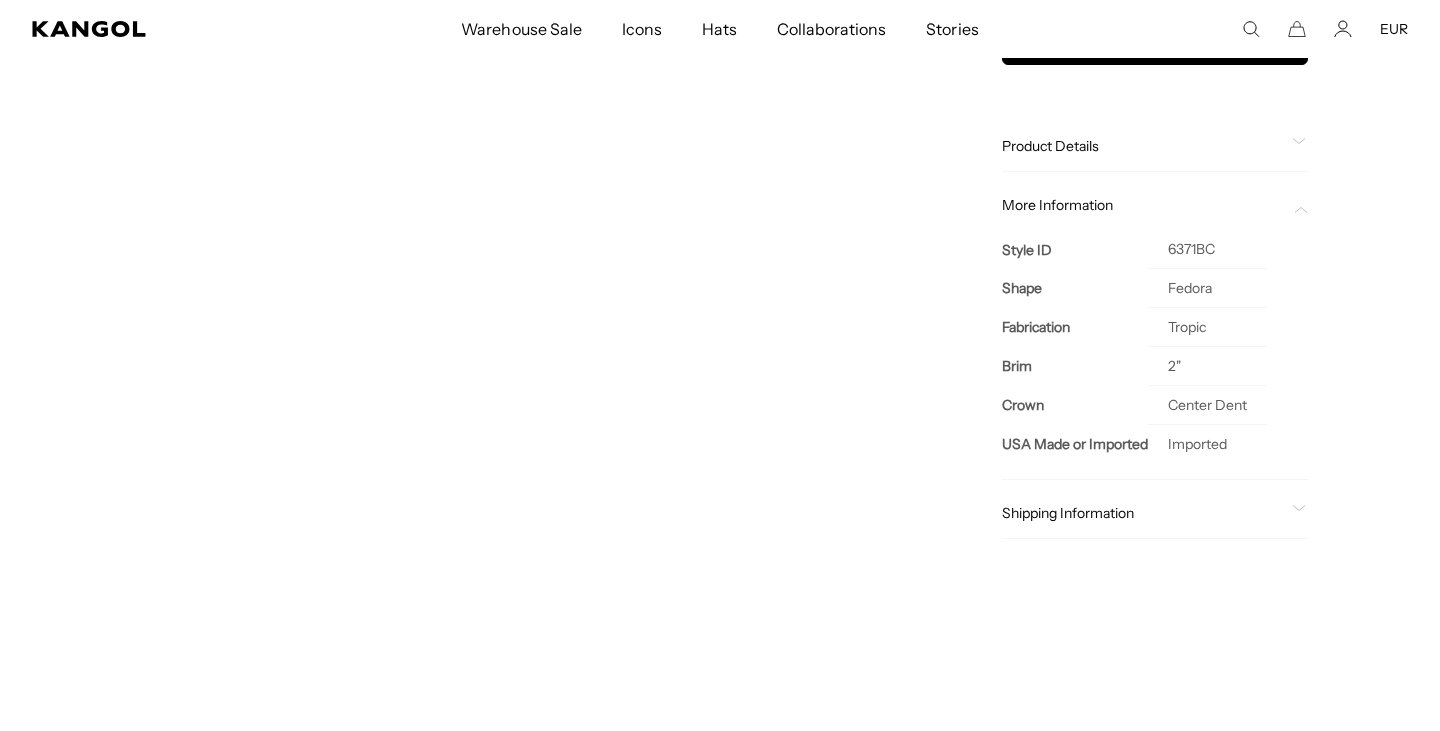 scroll, scrollTop: 0, scrollLeft: 0, axis: both 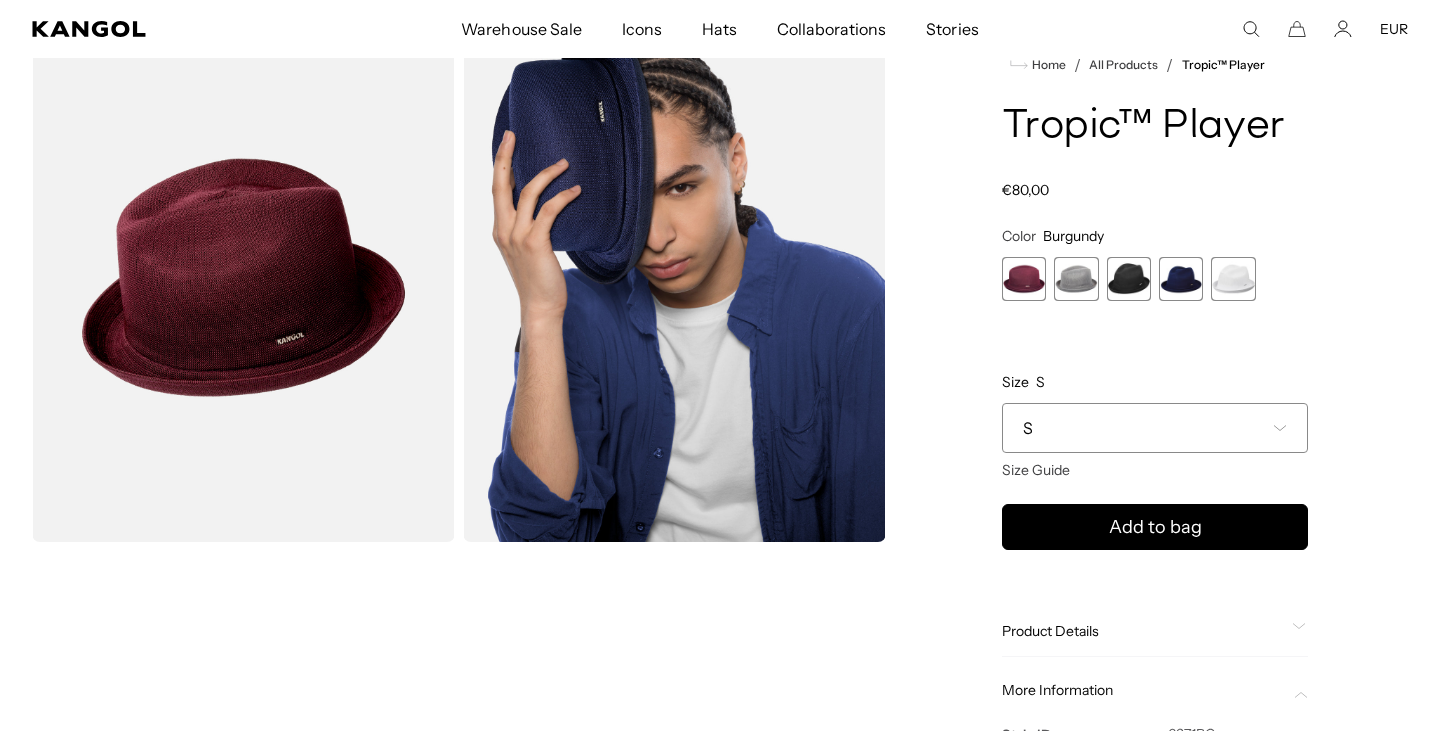click 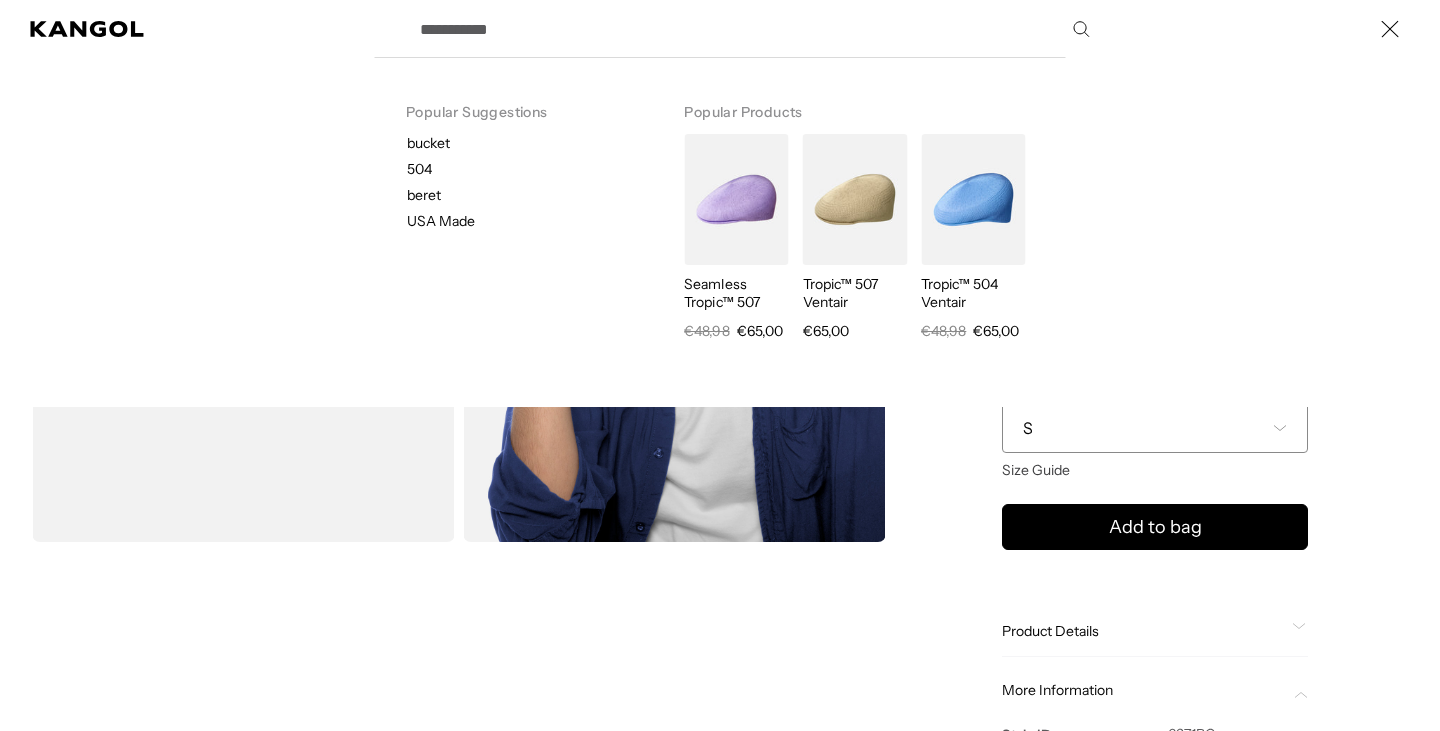 click on "Search here" at bounding box center (753, 29) 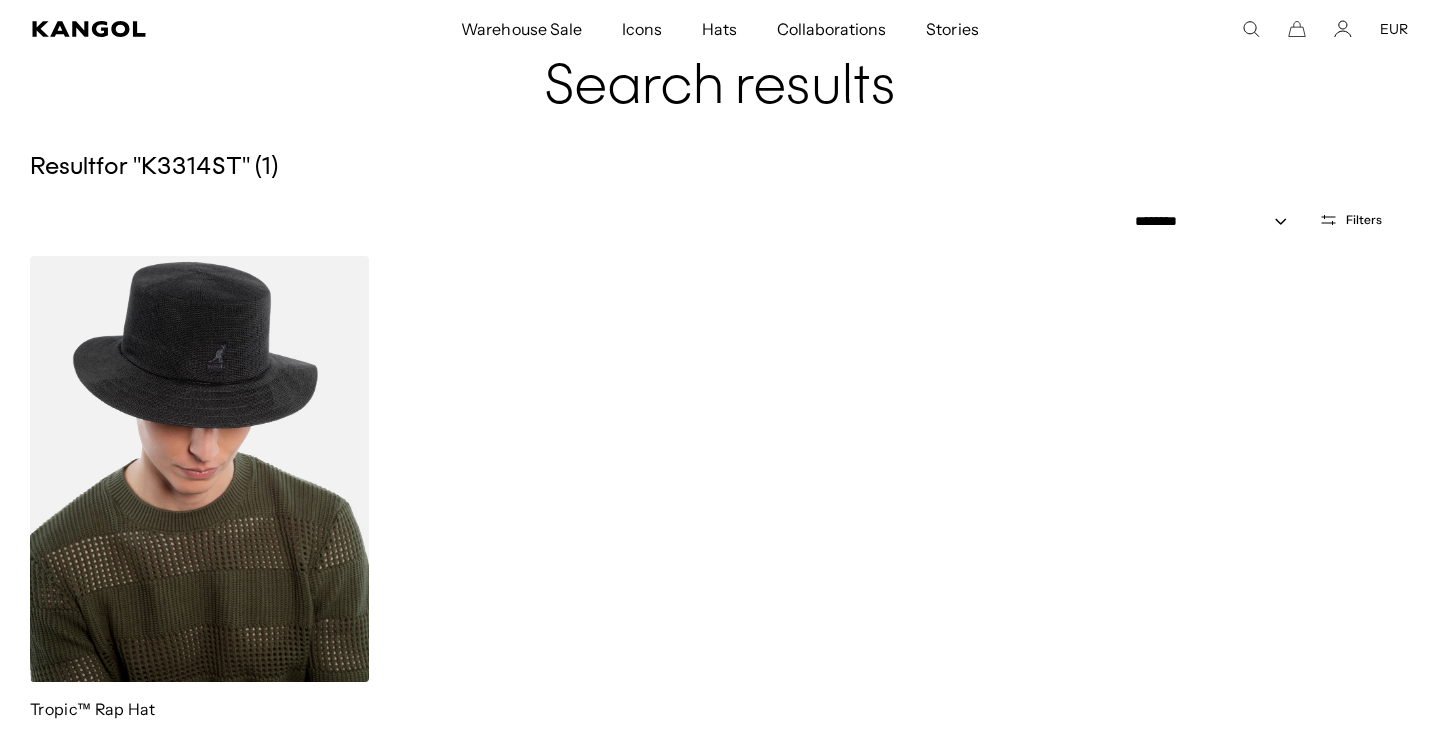 scroll, scrollTop: 0, scrollLeft: 0, axis: both 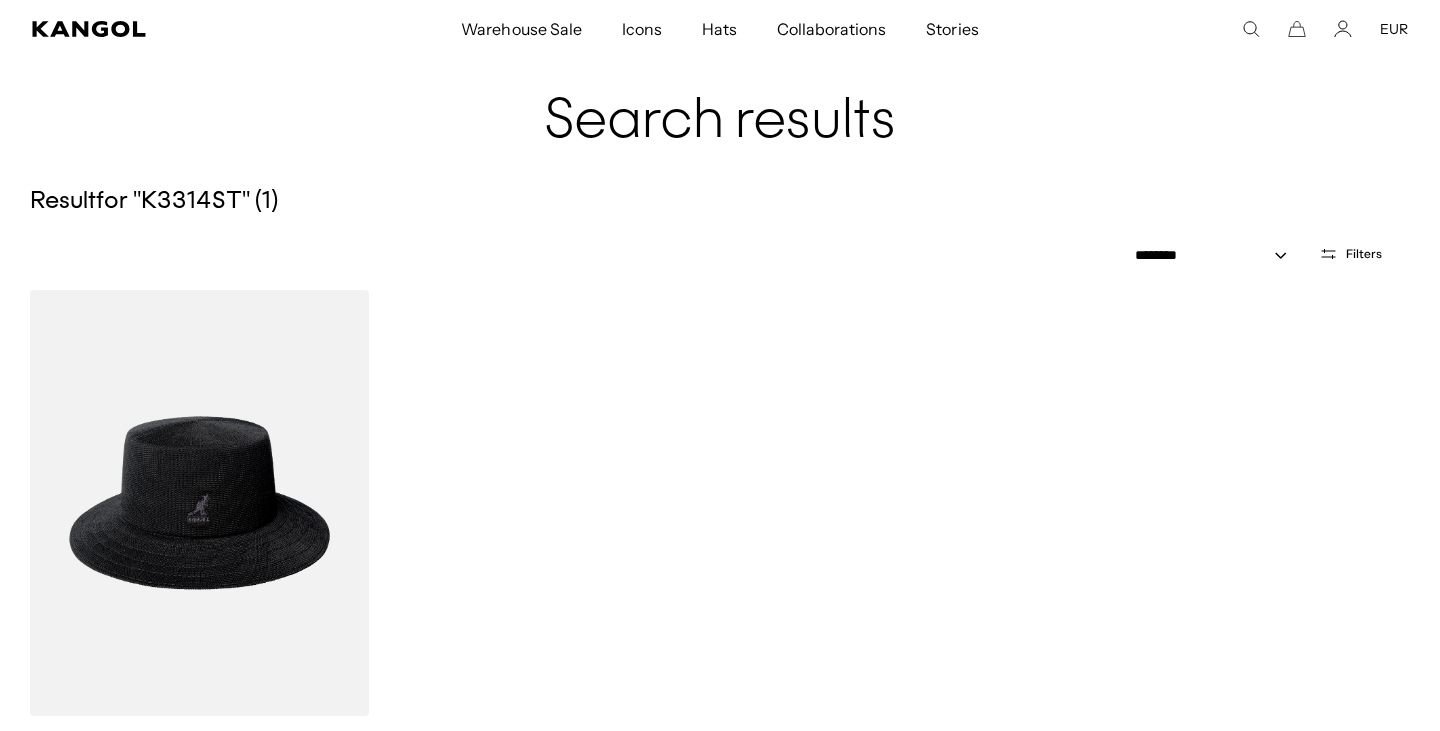 click on "Warehouse Sale
Warehouse Sale
Limited Time: Select Spring Styles on Sale
All Sale Hats
Icons
Icons
Berets" at bounding box center [720, 29] 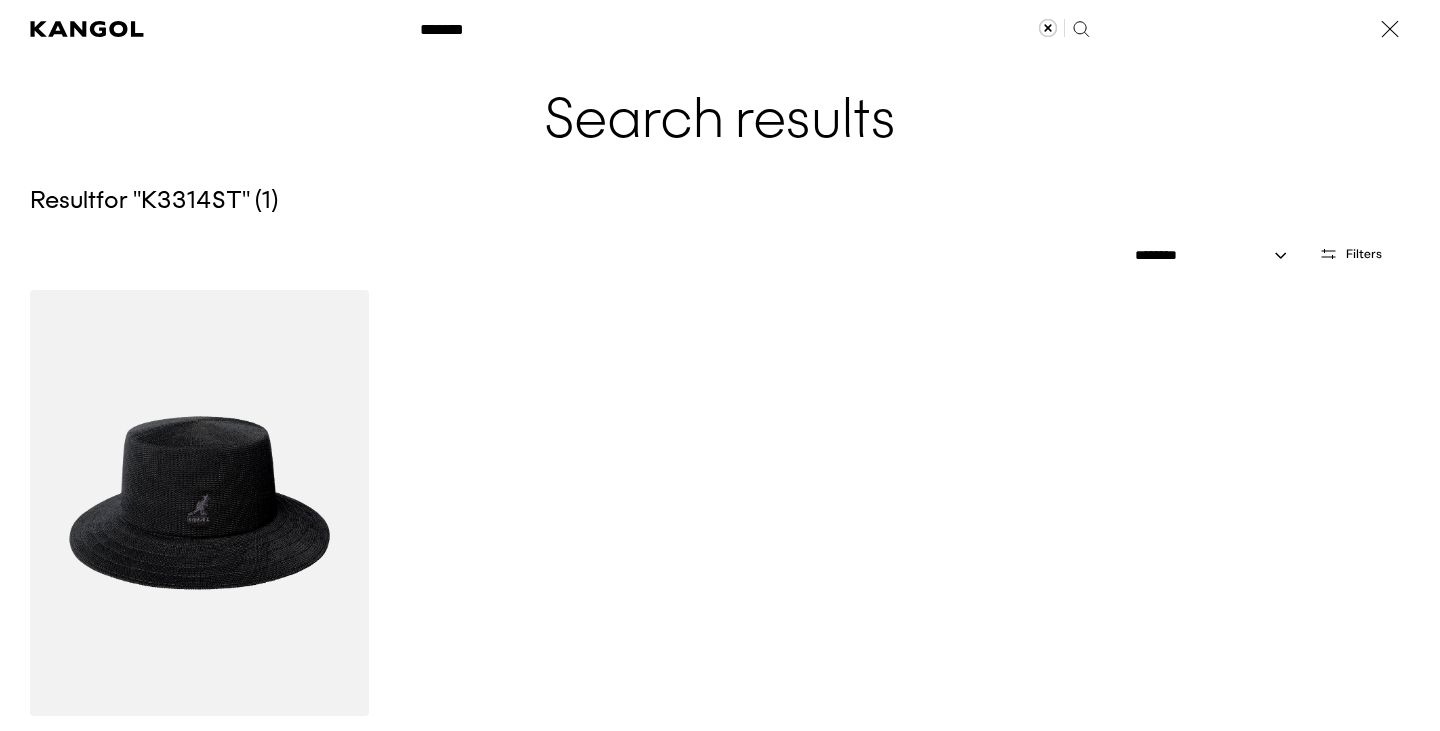 scroll, scrollTop: 0, scrollLeft: 0, axis: both 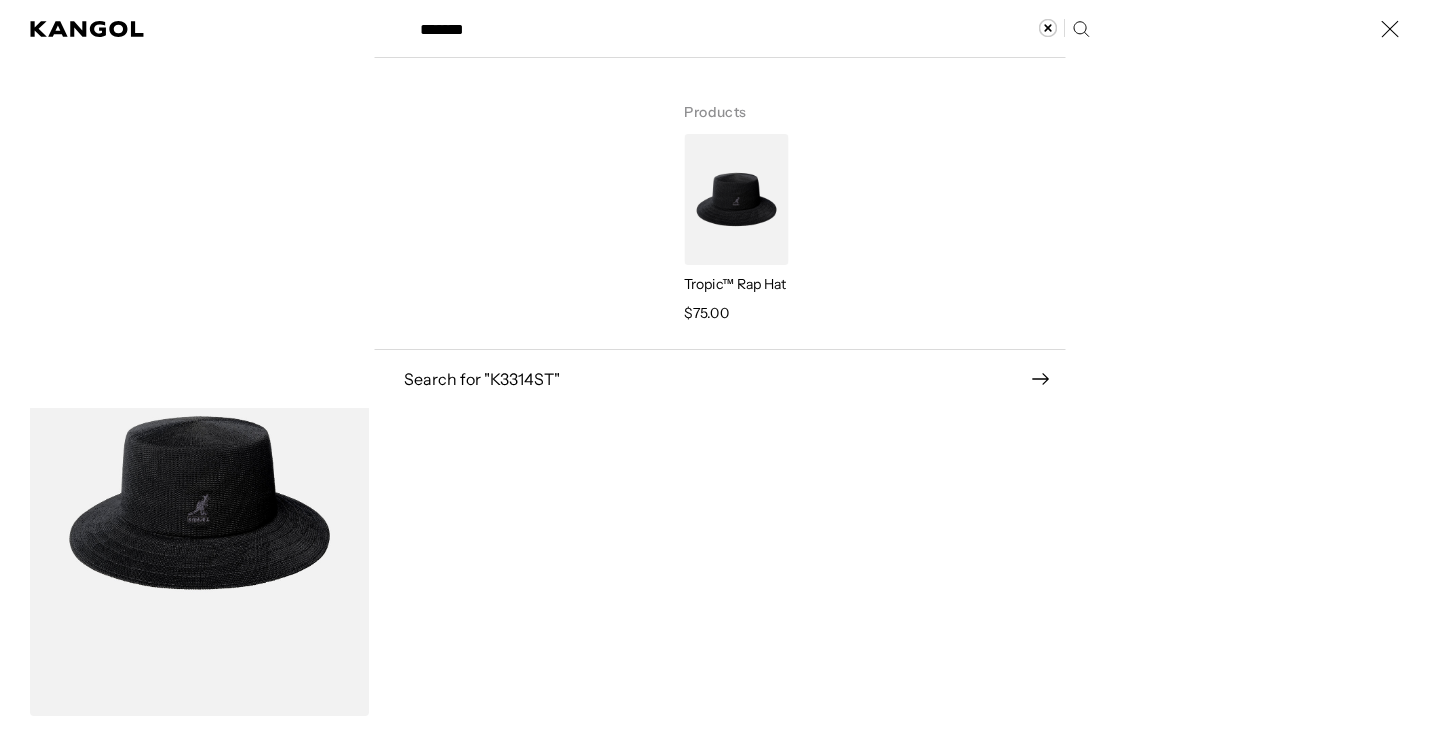 click on "*******" at bounding box center [753, 29] 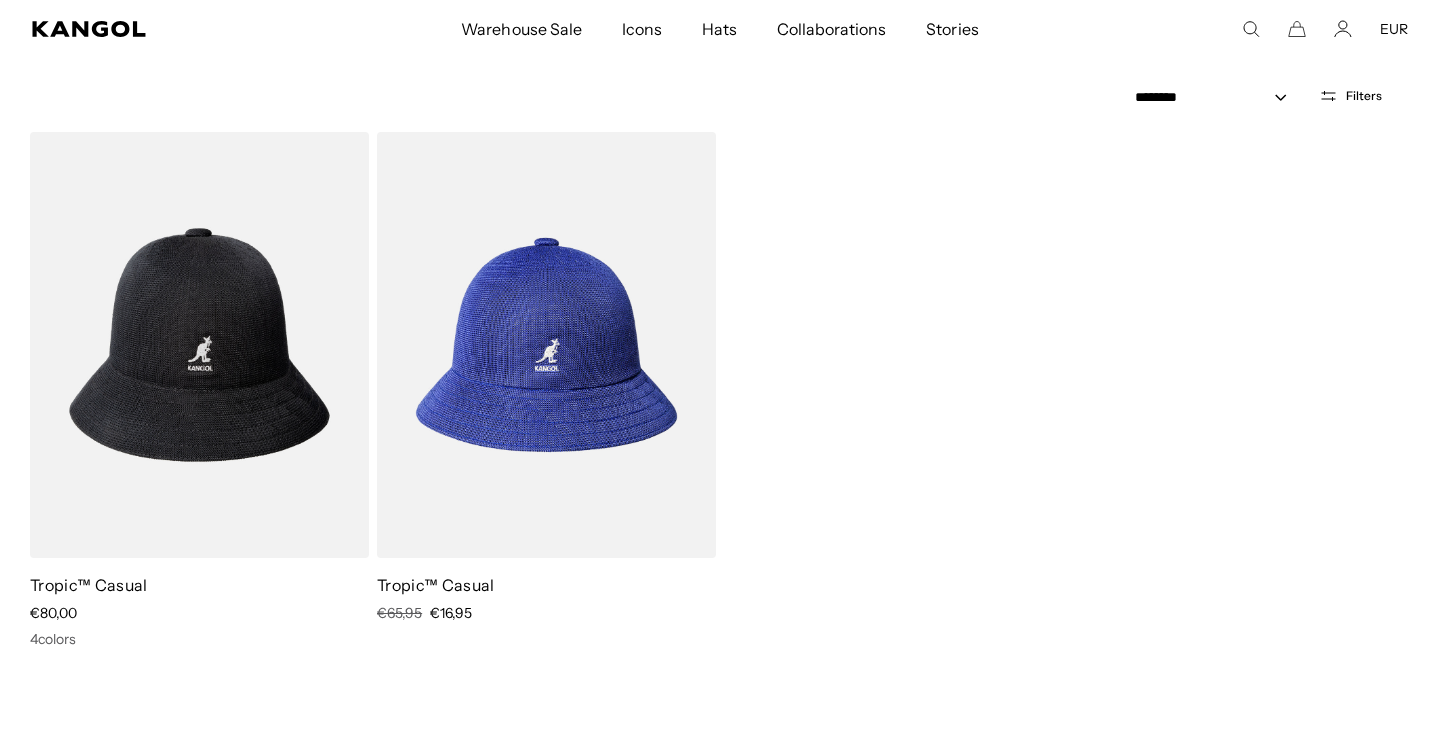 scroll, scrollTop: 283, scrollLeft: 0, axis: vertical 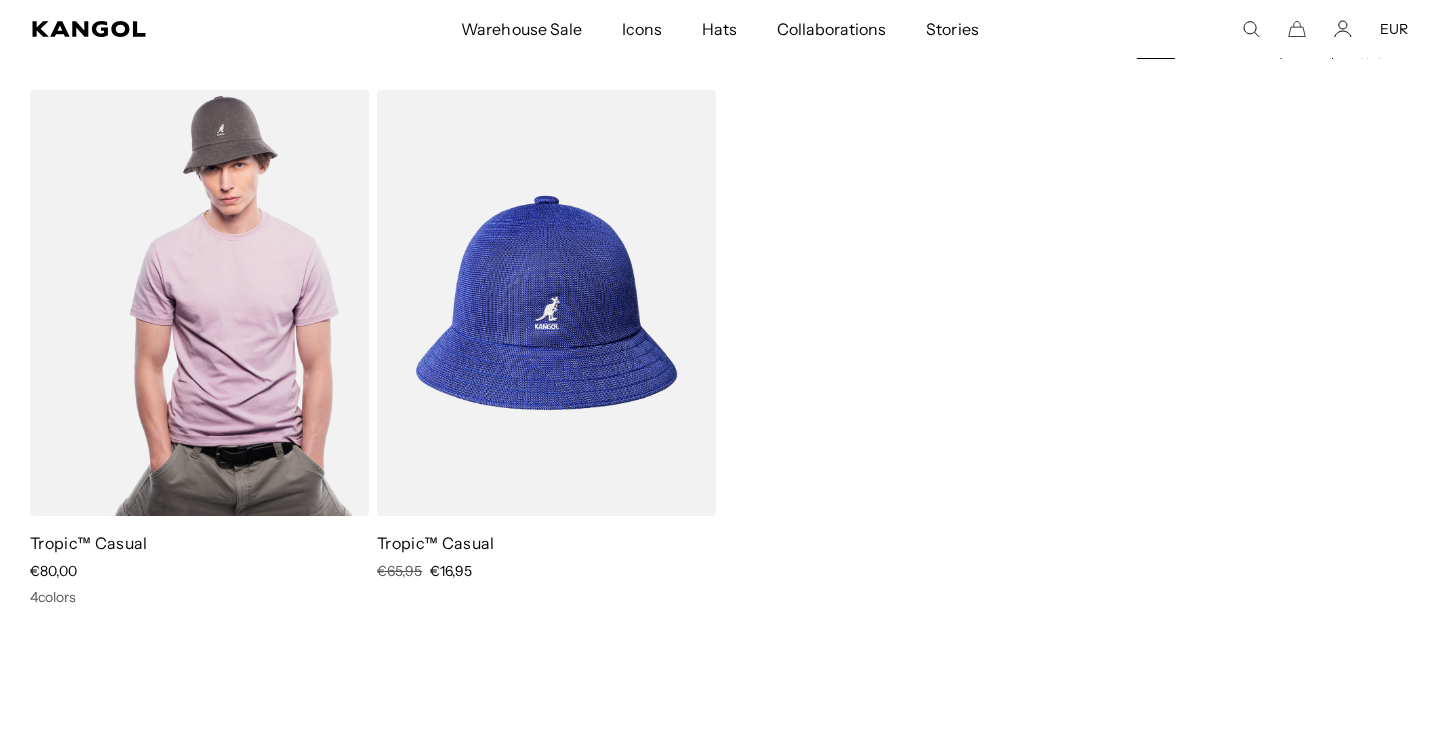 click at bounding box center (199, 303) 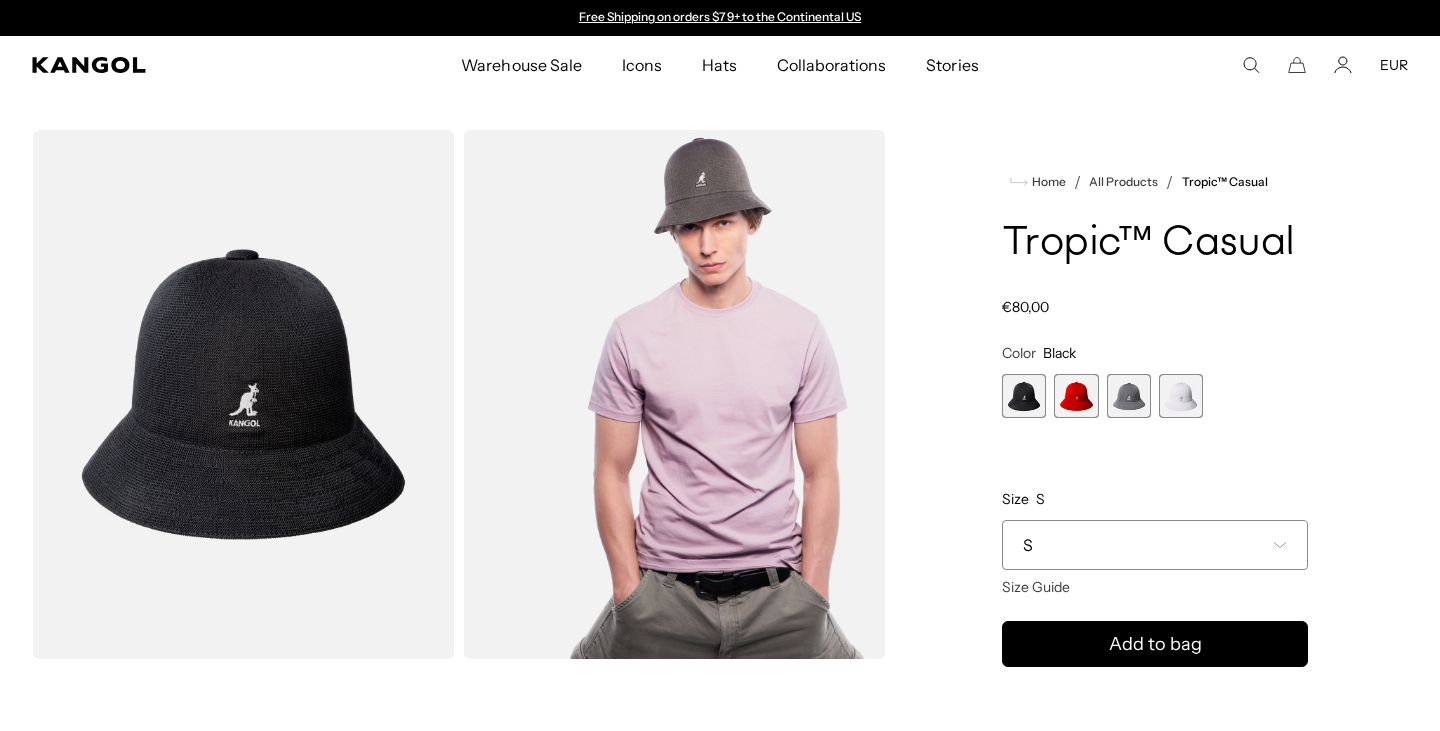 scroll, scrollTop: 0, scrollLeft: 0, axis: both 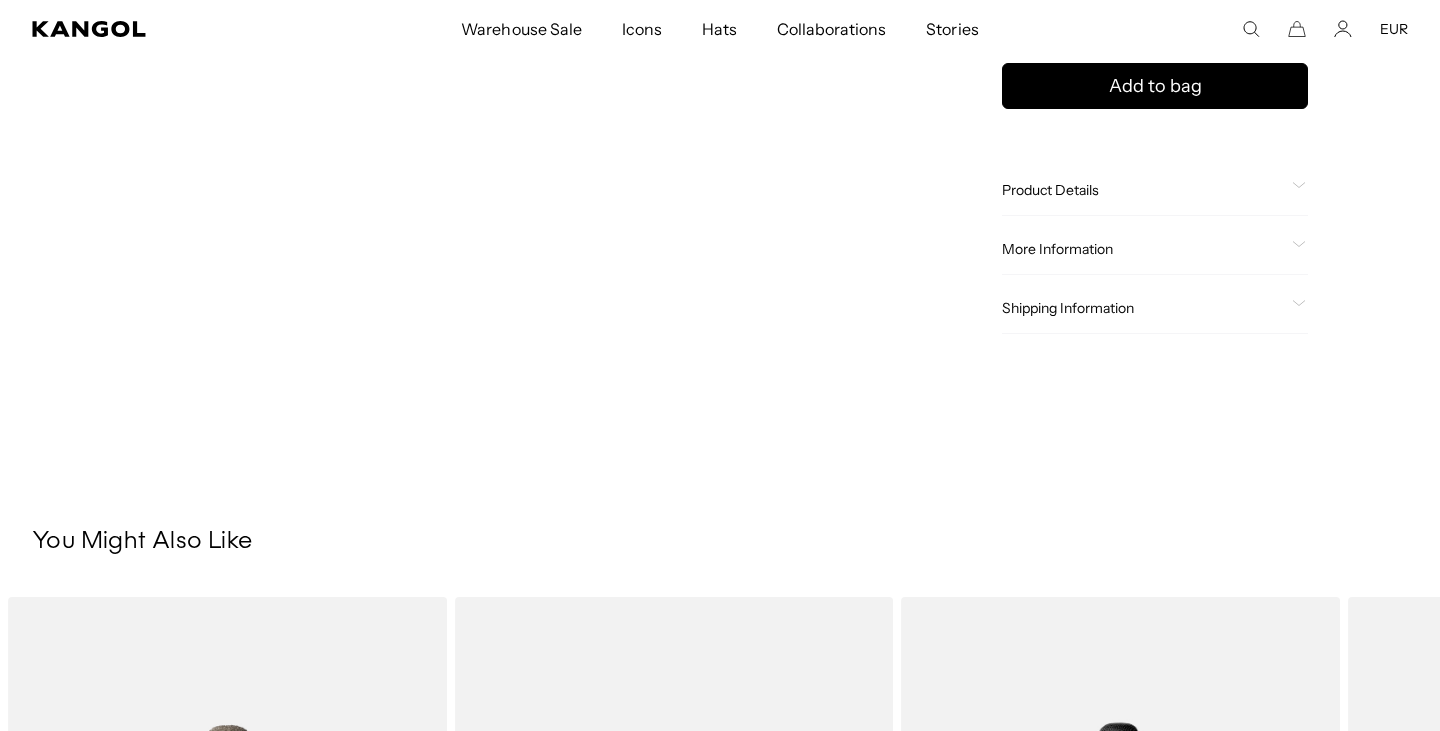 click on "More Information" 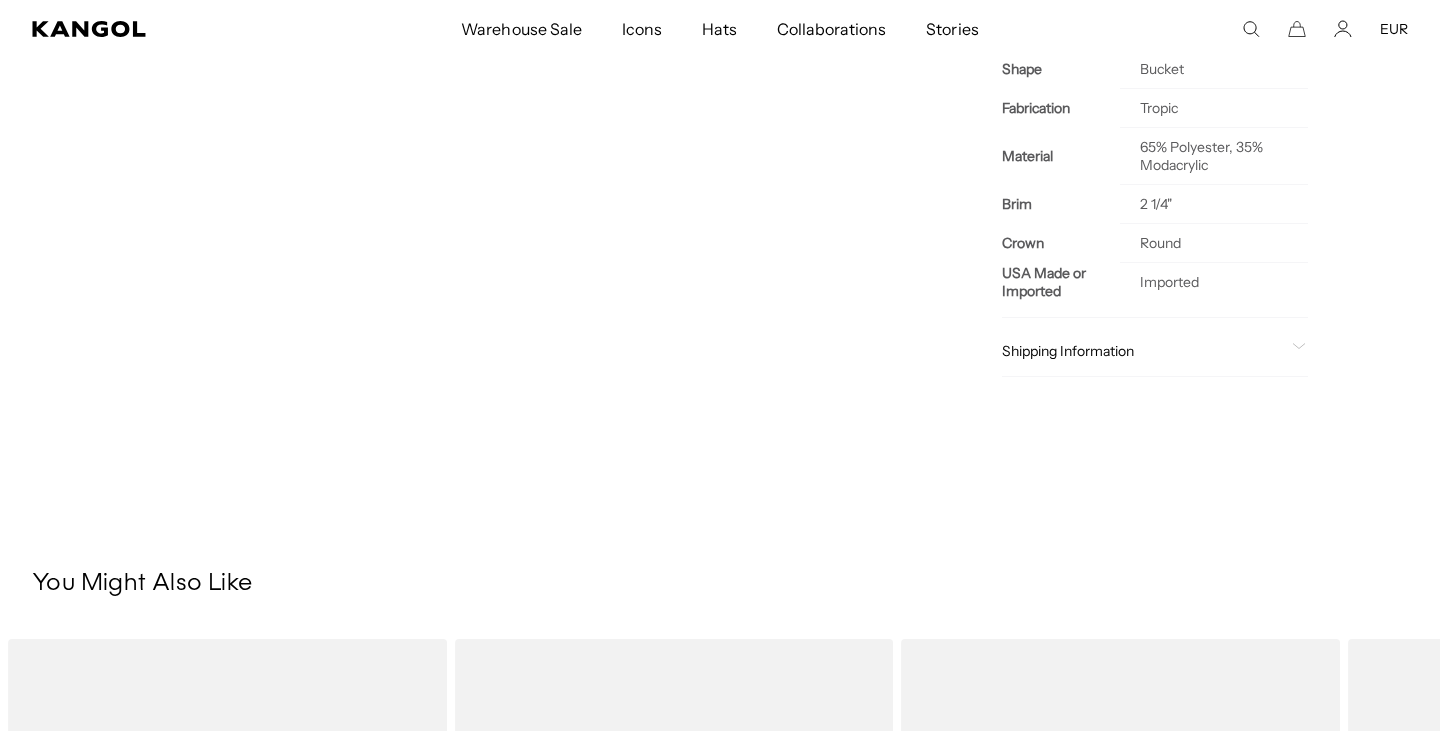 scroll, scrollTop: 0, scrollLeft: 0, axis: both 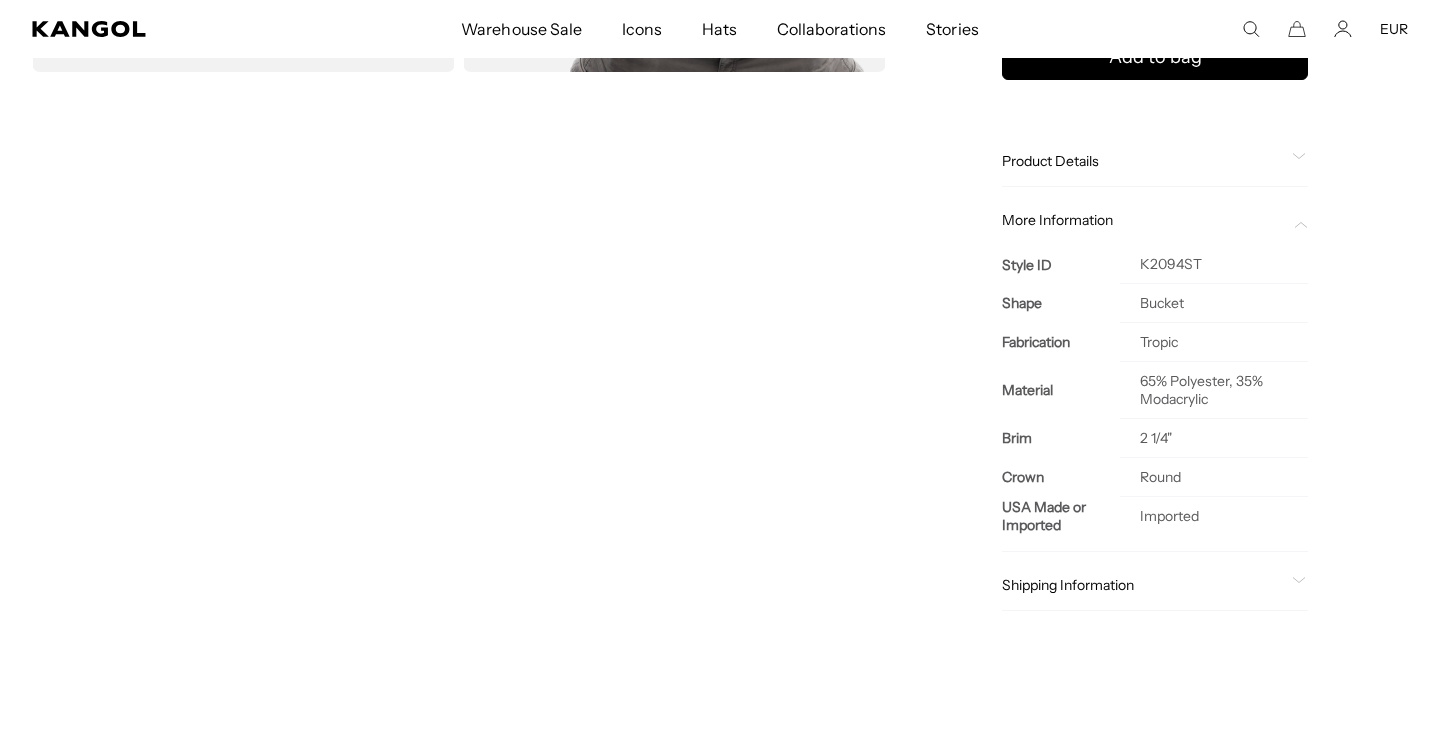 click 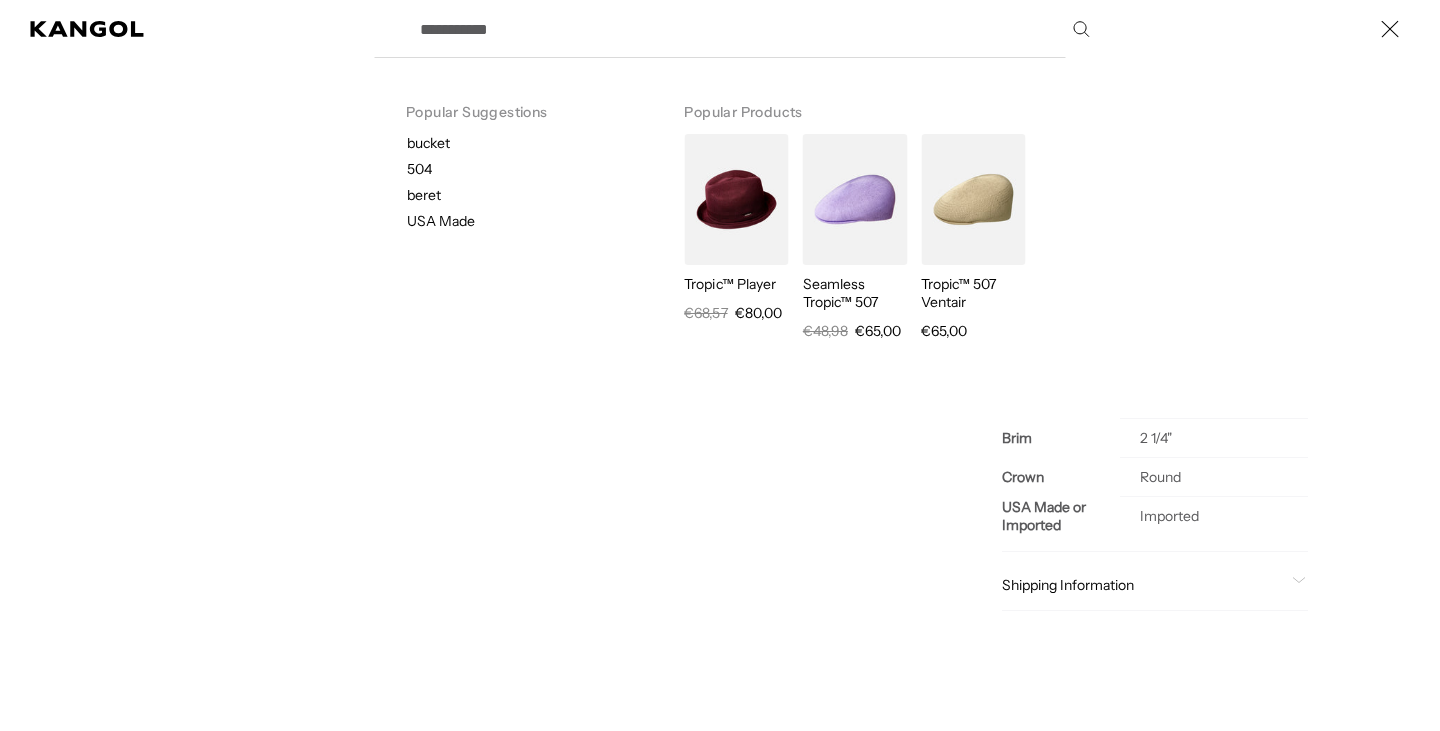 click on "Search here" at bounding box center (753, 29) 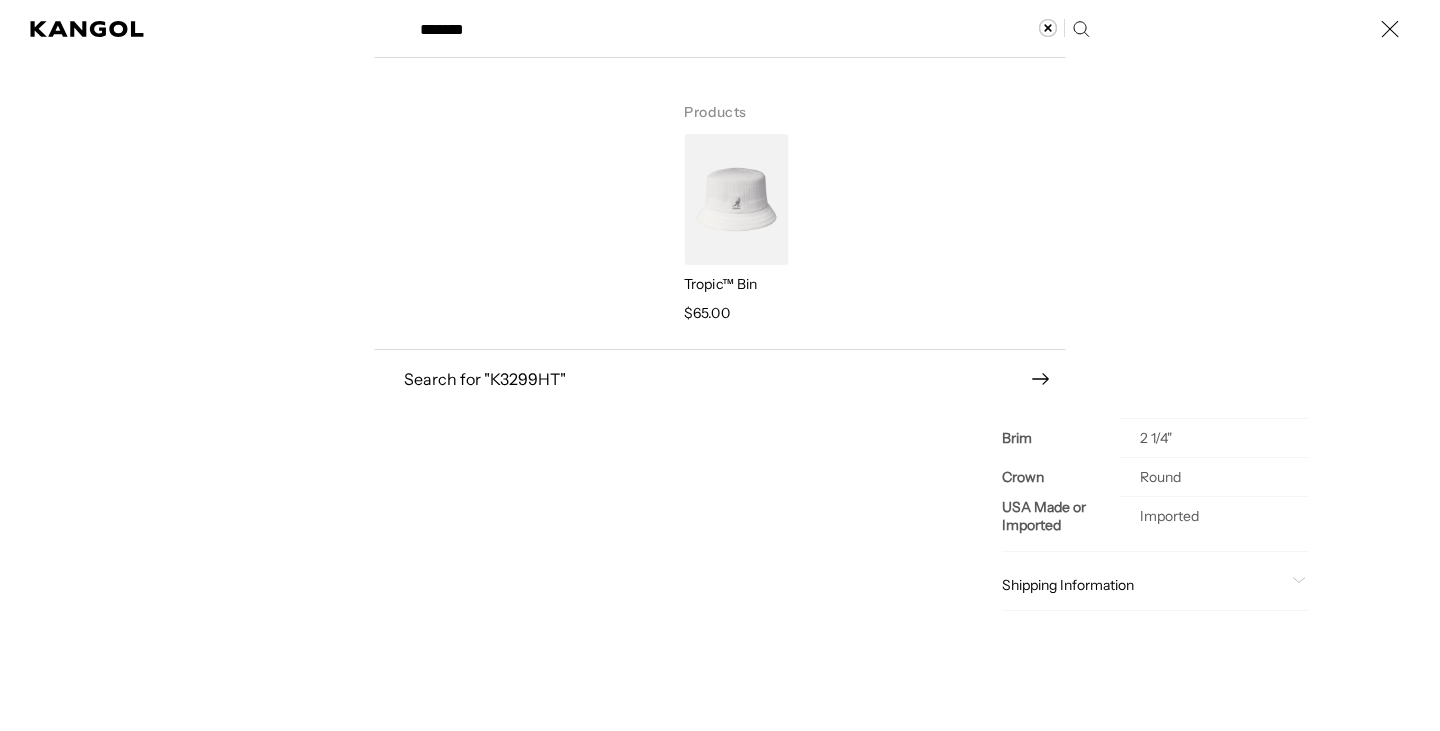 scroll, scrollTop: 0, scrollLeft: 0, axis: both 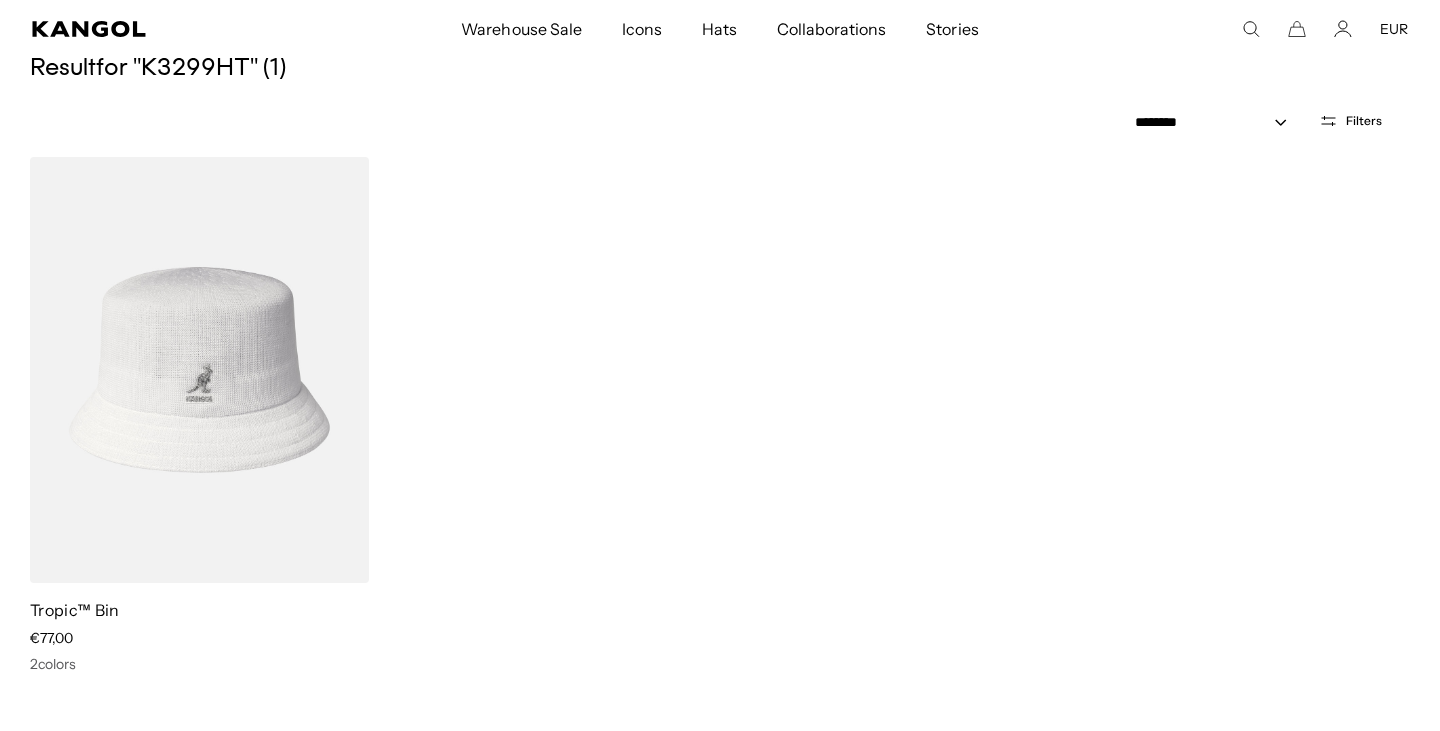 click 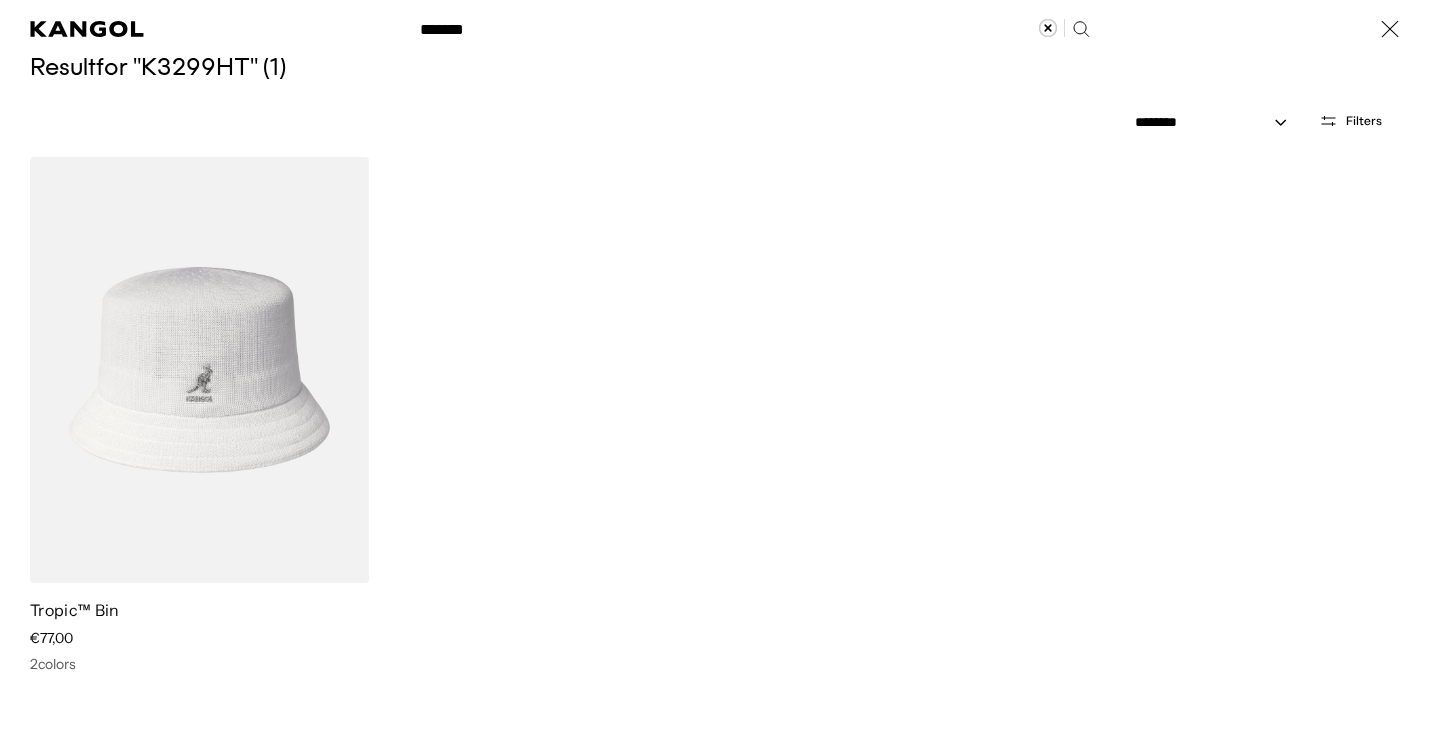 click on "Search here" at bounding box center (477, 20) 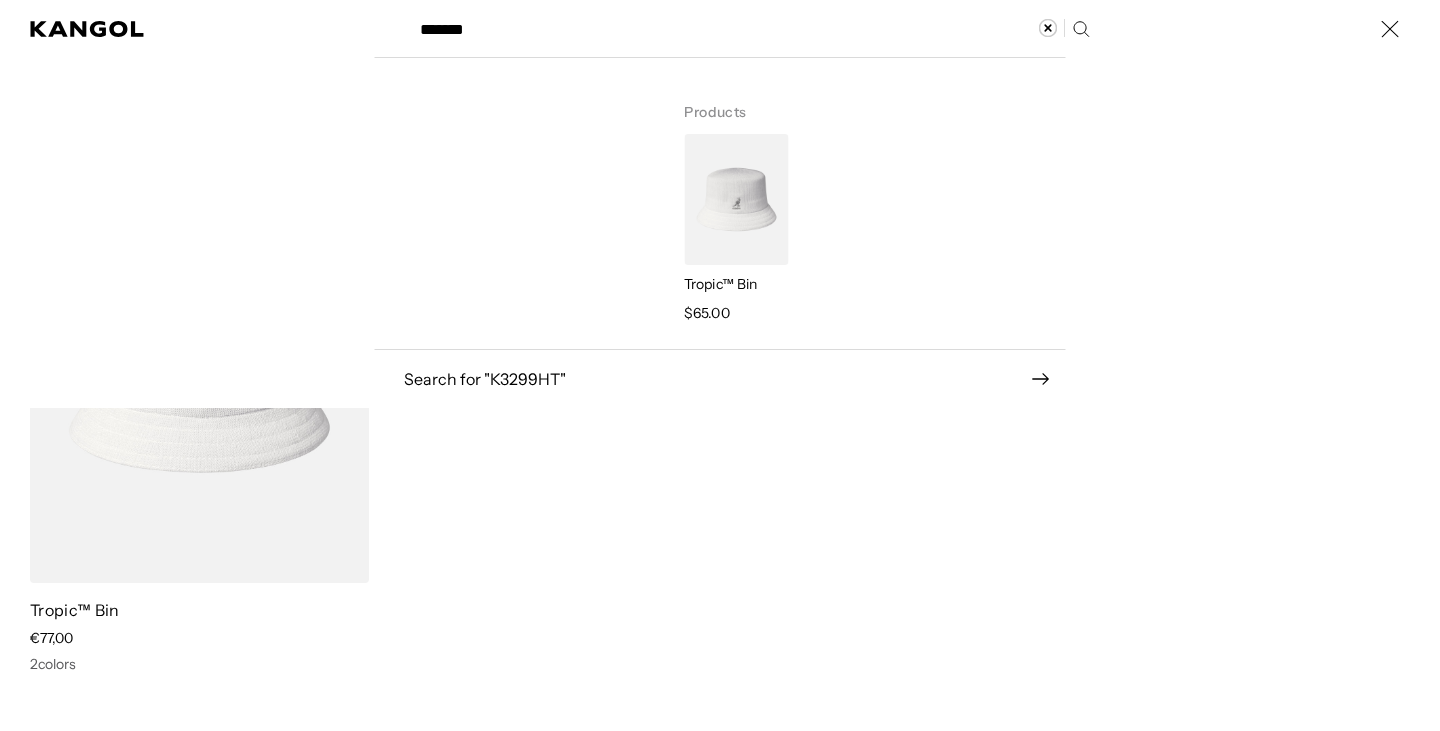 click on "Search here" at bounding box center (477, 20) 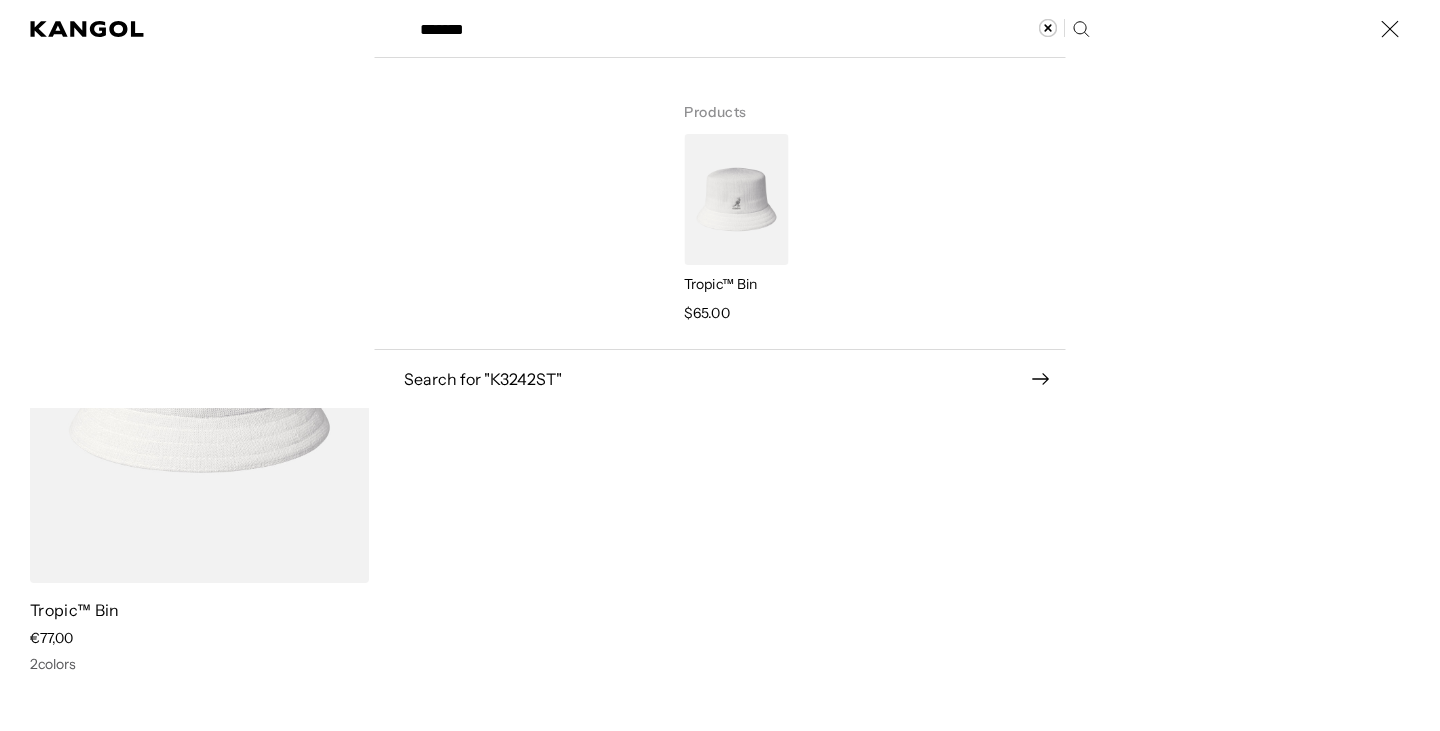 scroll, scrollTop: 0, scrollLeft: 0, axis: both 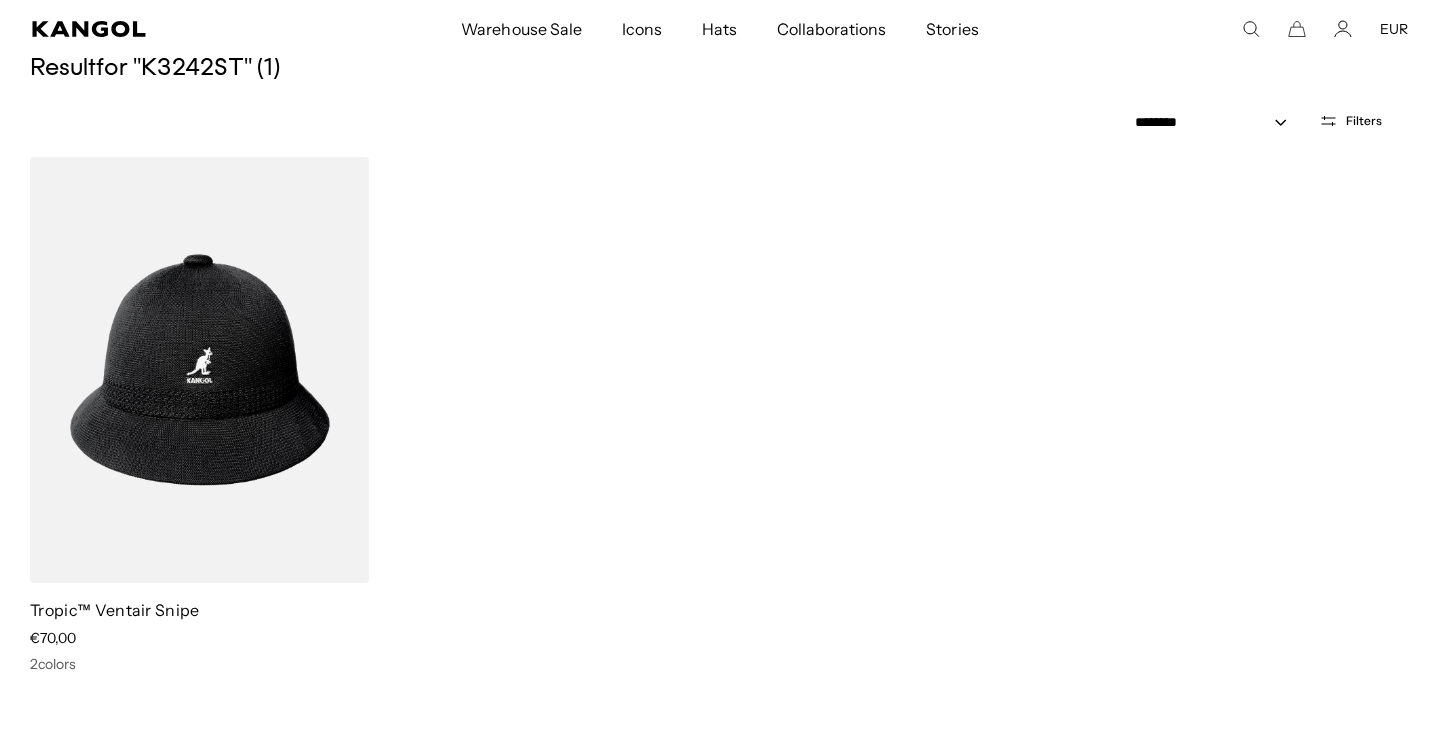 click 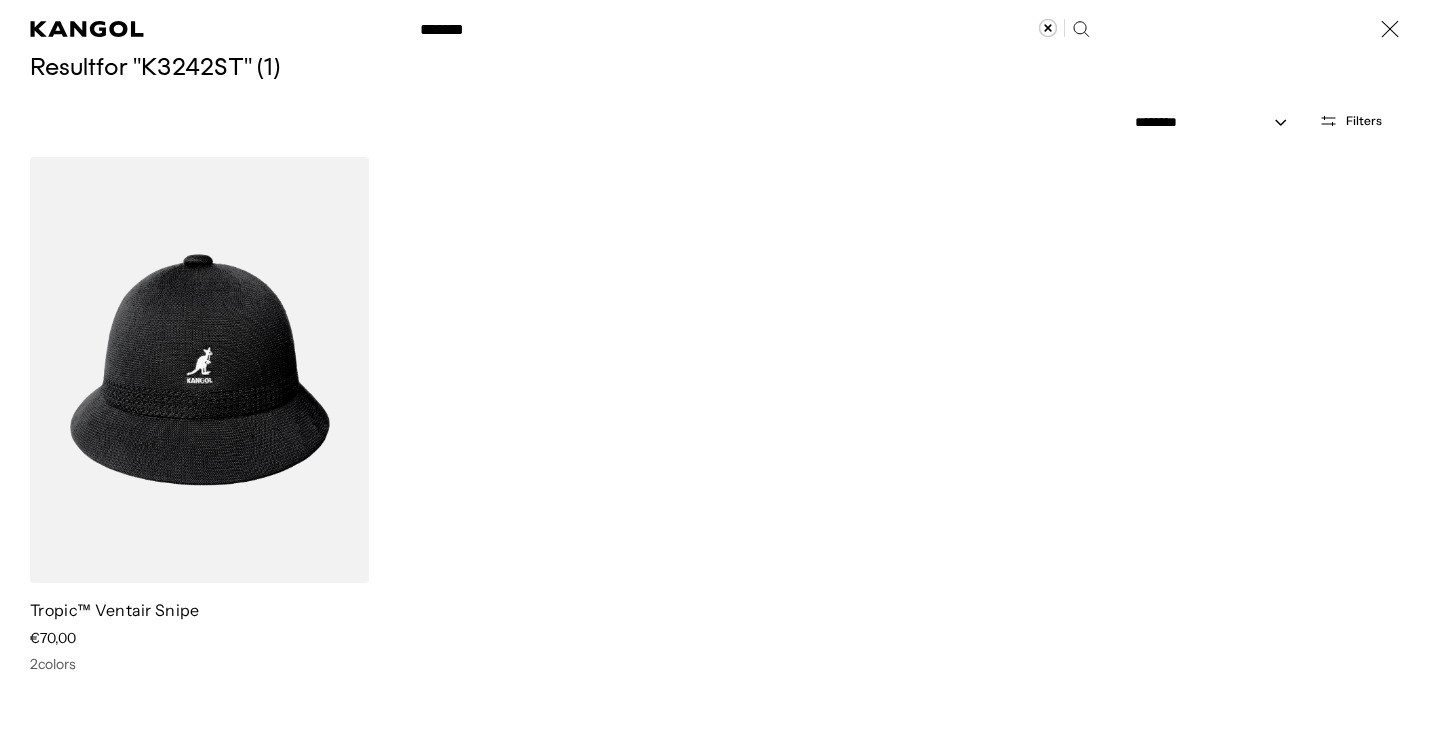 scroll, scrollTop: 0, scrollLeft: 412, axis: horizontal 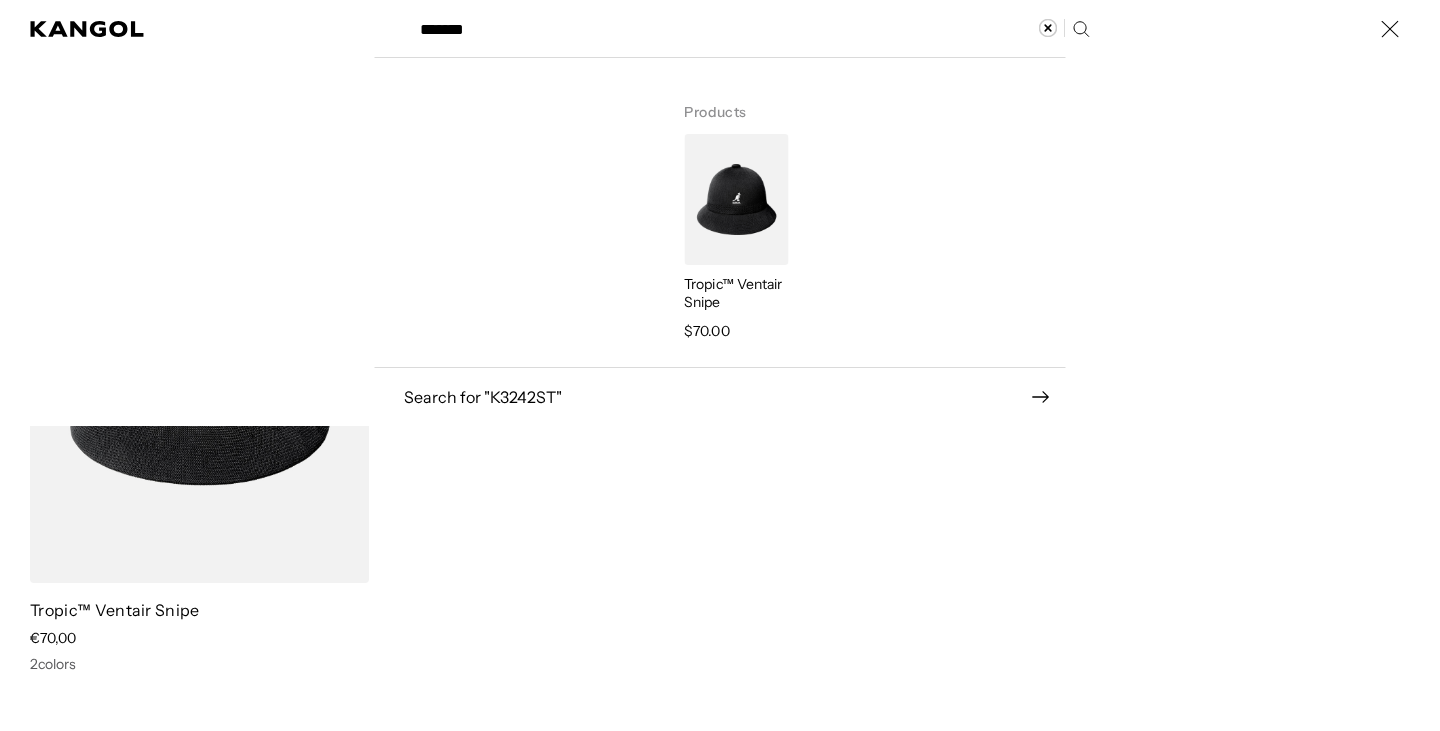 click on "*******" at bounding box center [753, 29] 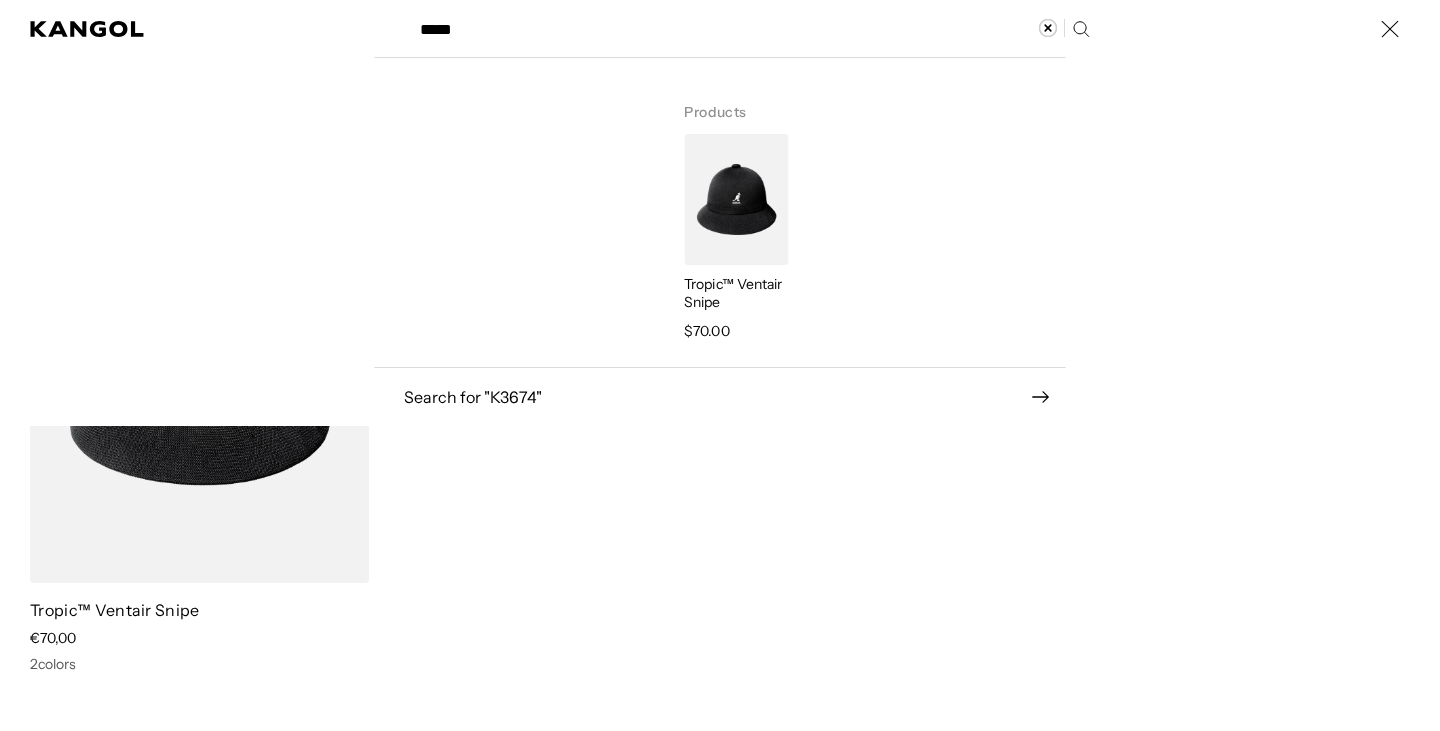 scroll, scrollTop: 0, scrollLeft: 0, axis: both 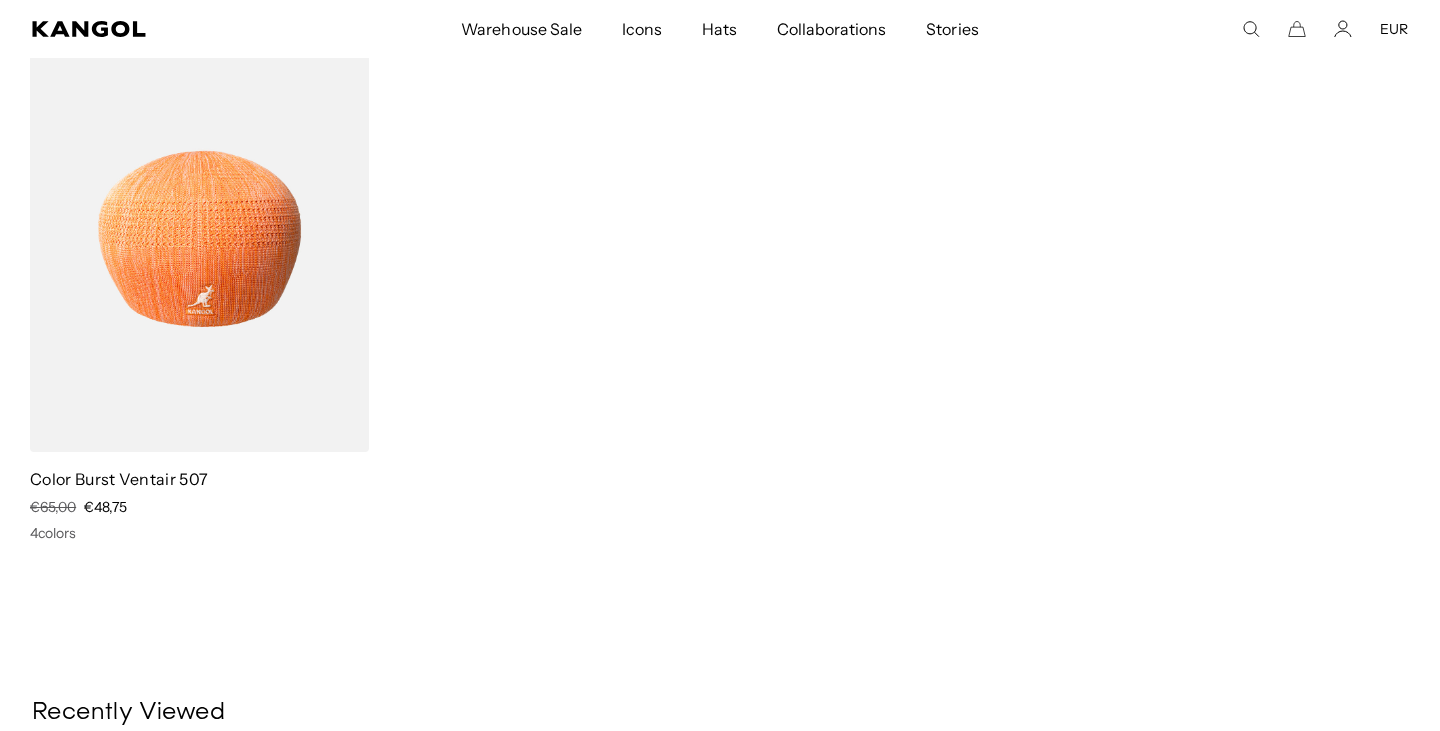 click at bounding box center [199, 239] 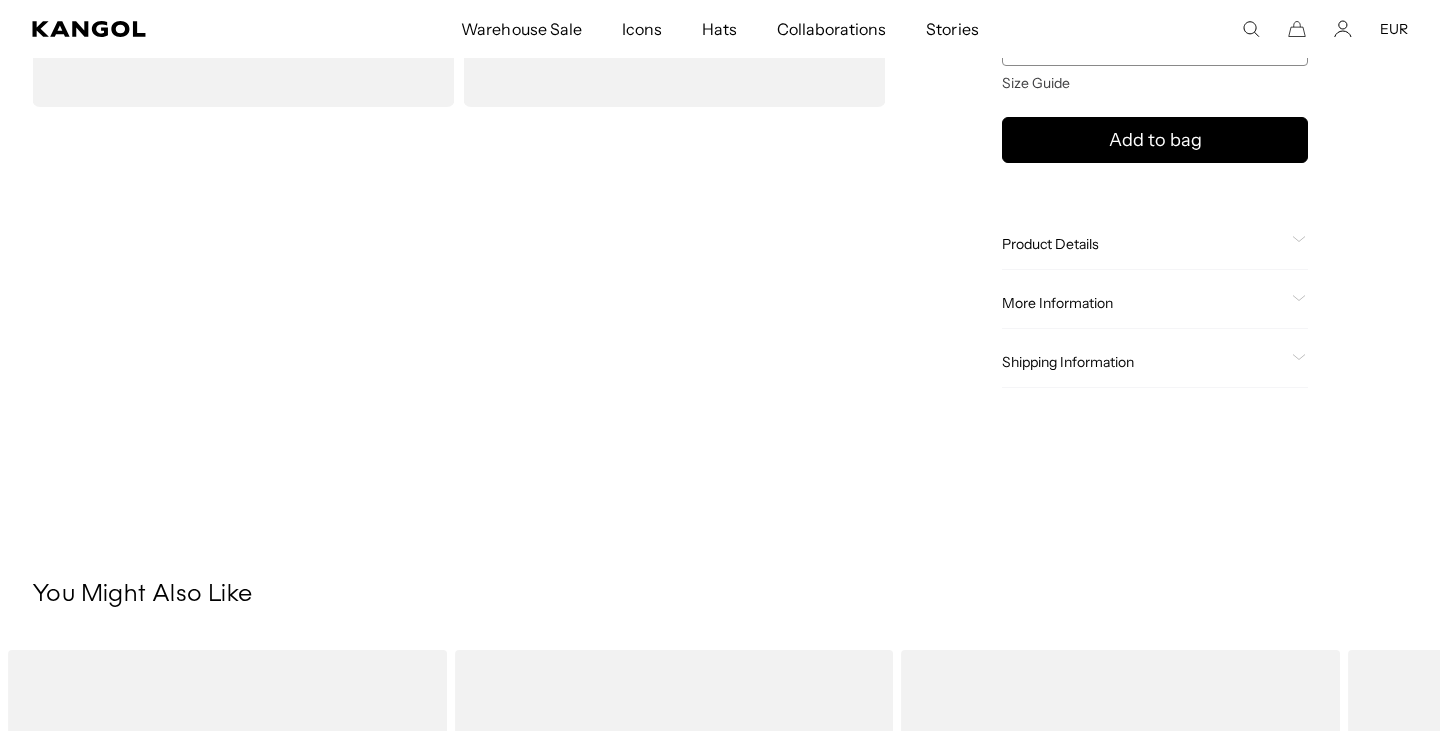 scroll, scrollTop: 0, scrollLeft: 0, axis: both 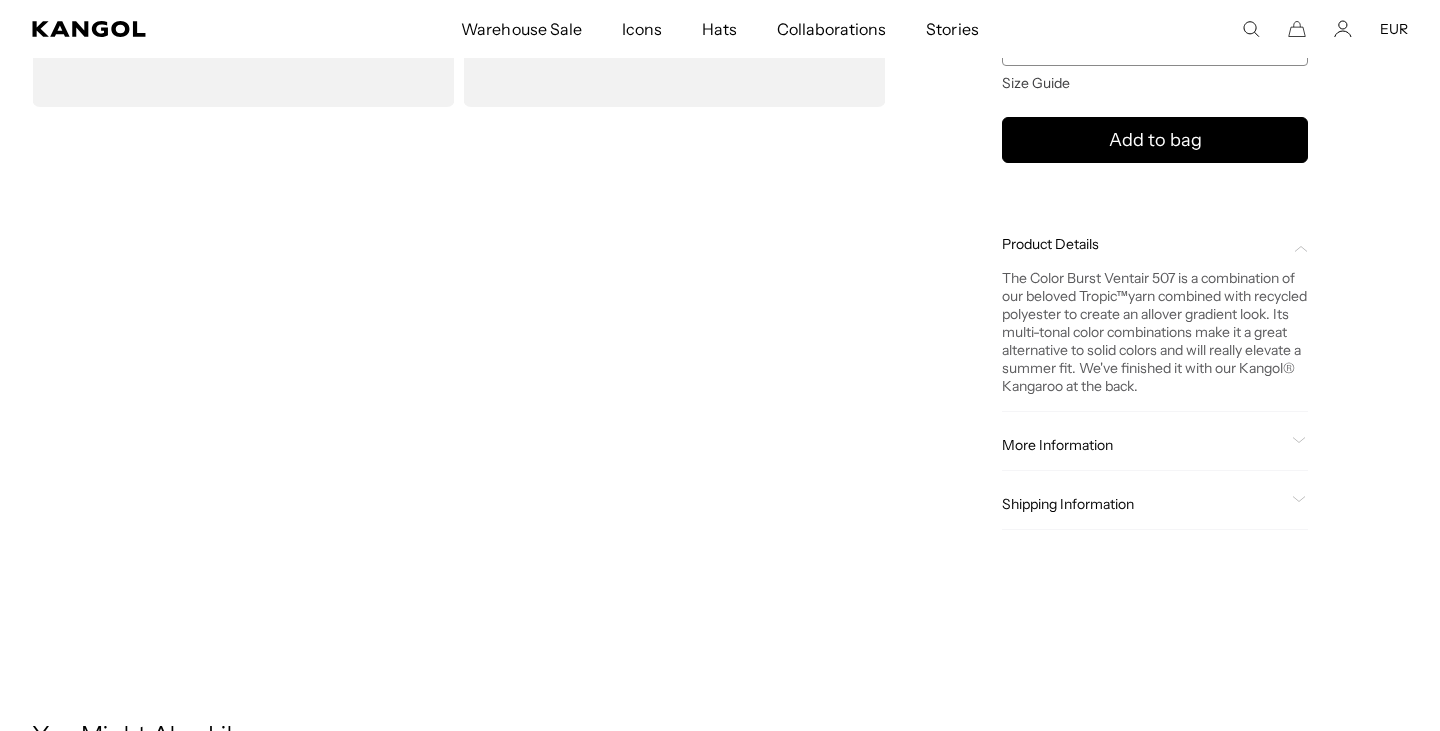 click on "More Information" 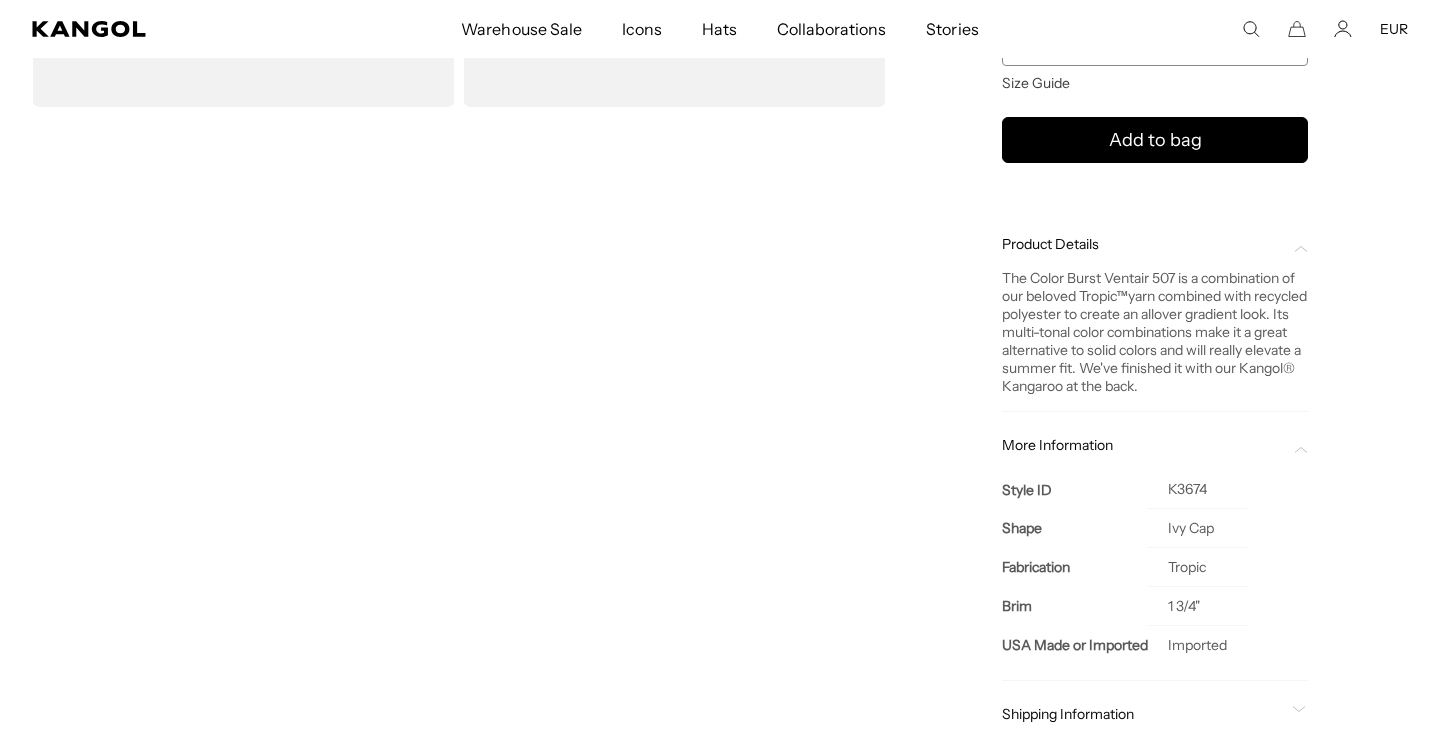 scroll, scrollTop: 0, scrollLeft: 412, axis: horizontal 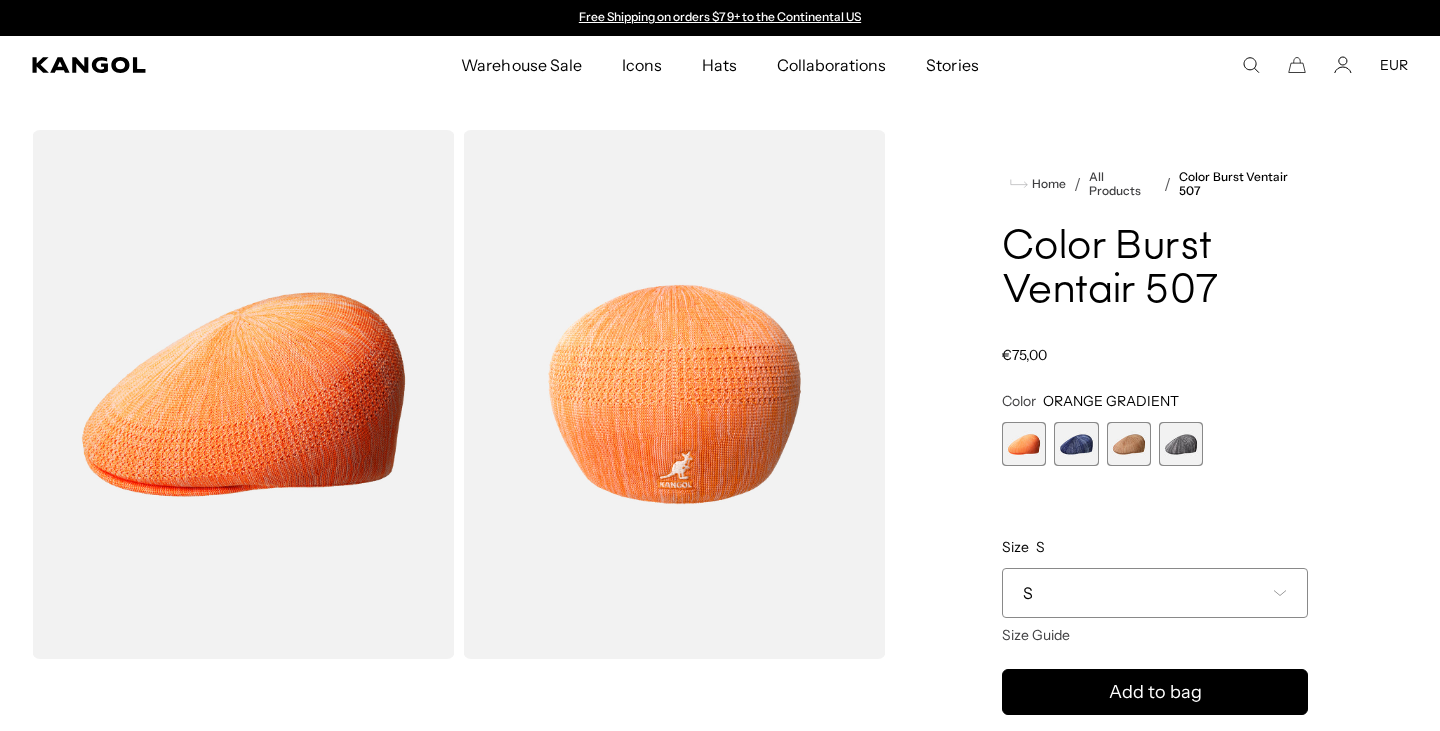 click 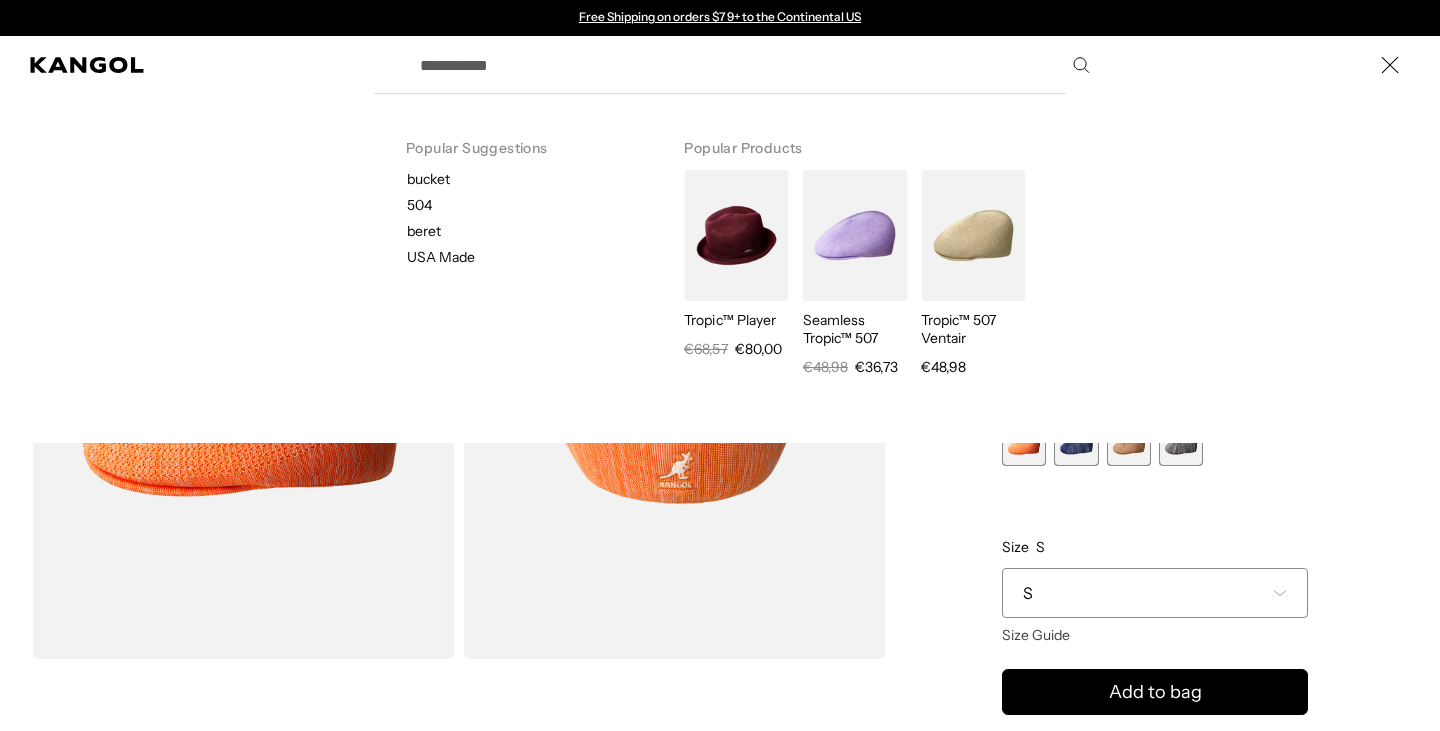 click on "Search here" at bounding box center [753, 65] 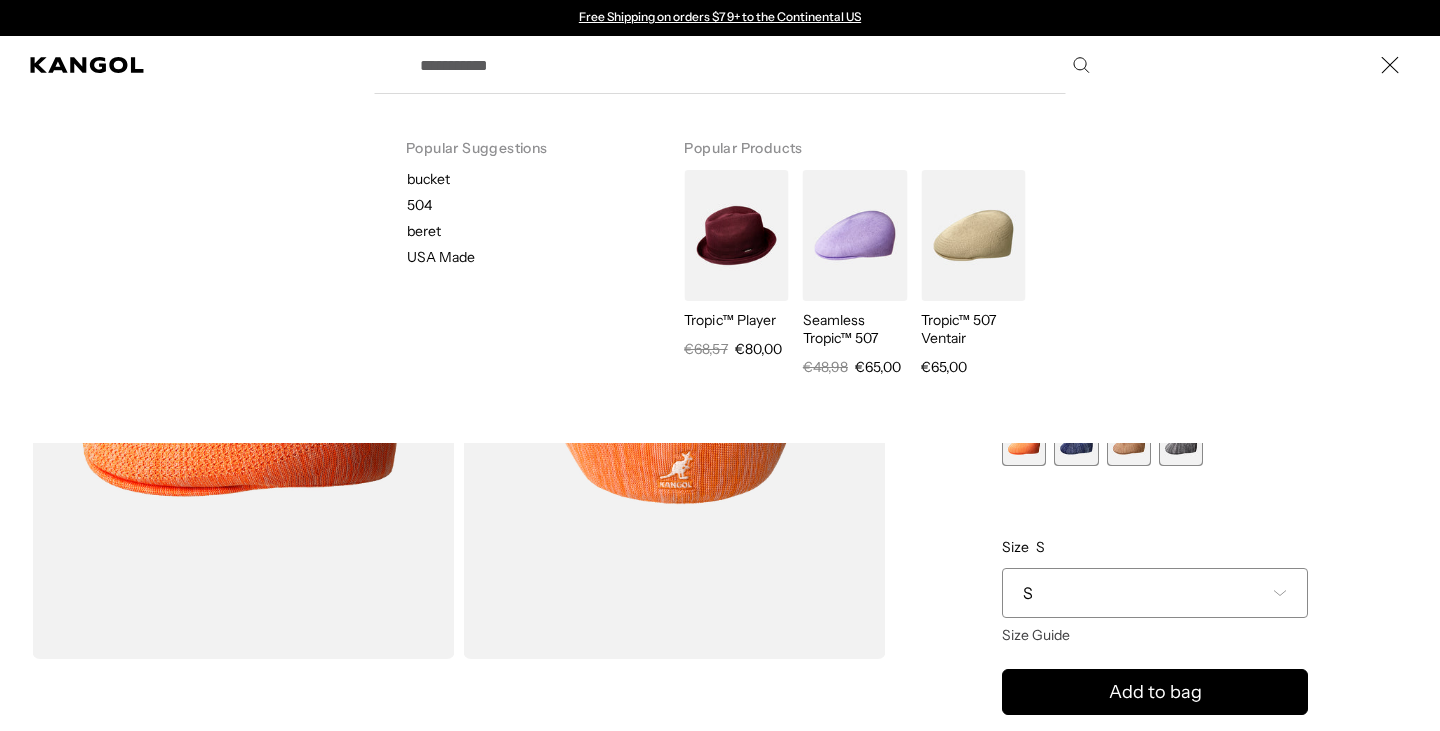 paste on "*****" 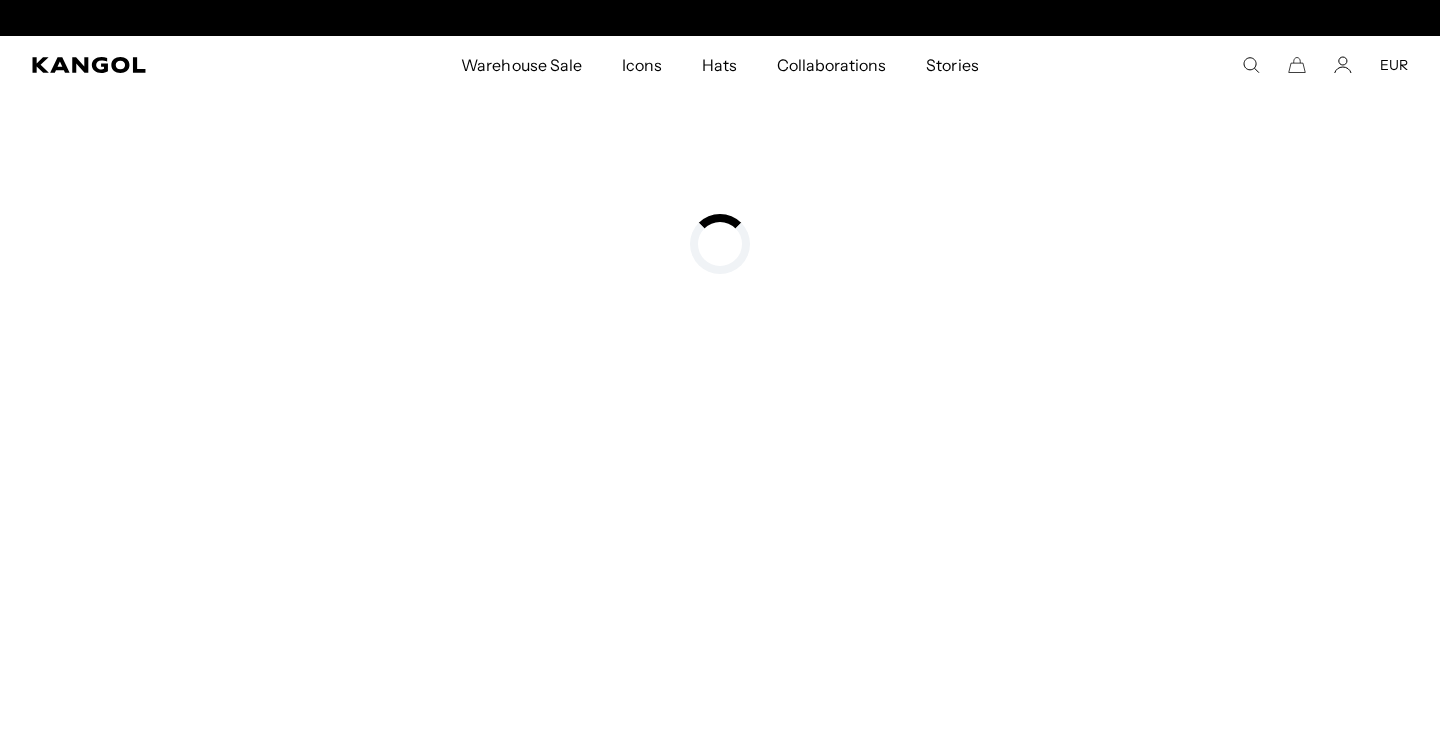 scroll, scrollTop: 0, scrollLeft: 412, axis: horizontal 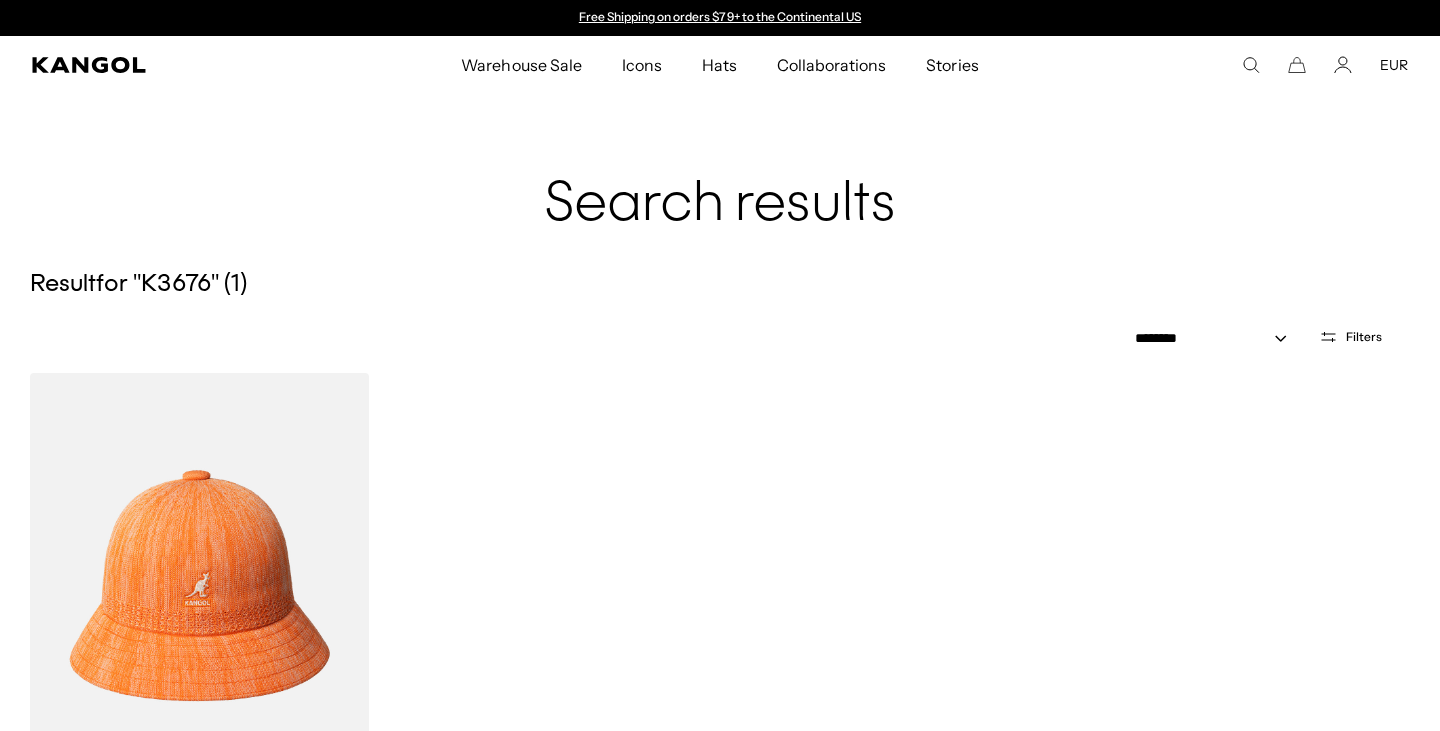 click 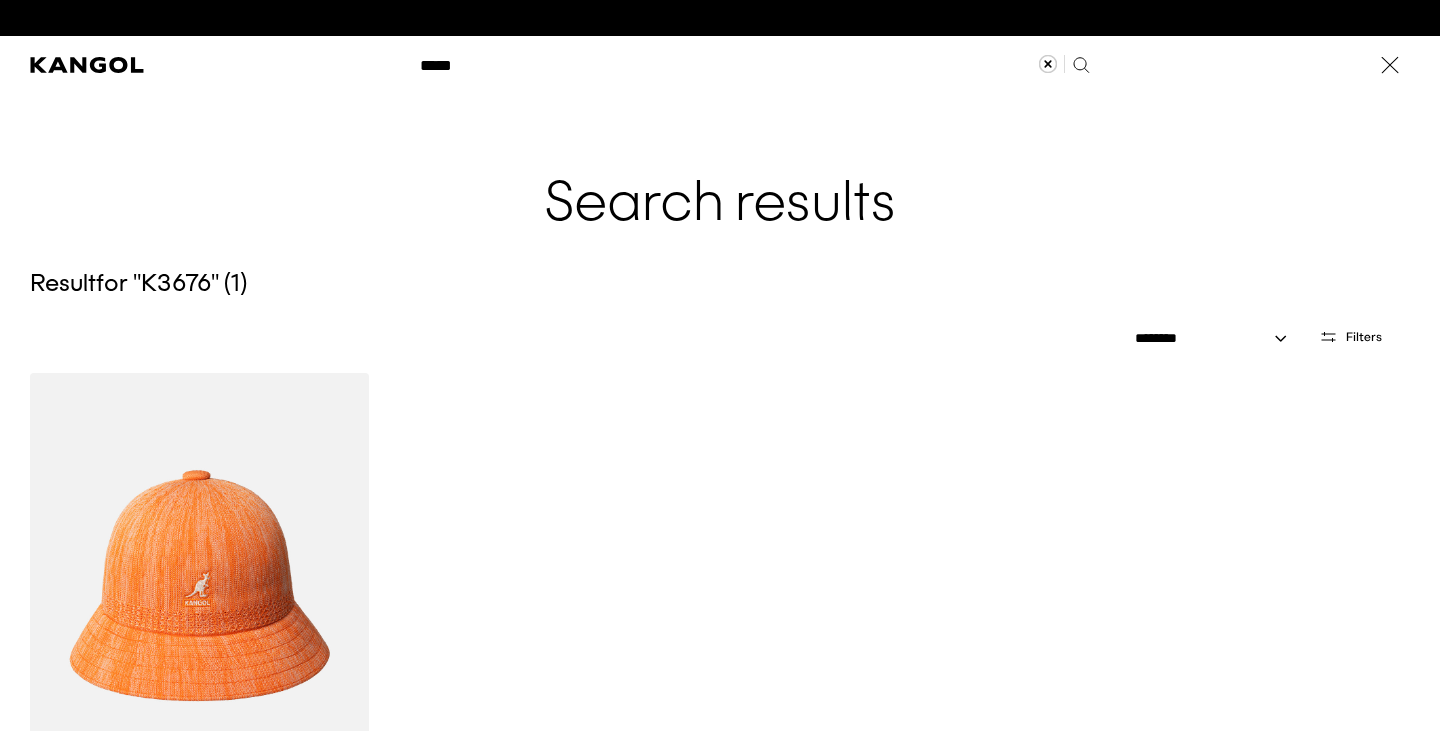 scroll, scrollTop: 0, scrollLeft: 412, axis: horizontal 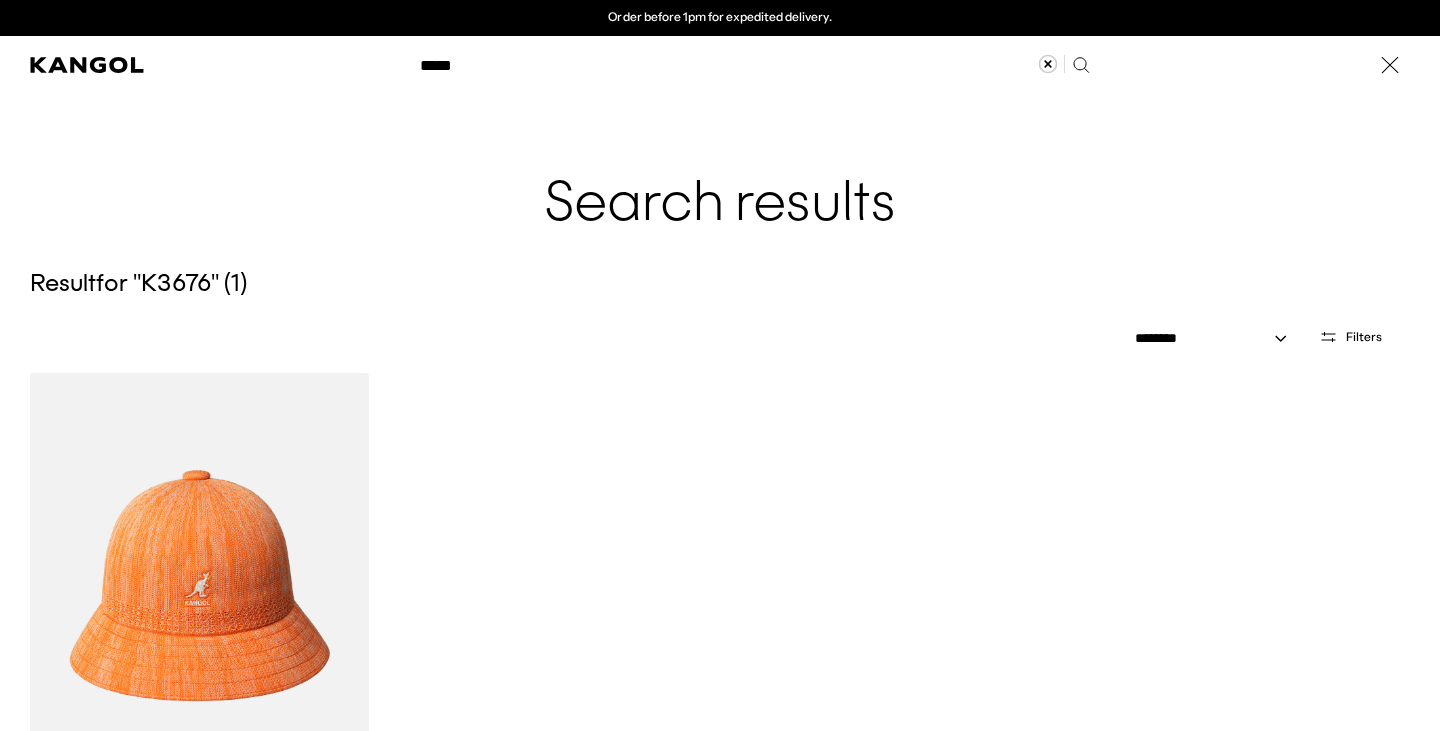 click on "*****" at bounding box center (753, 65) 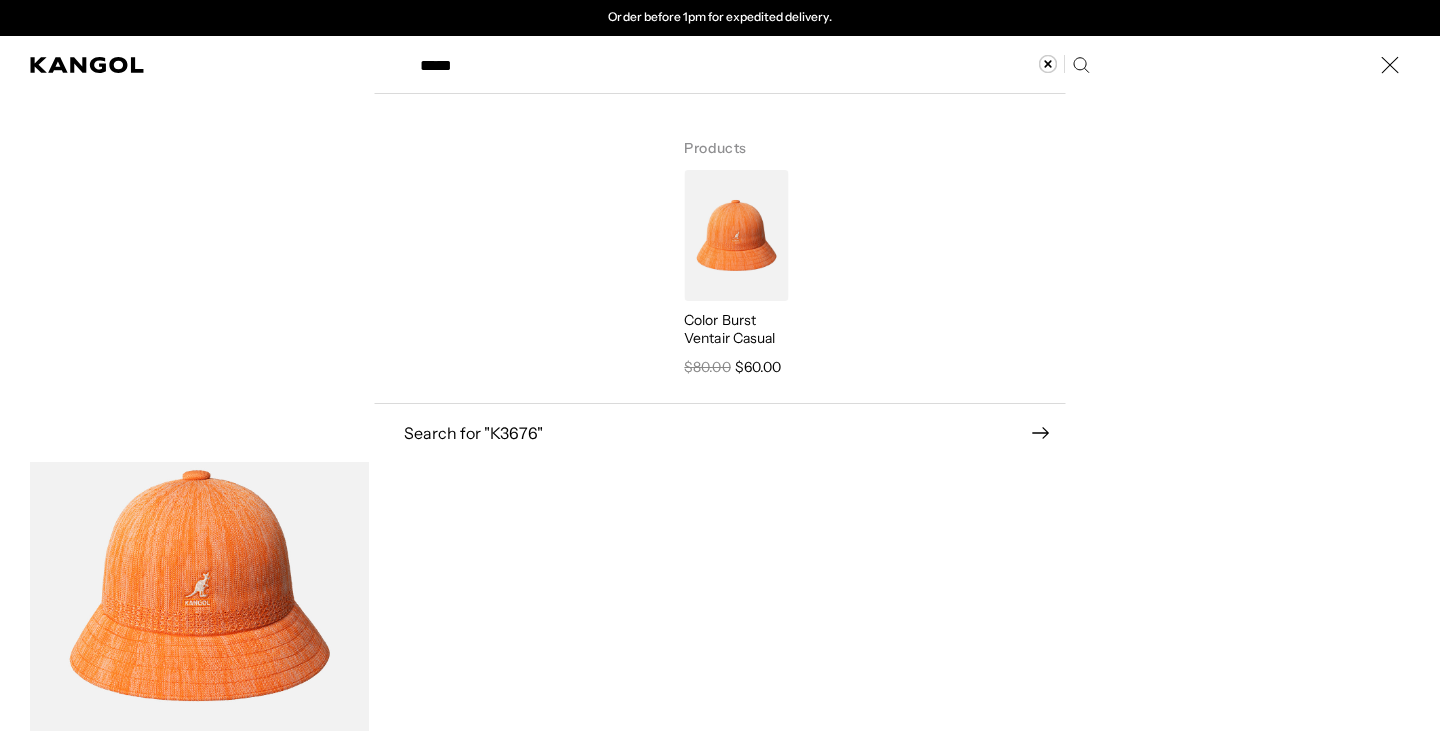 click on "*****" at bounding box center (753, 65) 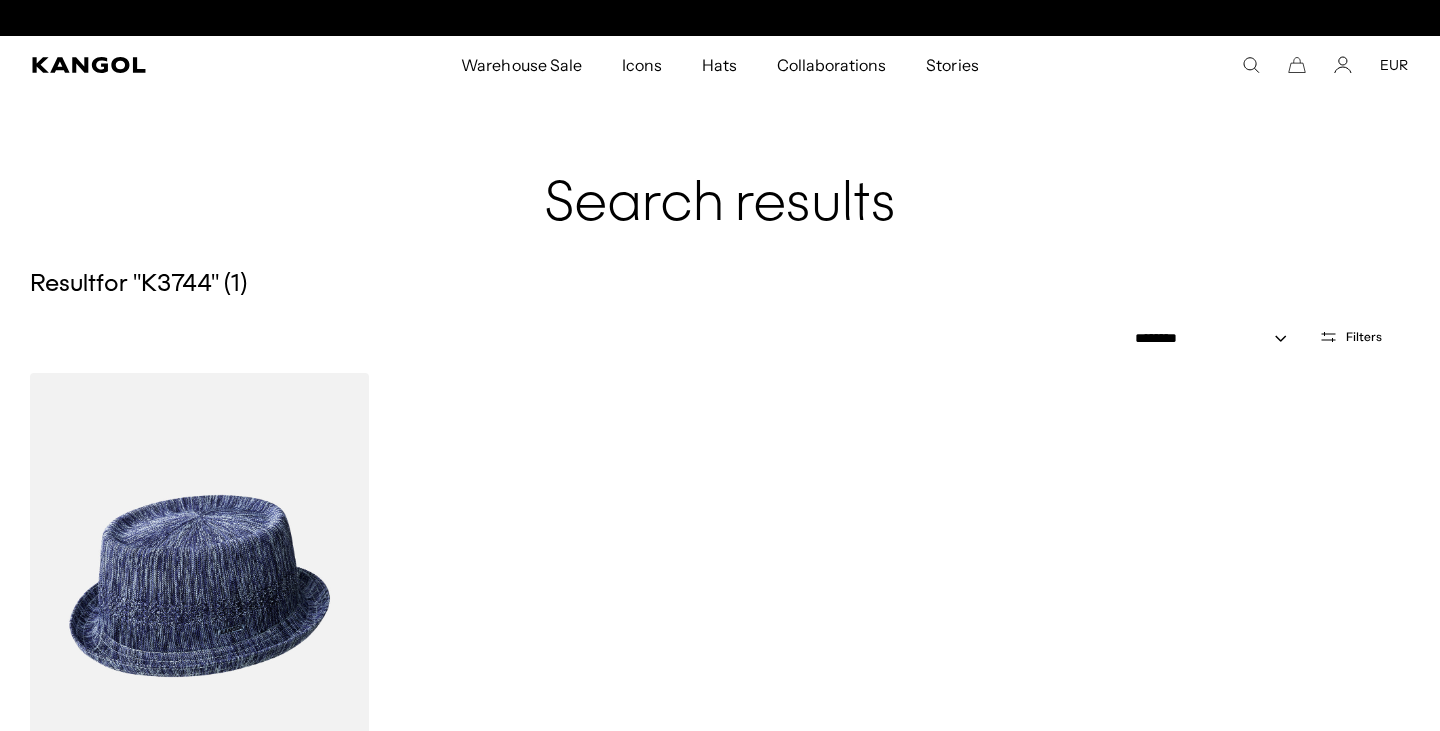 scroll, scrollTop: 0, scrollLeft: 0, axis: both 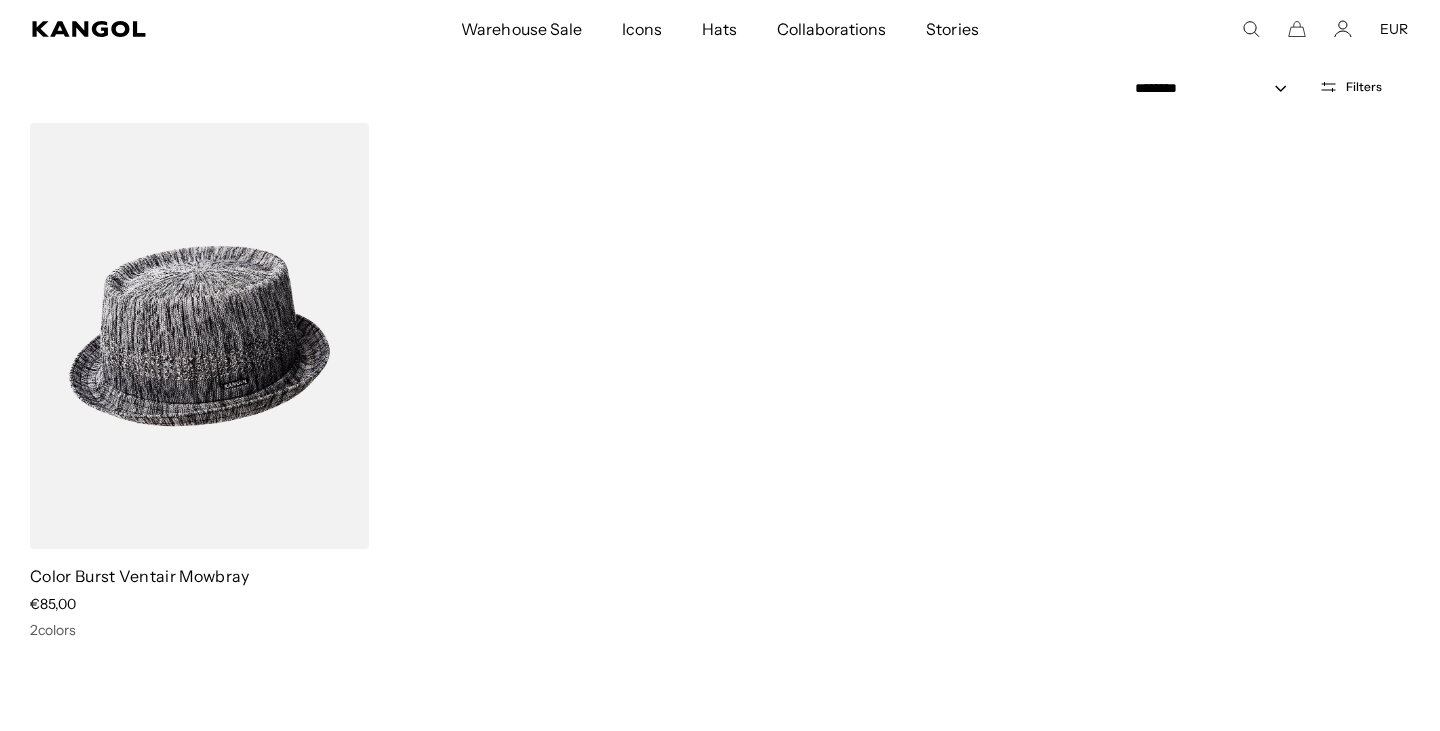 click at bounding box center (199, 336) 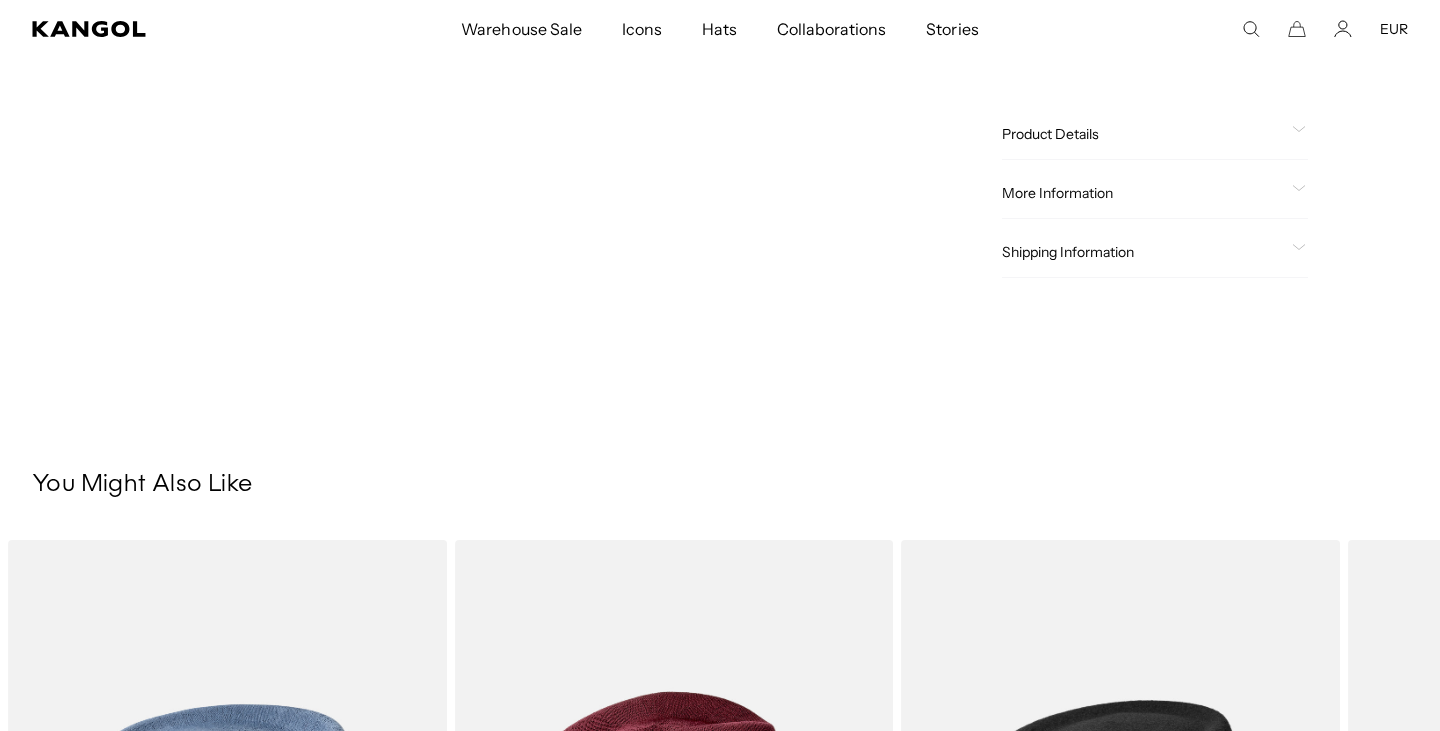 scroll, scrollTop: 423, scrollLeft: 0, axis: vertical 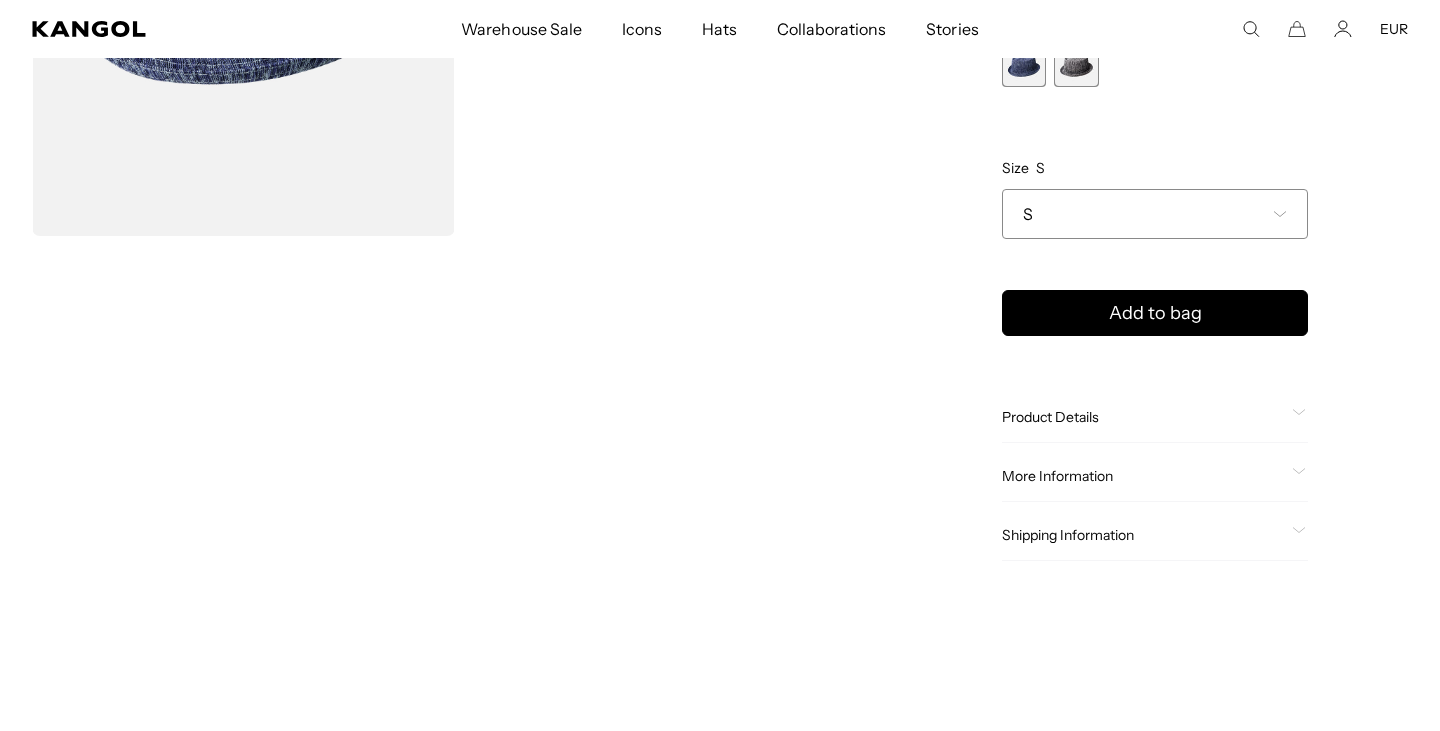 click on "More Information" 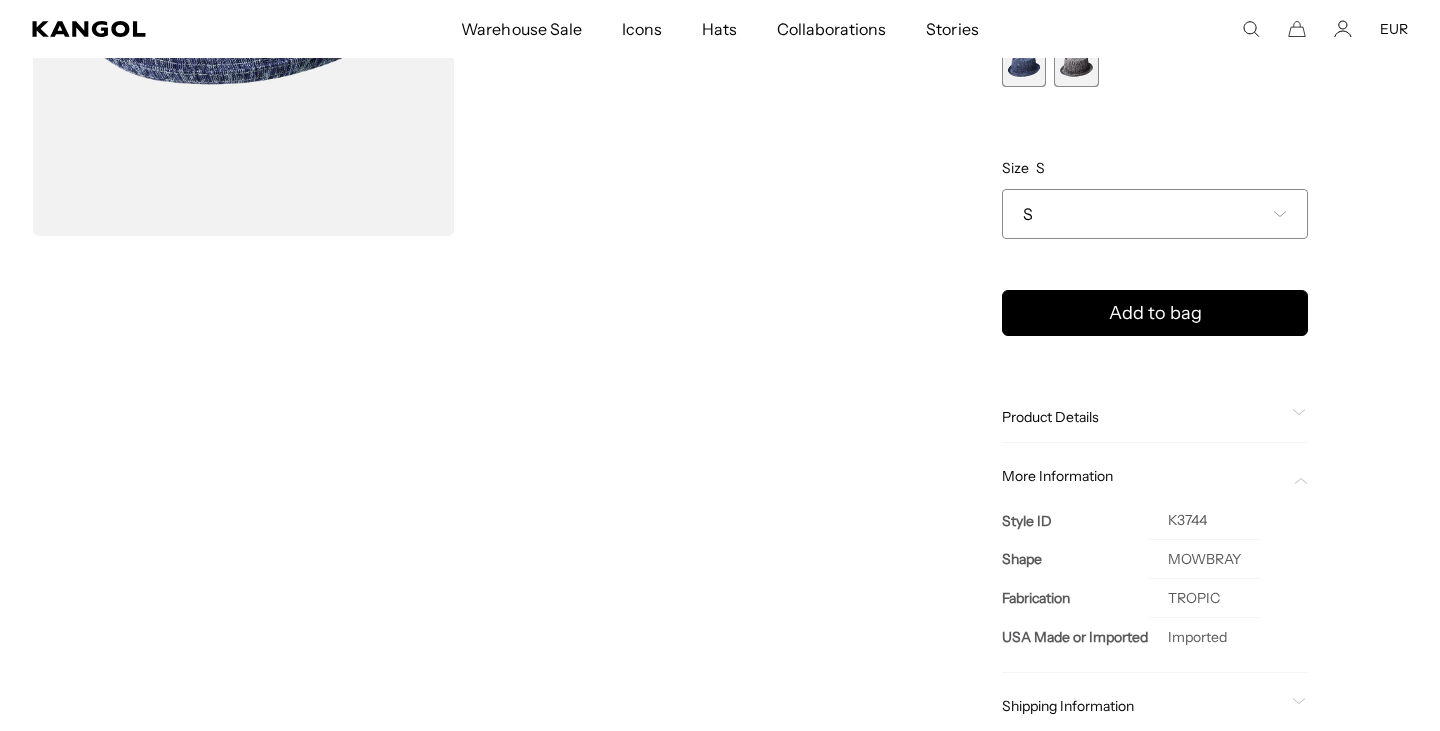 scroll, scrollTop: 0, scrollLeft: 0, axis: both 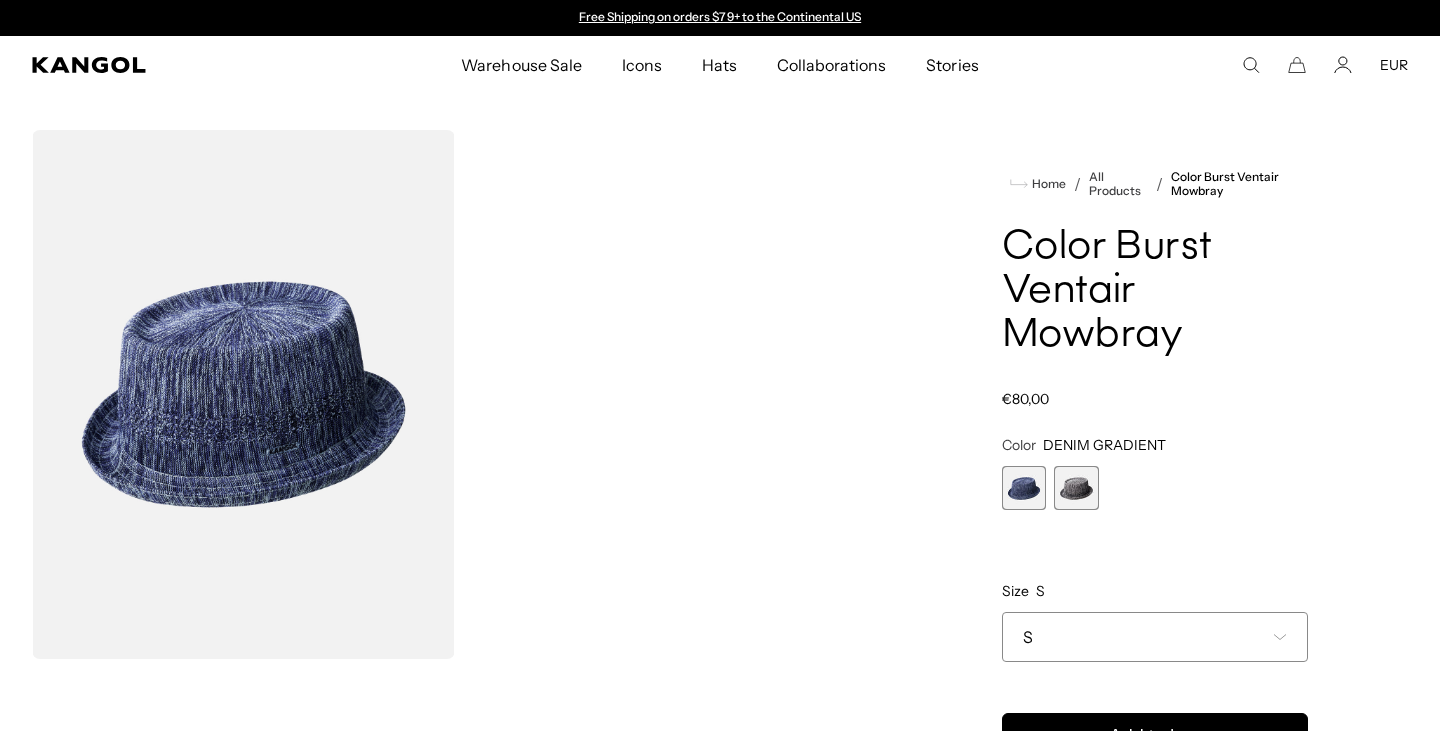 click 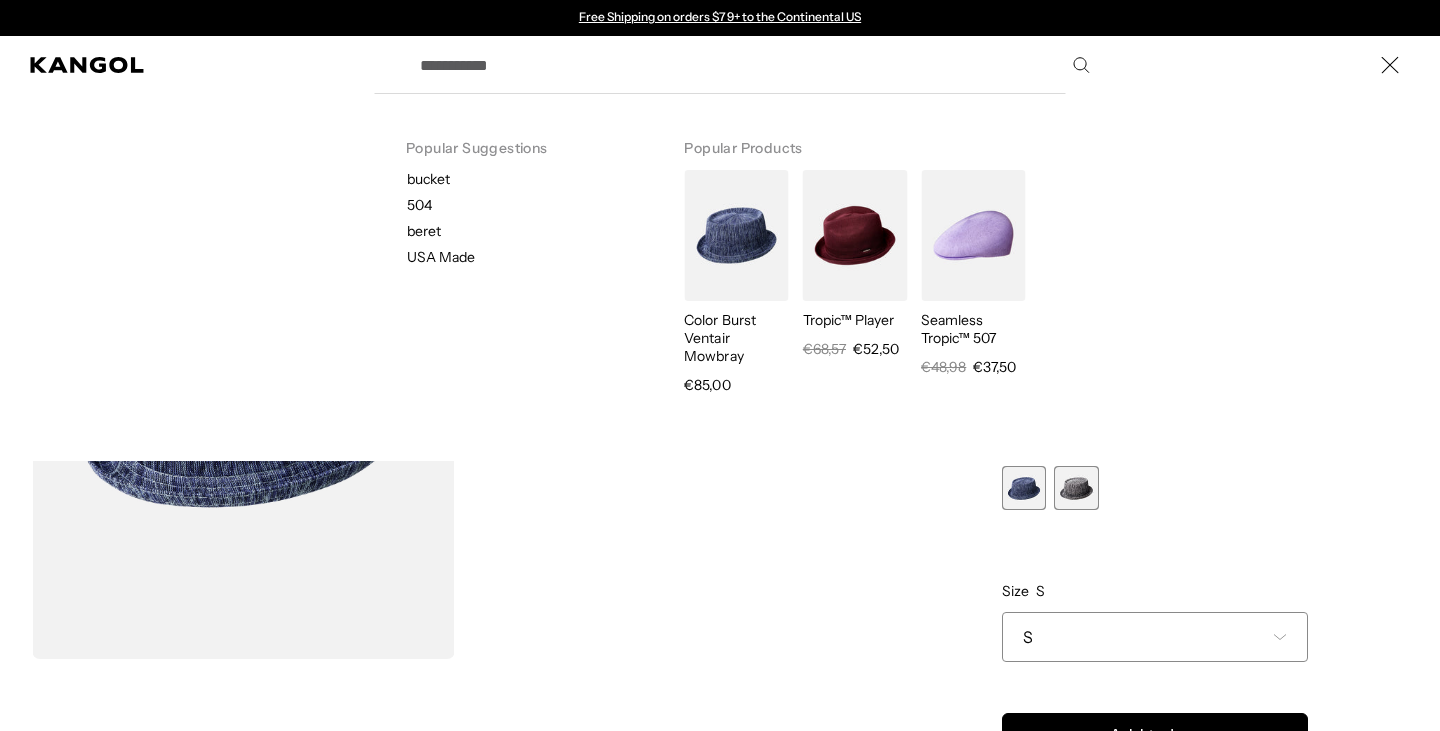 click on "Search here" at bounding box center (753, 65) 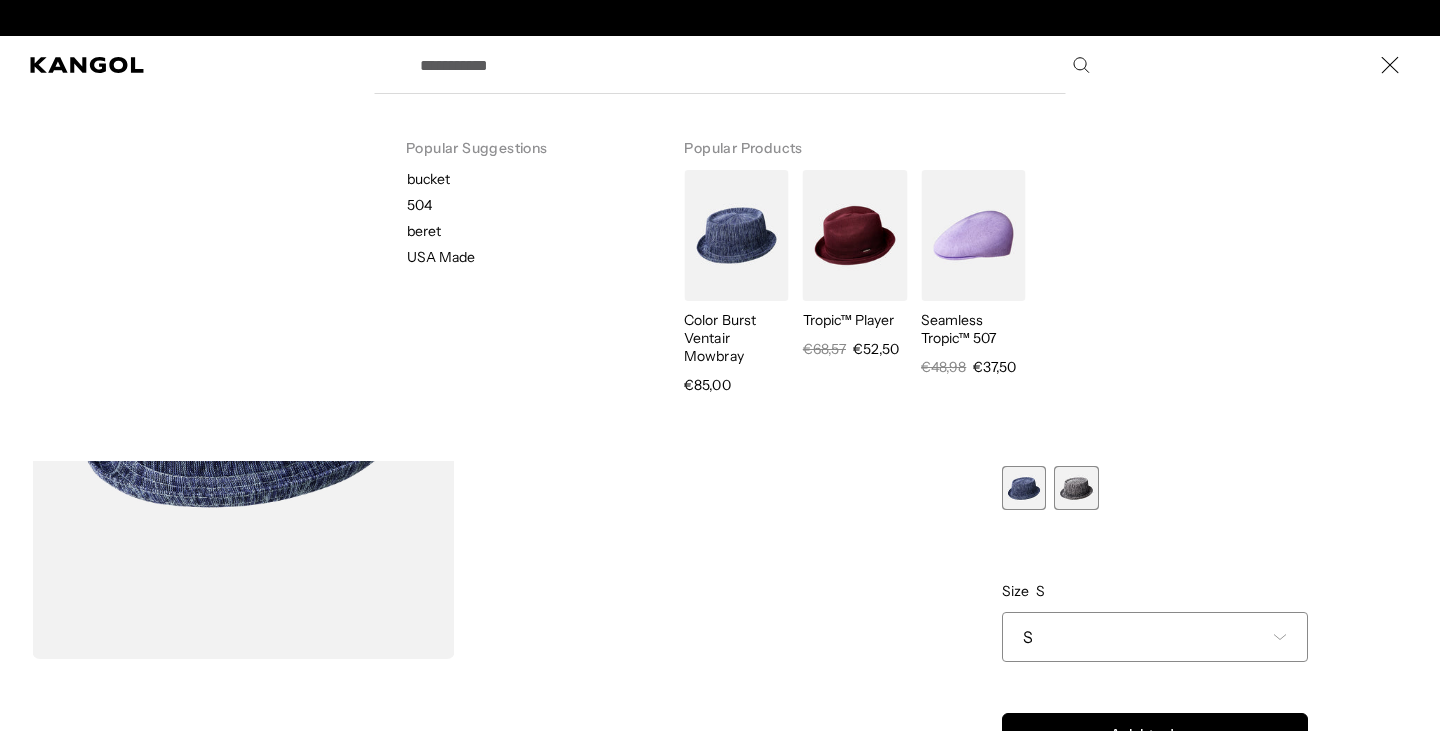 scroll, scrollTop: 0, scrollLeft: 412, axis: horizontal 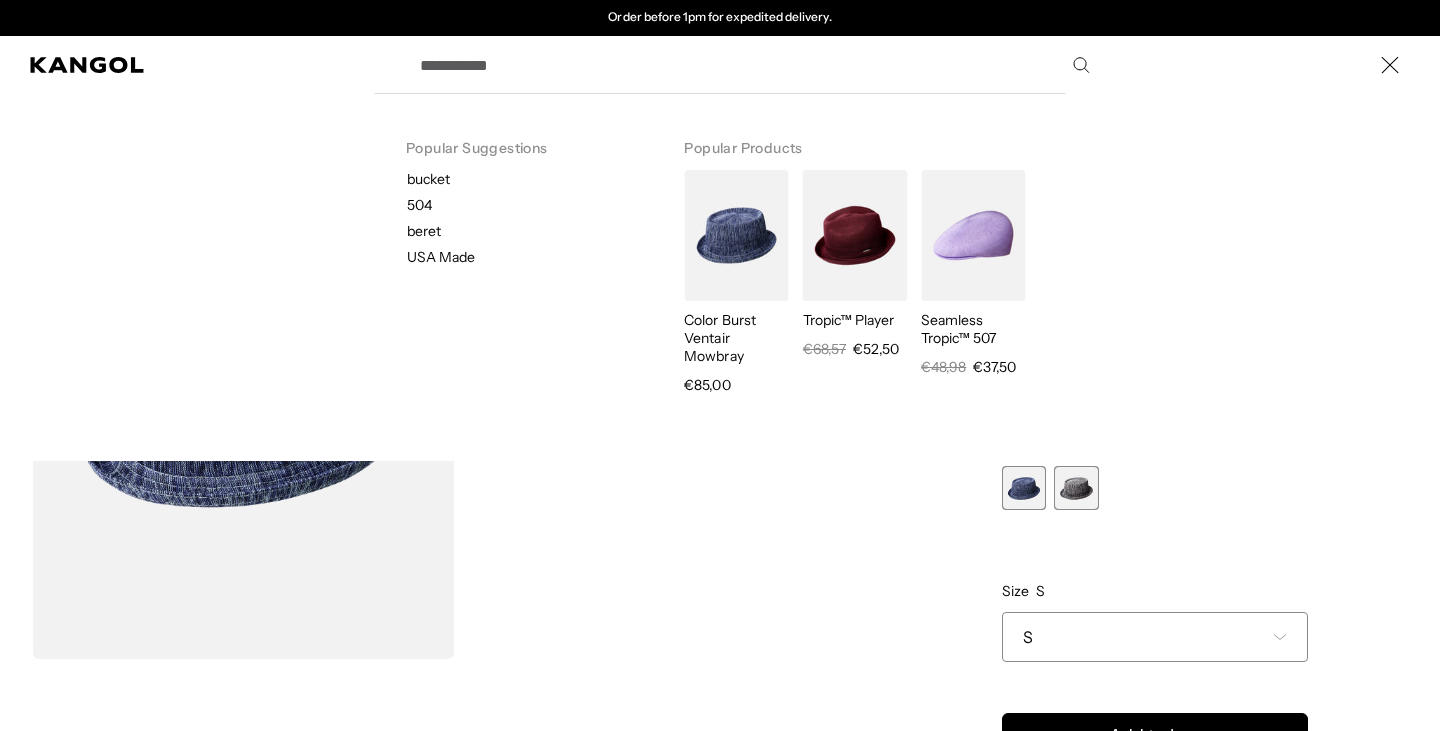 paste on "*****" 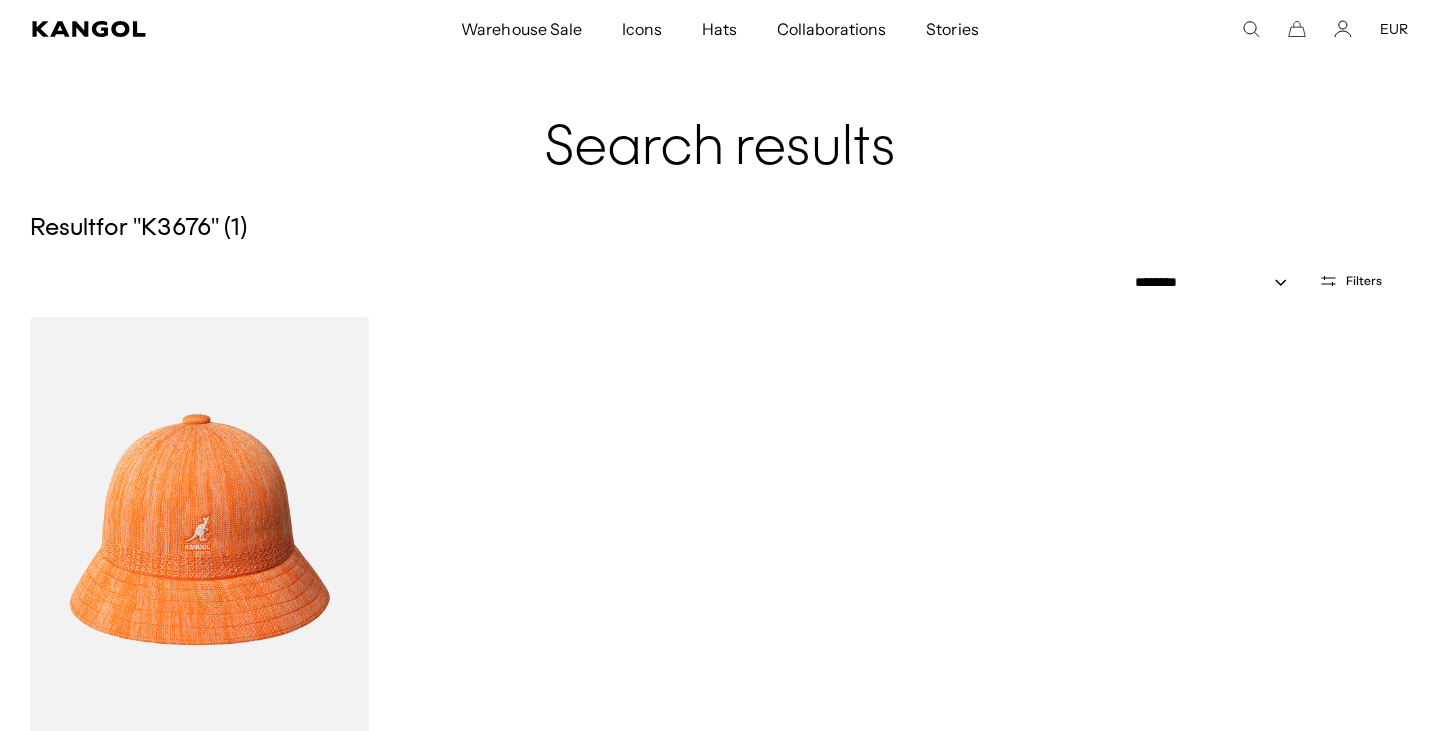 scroll, scrollTop: 153, scrollLeft: 0, axis: vertical 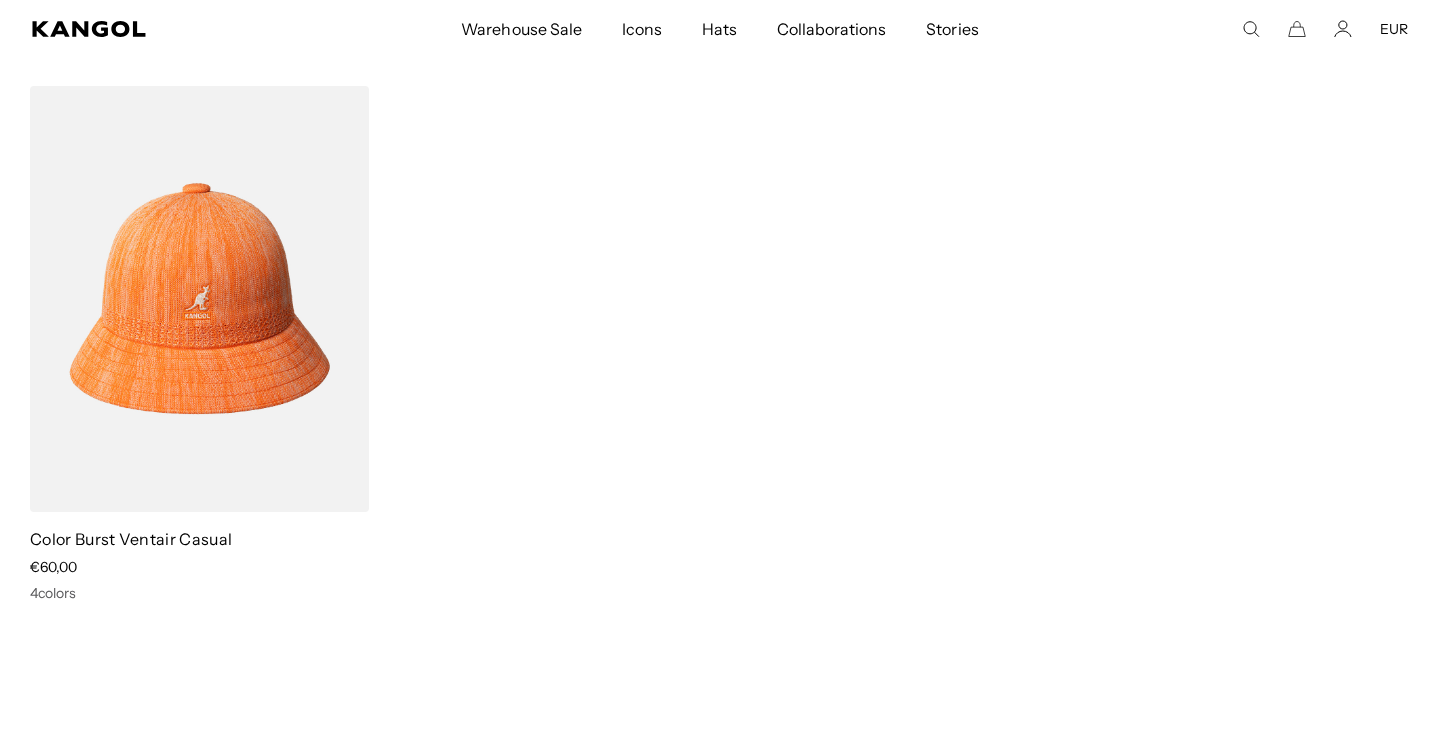 click 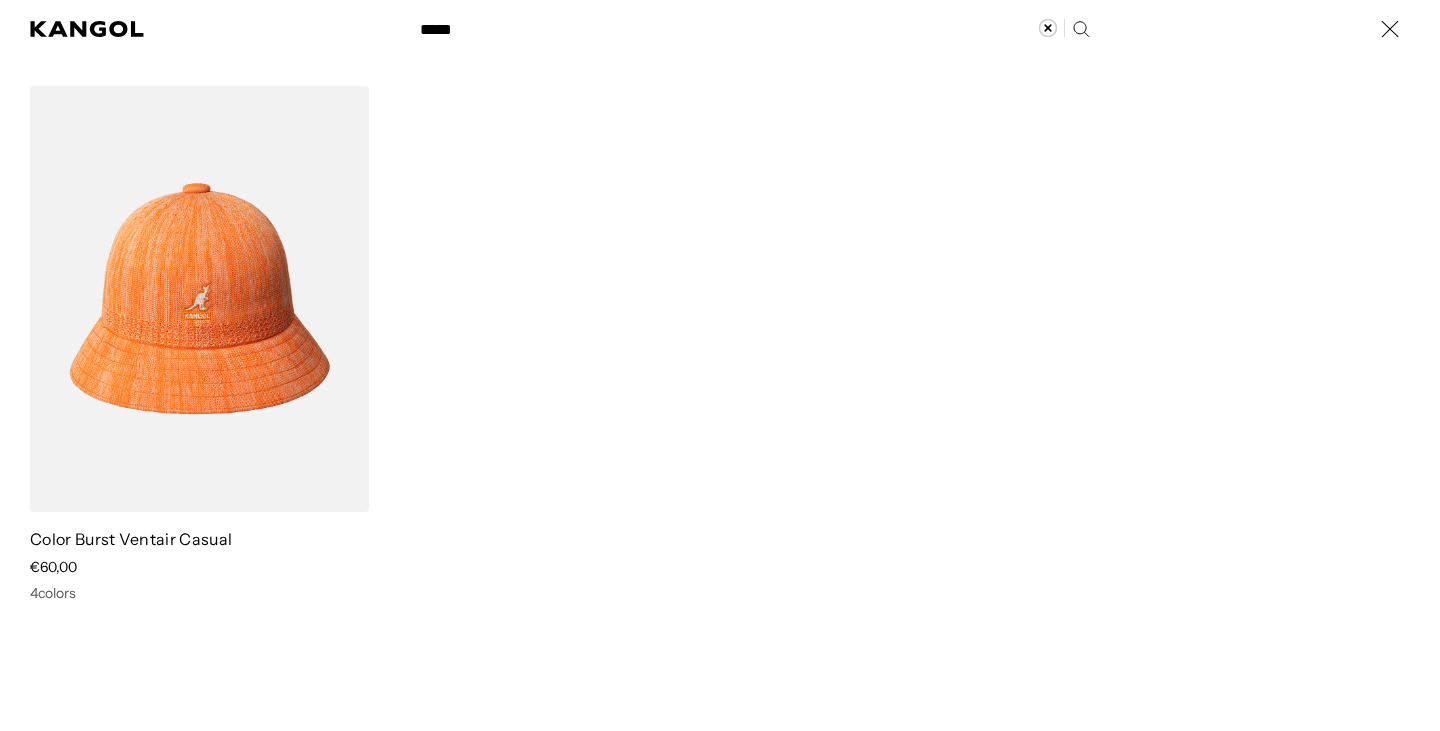 click on "*****" at bounding box center (753, 29) 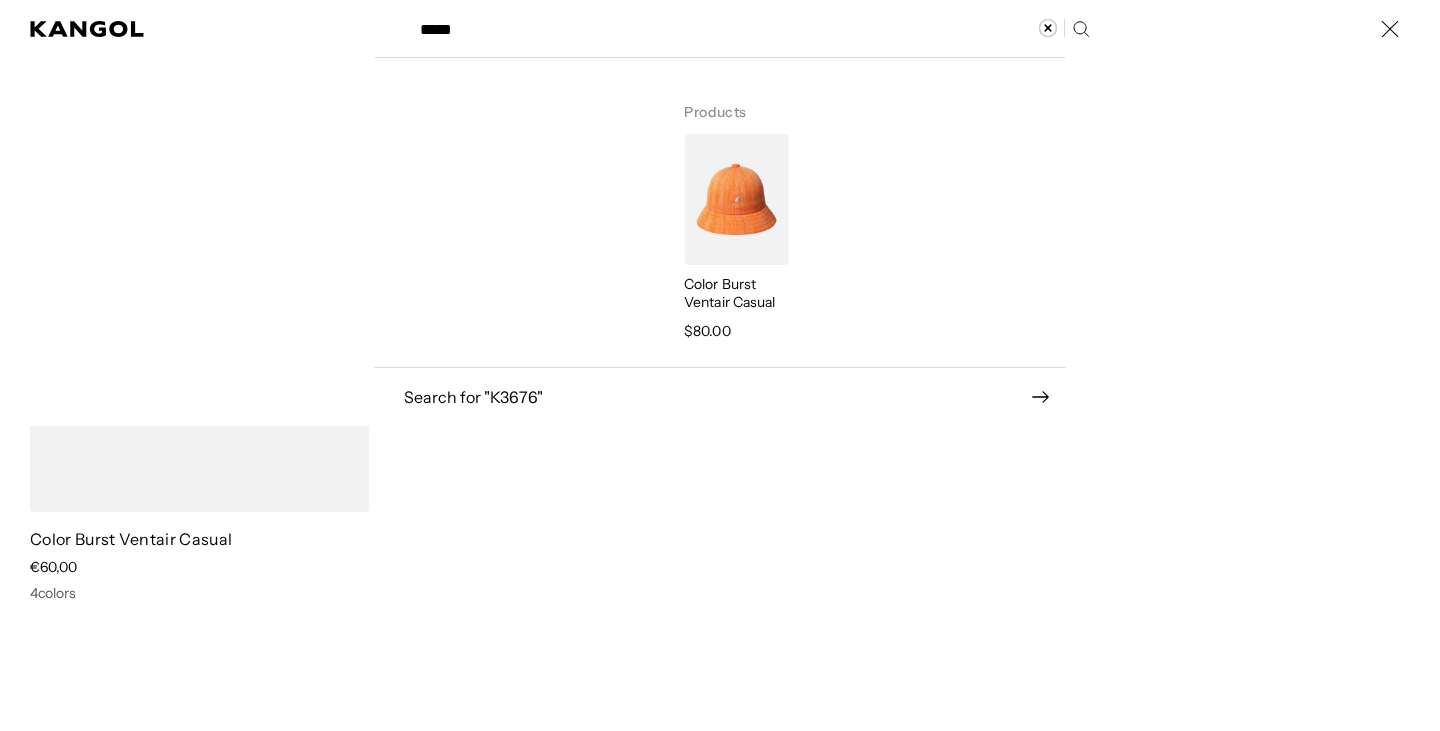 click on "*****" at bounding box center [753, 29] 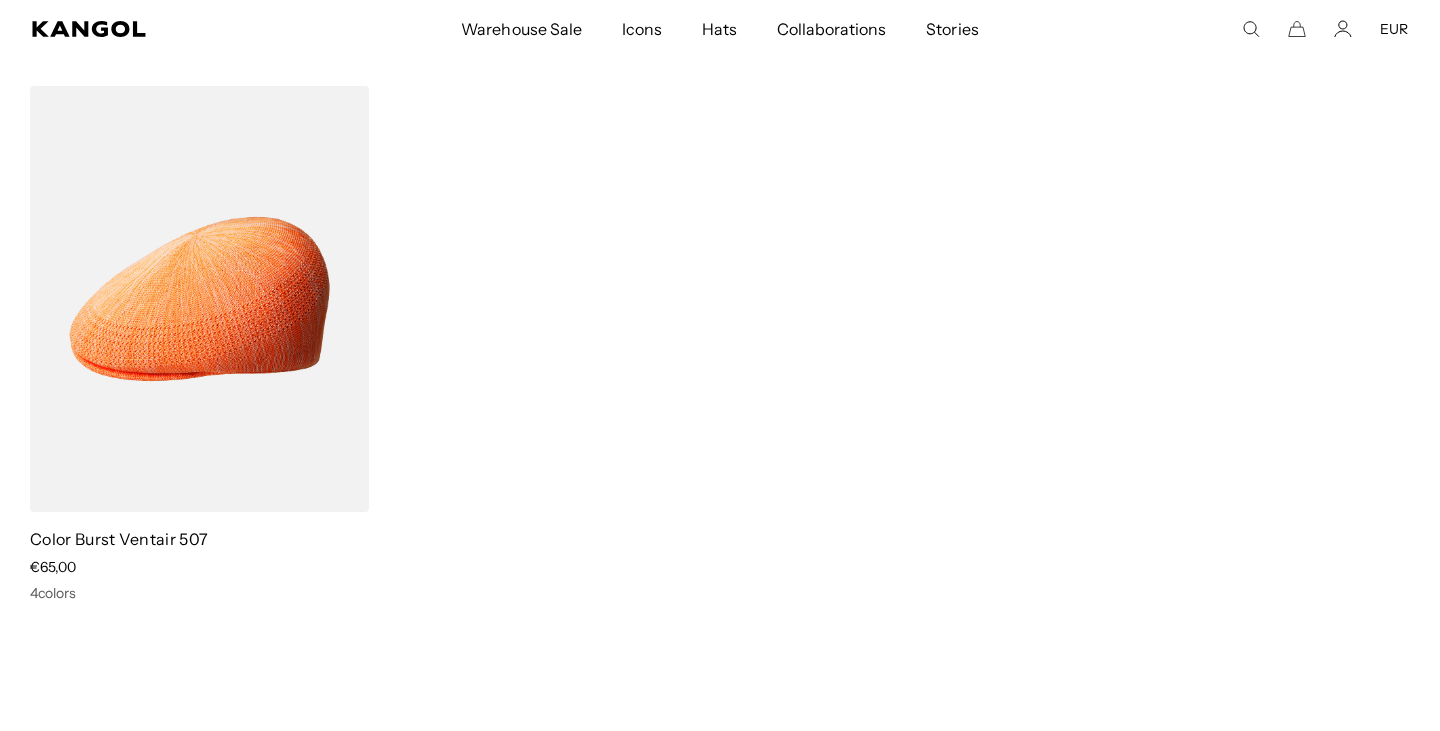 scroll, scrollTop: 0, scrollLeft: 412, axis: horizontal 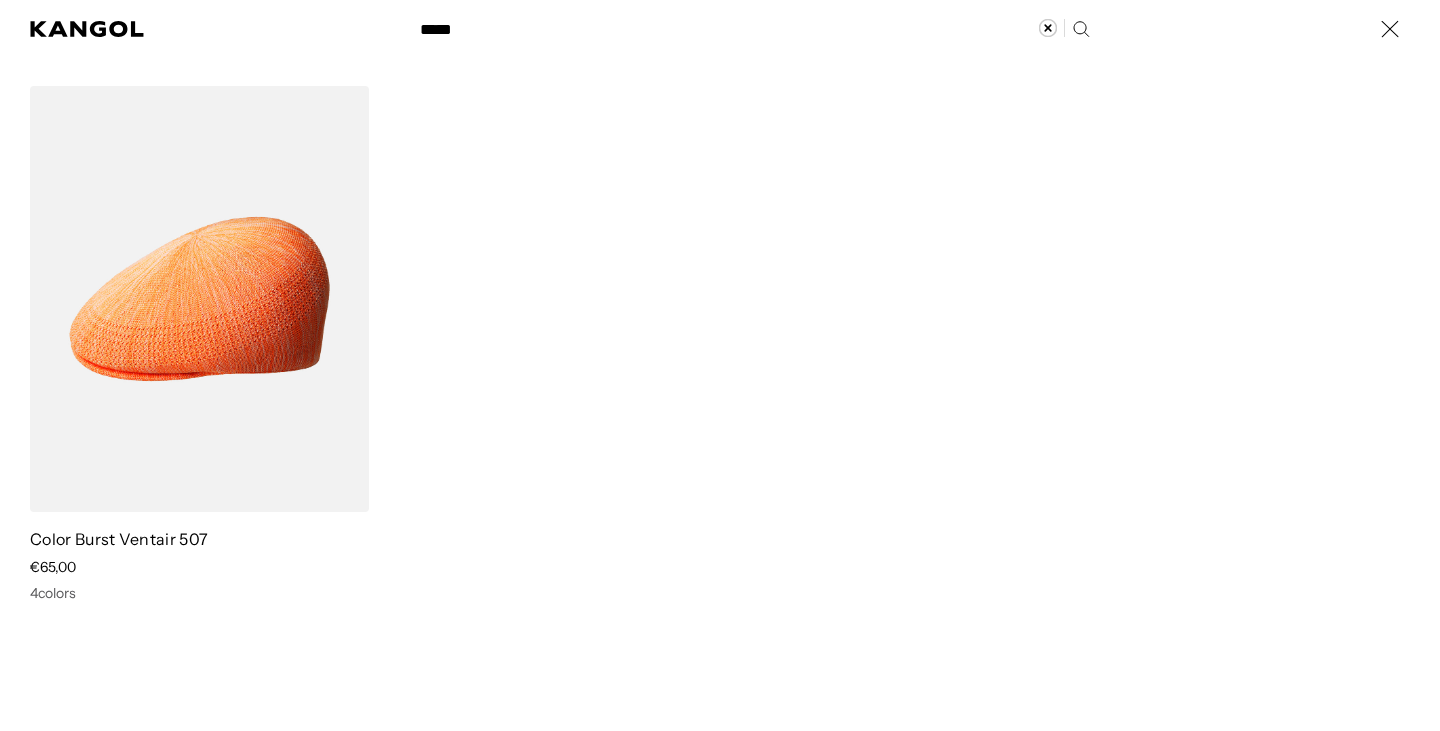 click on "Search here" at bounding box center [477, 20] 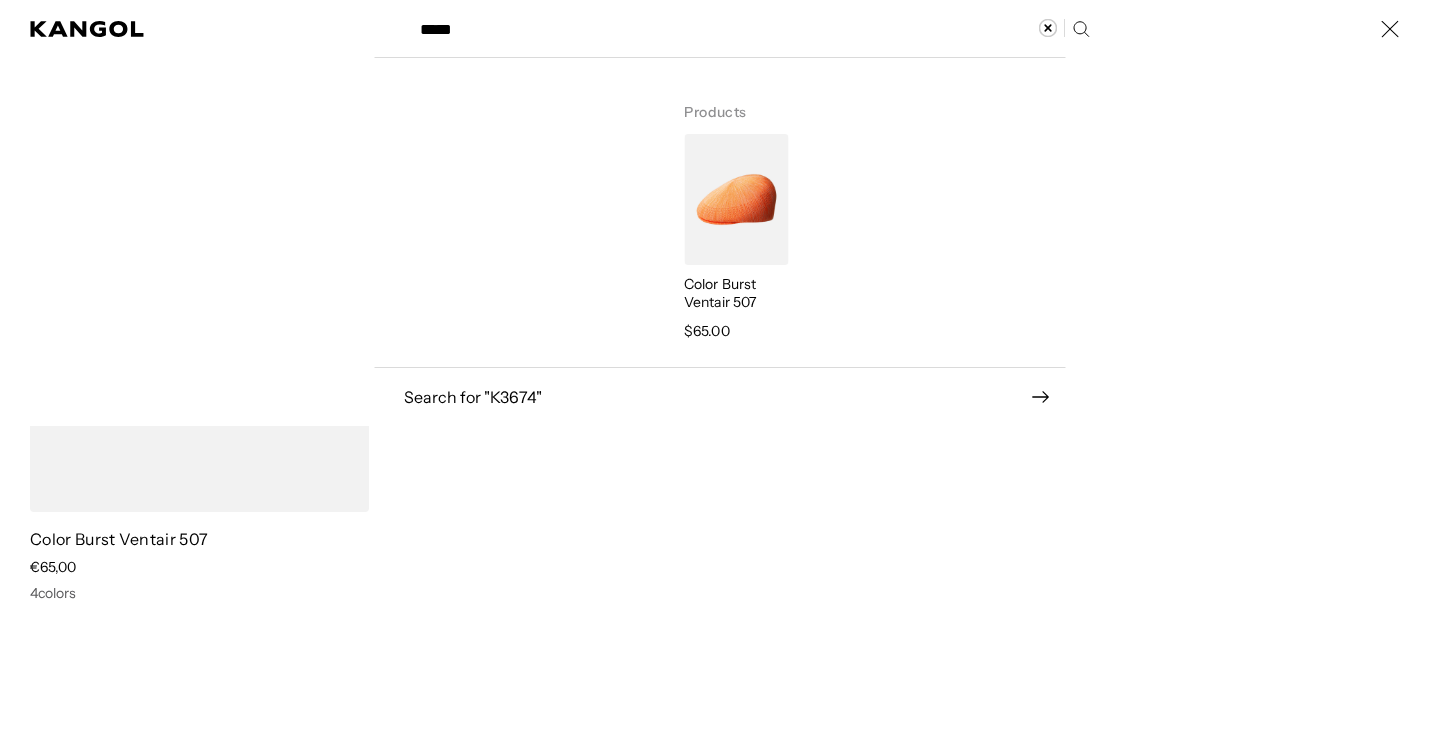 click on "Search here" at bounding box center [477, 20] 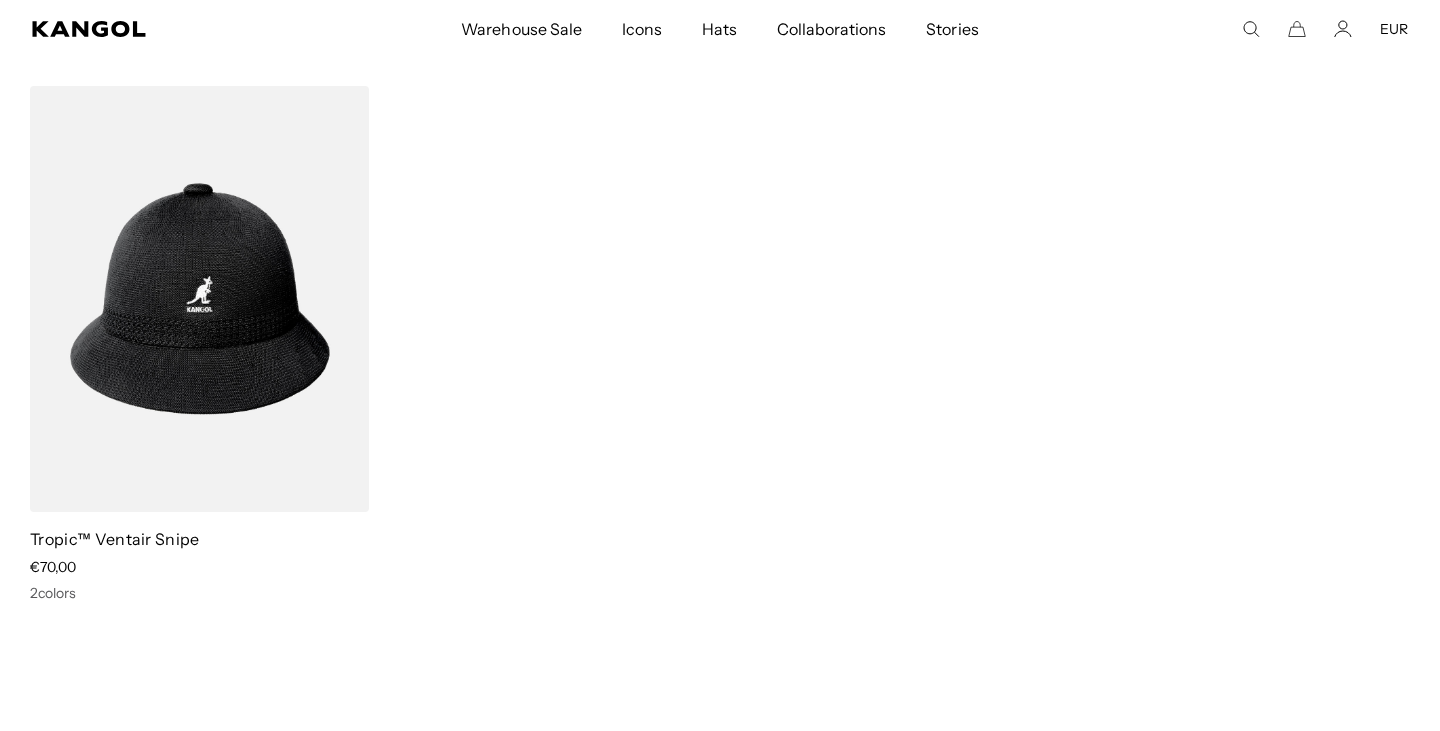 scroll, scrollTop: 0, scrollLeft: 0, axis: both 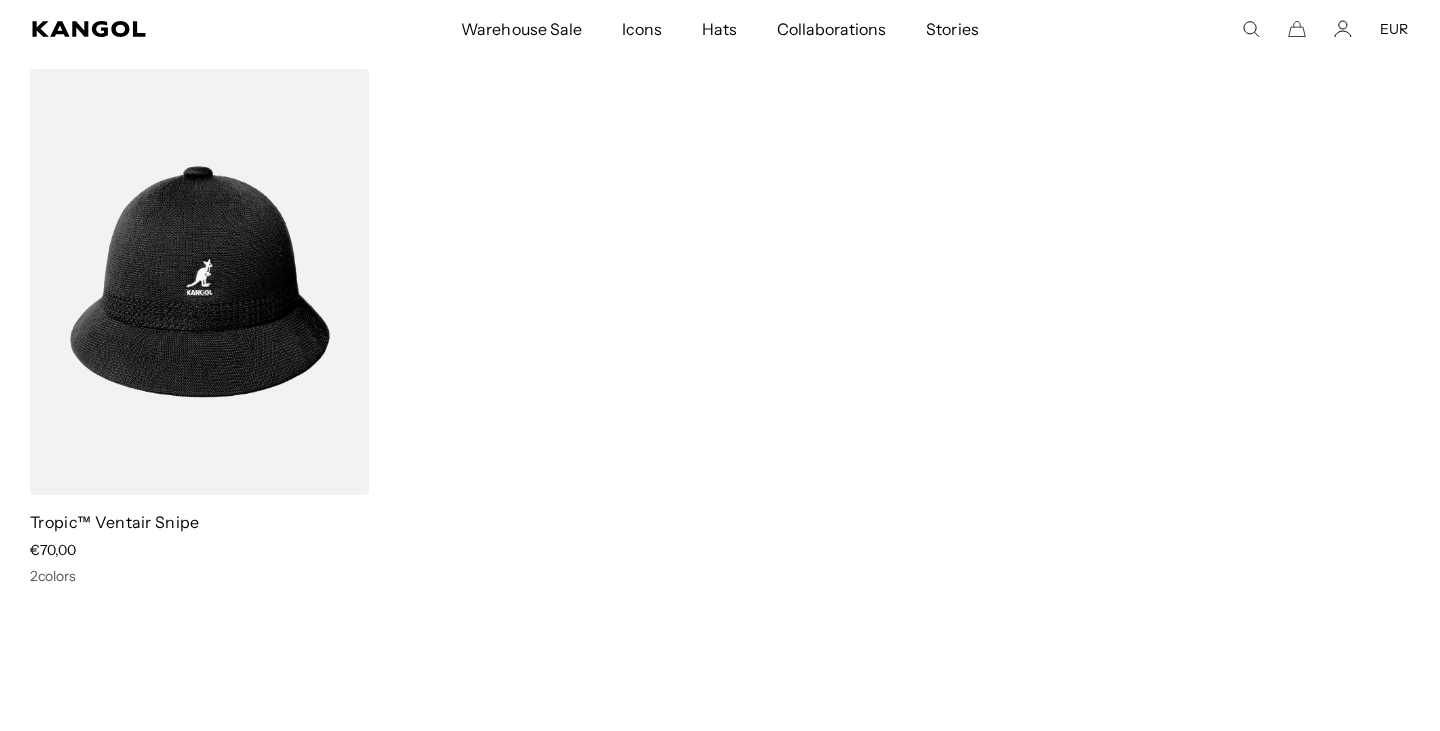 click 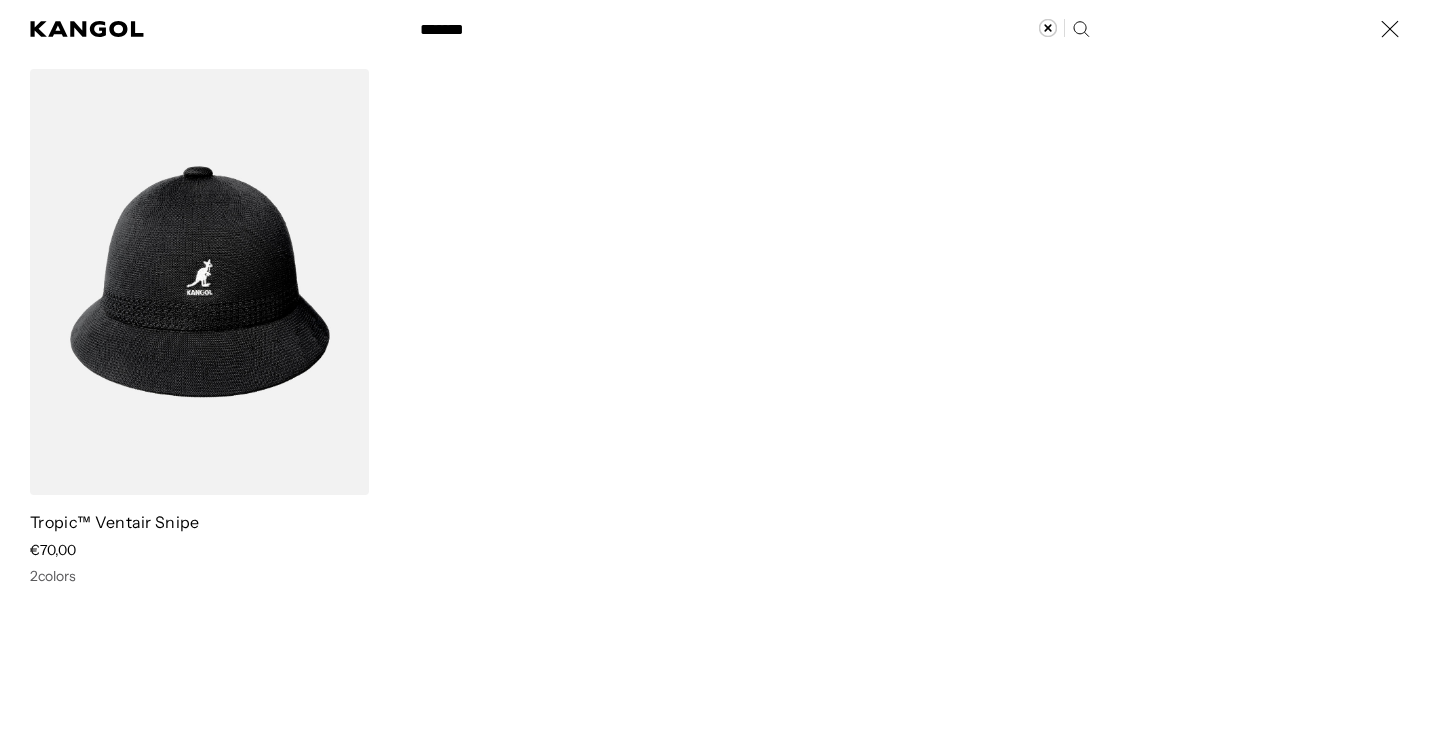 click on "*******" at bounding box center [753, 29] 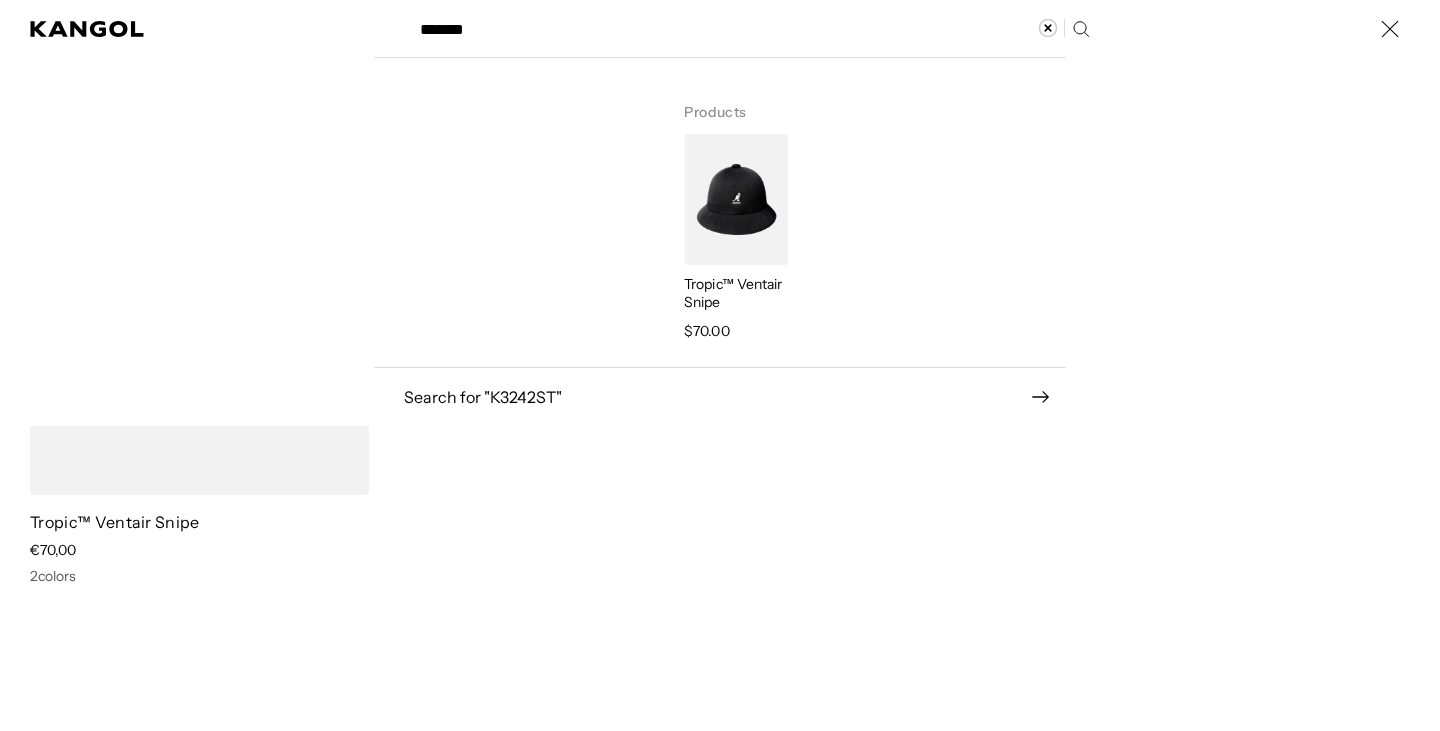click on "Search here" at bounding box center [477, 20] 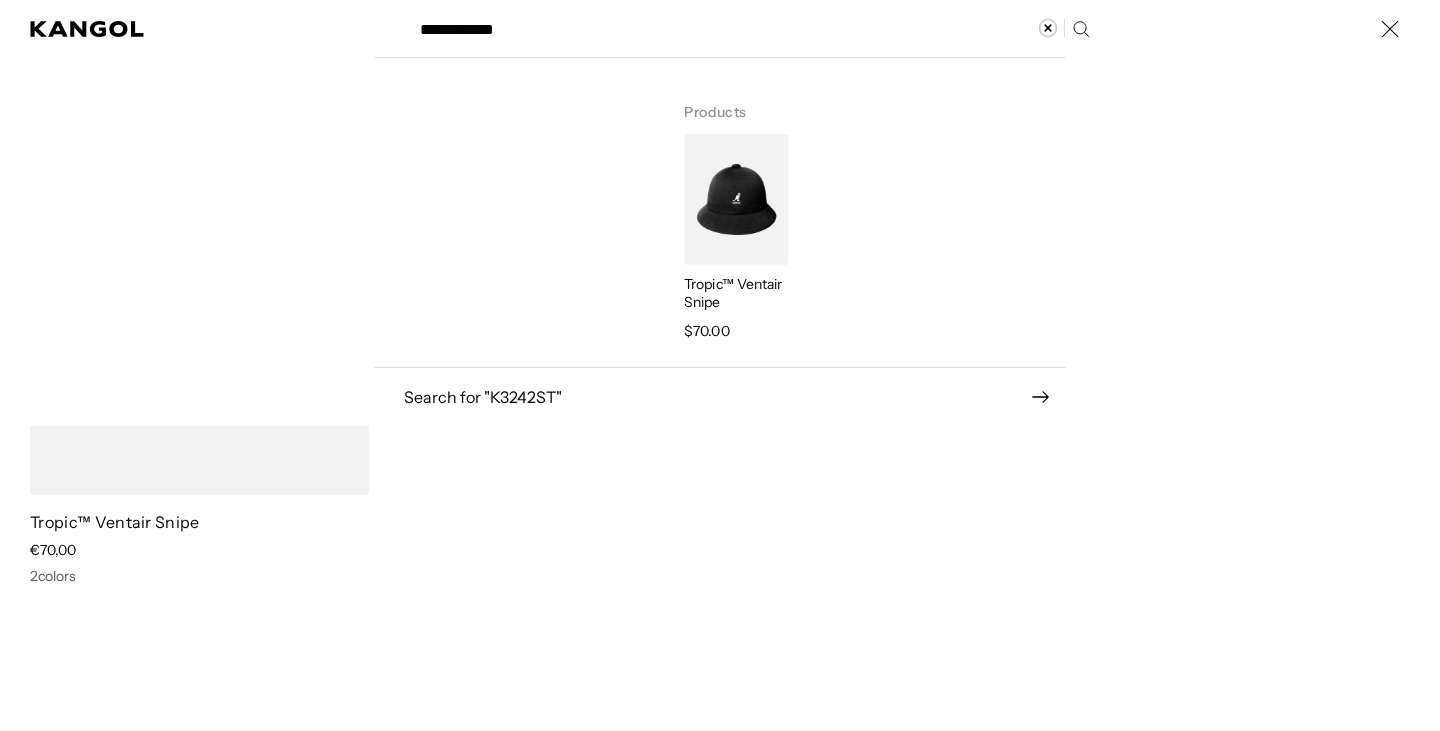 scroll, scrollTop: 0, scrollLeft: 0, axis: both 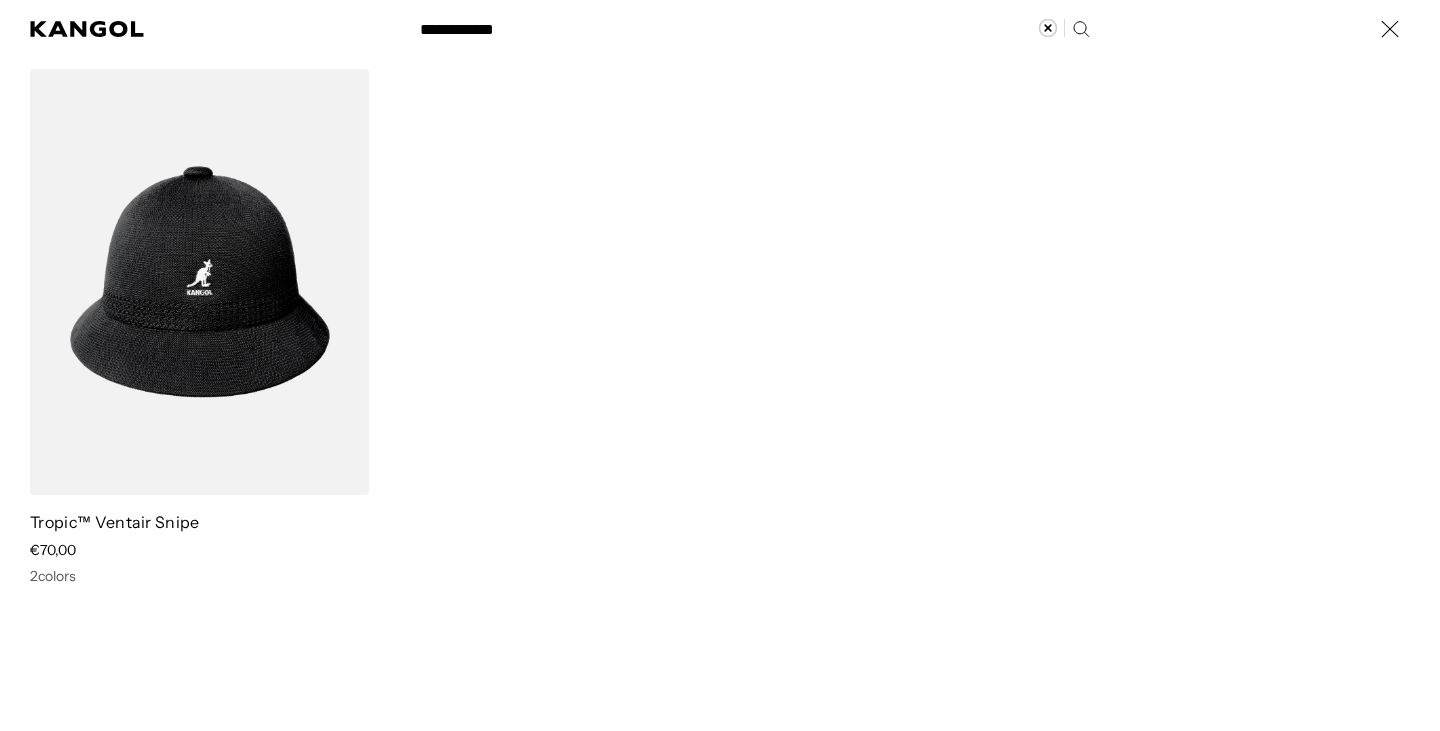 click on "Search here" at bounding box center [477, 20] 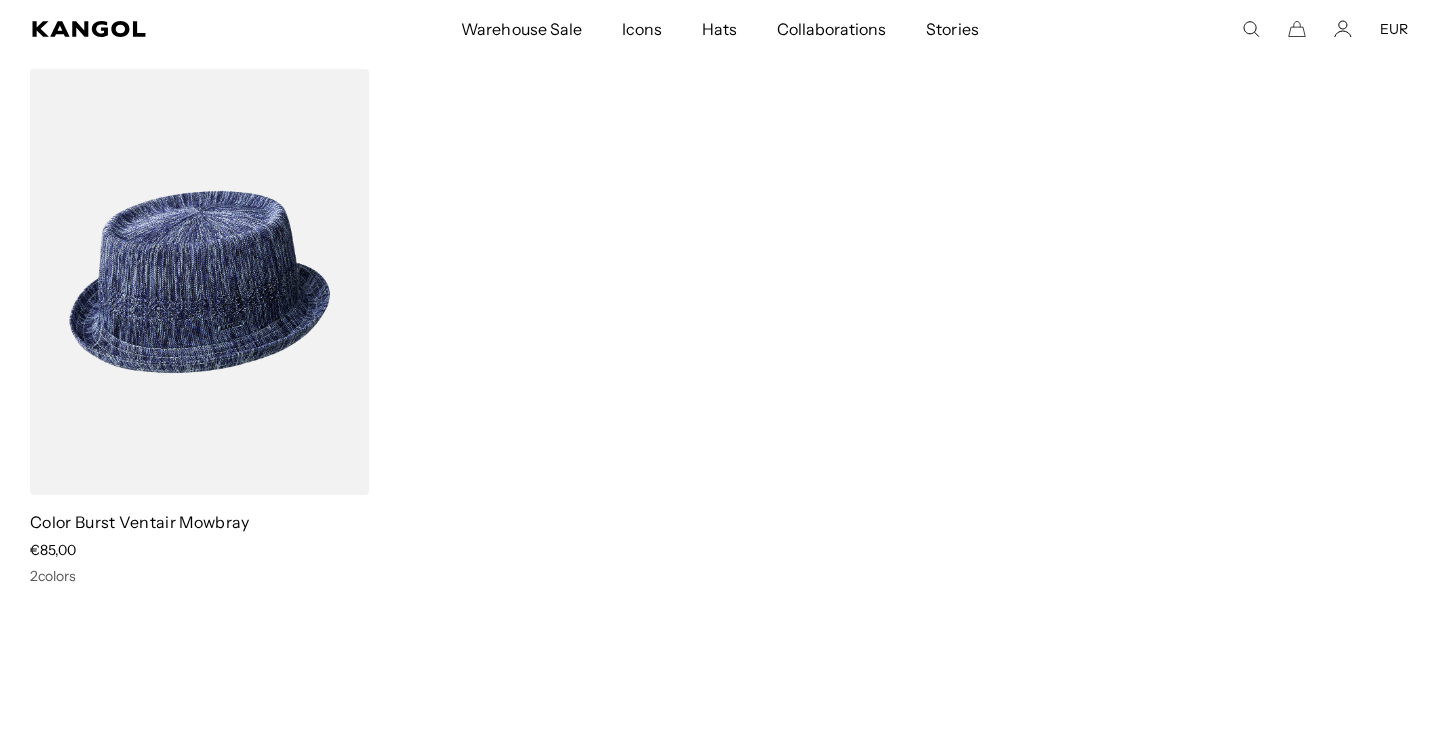 scroll, scrollTop: 0, scrollLeft: 412, axis: horizontal 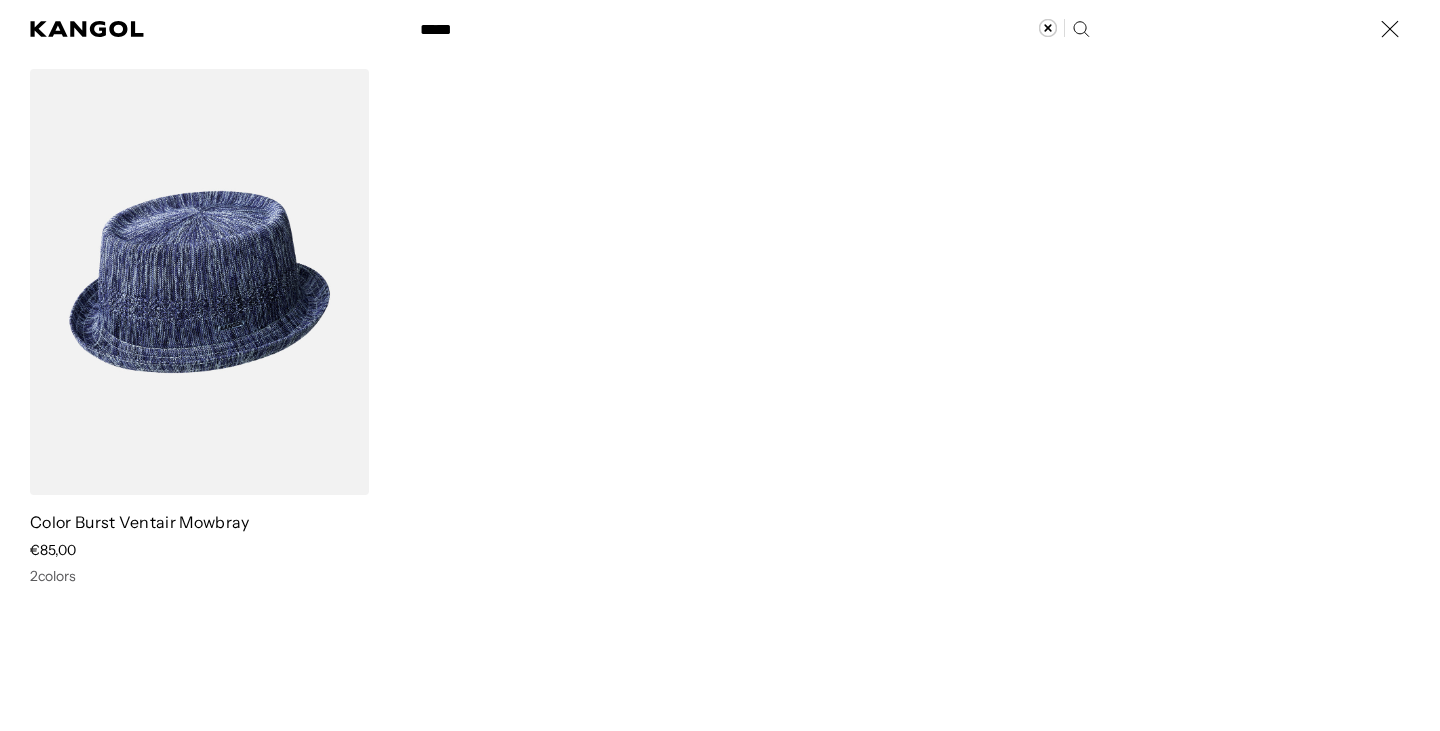 paste 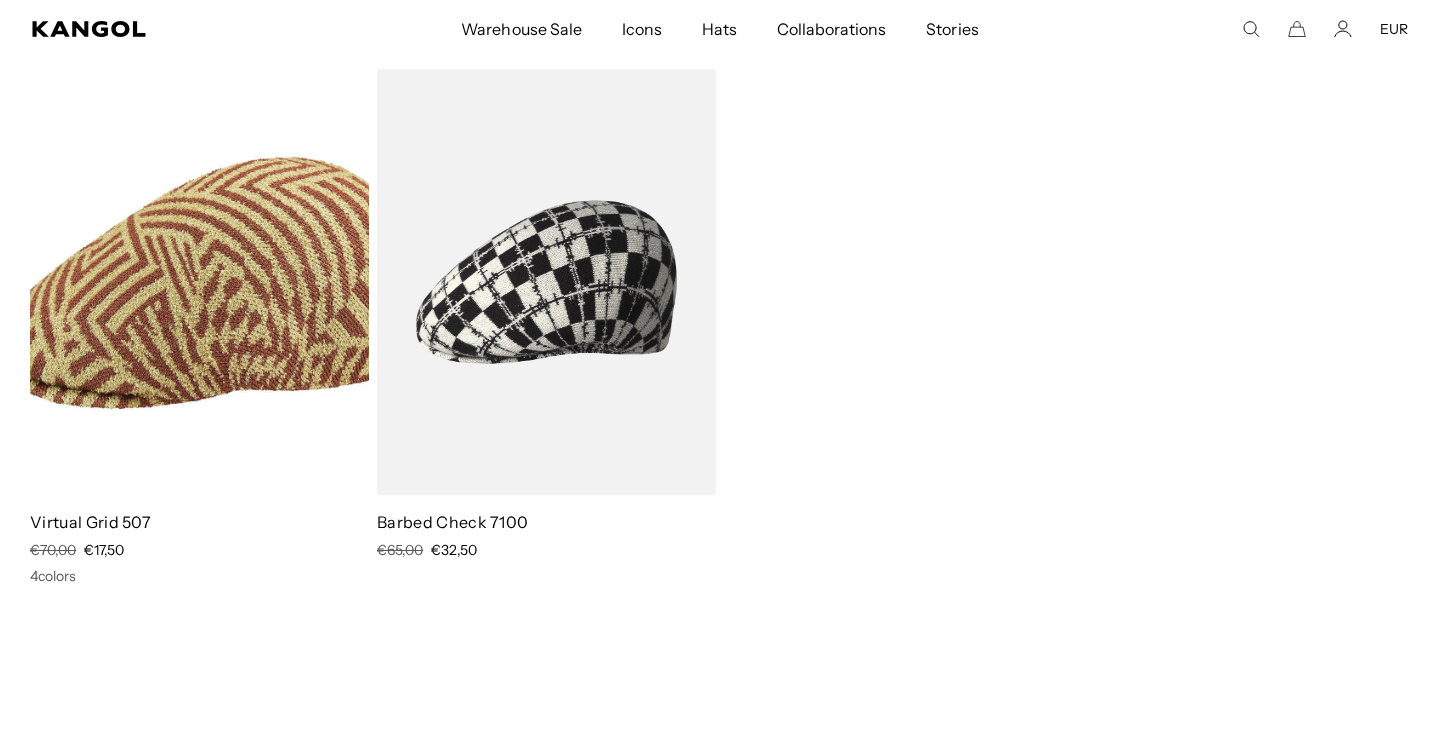 scroll, scrollTop: 0, scrollLeft: 0, axis: both 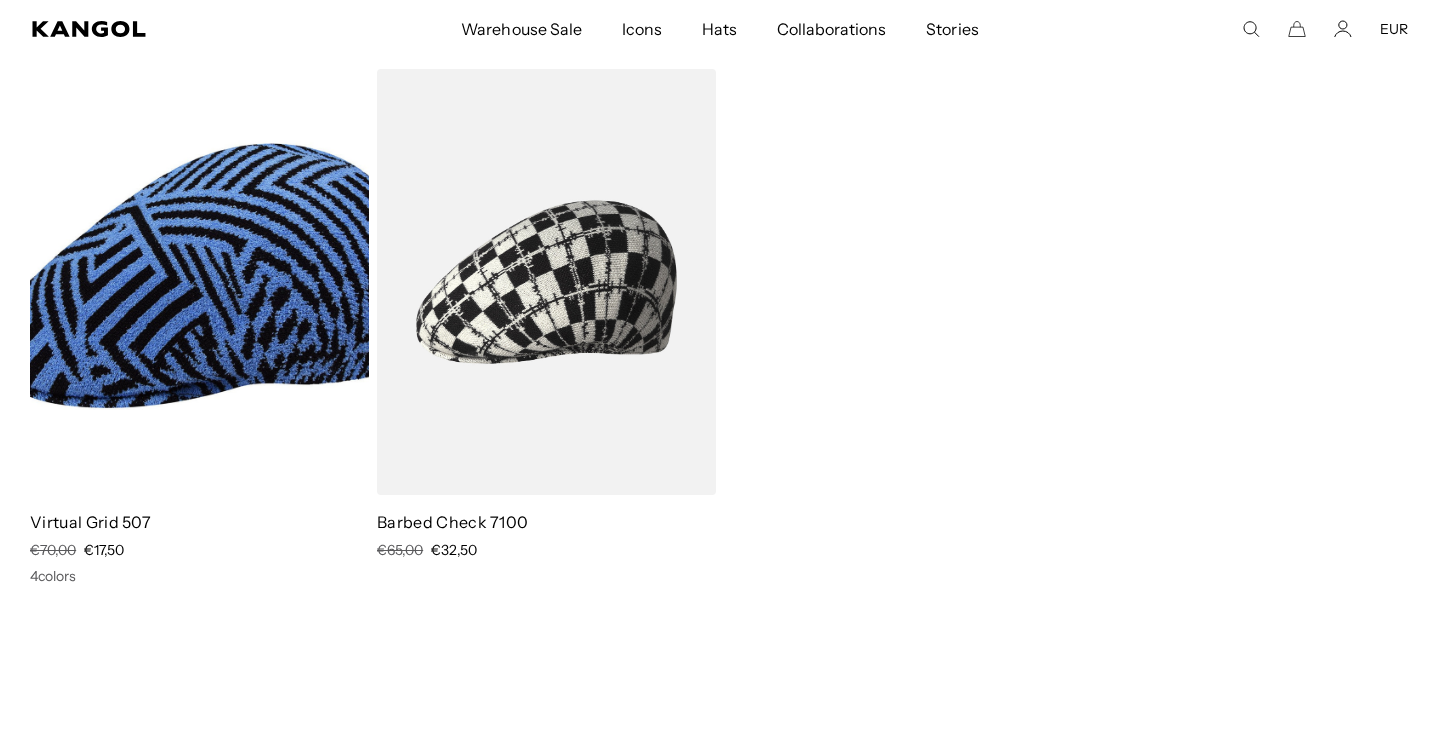 click at bounding box center (199, 282) 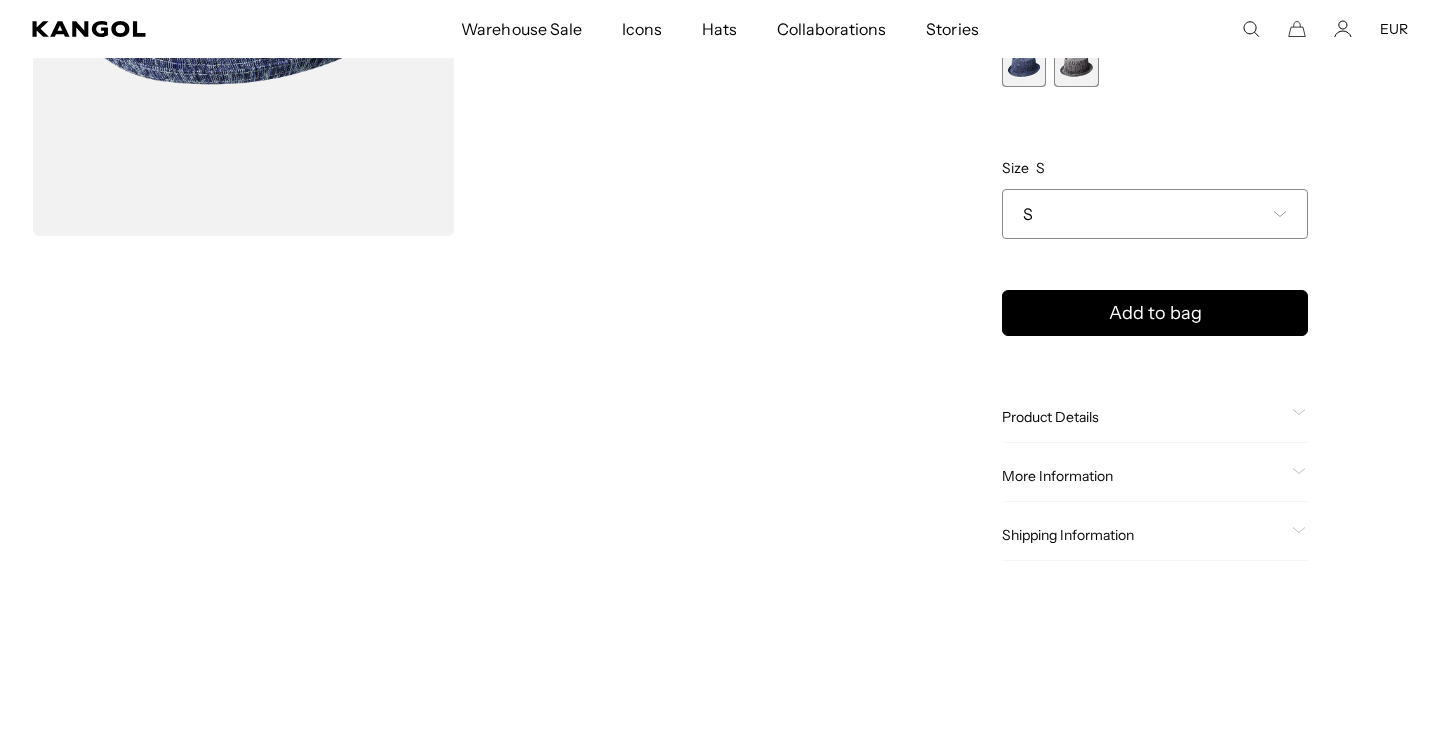 scroll, scrollTop: 423, scrollLeft: 0, axis: vertical 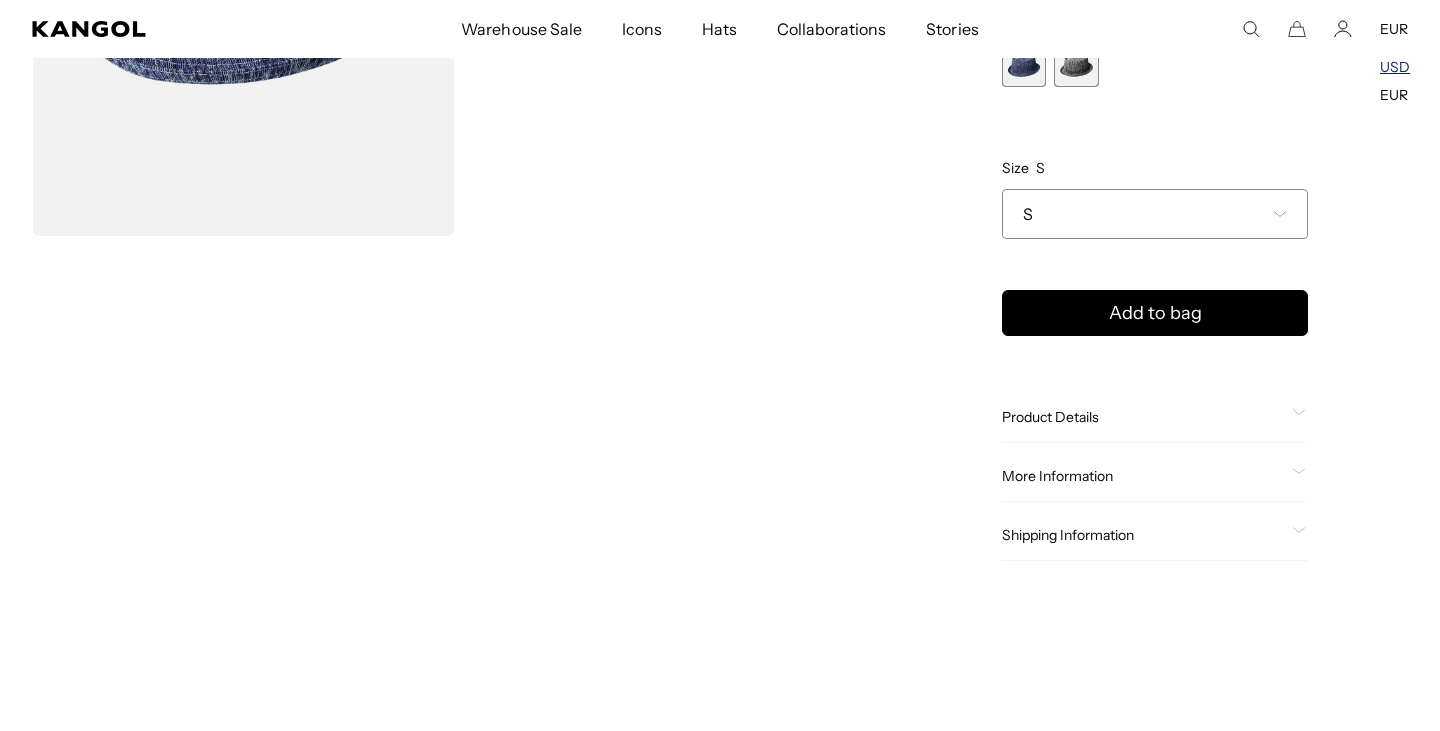 click on "USD" at bounding box center (1395, 67) 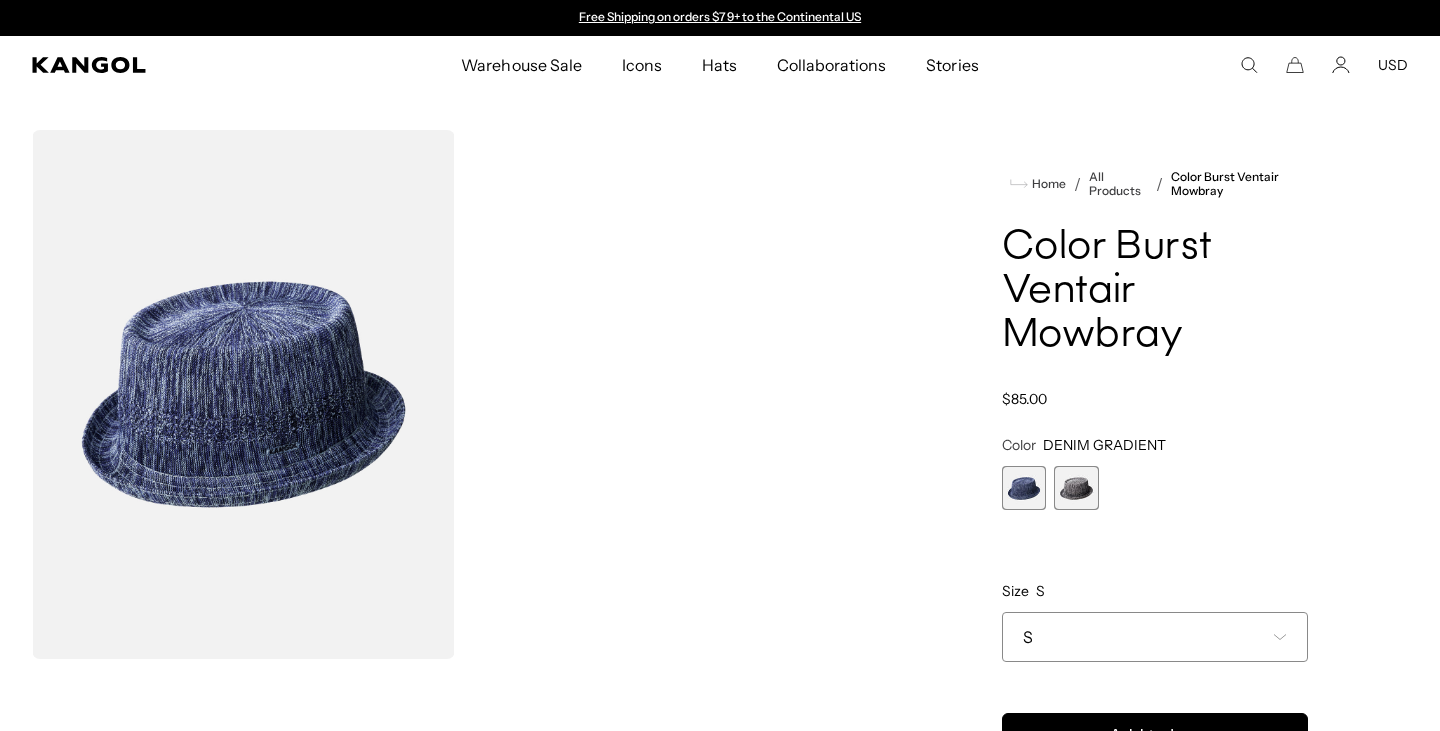 scroll, scrollTop: 0, scrollLeft: 0, axis: both 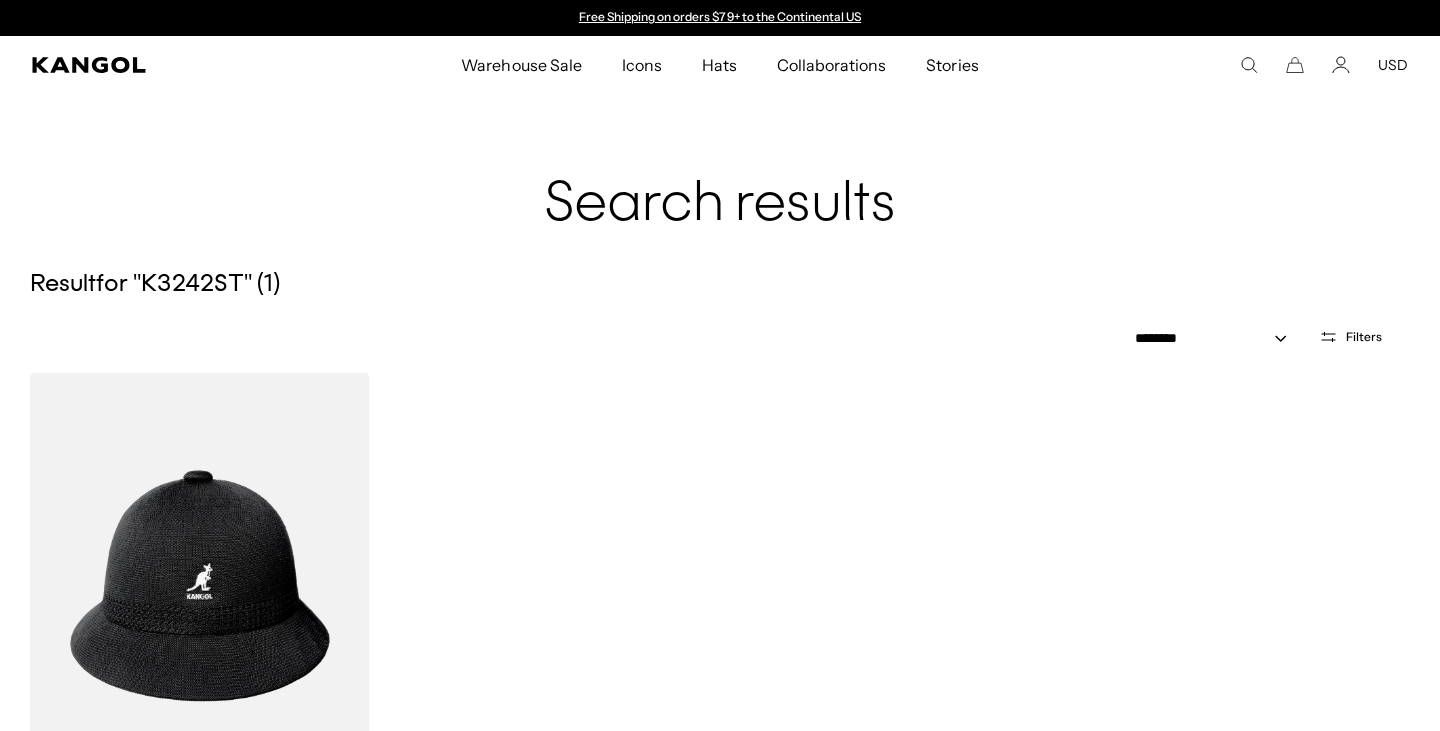 drag, startPoint x: 0, startPoint y: 0, endPoint x: 1399, endPoint y: 64, distance: 1400.4631 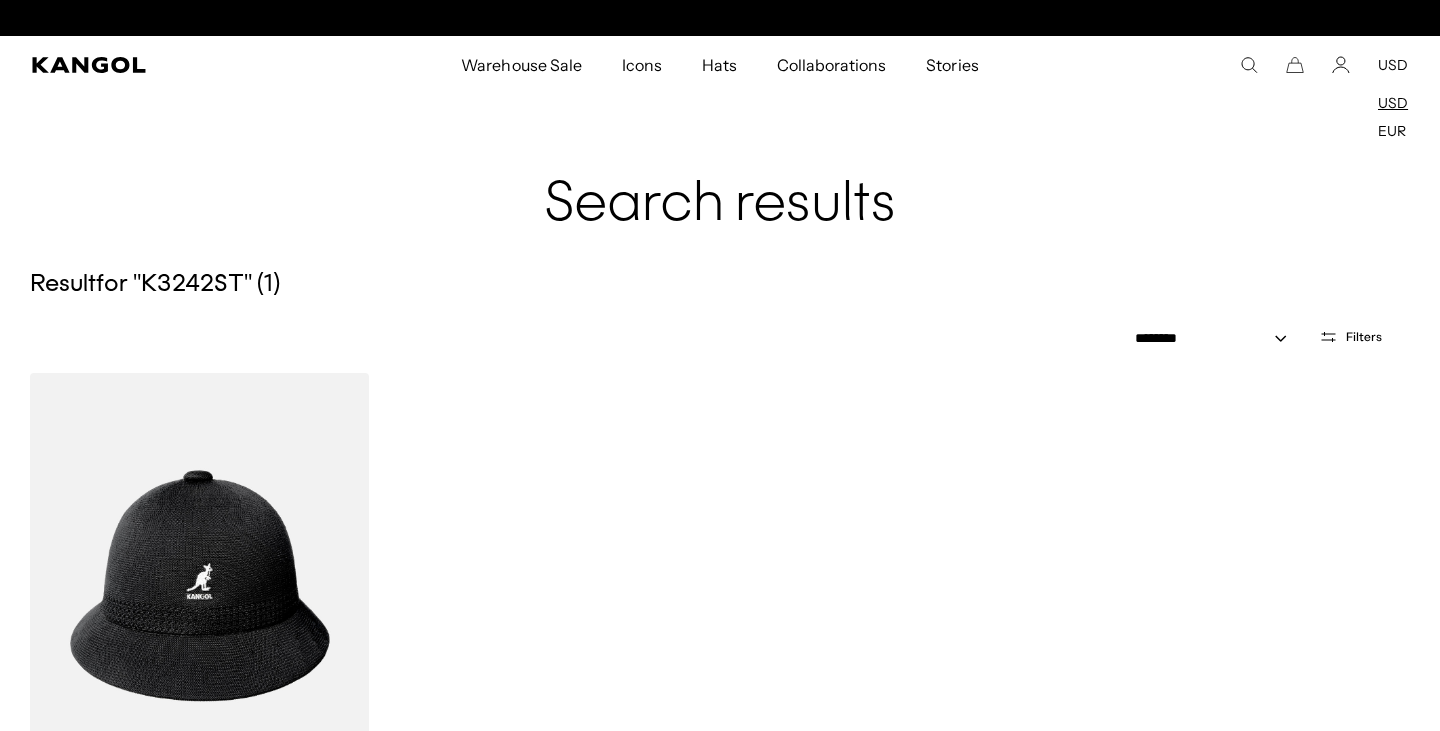 scroll, scrollTop: 0, scrollLeft: 412, axis: horizontal 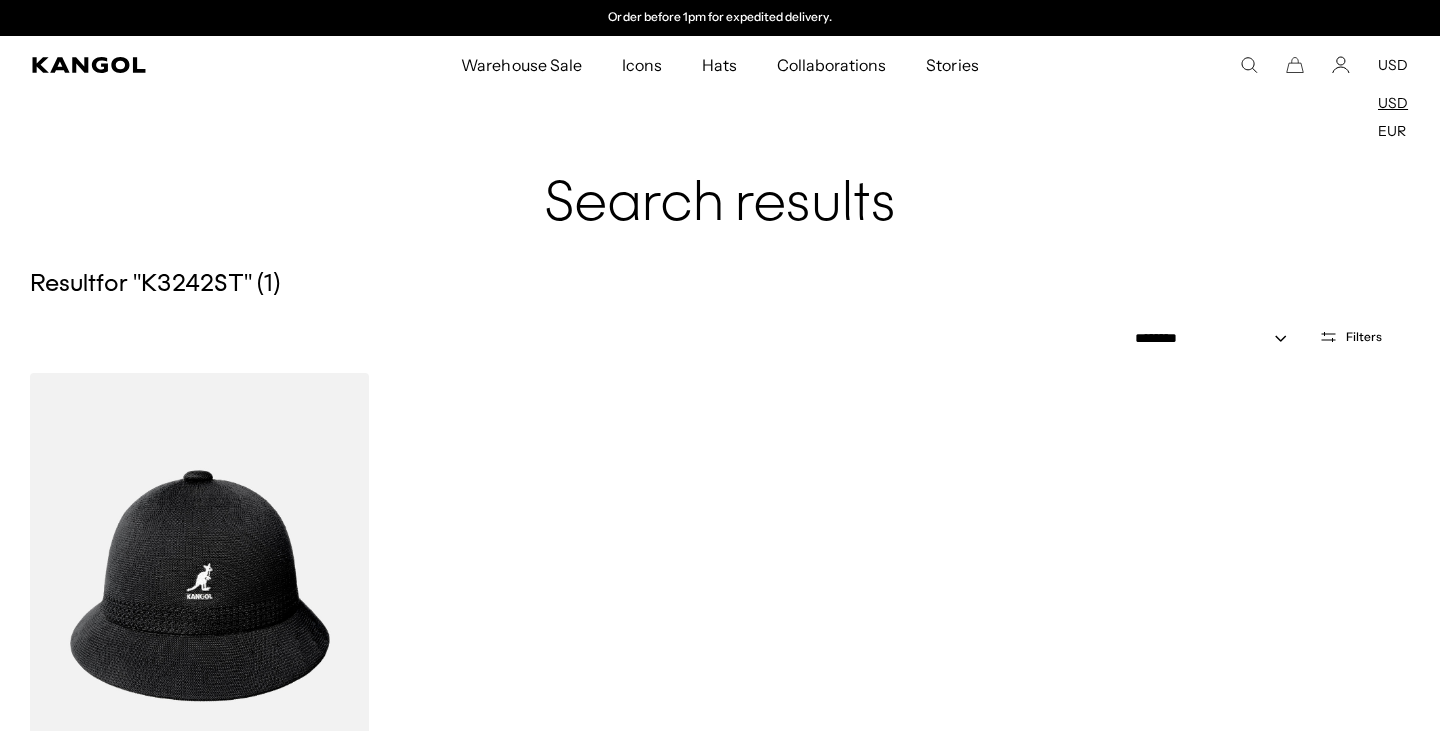 click 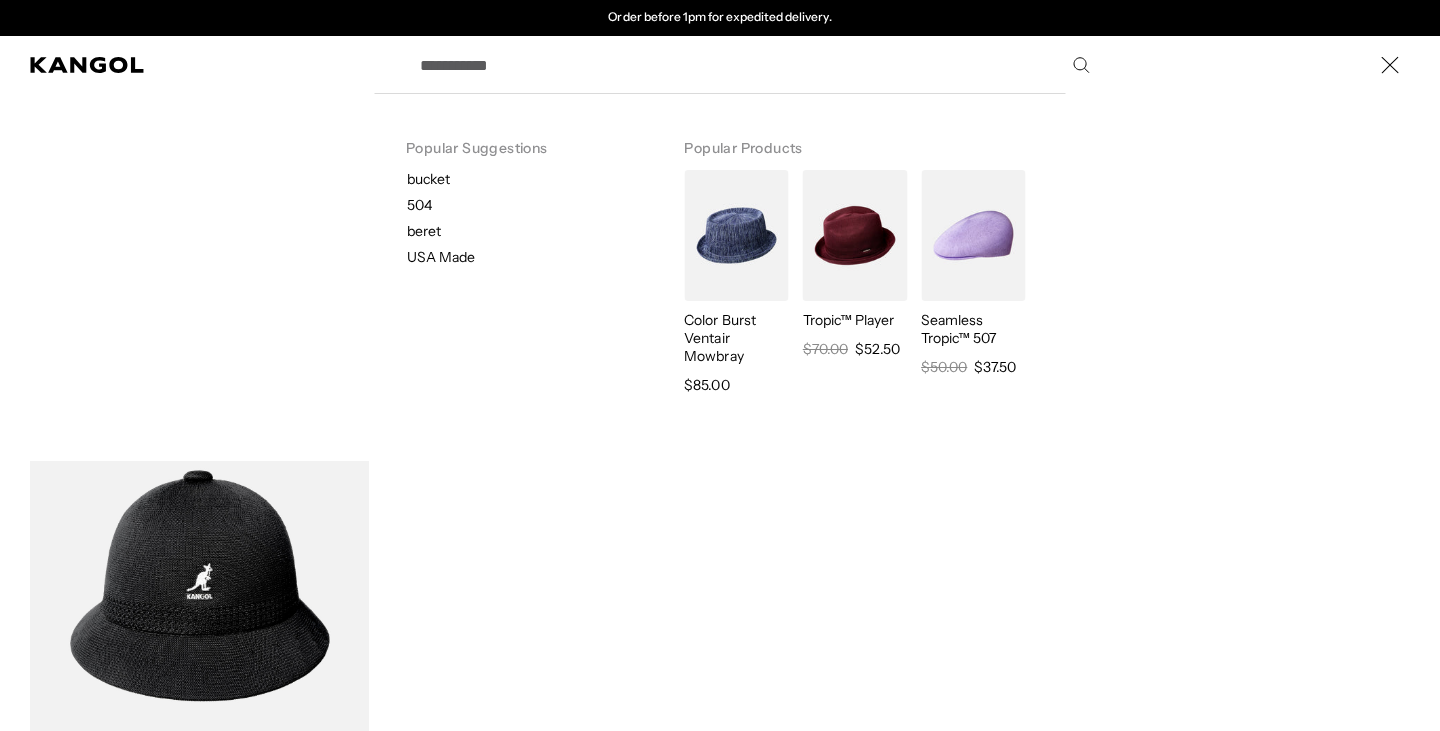 click on "Search here" at bounding box center (753, 65) 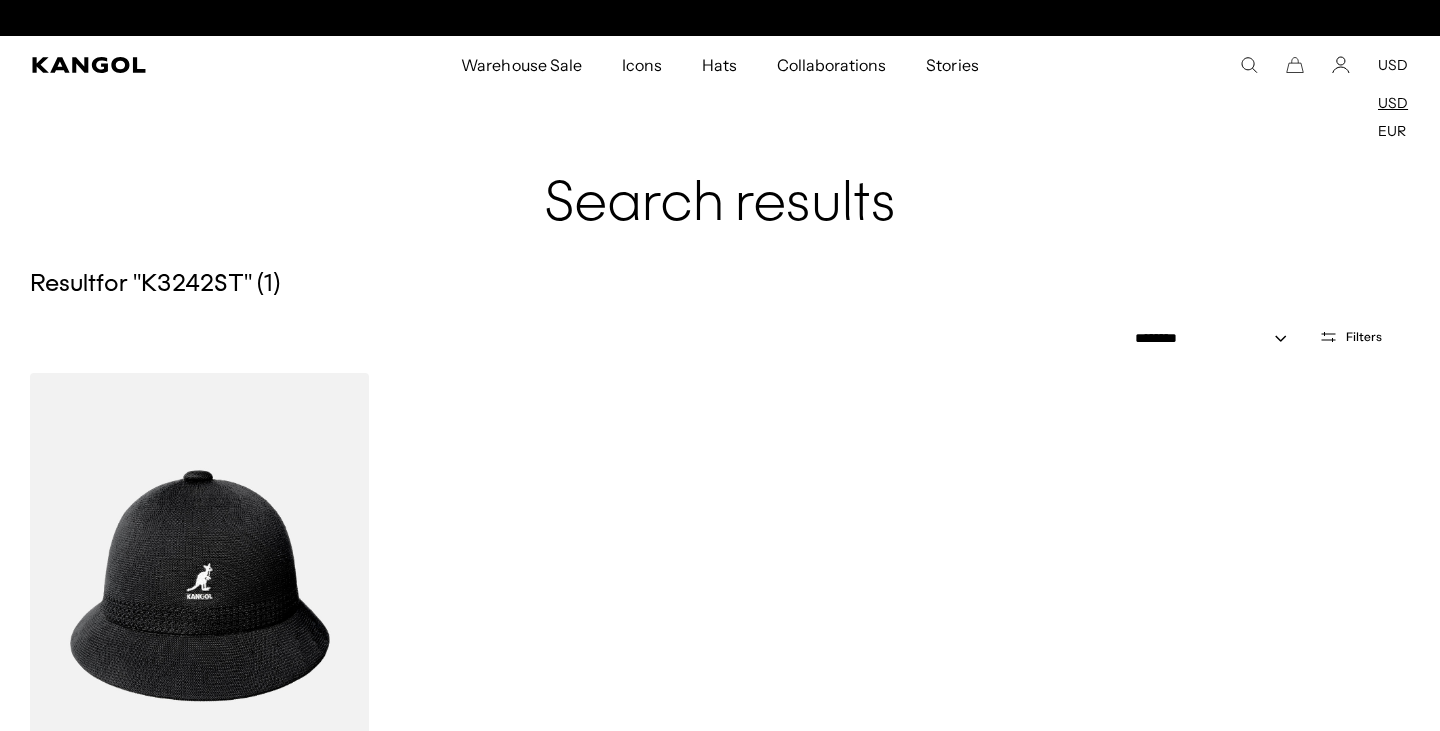 scroll, scrollTop: 0, scrollLeft: 0, axis: both 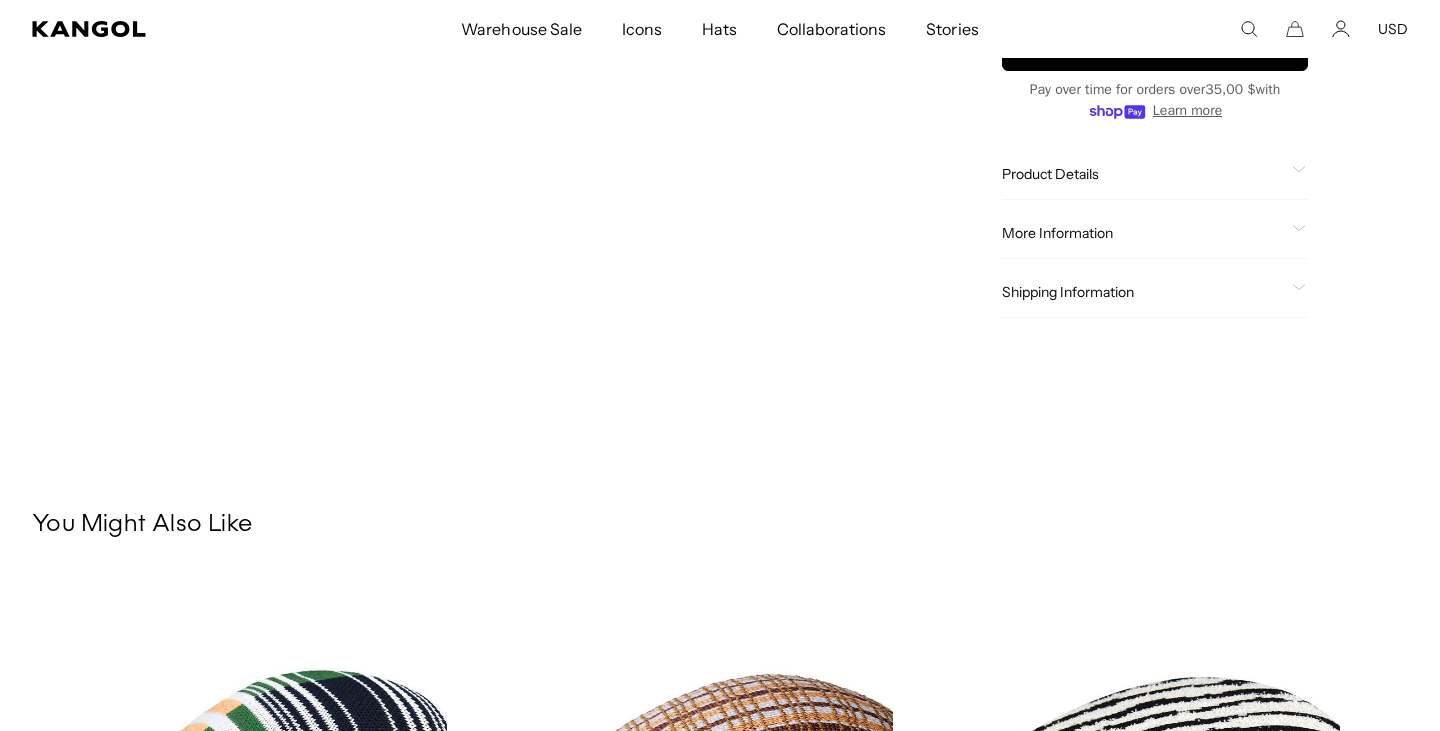 click on "More Information" 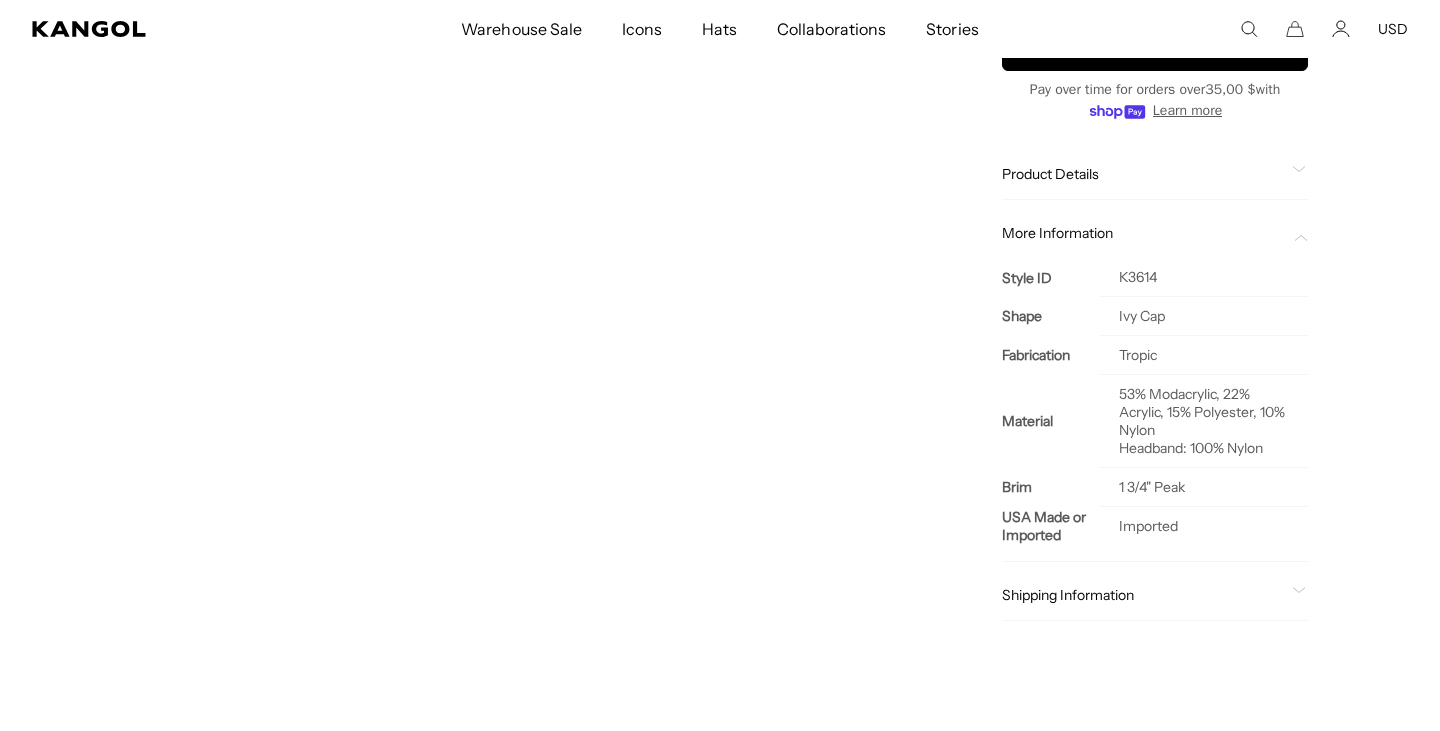scroll, scrollTop: 0, scrollLeft: 0, axis: both 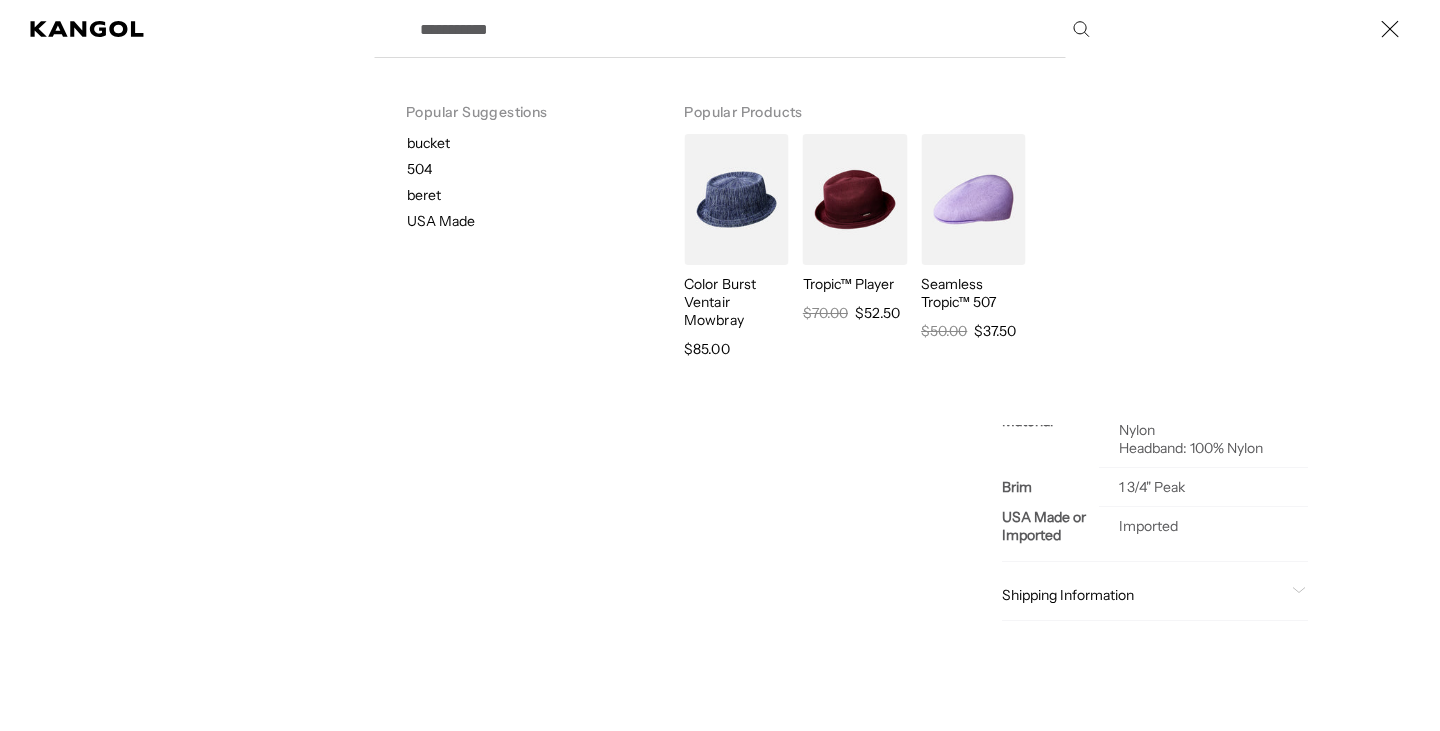 click on "Search here" at bounding box center (753, 29) 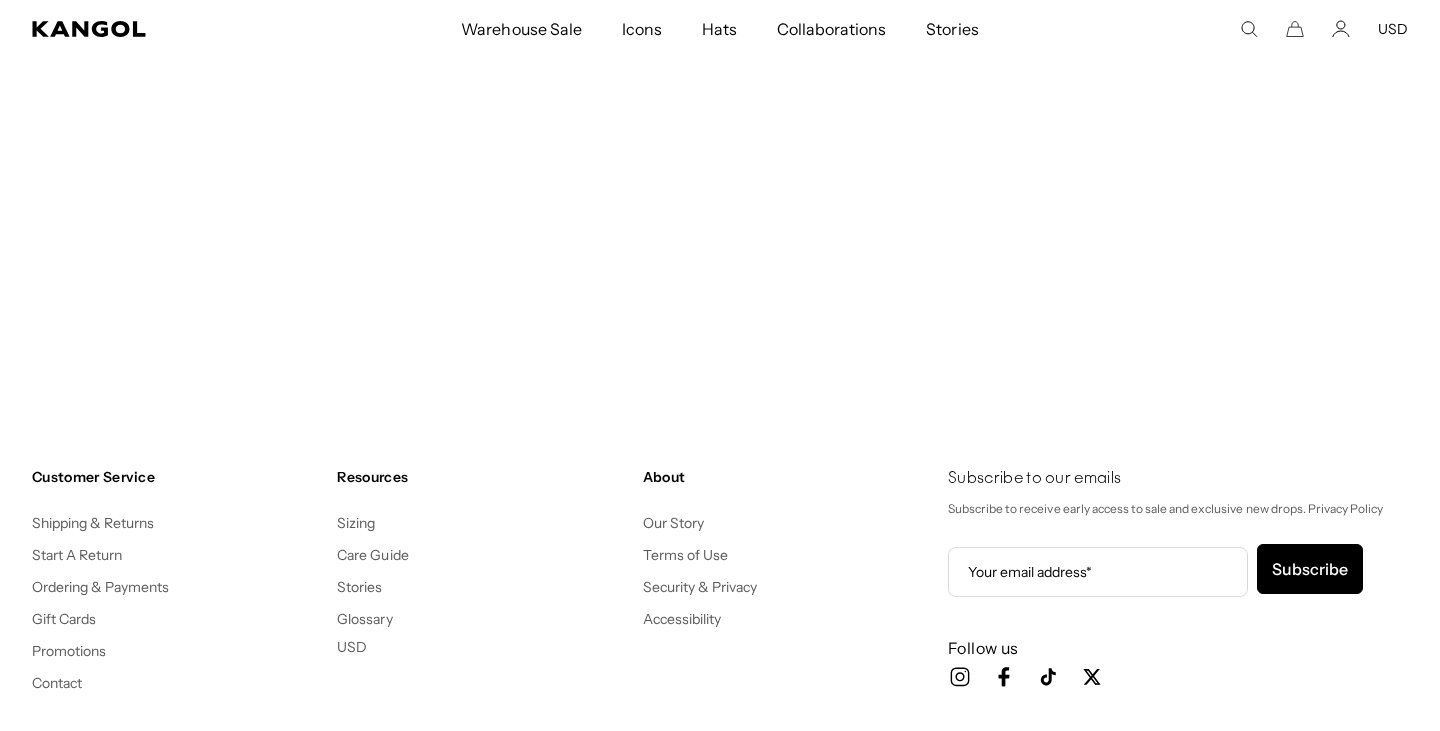 scroll, scrollTop: 0, scrollLeft: 0, axis: both 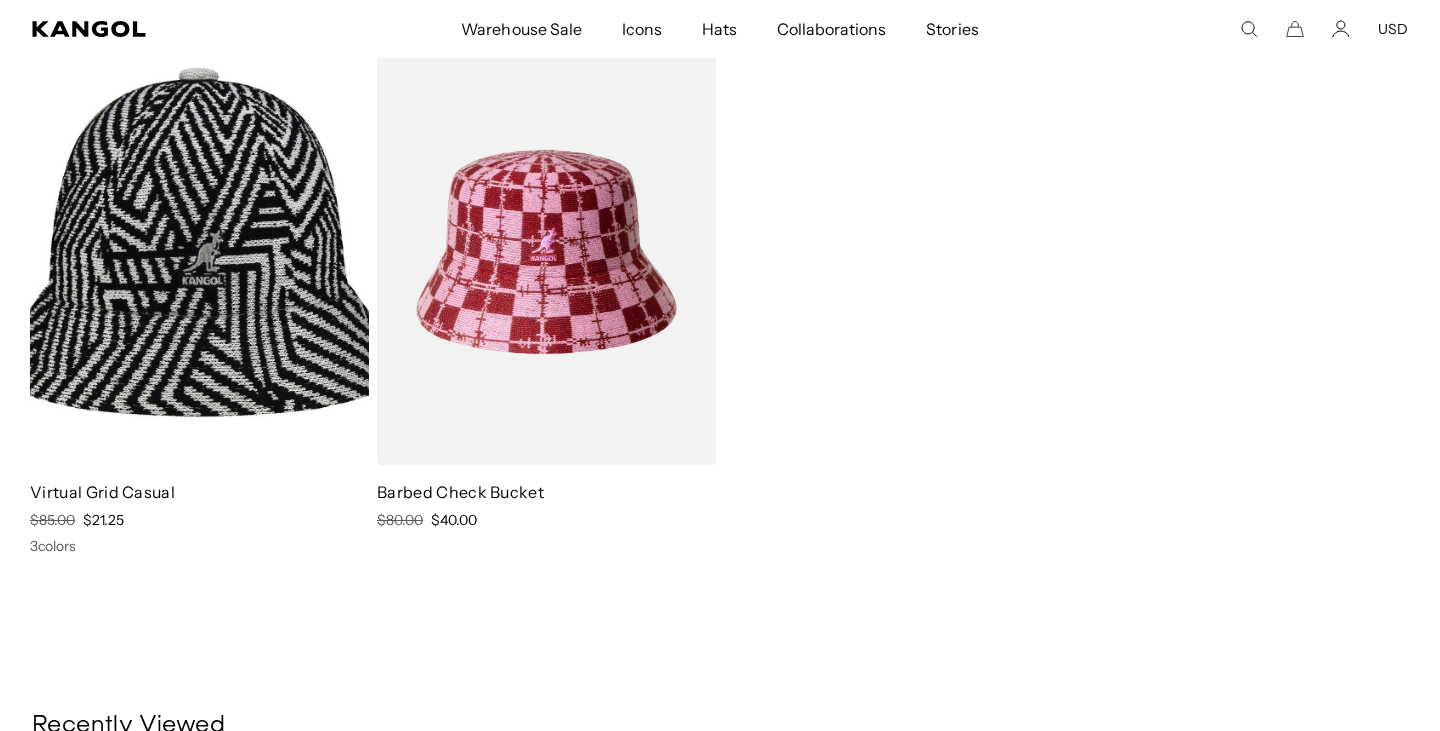 type on "*****" 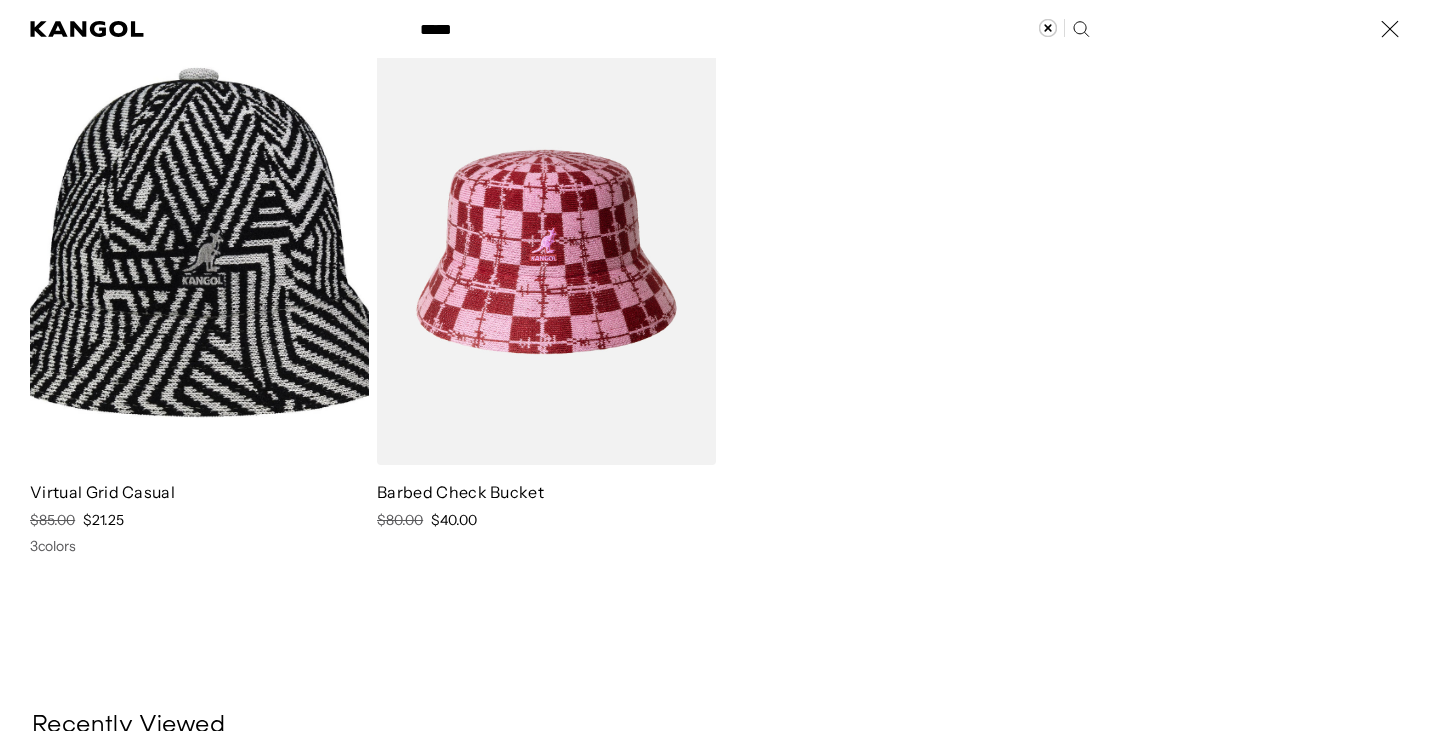 click on "*****" at bounding box center (753, 29) 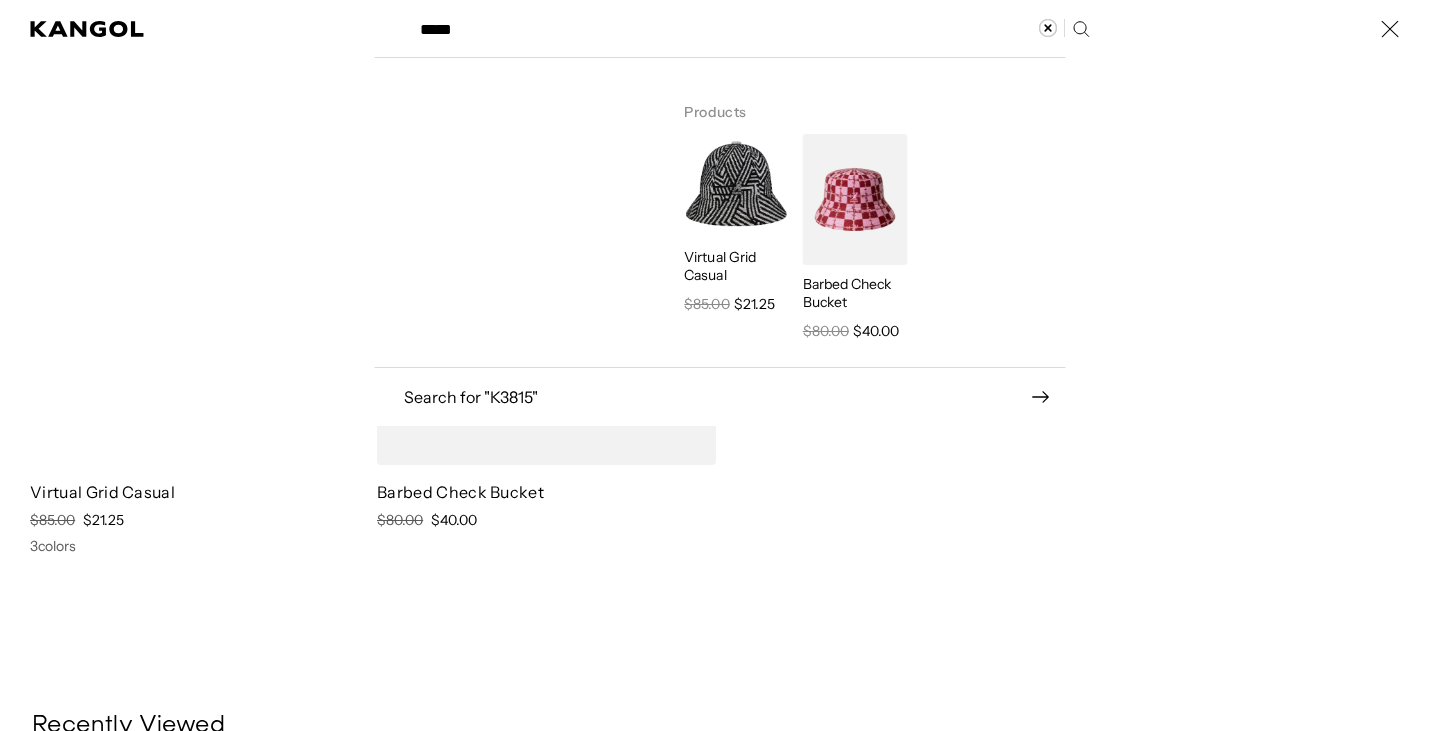 click on "*****" at bounding box center (753, 29) 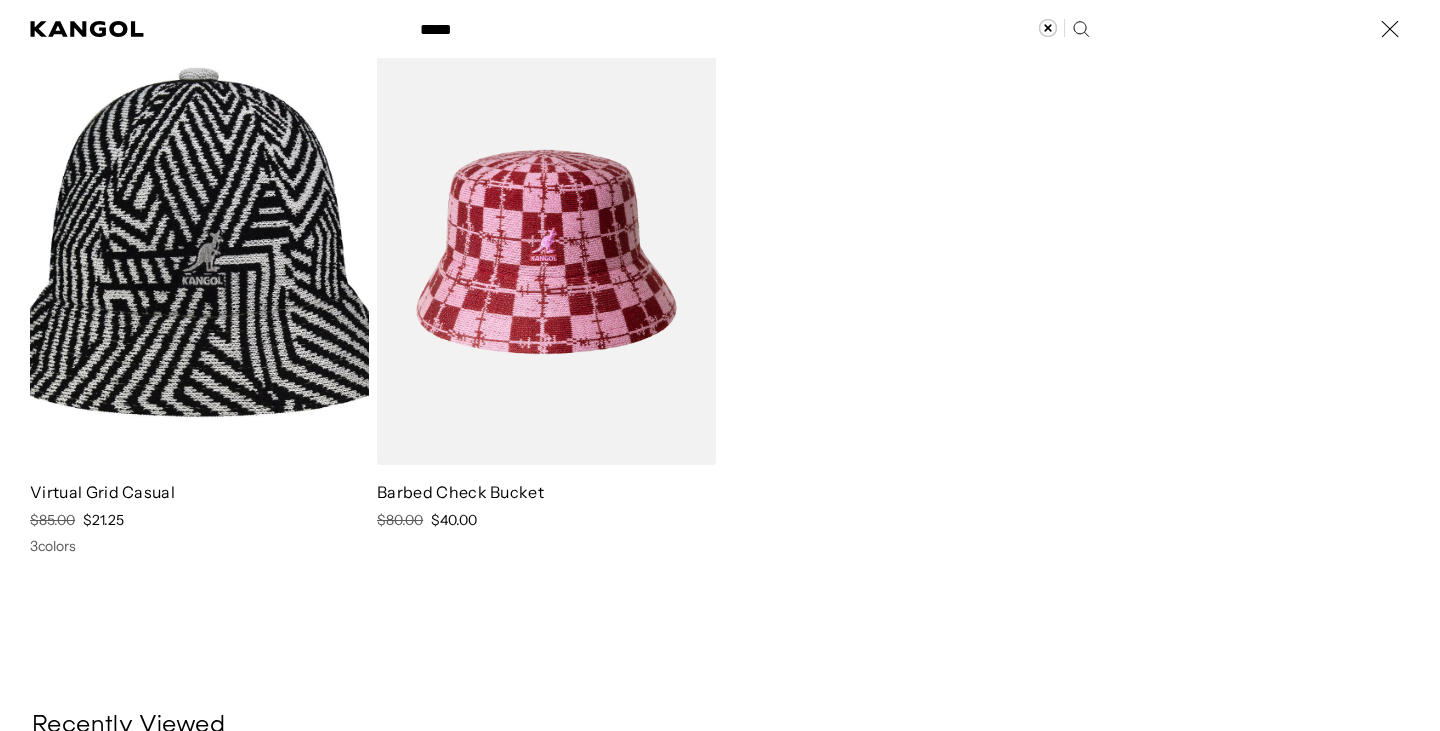 click on "Search here" at bounding box center (477, 20) 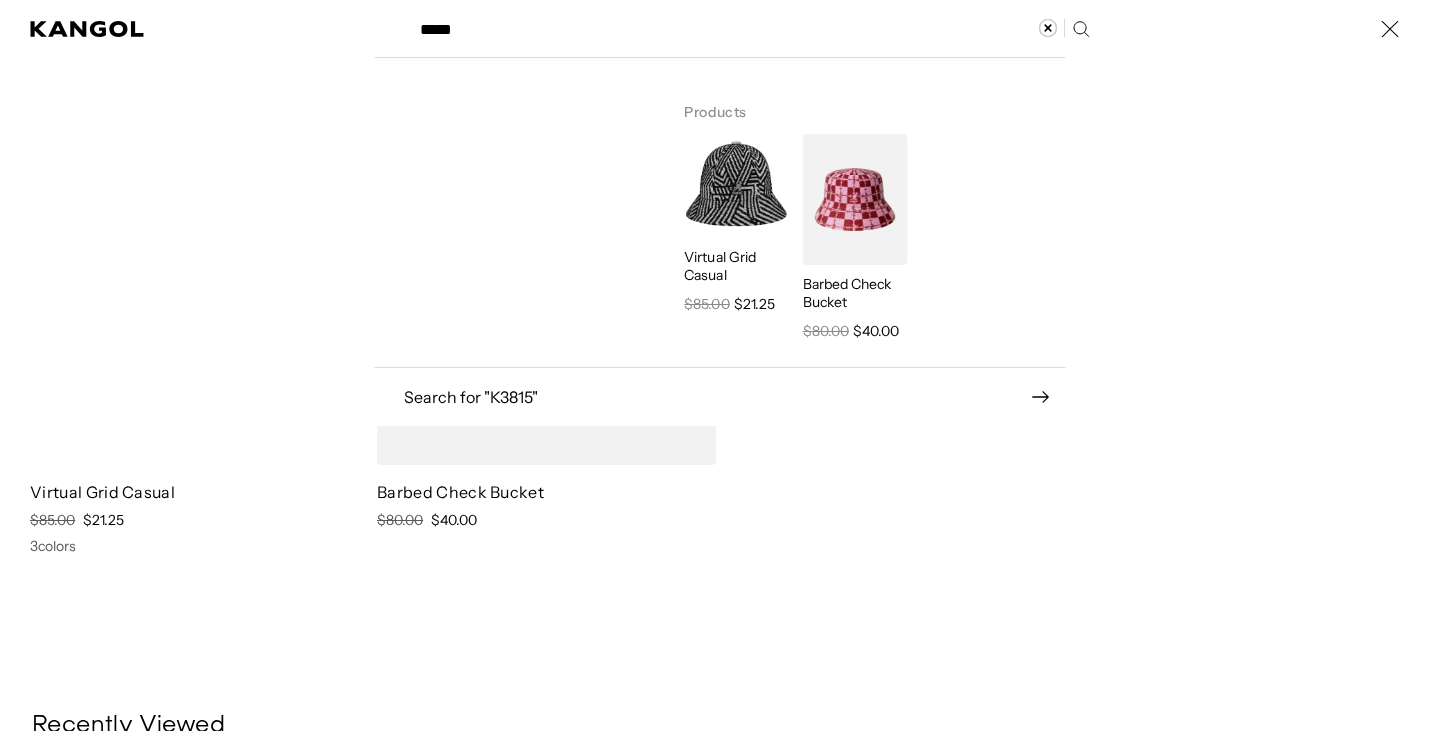 scroll, scrollTop: 0, scrollLeft: 0, axis: both 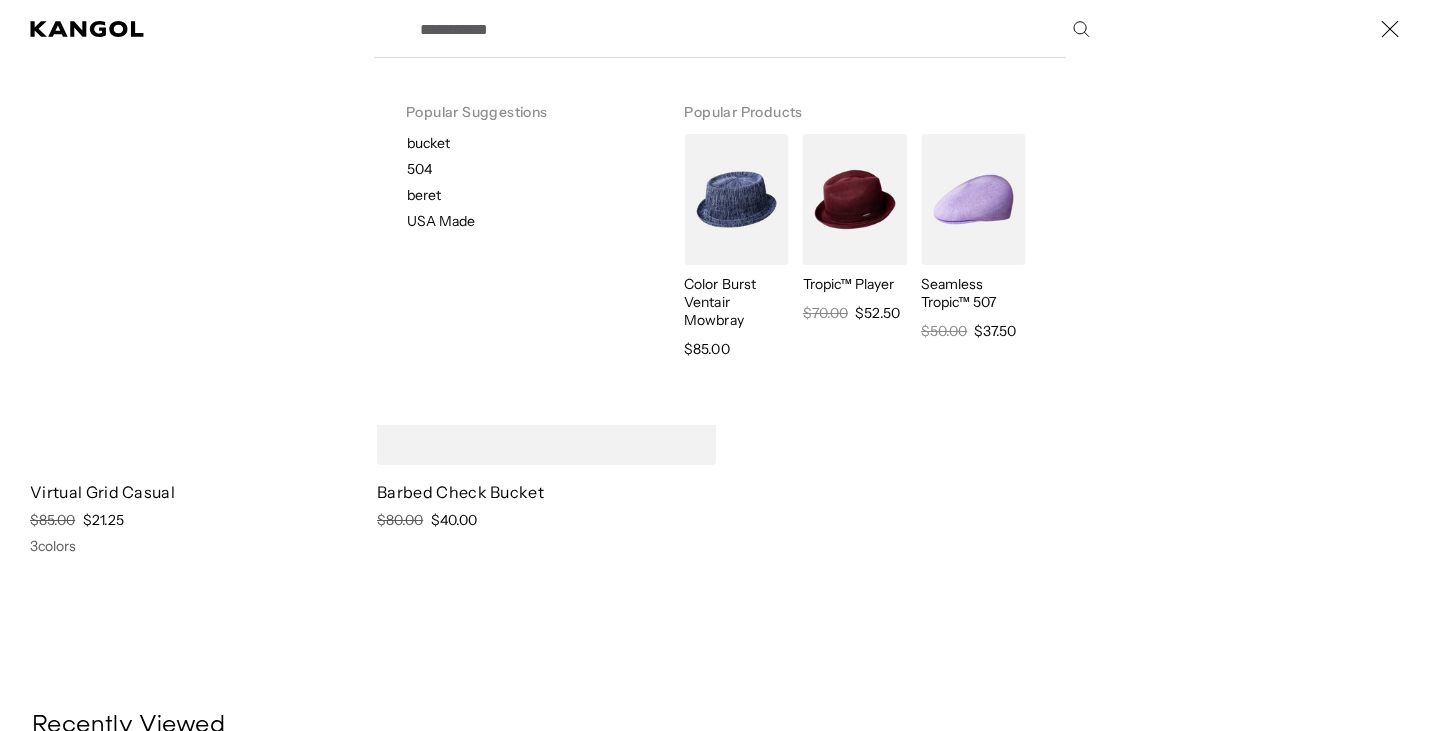 paste on "*****" 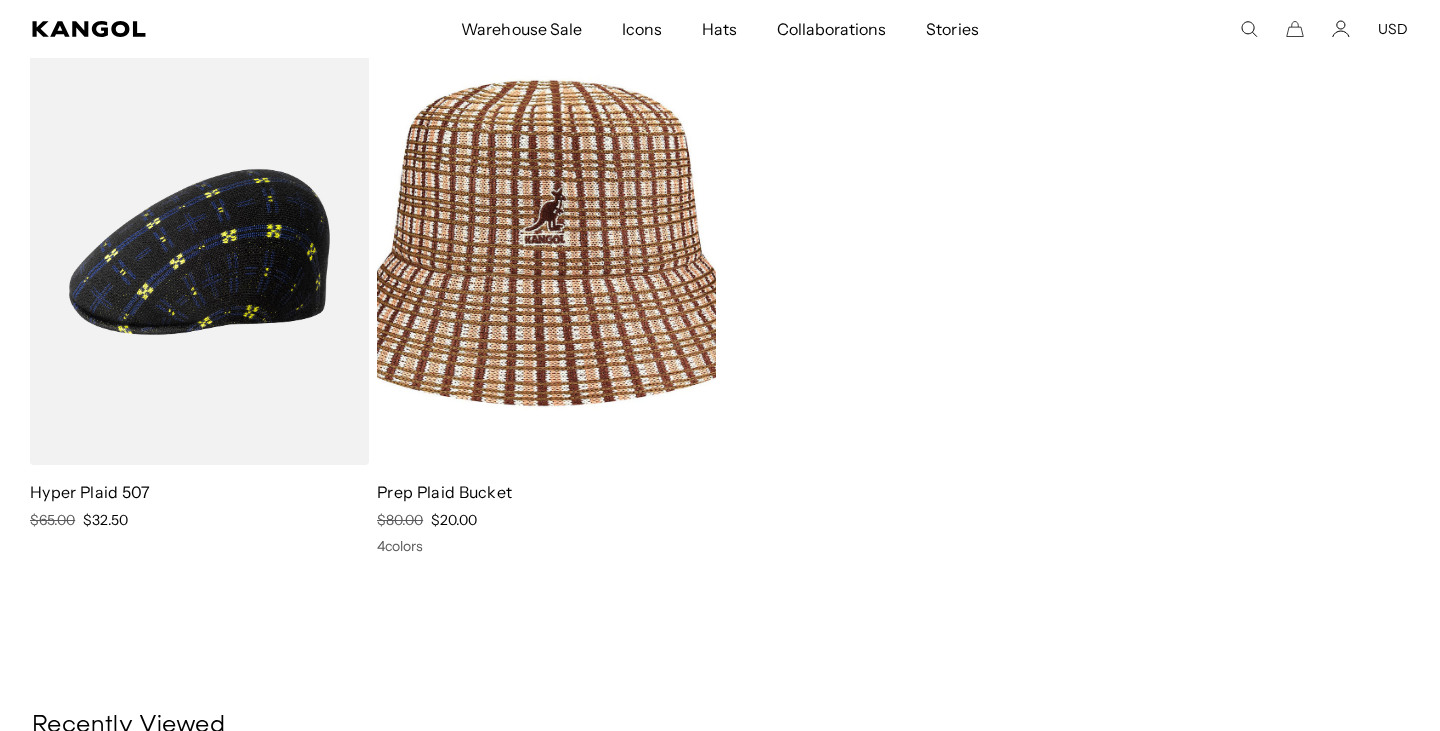scroll, scrollTop: 0, scrollLeft: 412, axis: horizontal 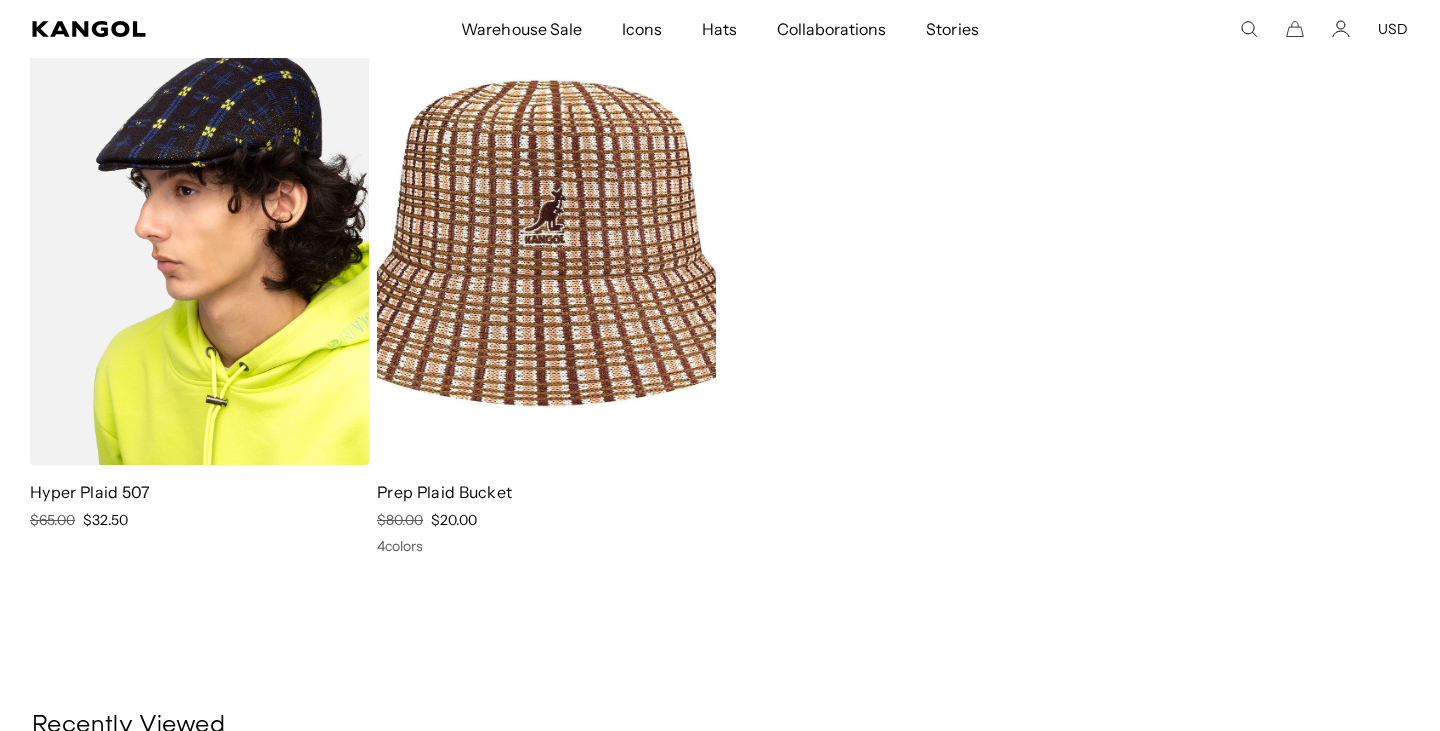 click at bounding box center [199, 252] 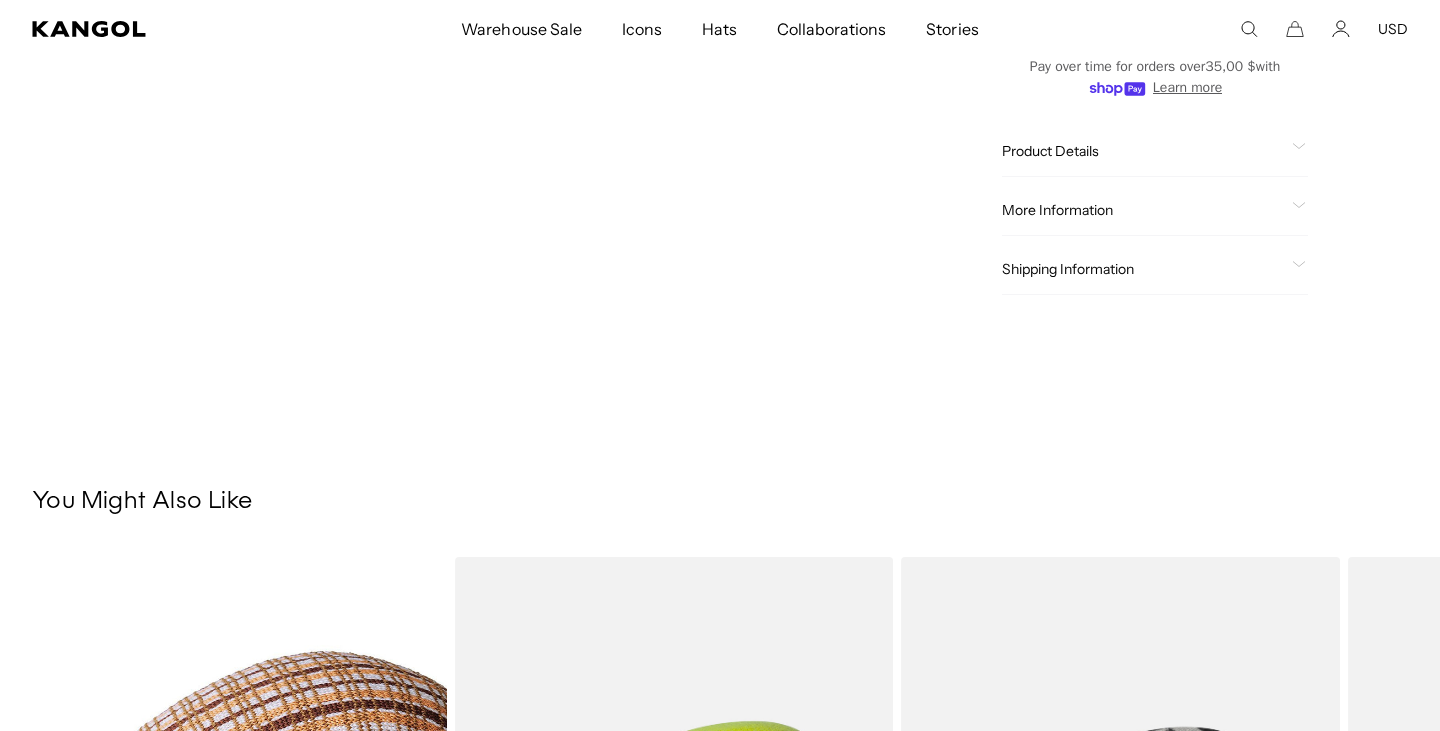 scroll, scrollTop: 619, scrollLeft: 0, axis: vertical 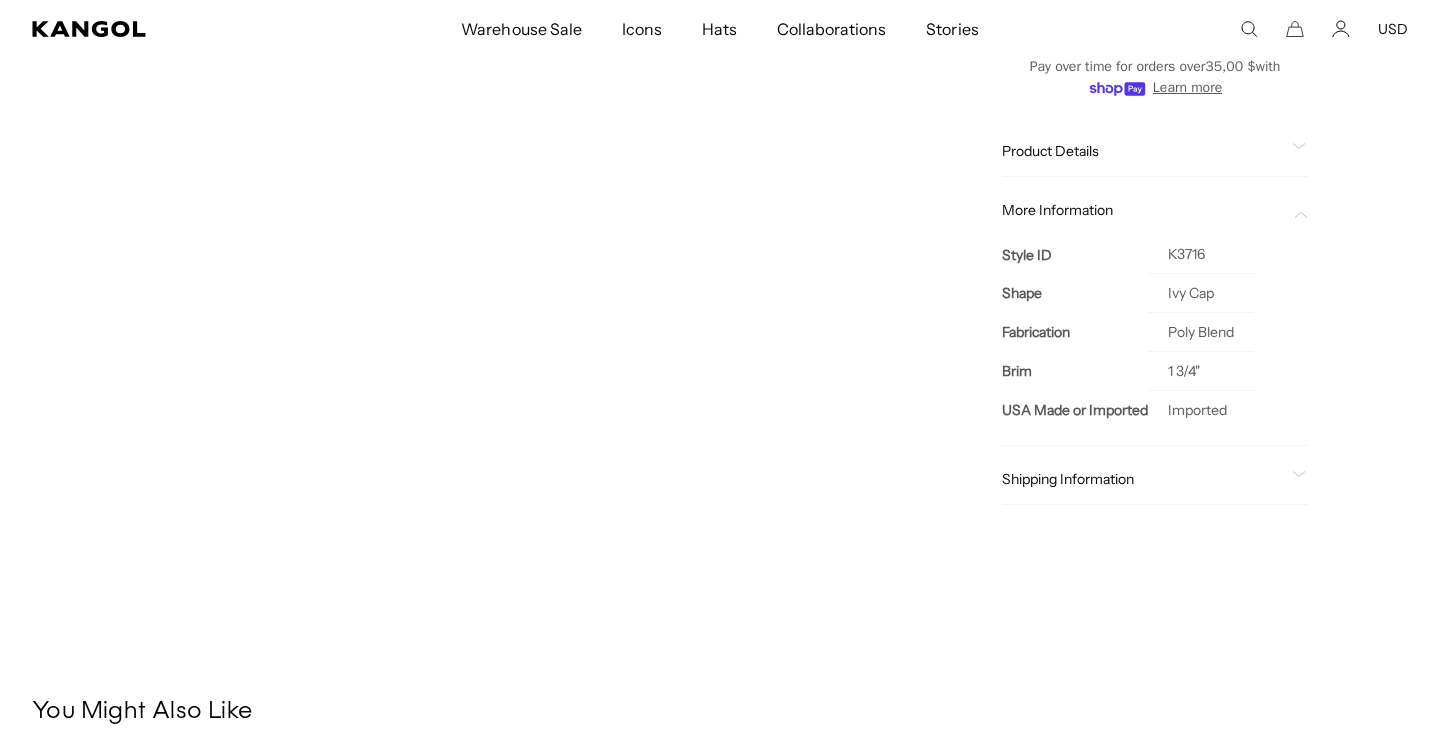 click 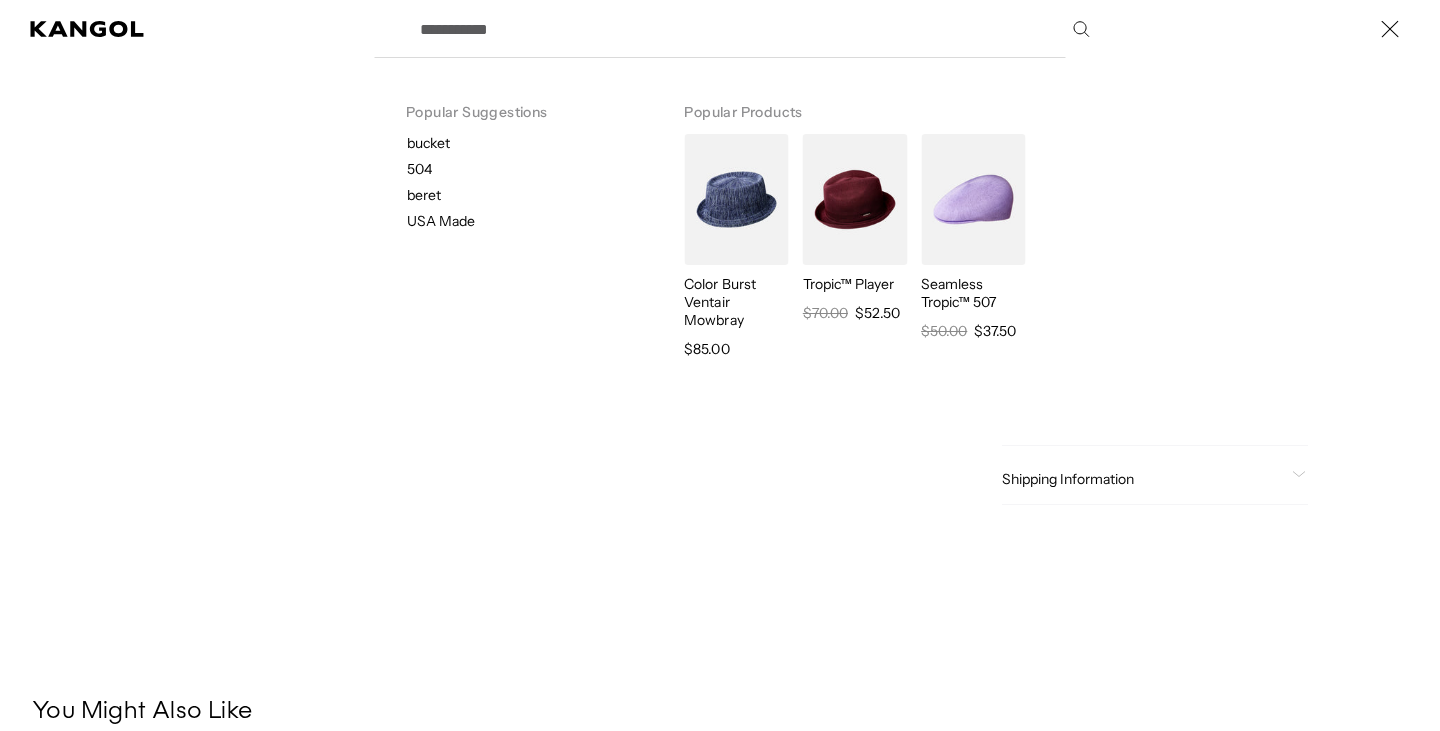 paste on "*****" 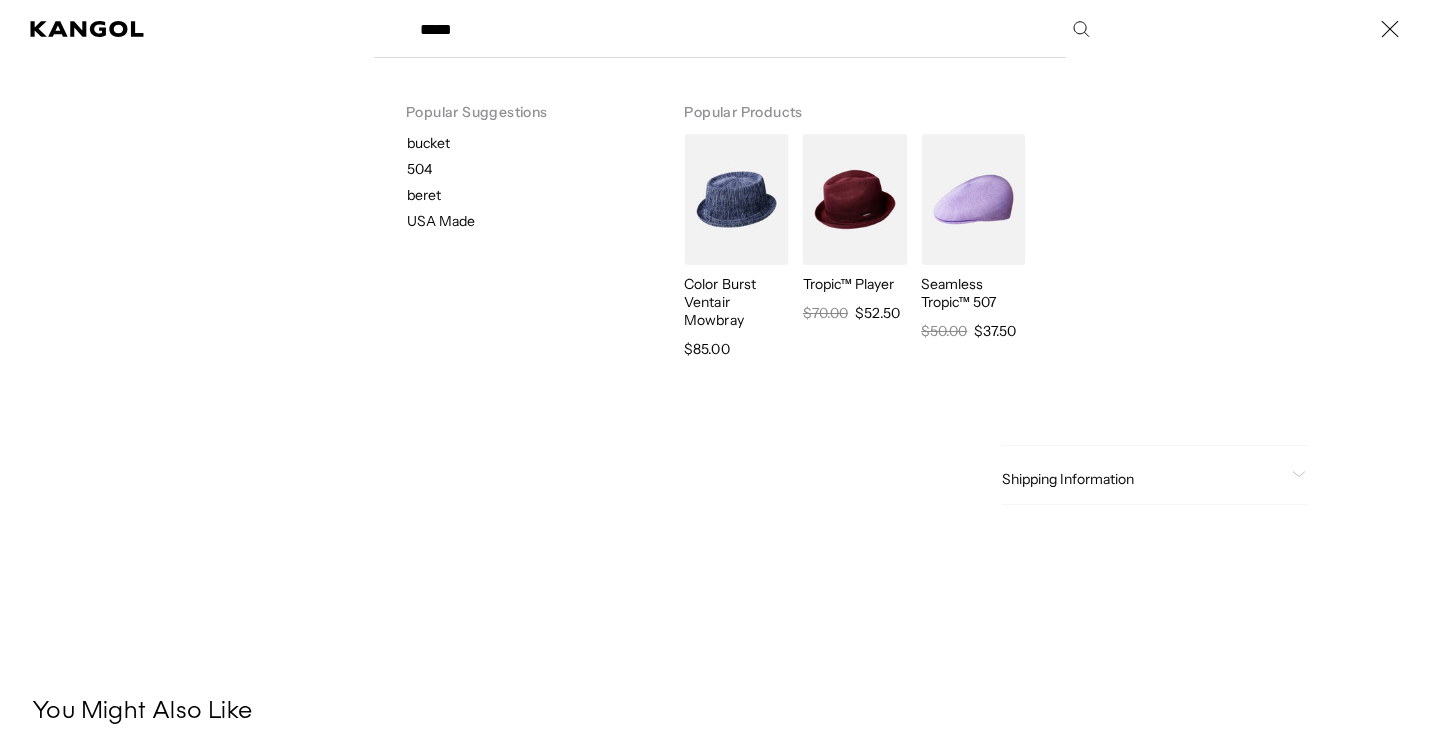 scroll, scrollTop: 0, scrollLeft: 0, axis: both 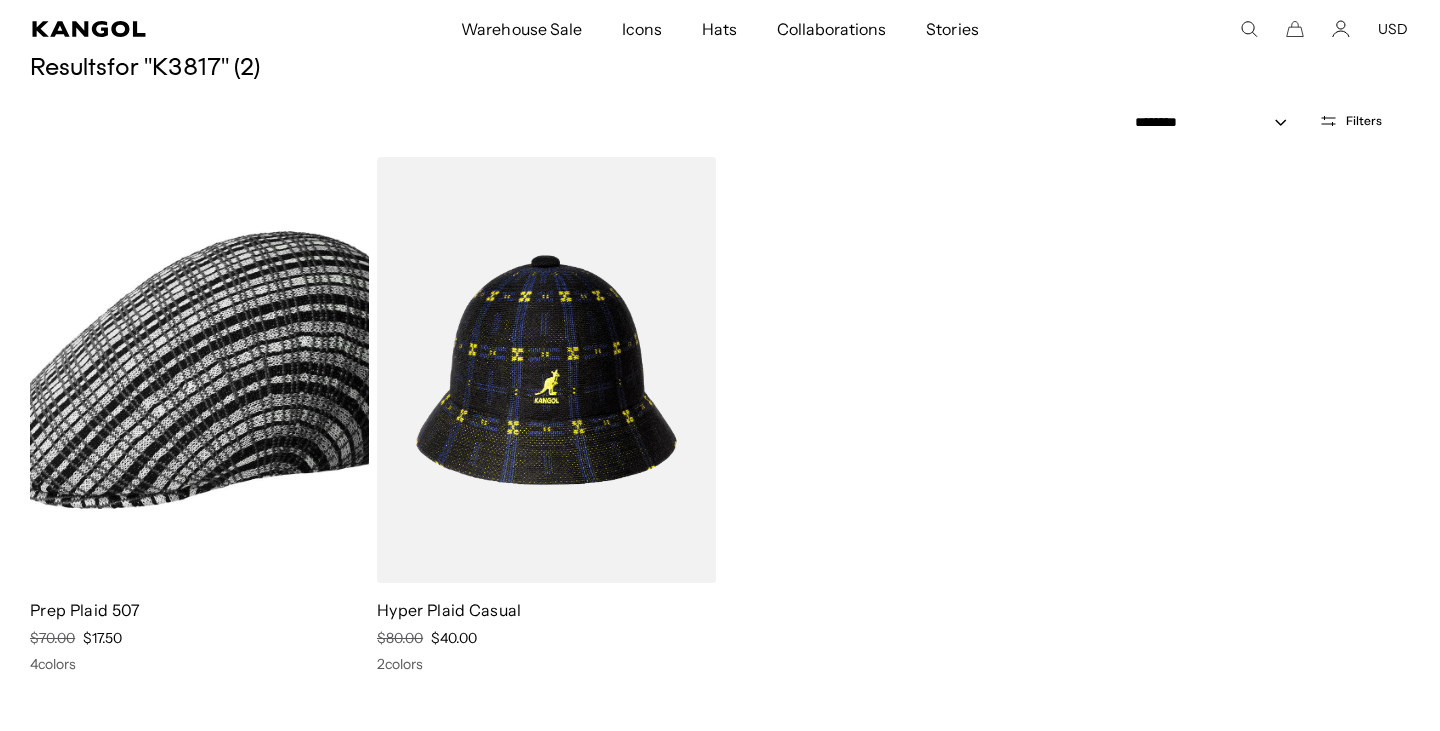 click at bounding box center (199, 370) 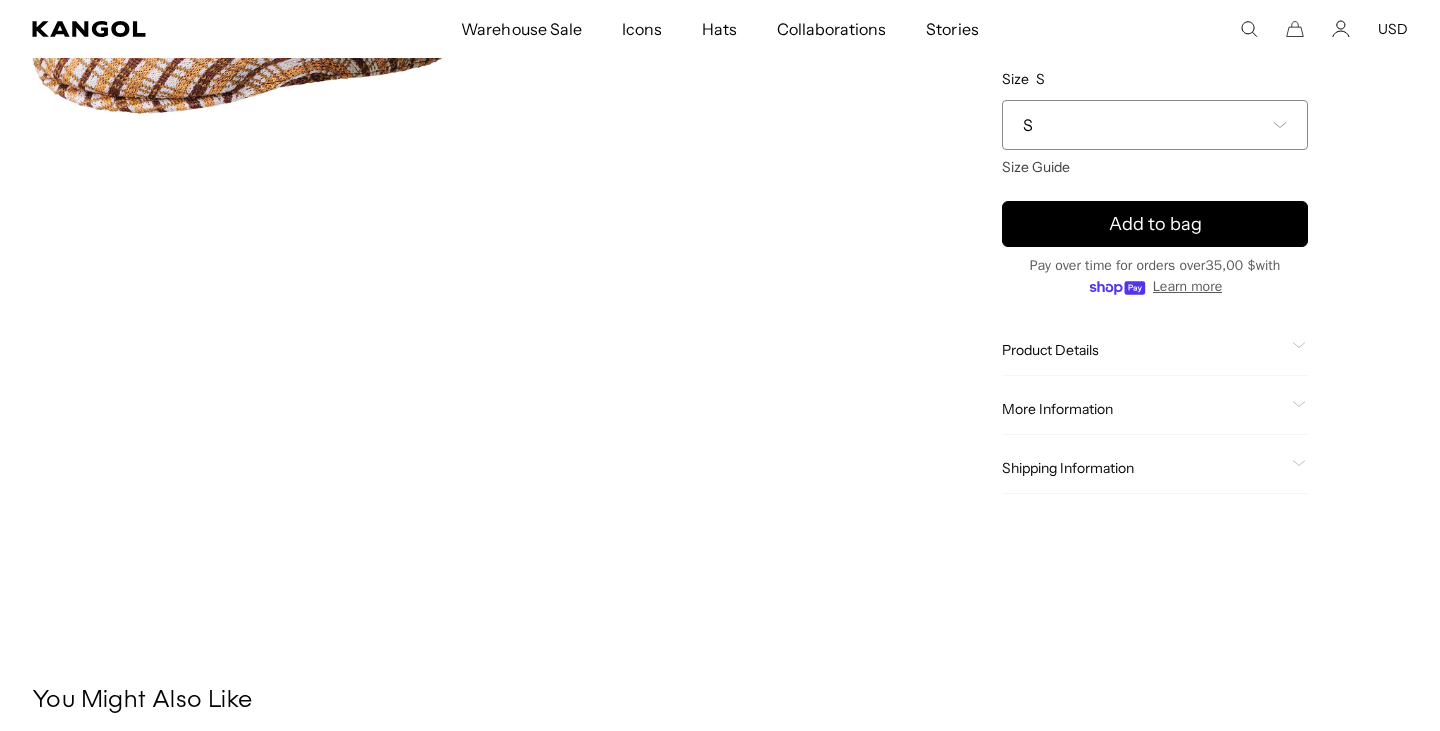 scroll, scrollTop: 424, scrollLeft: 0, axis: vertical 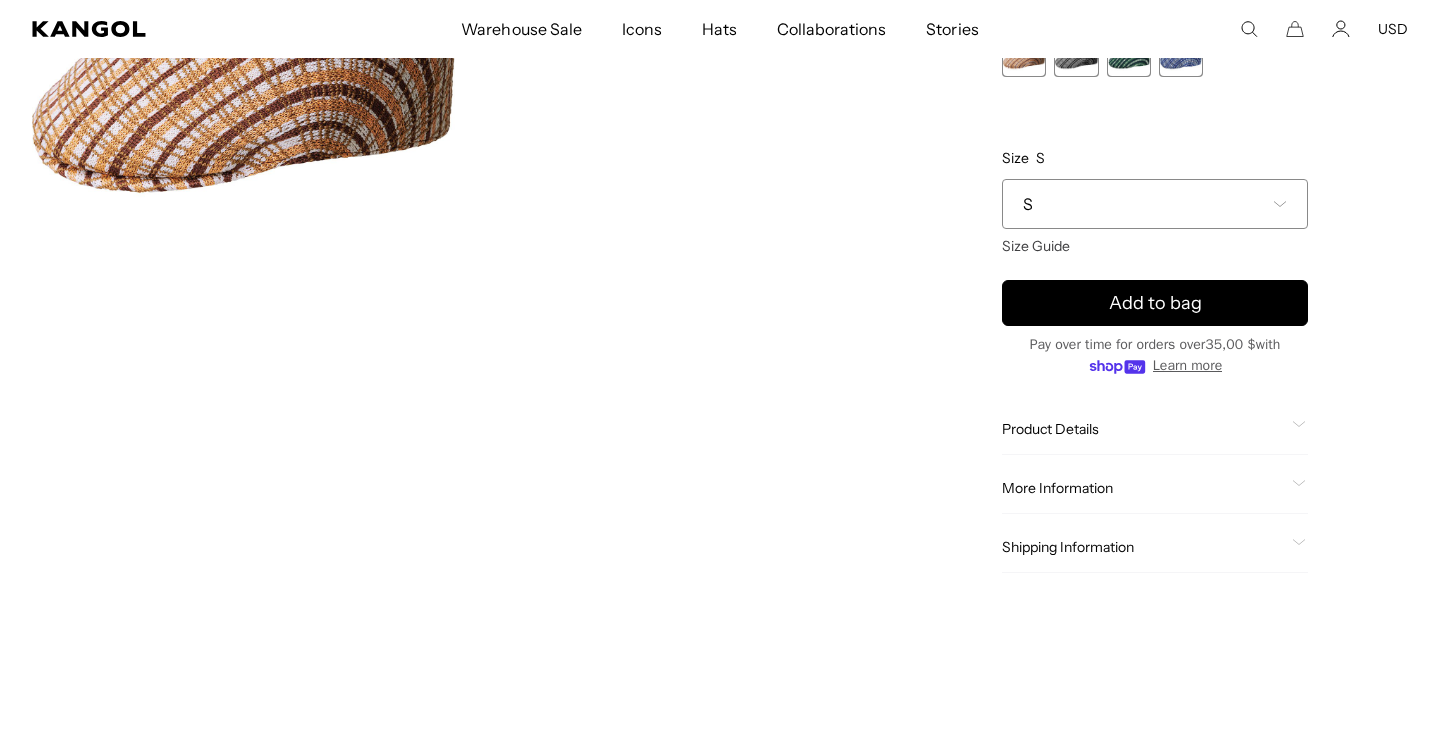 click on "More Information
Style ID
K3617
Shape
Ivy Cap
Fabrication
Tropic
Material
45% Polyester, 43% Modacrylic, 12% Recycled Polyester
Headband: 100% Nylon
Brim
1 3/4" Peak
USA Made or Imported
Imported" 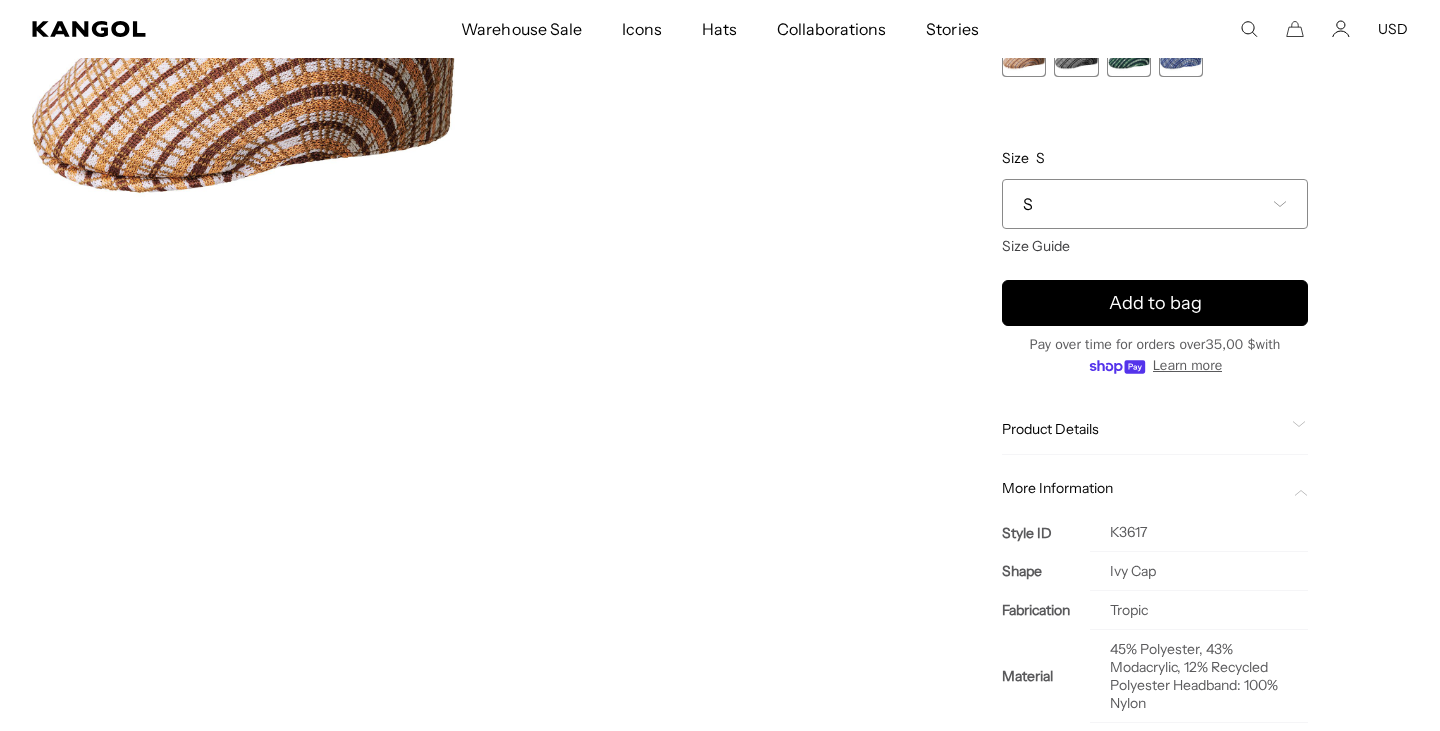 scroll, scrollTop: 0, scrollLeft: 0, axis: both 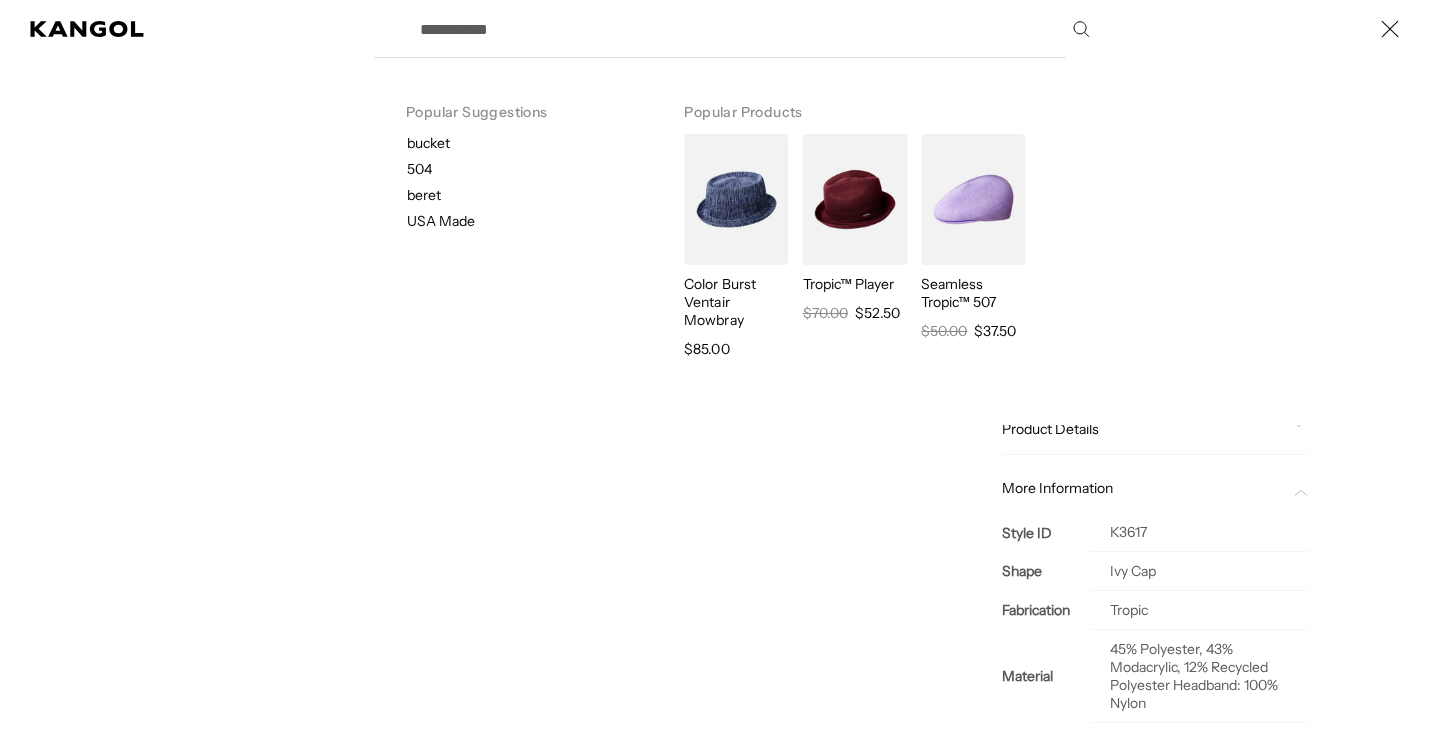 paste on "*****" 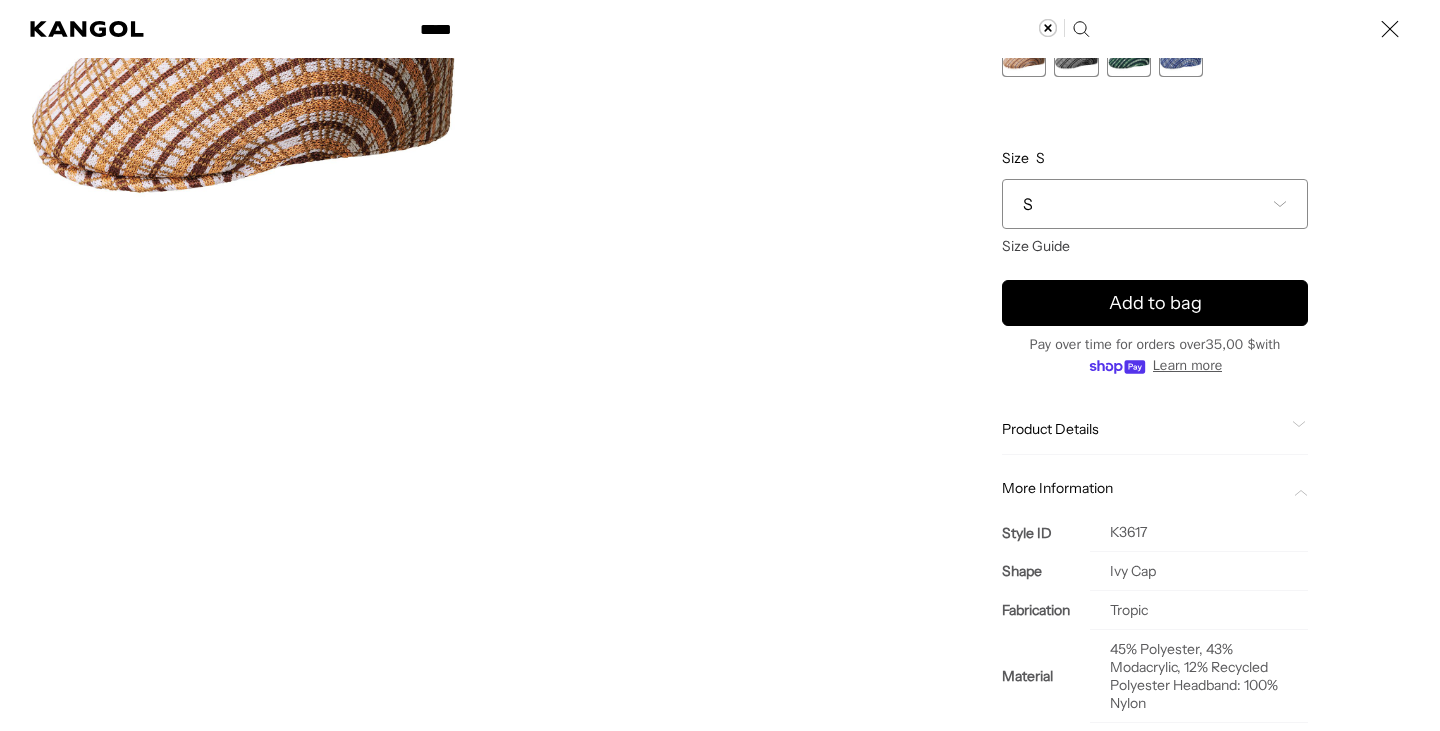 scroll, scrollTop: 0, scrollLeft: 412, axis: horizontal 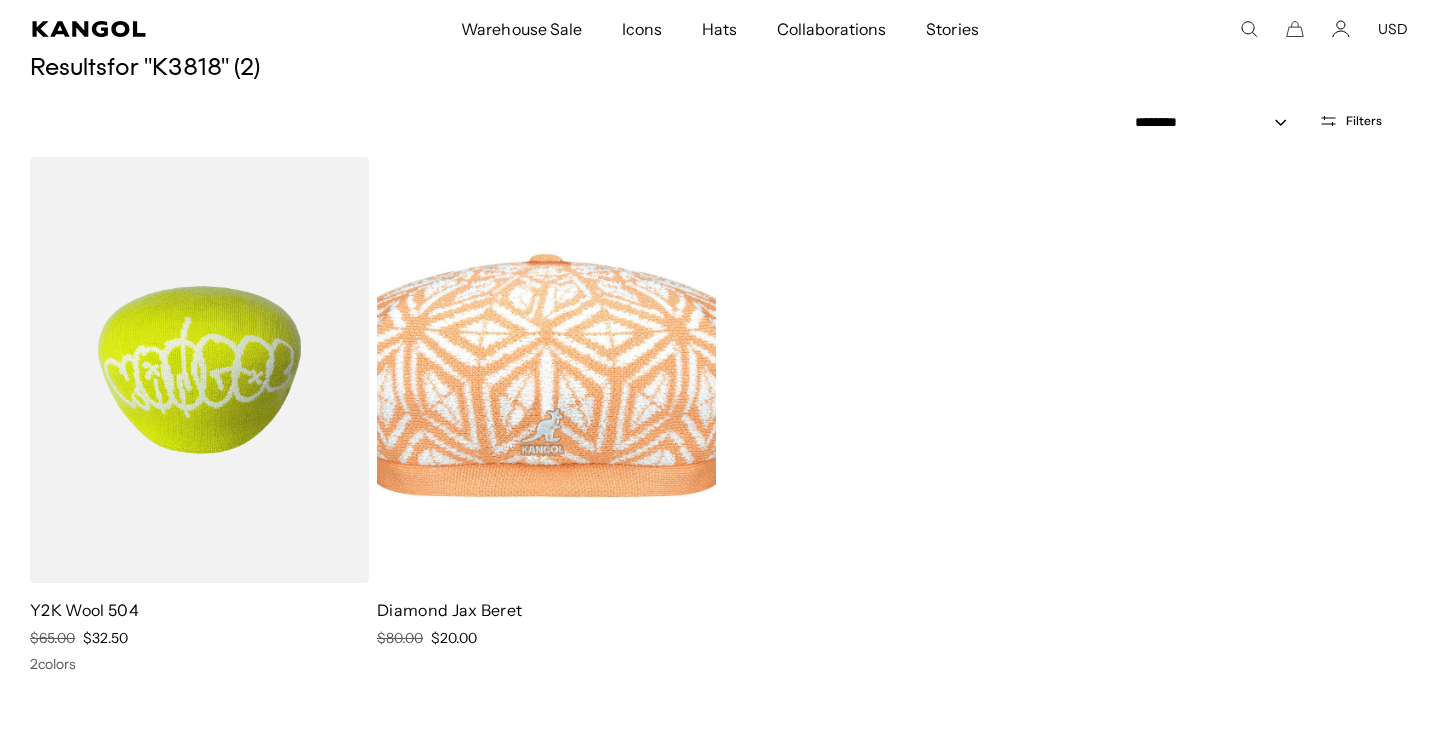 click at bounding box center (199, 370) 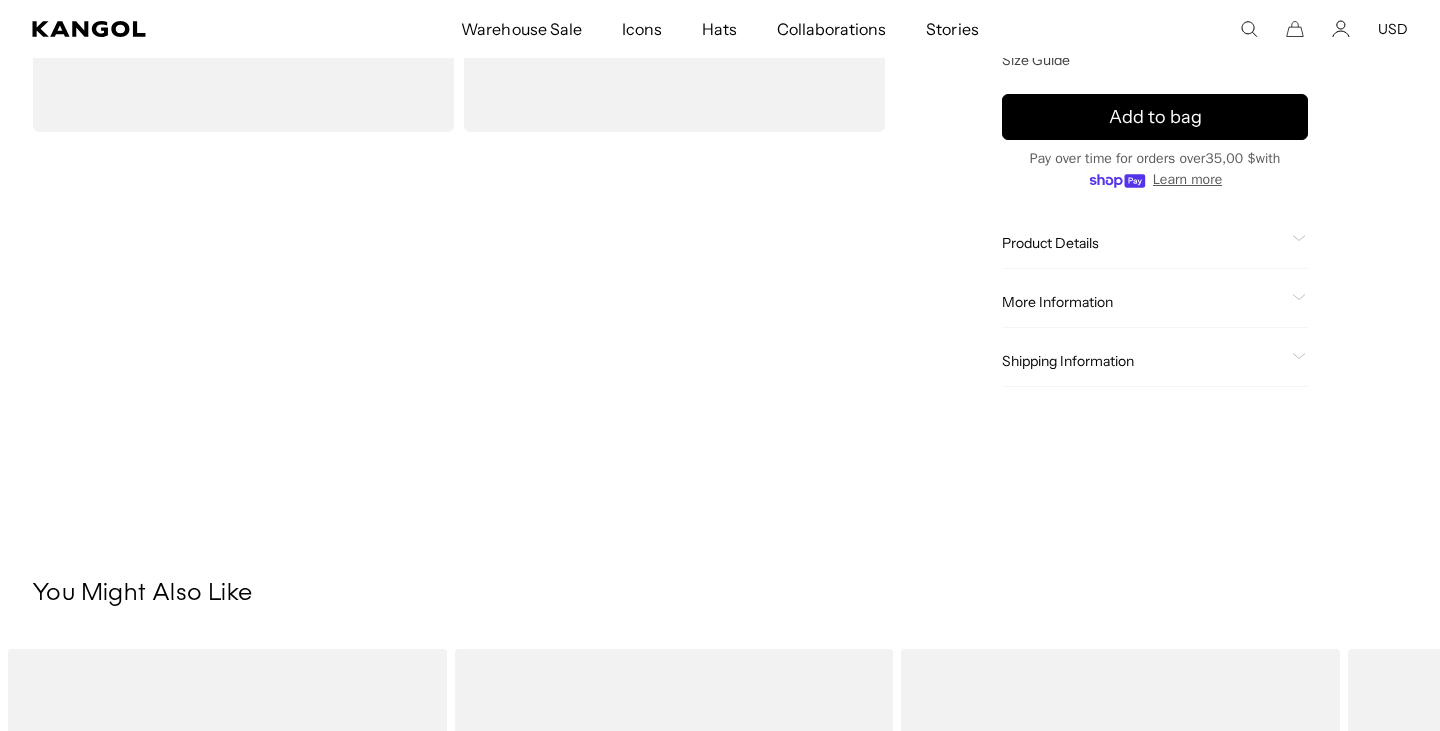 scroll, scrollTop: 527, scrollLeft: 0, axis: vertical 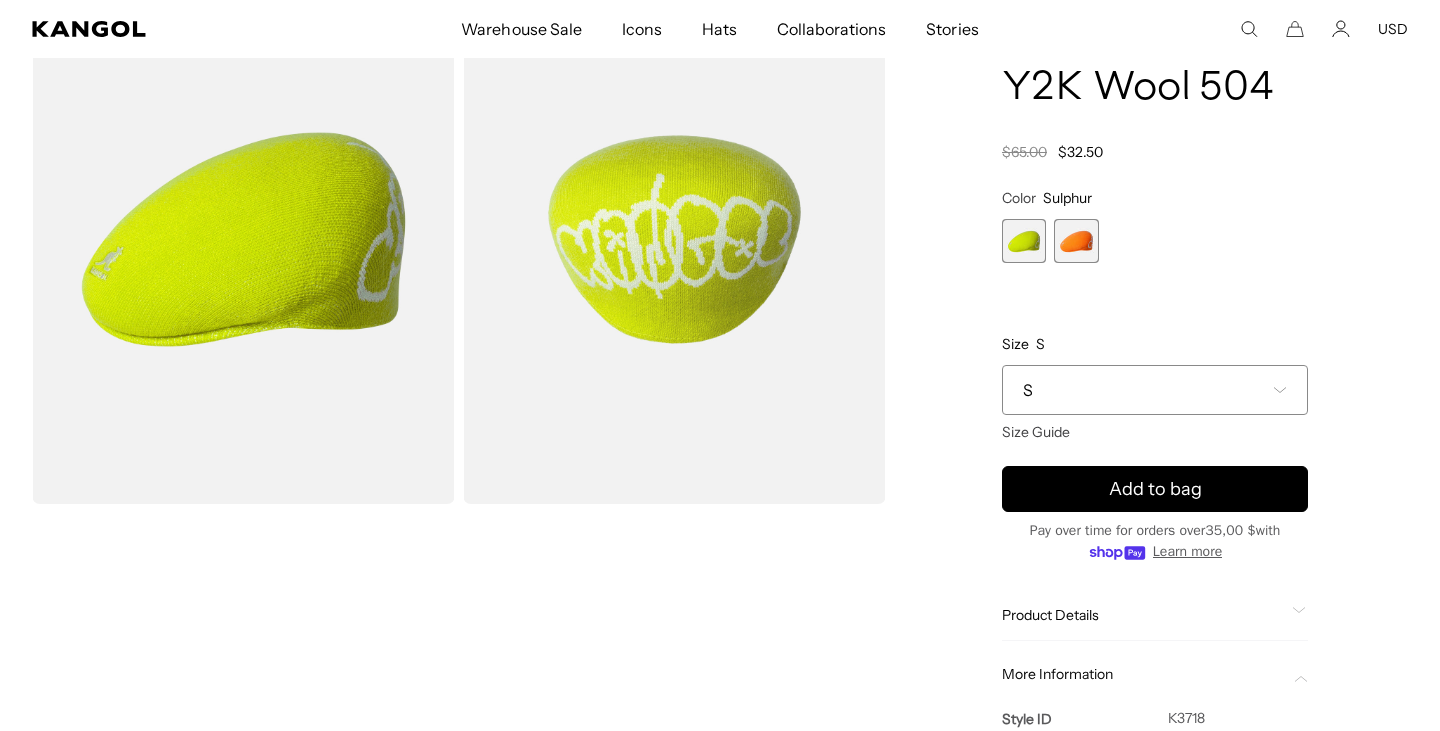 click 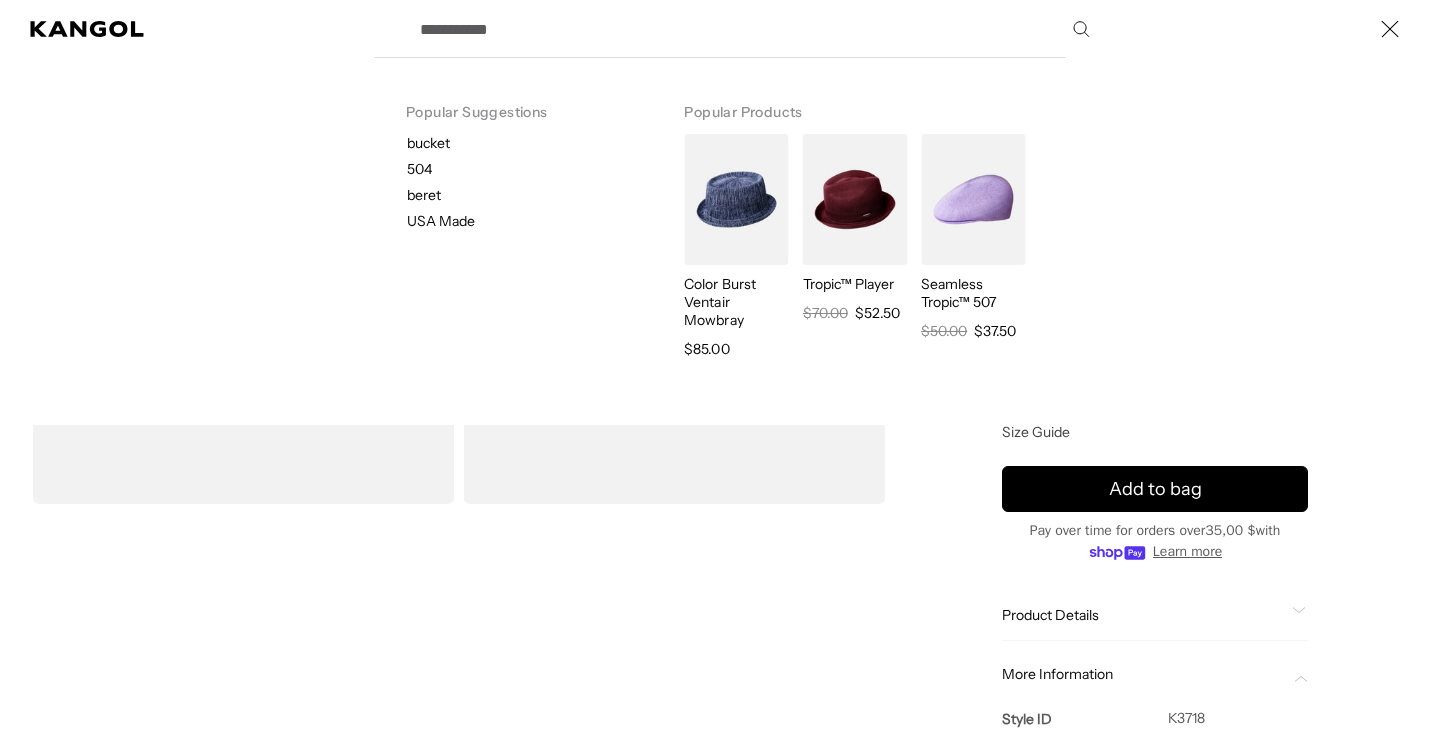 scroll, scrollTop: 0, scrollLeft: 412, axis: horizontal 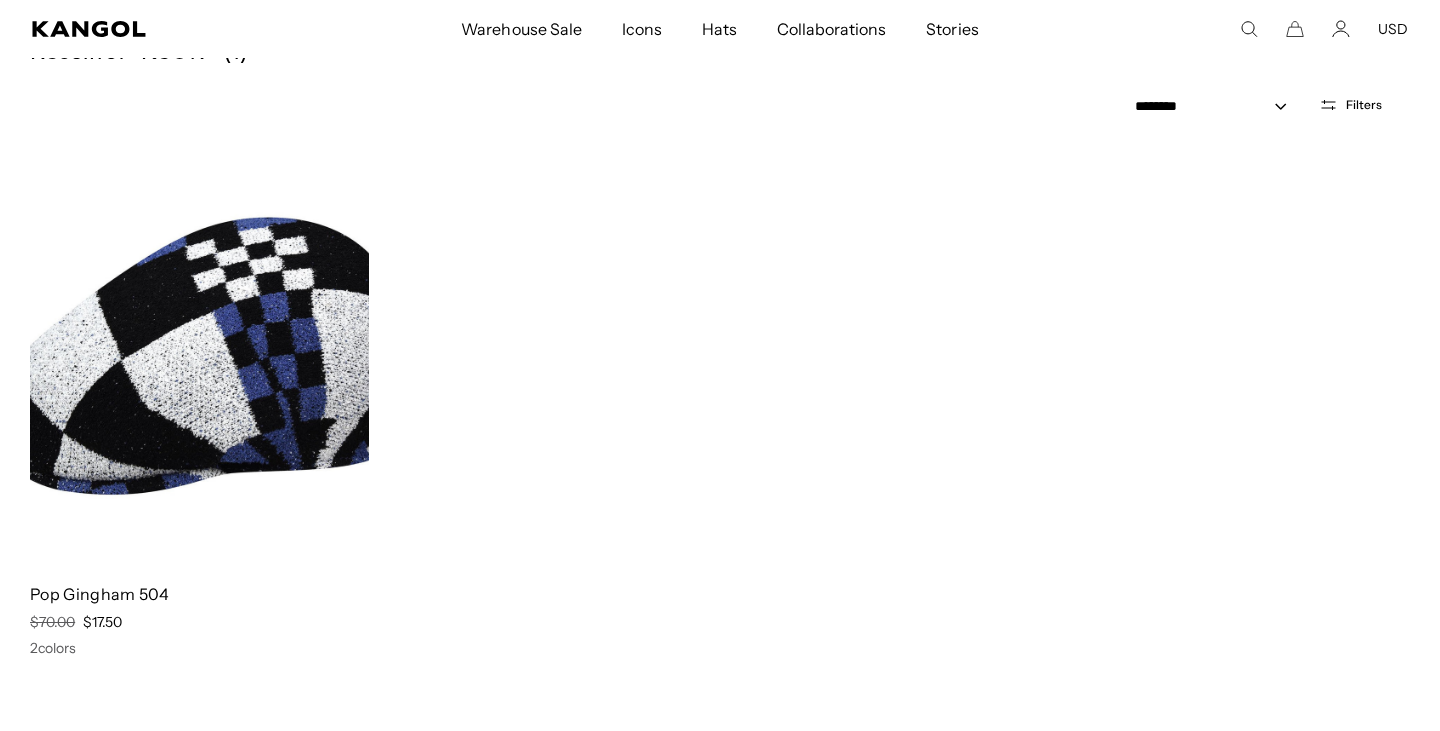click at bounding box center (199, 354) 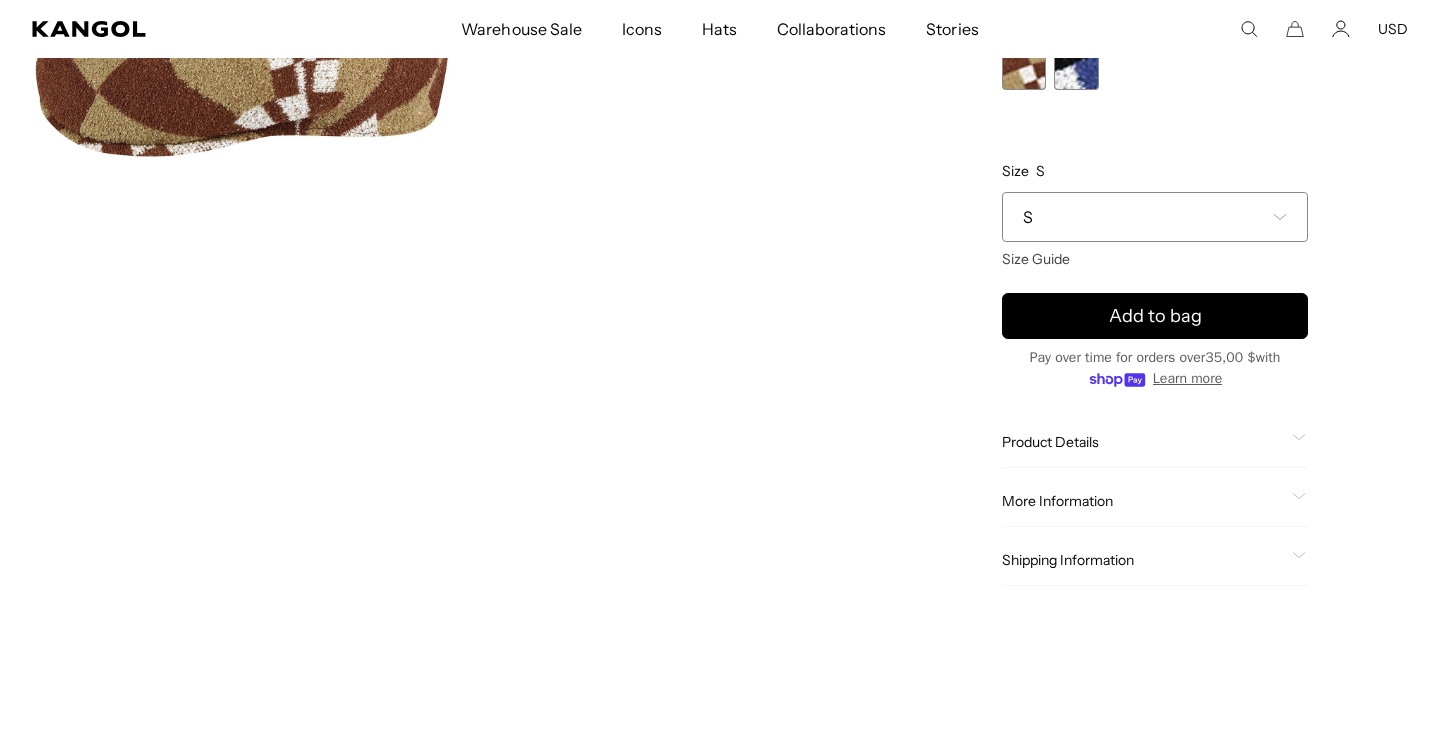 scroll, scrollTop: 0, scrollLeft: 0, axis: both 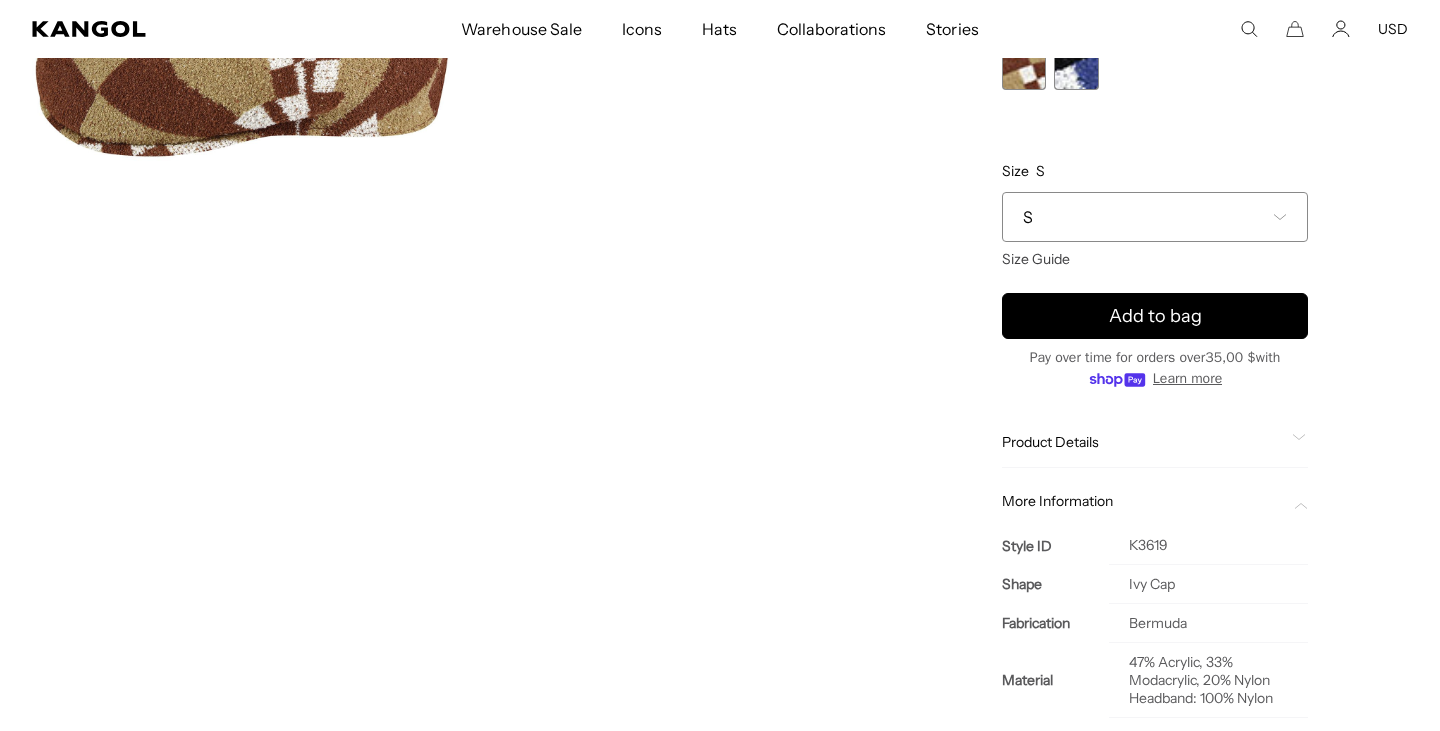 click 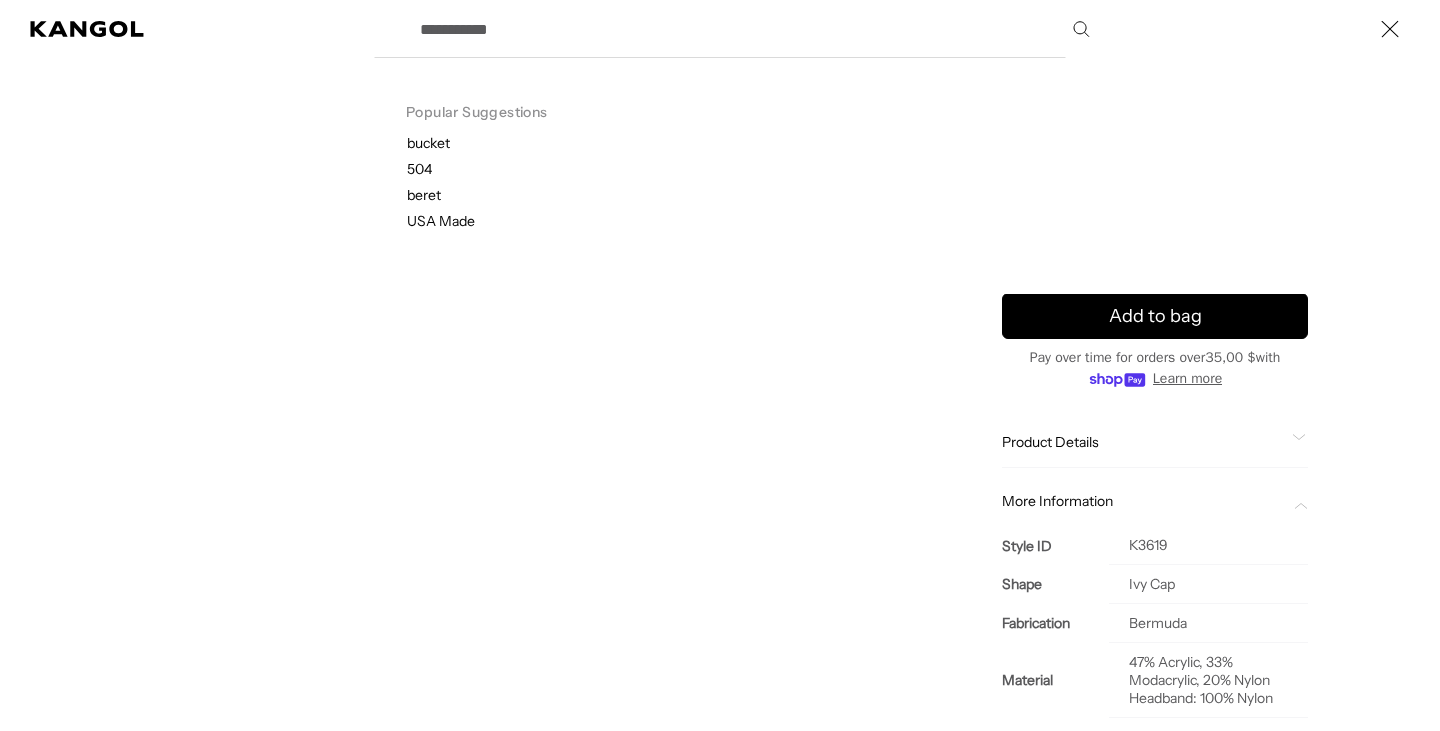 scroll, scrollTop: 0, scrollLeft: 412, axis: horizontal 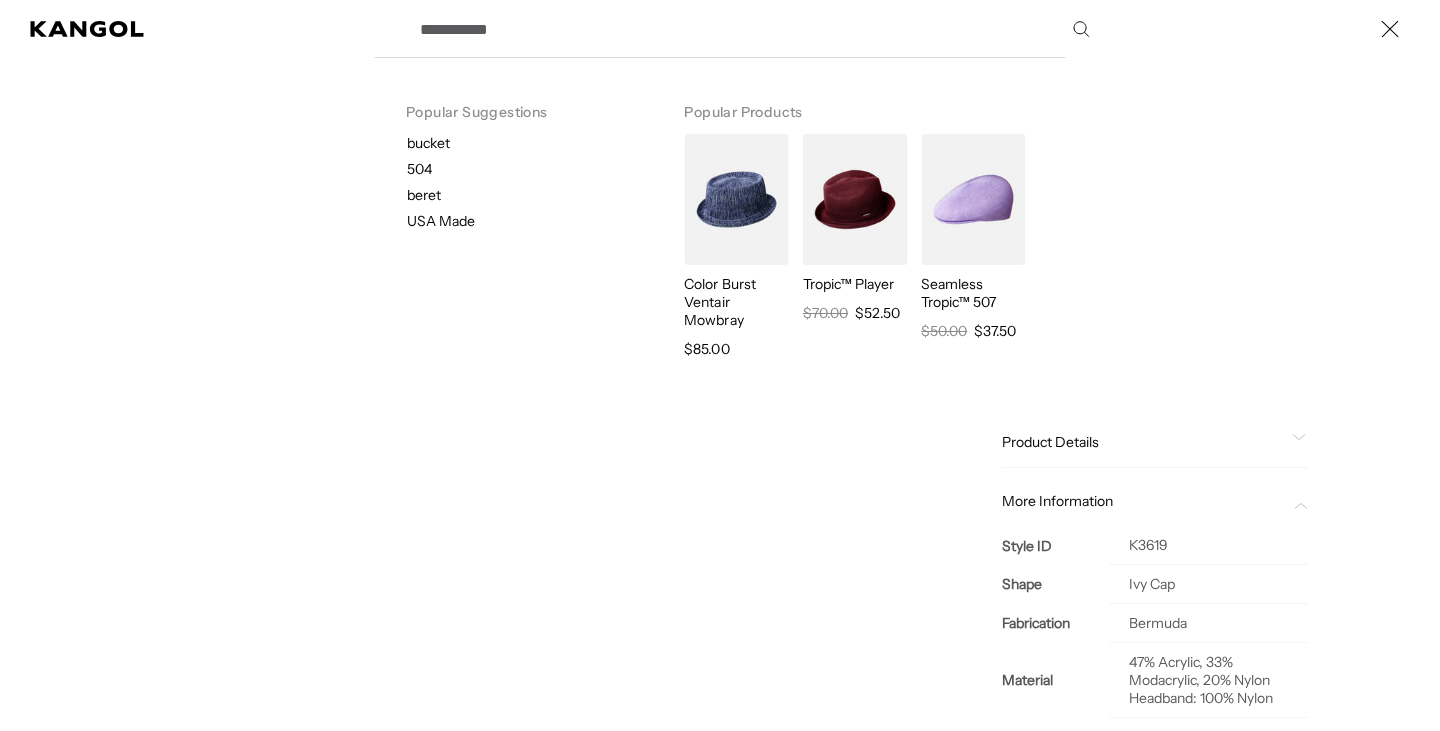 paste on "*****" 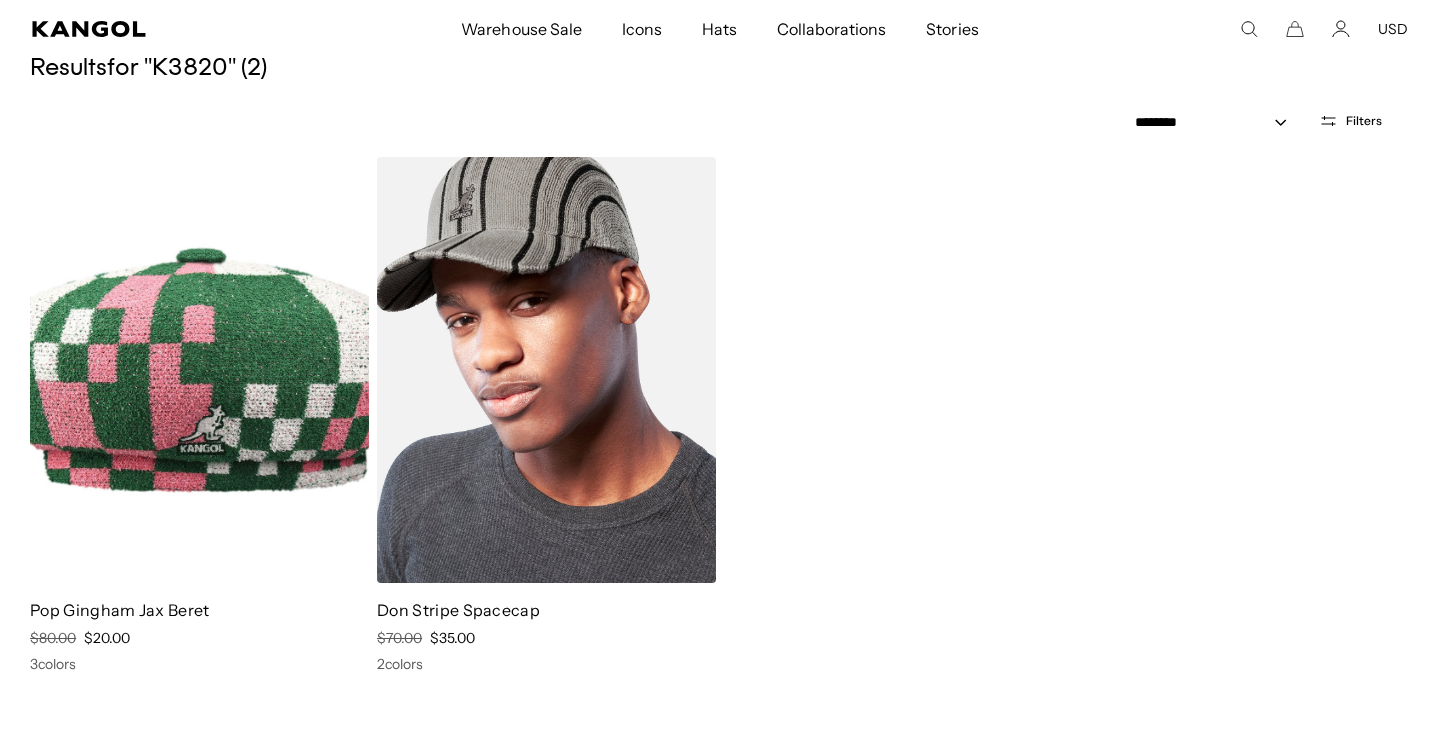 scroll, scrollTop: 319, scrollLeft: 0, axis: vertical 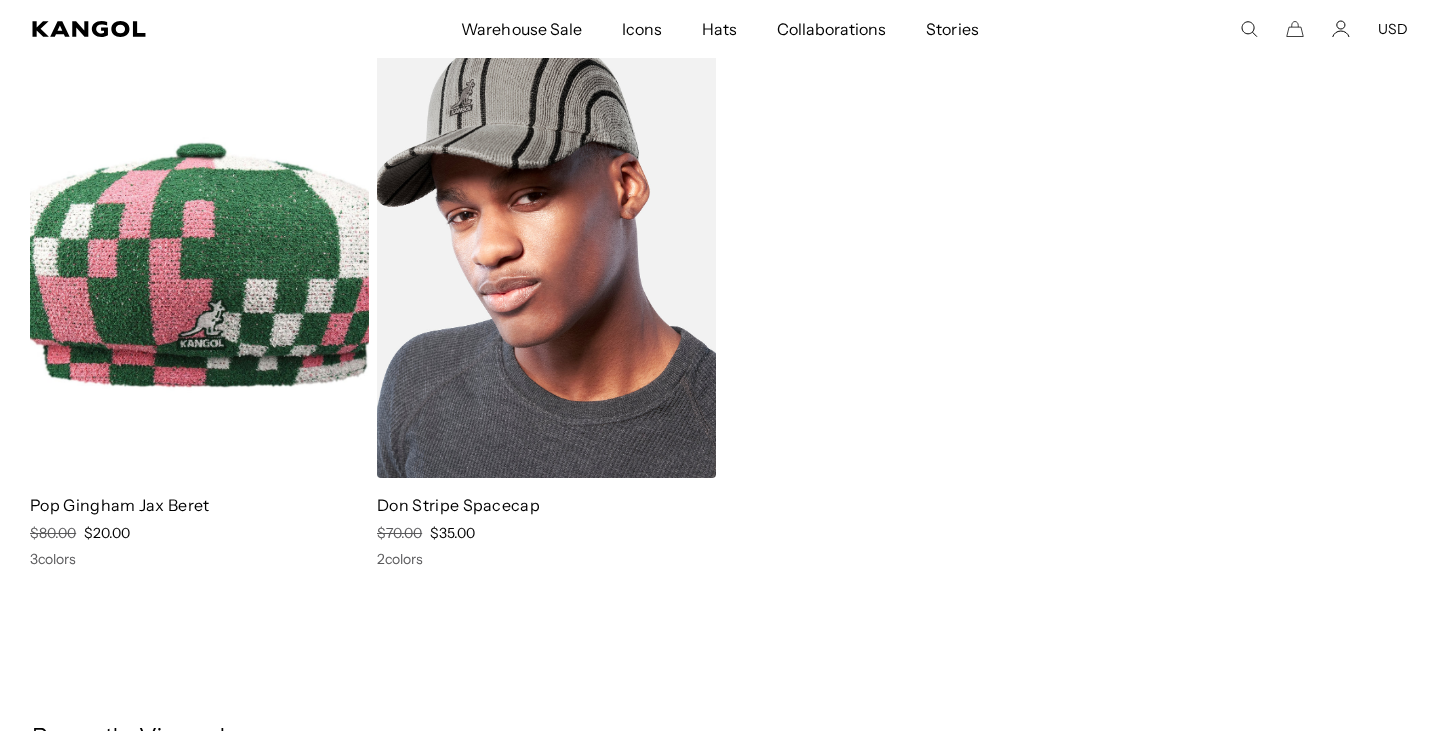 click at bounding box center (546, 265) 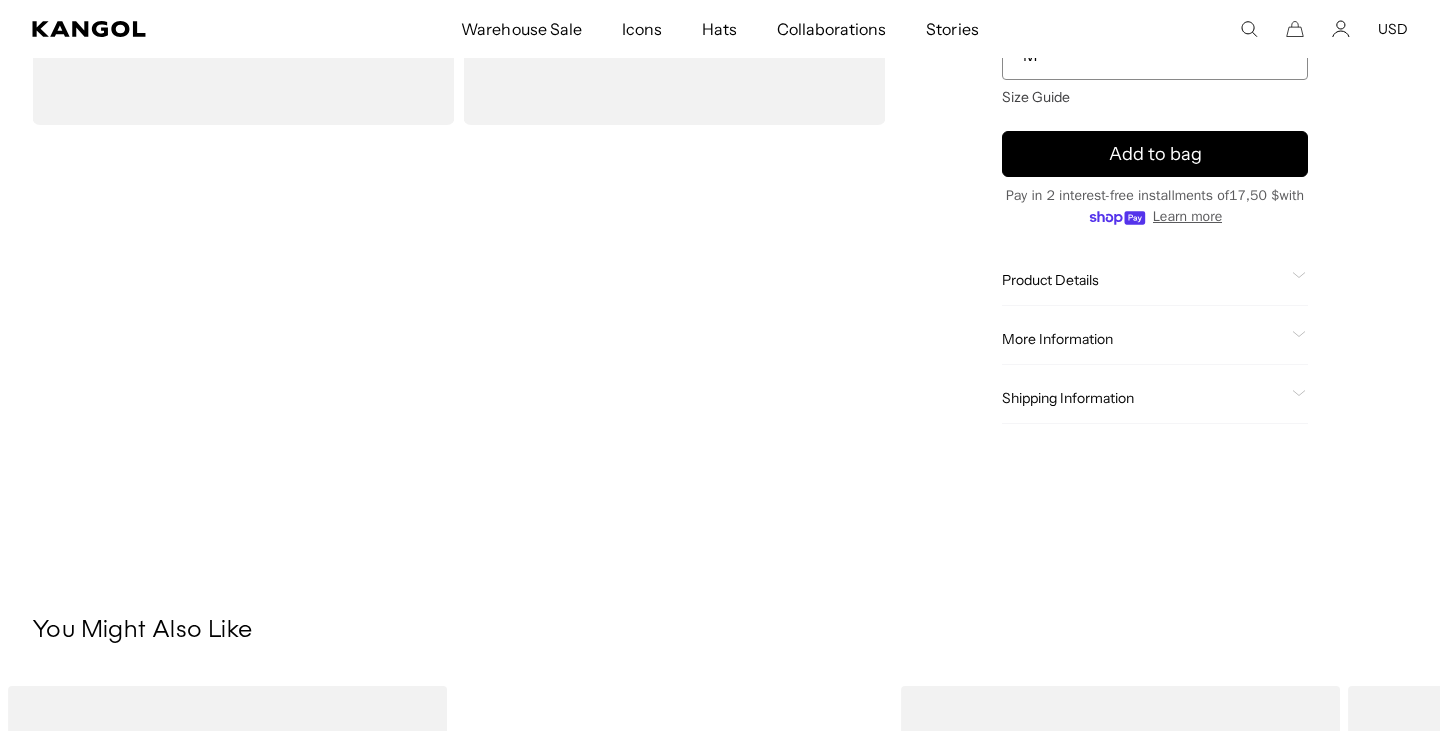 scroll, scrollTop: 0, scrollLeft: 0, axis: both 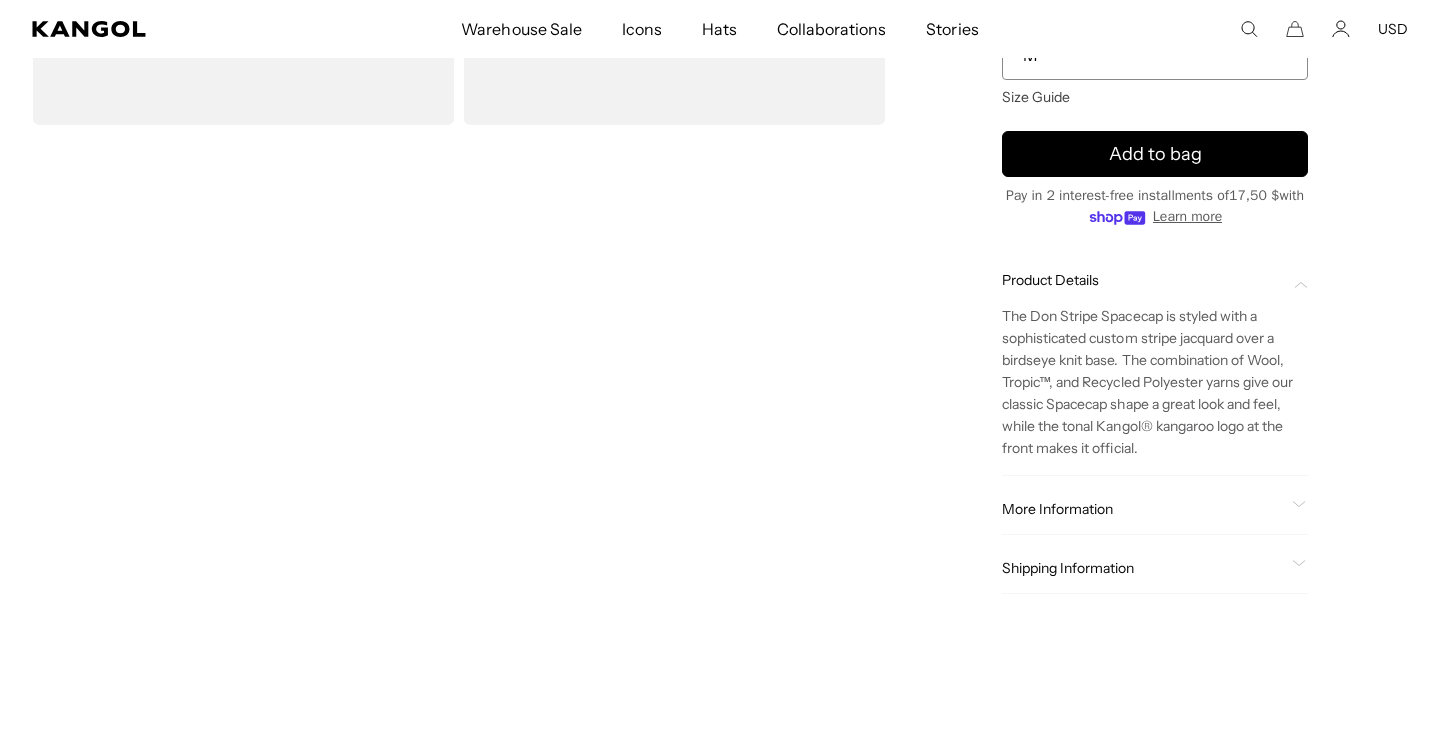click on "More Information" 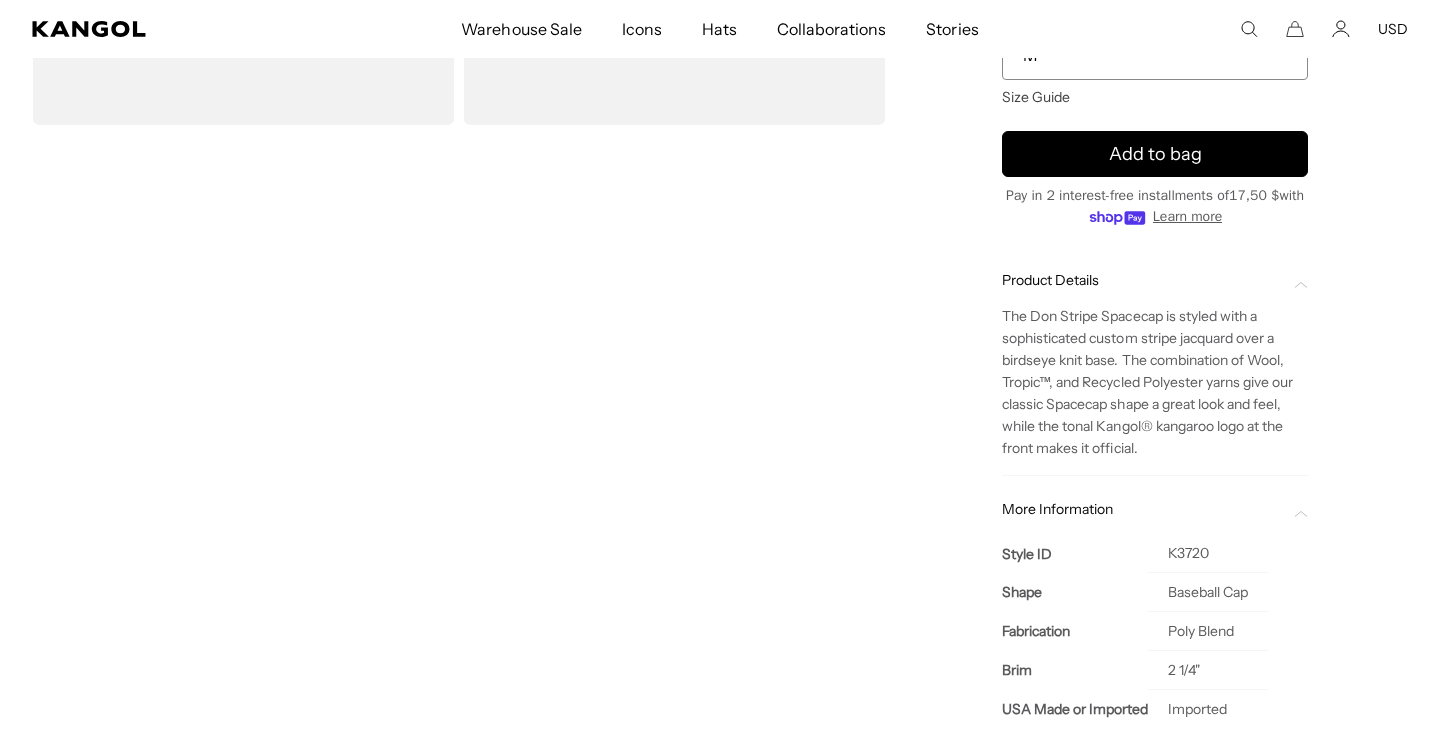 scroll, scrollTop: 0, scrollLeft: 412, axis: horizontal 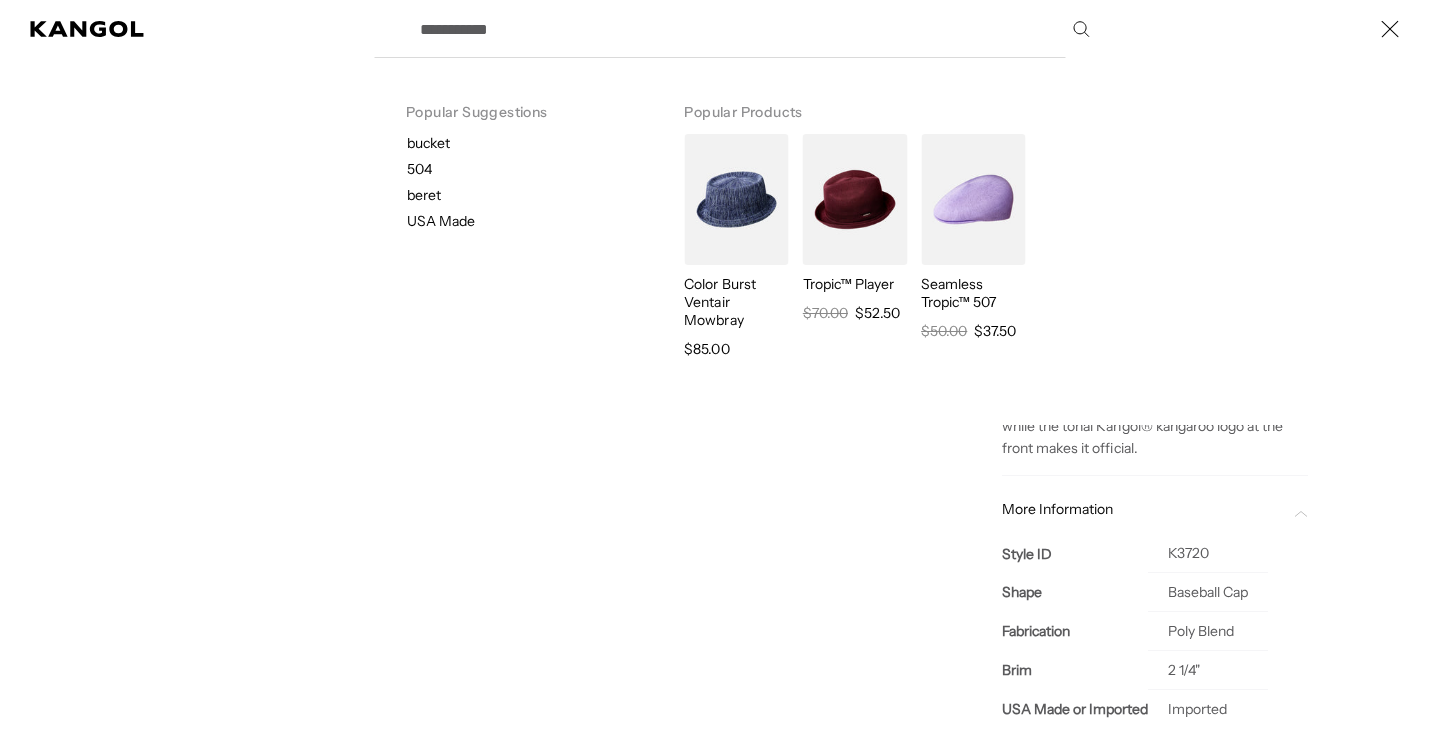 paste on "*****" 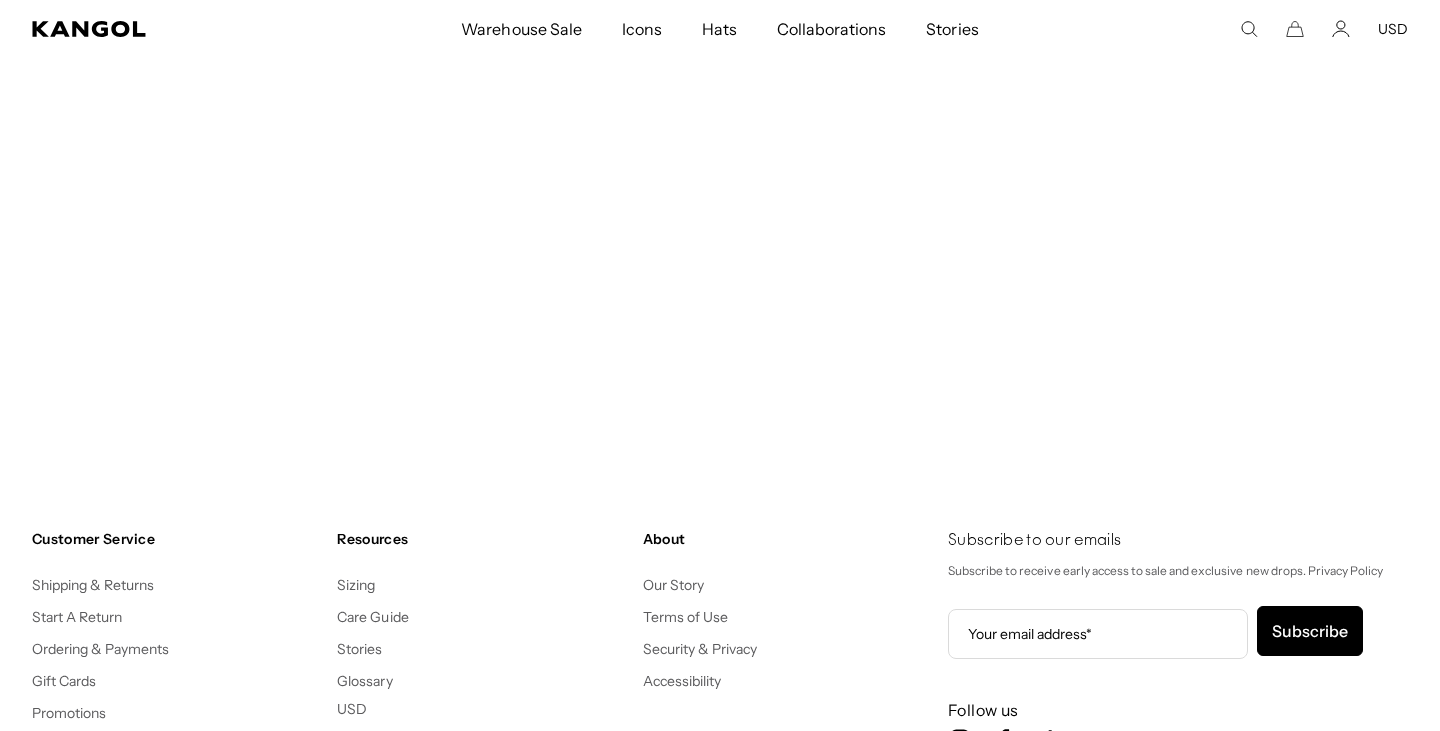 scroll, scrollTop: 216, scrollLeft: 0, axis: vertical 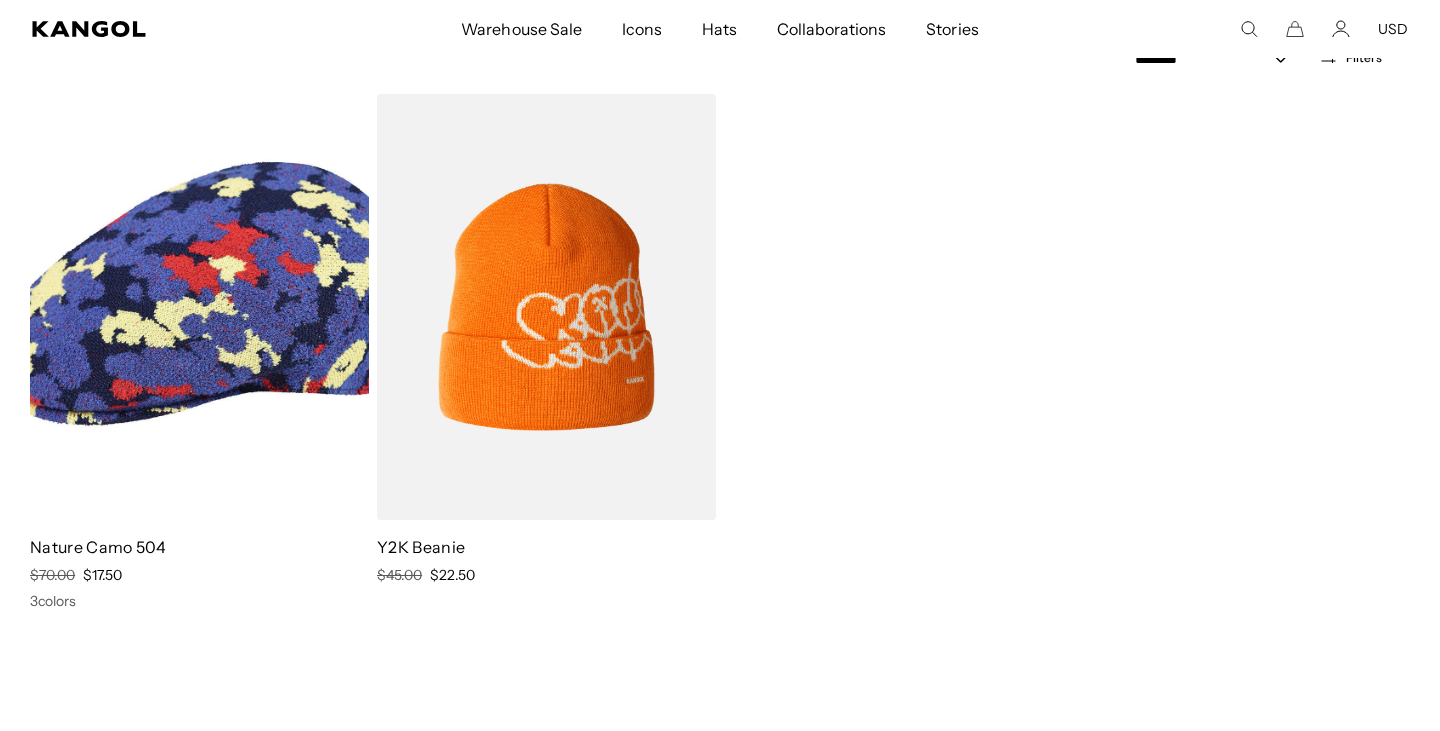 click 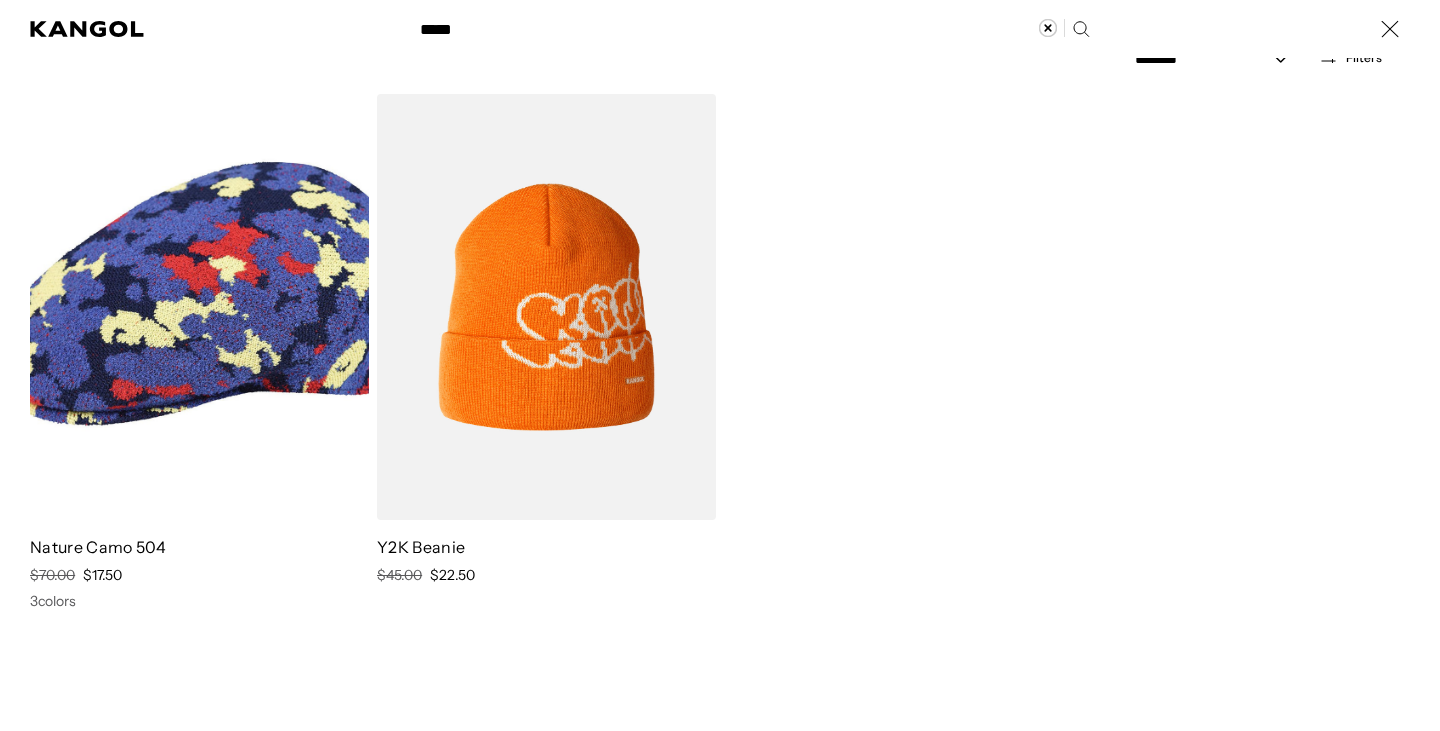 click on "*****" at bounding box center [753, 29] 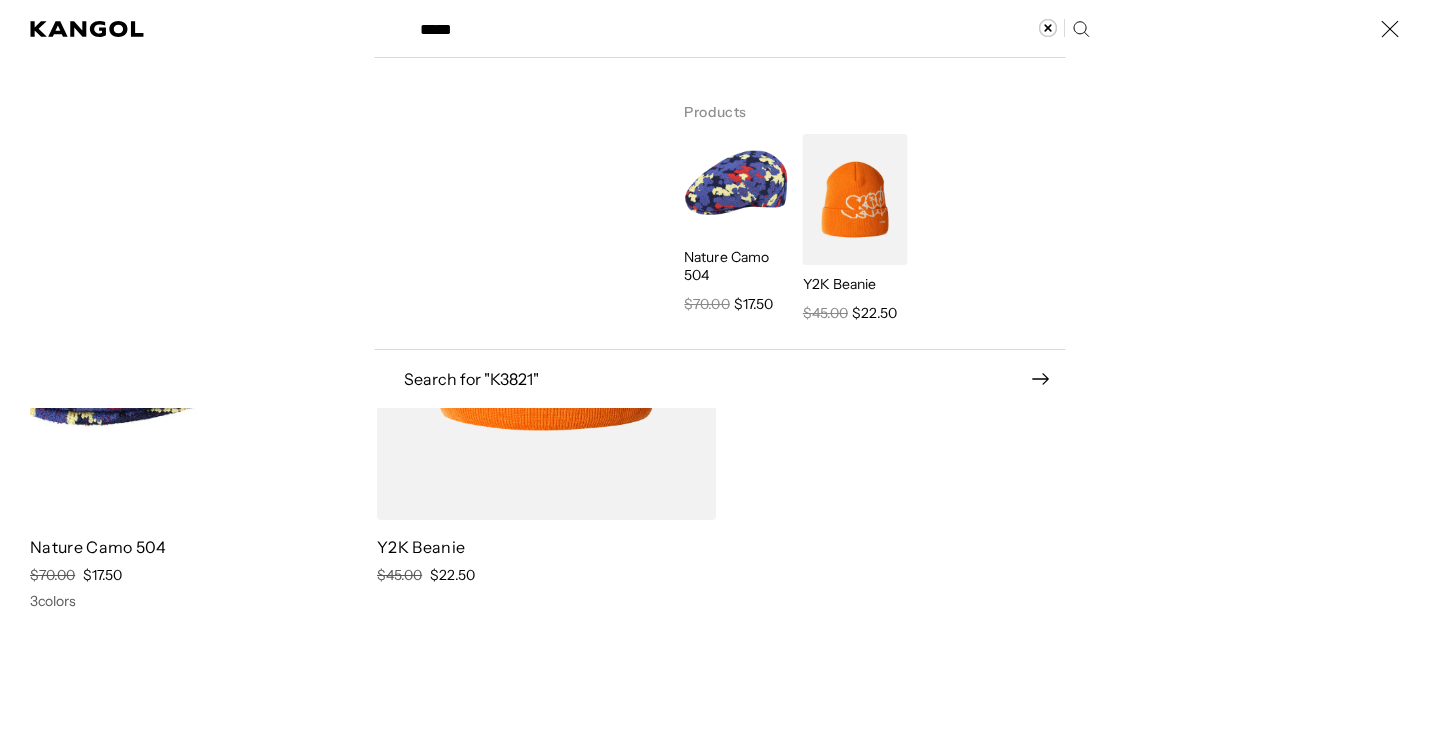 click on "Search here" at bounding box center [477, 20] 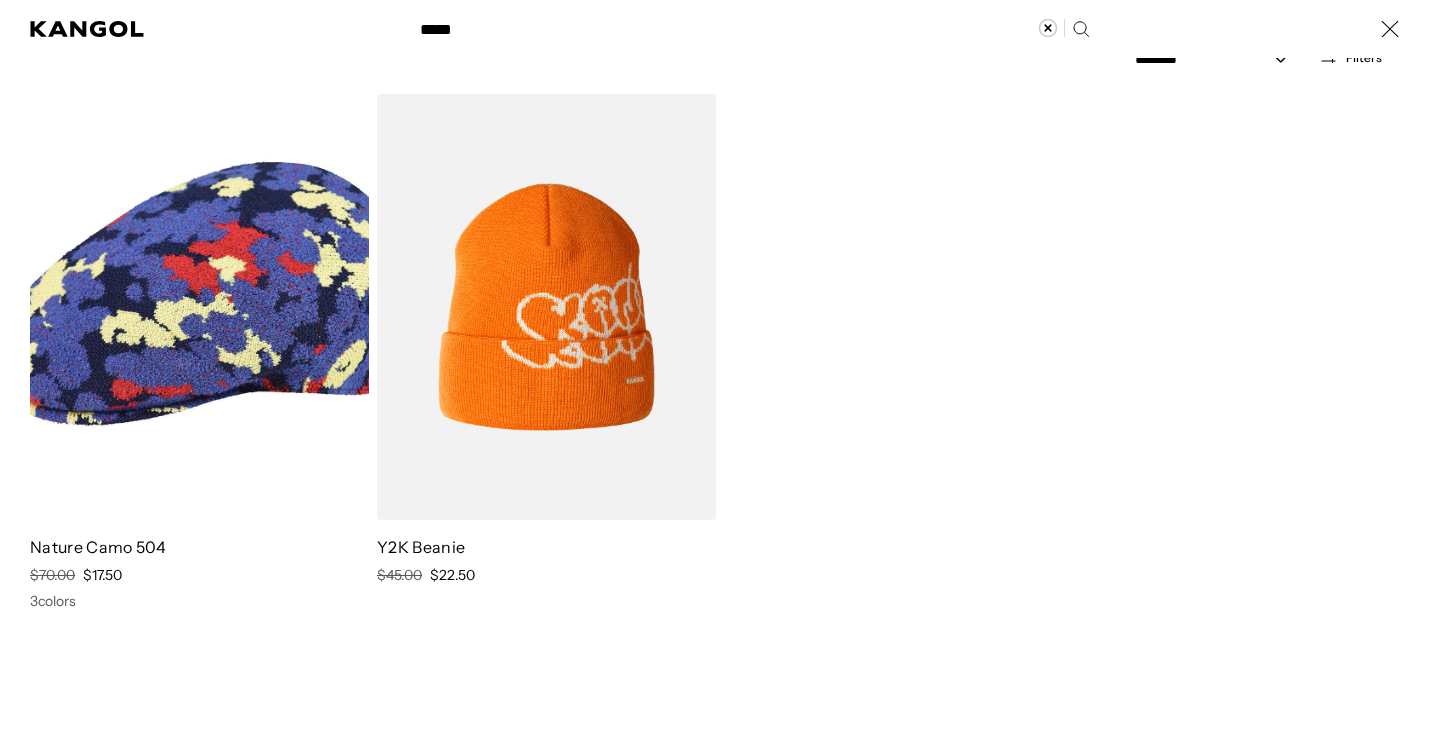 paste 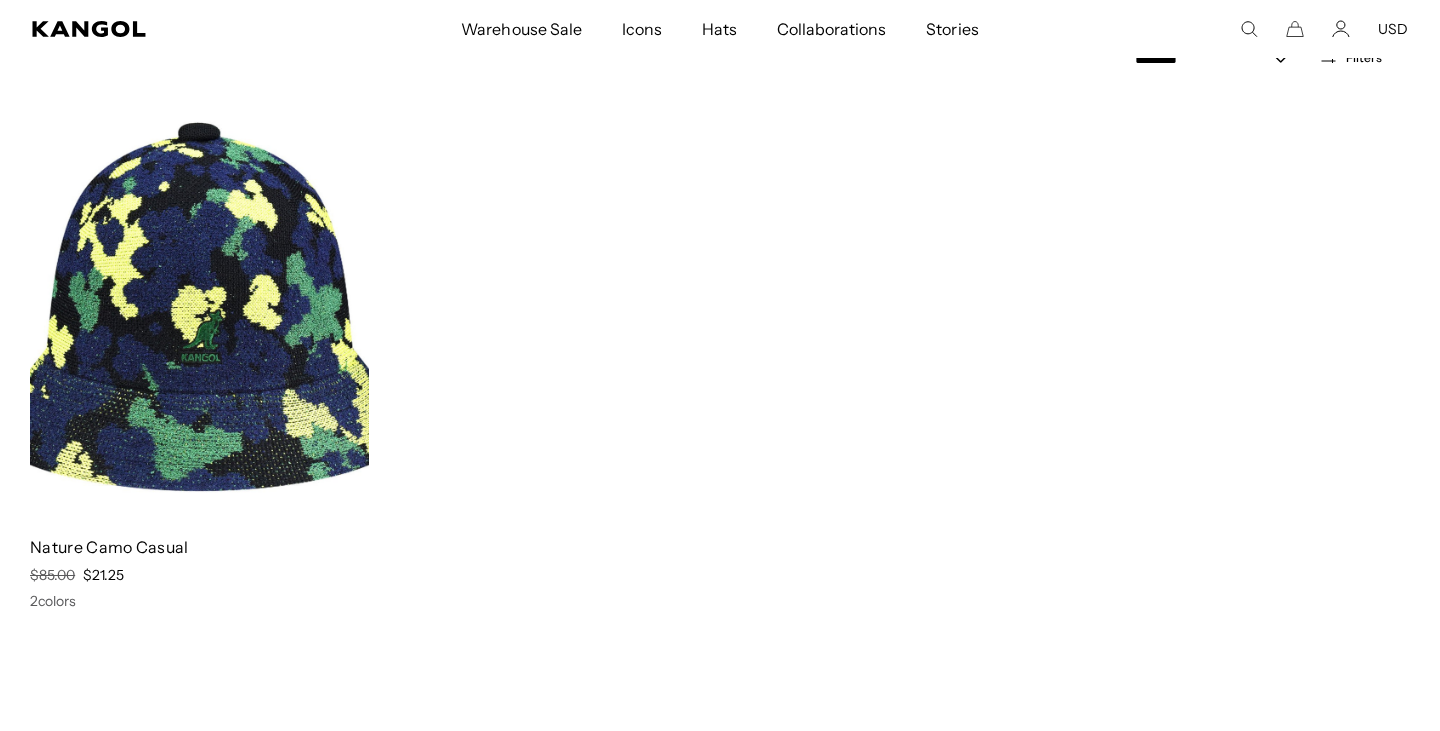 scroll, scrollTop: 0, scrollLeft: 0, axis: both 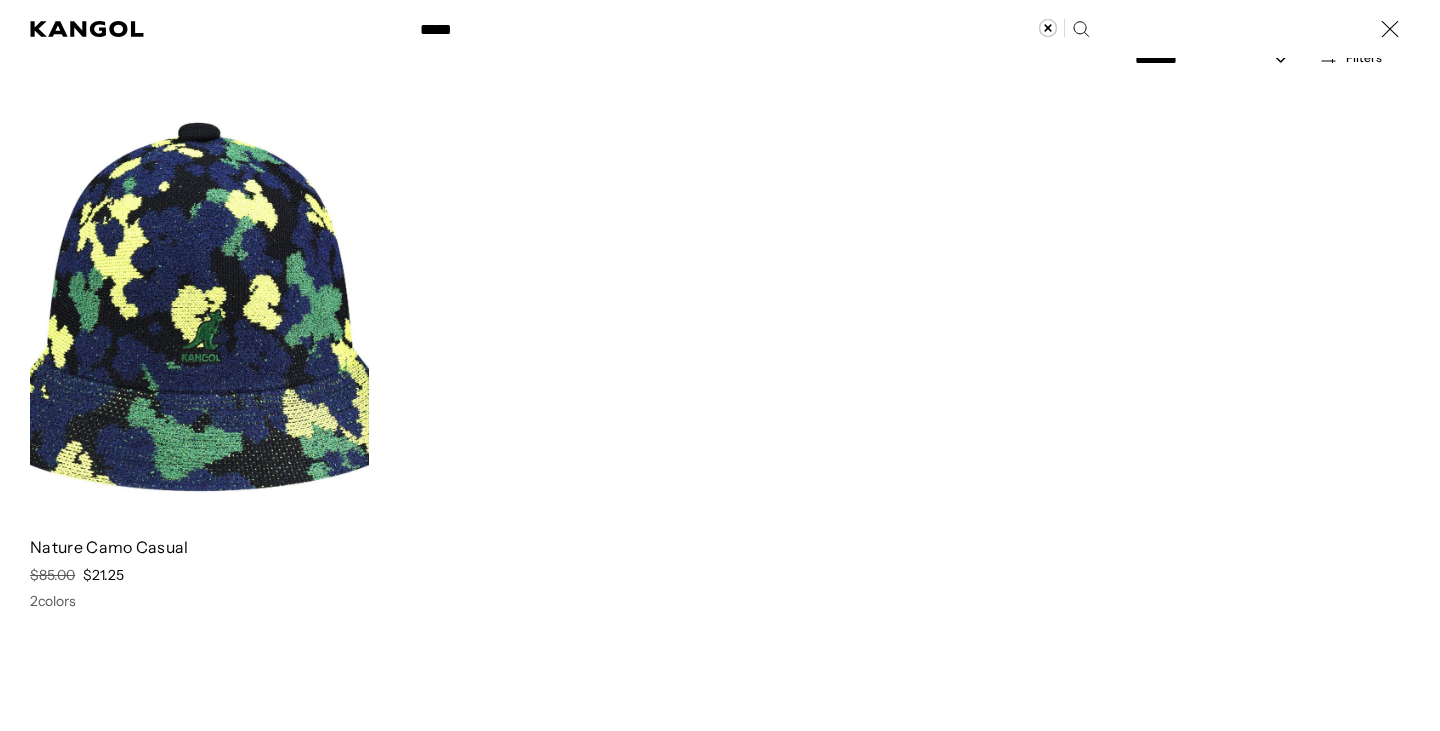 click on "*****" at bounding box center (753, 29) 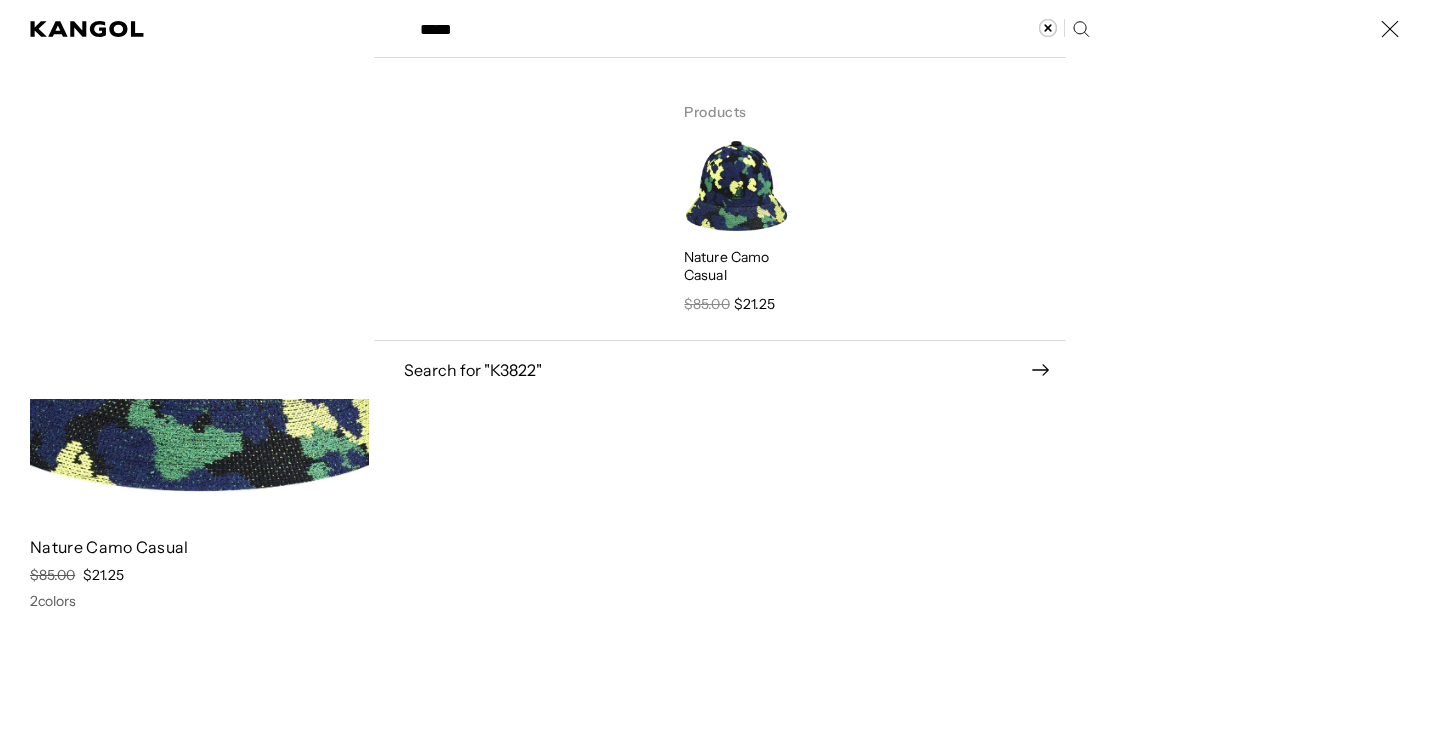 click on "*****" at bounding box center [753, 29] 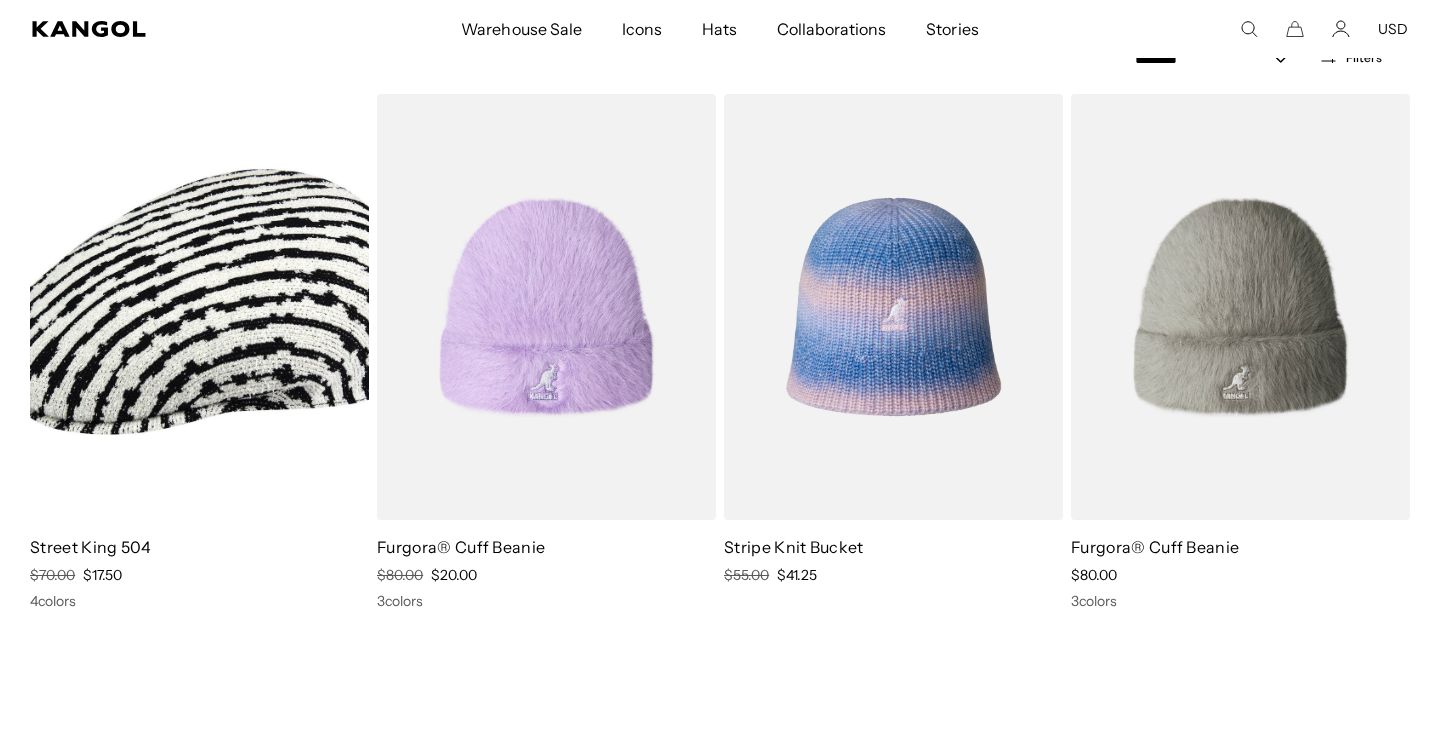 scroll, scrollTop: 0, scrollLeft: 0, axis: both 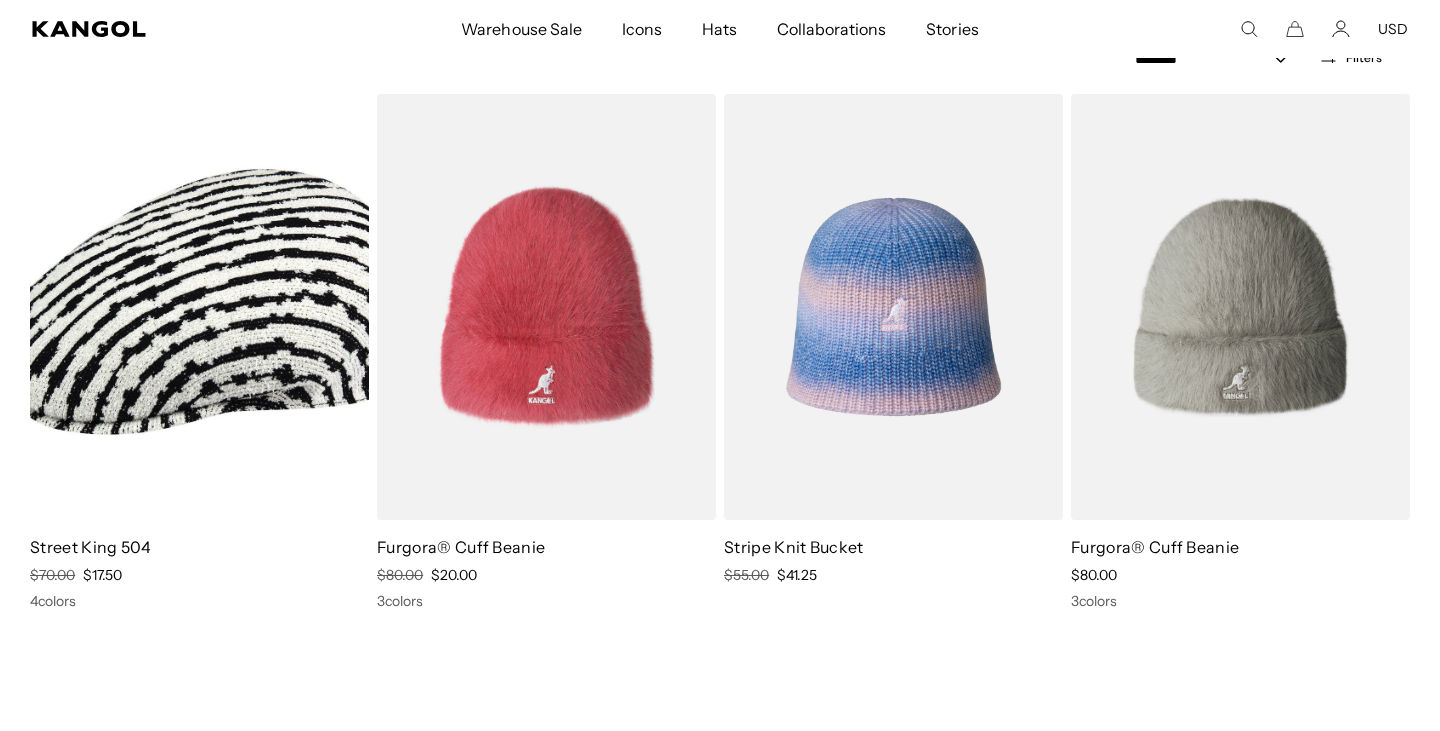 click 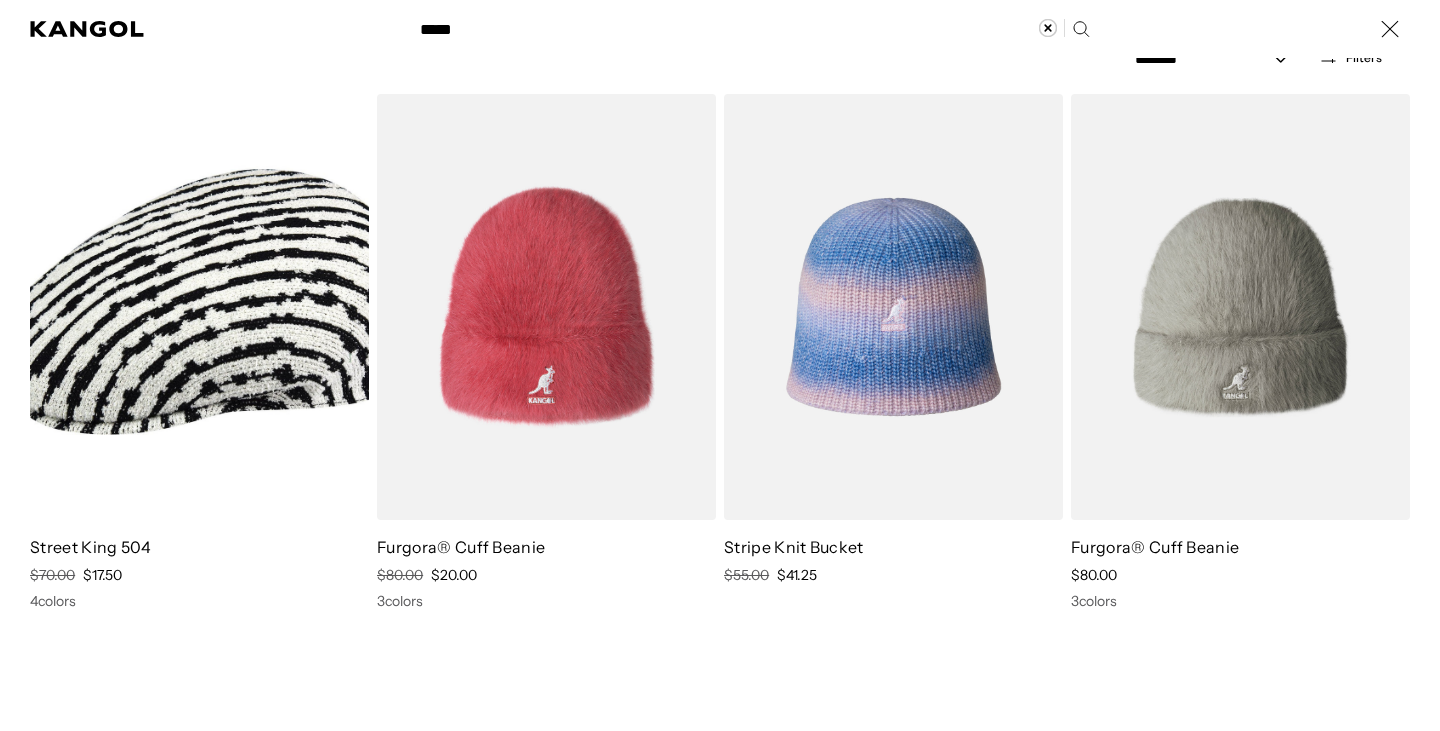 scroll, scrollTop: 0, scrollLeft: 412, axis: horizontal 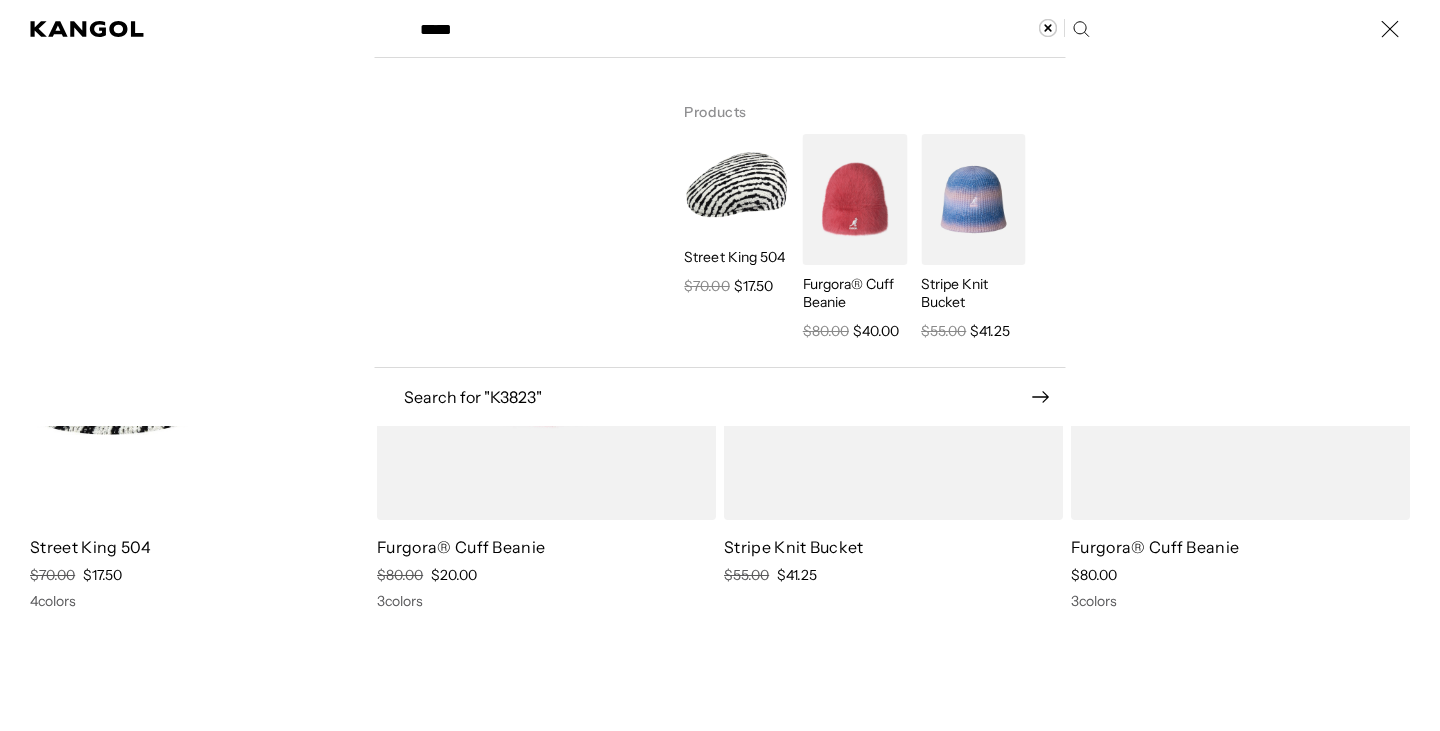 click on "Search here" at bounding box center [477, 20] 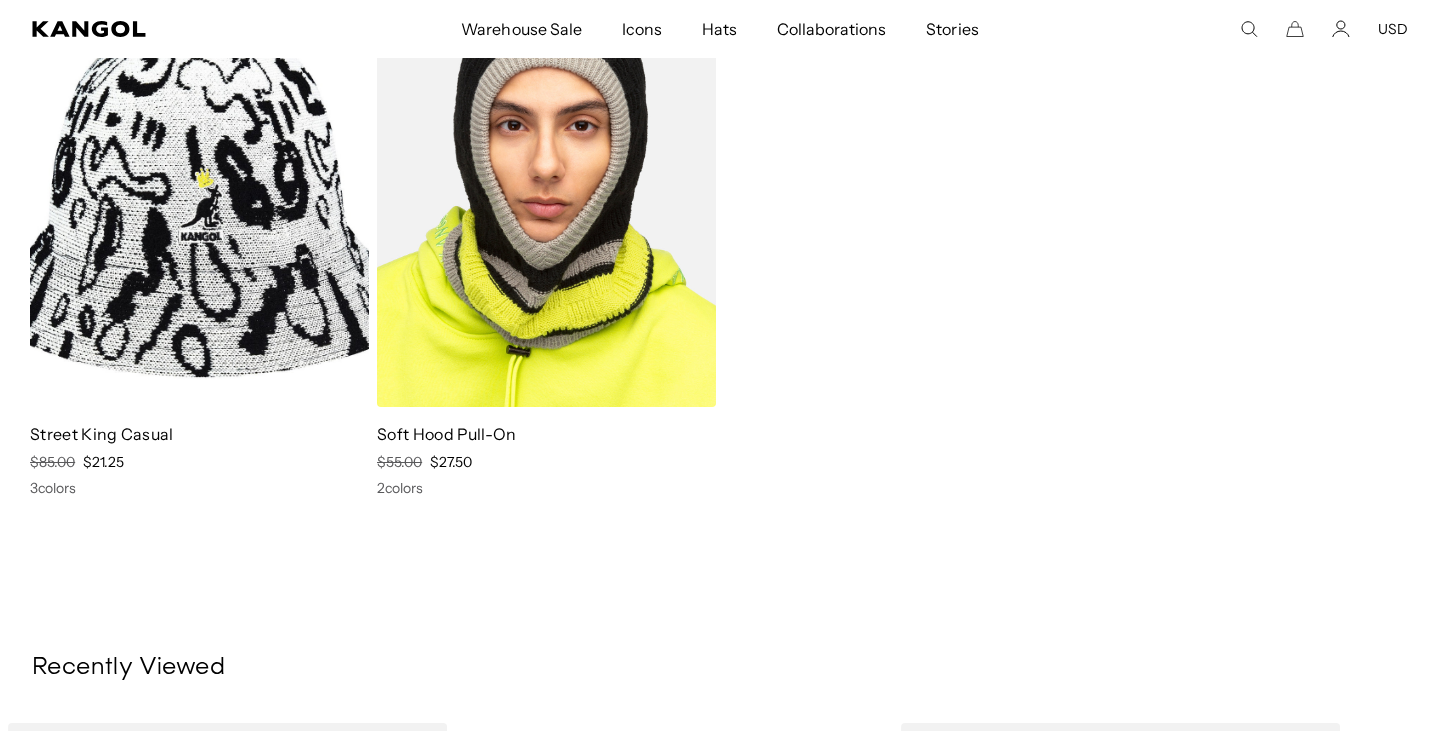 scroll, scrollTop: 397, scrollLeft: 0, axis: vertical 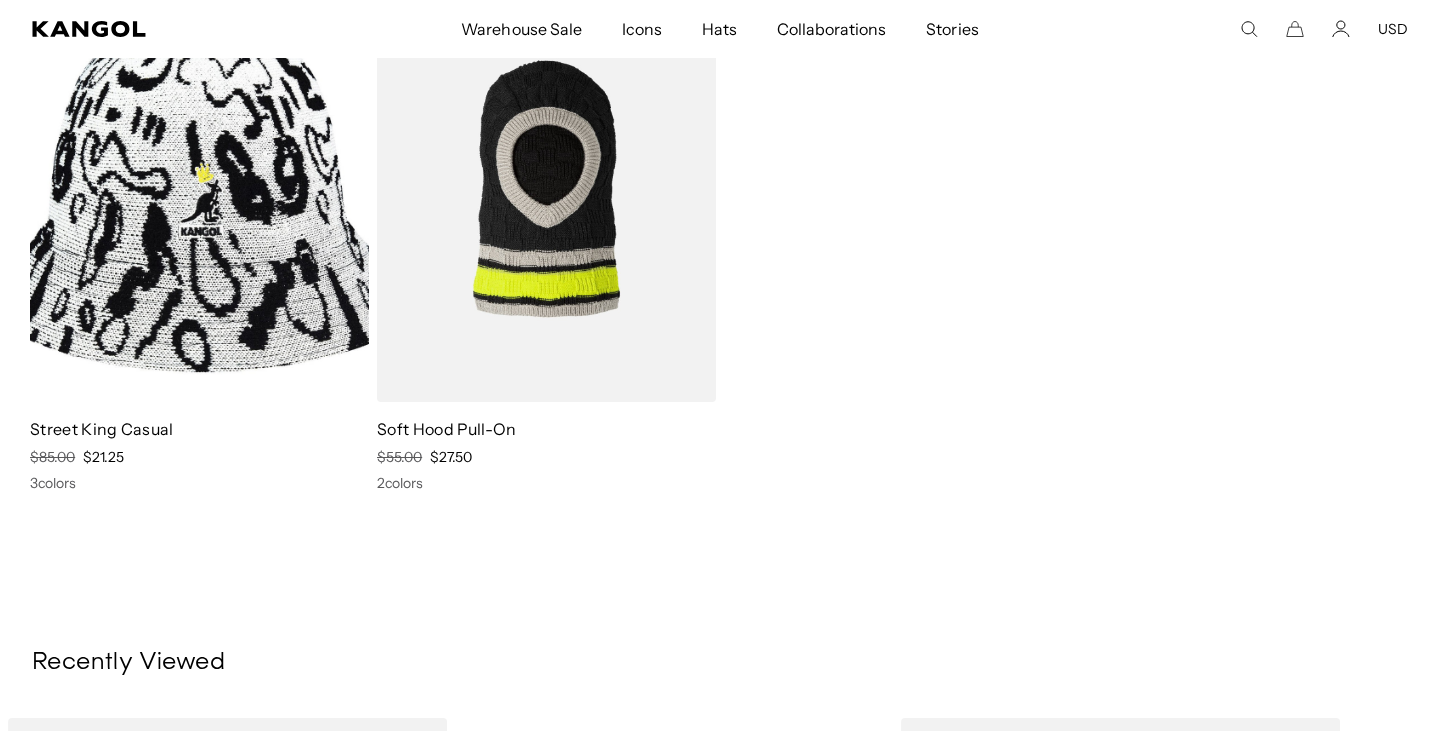 click 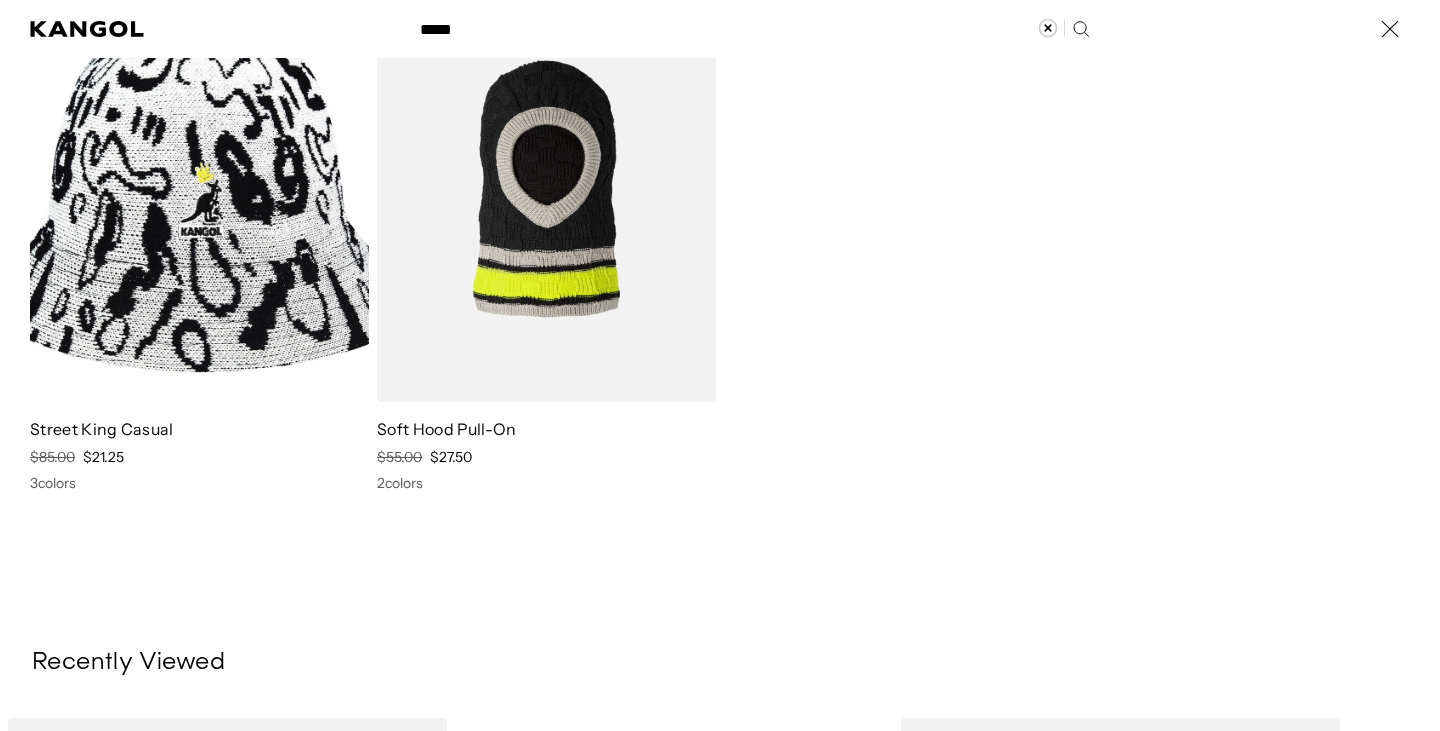 click on "*****" at bounding box center (753, 29) 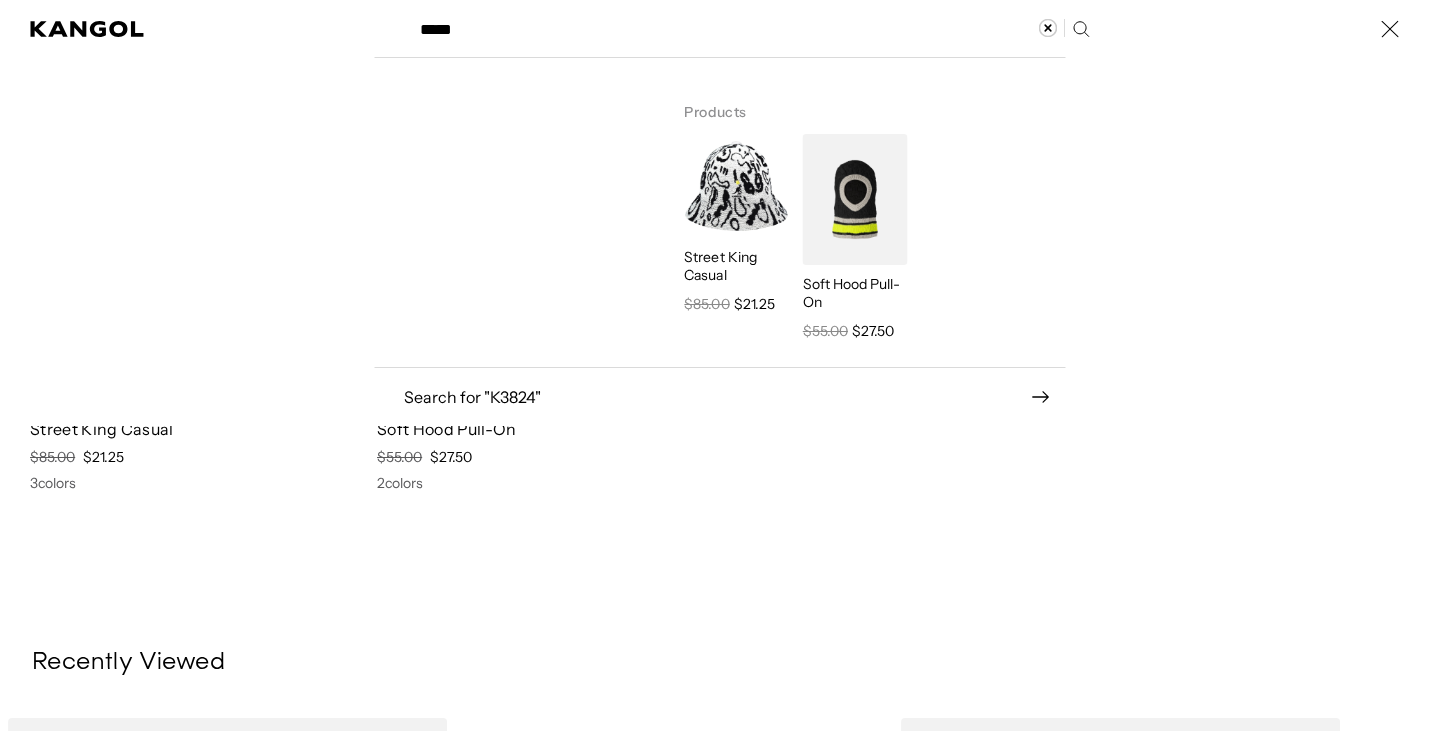 click on "*****" at bounding box center (753, 29) 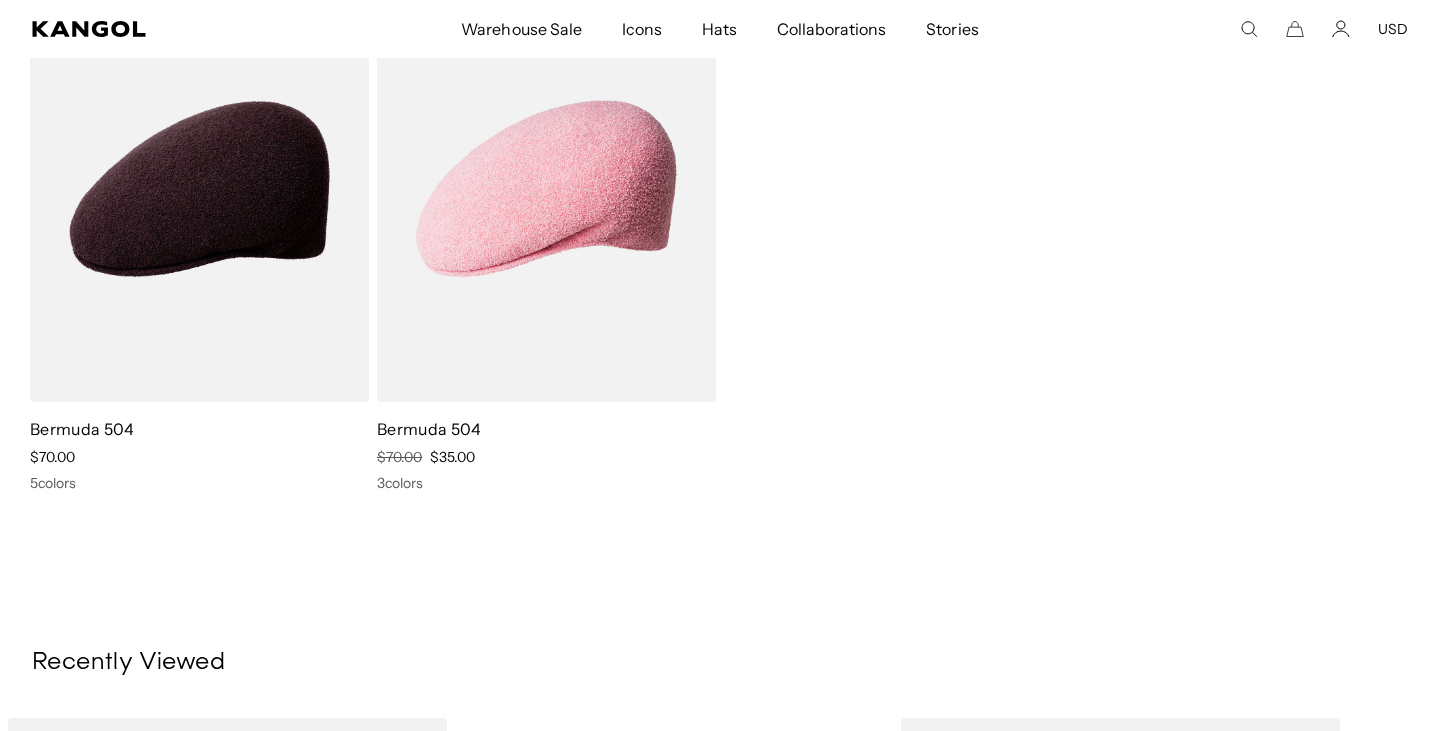 scroll, scrollTop: 0, scrollLeft: 0, axis: both 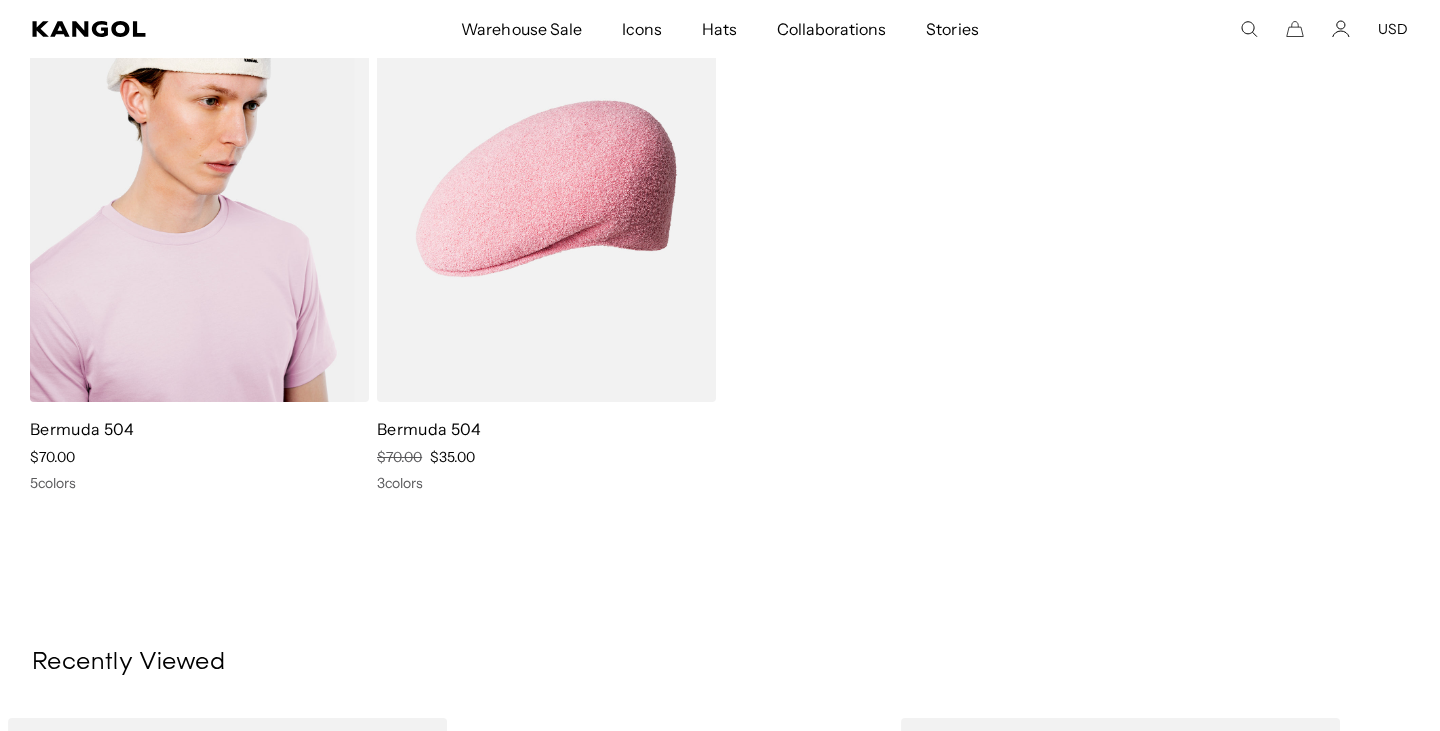 click at bounding box center (199, 189) 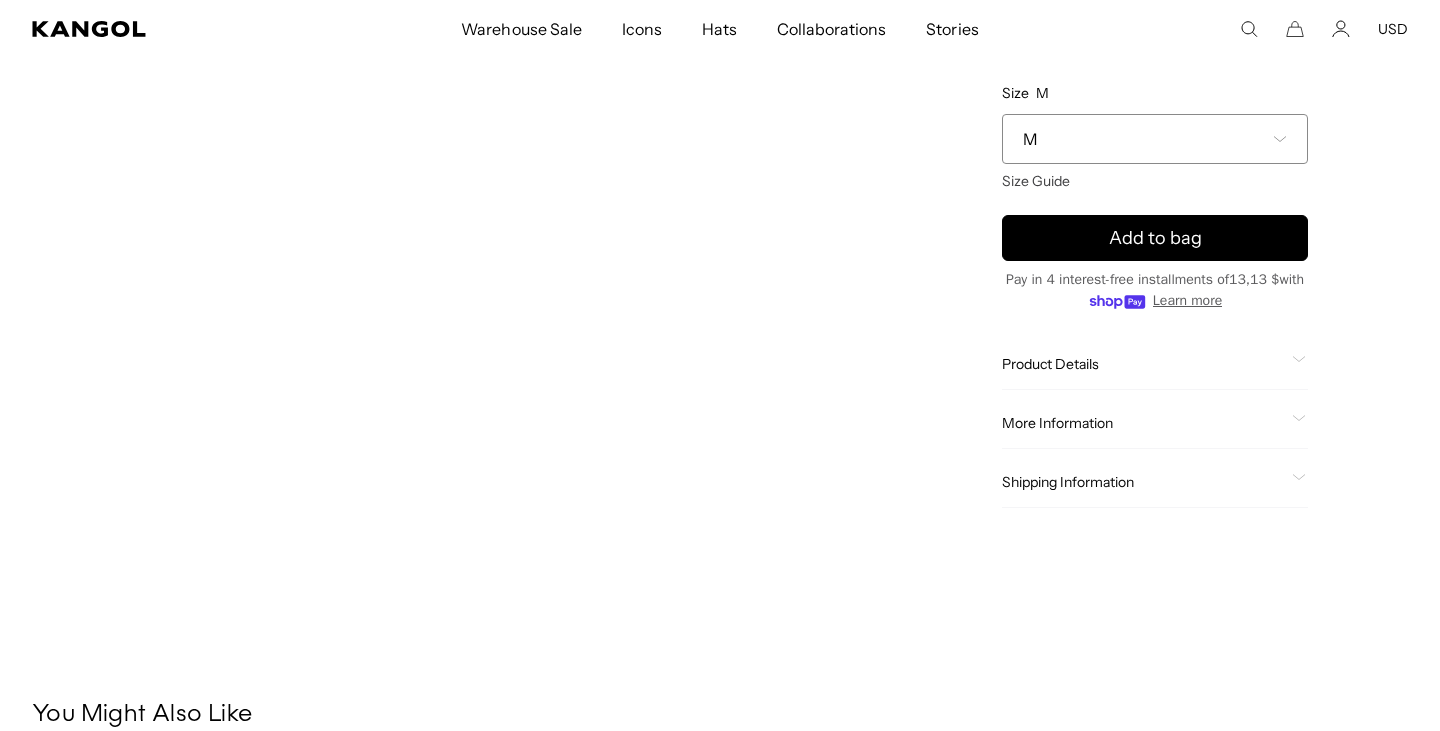 scroll, scrollTop: 0, scrollLeft: 0, axis: both 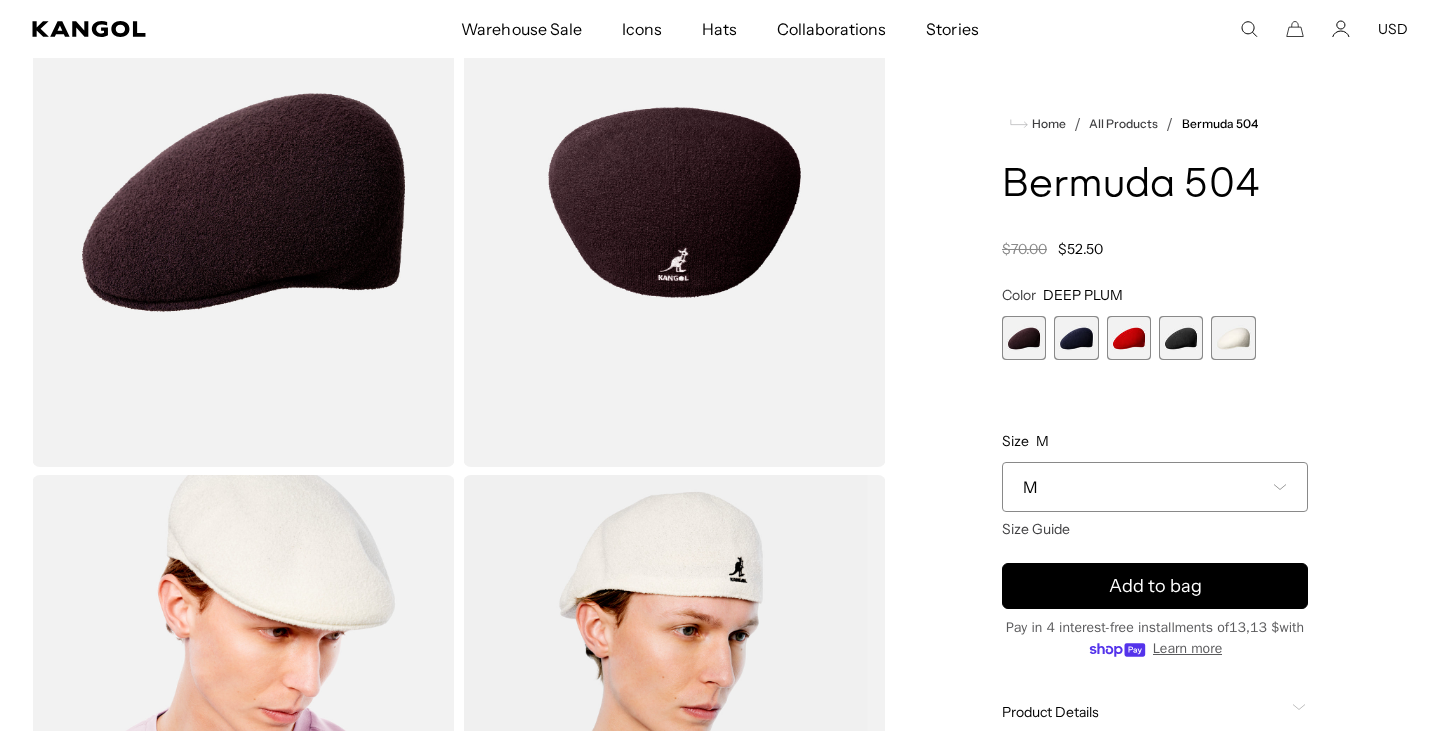 click 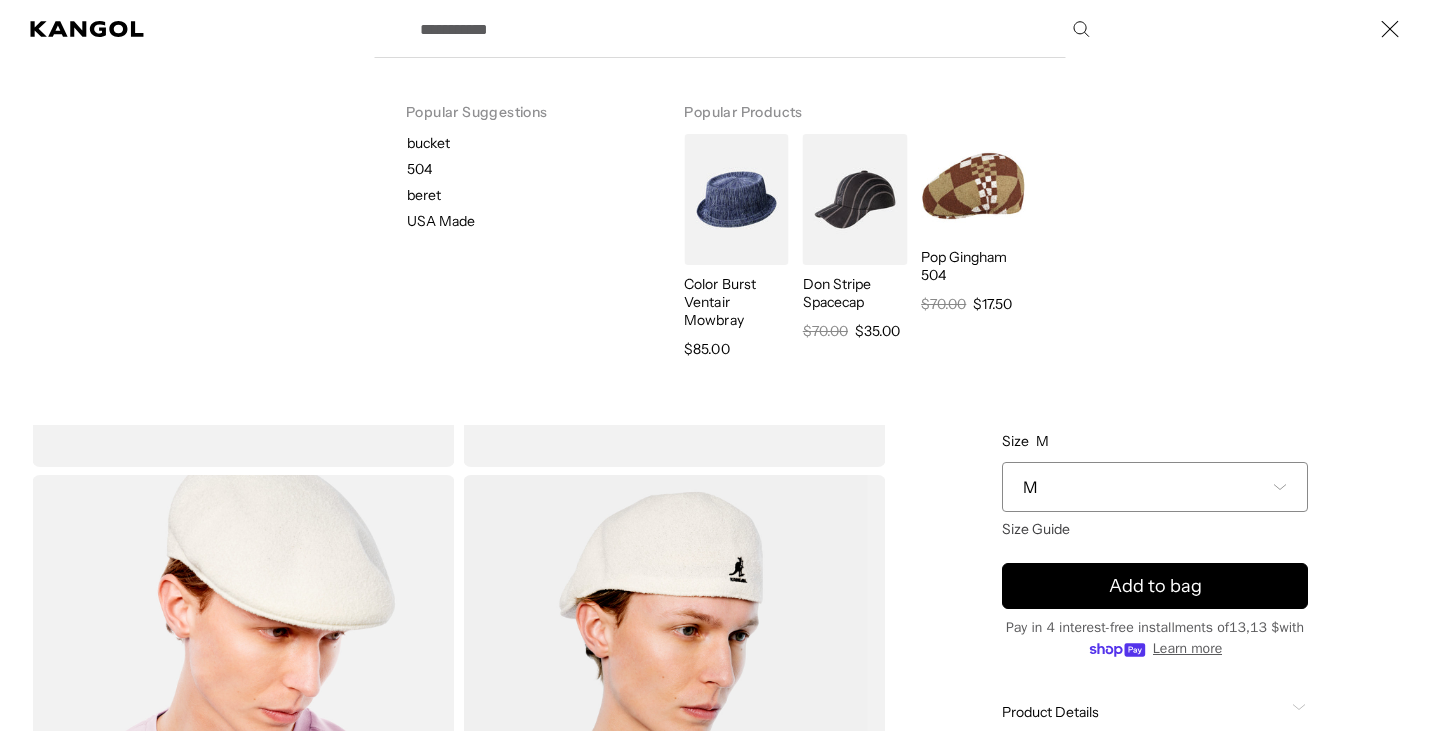 click on "Search here" at bounding box center [753, 29] 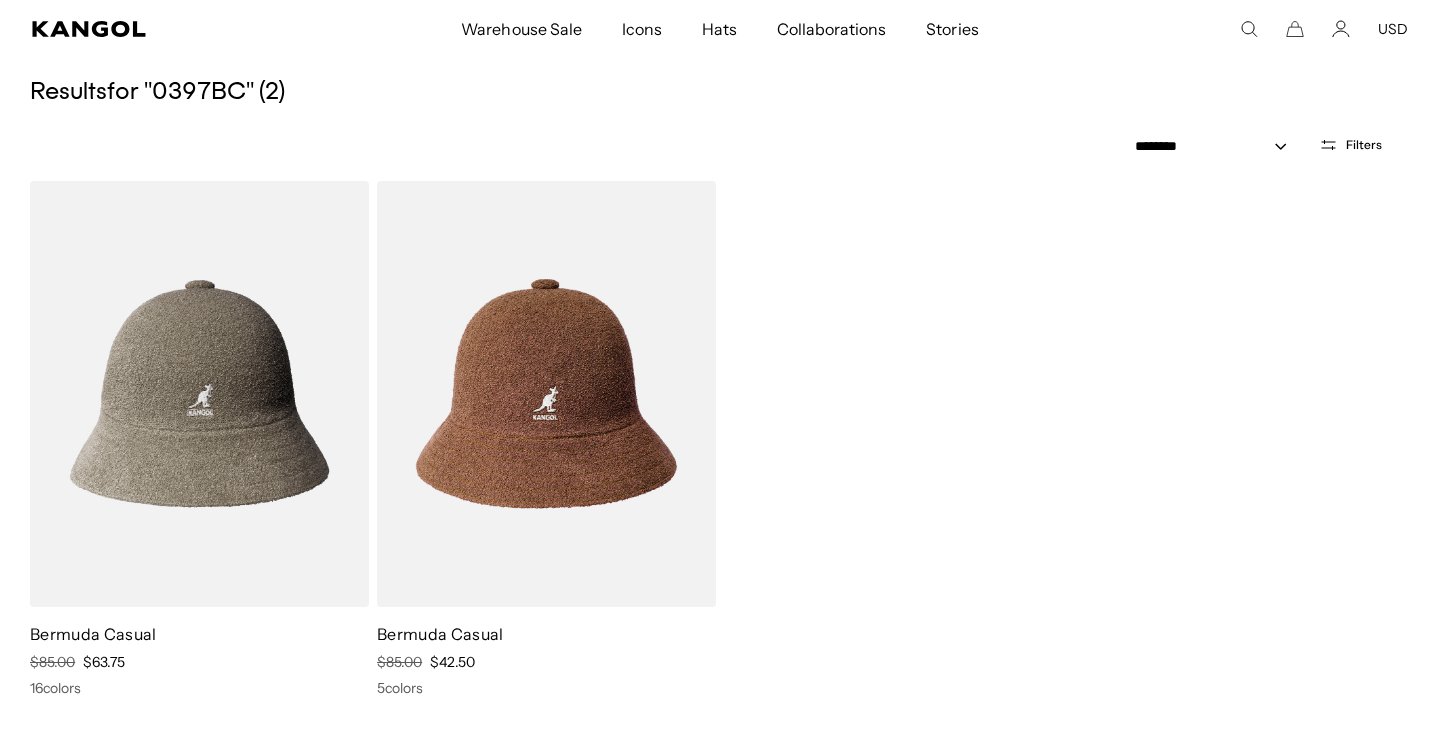 scroll, scrollTop: 0, scrollLeft: 412, axis: horizontal 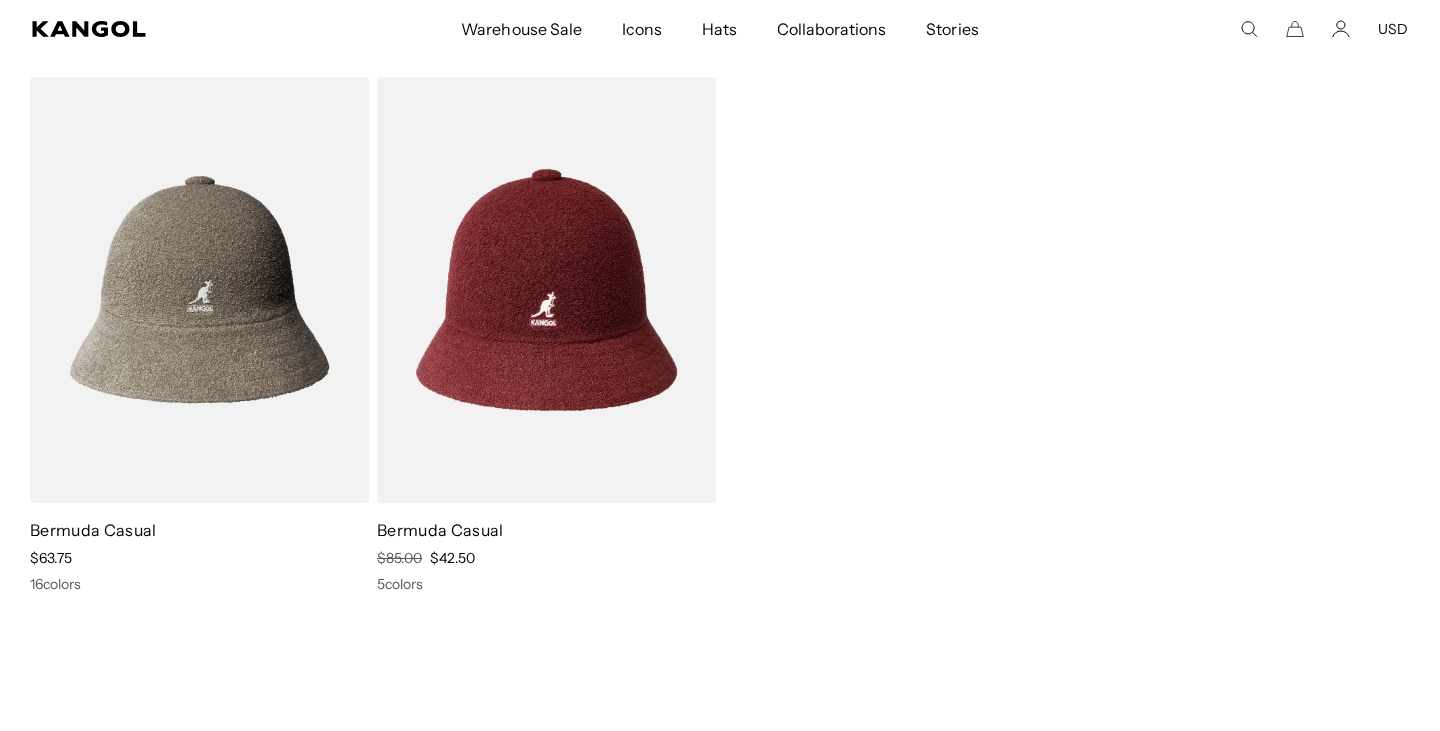 click at bounding box center (546, 290) 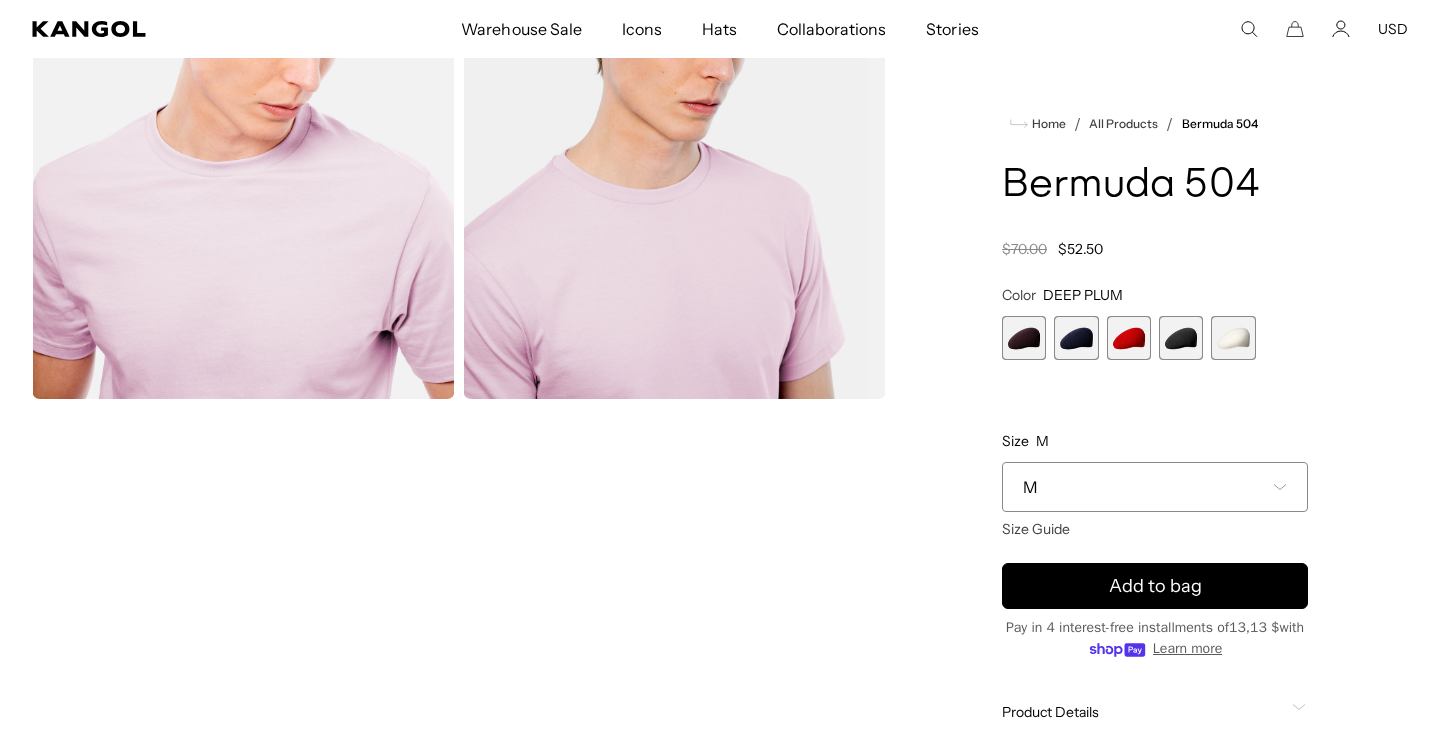 scroll, scrollTop: 0, scrollLeft: 0, axis: both 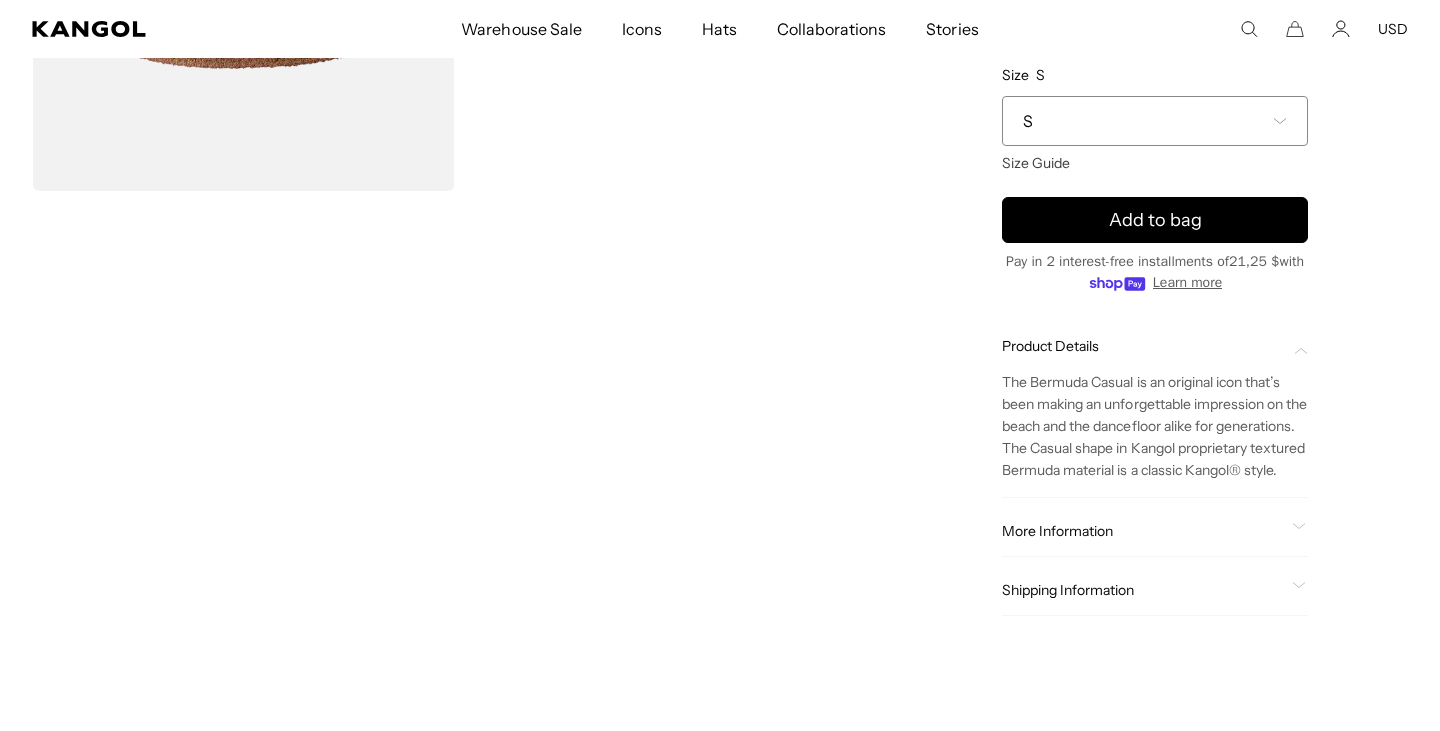 click on "More Information" 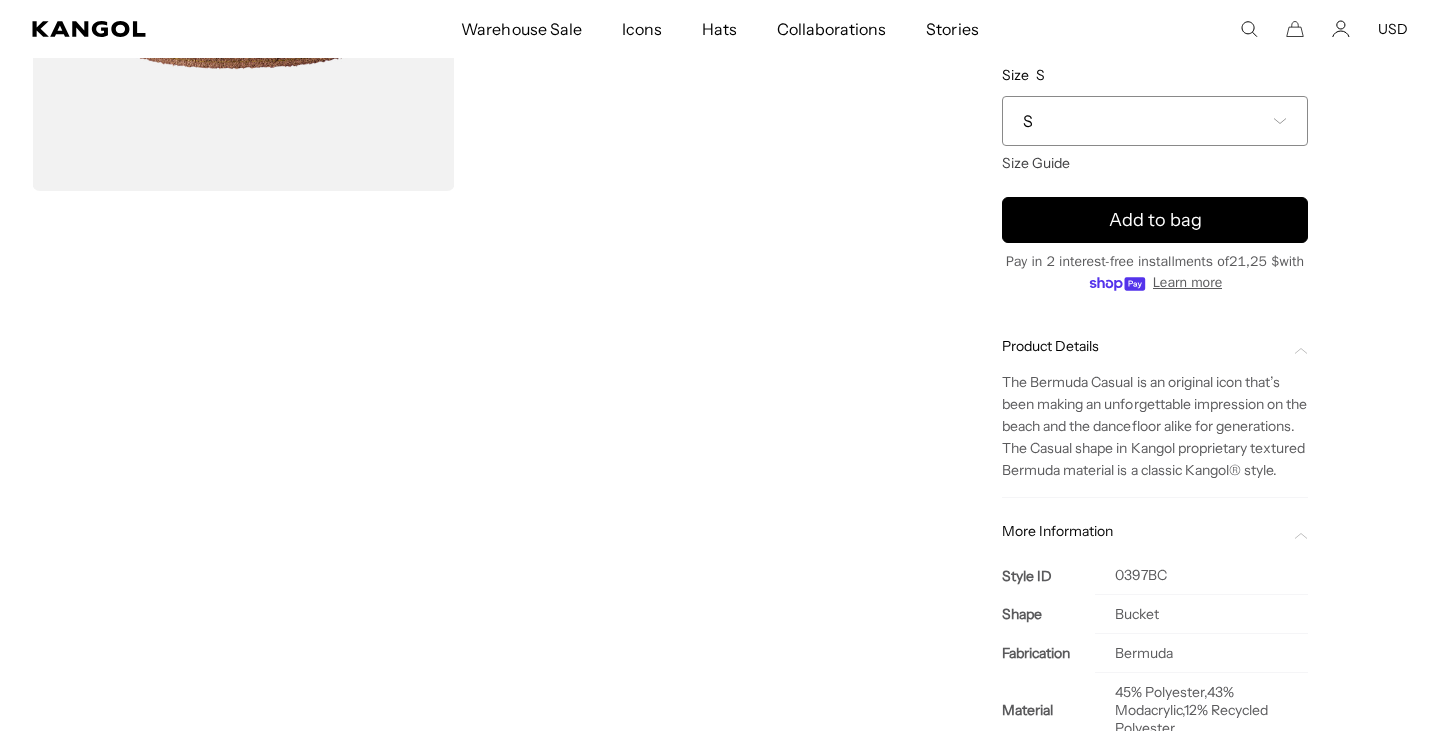 scroll, scrollTop: 0, scrollLeft: 0, axis: both 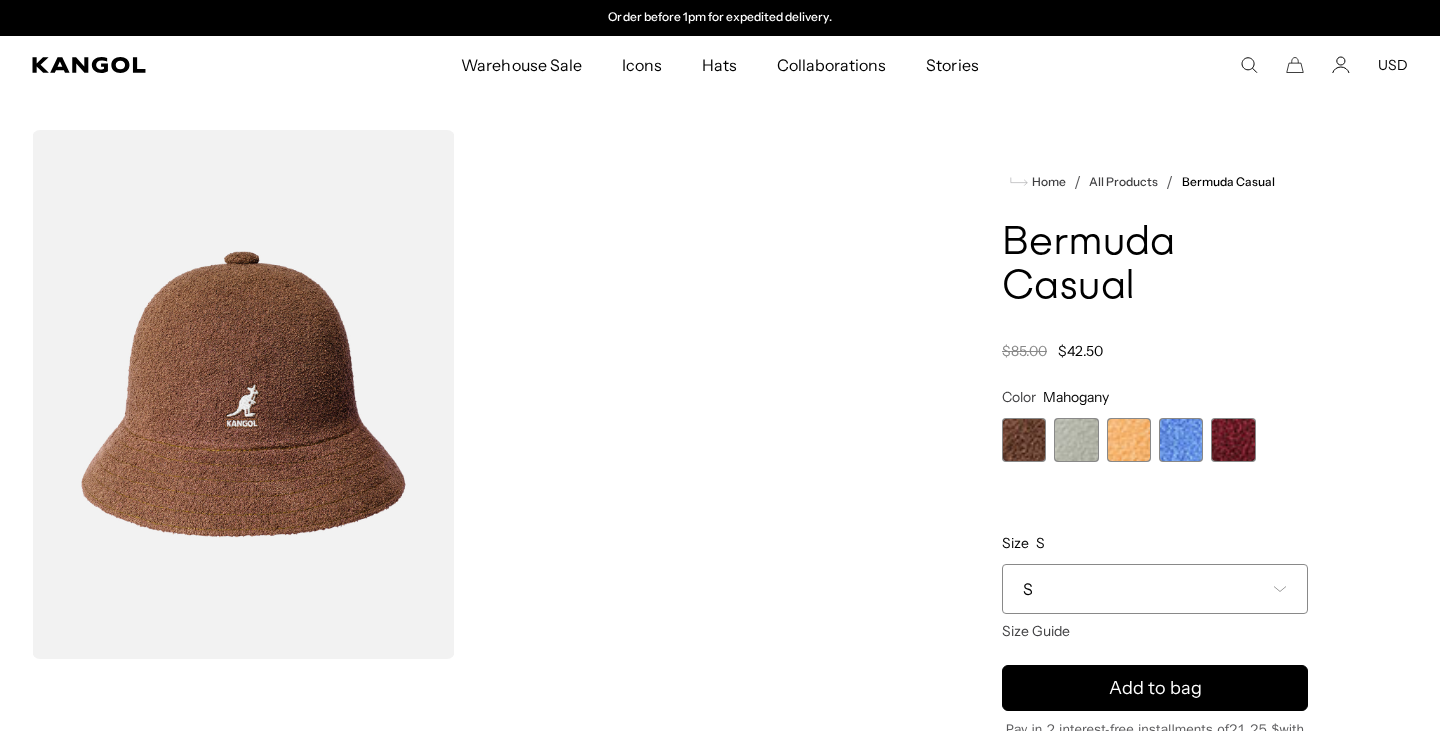 click 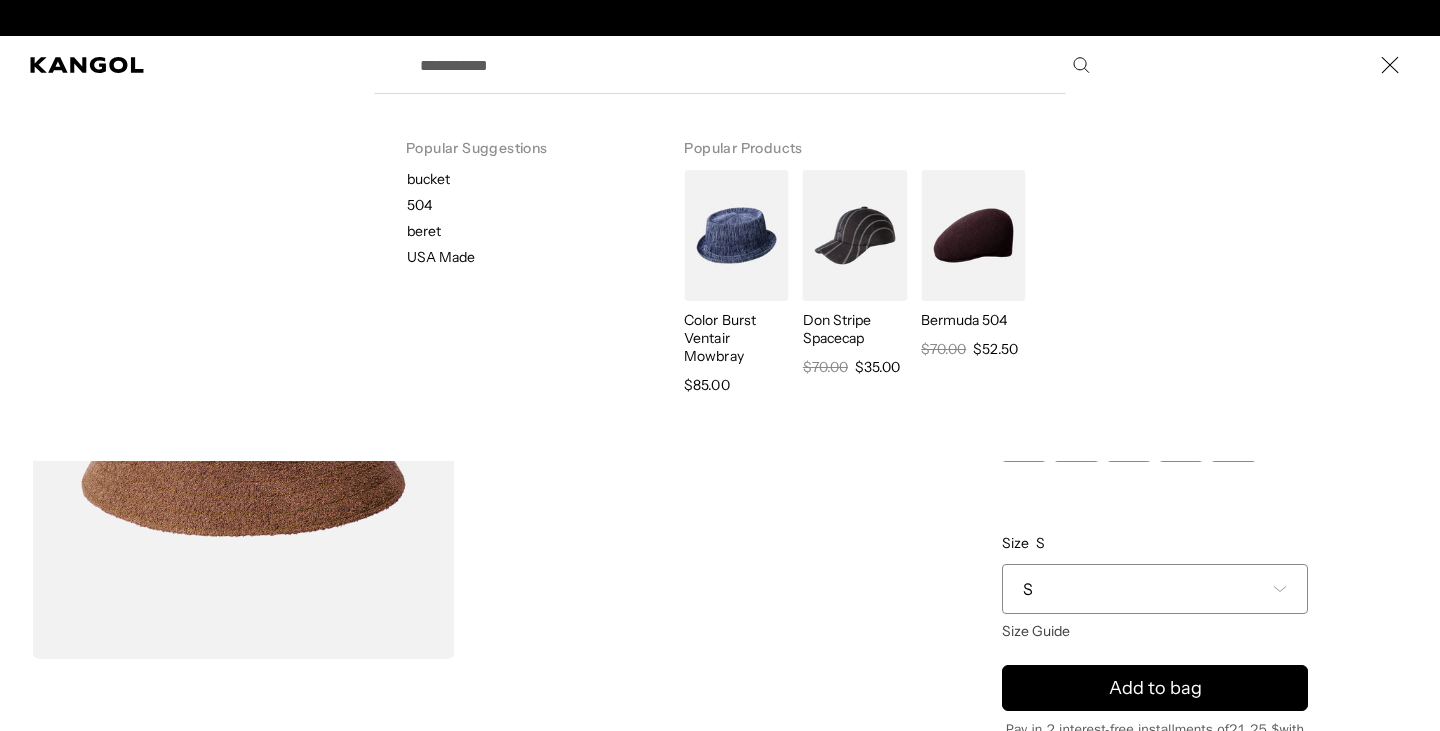 paste on "*******" 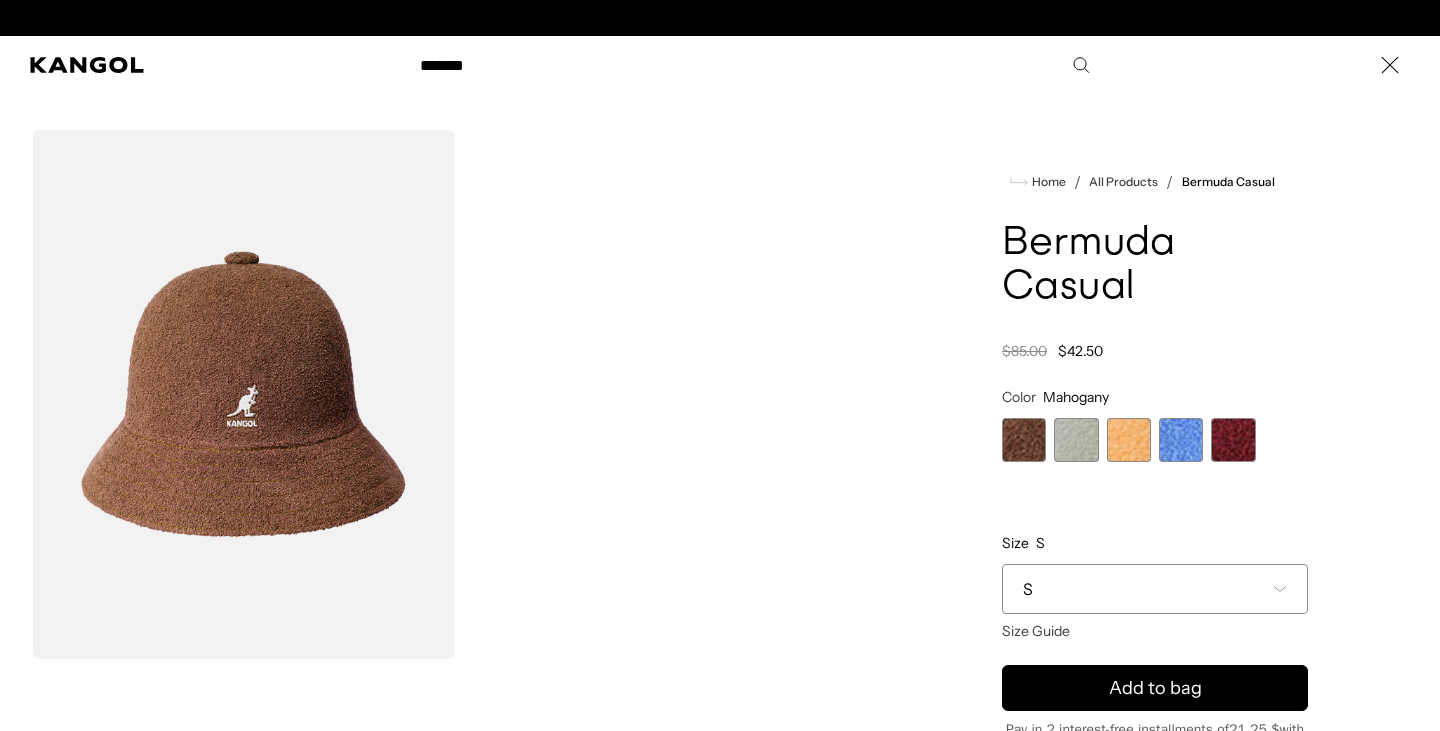 scroll, scrollTop: 0, scrollLeft: 0, axis: both 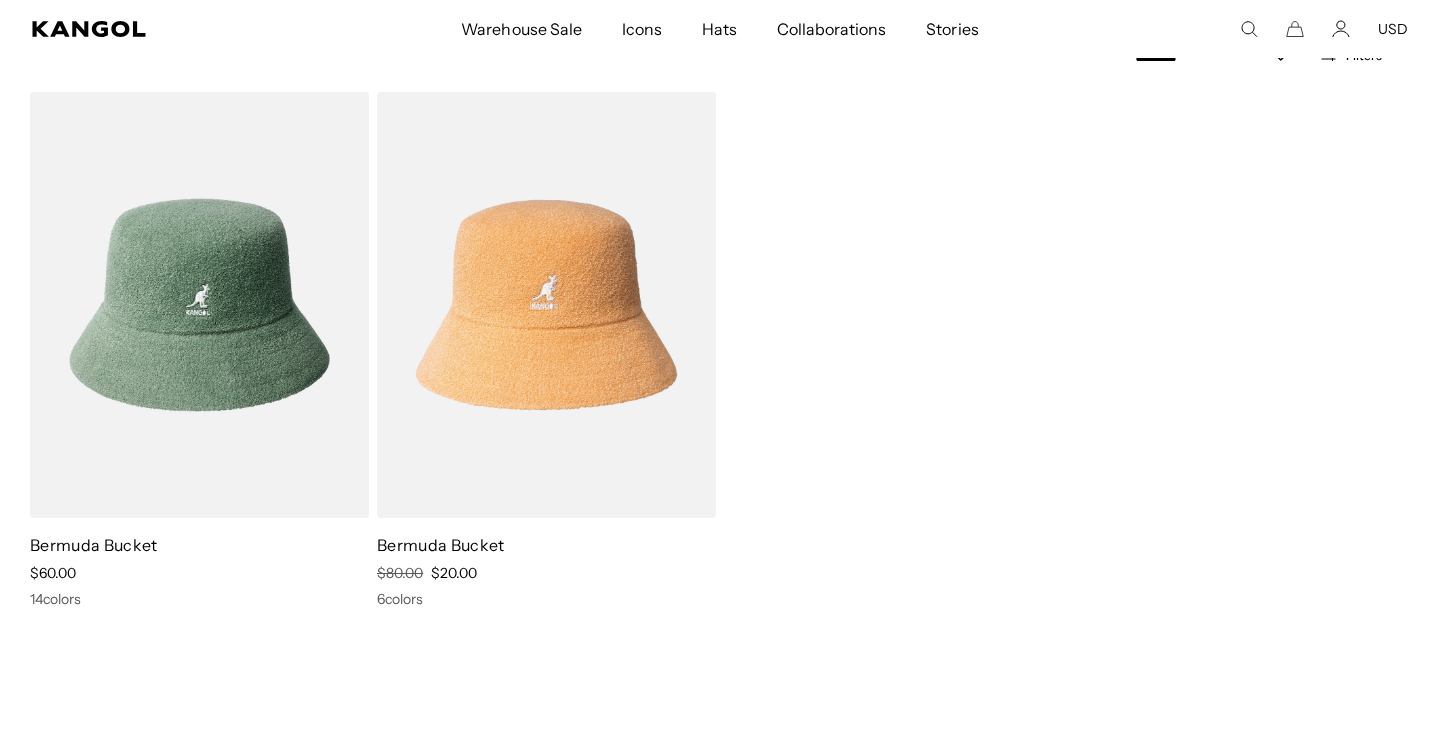 click 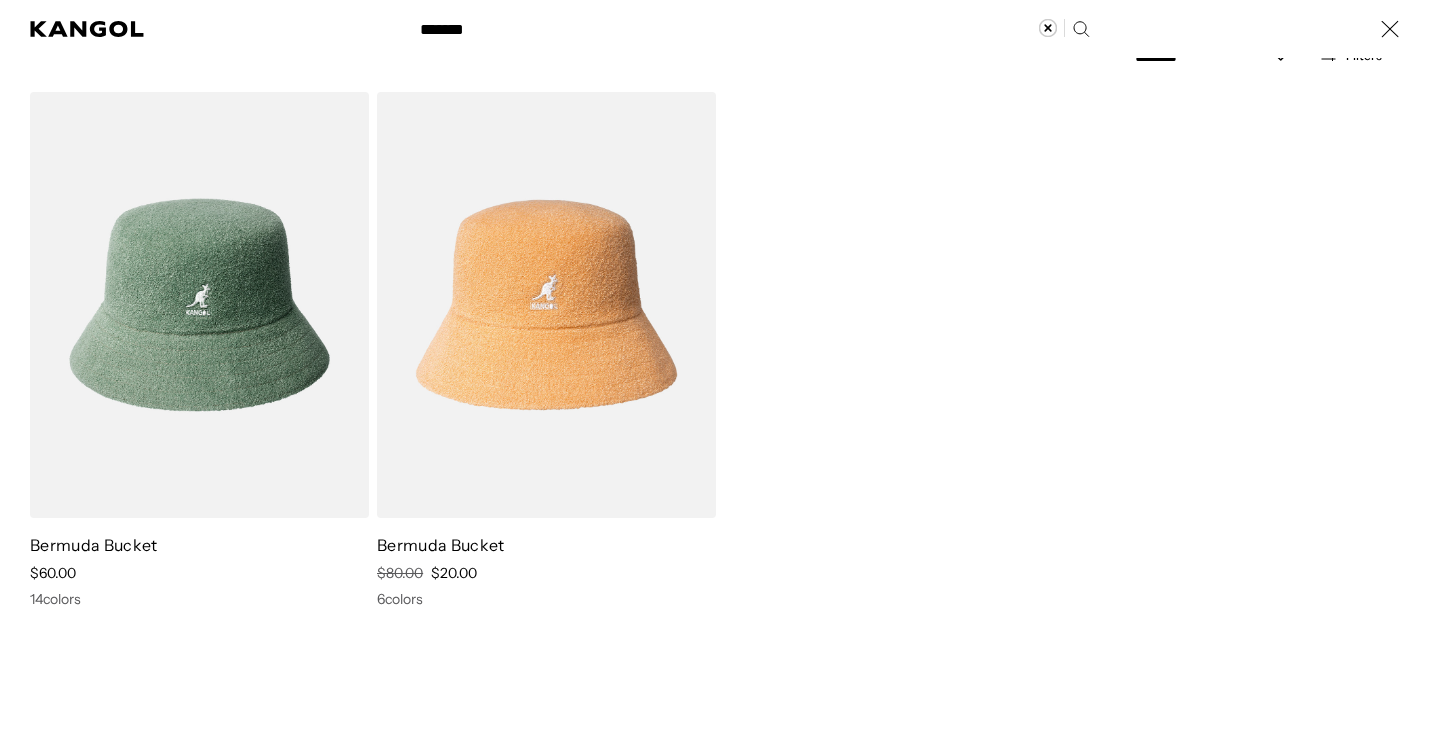 click on "*******" at bounding box center (753, 29) 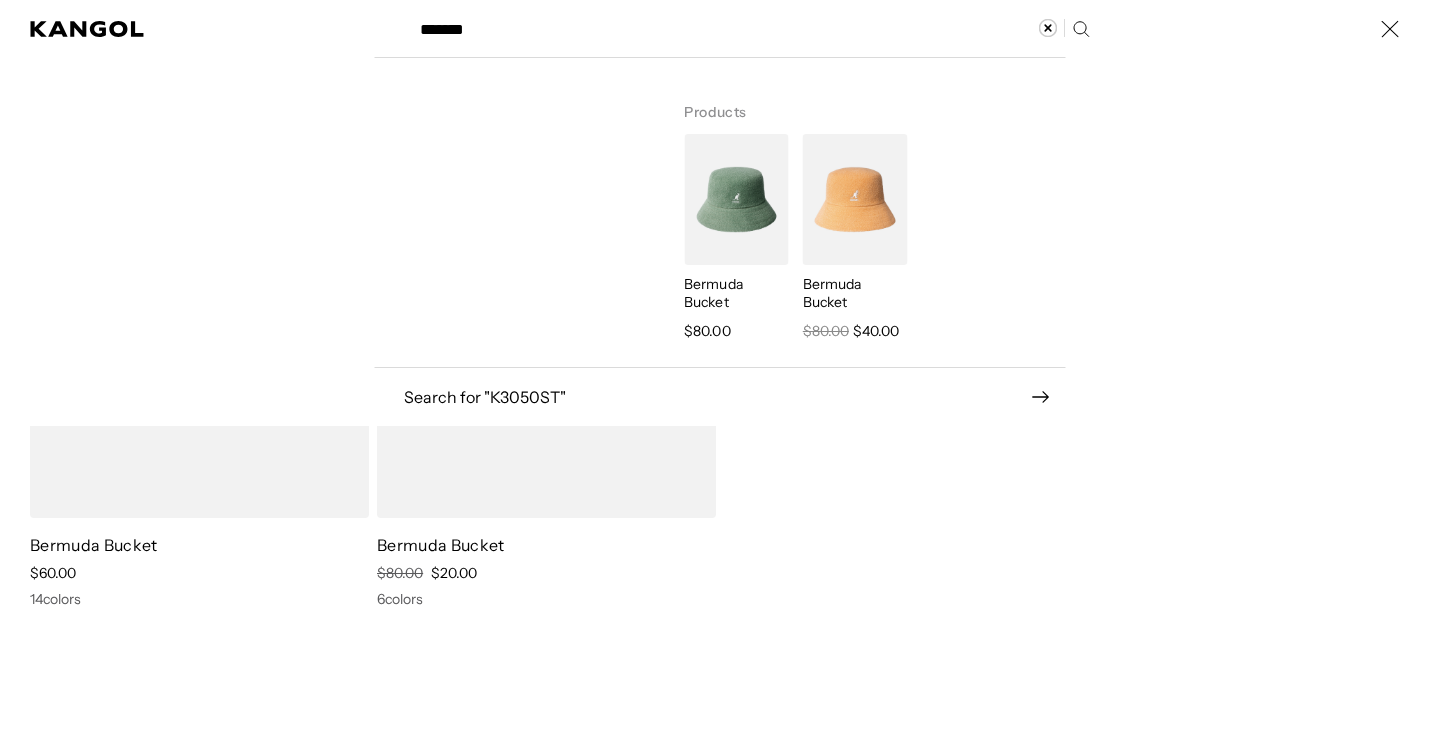 click on "*******" at bounding box center (753, 29) 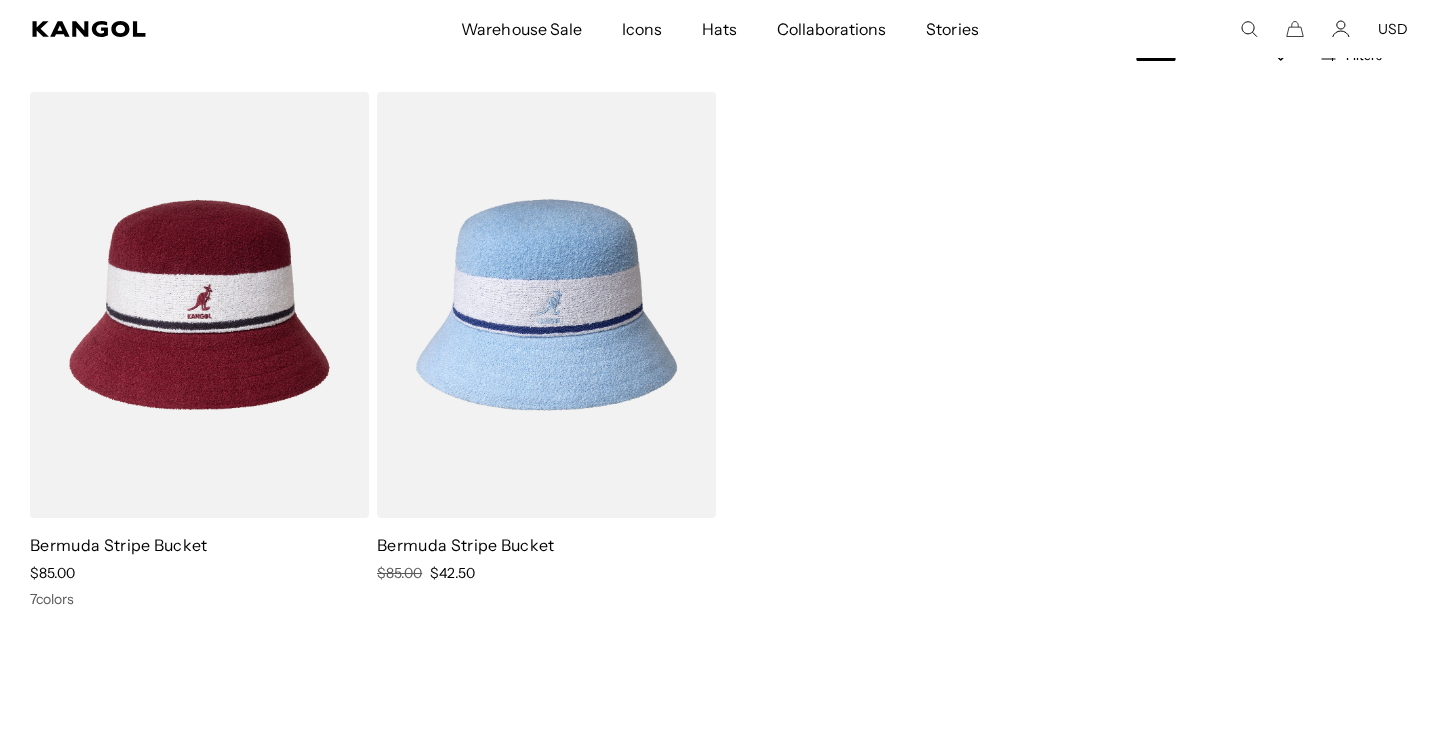 scroll, scrollTop: 0, scrollLeft: 412, axis: horizontal 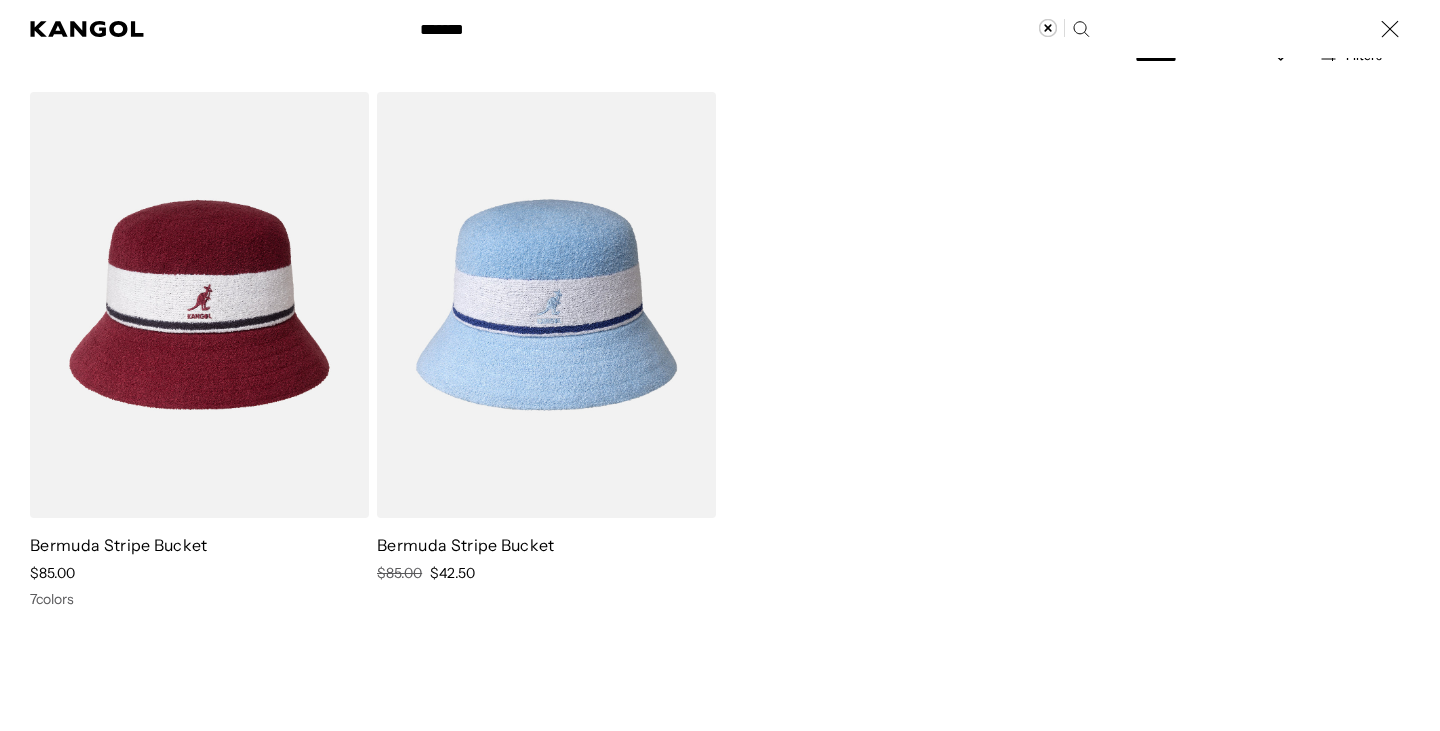 click on "Search here" at bounding box center [477, 20] 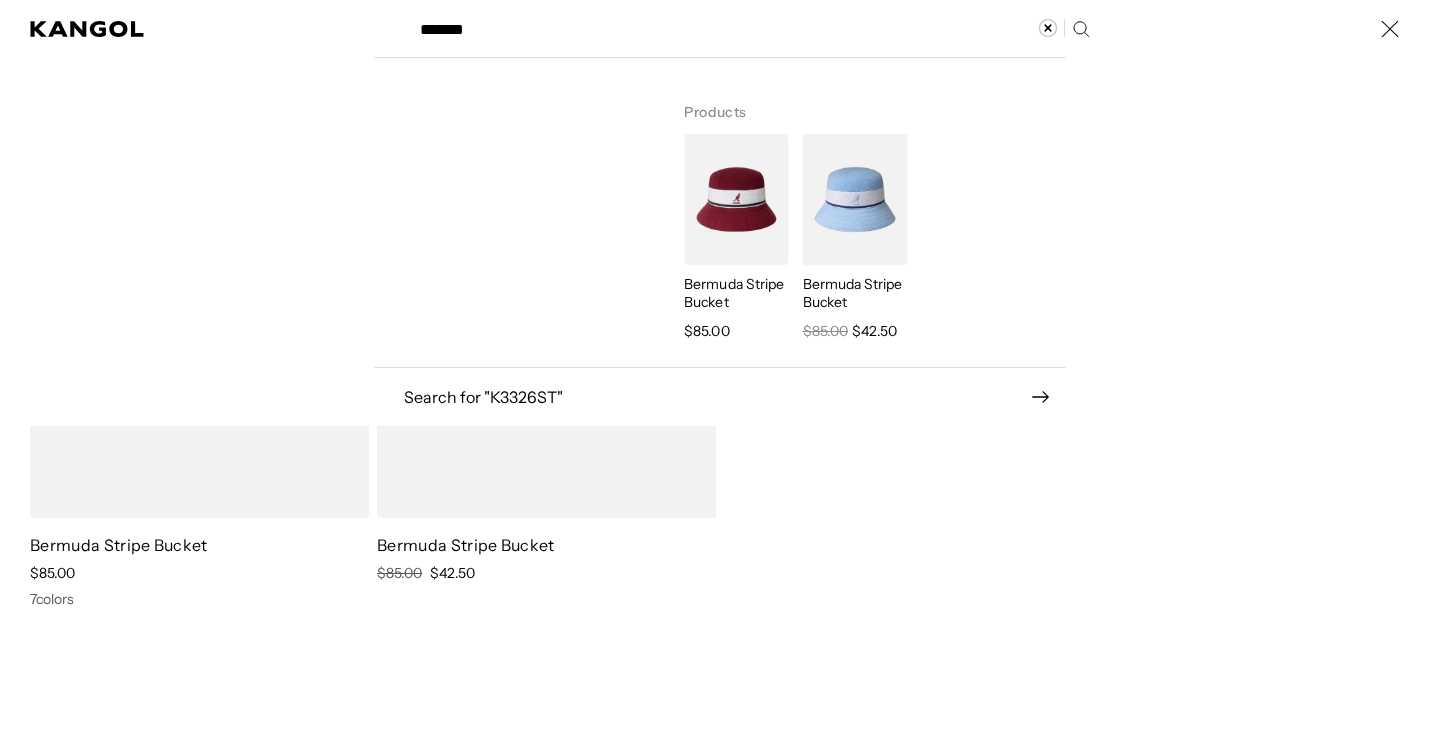 click on "Search here" at bounding box center [477, 20] 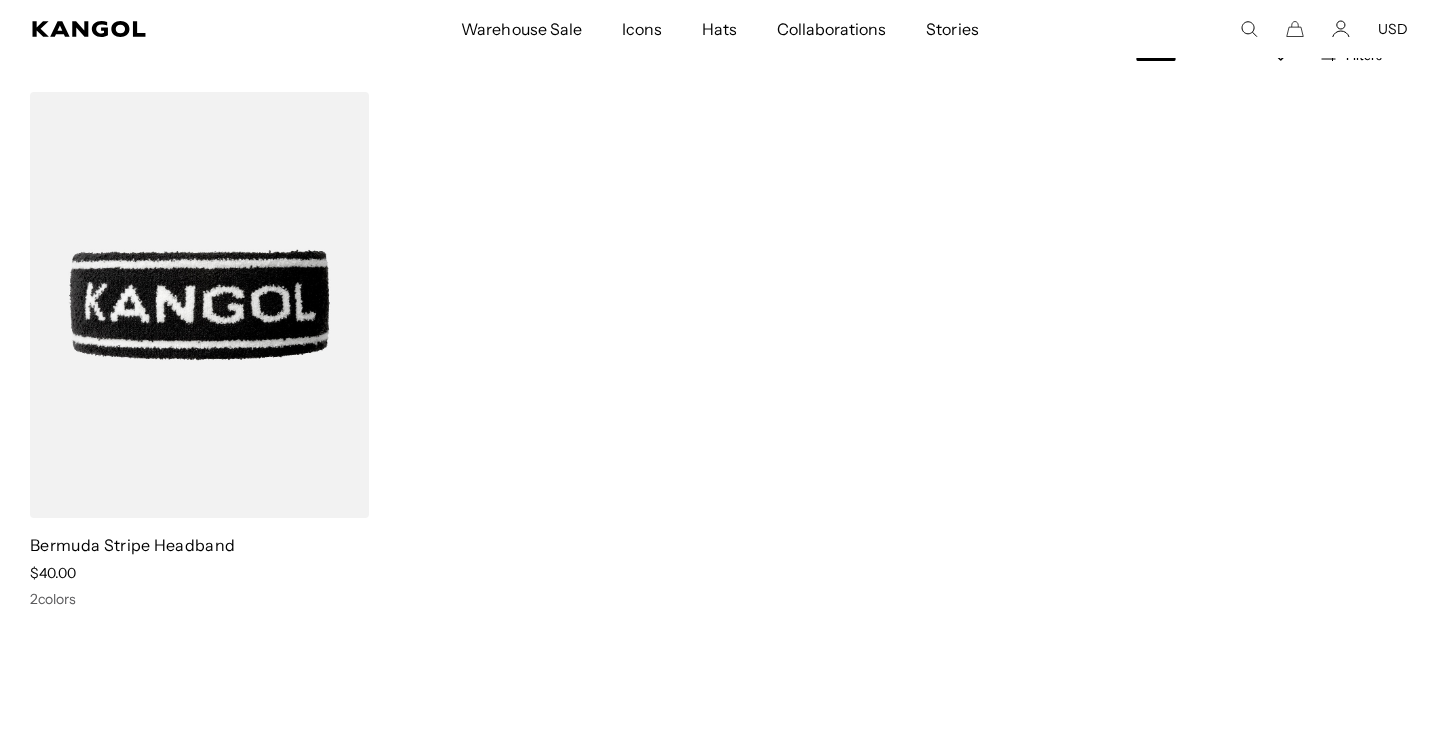 scroll, scrollTop: 0, scrollLeft: 0, axis: both 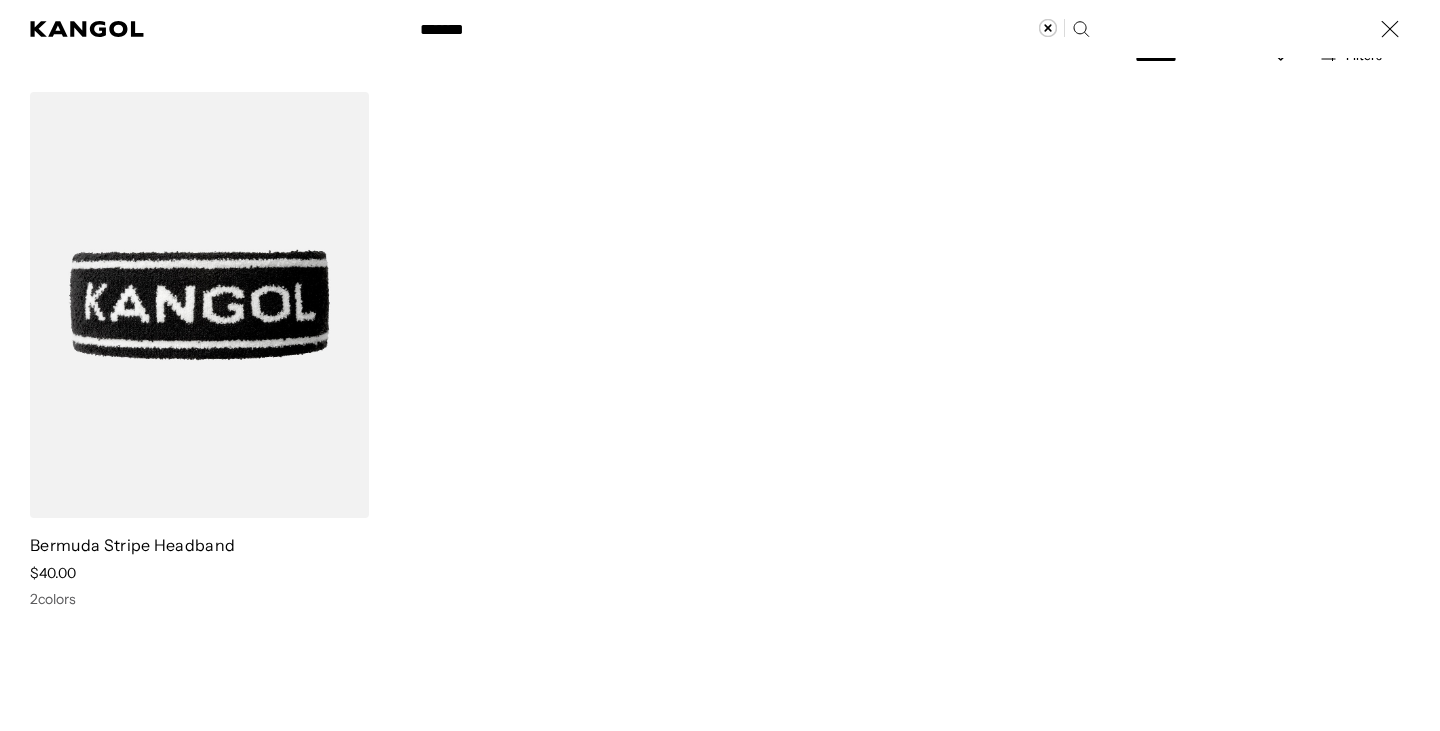 click on "Search here" at bounding box center [477, 20] 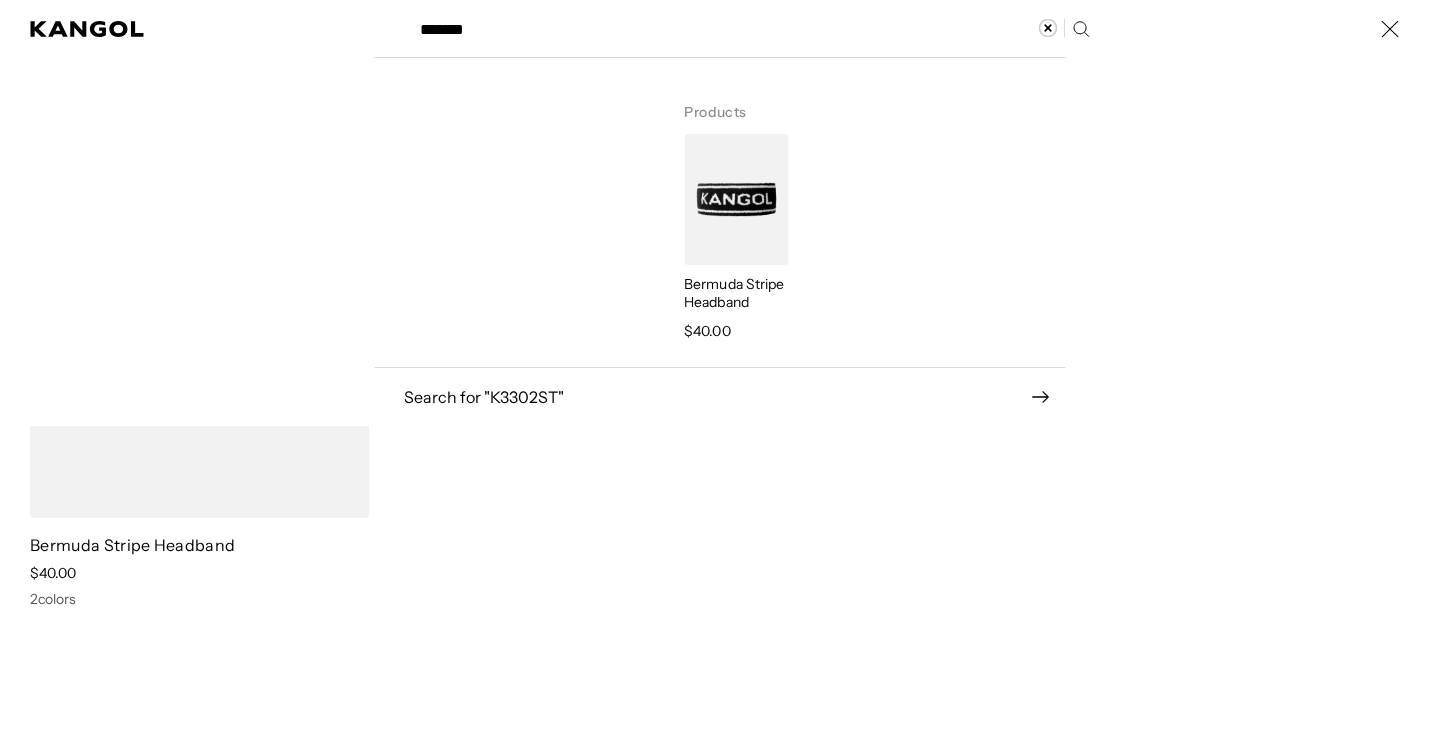 click on "Search here" at bounding box center (477, 20) 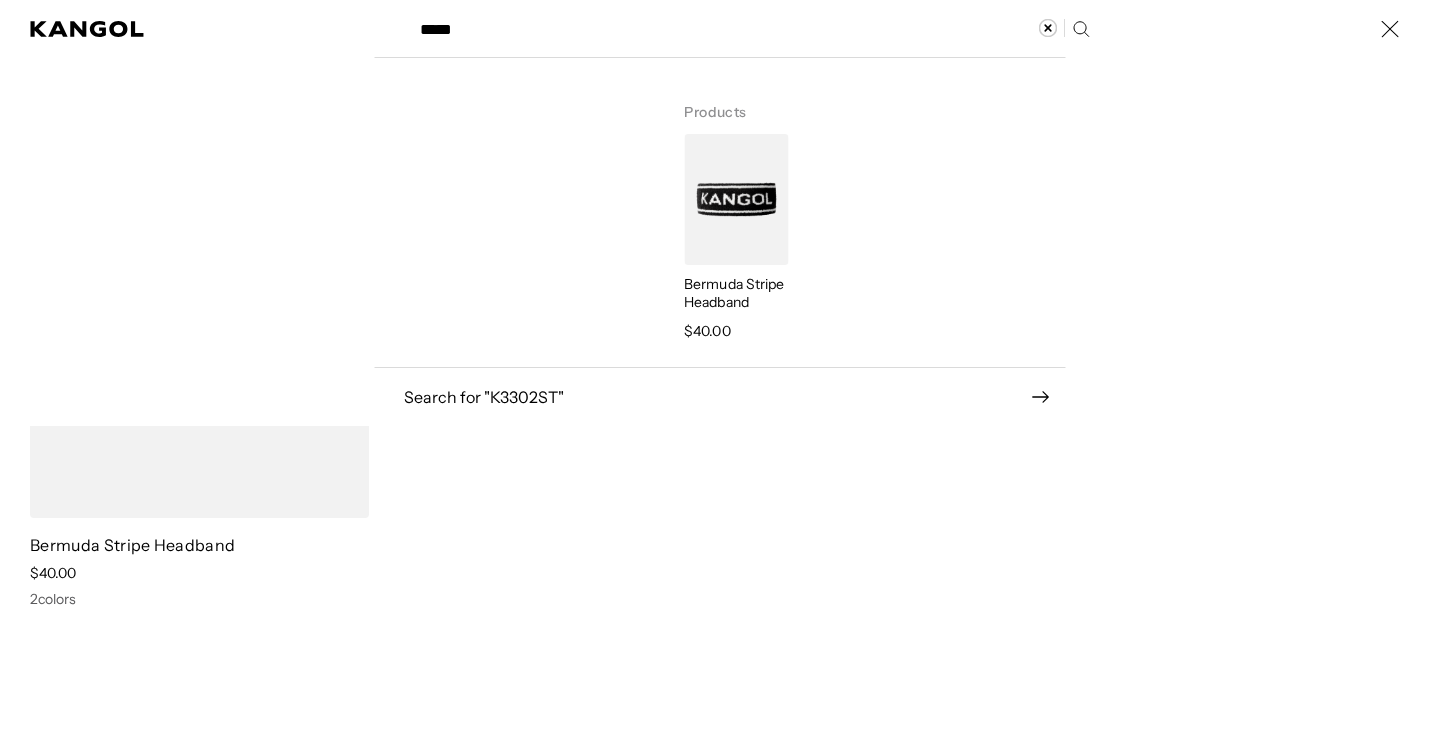 scroll, scrollTop: 0, scrollLeft: 0, axis: both 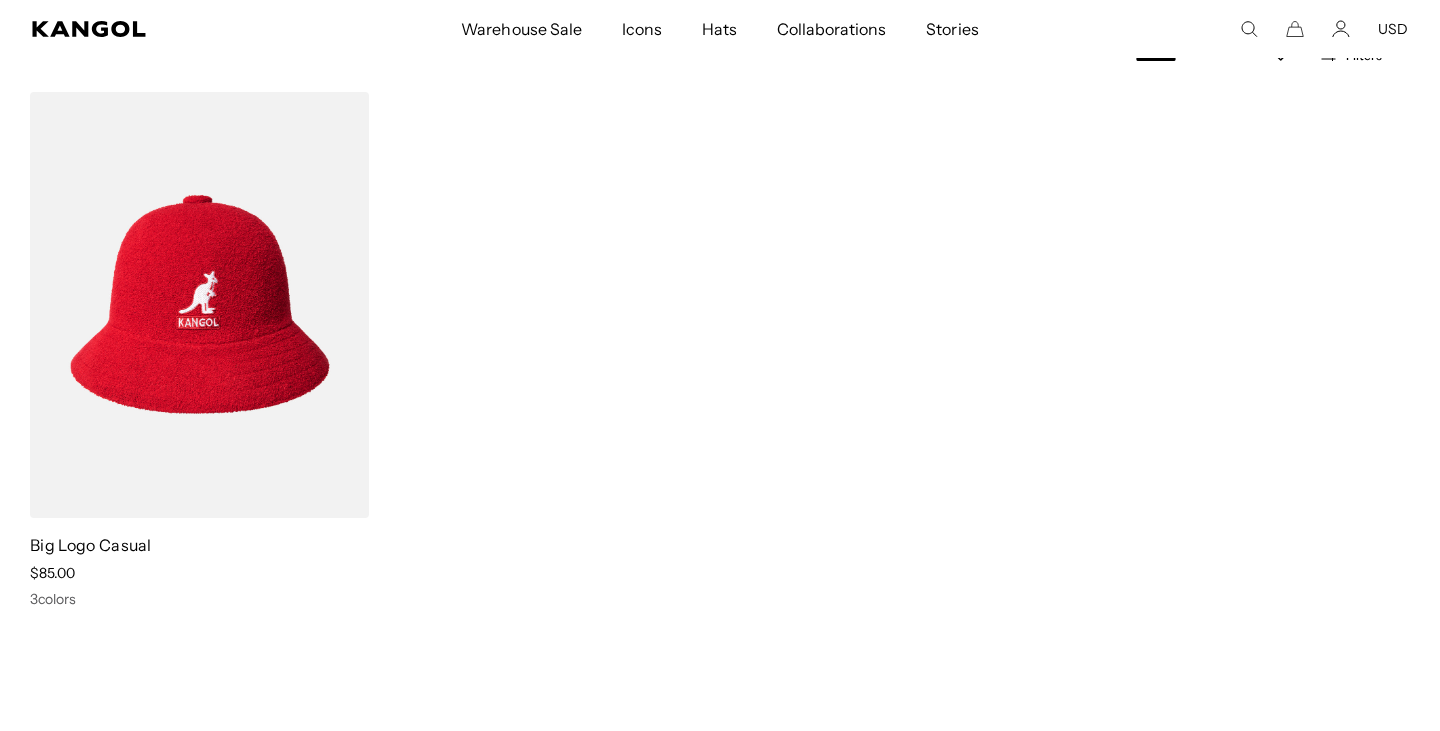 click 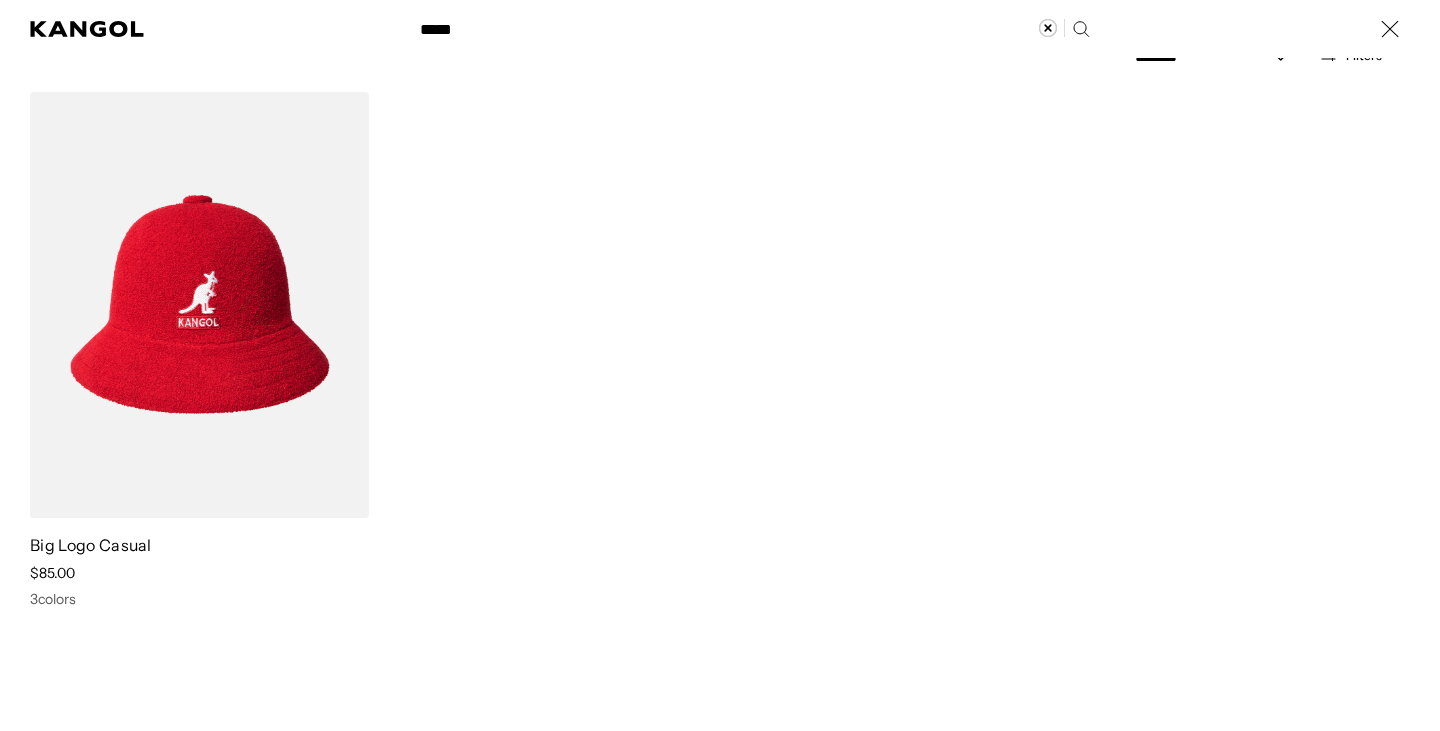 click on "Search here" at bounding box center [477, 20] 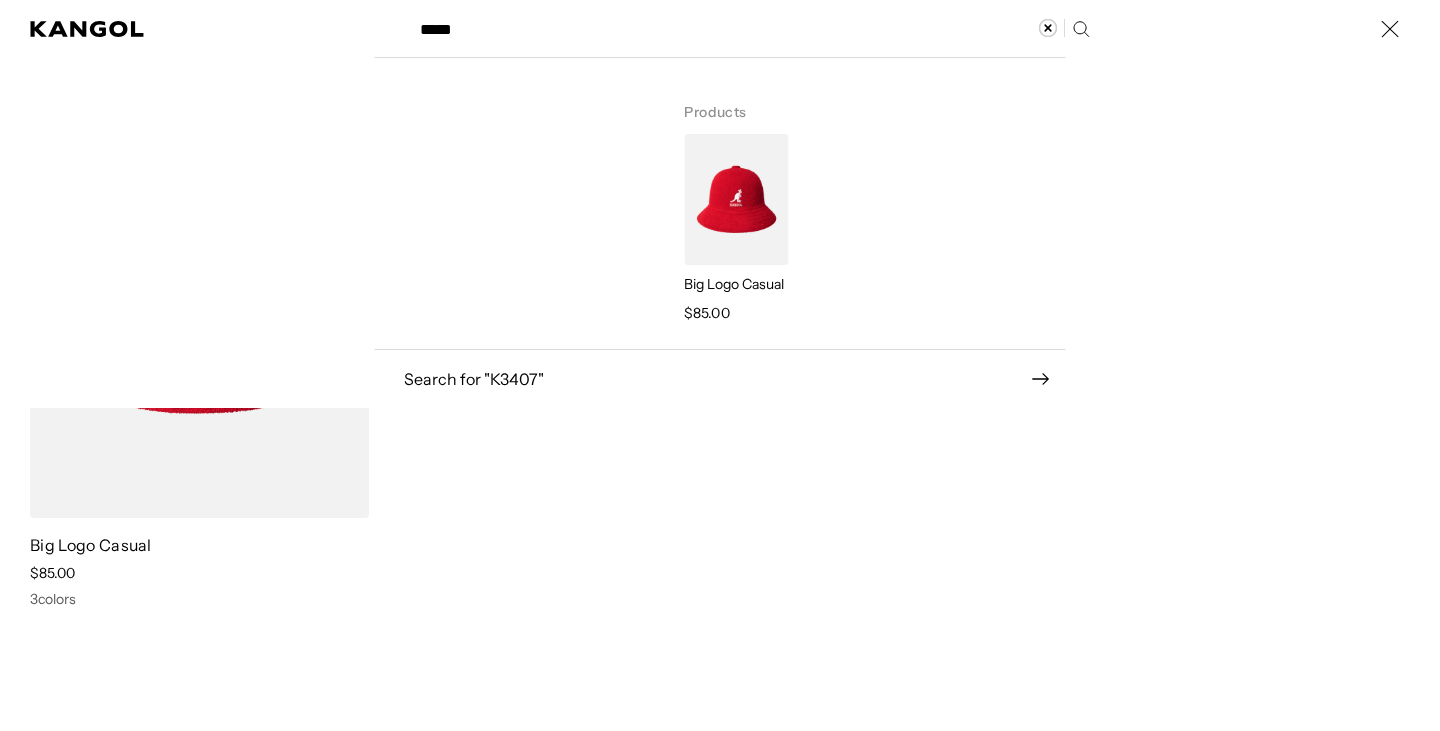 click on "Search here" at bounding box center (477, 20) 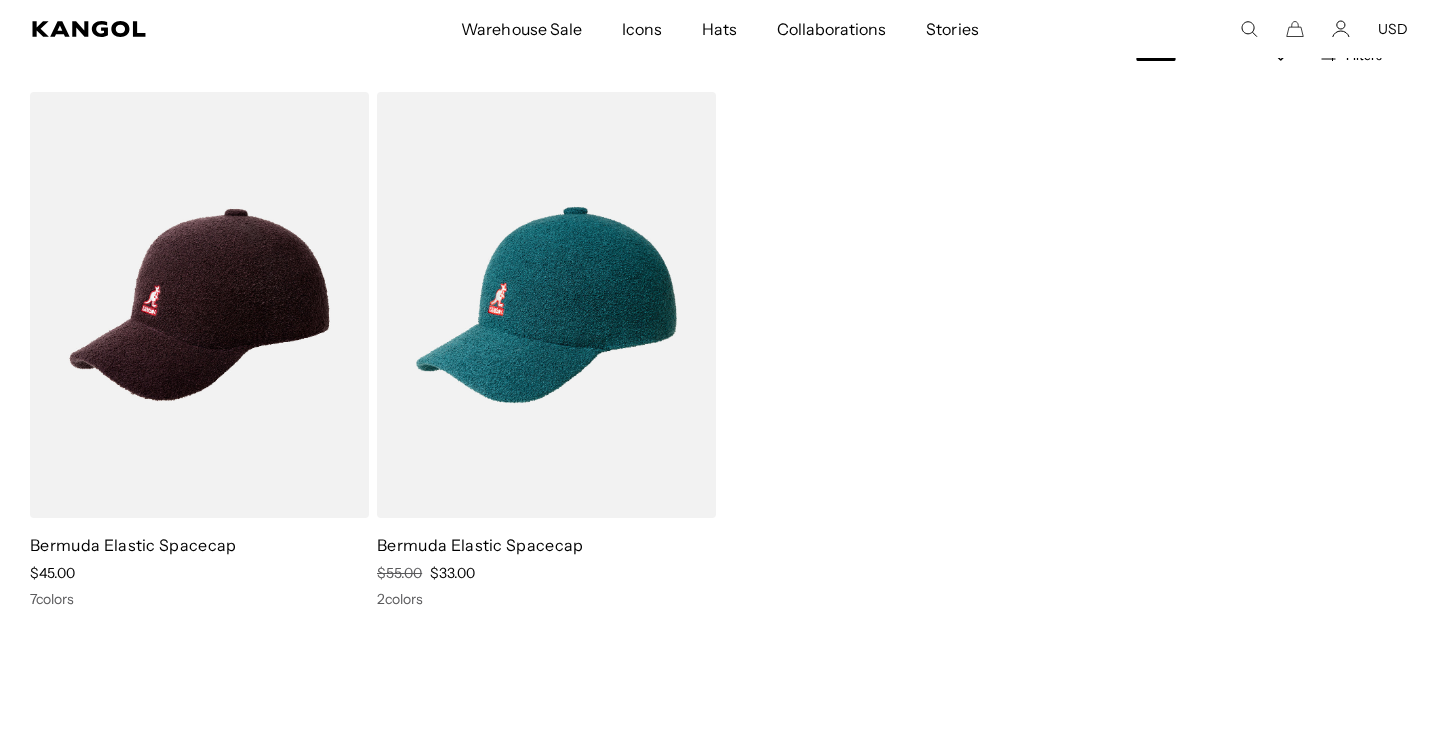 scroll, scrollTop: 0, scrollLeft: 0, axis: both 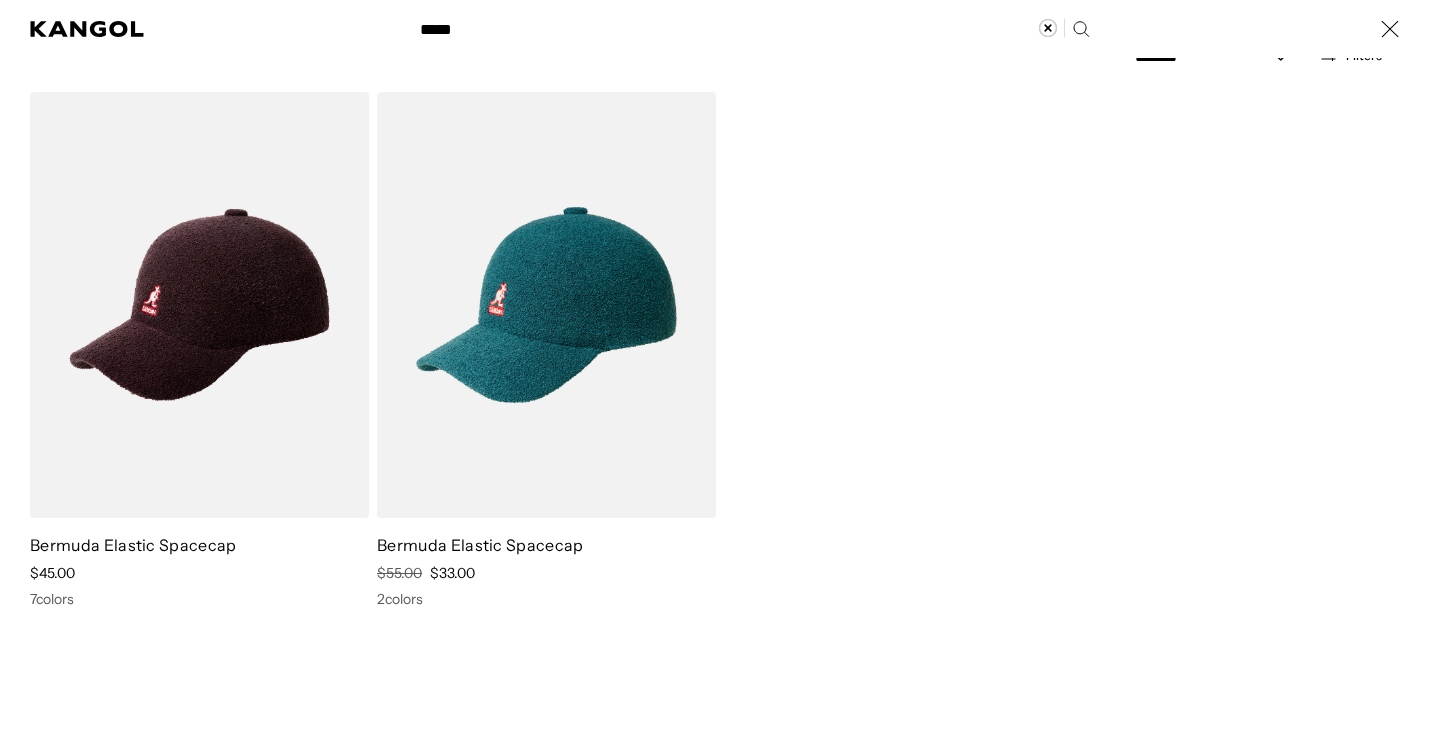 paste 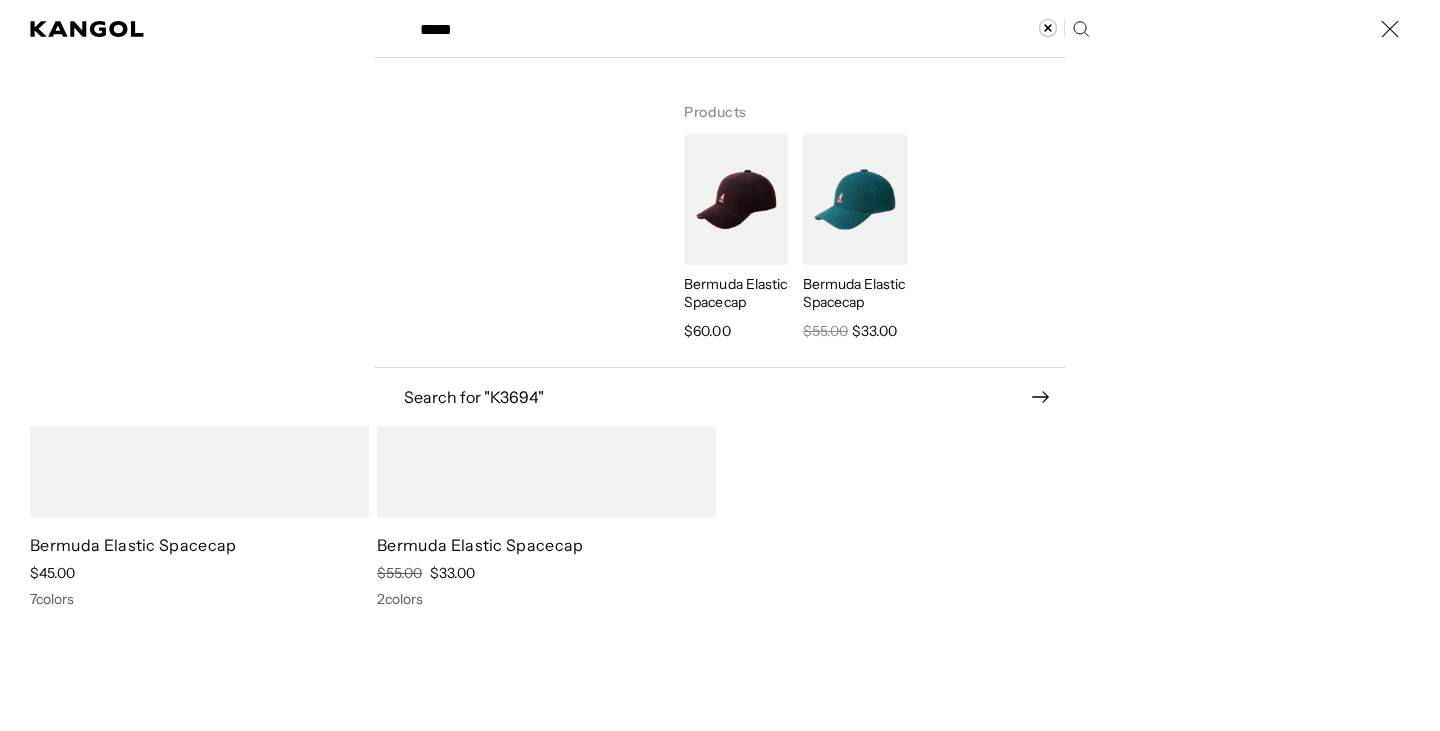 scroll, scrollTop: 0, scrollLeft: 412, axis: horizontal 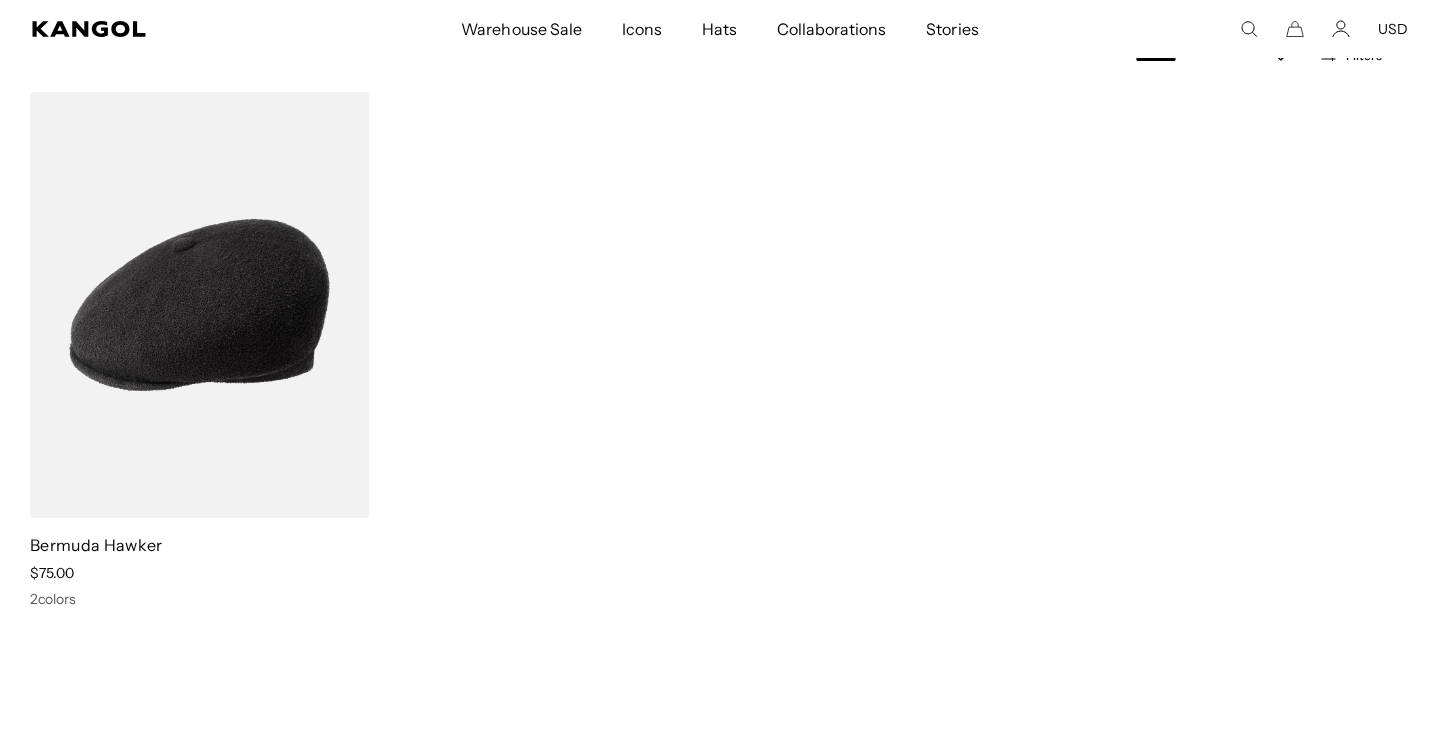 click on "Warehouse Sale
Warehouse Sale
Limited Time: Select Spring Styles on Sale
All Sale Hats
Icons
Icons
Berets" at bounding box center (720, 29) 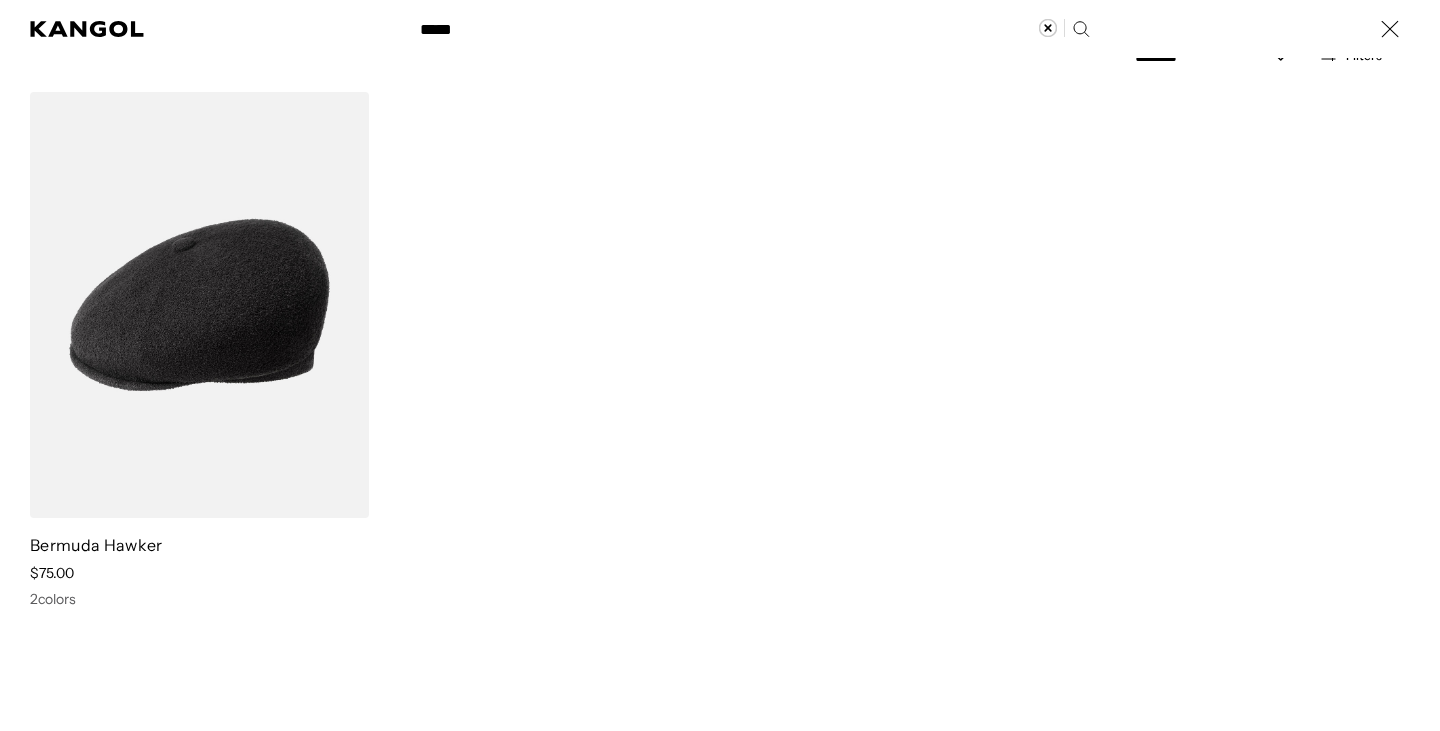 click on "*****" at bounding box center (753, 29) 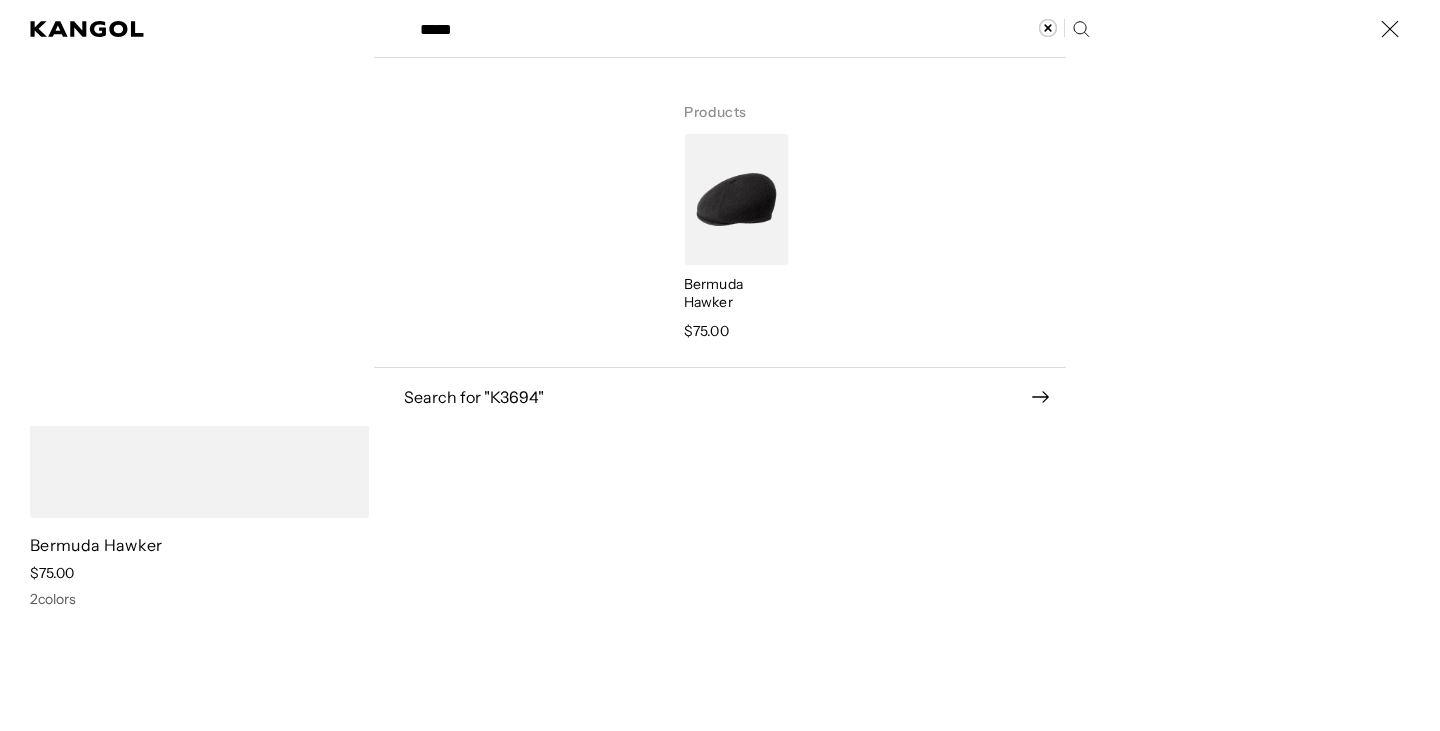 scroll, scrollTop: 0, scrollLeft: 0, axis: both 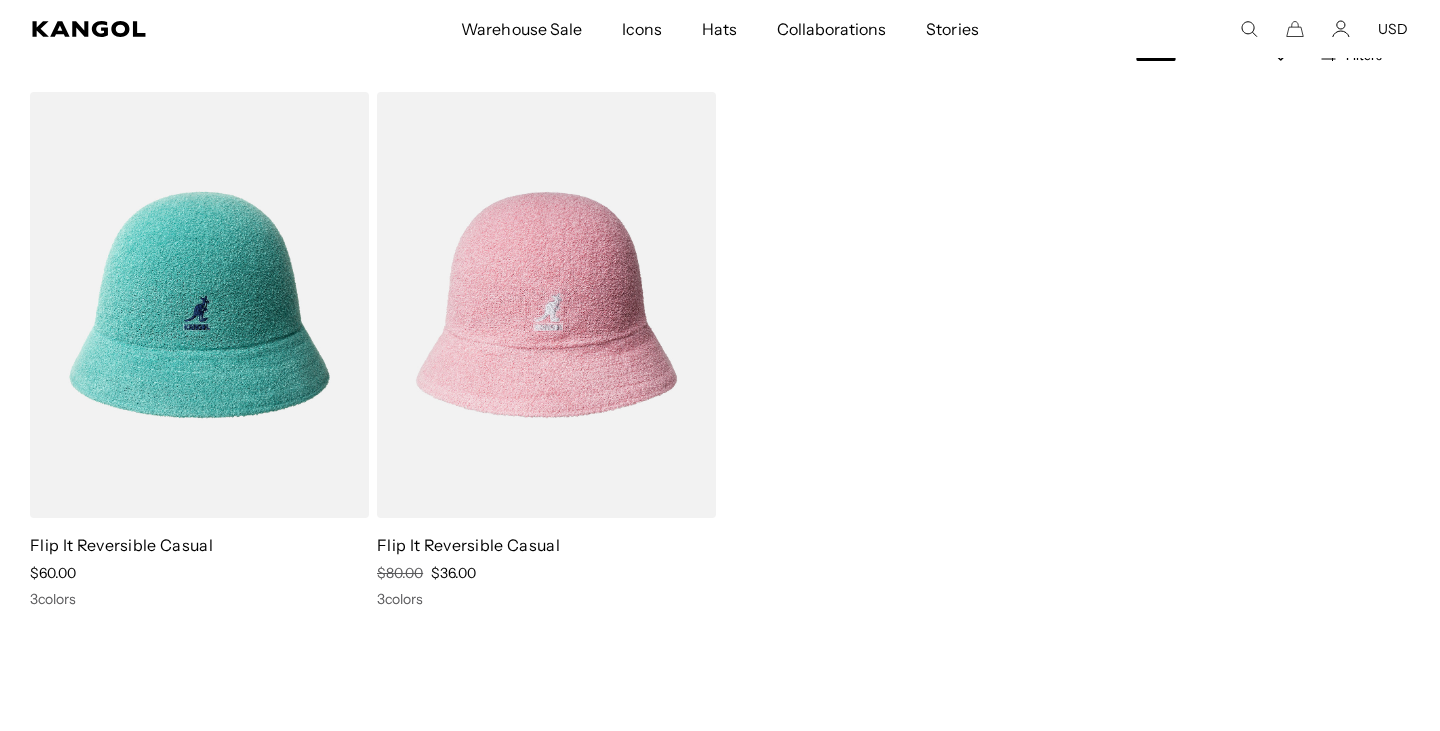 click 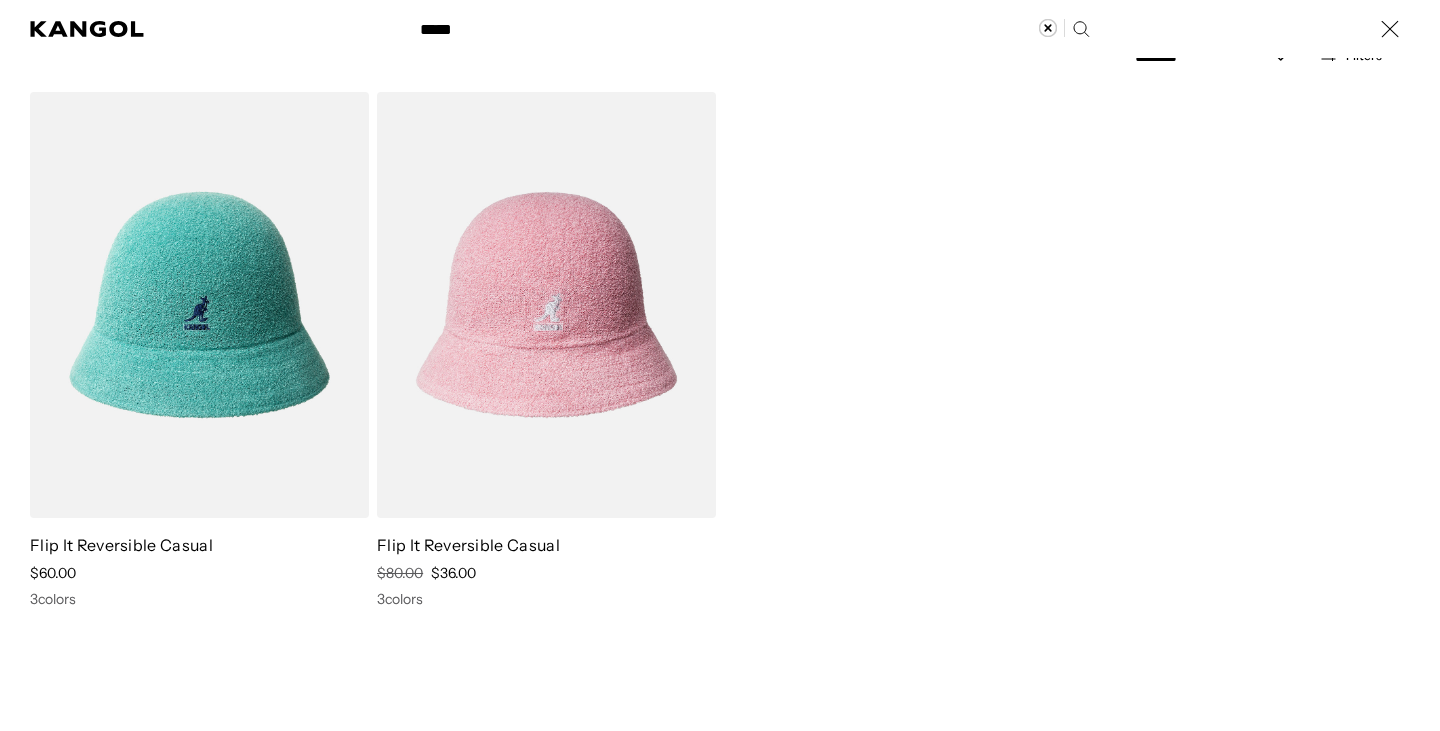 scroll, scrollTop: 0, scrollLeft: 0, axis: both 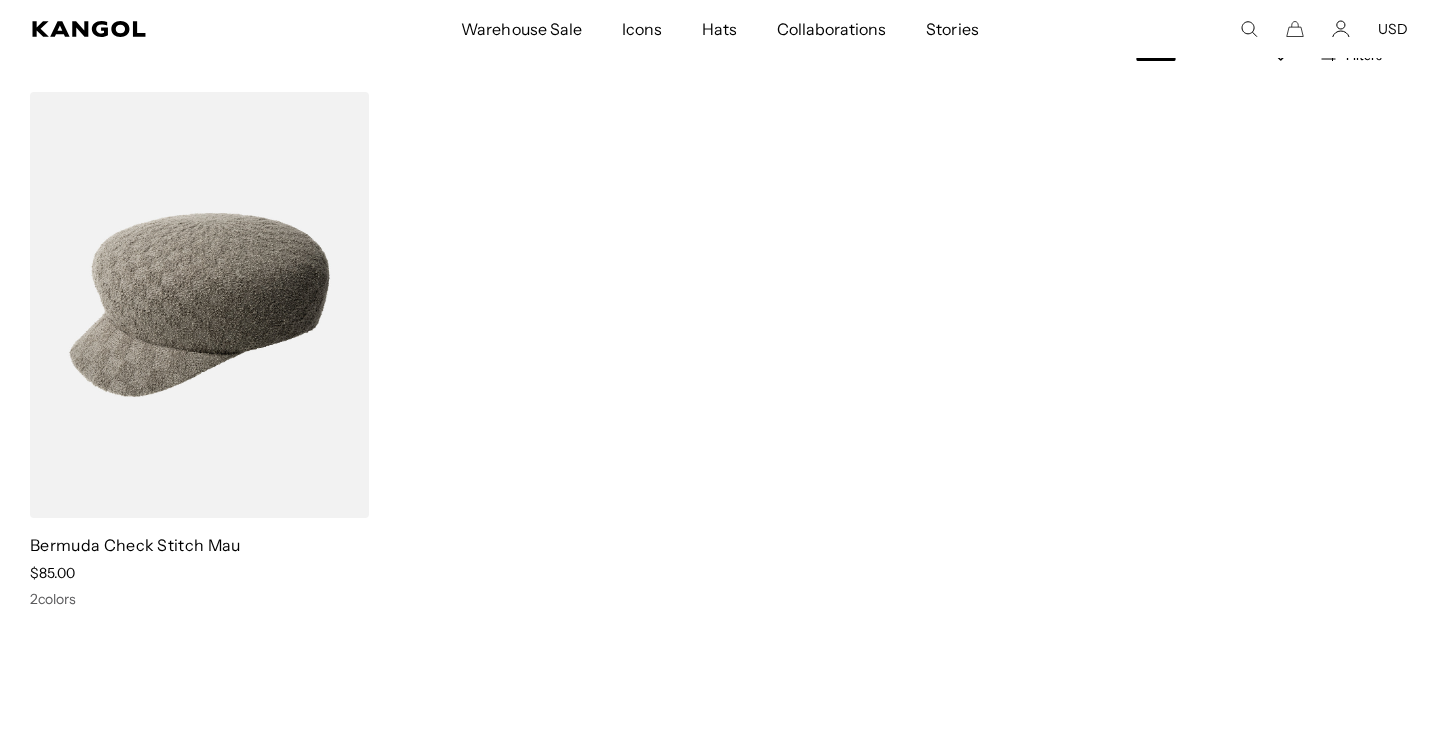 click 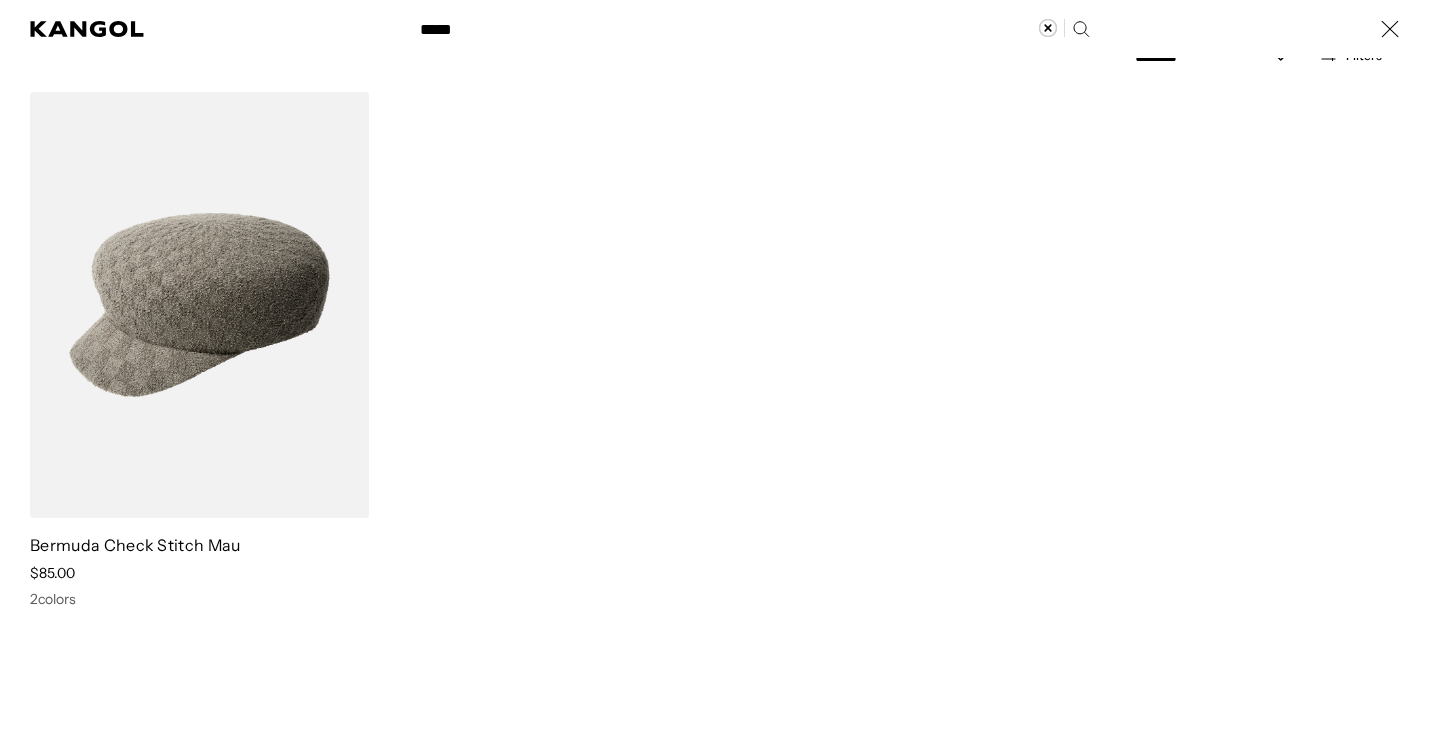 scroll, scrollTop: 0, scrollLeft: 412, axis: horizontal 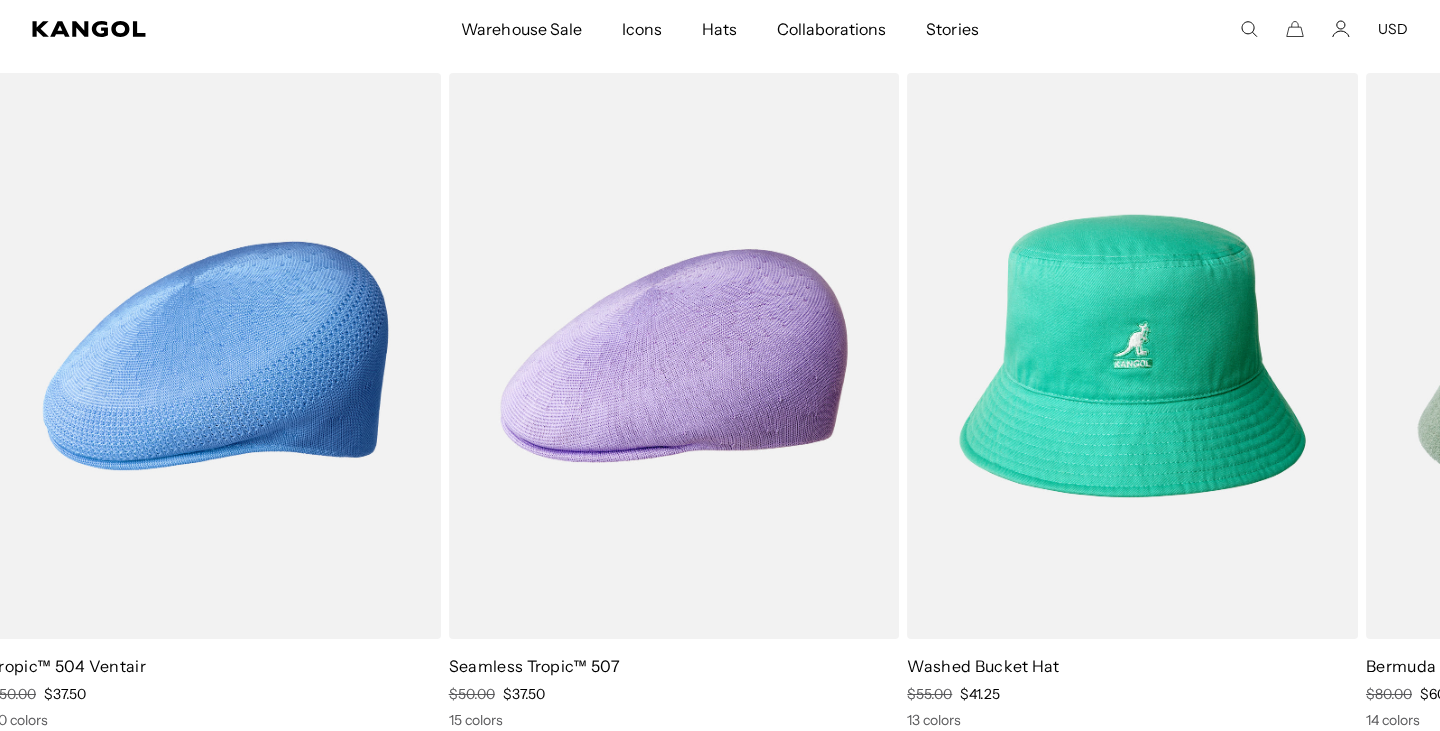 click on "Warehouse Sale
Warehouse Sale
Limited Time: Select Spring Styles on Sale
All Sale Hats
Icons
Icons
Berets" at bounding box center [720, 29] 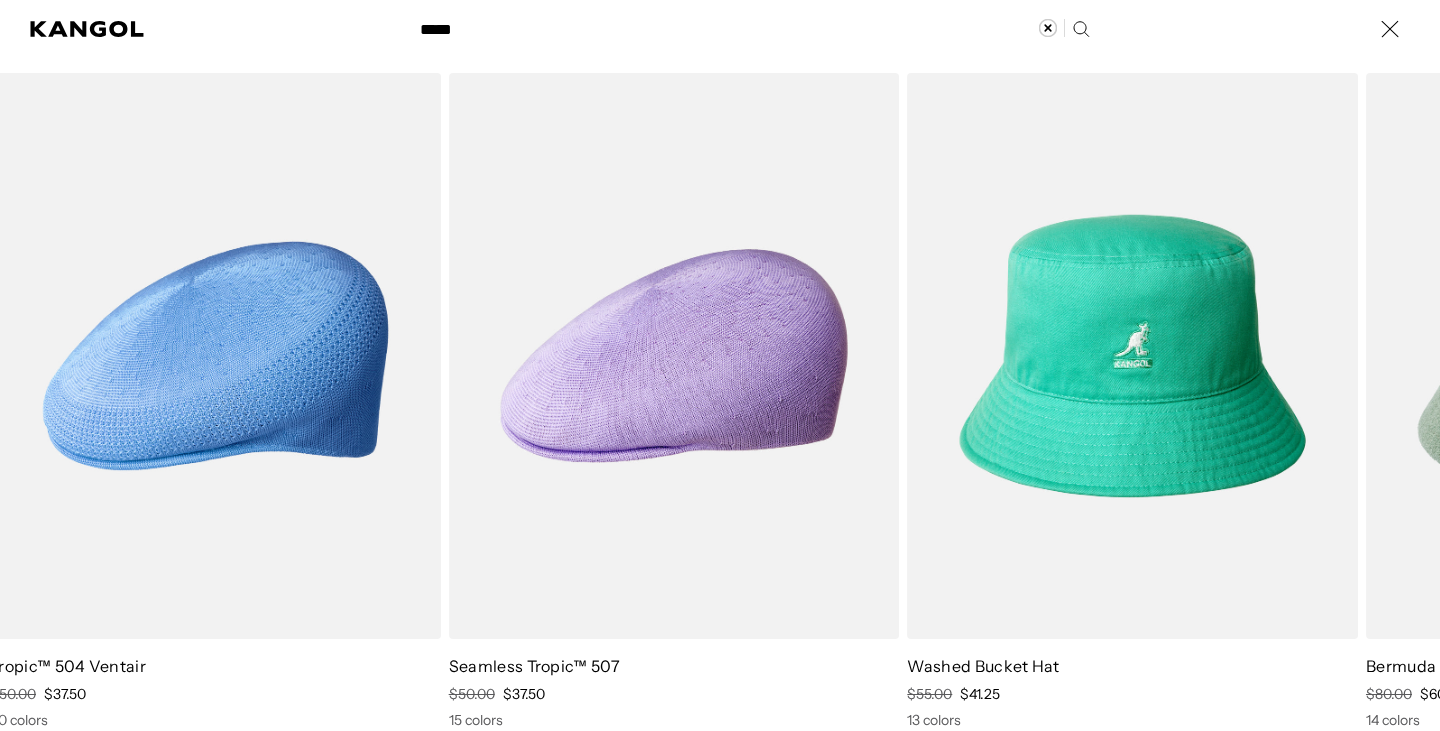 click on "*****" at bounding box center [753, 29] 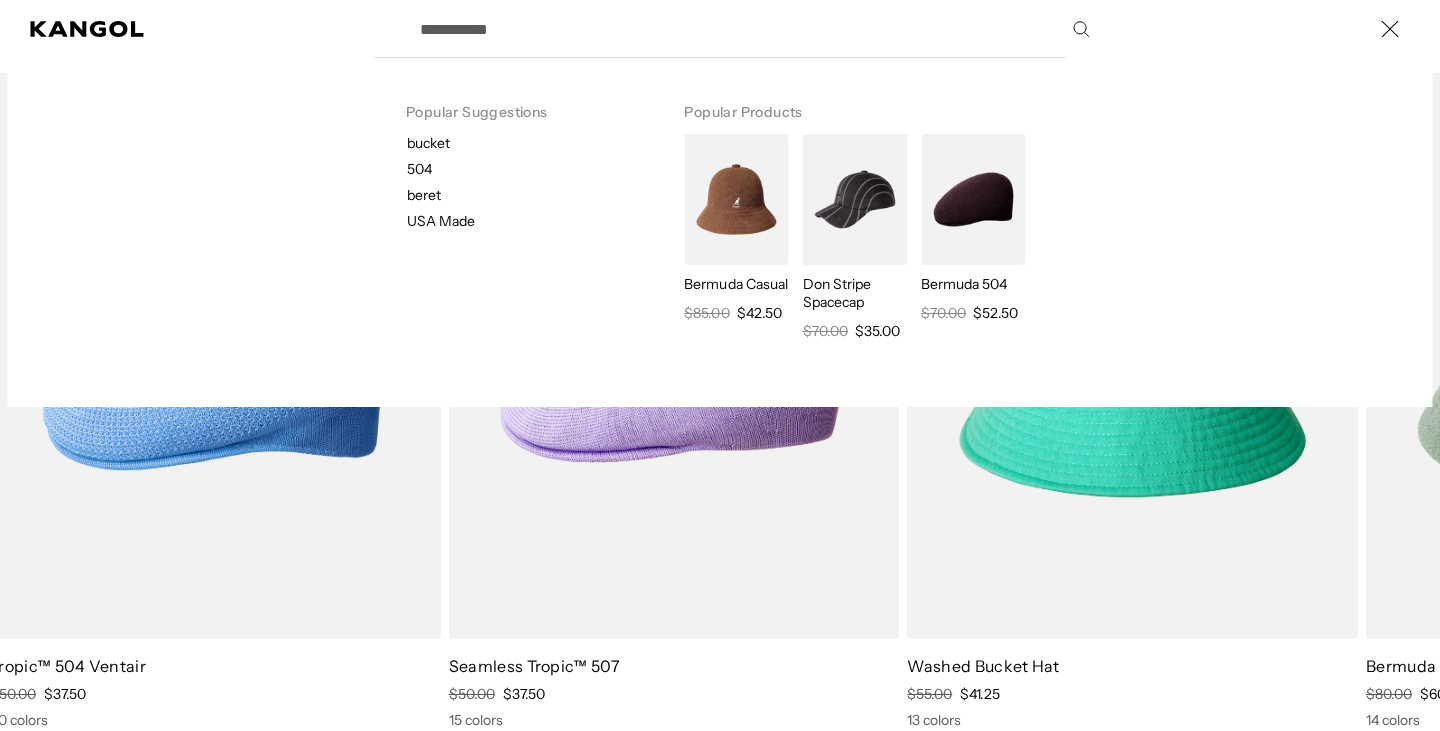 paste on "*****" 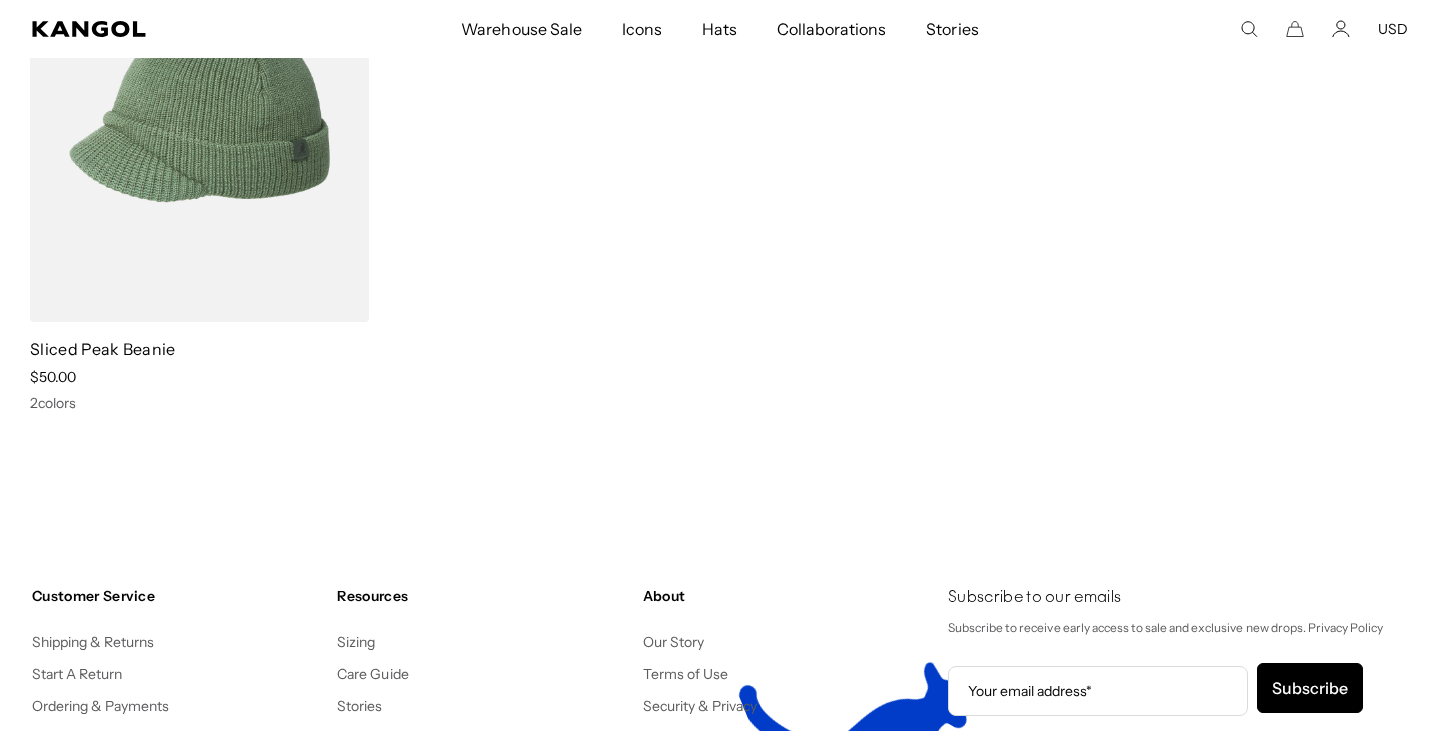scroll, scrollTop: 0, scrollLeft: 0, axis: both 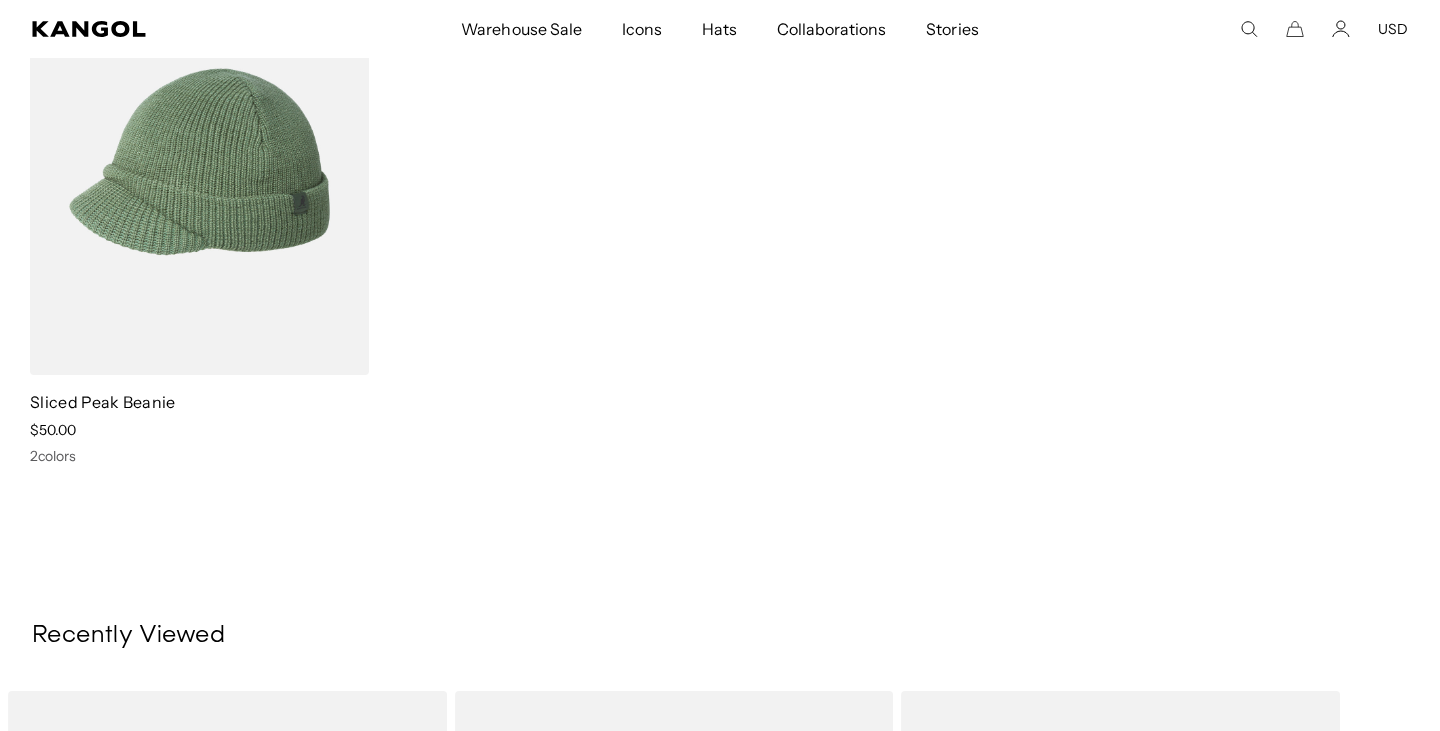 click 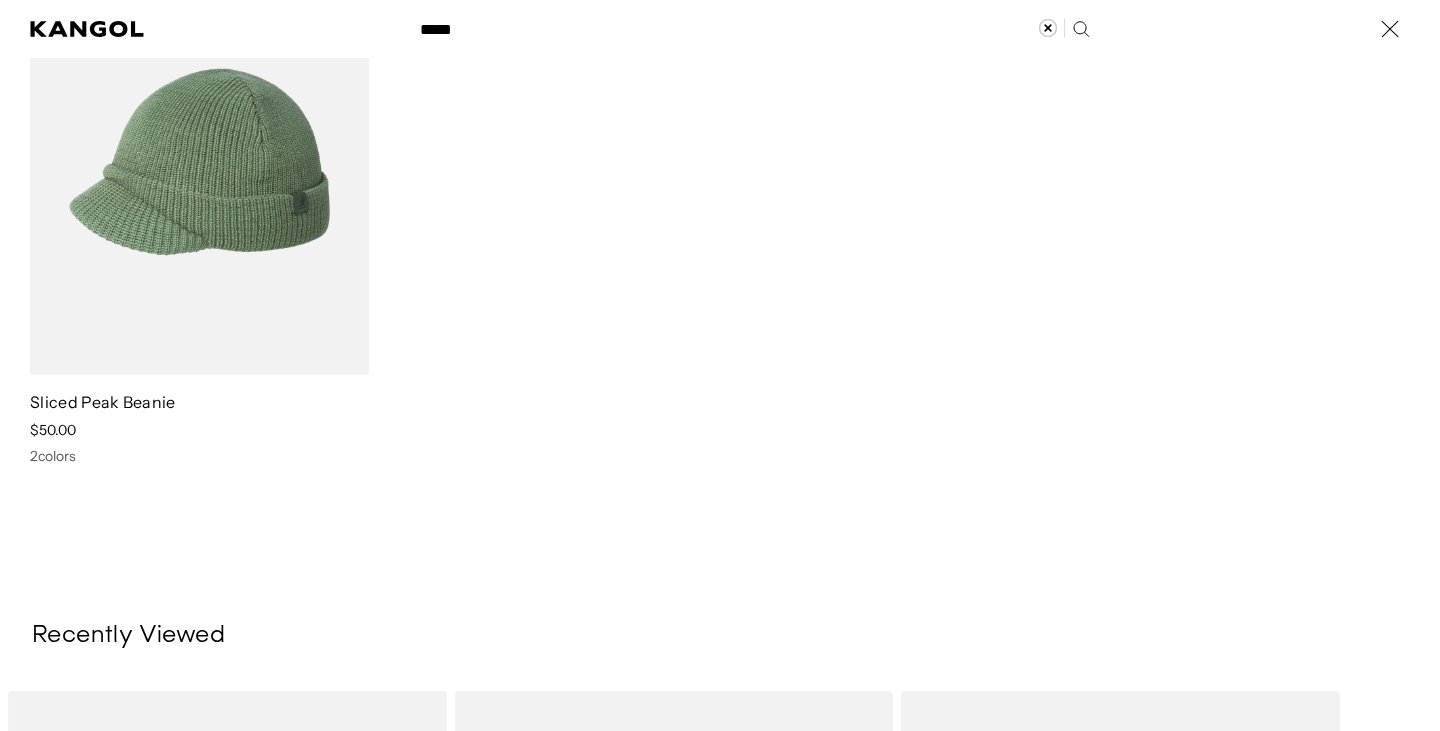 scroll, scrollTop: 0, scrollLeft: 0, axis: both 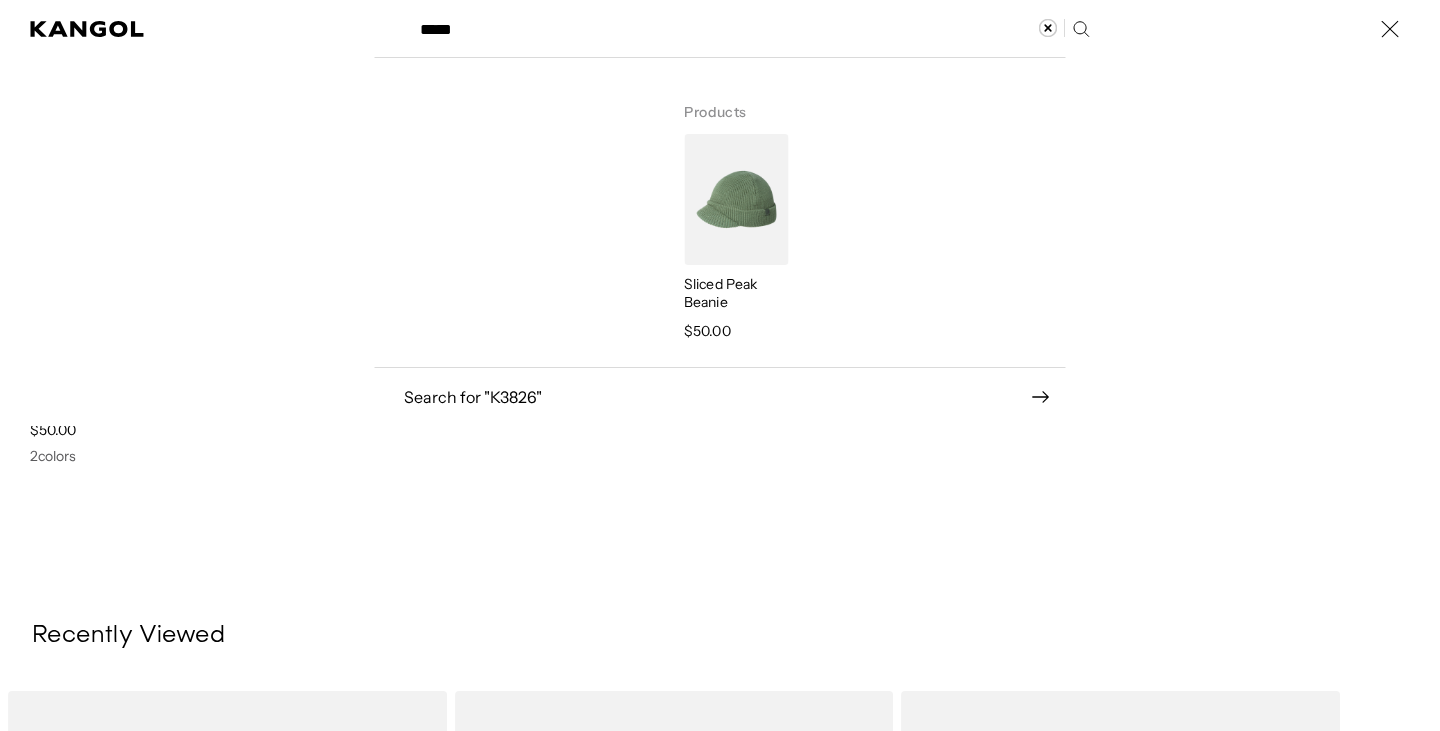 click on "*****" at bounding box center [753, 29] 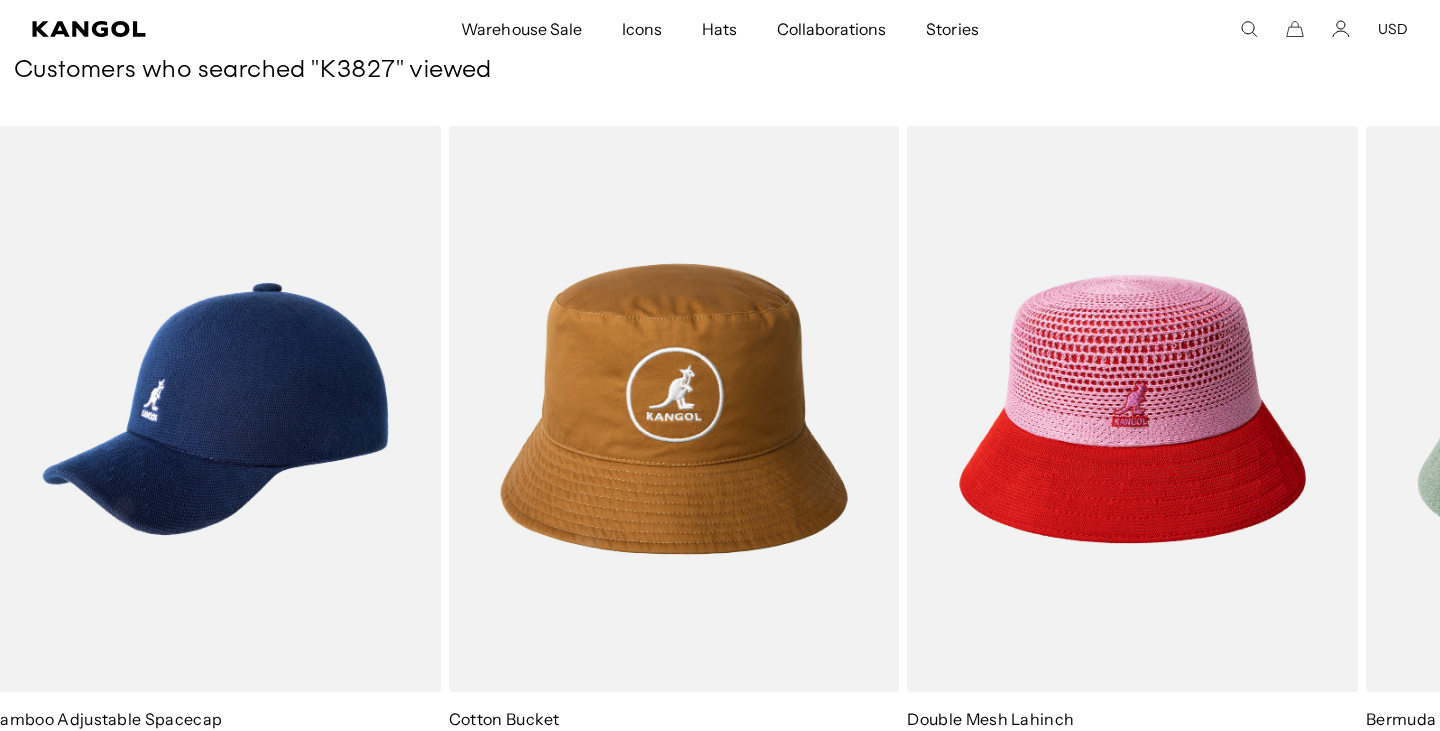 scroll, scrollTop: 0, scrollLeft: 0, axis: both 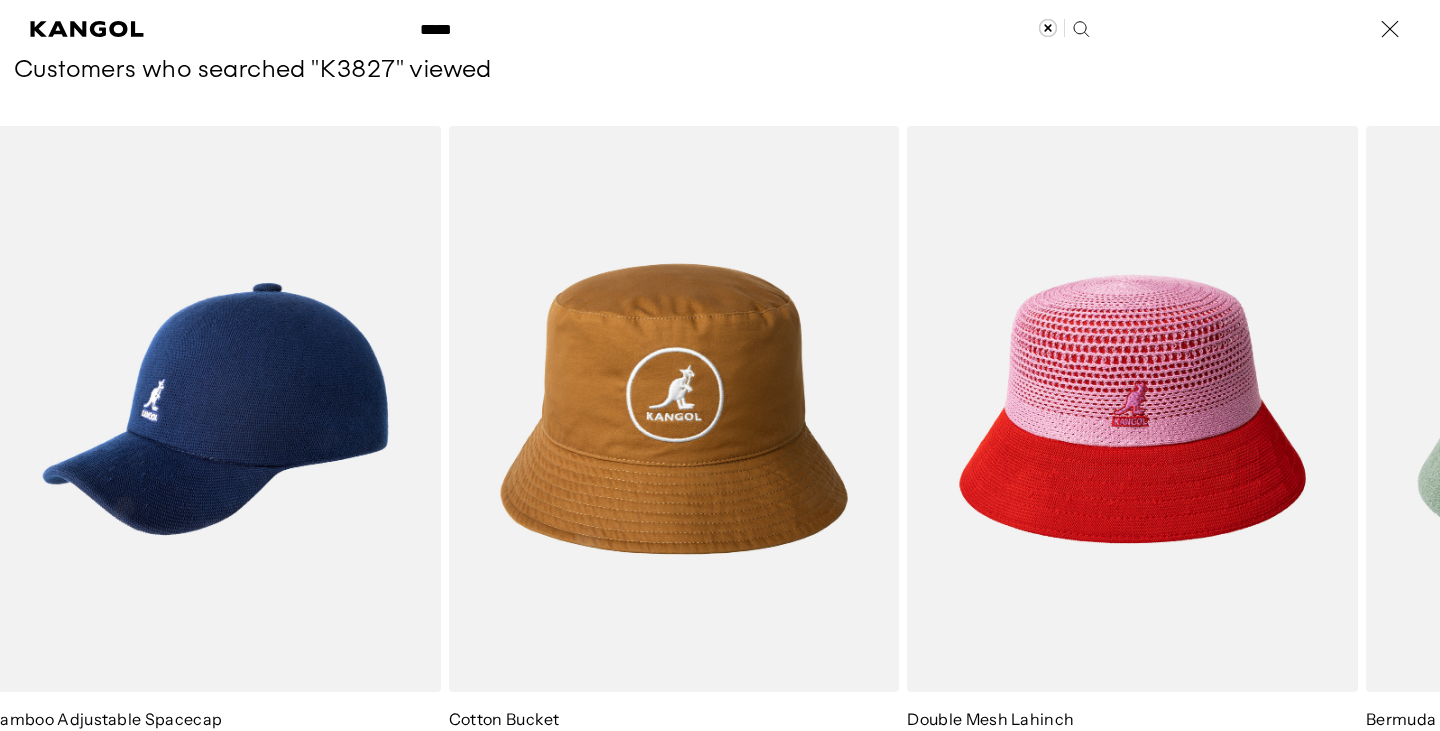 paste 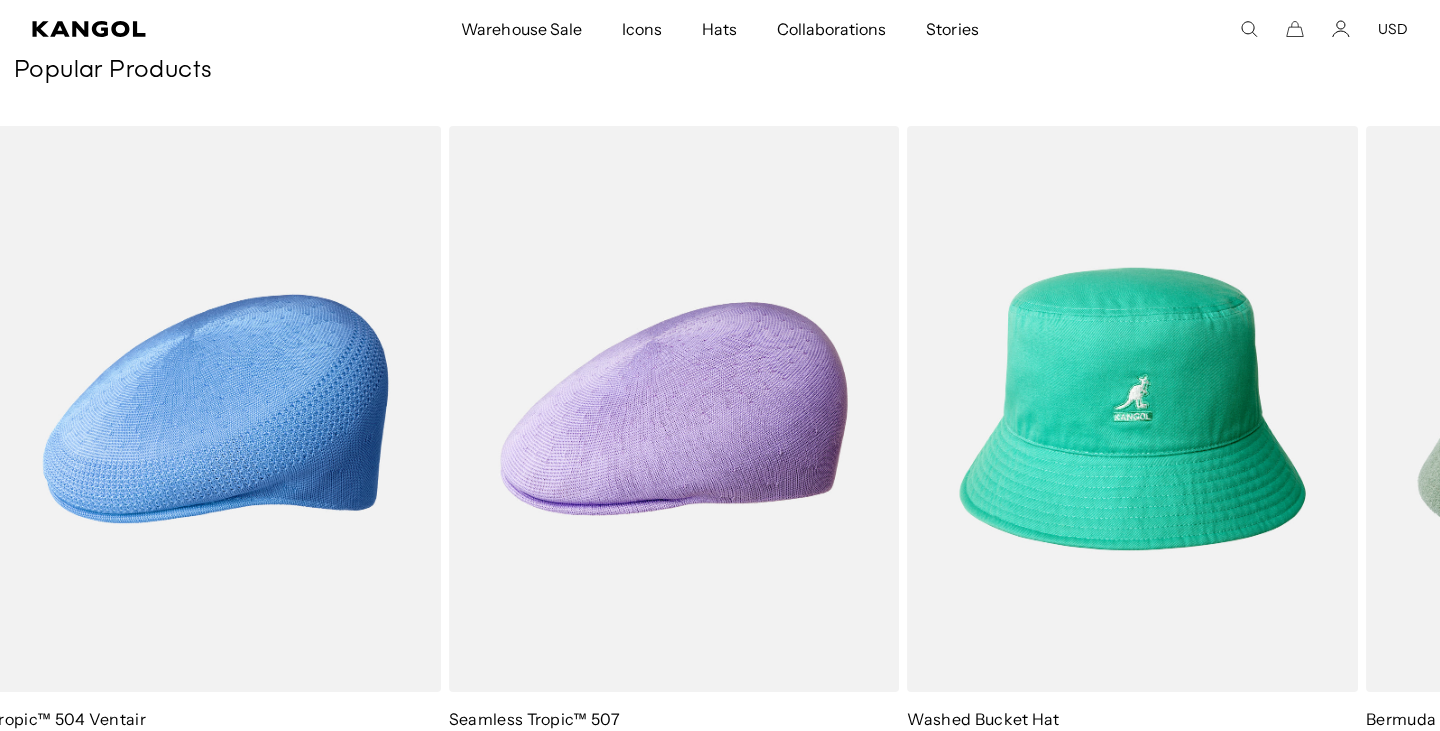 scroll, scrollTop: 0, scrollLeft: 412, axis: horizontal 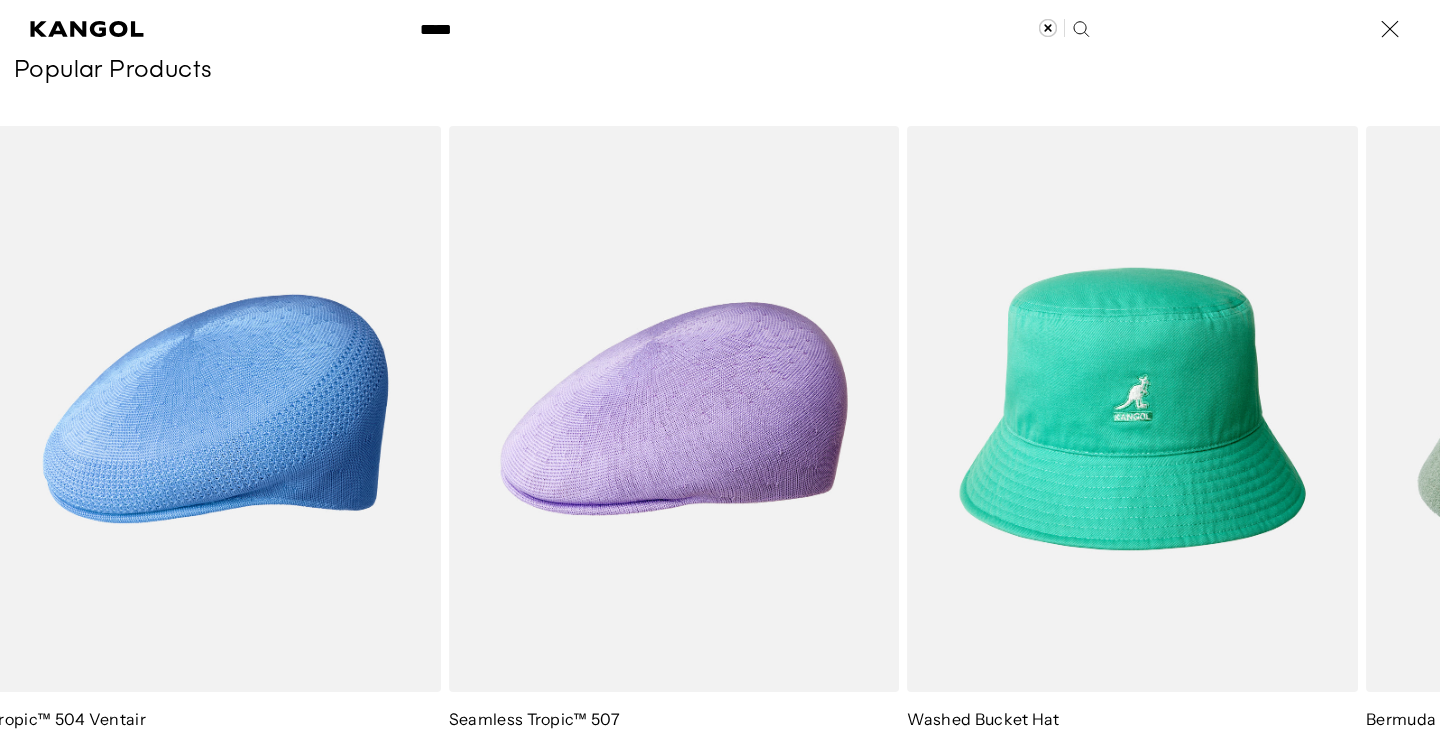 paste 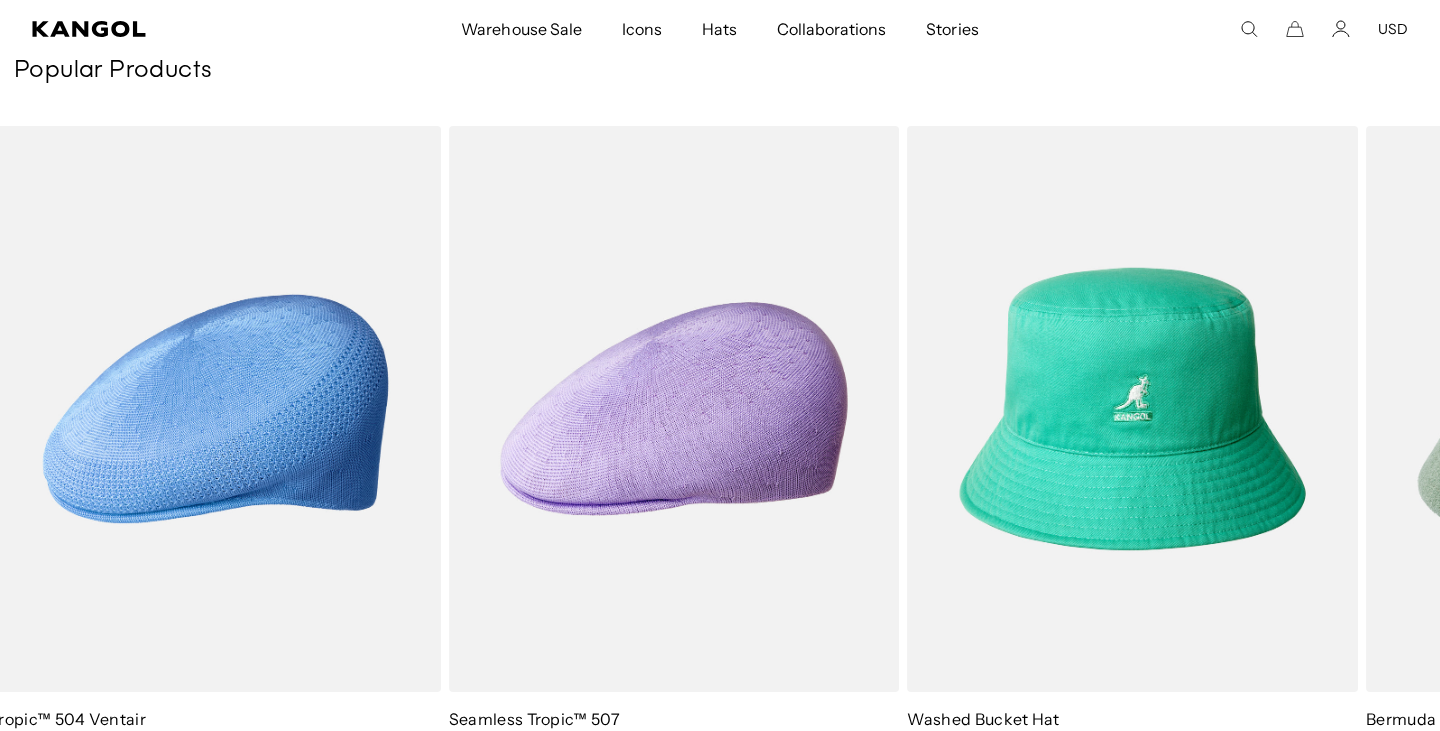 scroll, scrollTop: 0, scrollLeft: 412, axis: horizontal 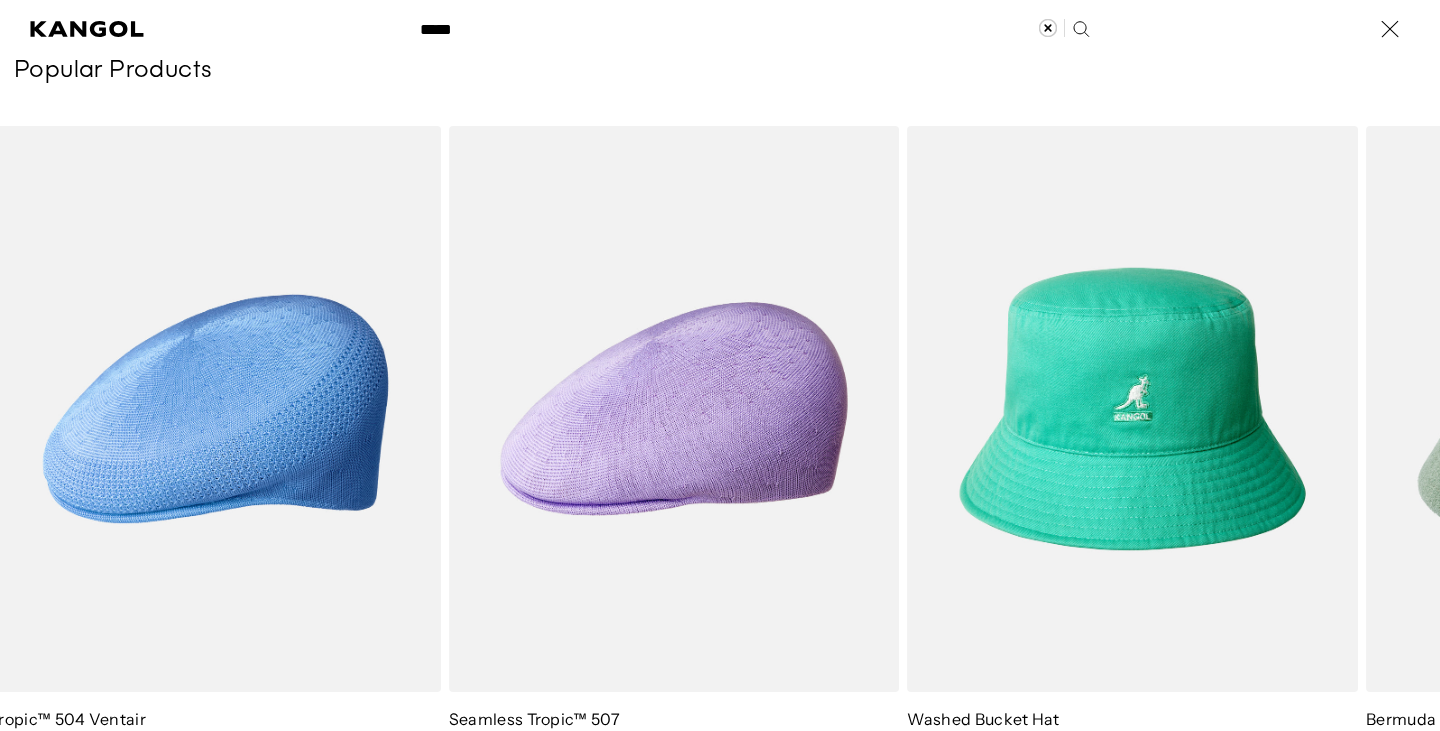 click on "*****" at bounding box center [753, 29] 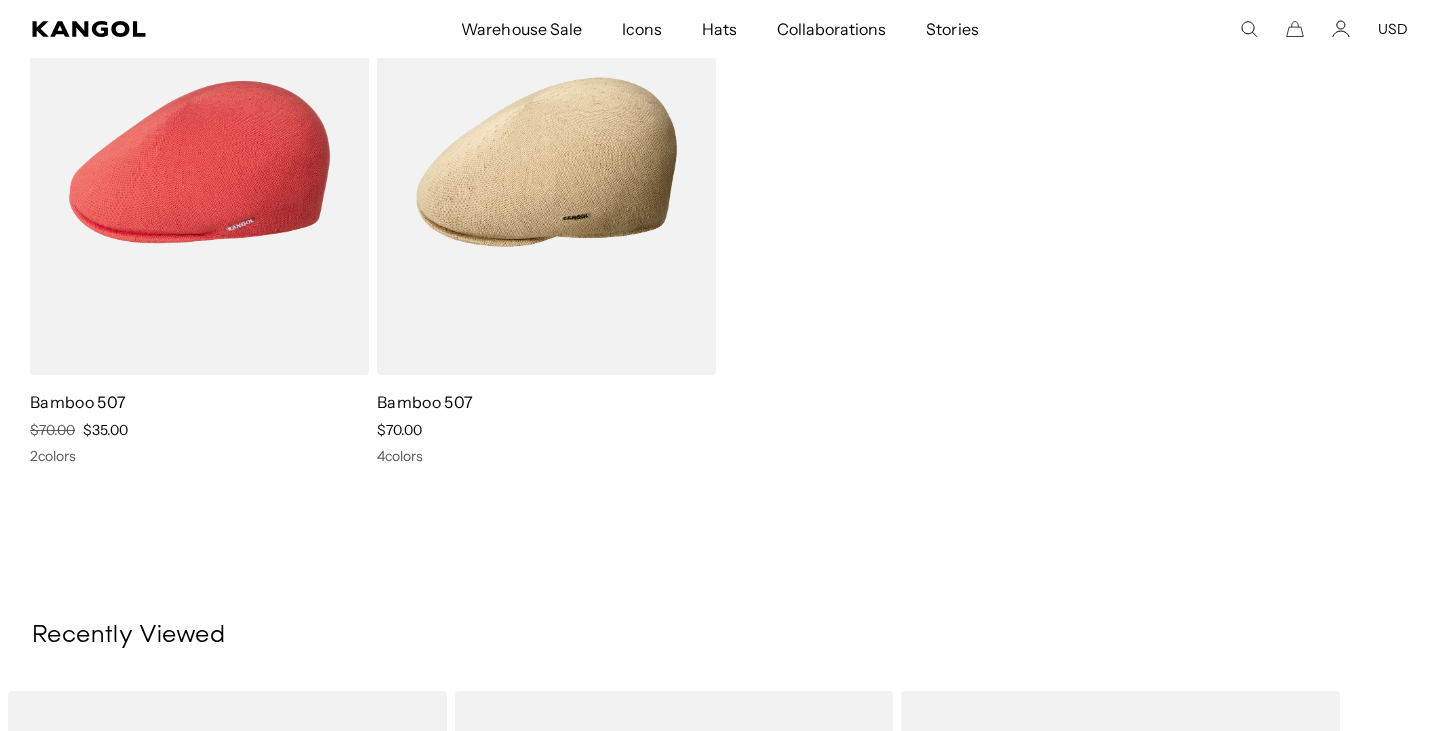 scroll, scrollTop: 0, scrollLeft: 412, axis: horizontal 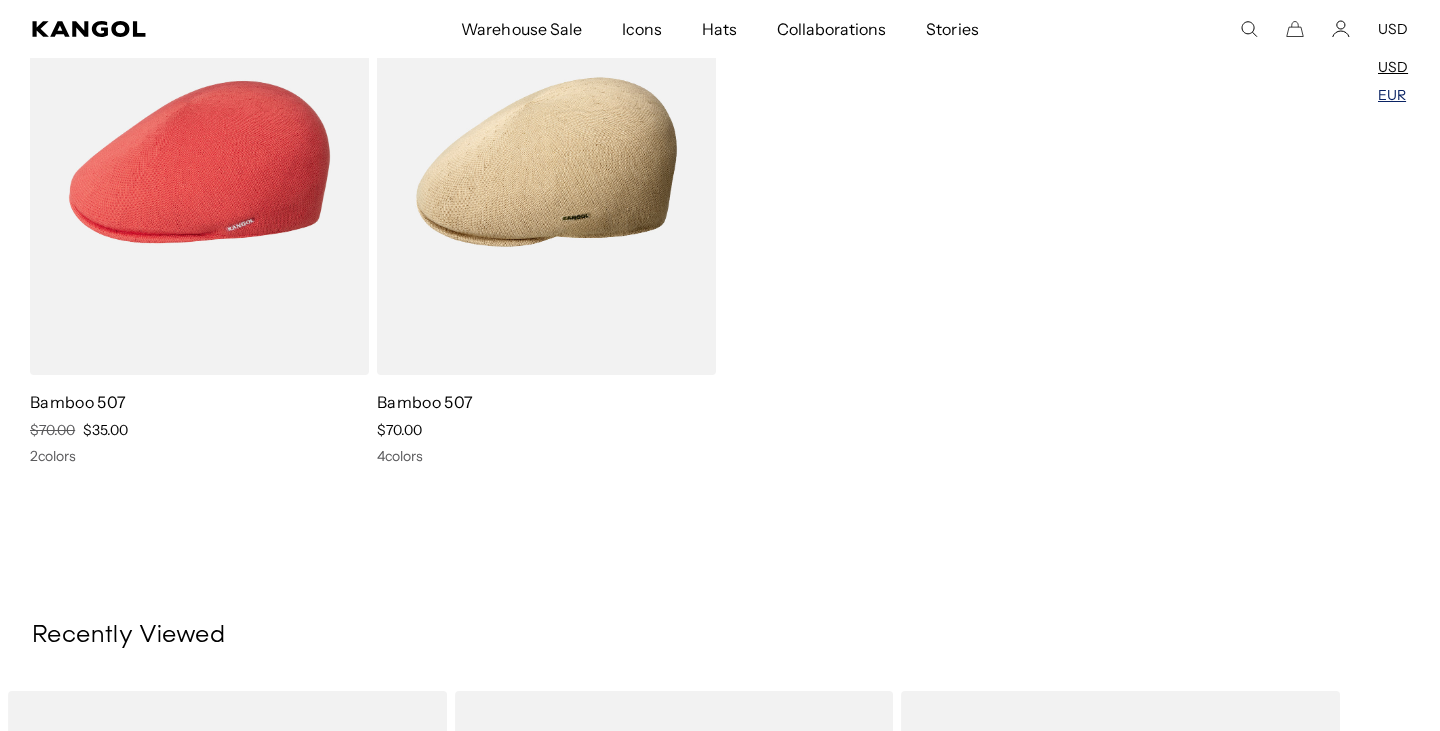 click on "EUR" at bounding box center [1392, 95] 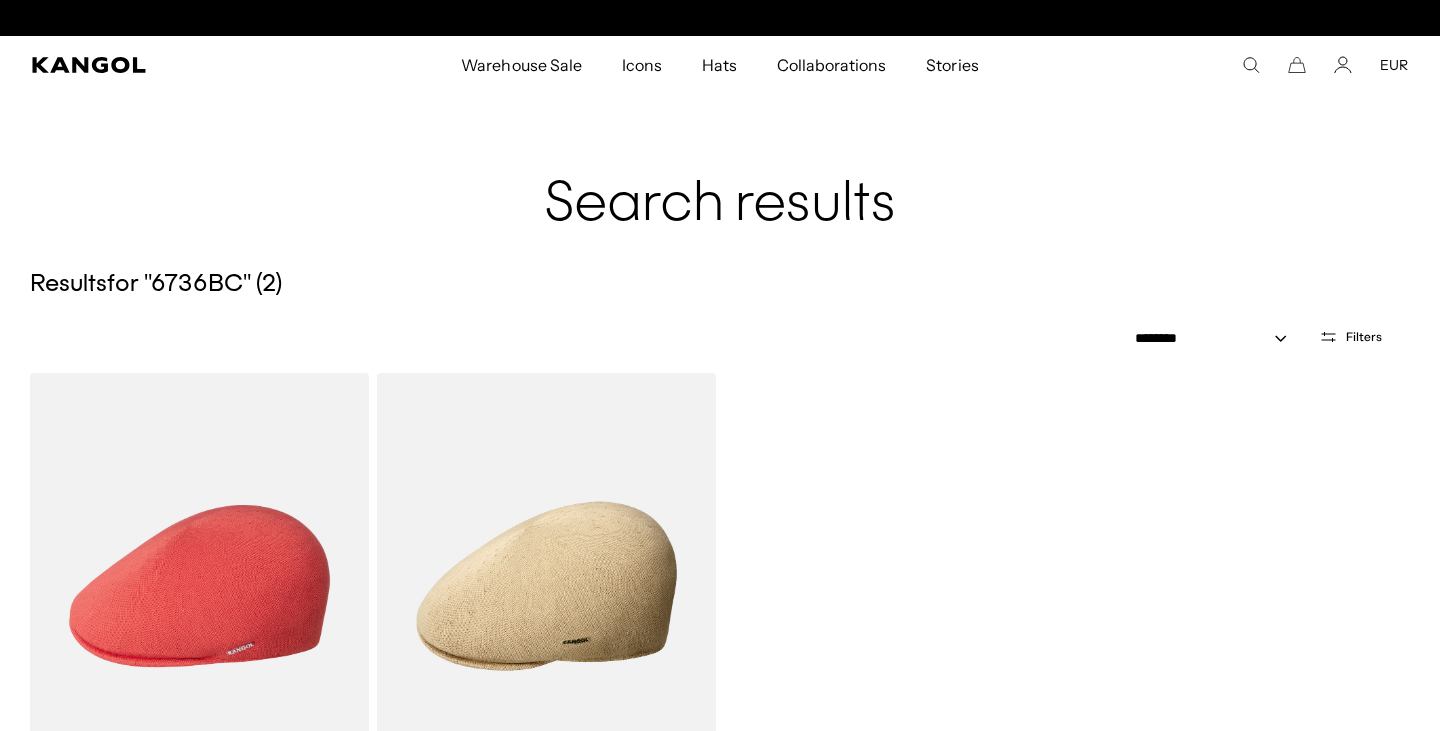 scroll, scrollTop: 0, scrollLeft: 0, axis: both 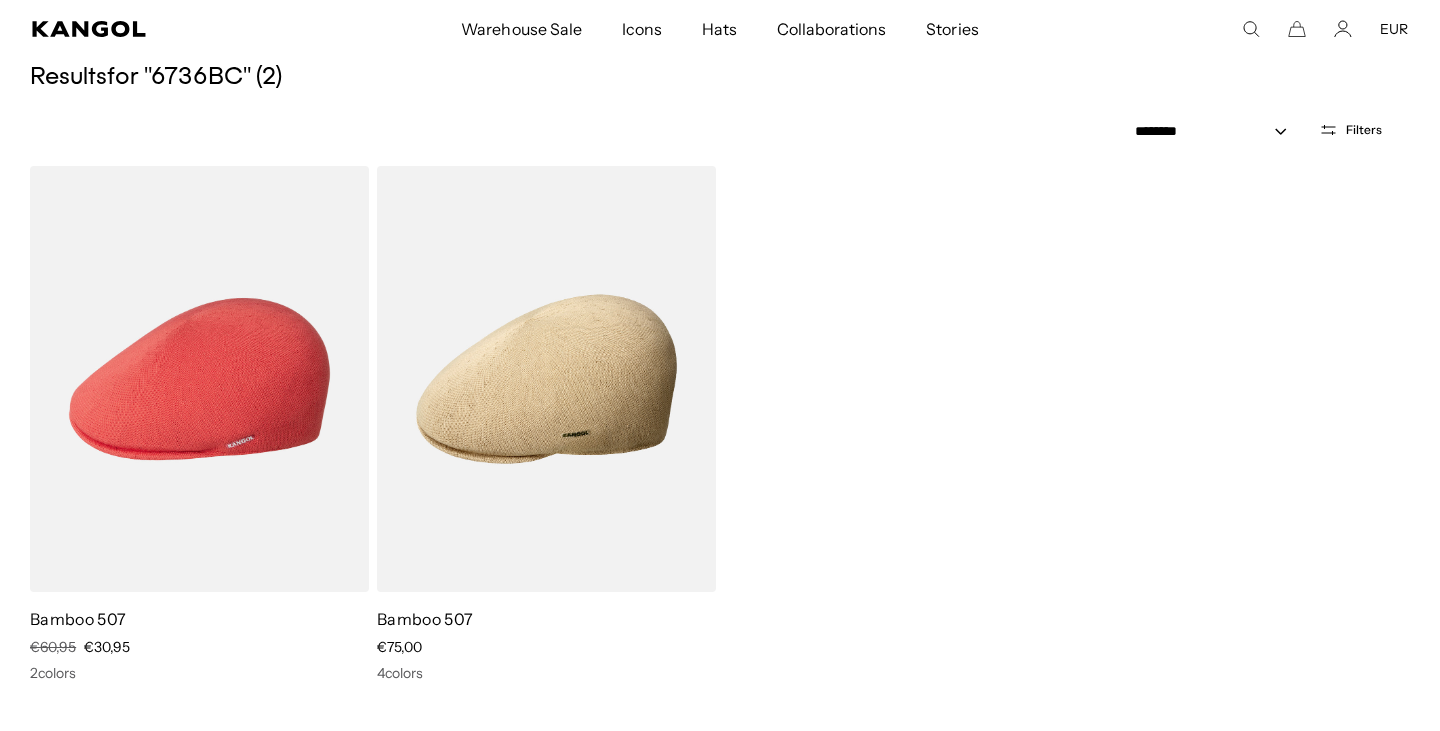click 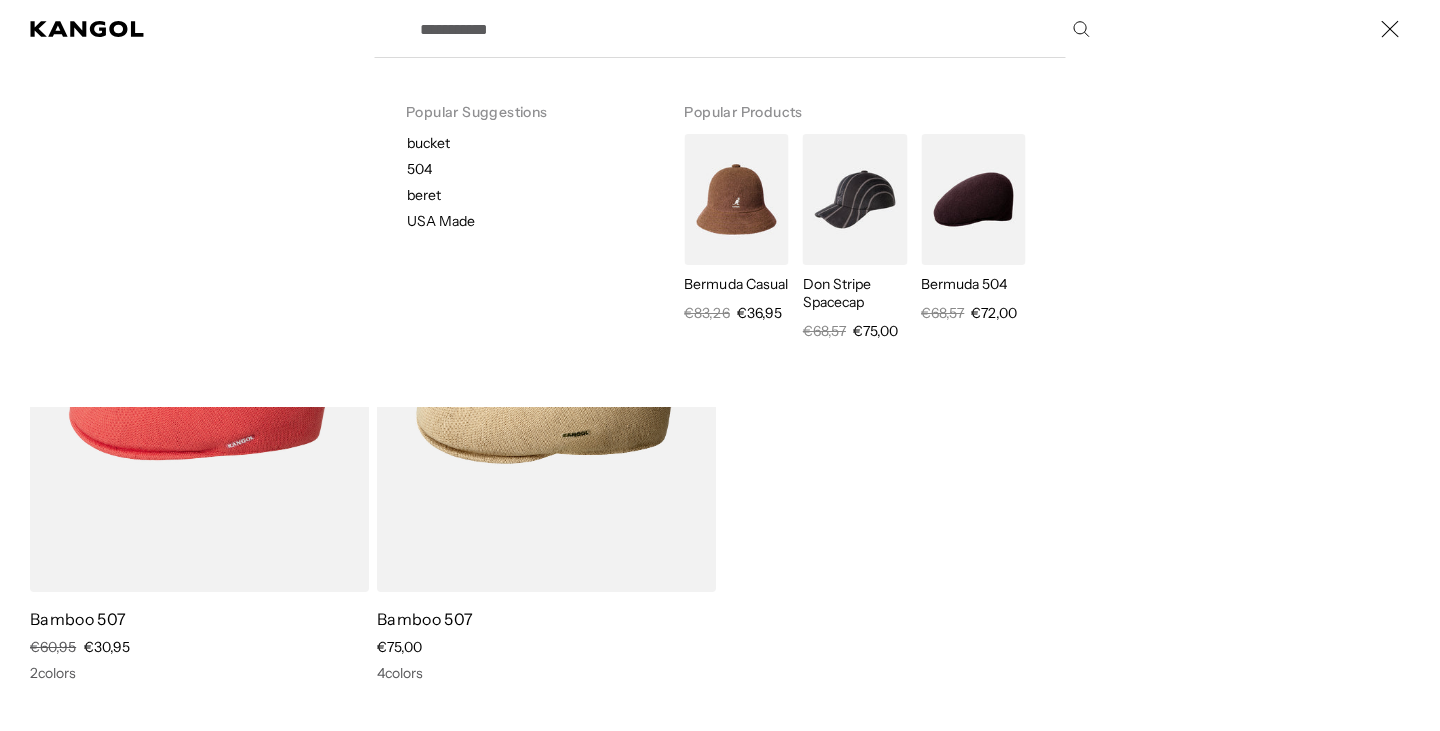 paste on "*******" 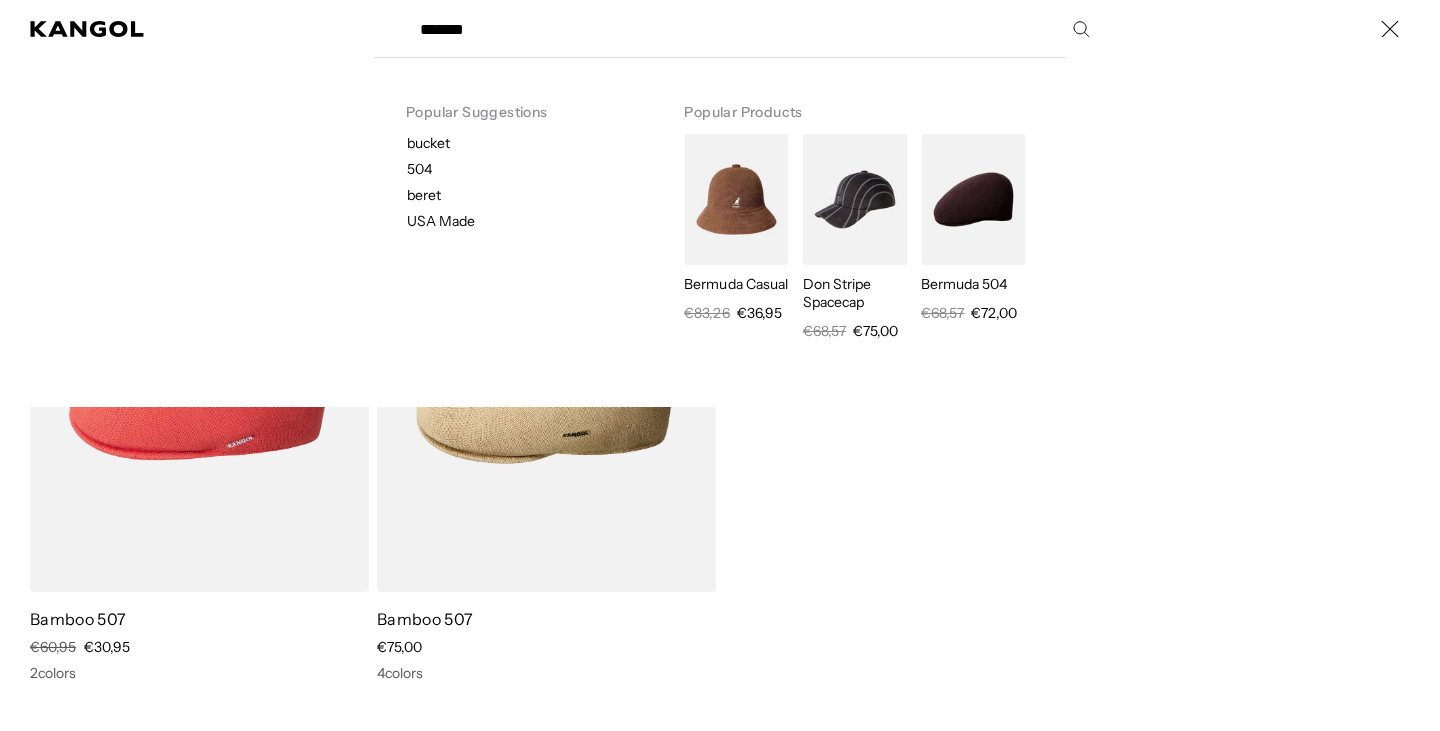 scroll, scrollTop: 0, scrollLeft: 0, axis: both 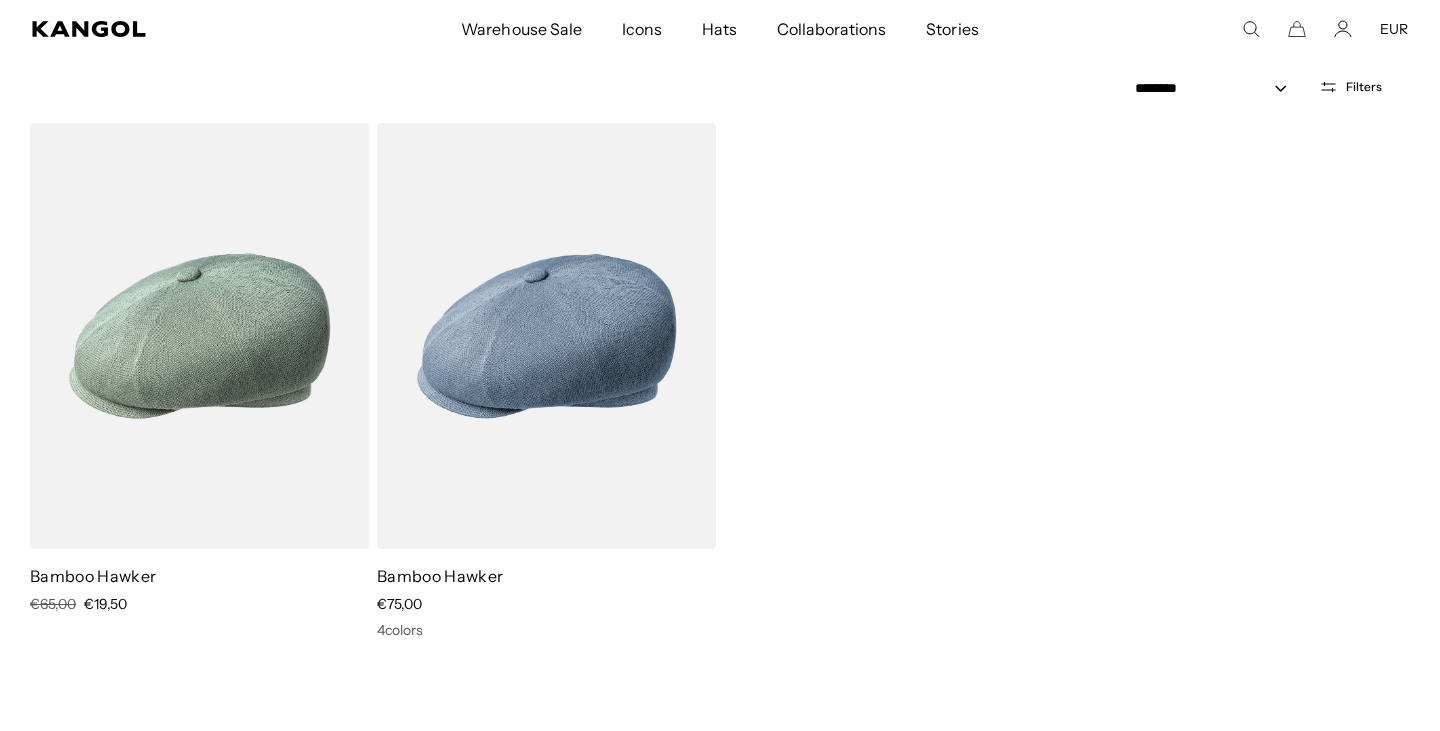 click 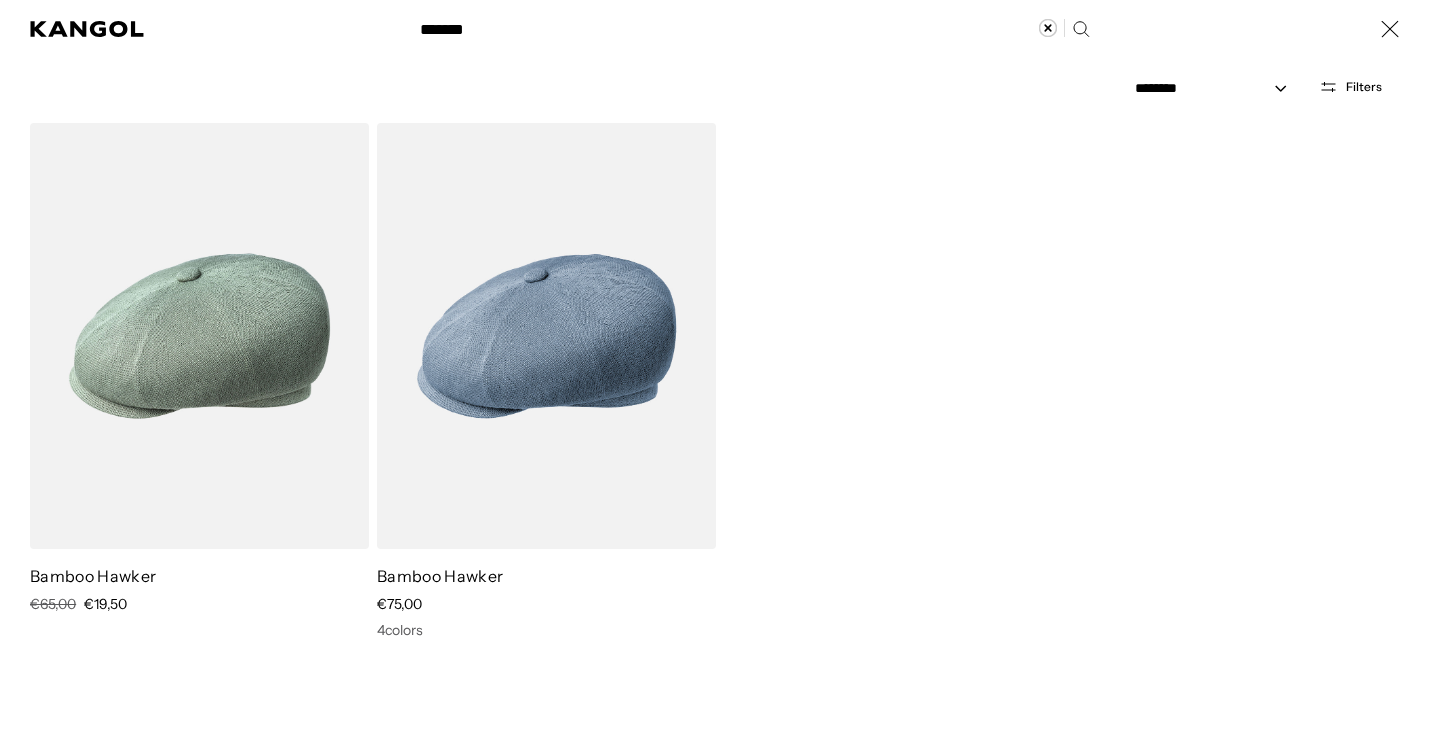 scroll, scrollTop: 0, scrollLeft: 412, axis: horizontal 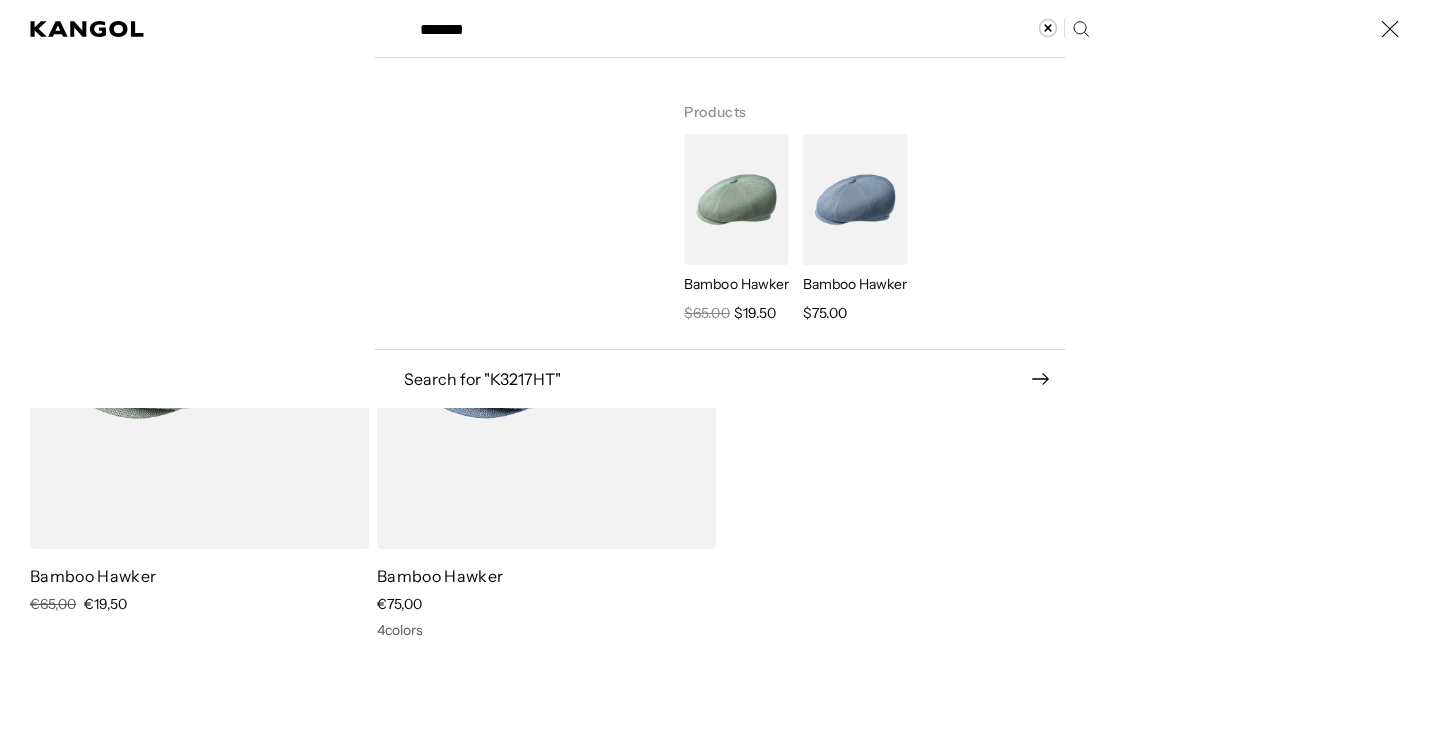 click on "*******" at bounding box center [753, 29] 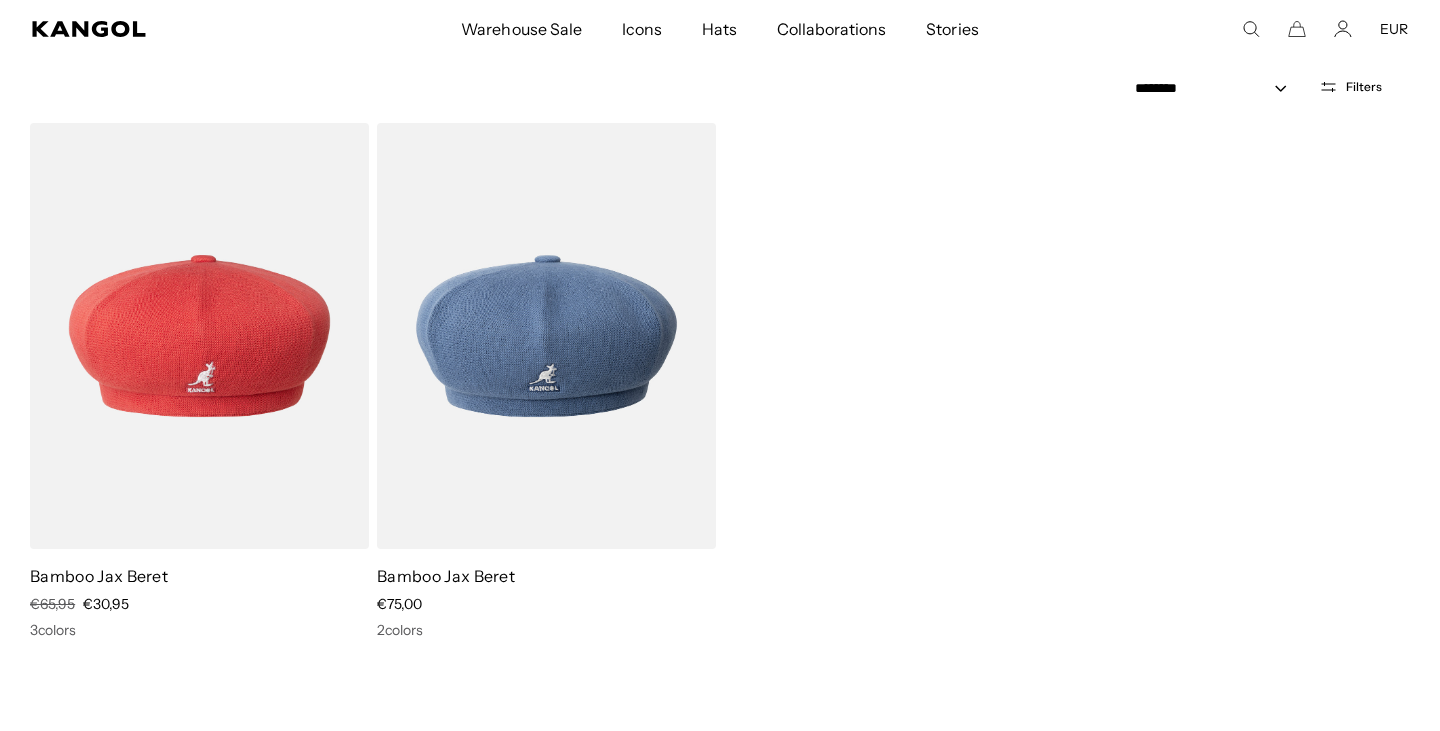 scroll, scrollTop: 0, scrollLeft: 0, axis: both 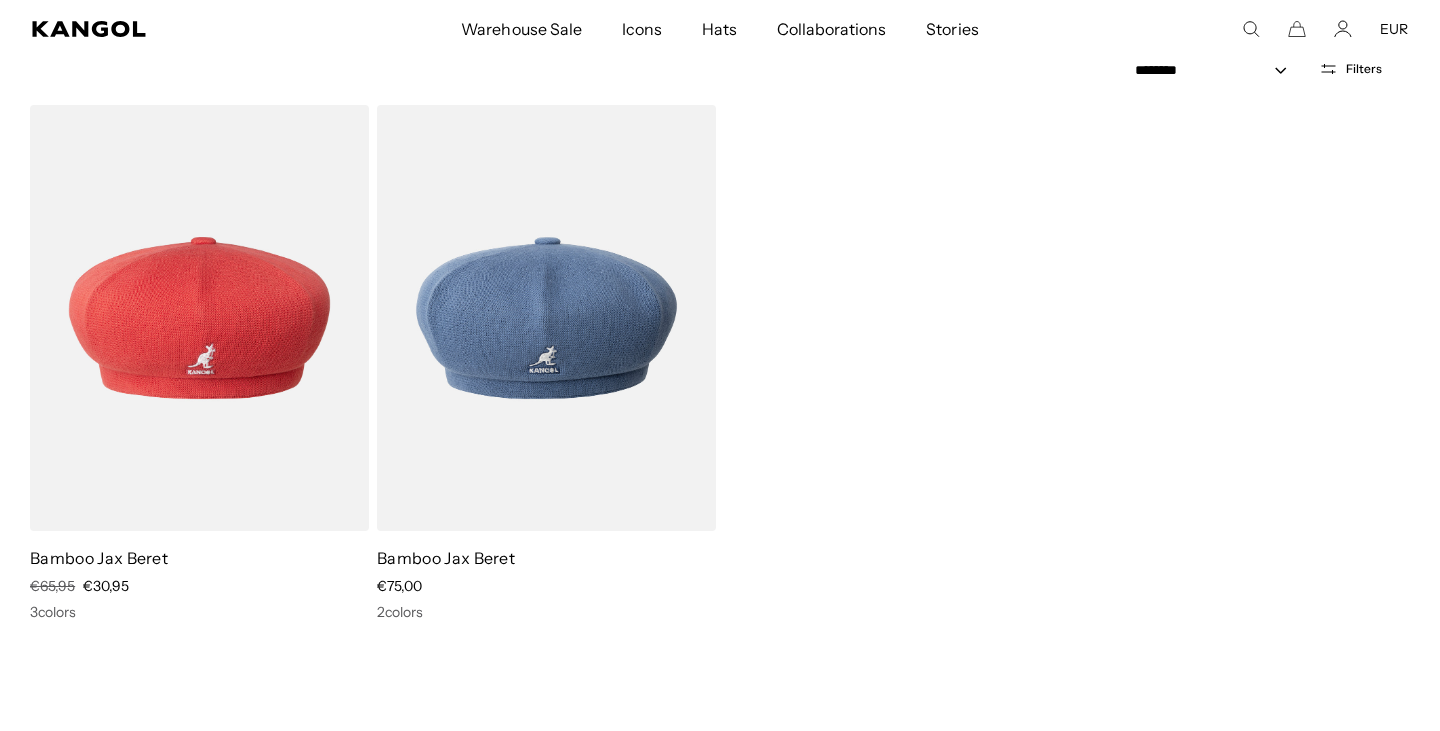click 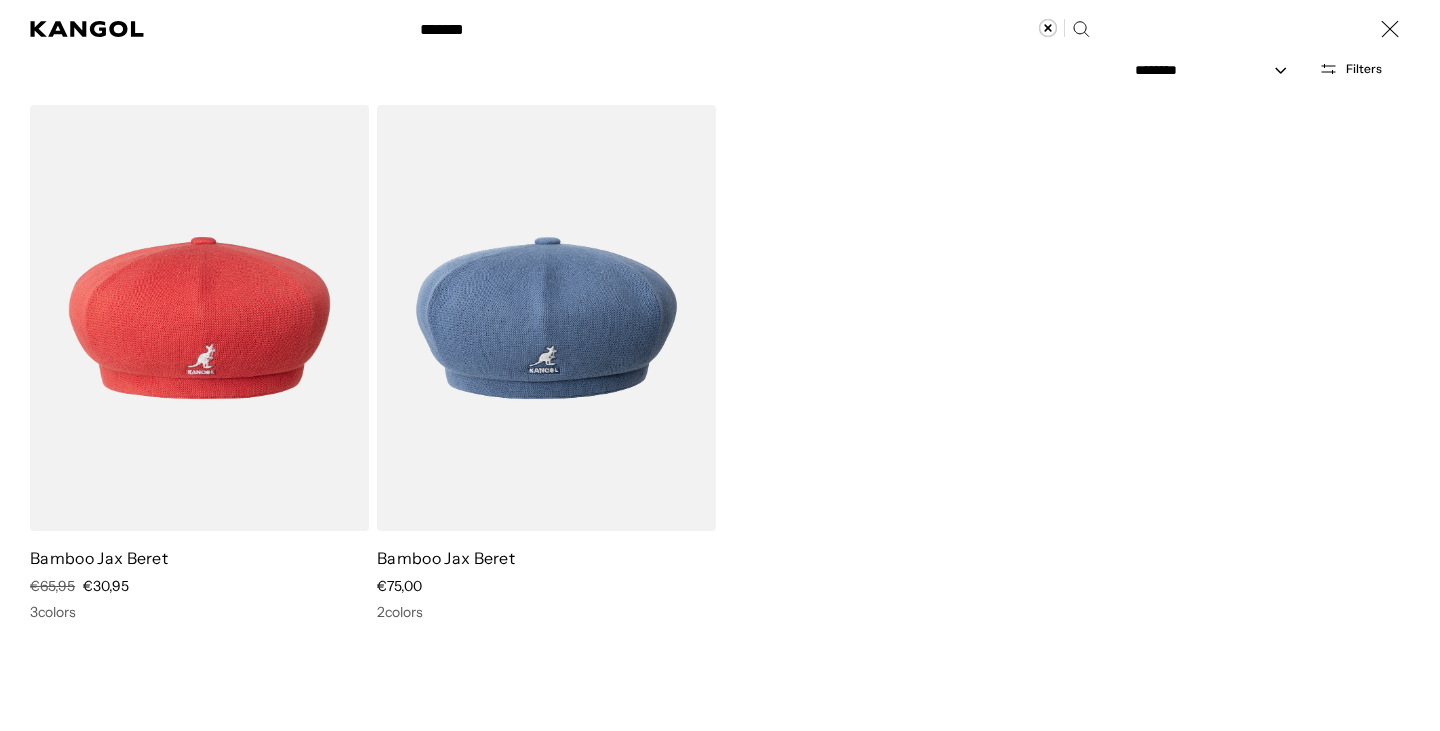 paste 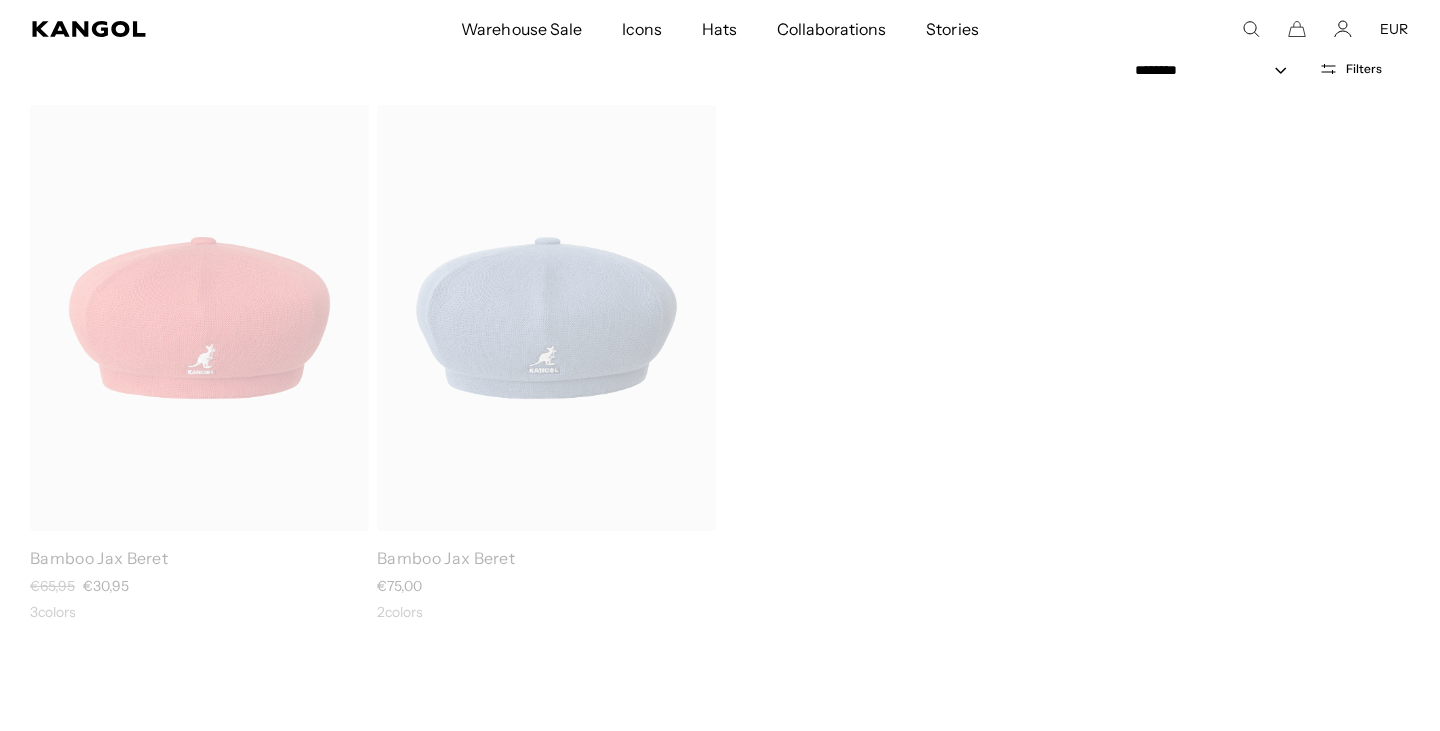 scroll, scrollTop: 0, scrollLeft: 412, axis: horizontal 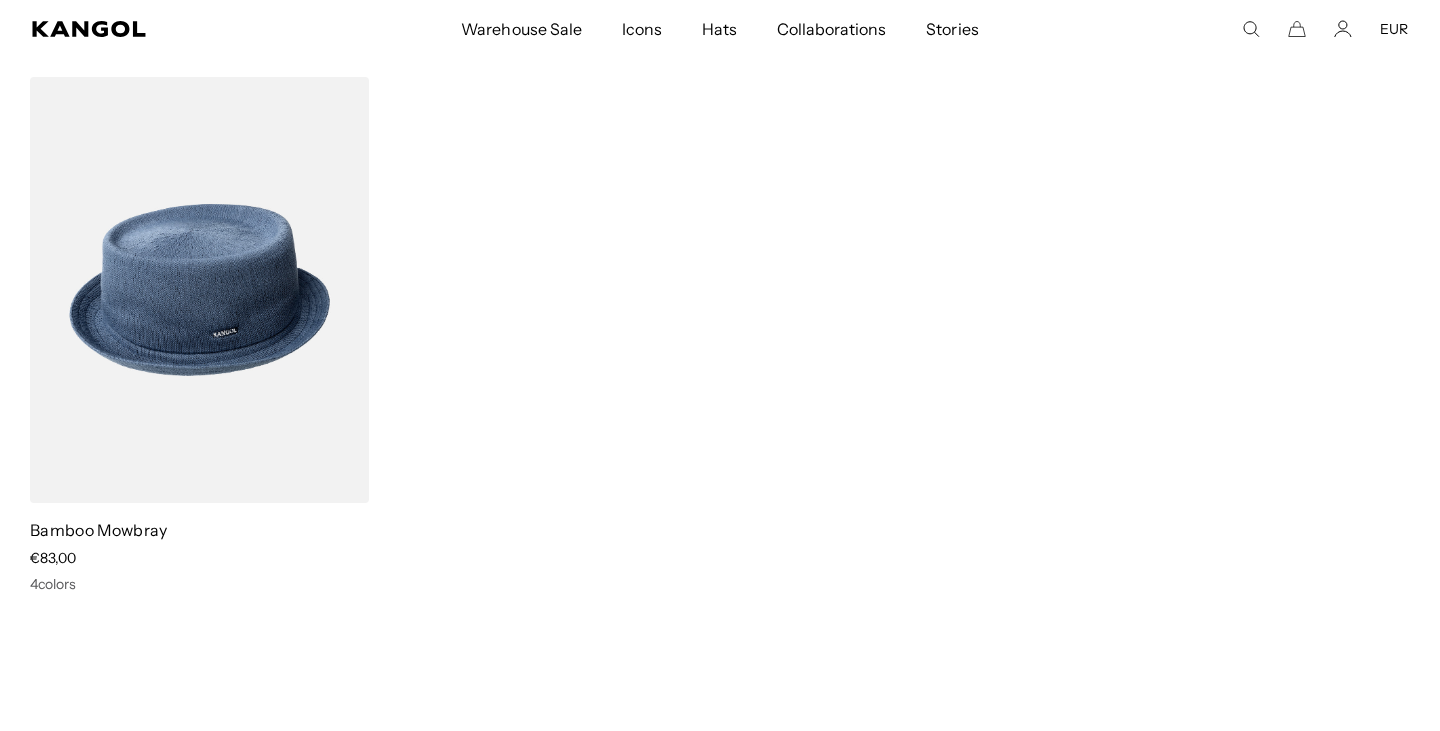 click 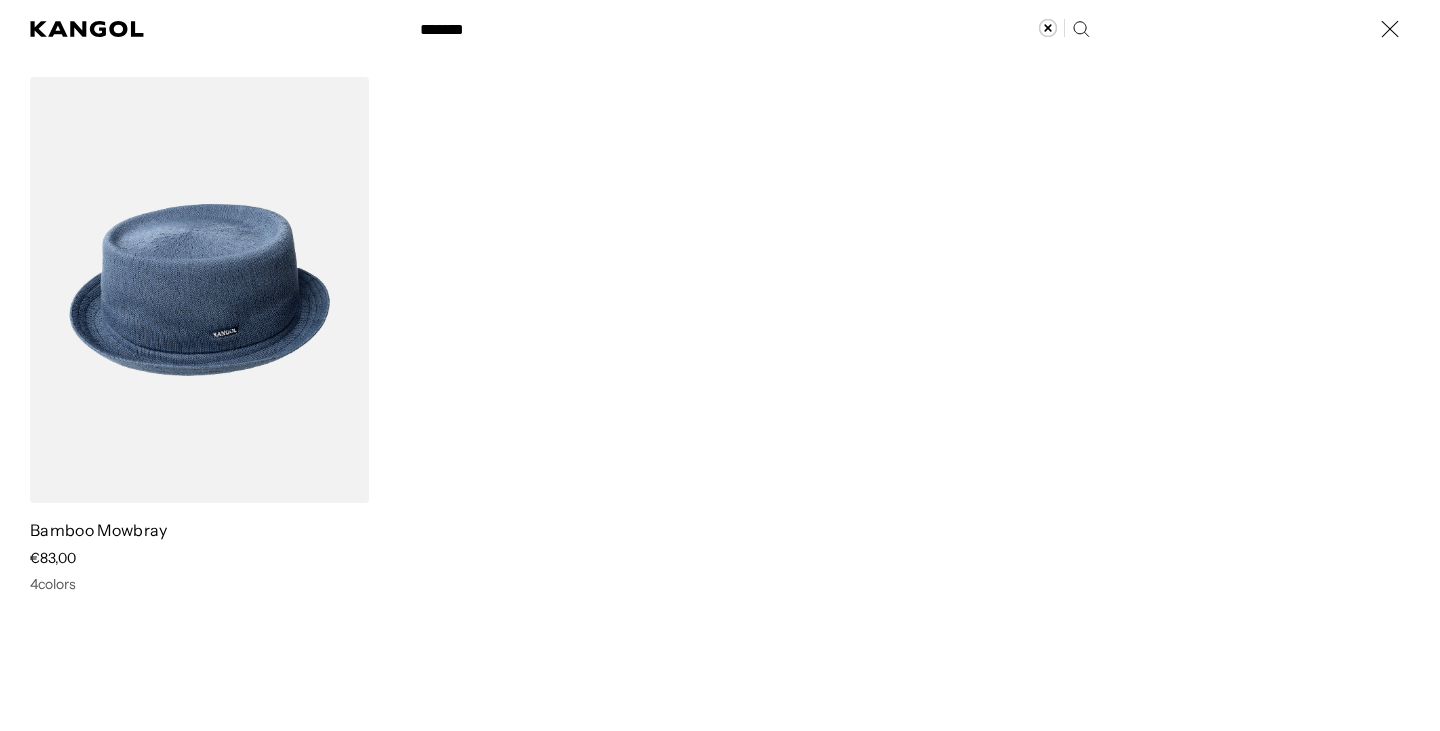 scroll, scrollTop: 0, scrollLeft: 412, axis: horizontal 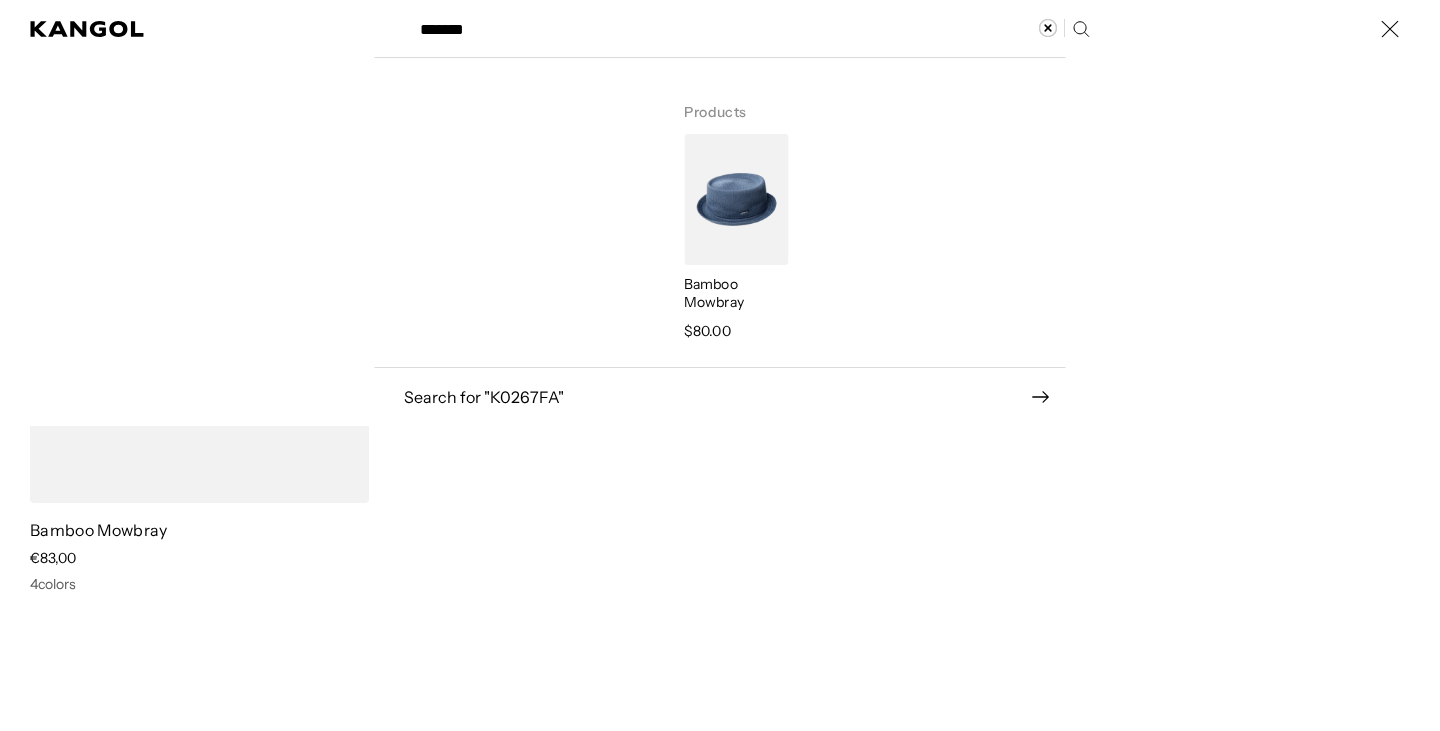 paste 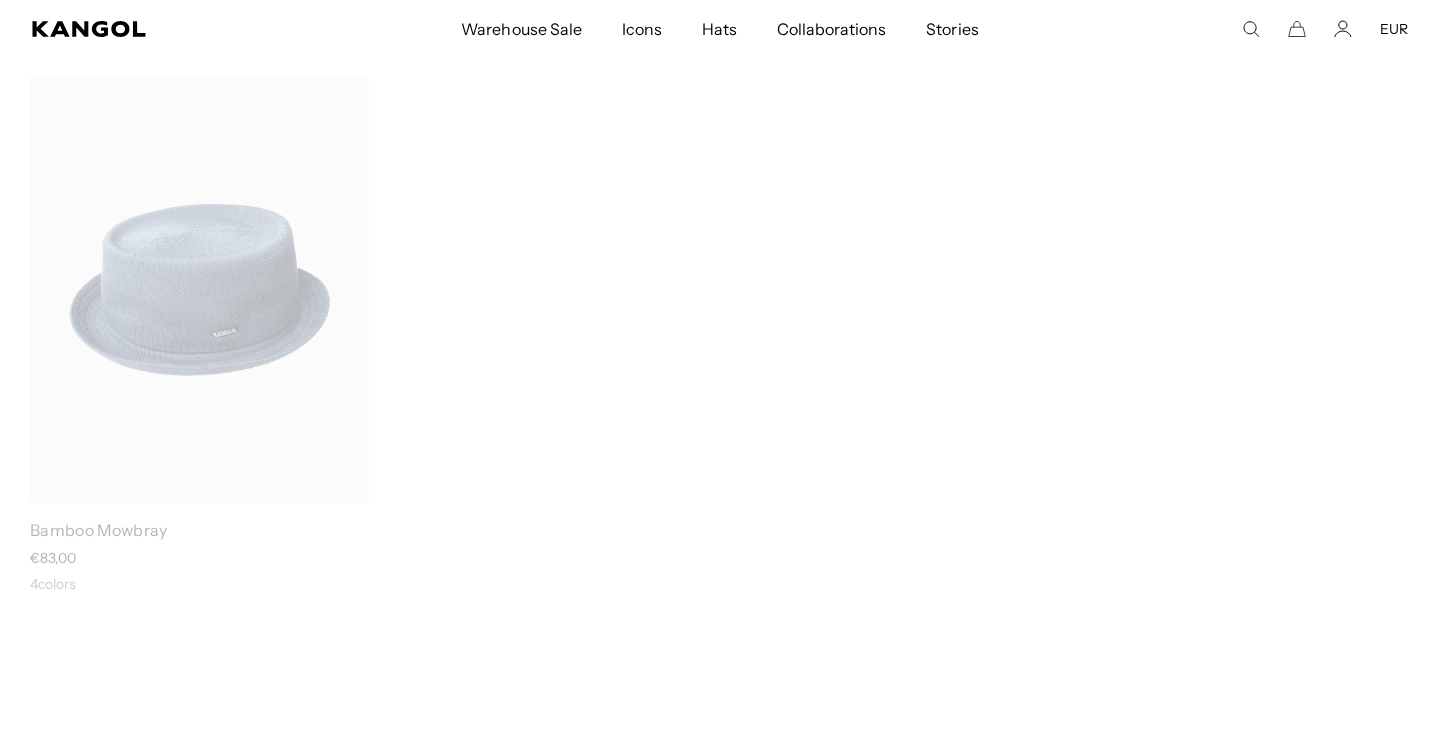 scroll, scrollTop: 0, scrollLeft: 0, axis: both 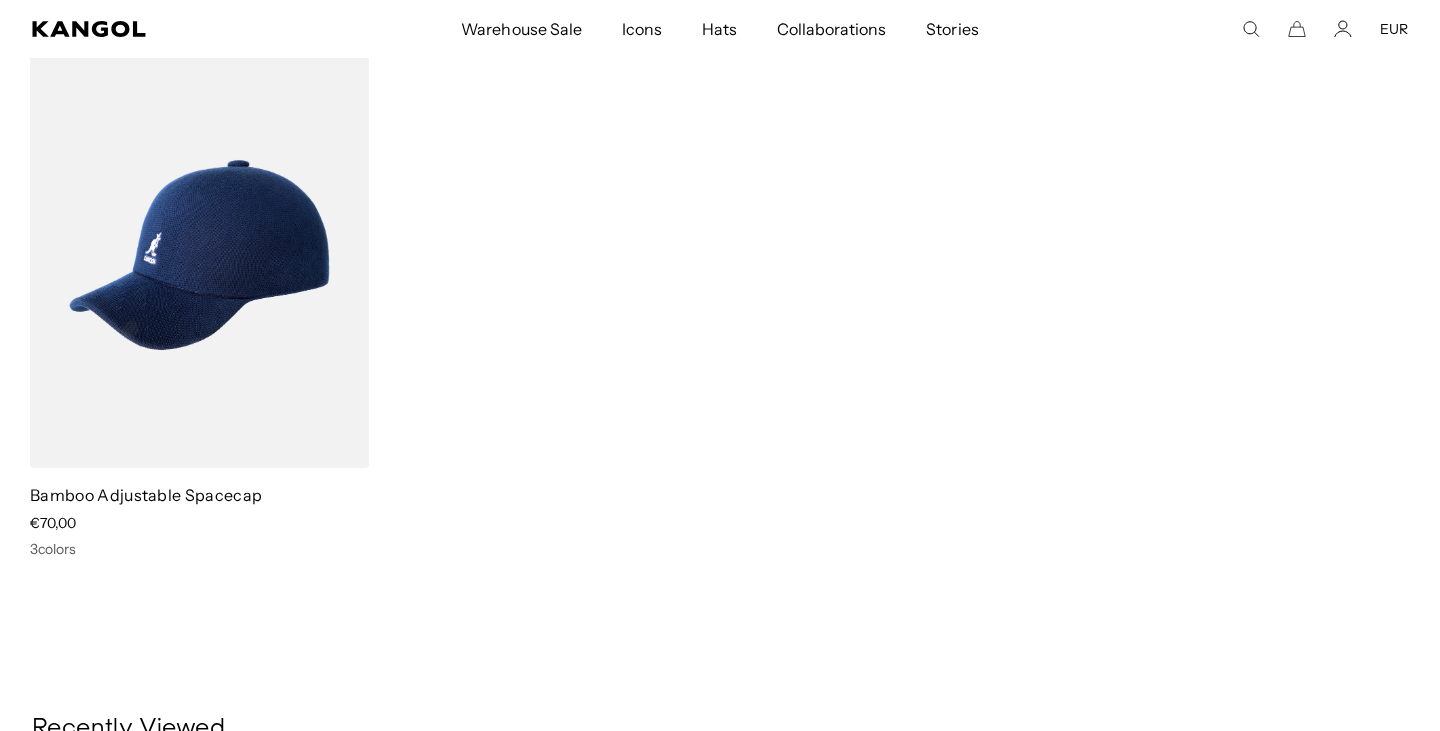 click 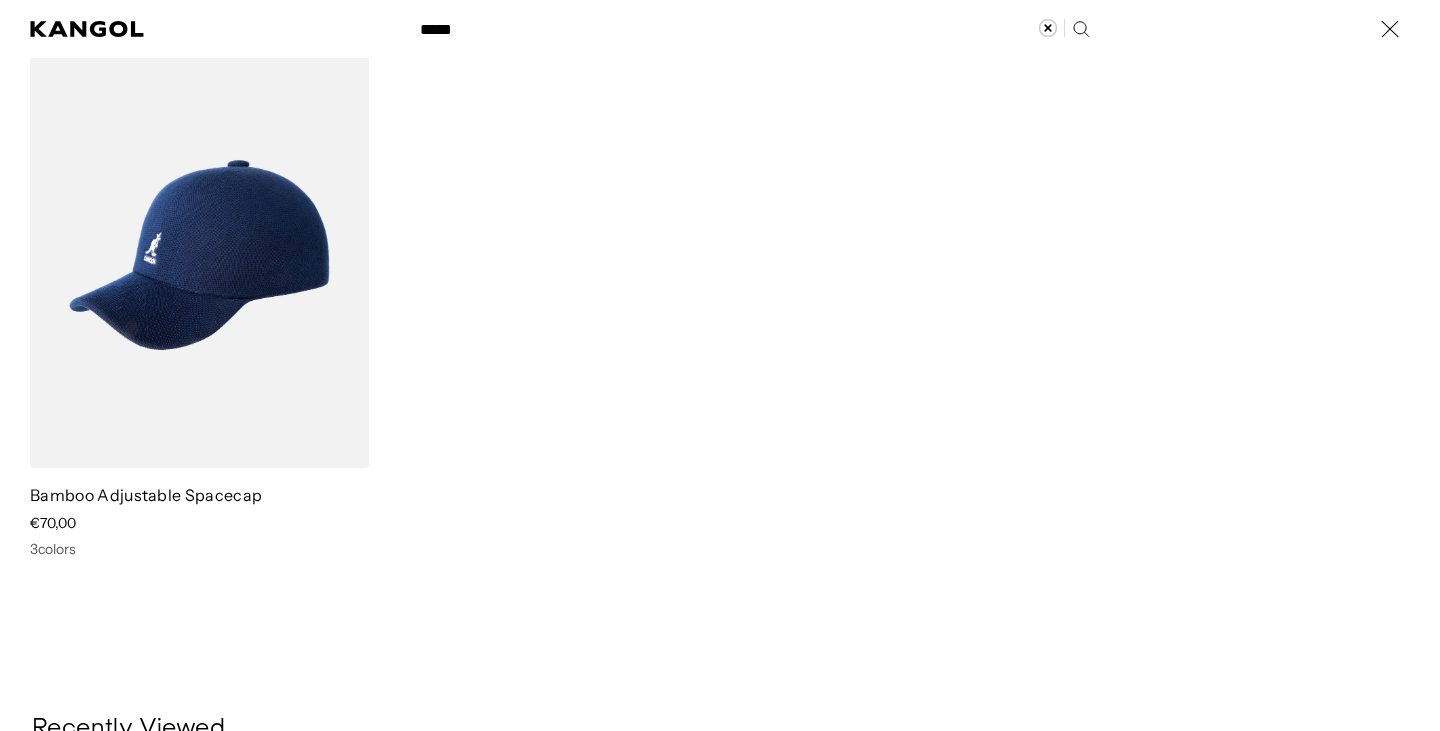 click on "*****" at bounding box center [753, 29] 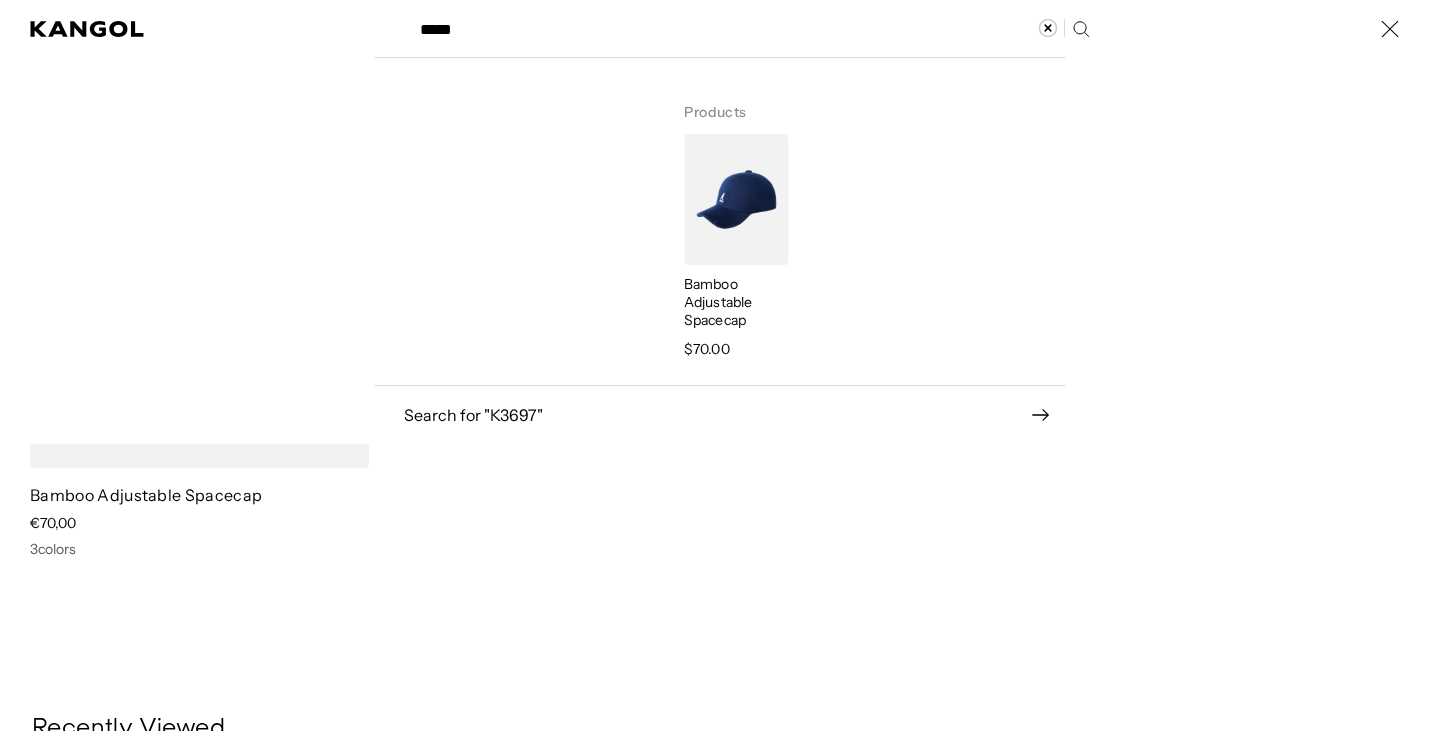 scroll, scrollTop: 0, scrollLeft: 412, axis: horizontal 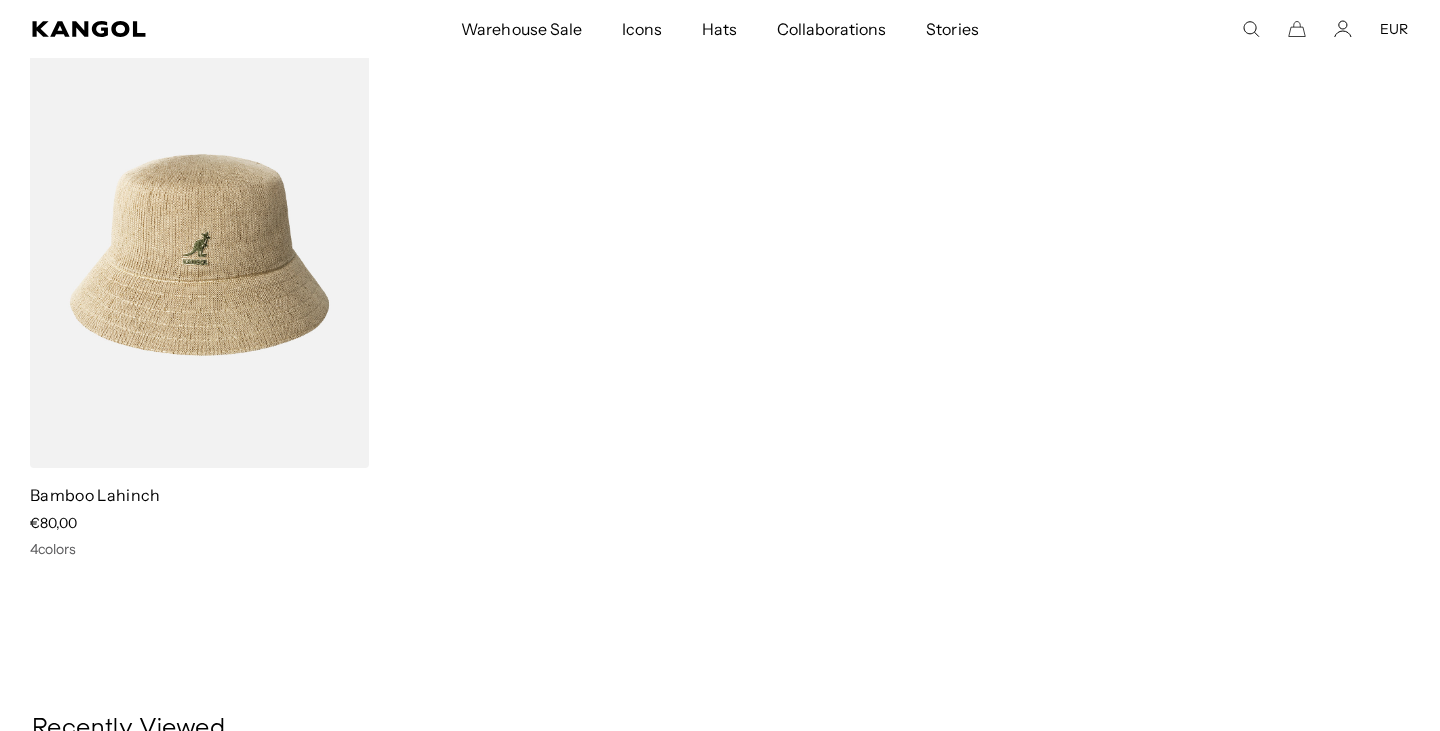 click 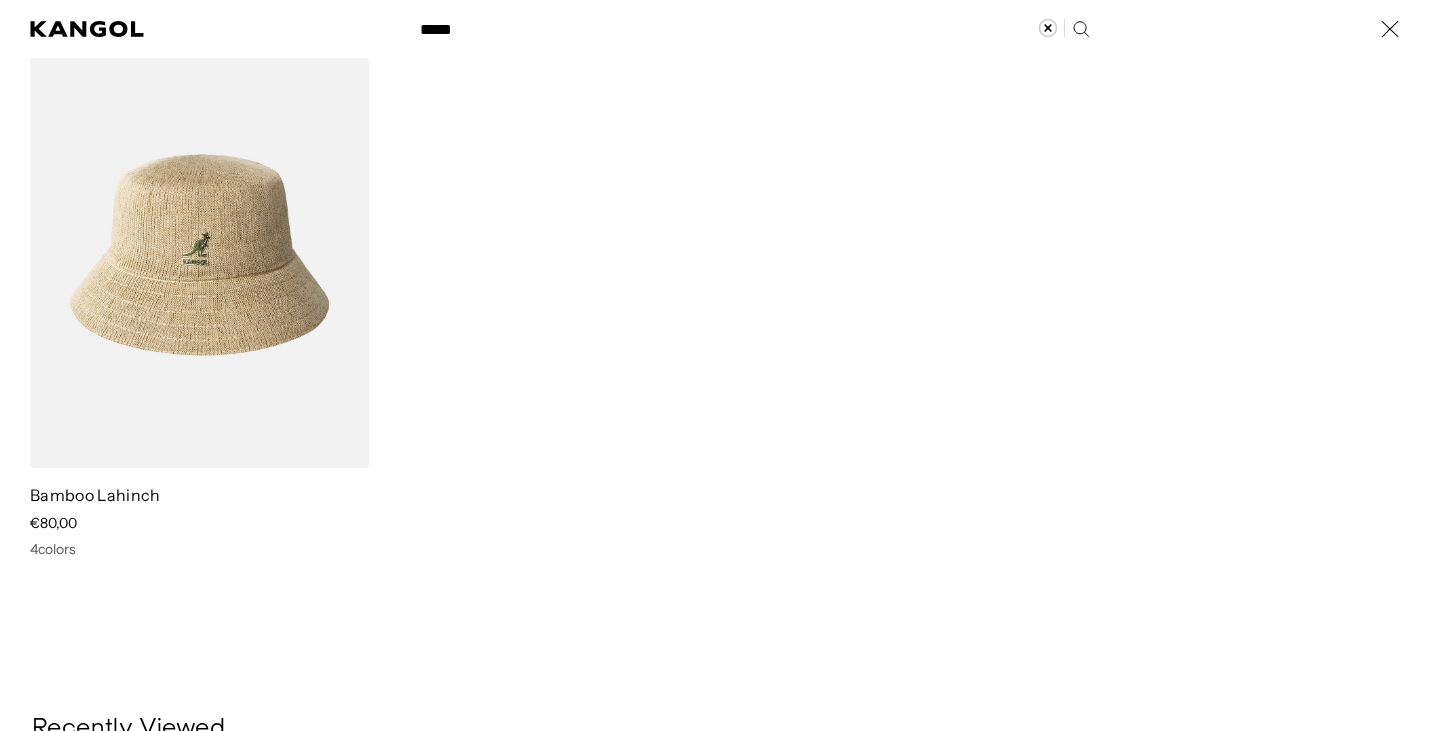 click on "*****" at bounding box center (753, 29) 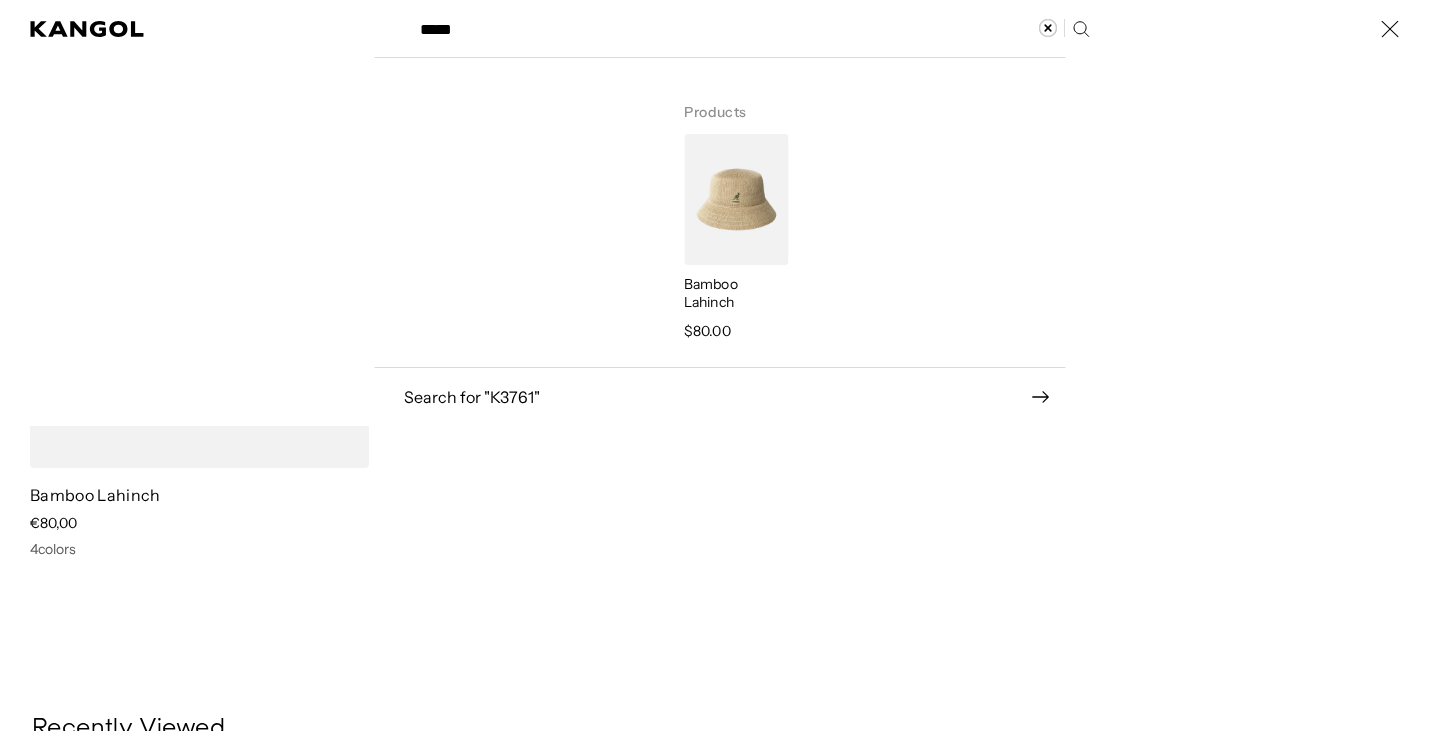 click on "*****" at bounding box center (753, 29) 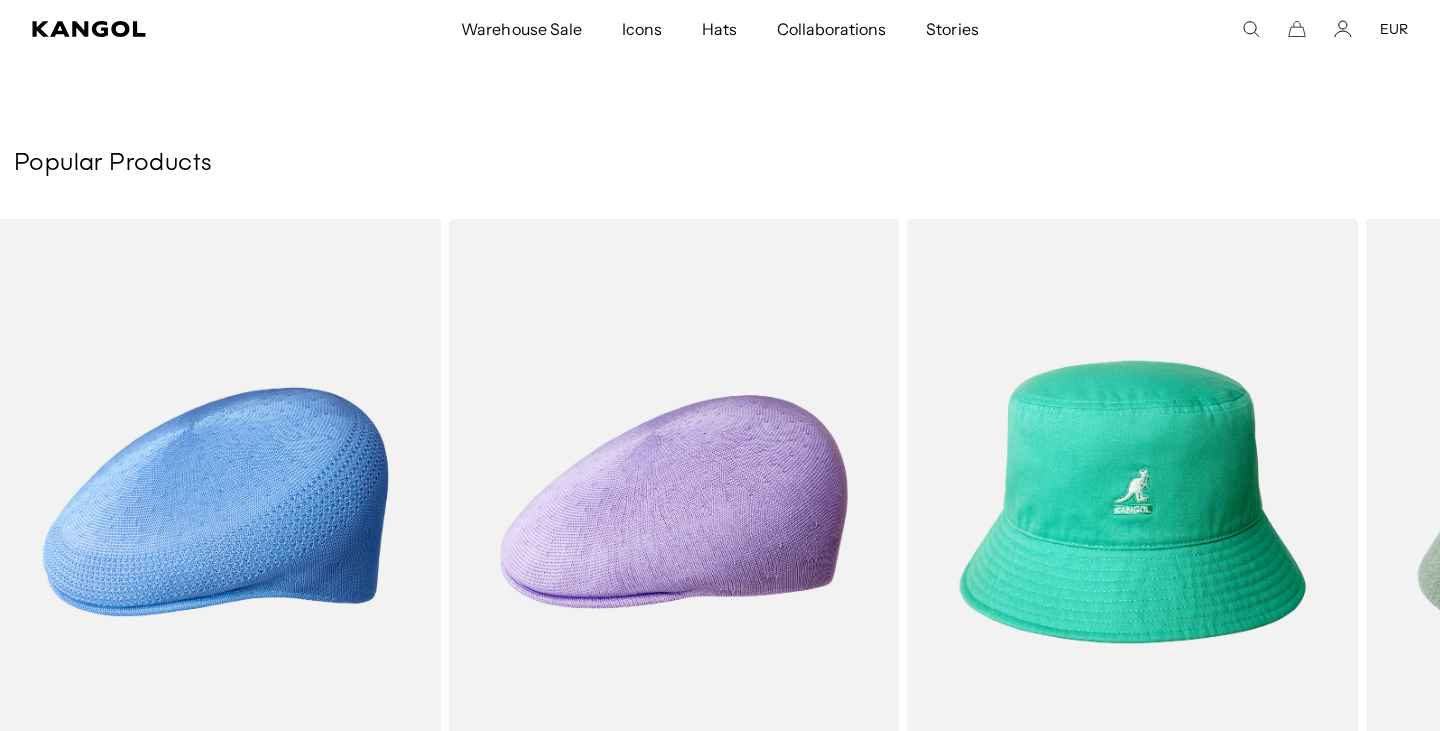 scroll, scrollTop: 0, scrollLeft: 0, axis: both 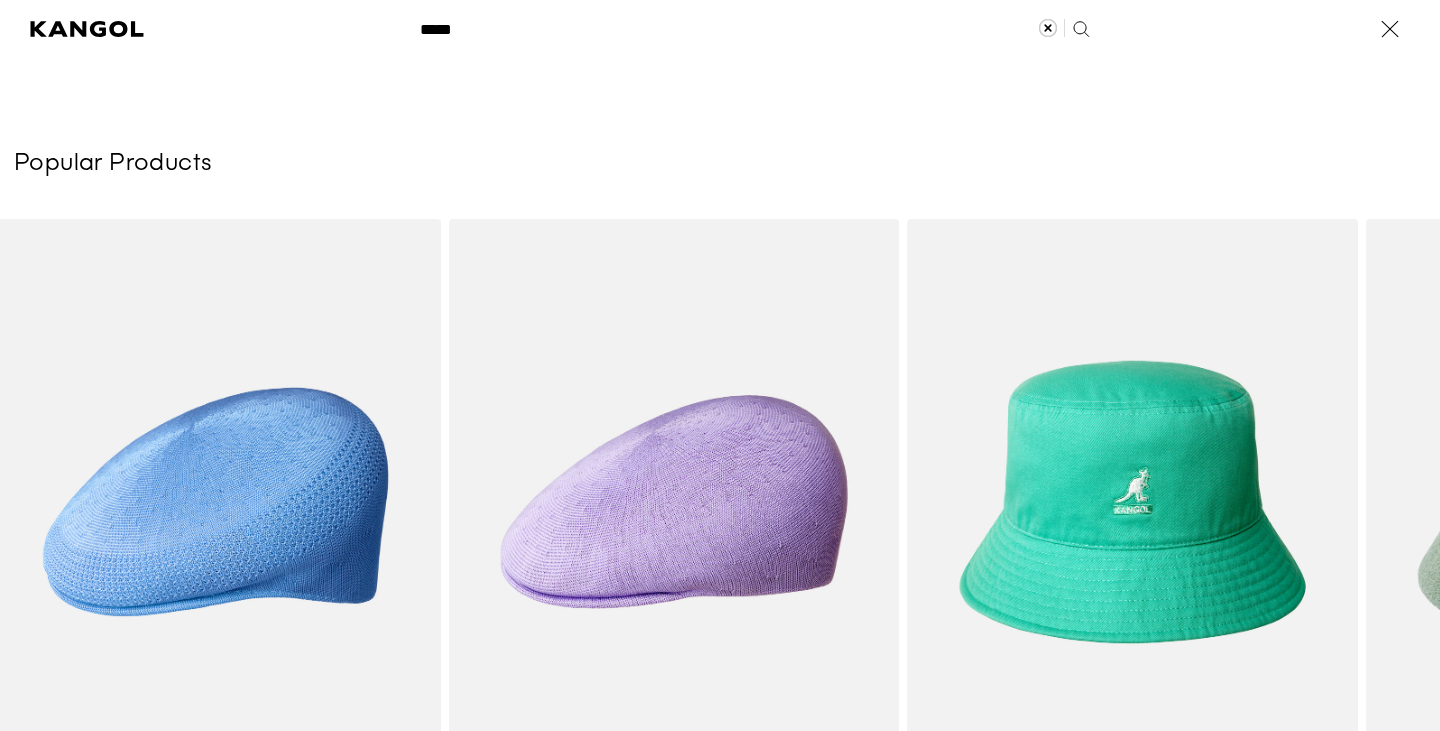 click on "Search here" at bounding box center (477, 20) 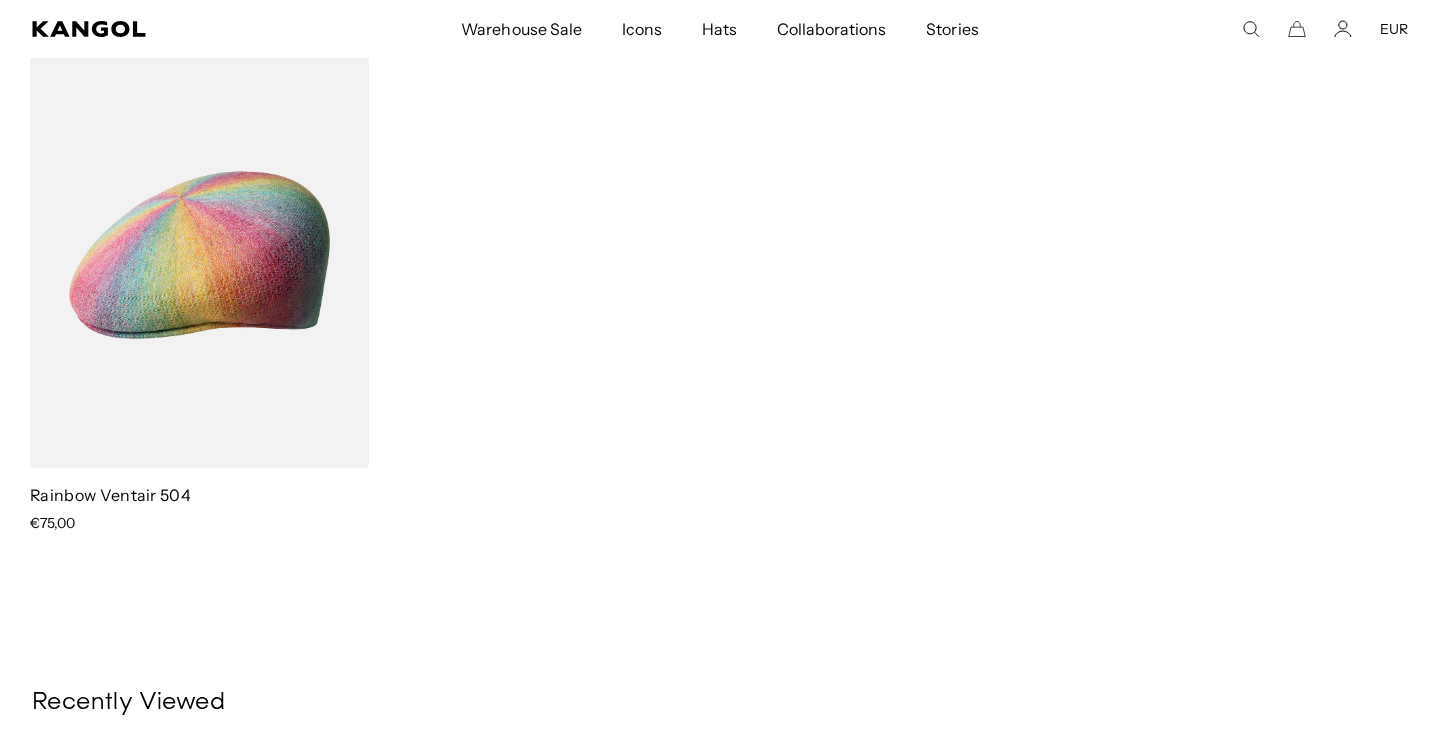 scroll, scrollTop: 0, scrollLeft: 0, axis: both 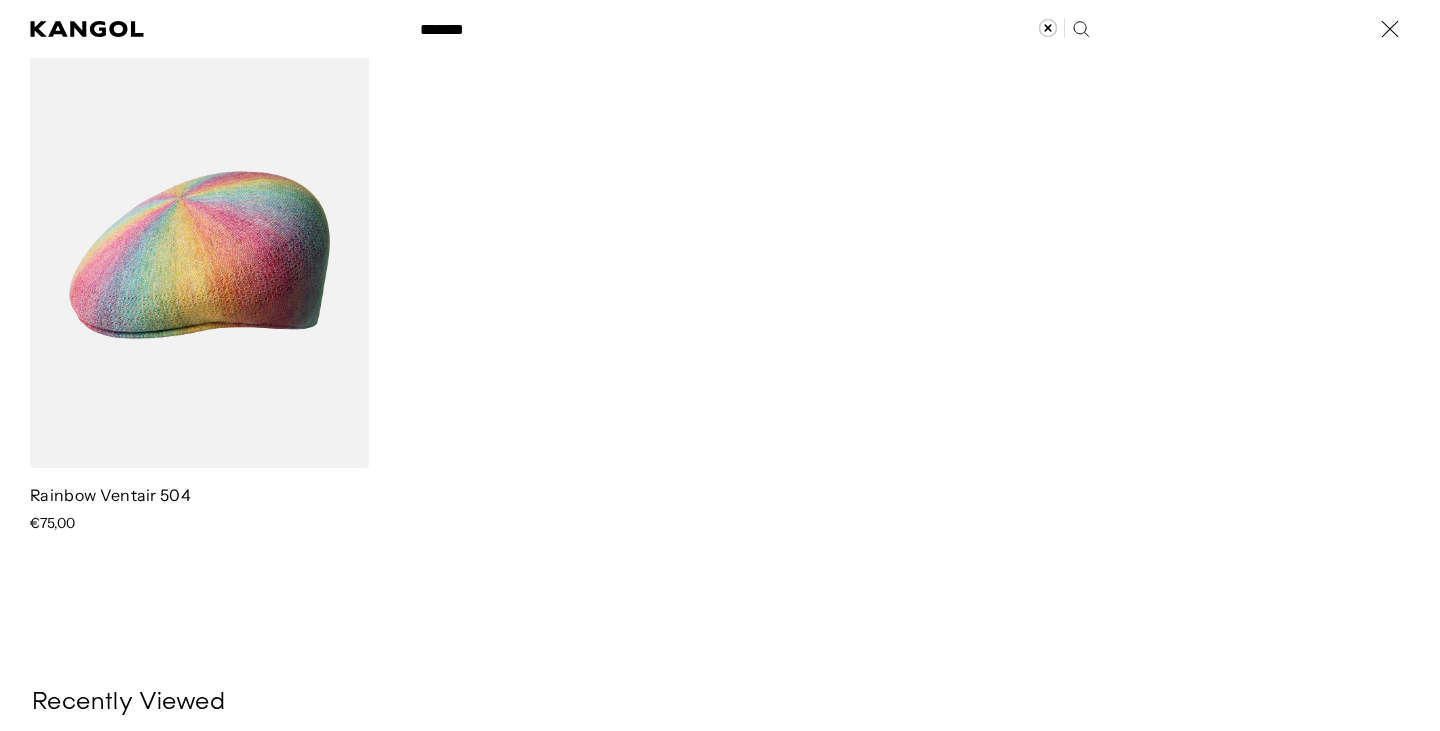 click on "Search here" at bounding box center [477, 20] 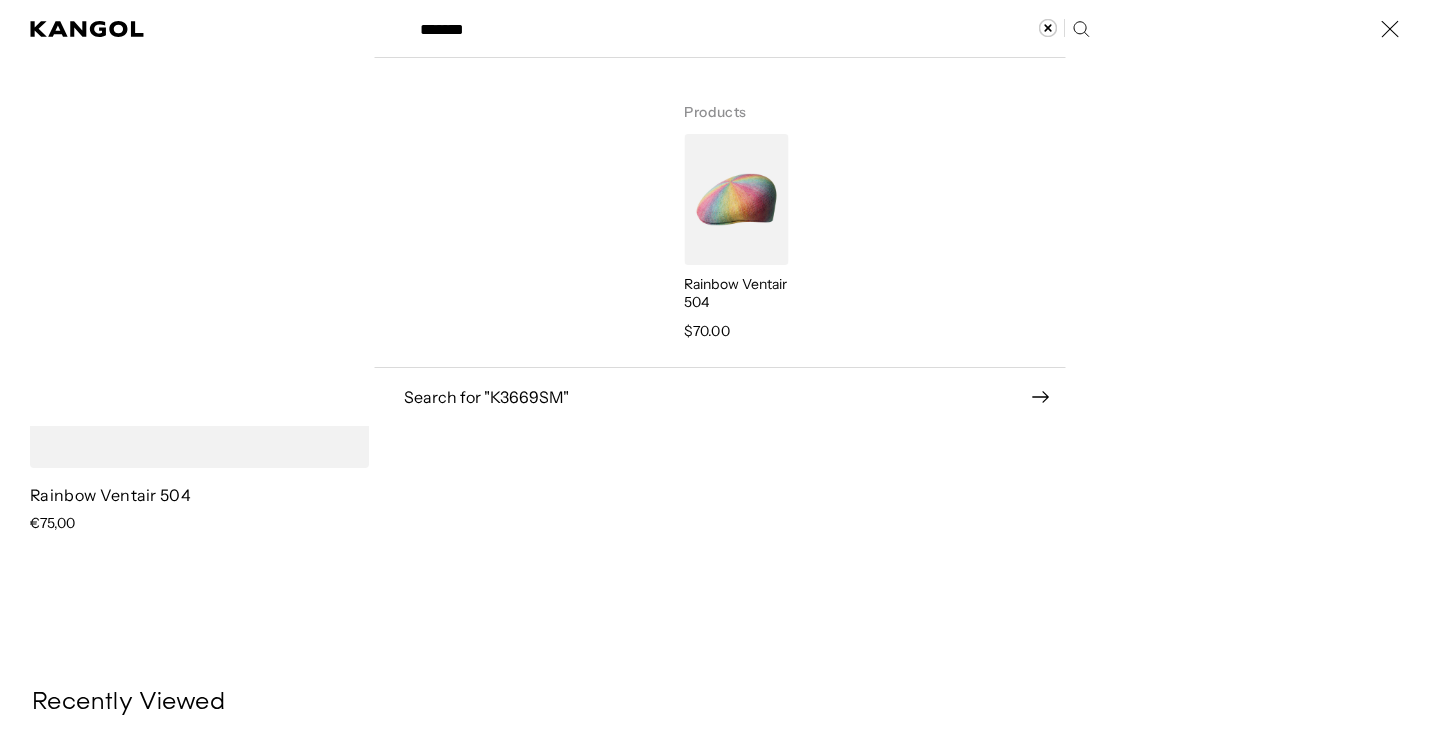 click on "Search here" at bounding box center (477, 20) 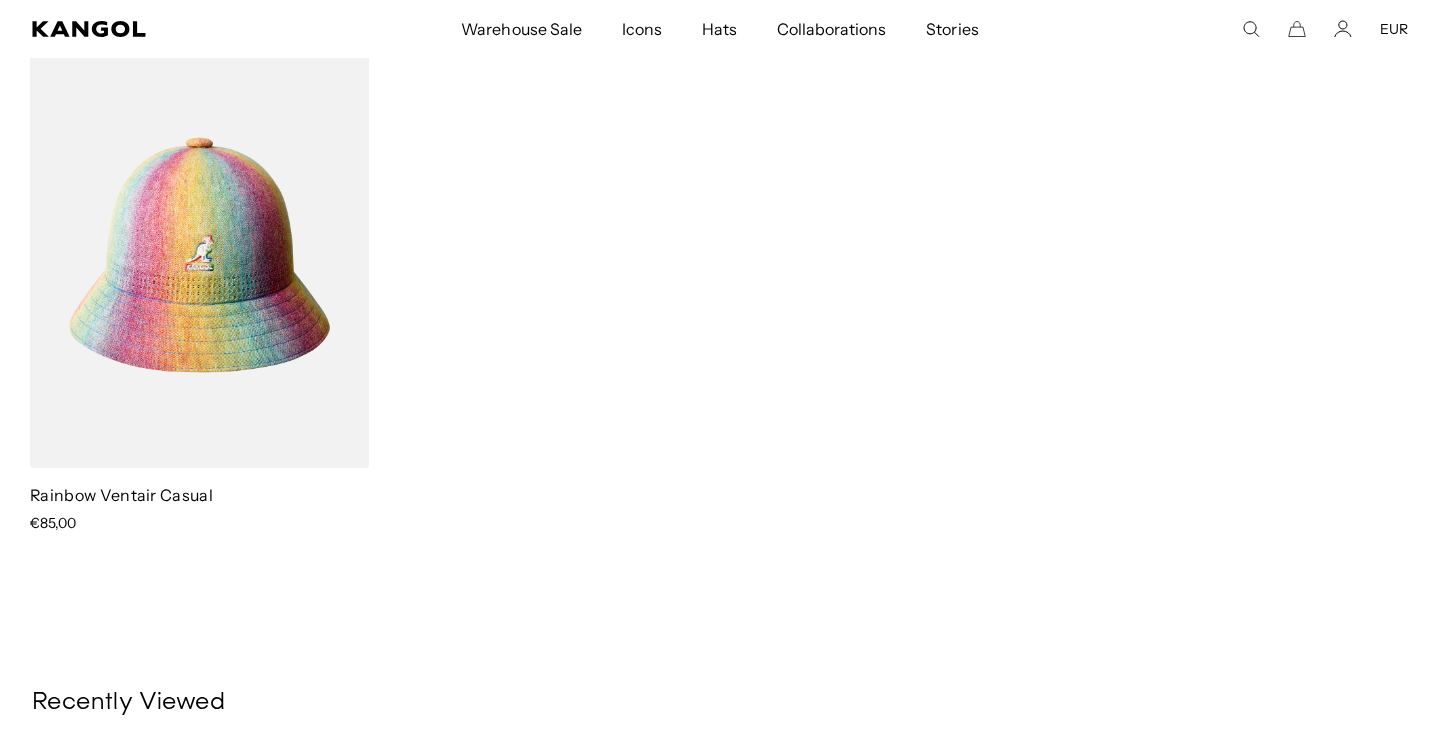scroll, scrollTop: 0, scrollLeft: 0, axis: both 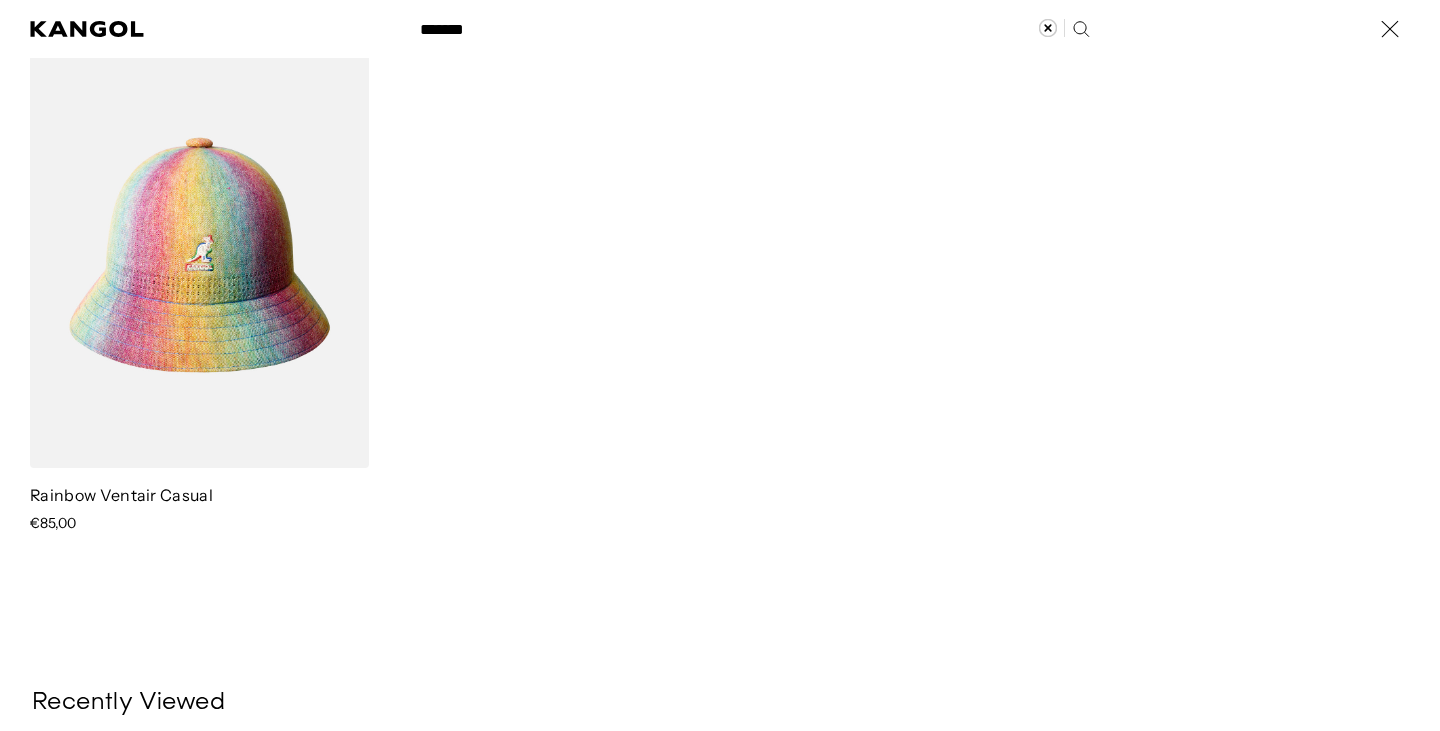 click on "*******" at bounding box center (753, 29) 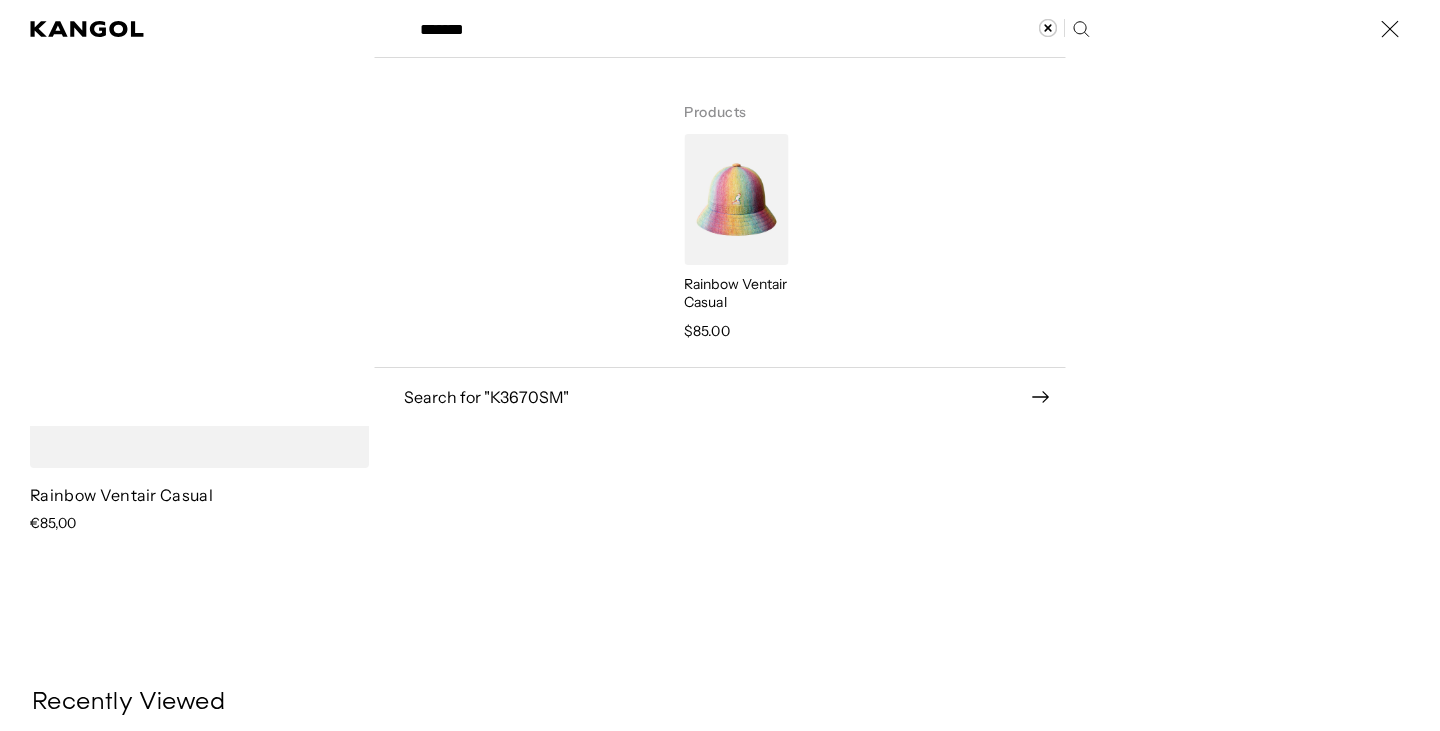 click on "*******" at bounding box center (753, 29) 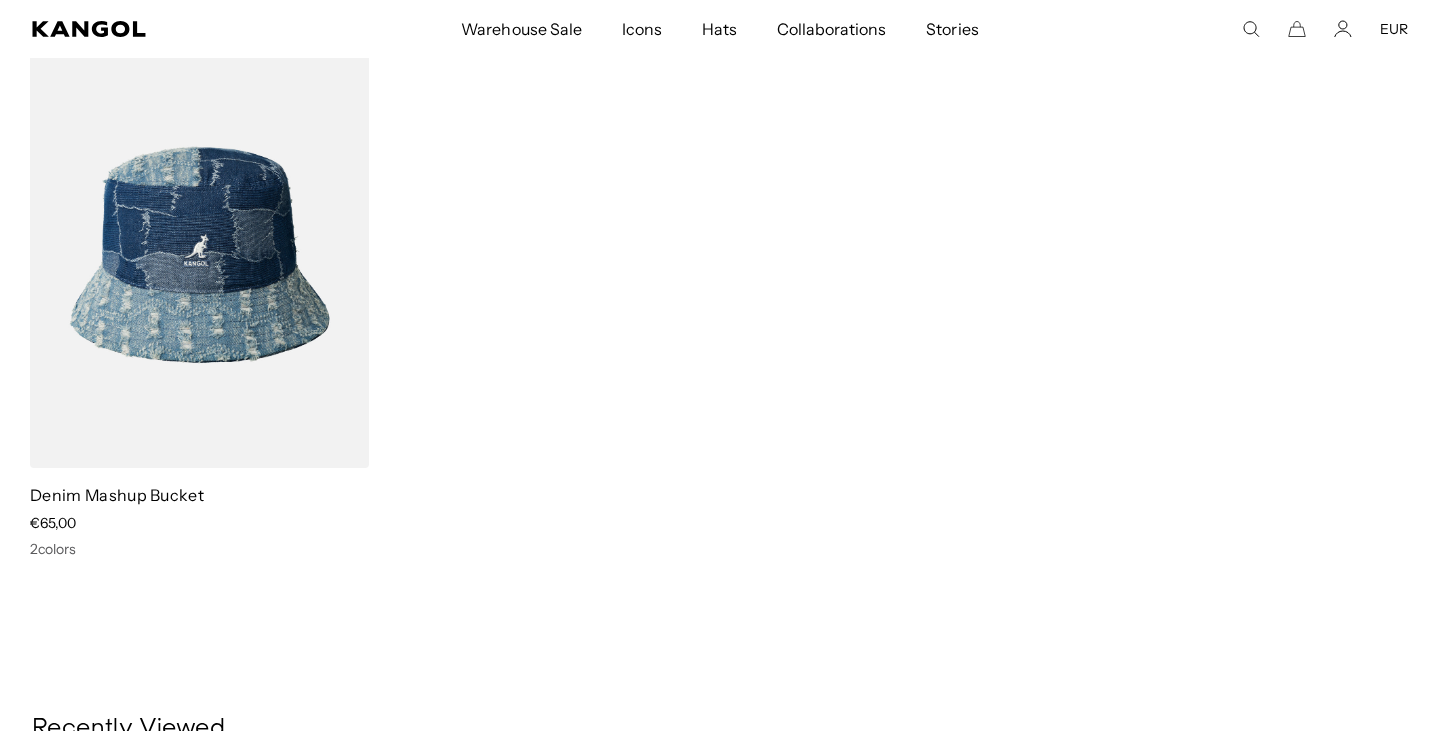 scroll, scrollTop: 0, scrollLeft: 0, axis: both 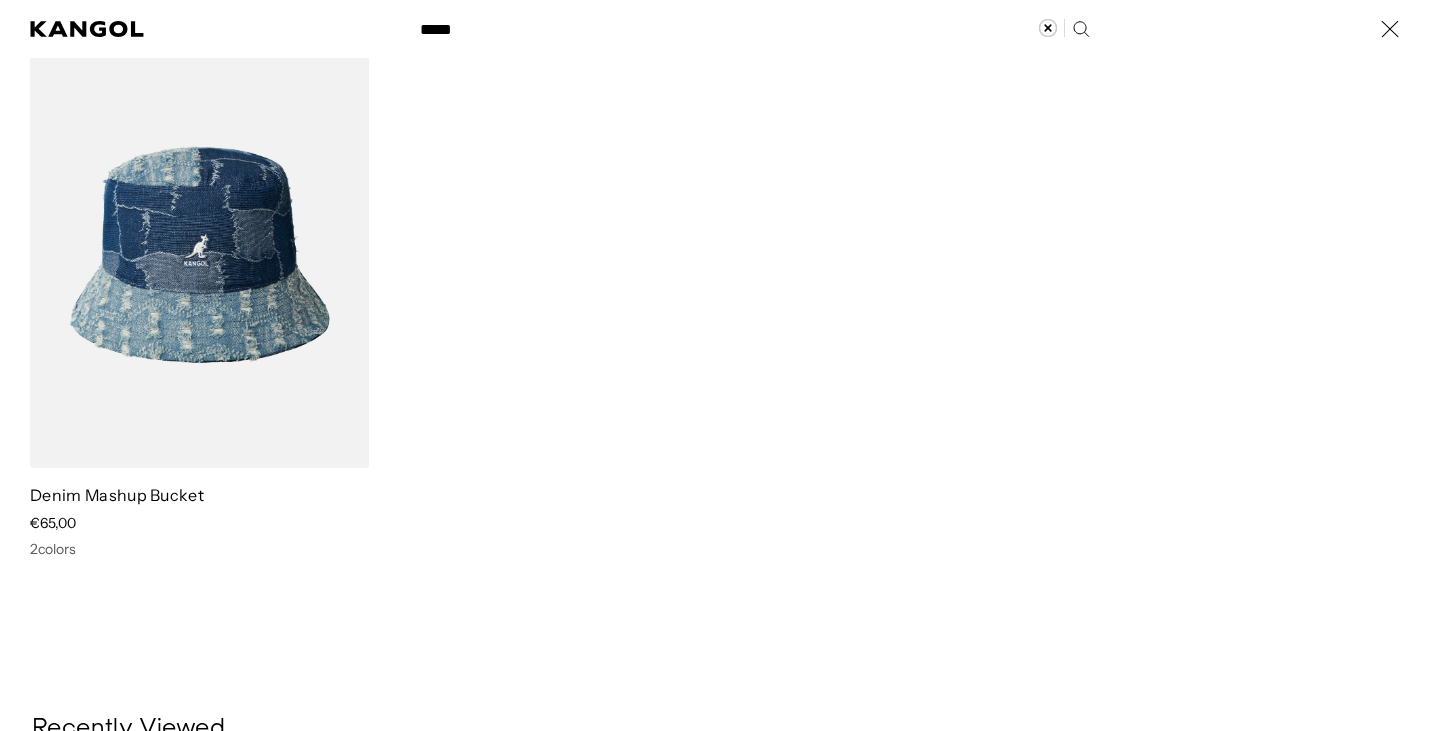 click on "Search here" at bounding box center [477, 20] 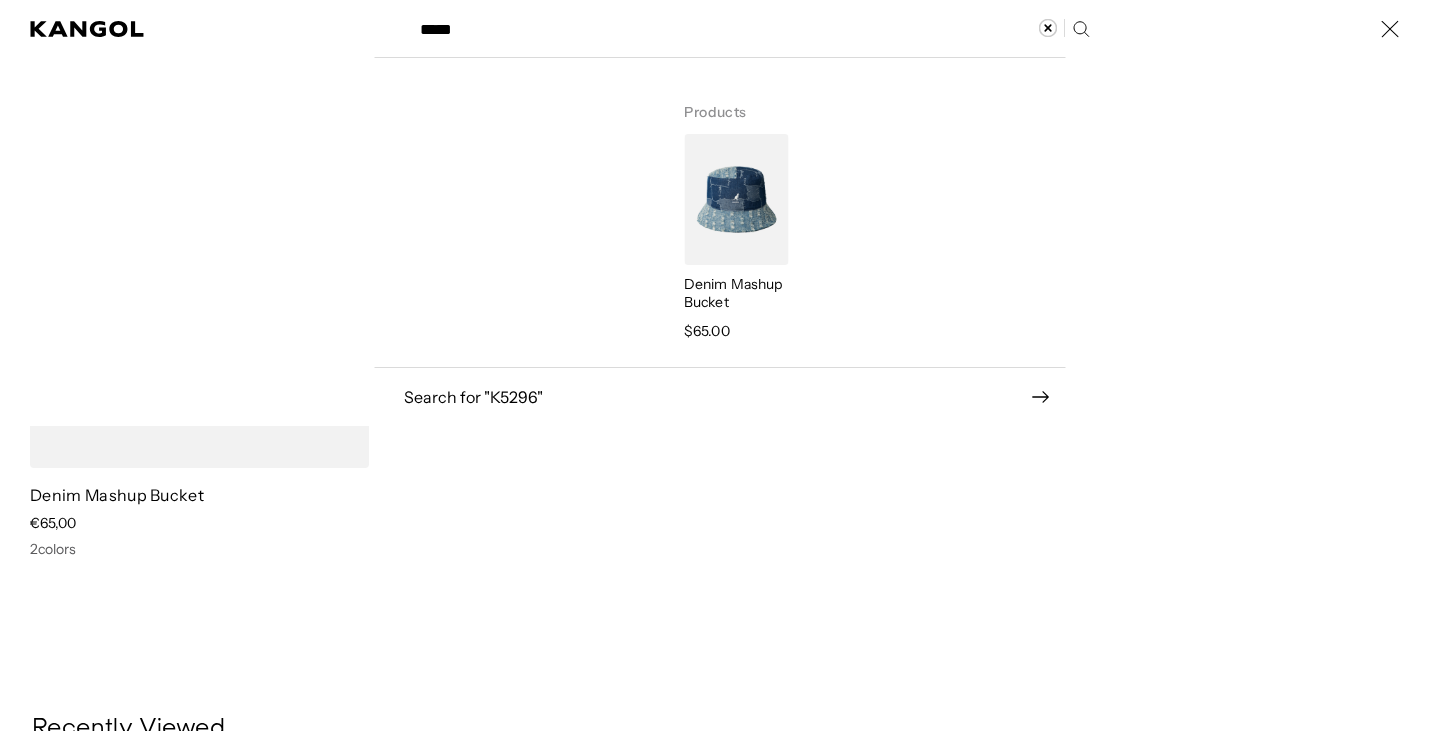 click on "Search here" at bounding box center (477, 20) 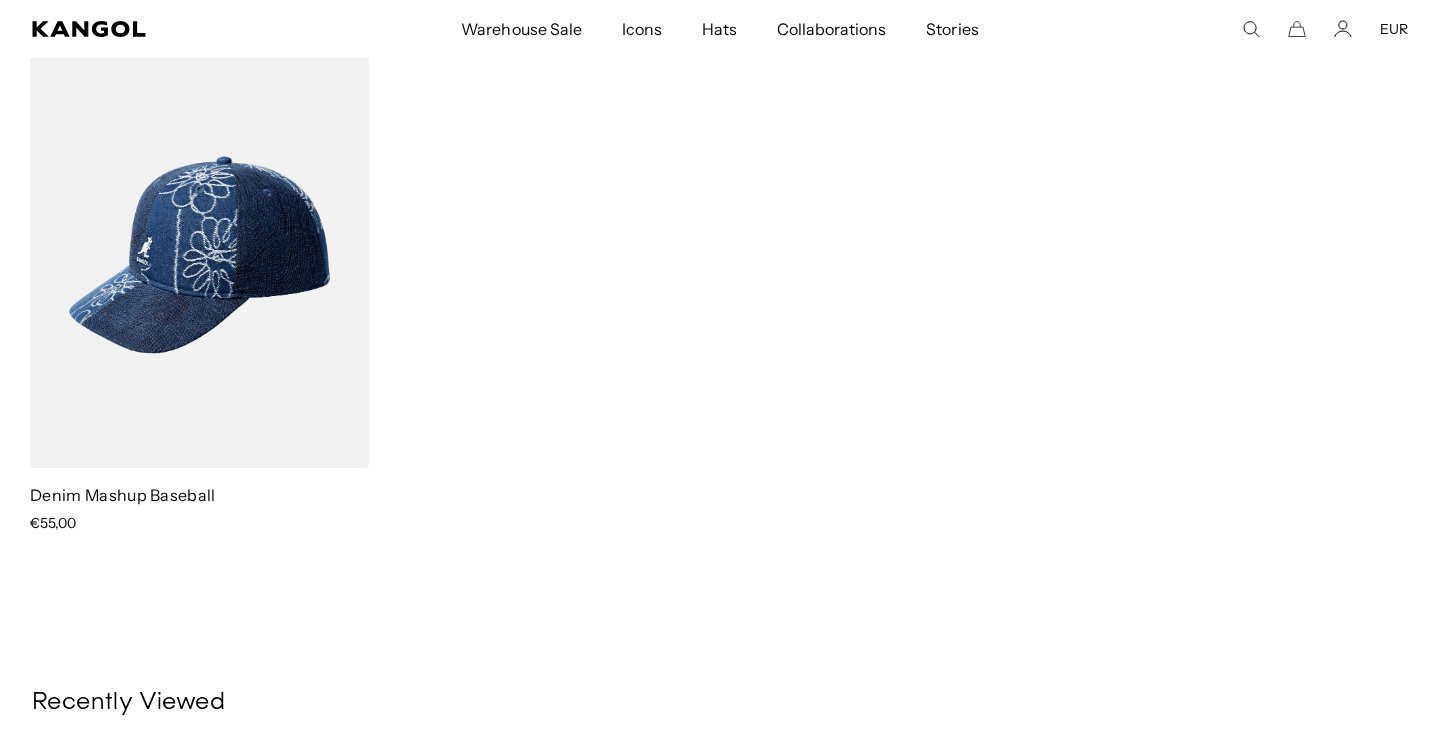scroll, scrollTop: 0, scrollLeft: 0, axis: both 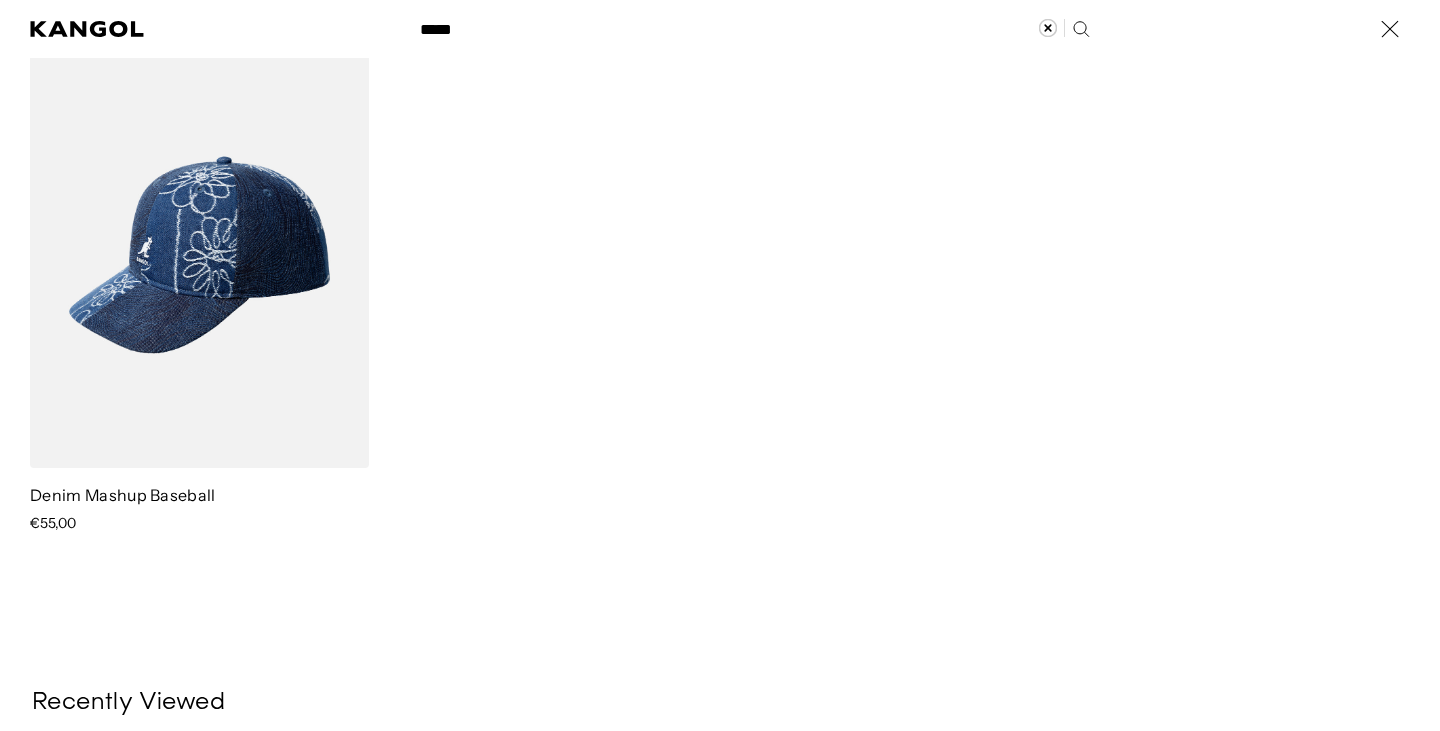 click on "*****" at bounding box center (753, 29) 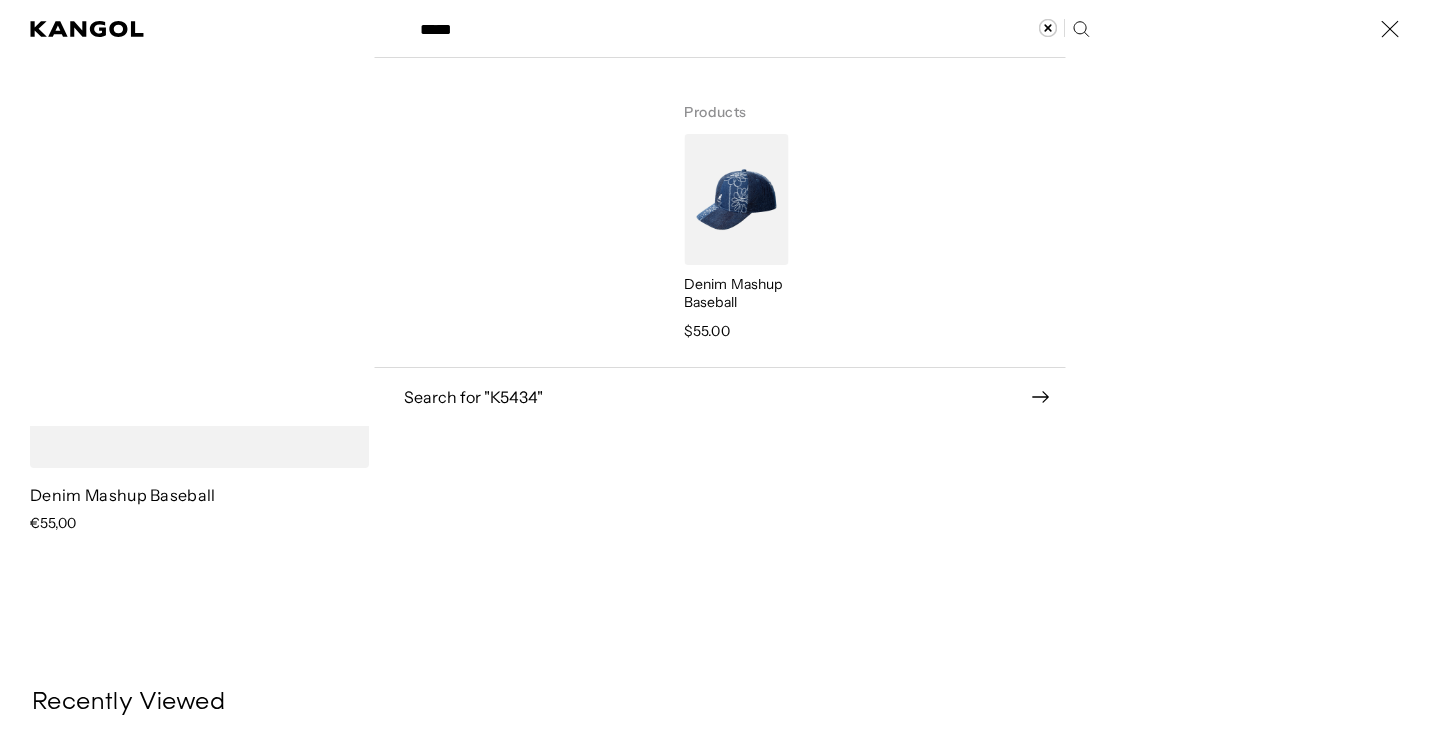 click on "*****" at bounding box center [753, 29] 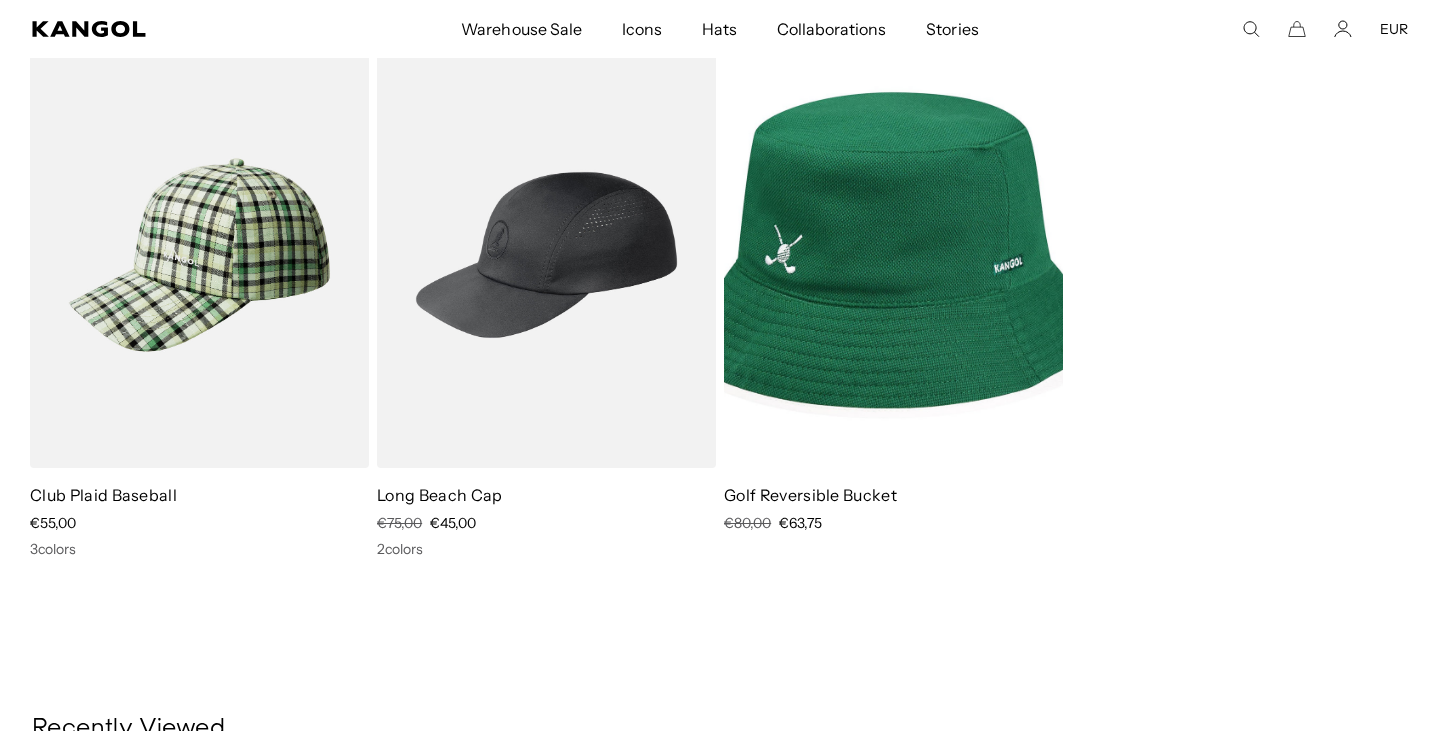 scroll, scrollTop: 0, scrollLeft: 412, axis: horizontal 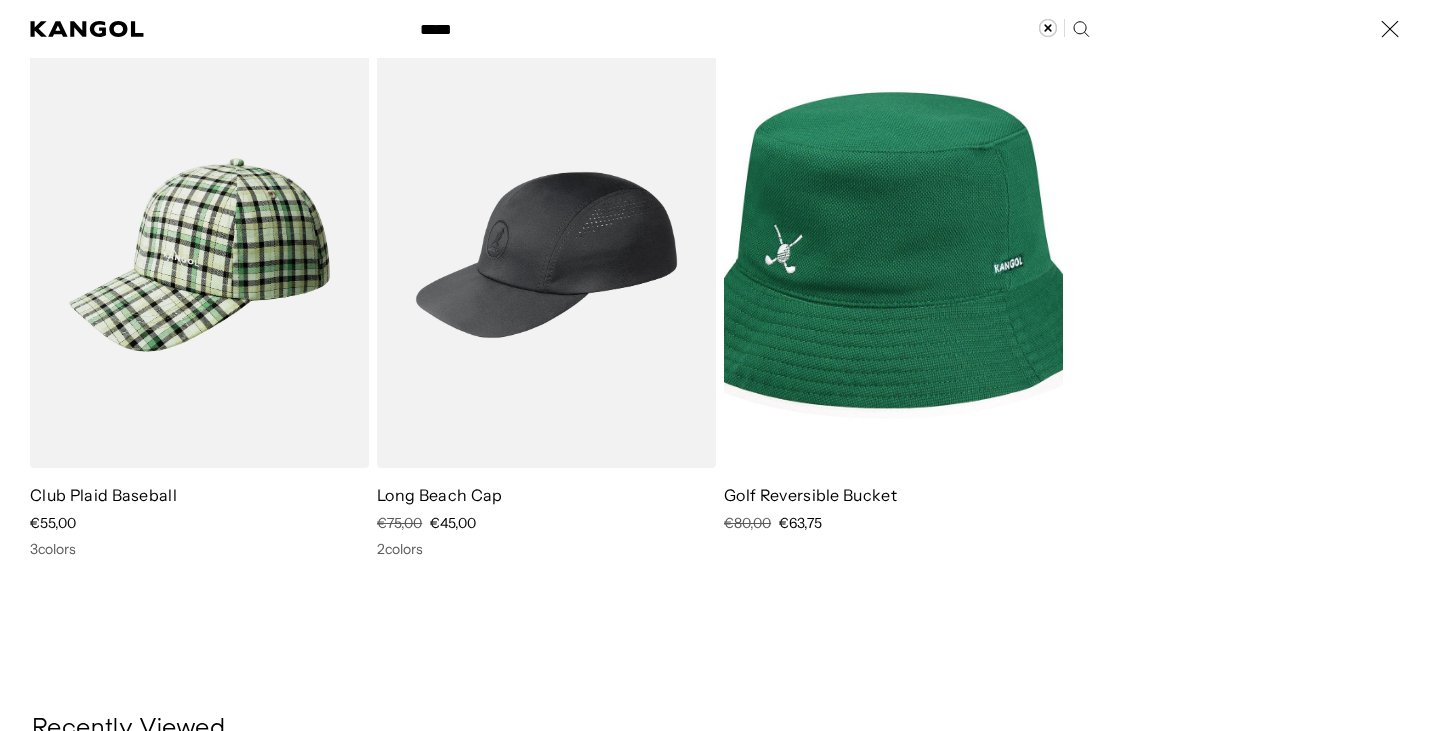 click on "Search here" at bounding box center [477, 20] 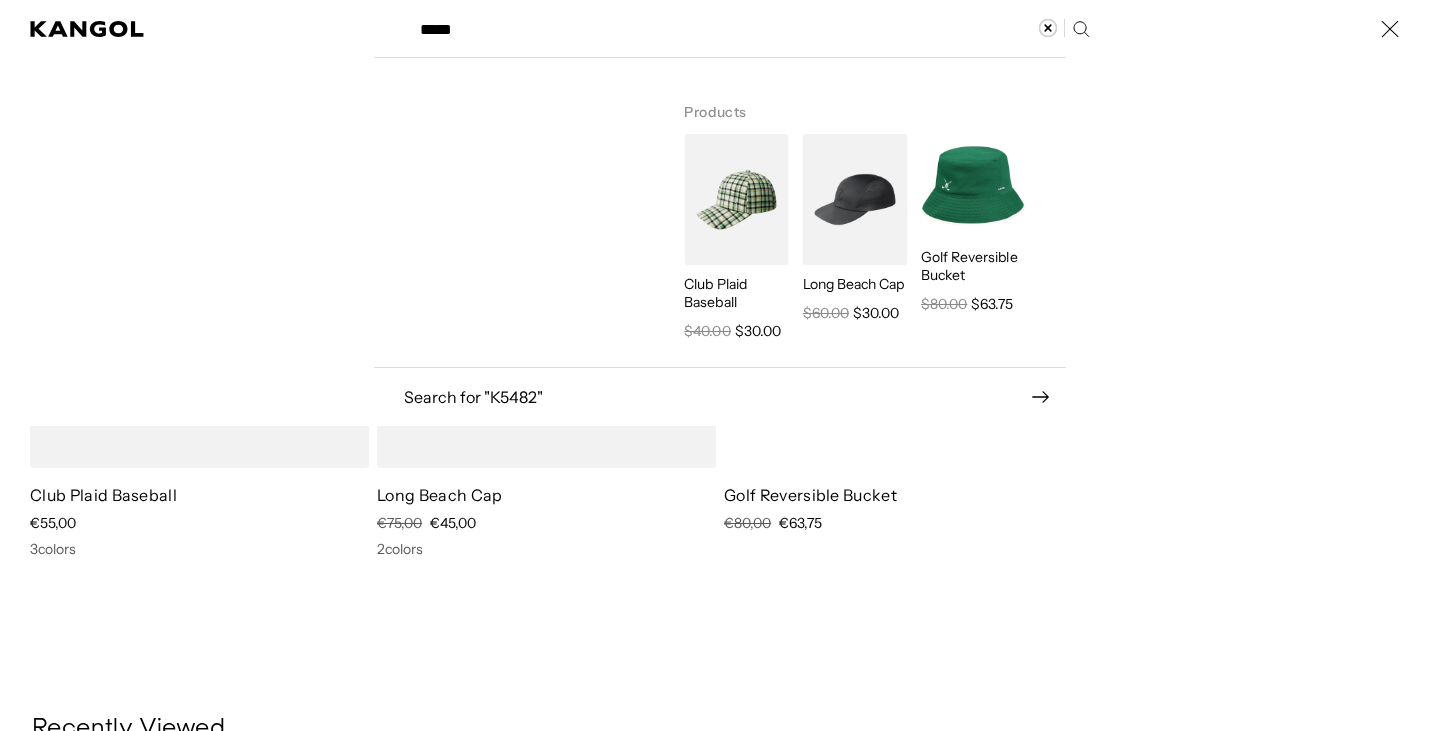 click on "Search here" at bounding box center [477, 20] 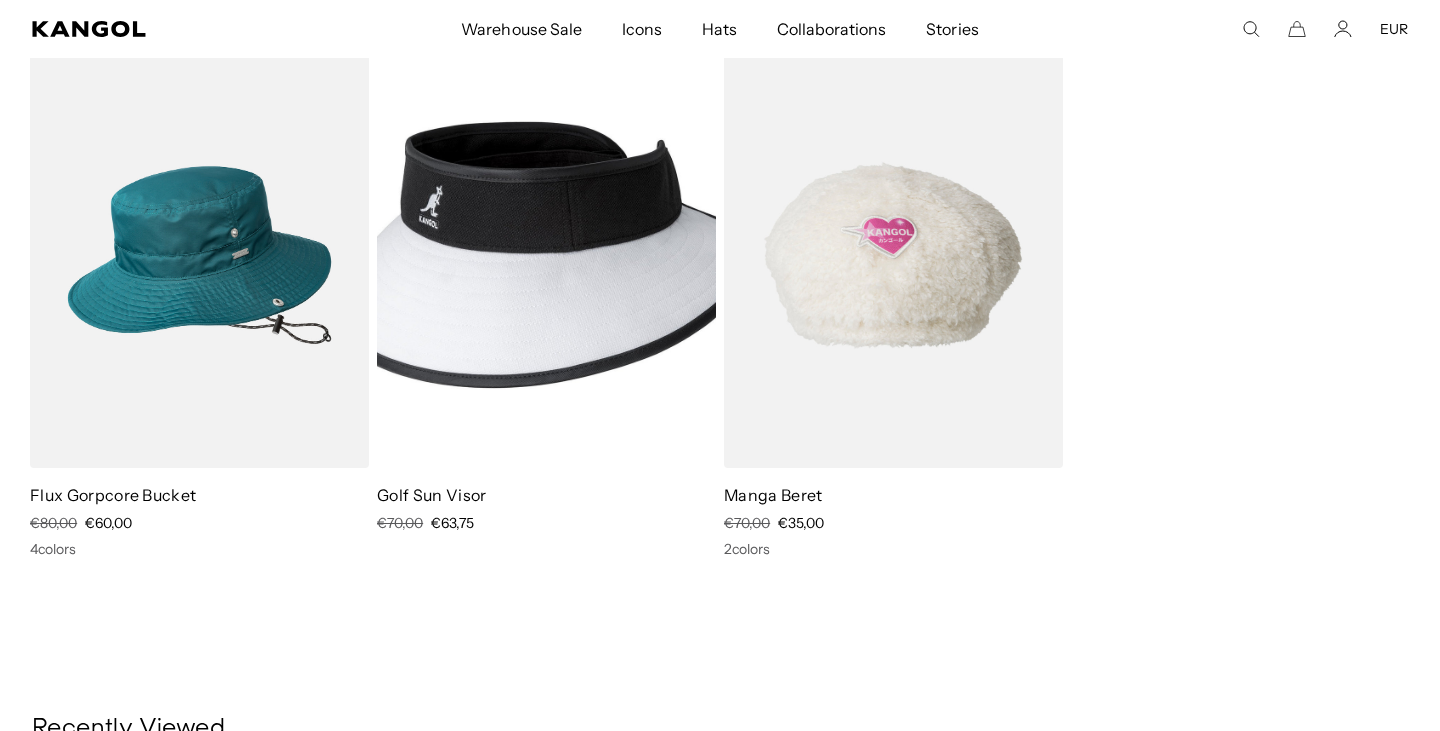 scroll, scrollTop: 0, scrollLeft: 0, axis: both 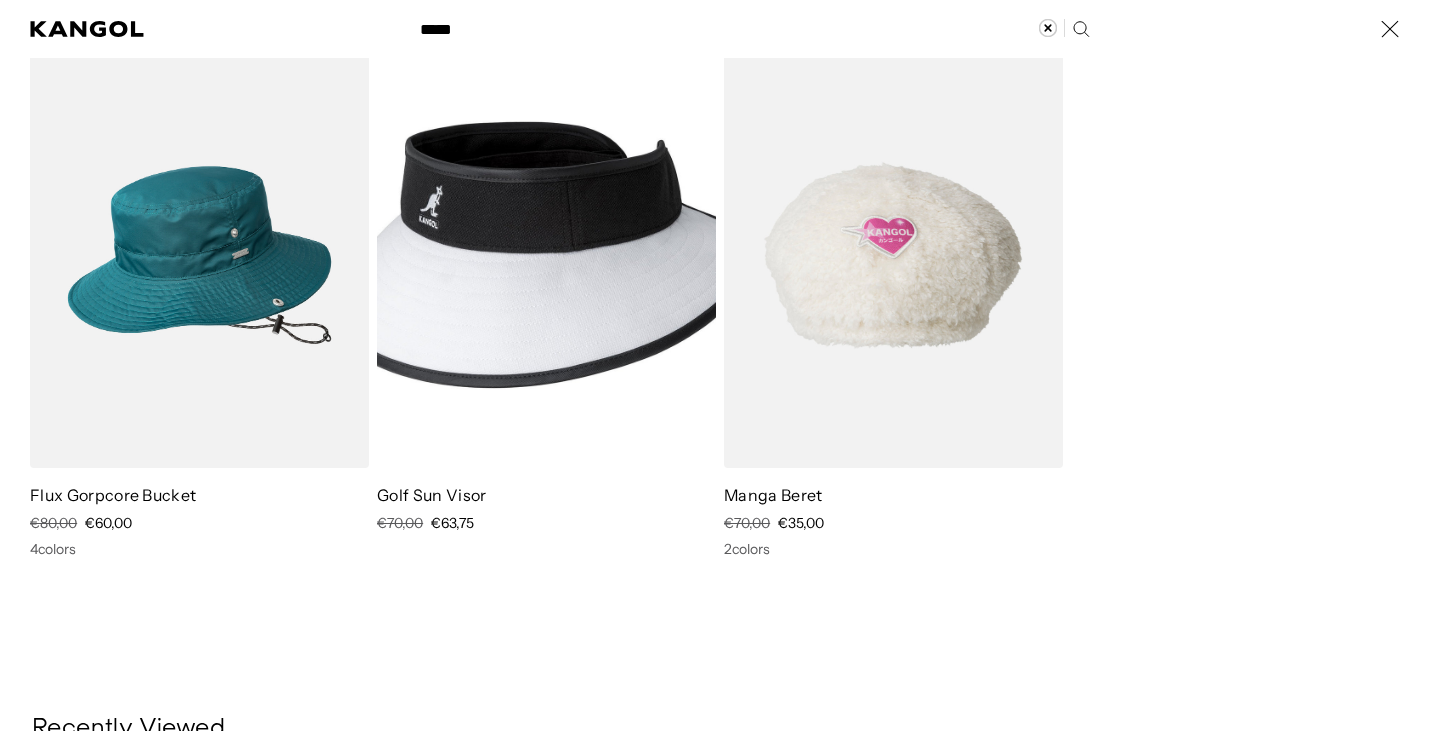 click on "Search here" at bounding box center (477, 20) 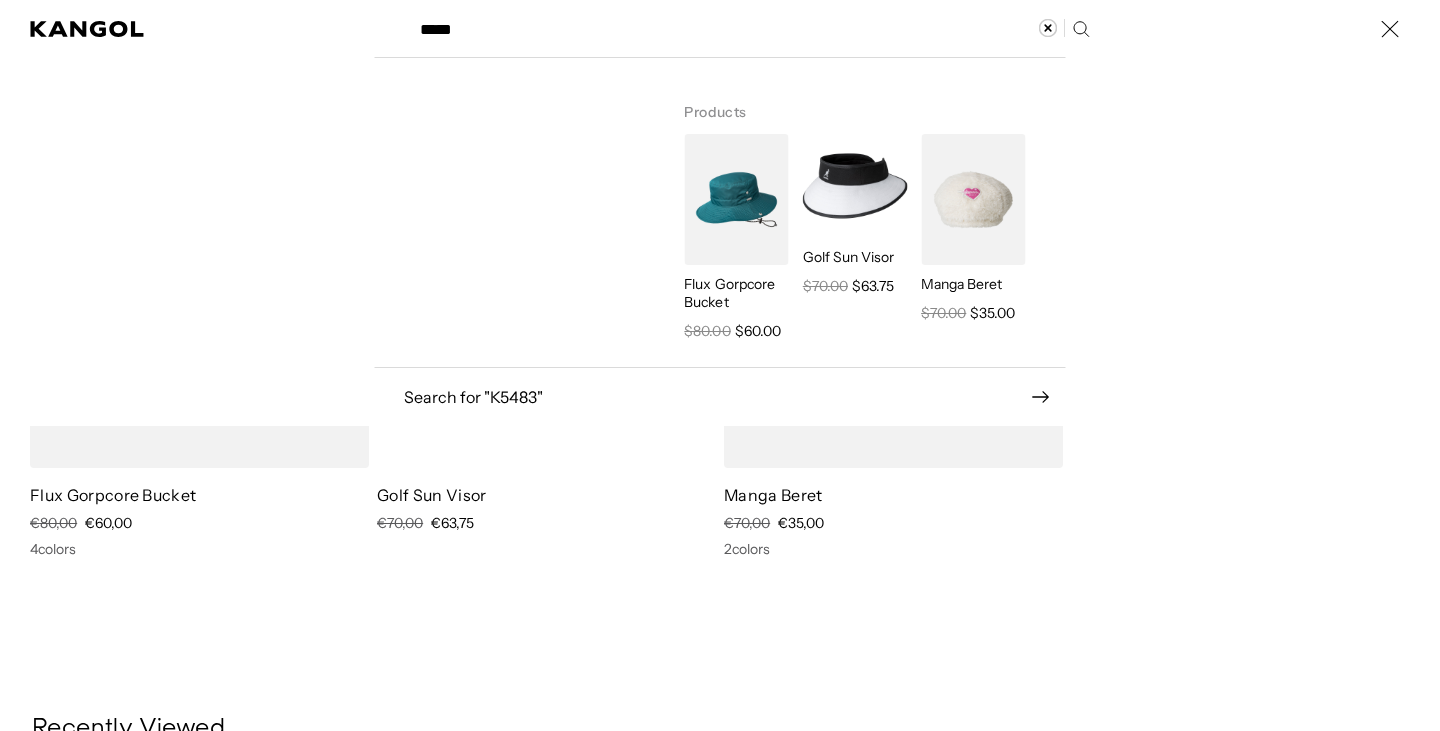 click on "Search here" at bounding box center (477, 20) 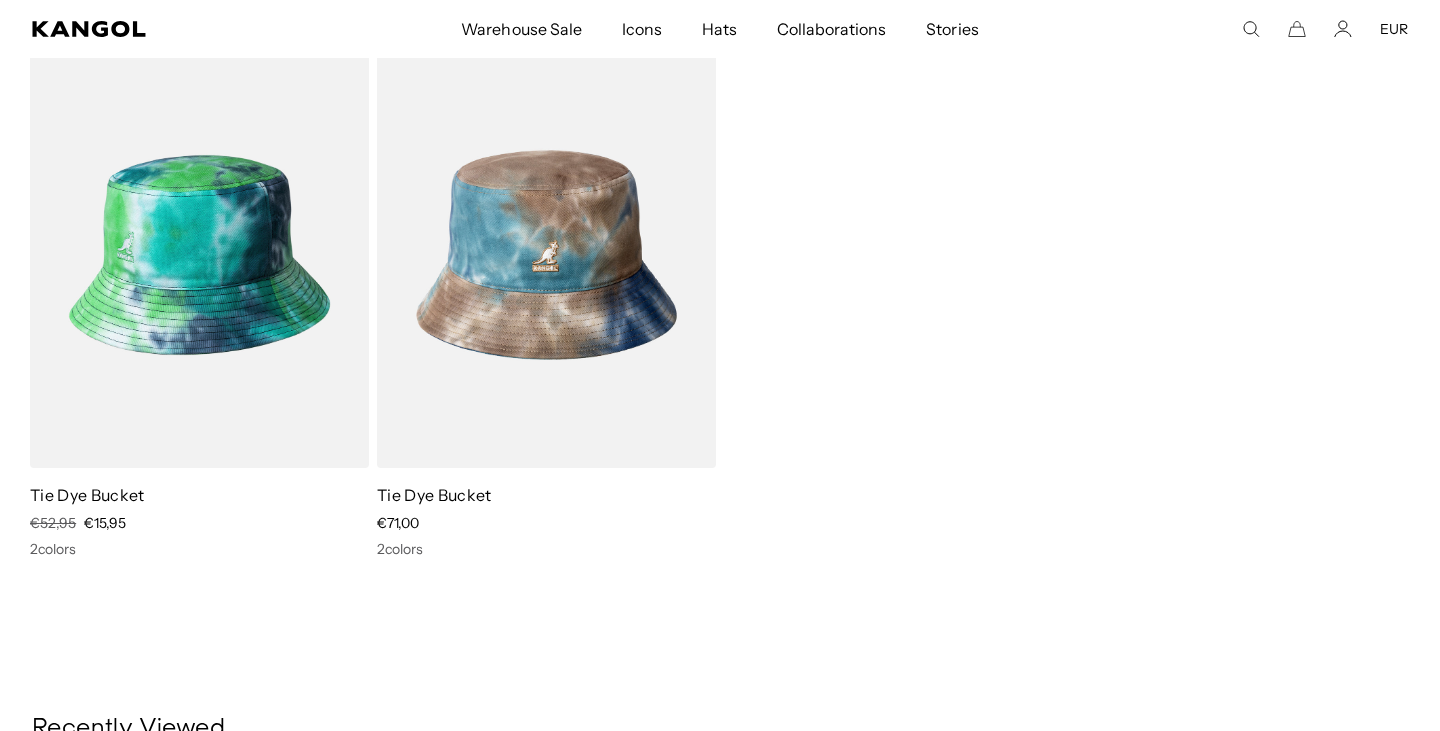 scroll, scrollTop: 0, scrollLeft: 0, axis: both 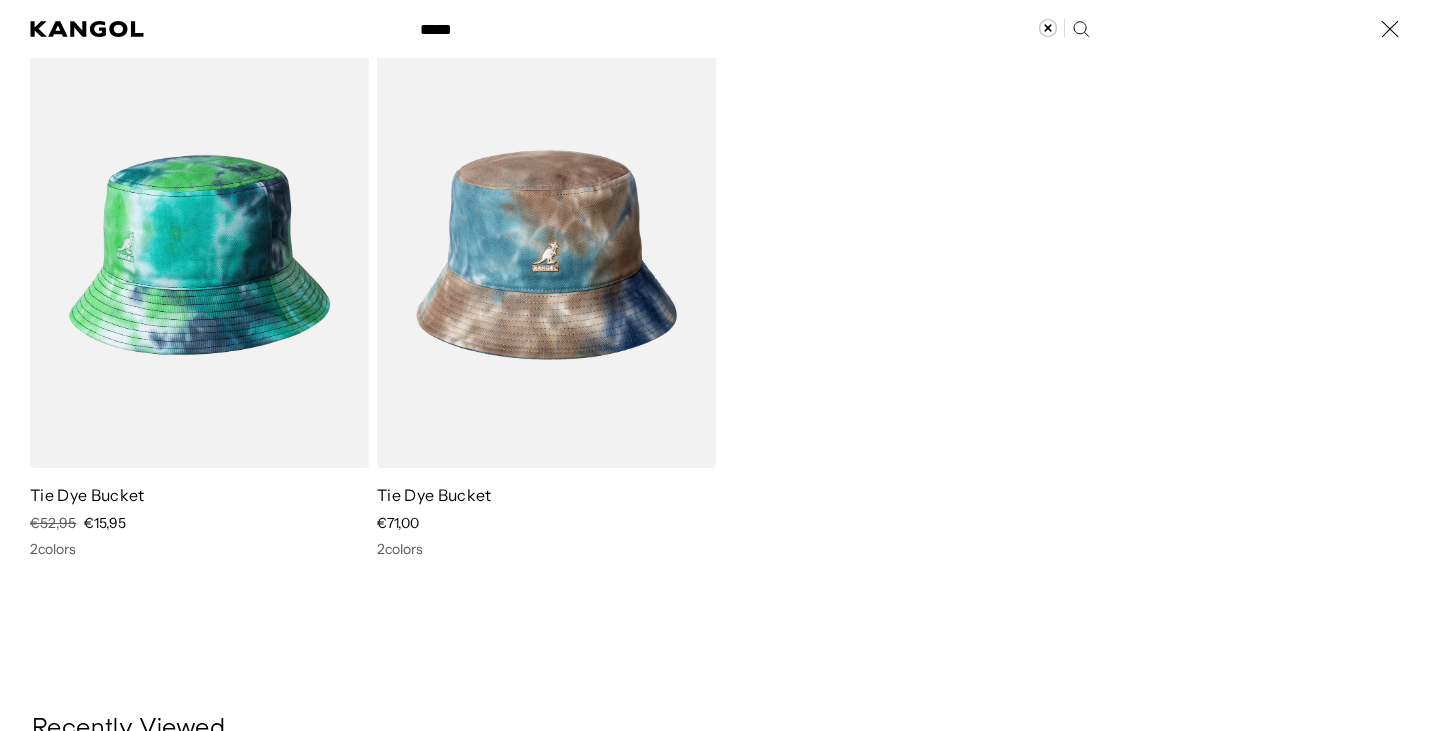 click on "*****" at bounding box center (753, 29) 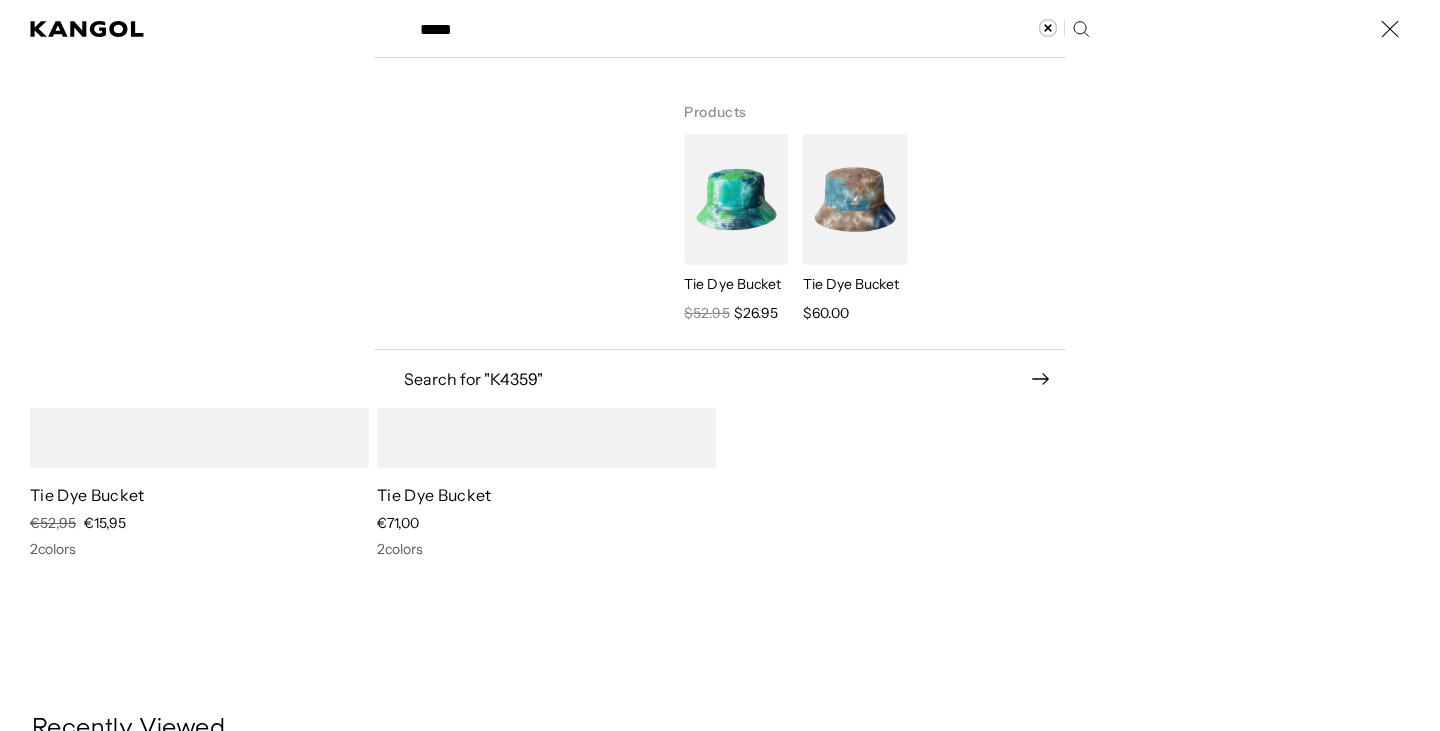 click on "*****" at bounding box center [753, 29] 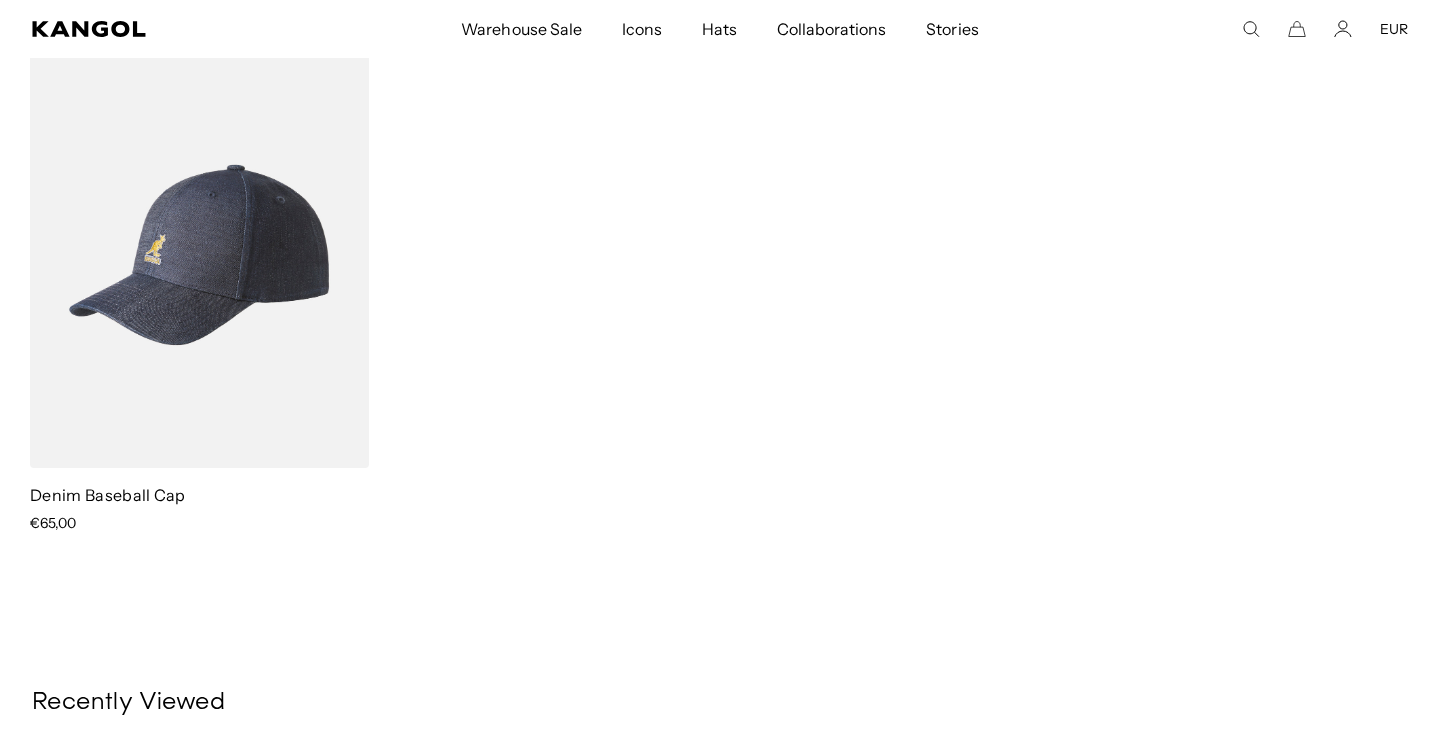 scroll, scrollTop: 0, scrollLeft: 0, axis: both 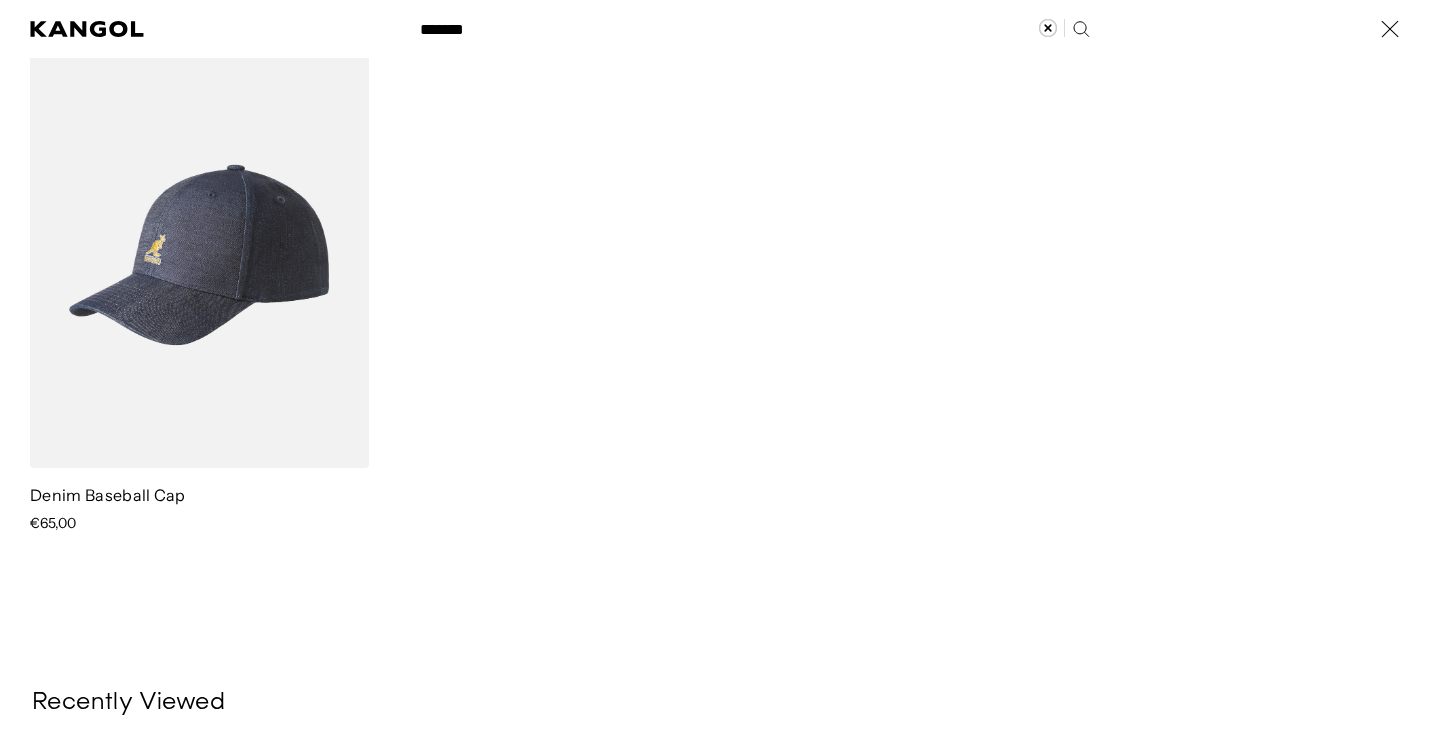 click on "*******" at bounding box center [753, 29] 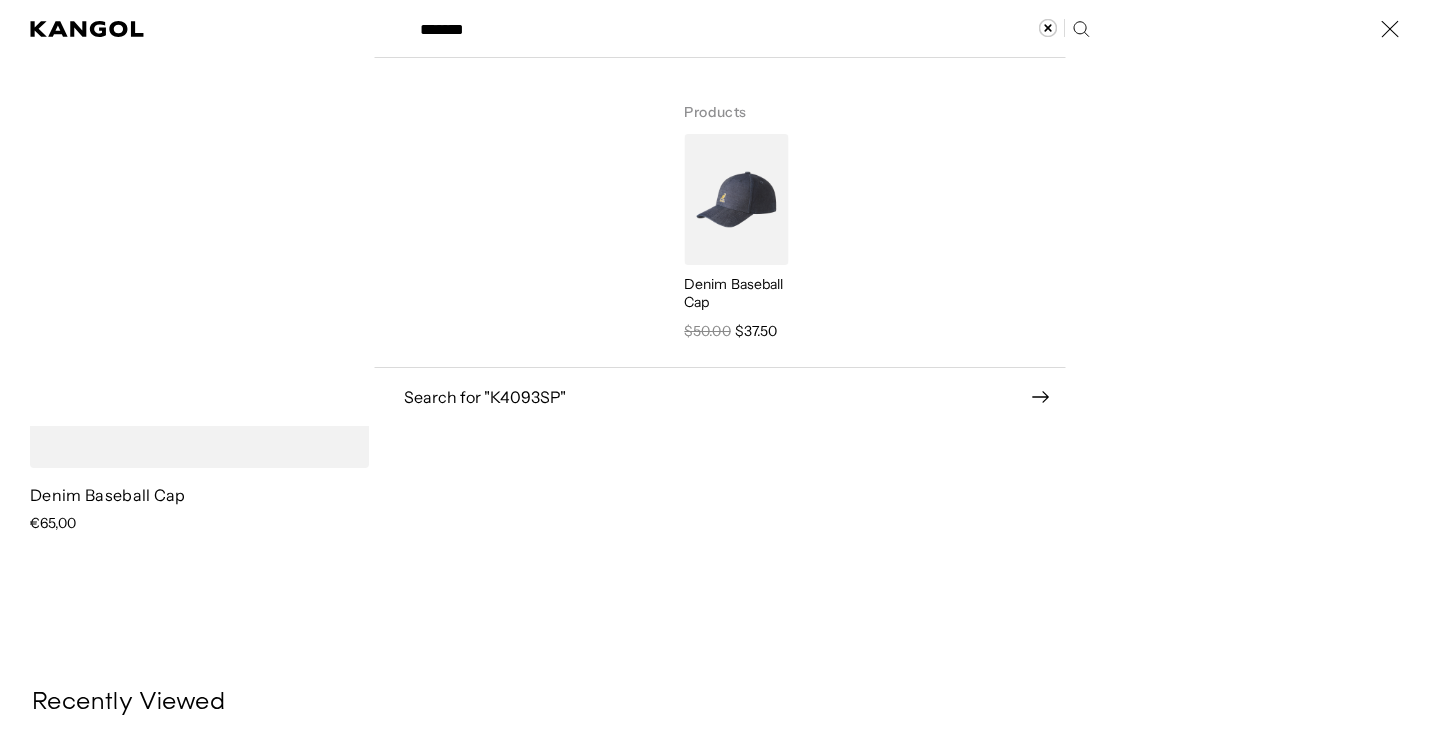 click on "*******" at bounding box center [753, 29] 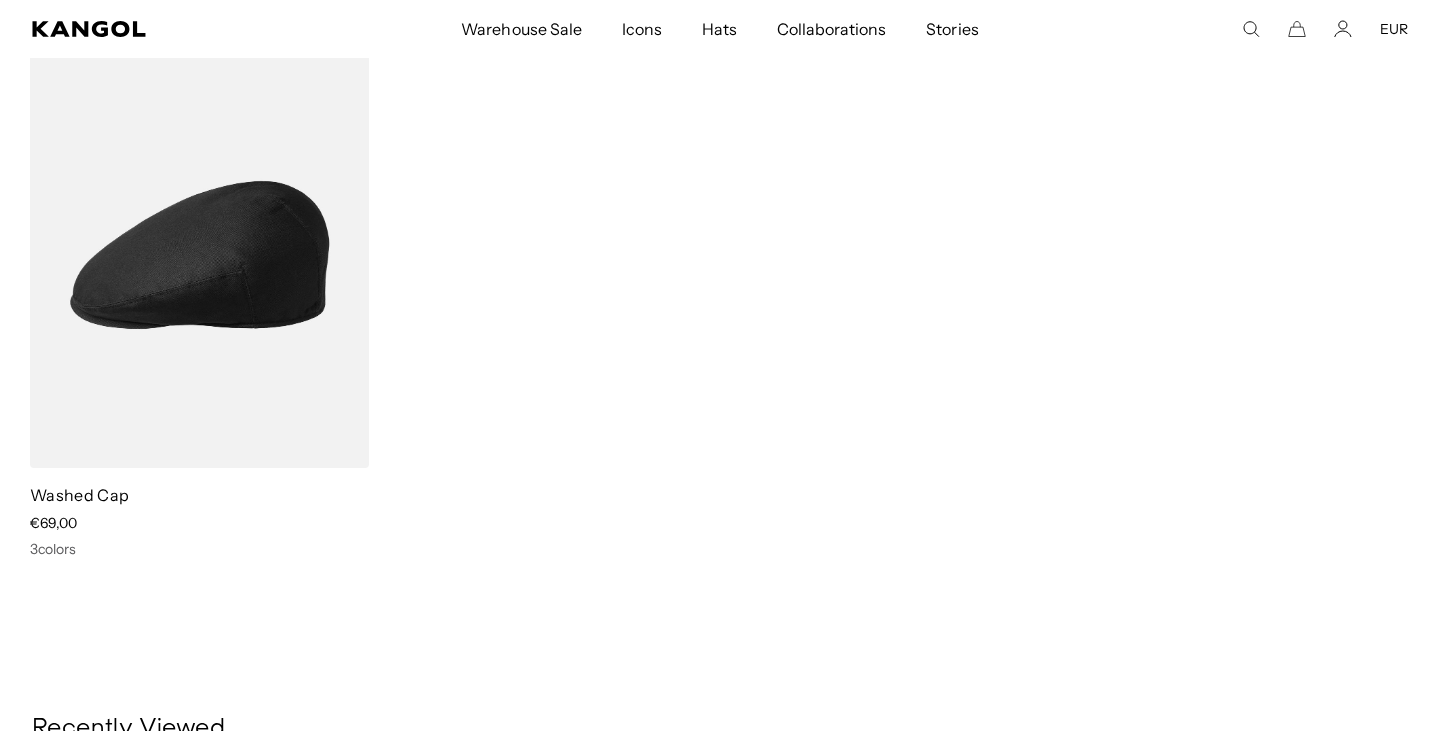 scroll, scrollTop: 0, scrollLeft: 0, axis: both 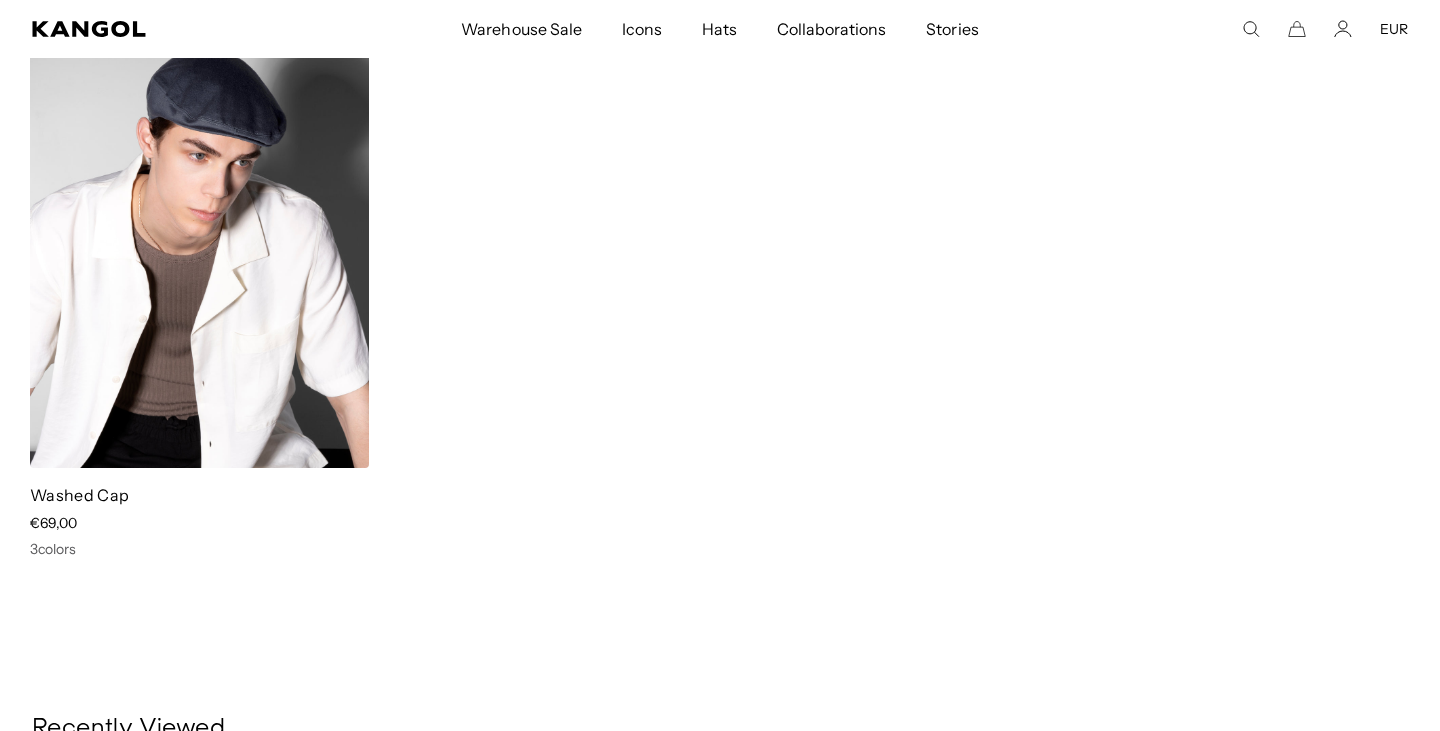 click at bounding box center [199, 255] 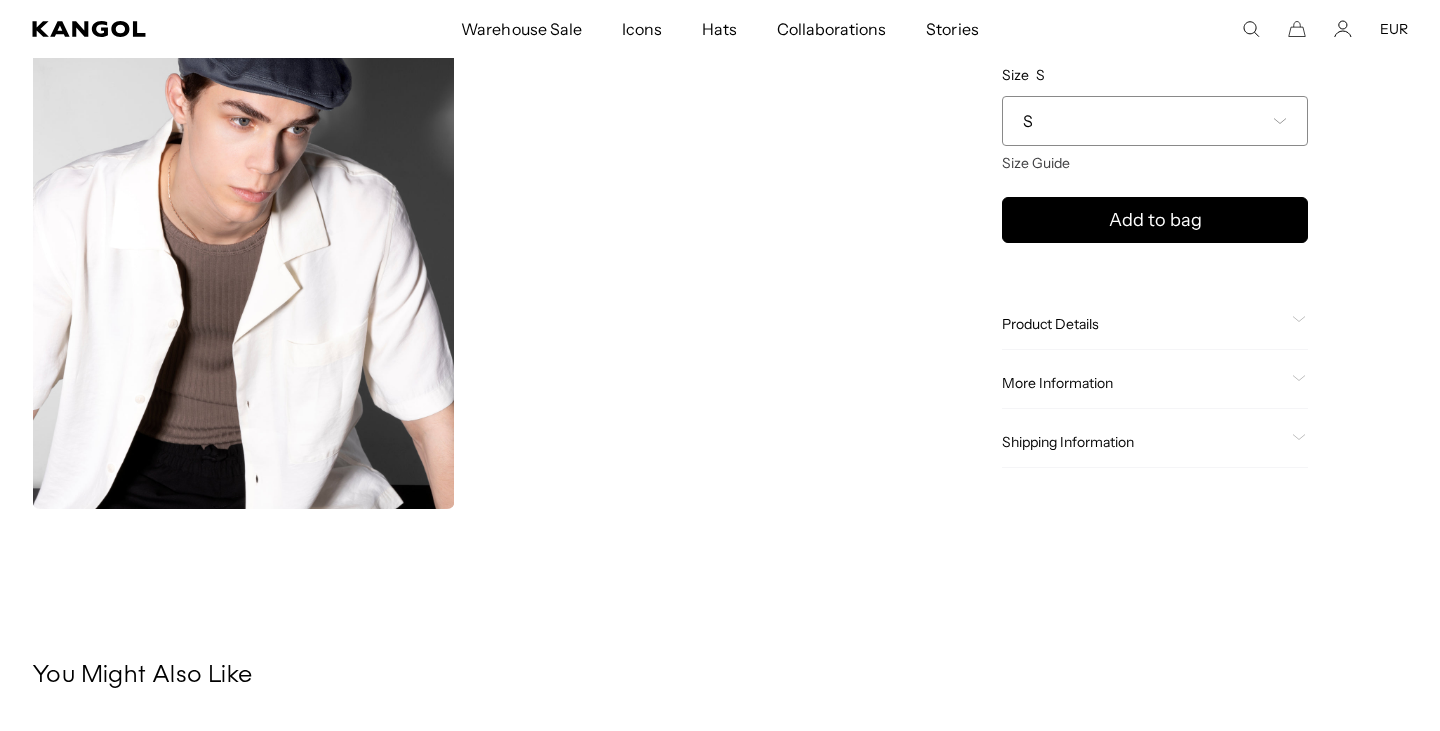 click on "More Information
Style ID
K4274HT
Shape
Ivy Cap
Fabrication
Cotton
Material
100% Cotton
Brim
1 1/2" Peak
Crown
Flat
USA Made or Imported
Imported" 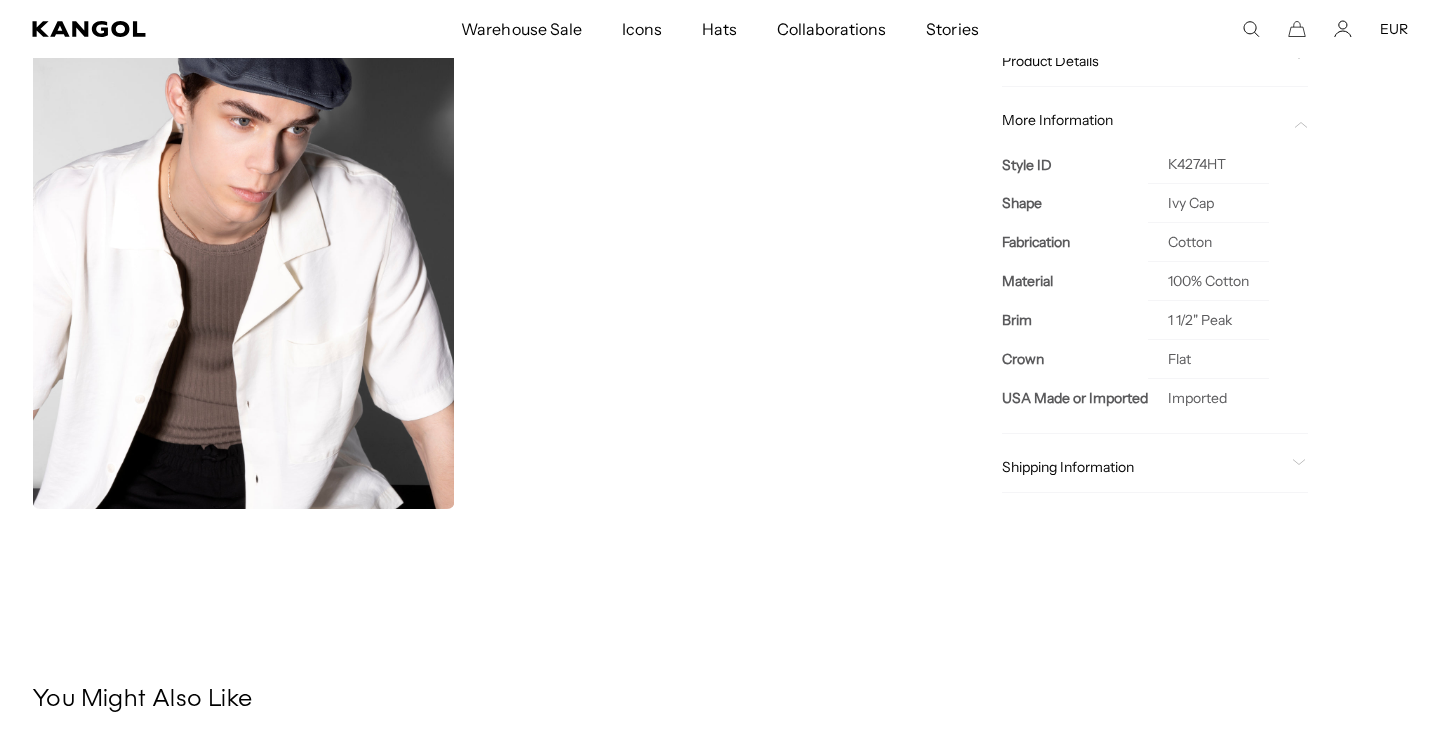 scroll, scrollTop: 0, scrollLeft: 0, axis: both 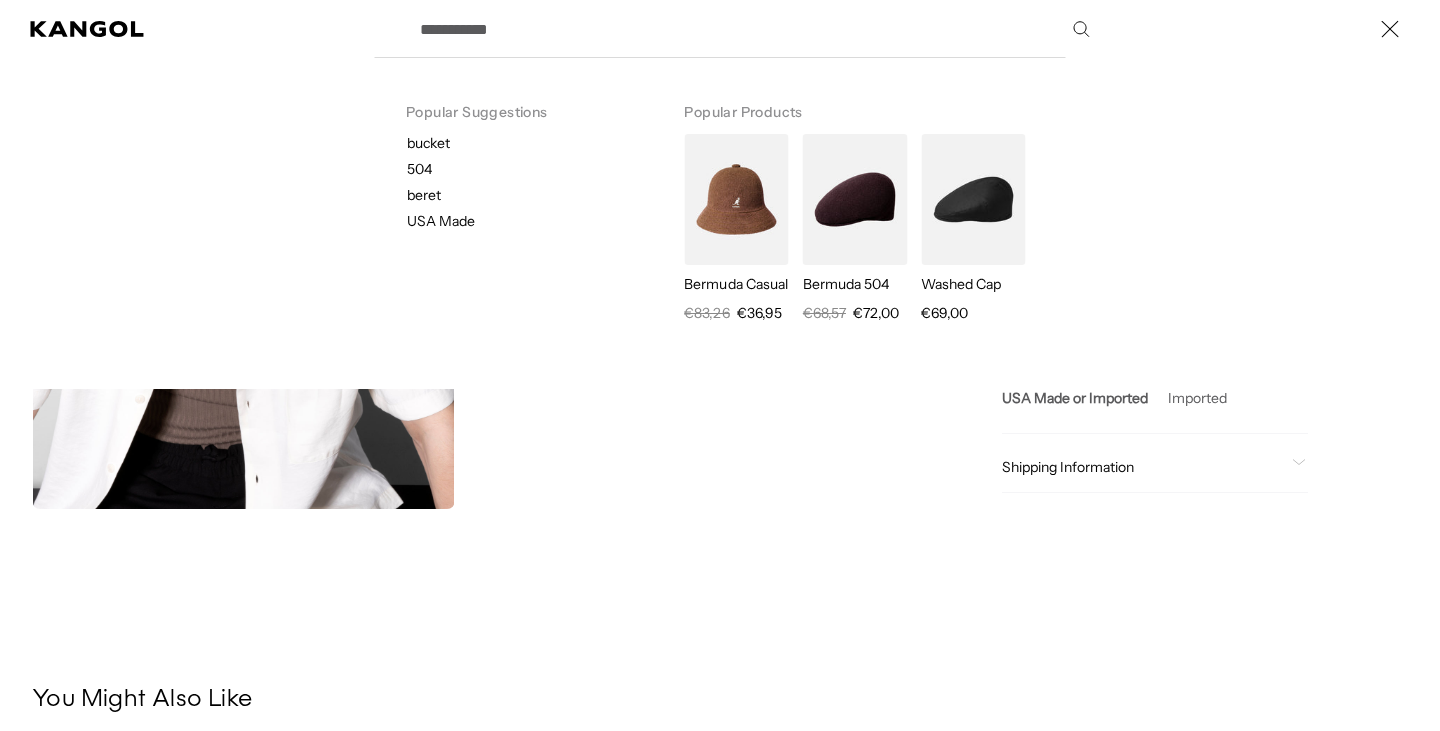 paste on "*******" 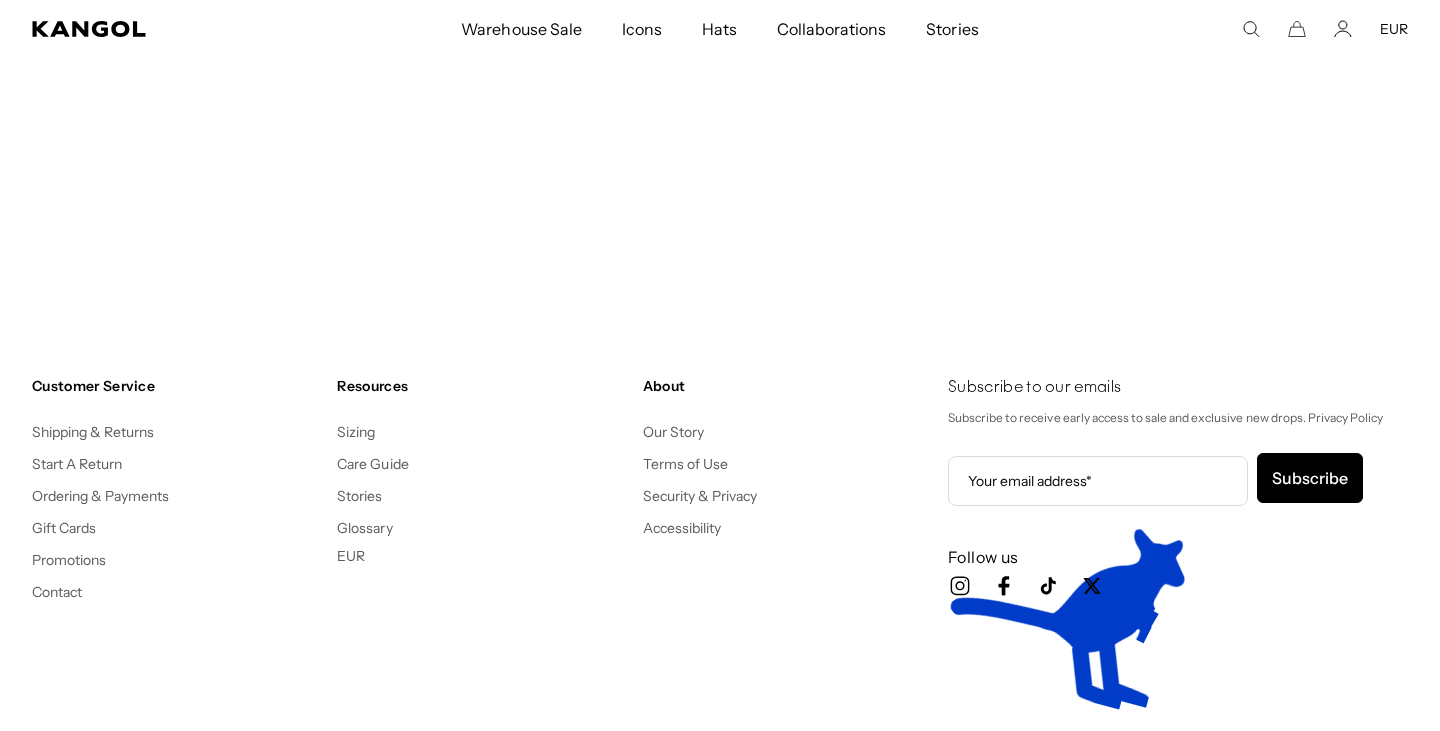 scroll, scrollTop: 216, scrollLeft: 0, axis: vertical 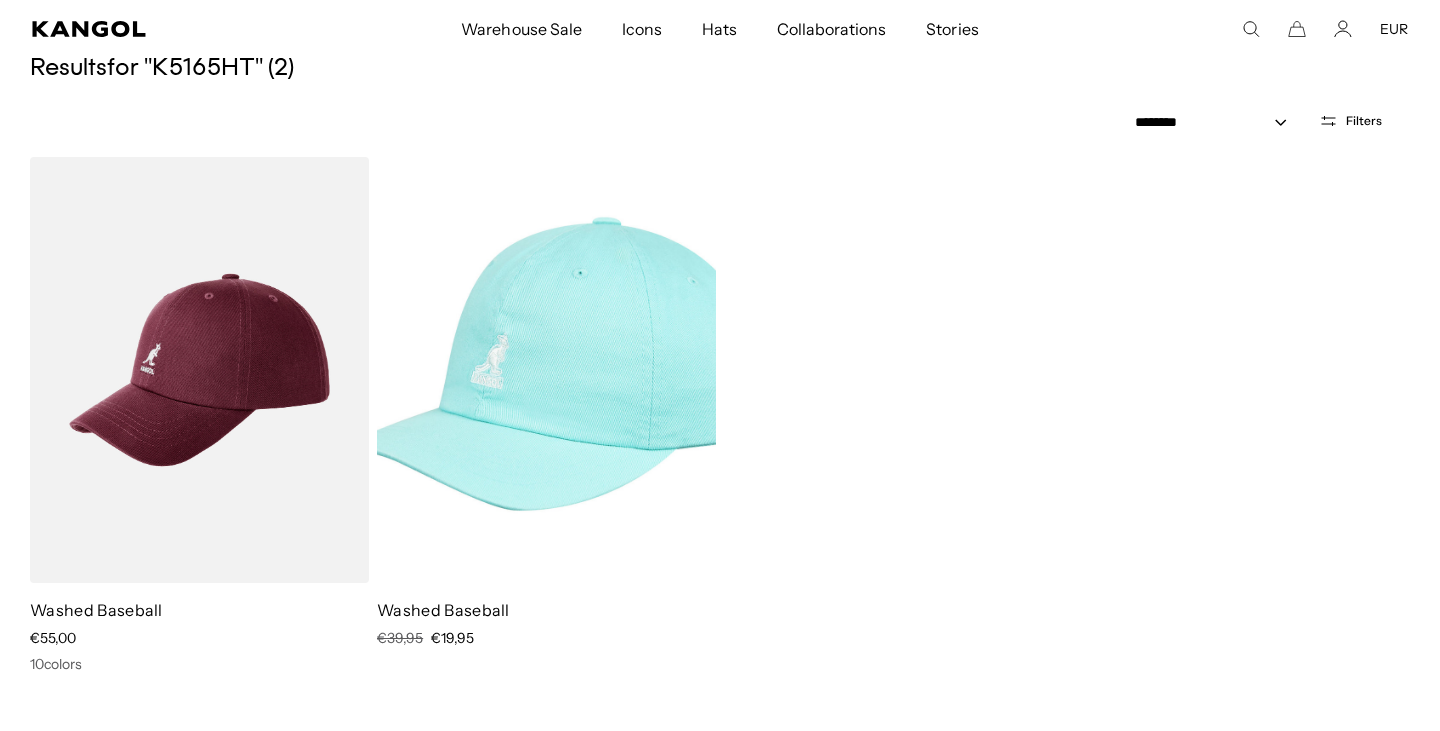 click 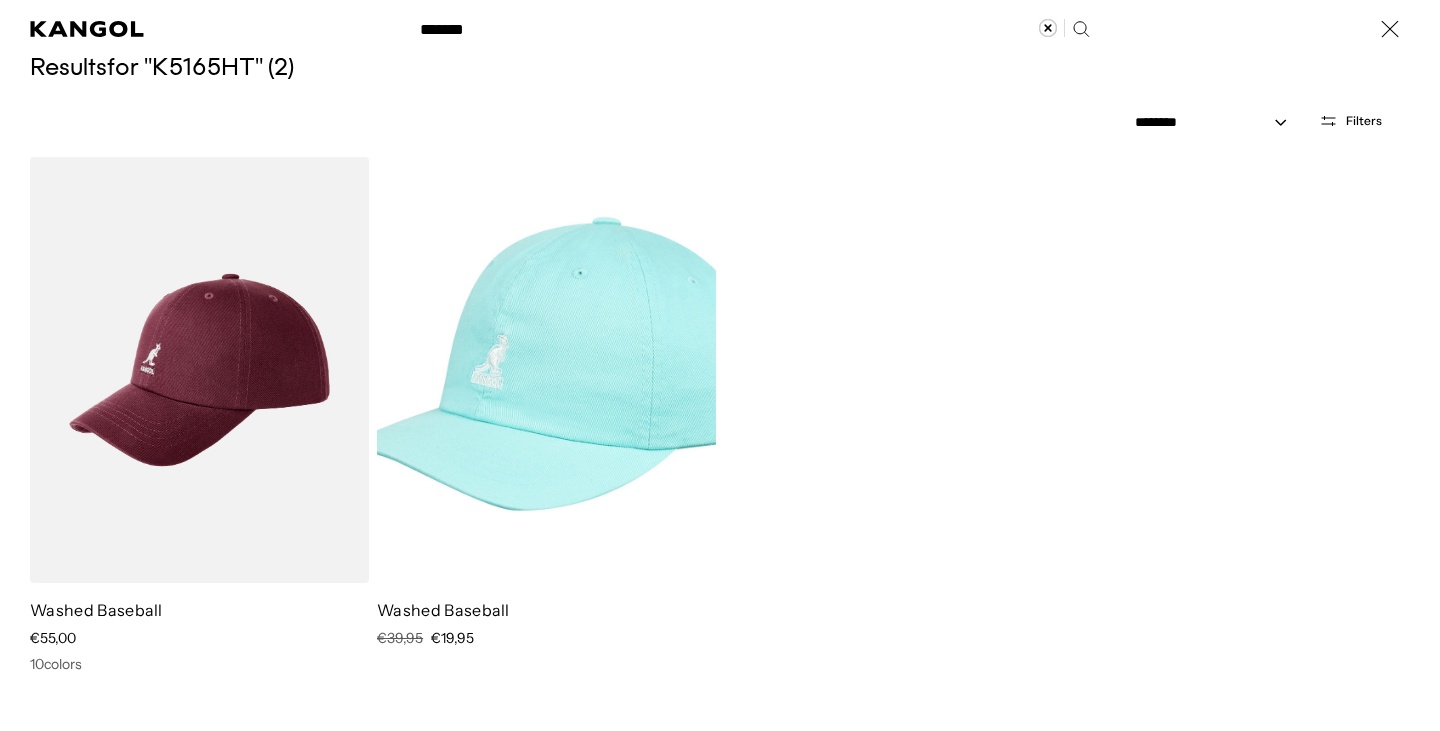 scroll, scrollTop: 0, scrollLeft: 412, axis: horizontal 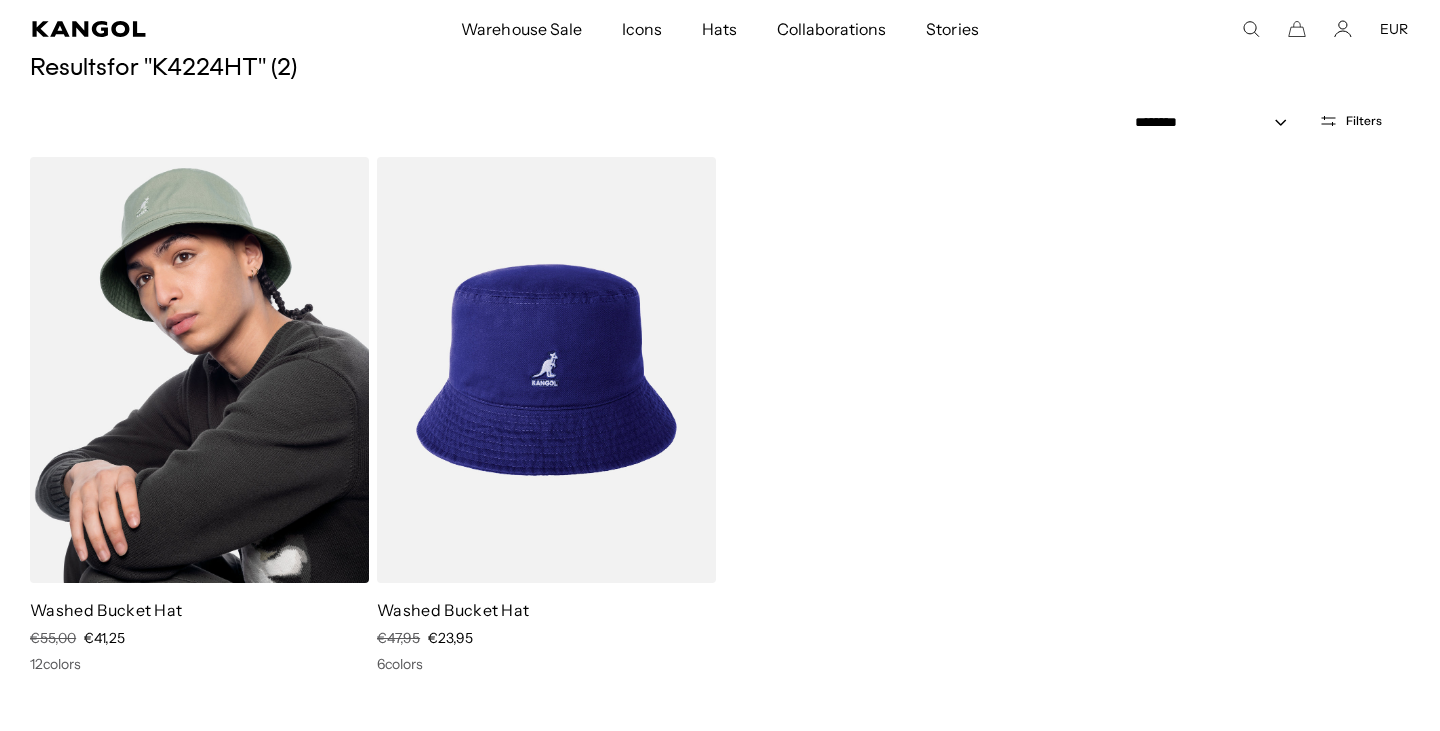 click at bounding box center (199, 370) 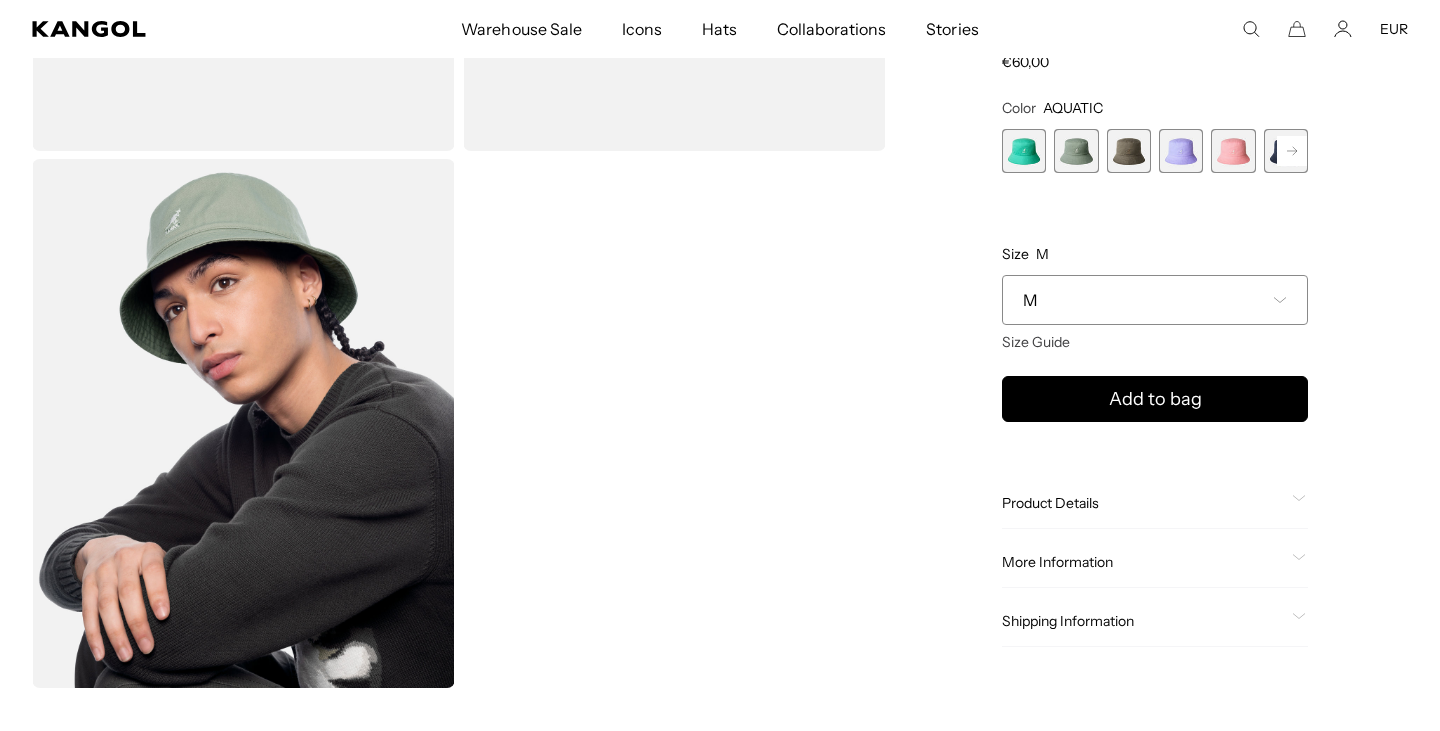 click on "More Information" 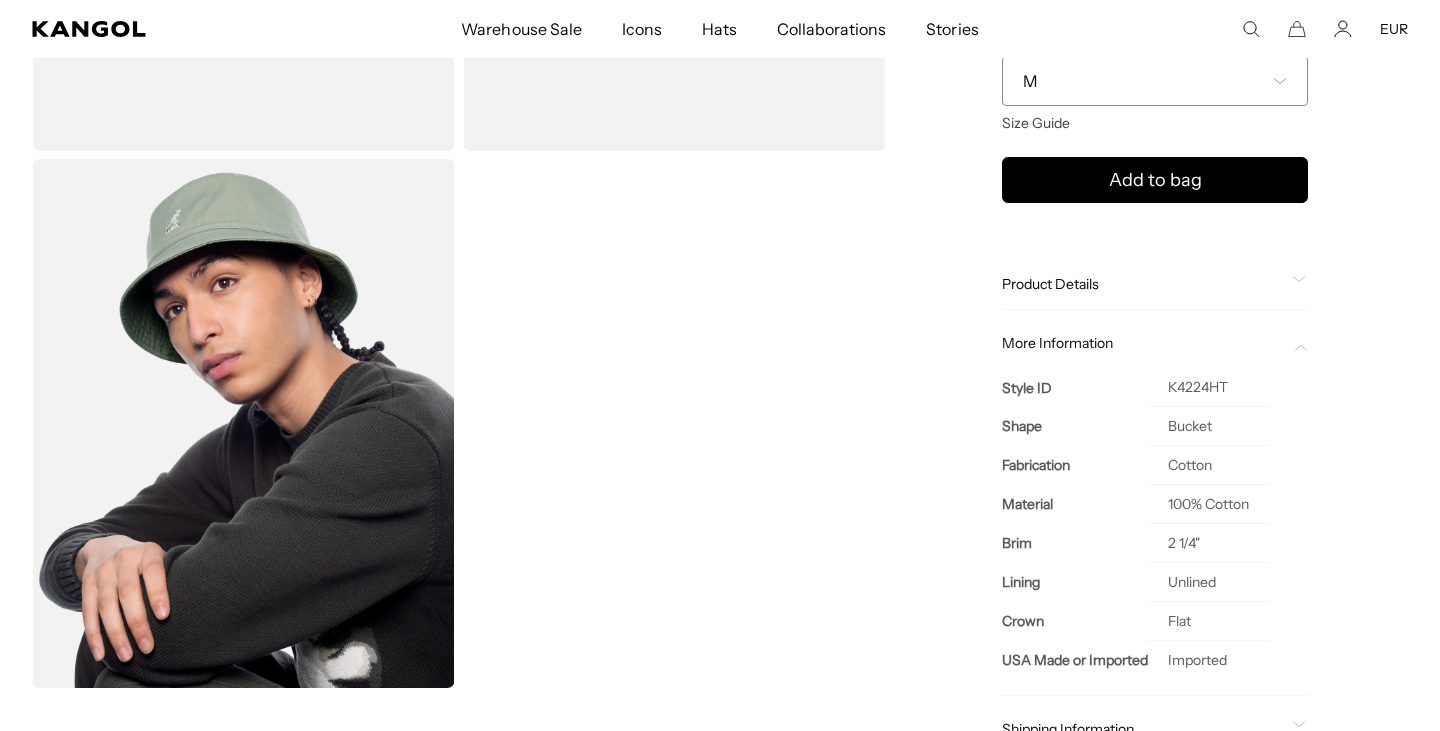 scroll, scrollTop: 0, scrollLeft: 0, axis: both 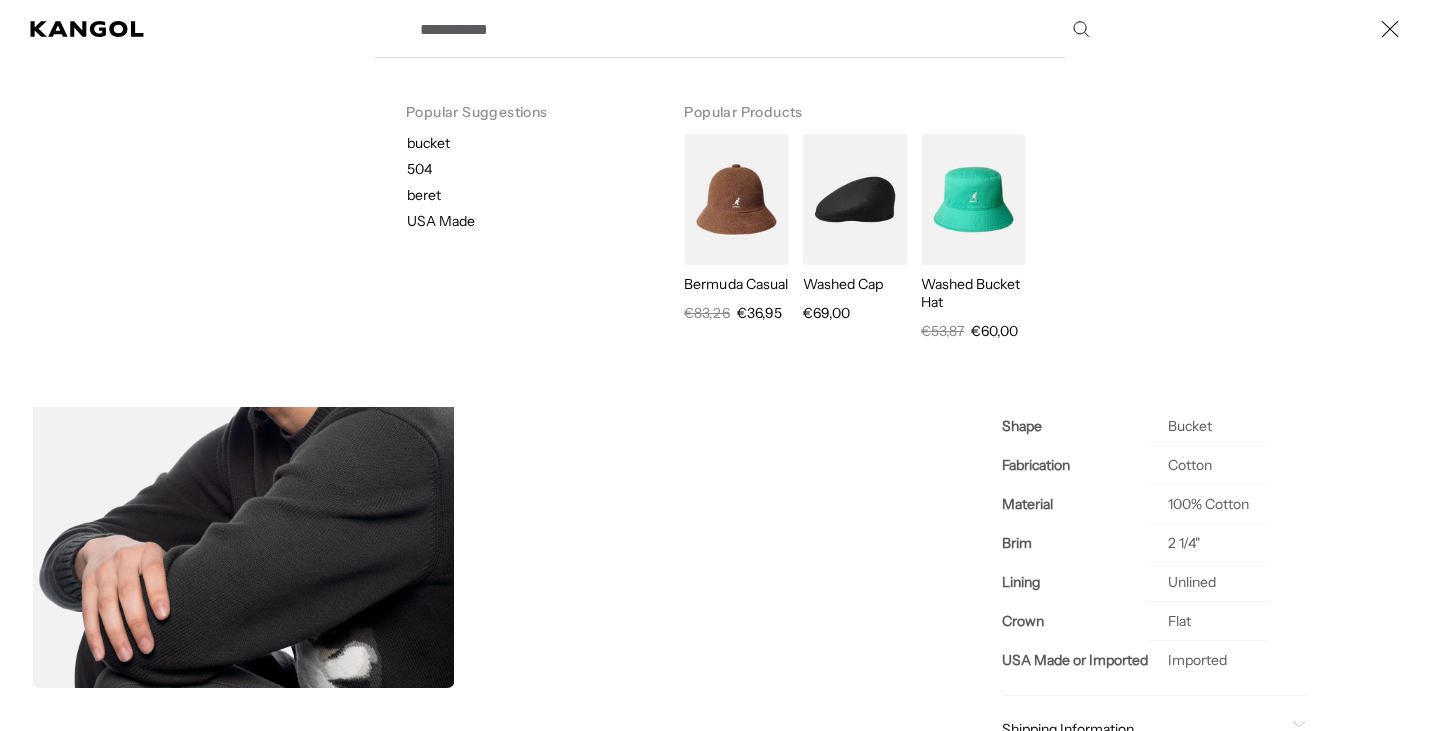 paste on "*****" 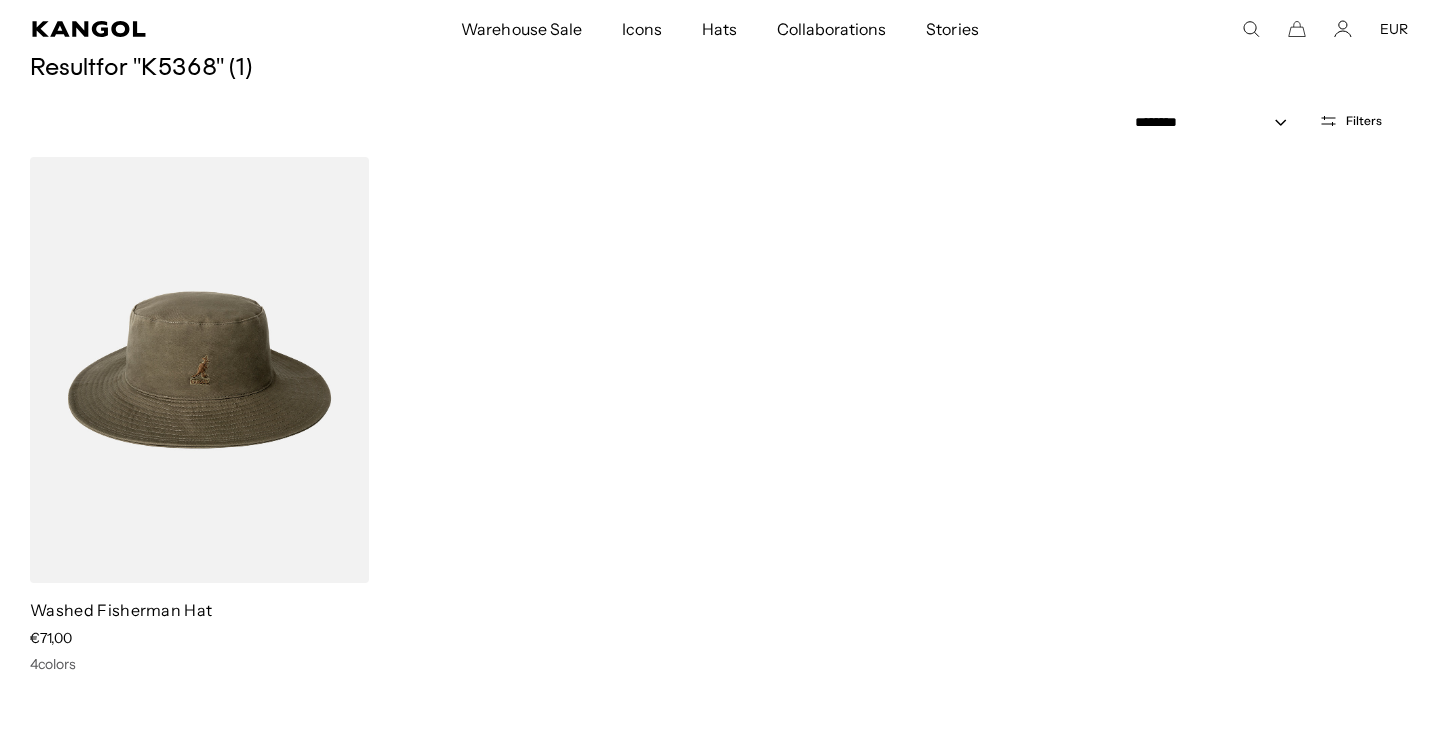 scroll, scrollTop: 292, scrollLeft: 0, axis: vertical 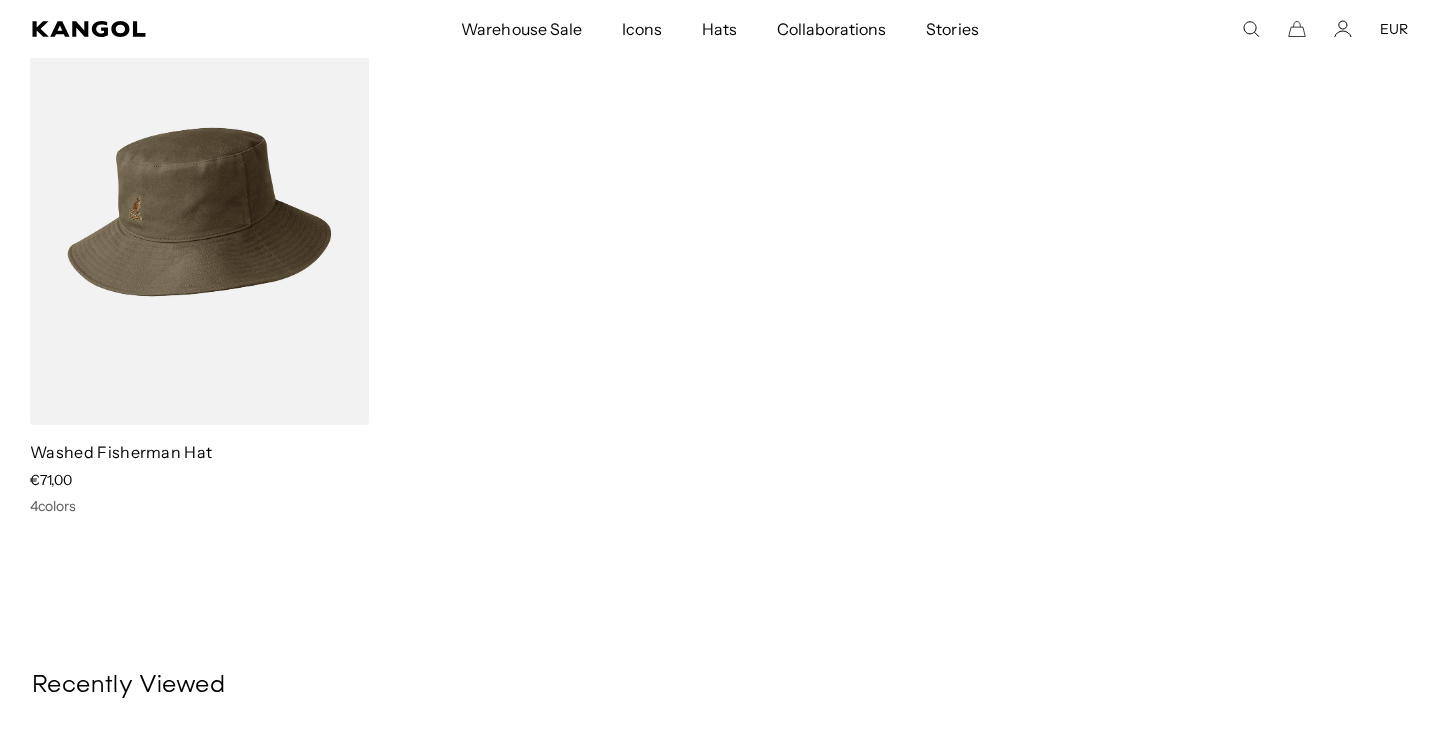 click at bounding box center [199, 212] 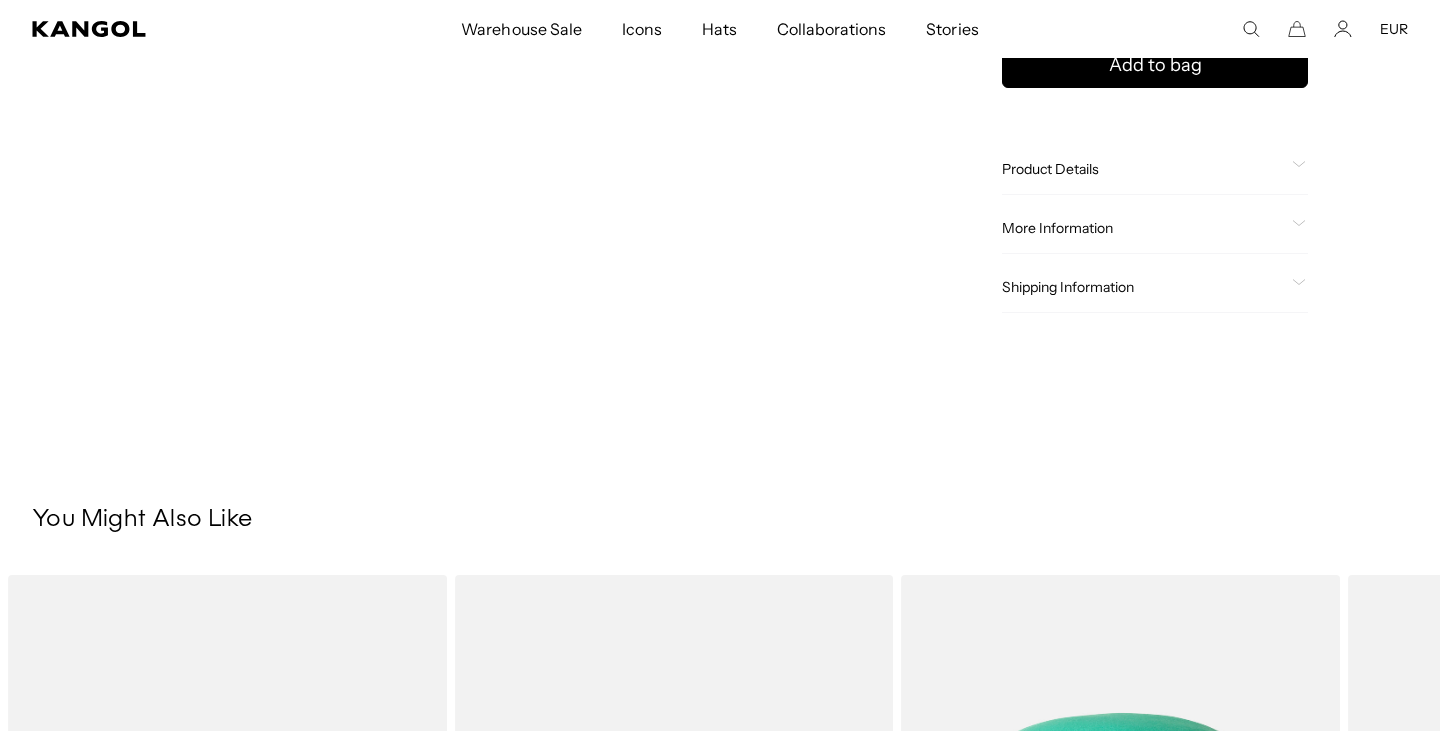 scroll, scrollTop: 0, scrollLeft: 0, axis: both 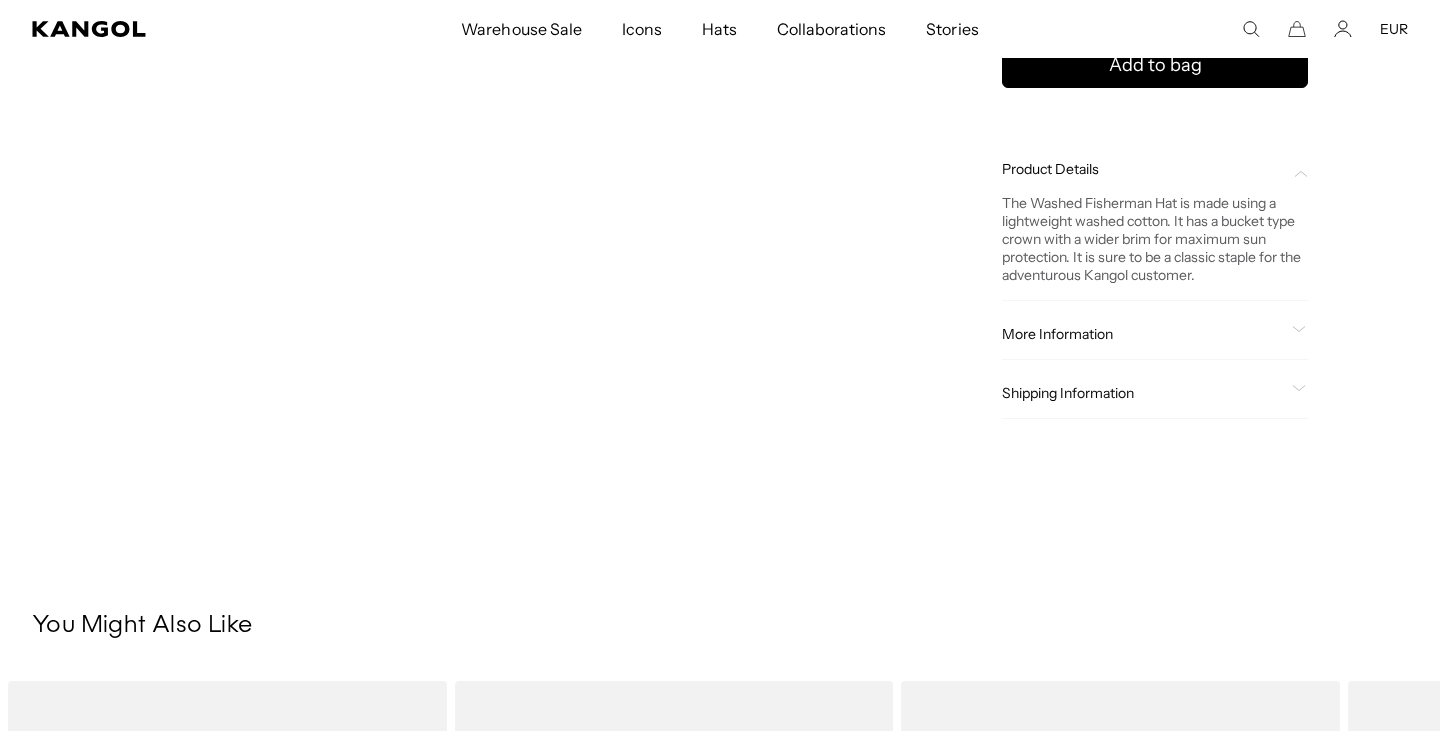 click on "More Information
Style ID
K5368
Shape
Bucket
Fabrication
Cotton
Material
100% Cotton
Brim
3"
USA Made or Imported
Imported" 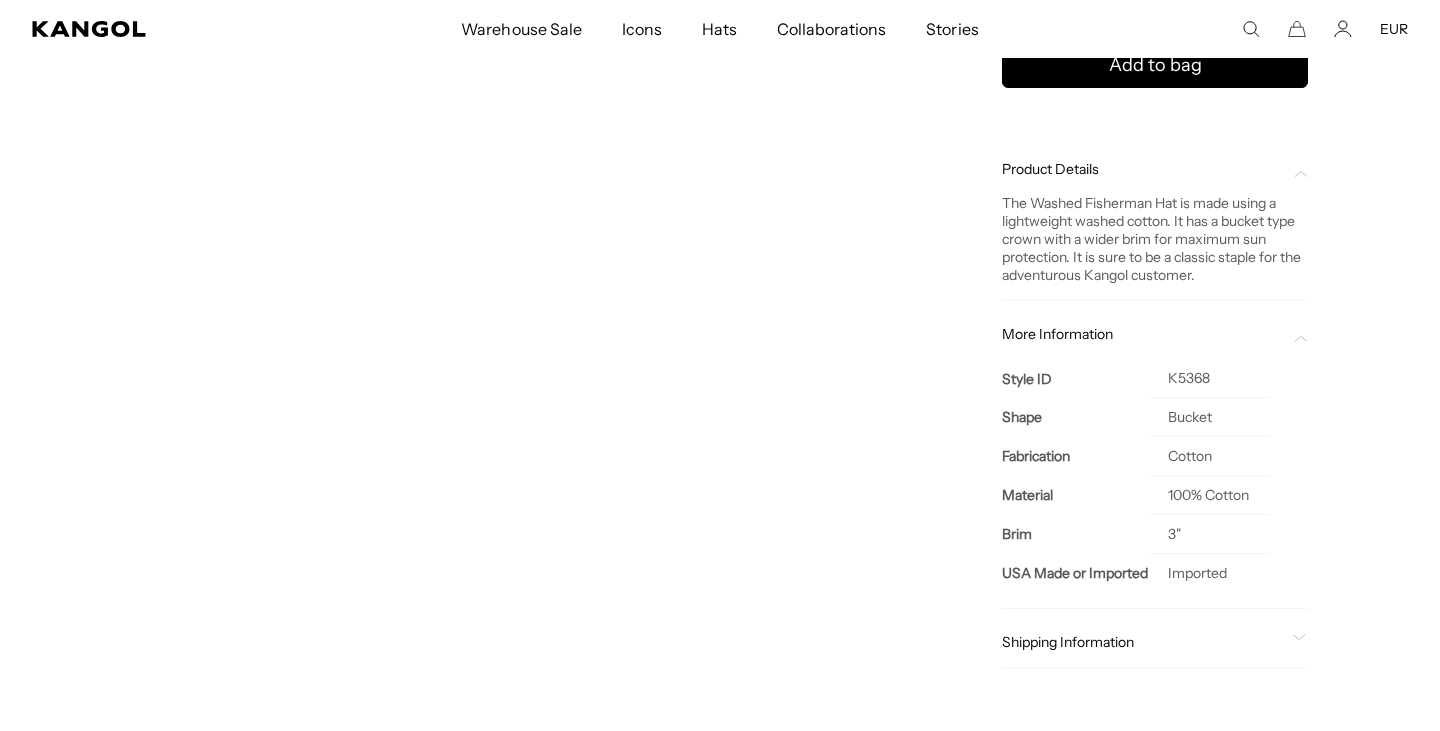 scroll, scrollTop: 0, scrollLeft: 412, axis: horizontal 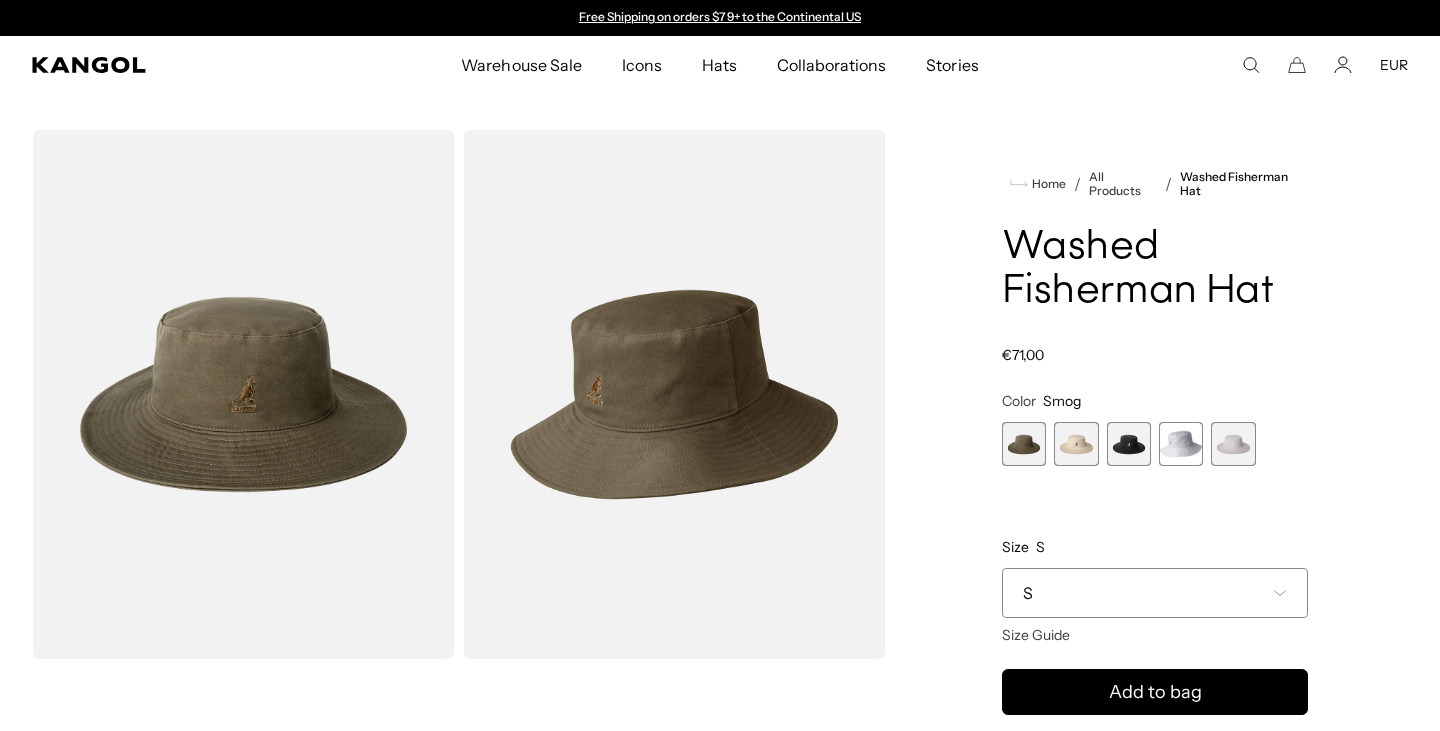 click 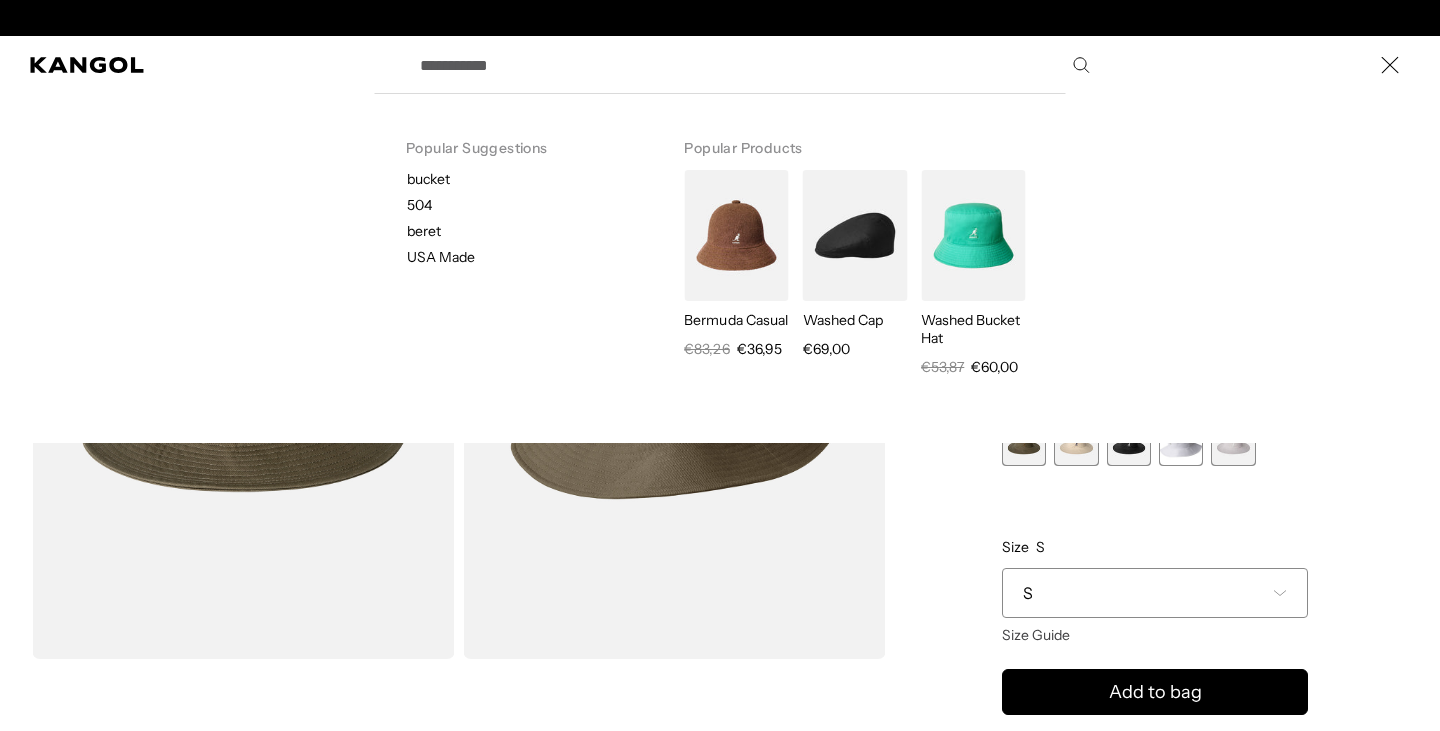 paste on "*****" 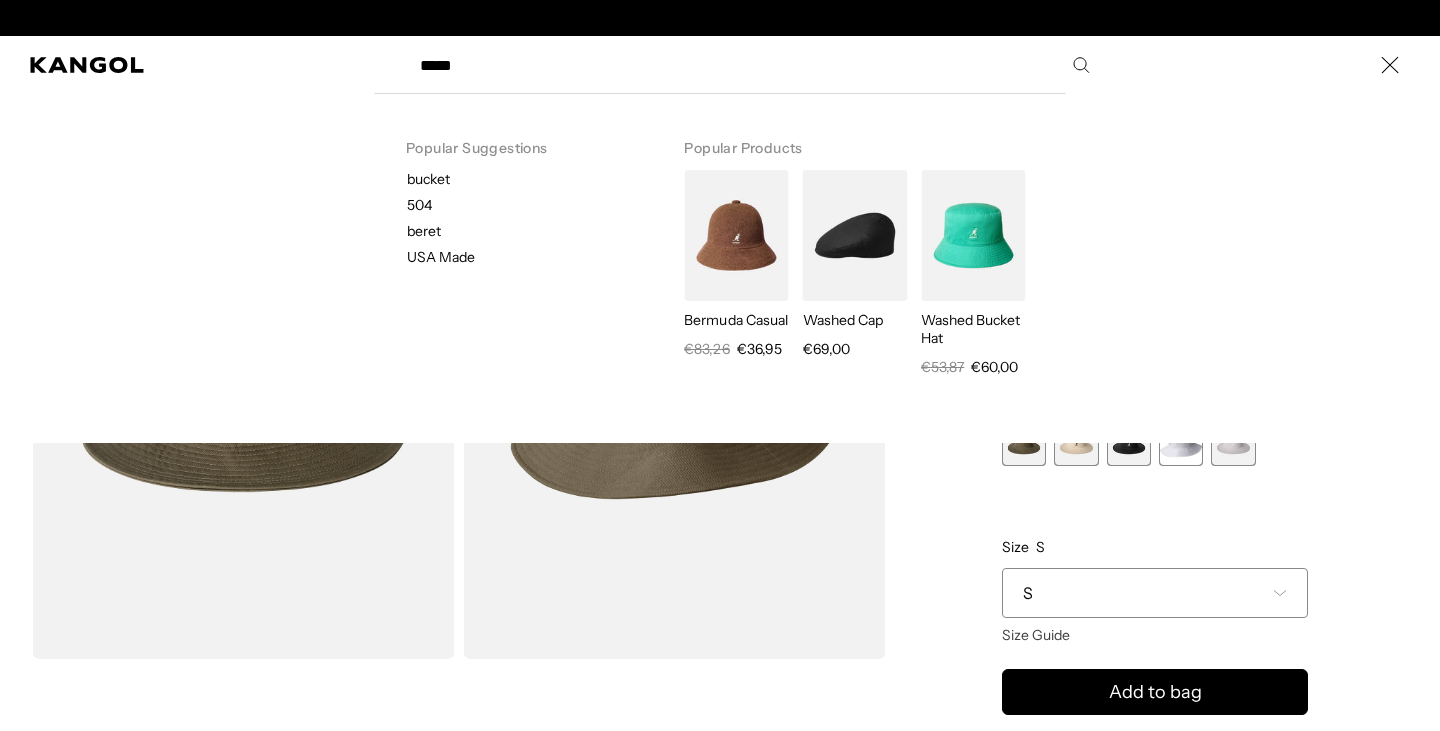 scroll, scrollTop: 0, scrollLeft: 412, axis: horizontal 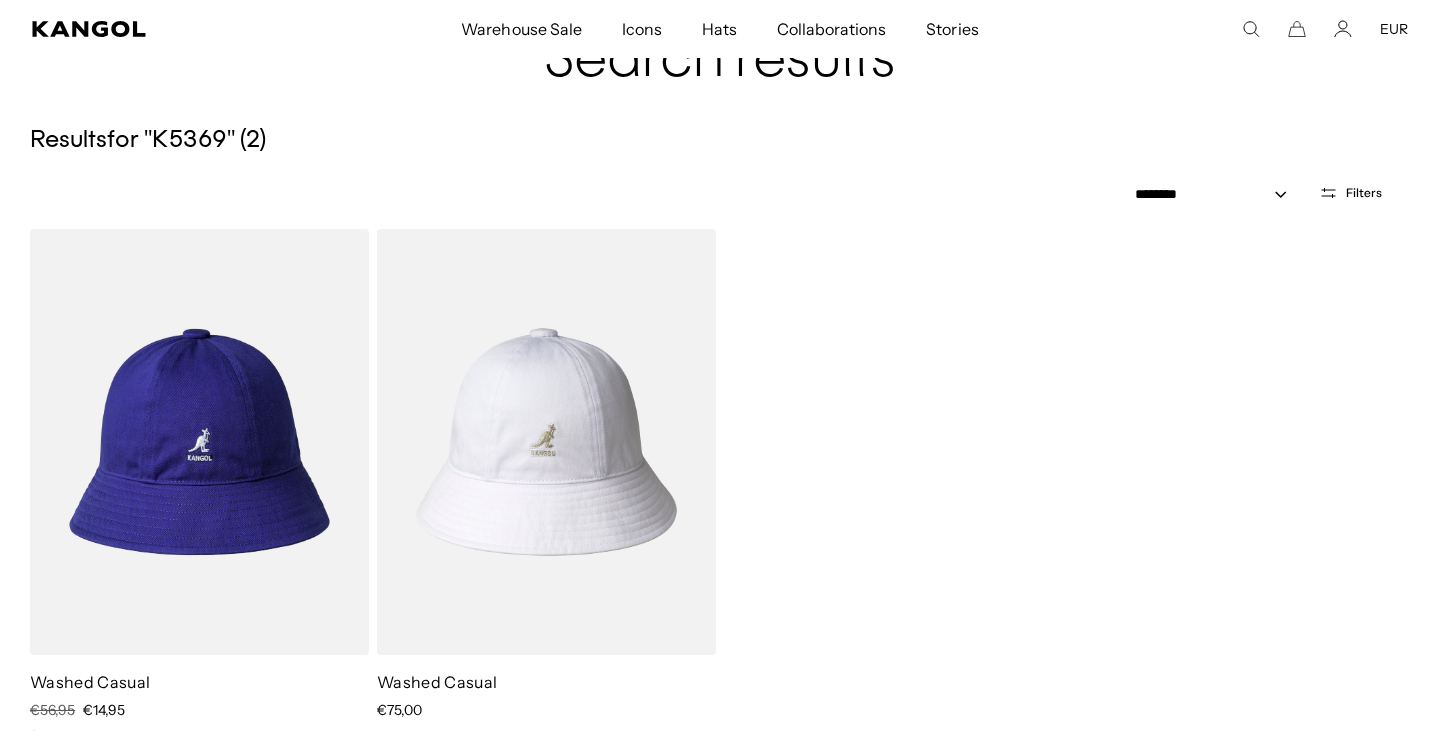 click at bounding box center [546, 442] 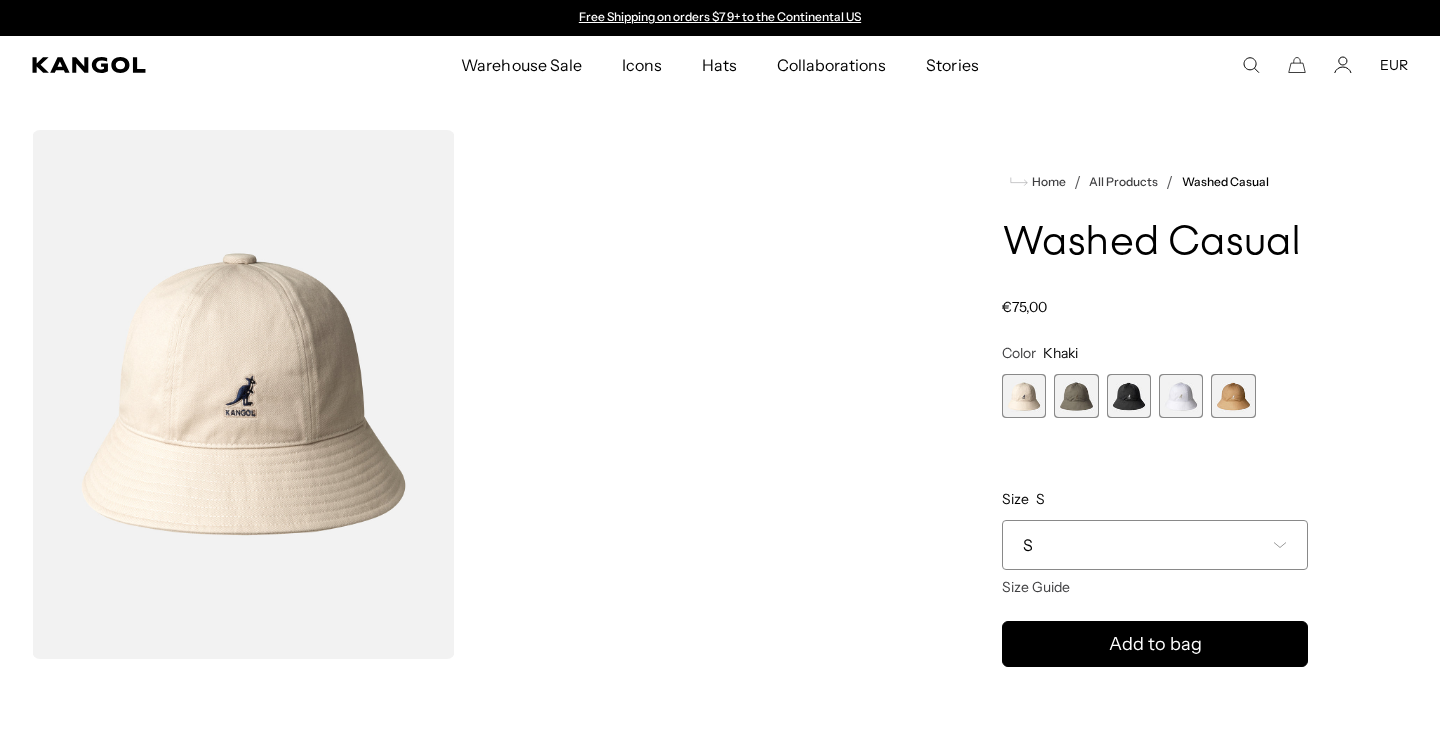 scroll, scrollTop: 394, scrollLeft: 0, axis: vertical 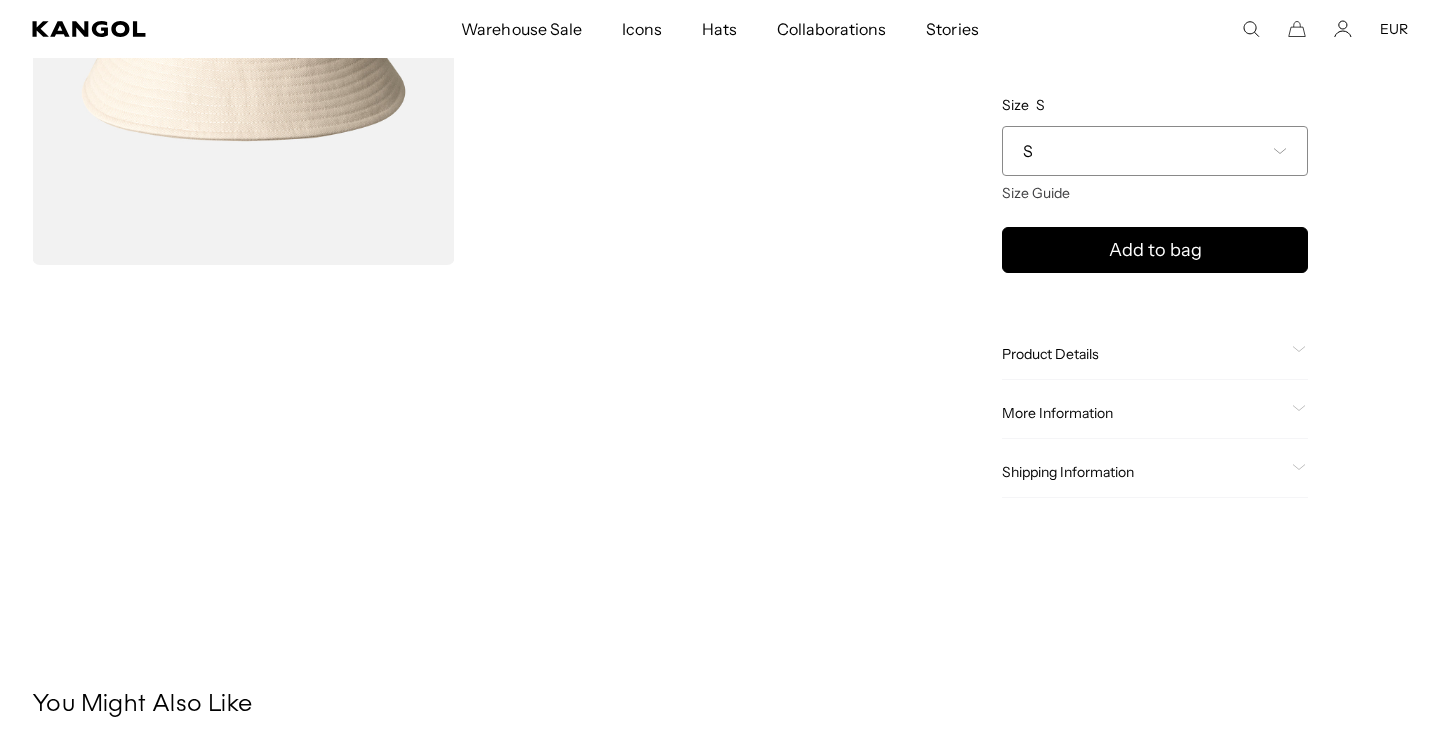 click on "More Information" 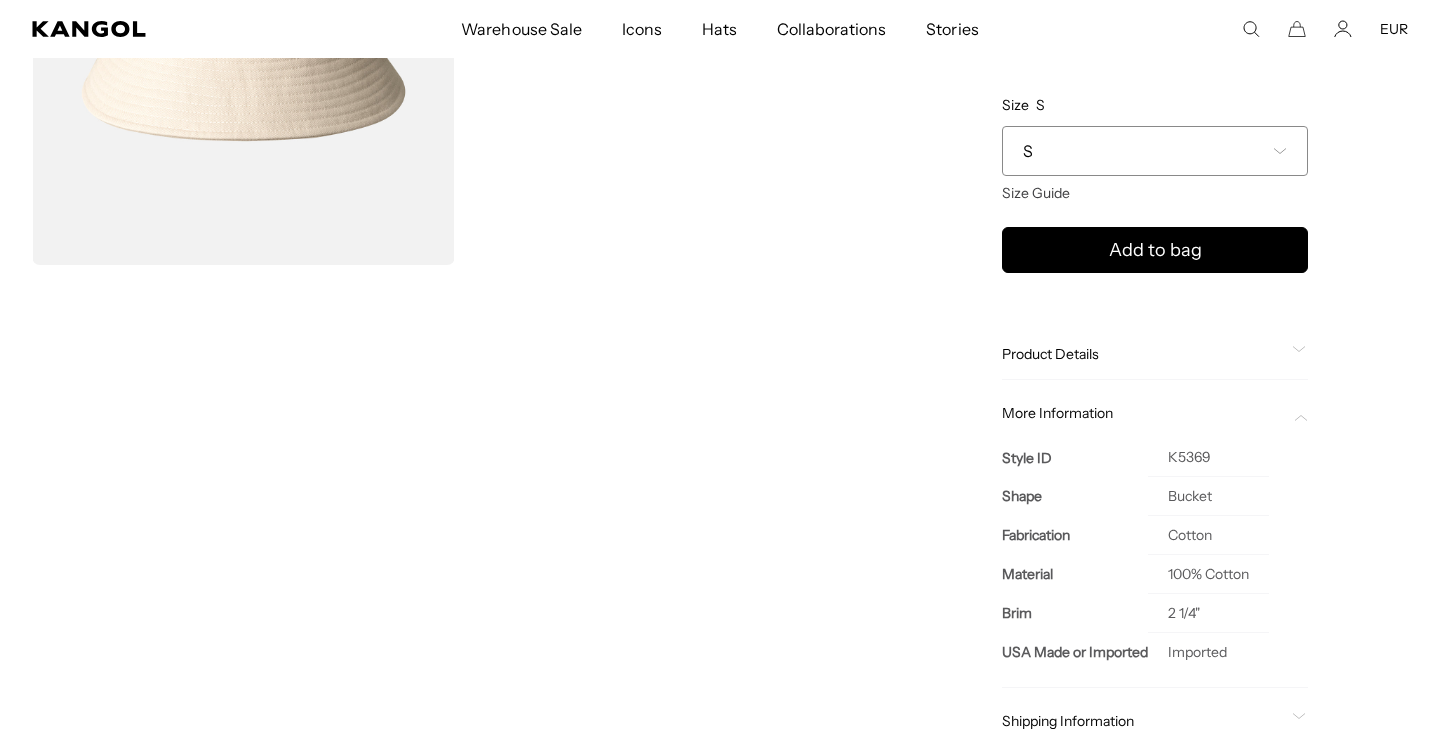 scroll, scrollTop: 394, scrollLeft: 0, axis: vertical 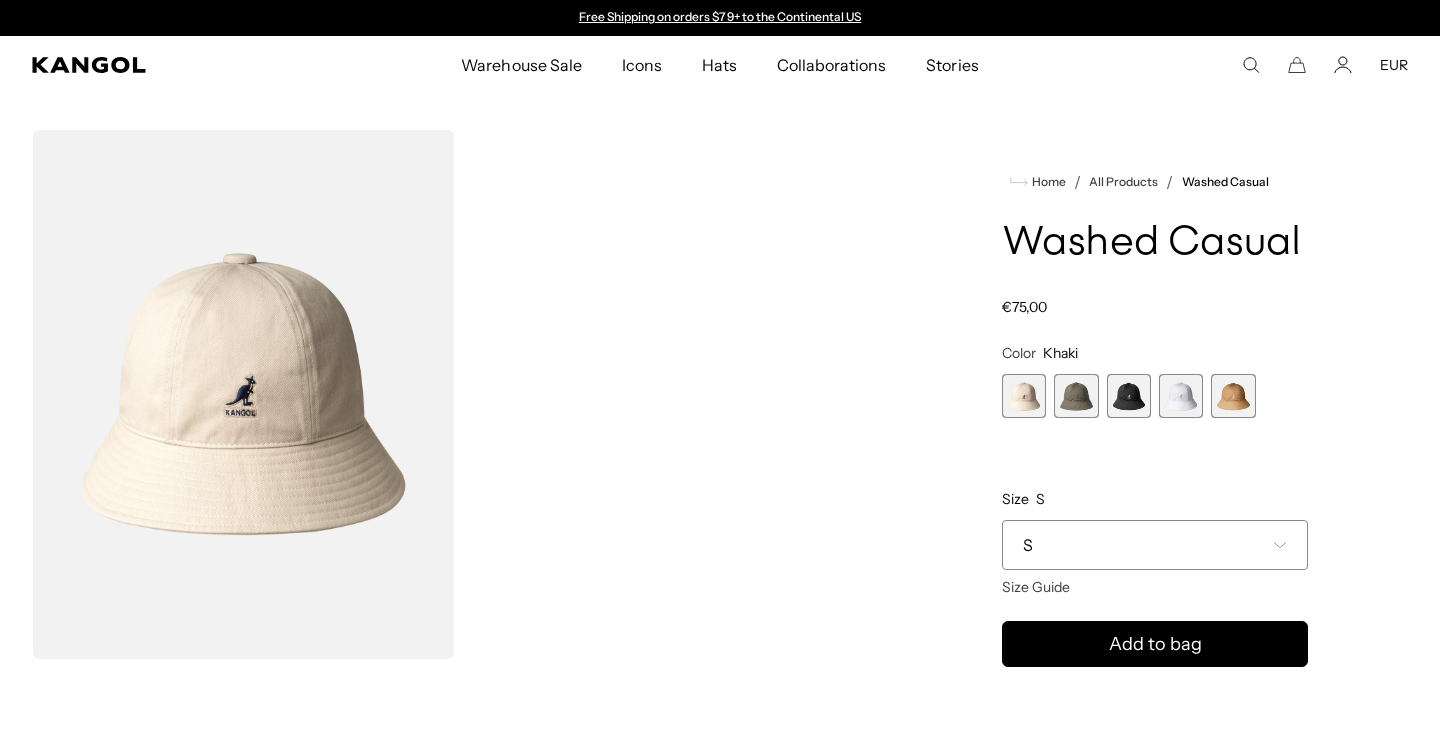 click 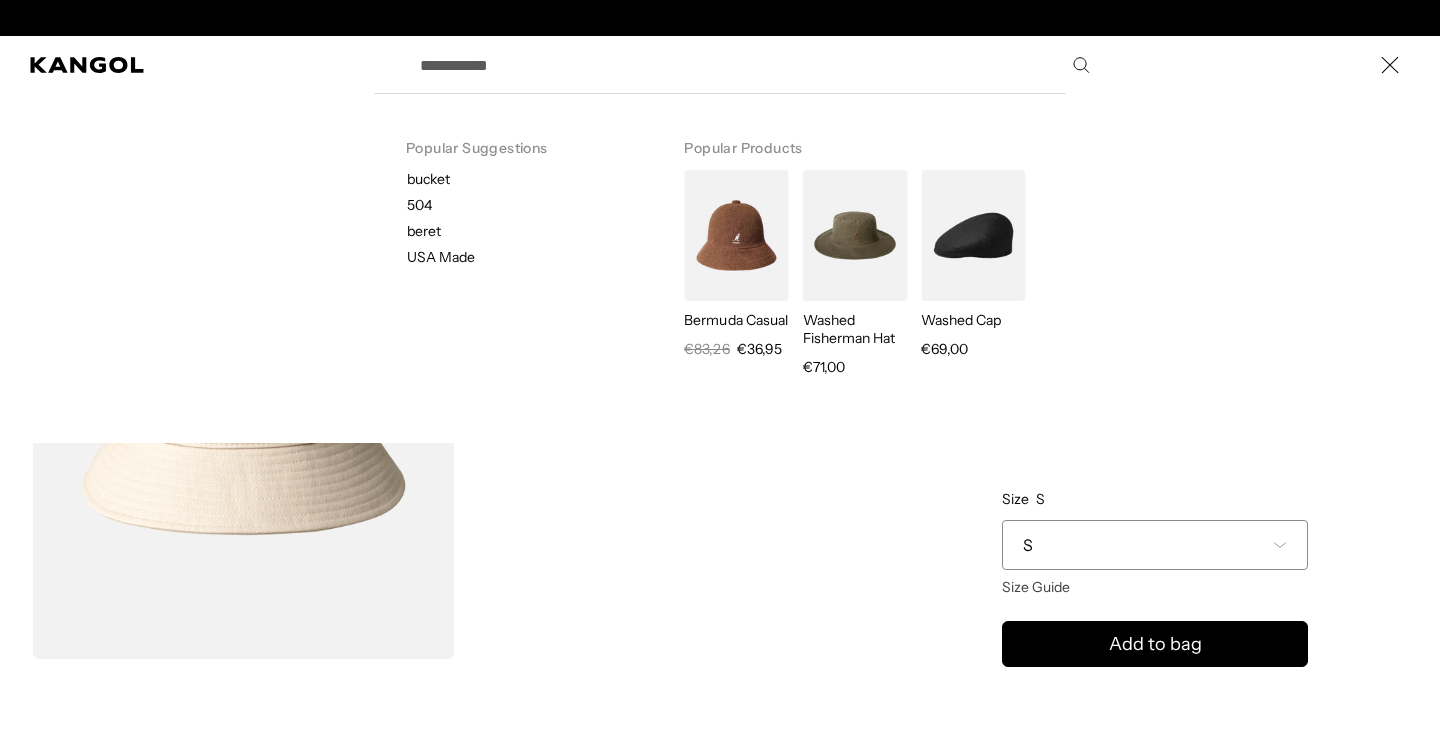 paste on "*******" 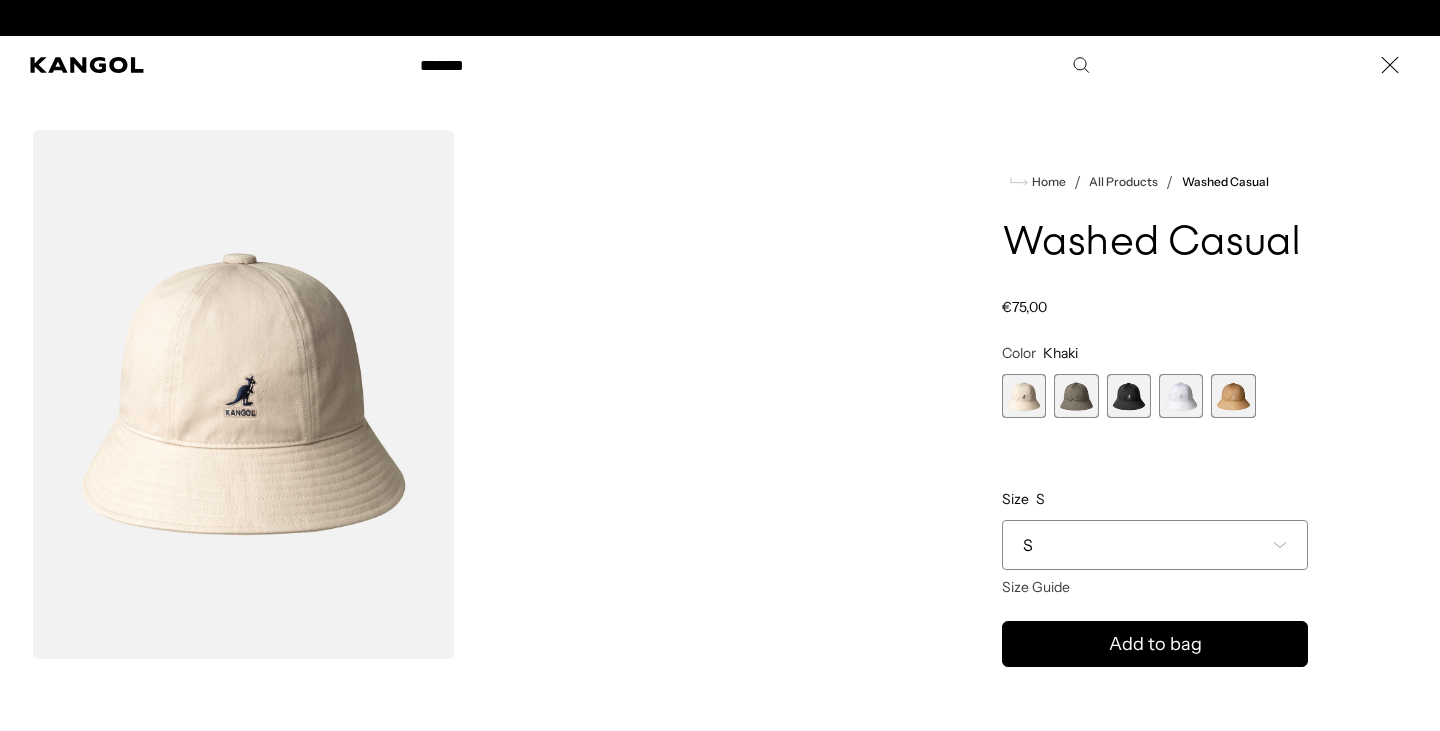 scroll, scrollTop: 0, scrollLeft: 412, axis: horizontal 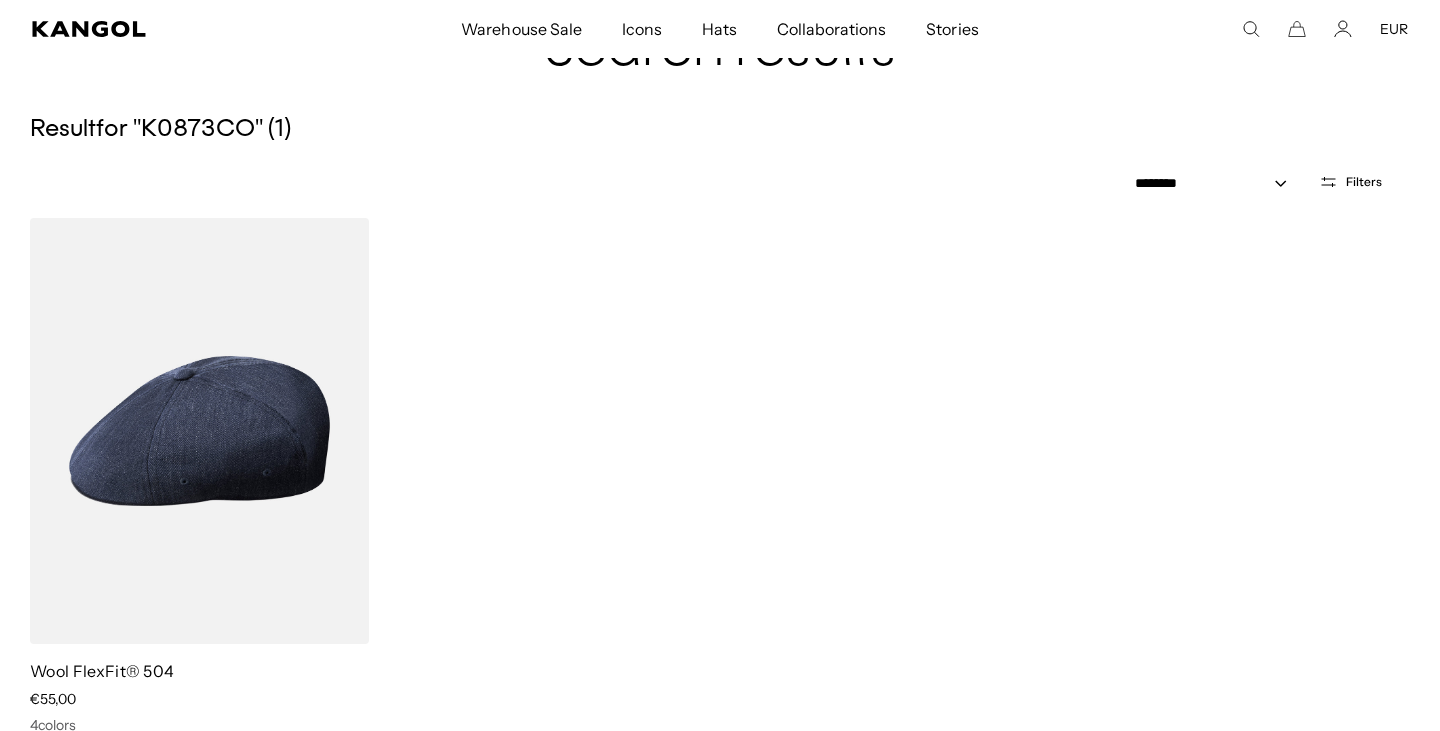 click 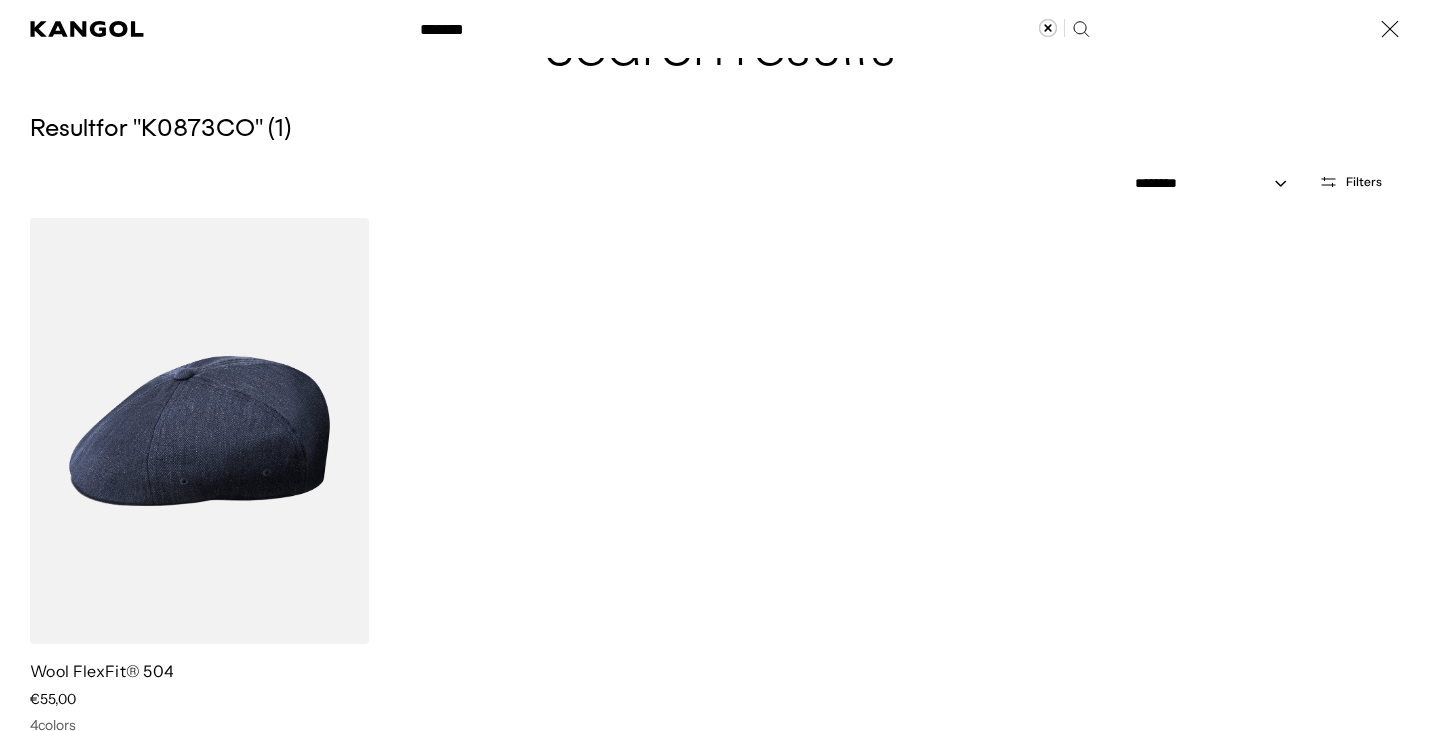 click on "Search here" at bounding box center [477, 20] 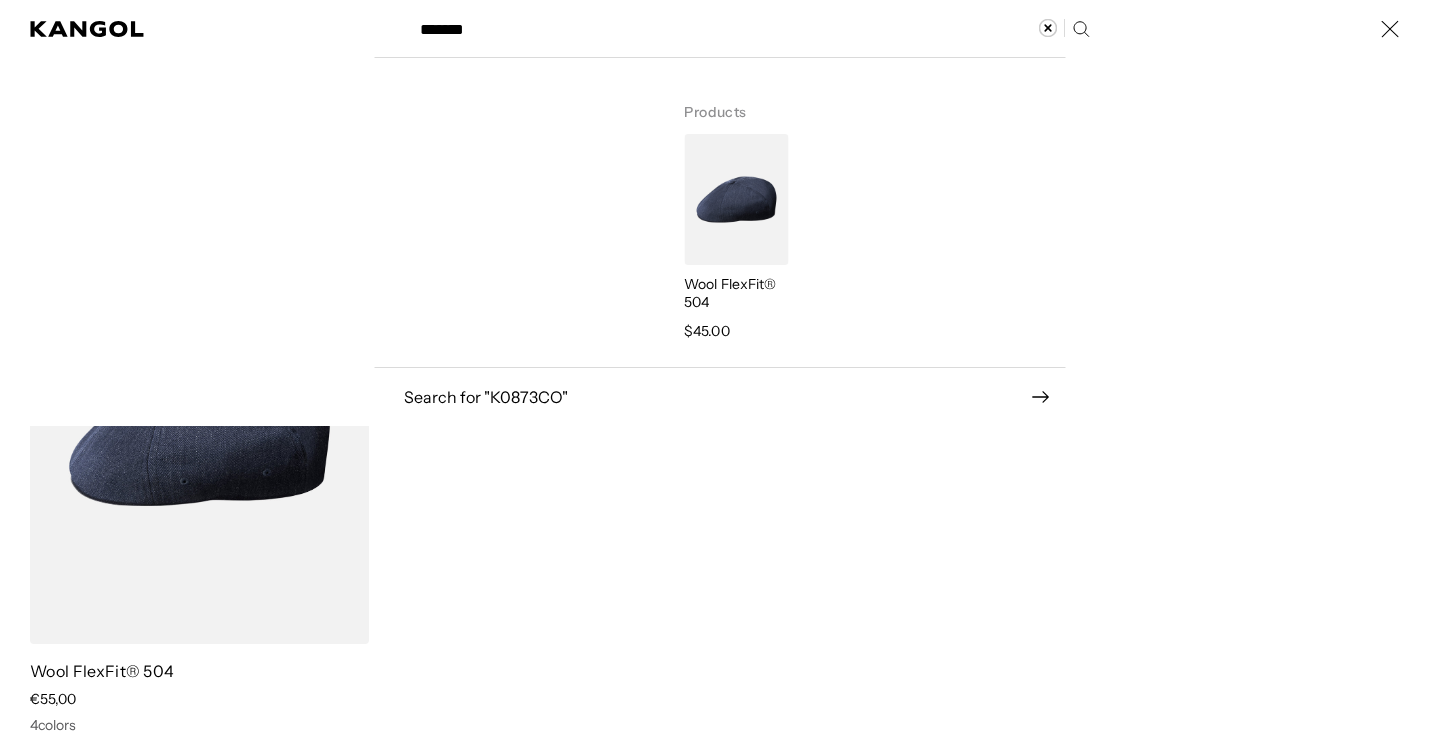 click on "Search here" at bounding box center [477, 20] 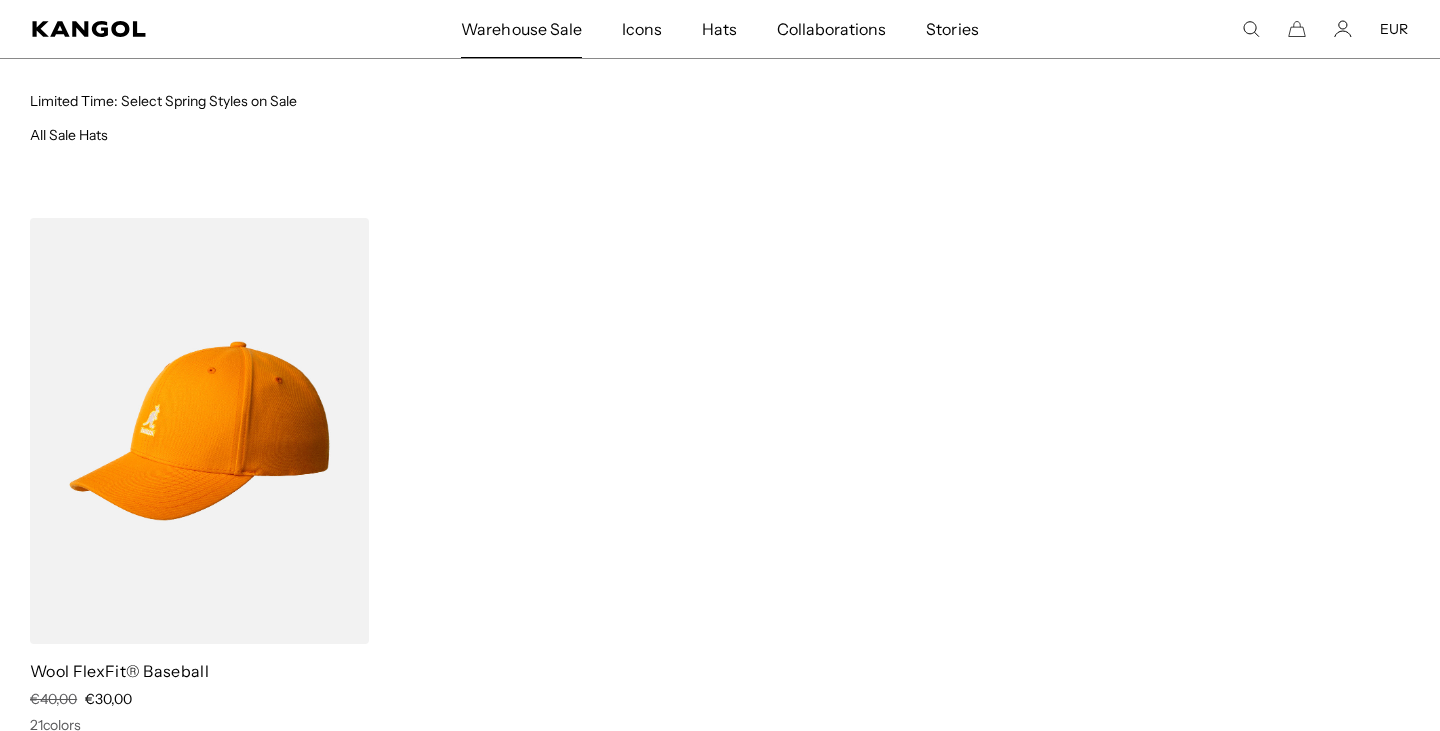 scroll, scrollTop: 0, scrollLeft: 0, axis: both 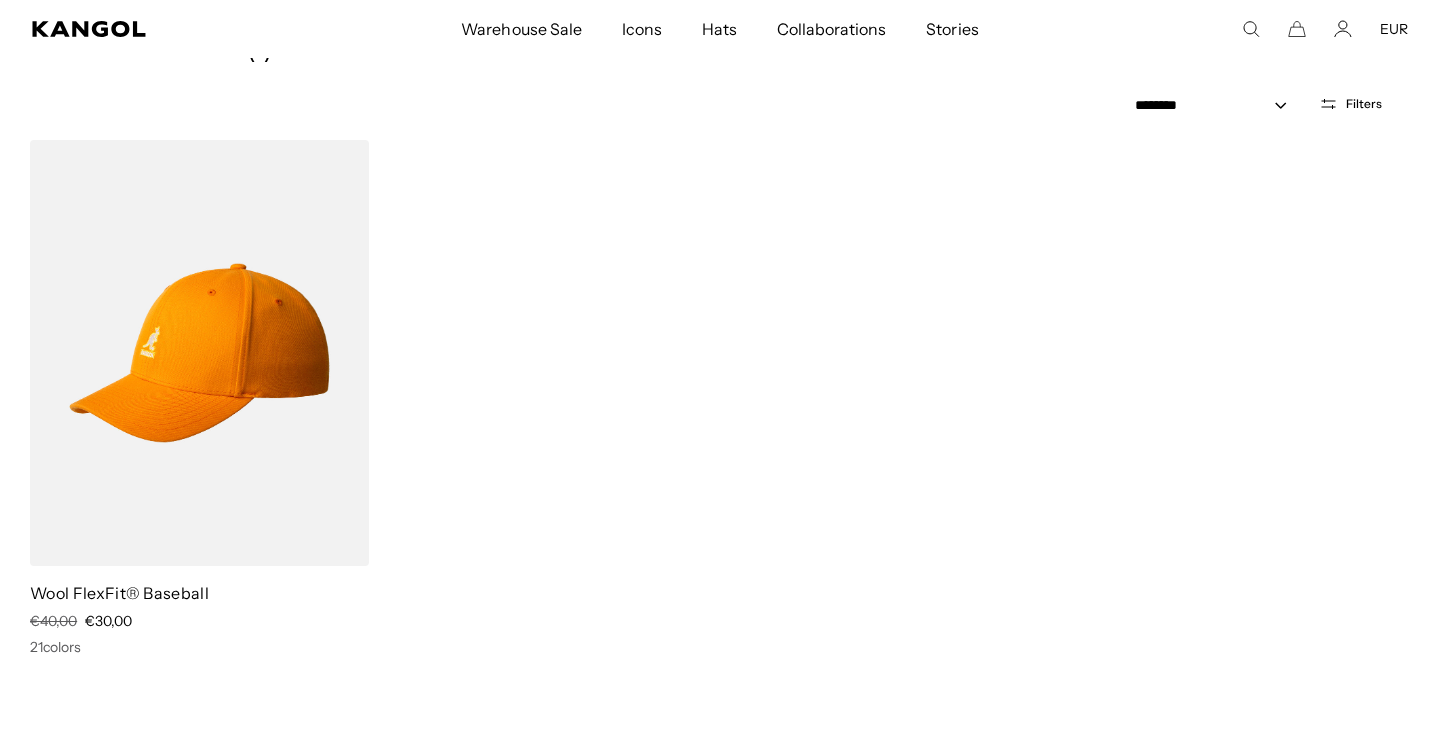 click 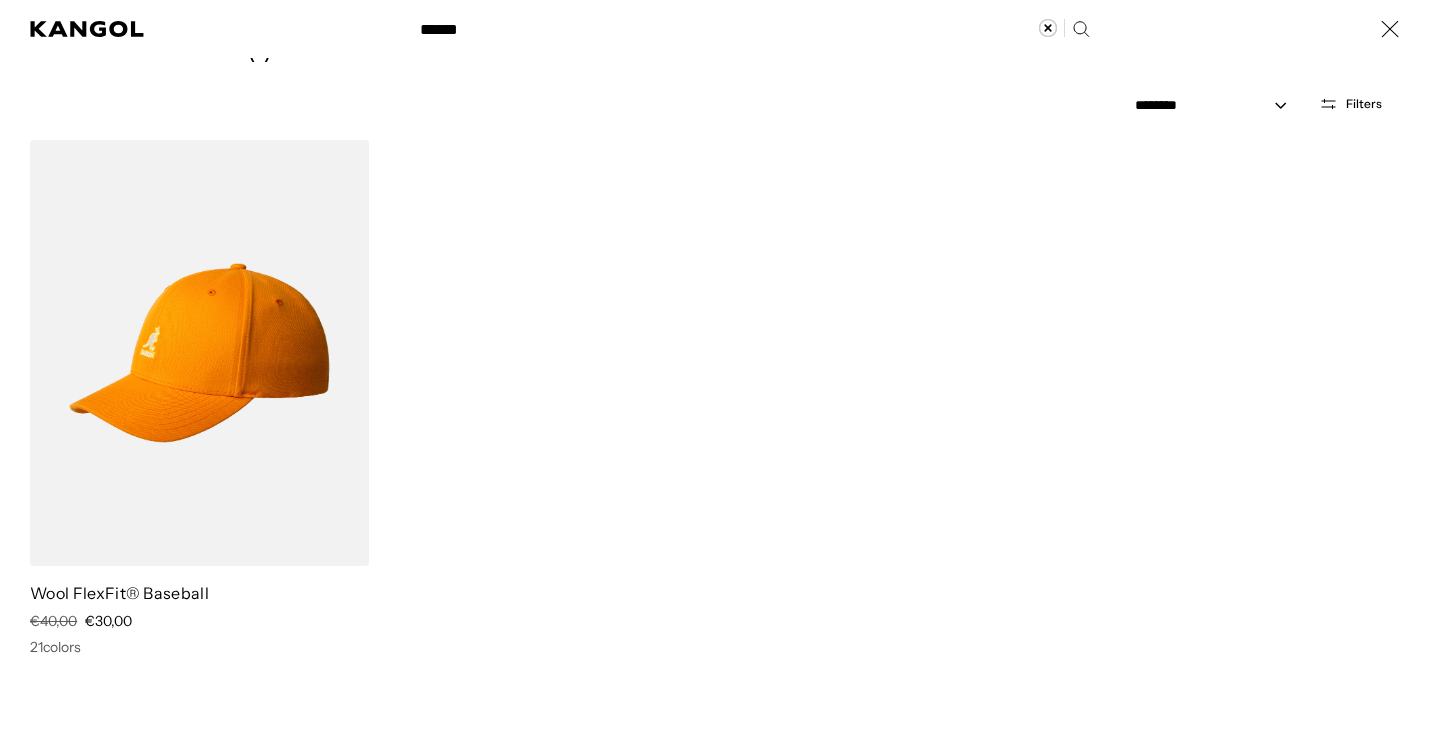 scroll, scrollTop: 0, scrollLeft: 0, axis: both 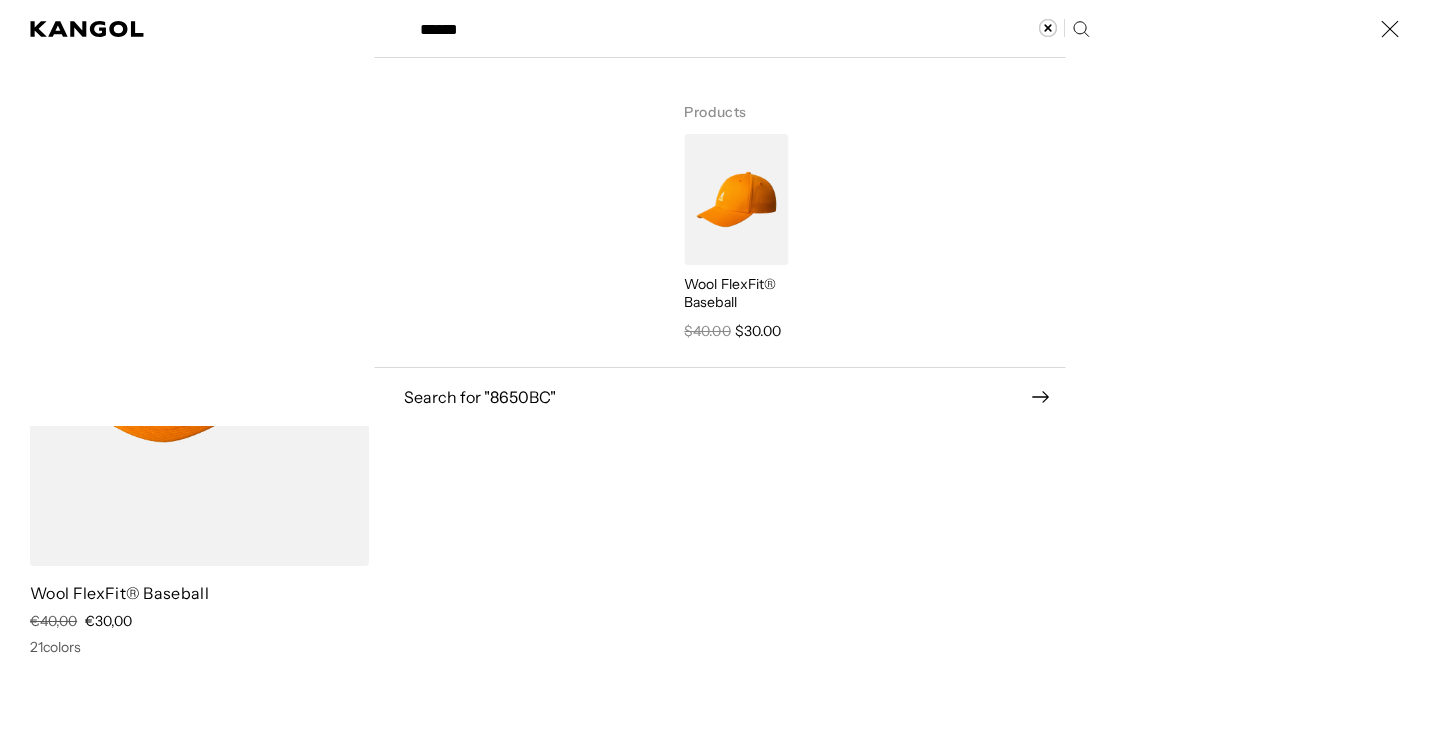 click on "Search here" at bounding box center (477, 20) 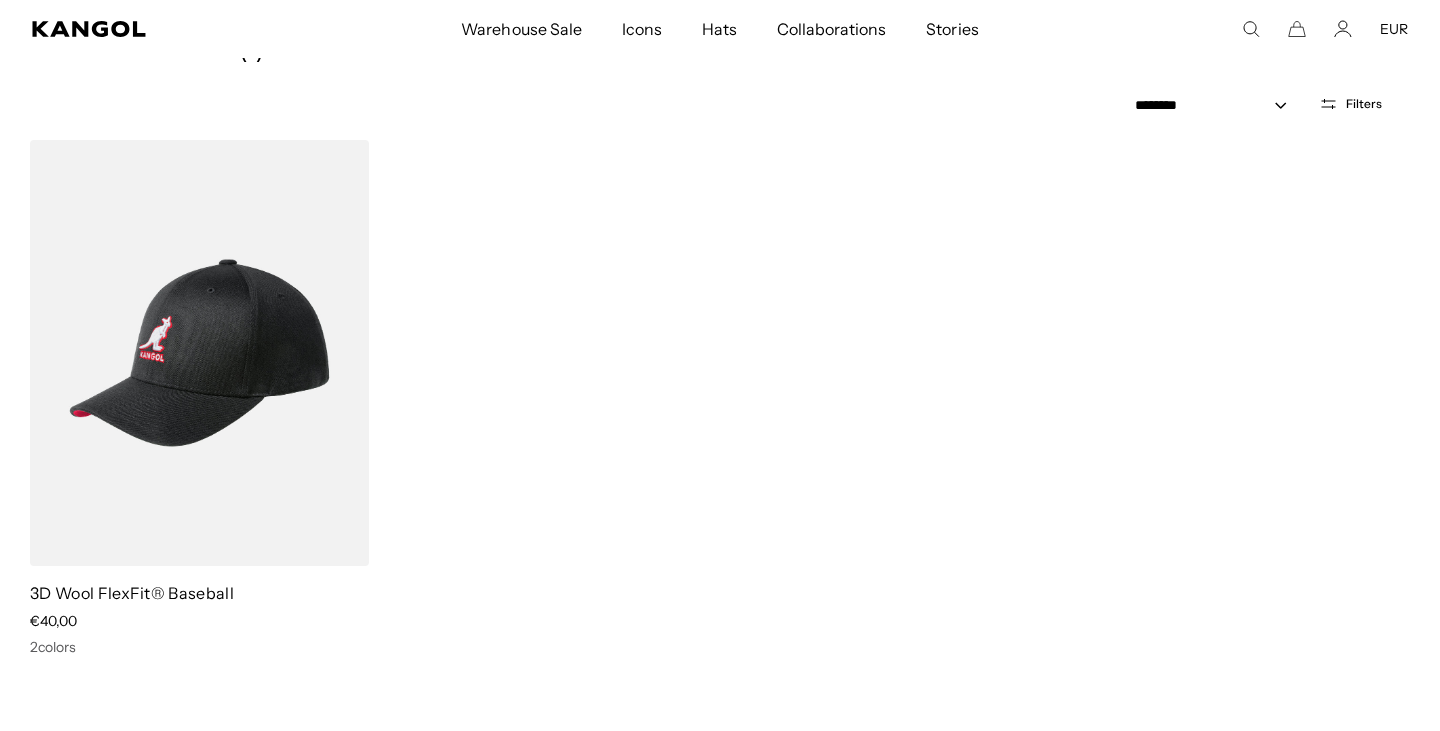 scroll, scrollTop: 0, scrollLeft: 412, axis: horizontal 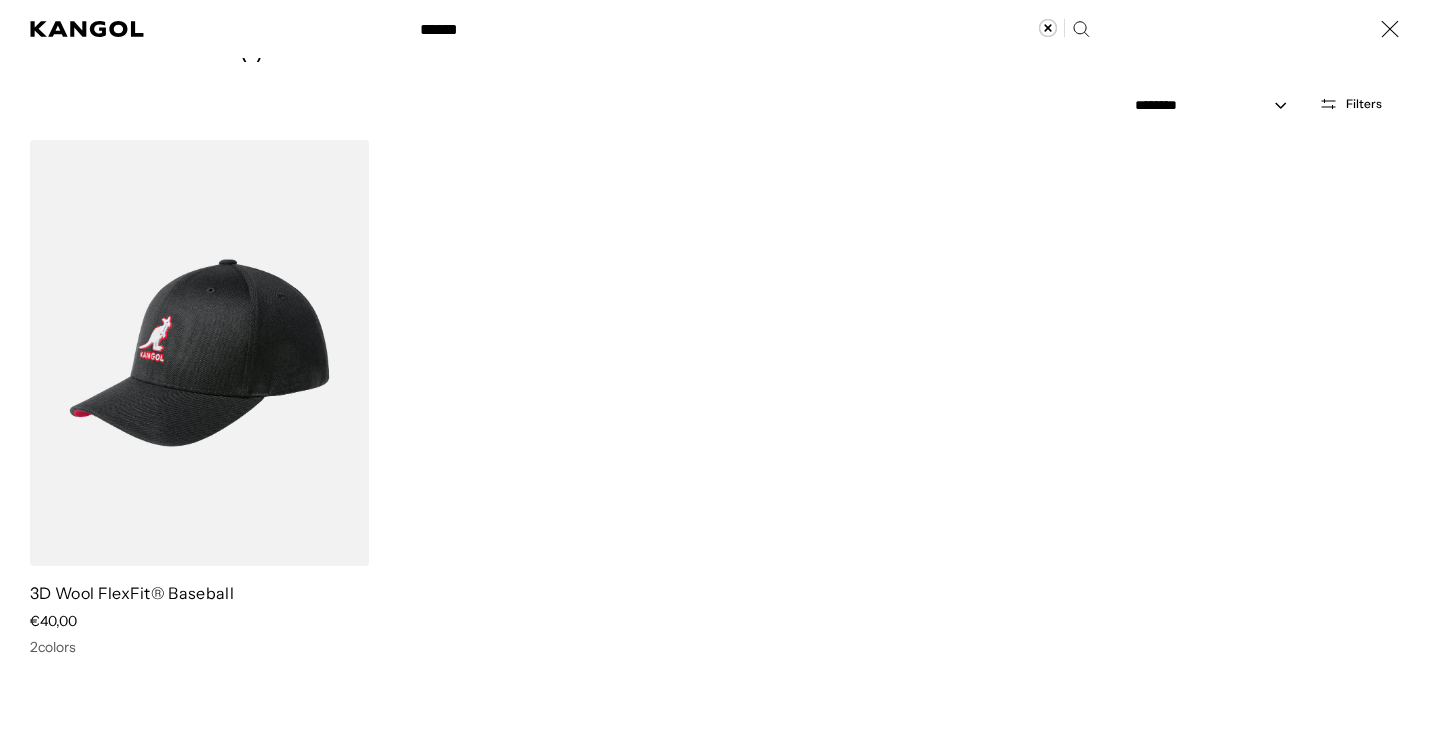 click on "Search here" at bounding box center (477, 20) 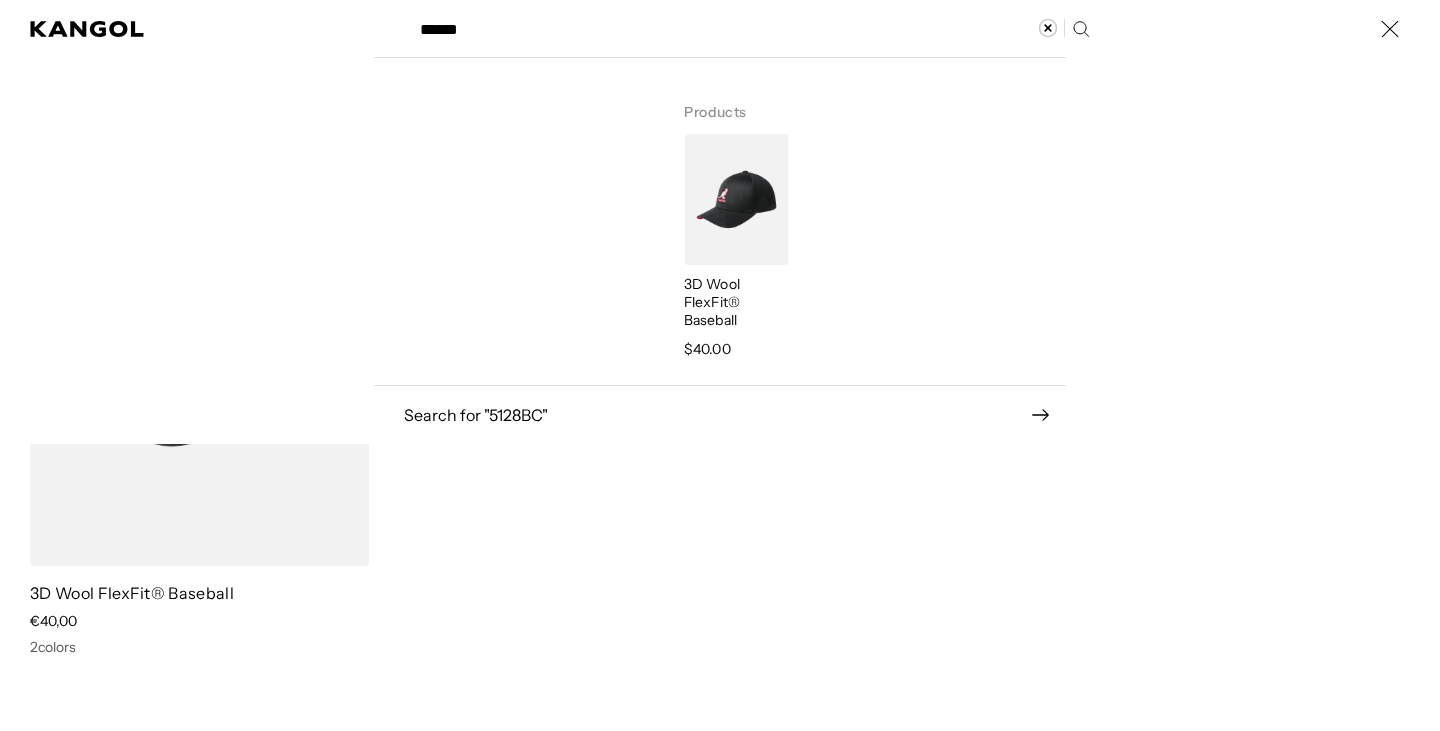 click on "Search here" at bounding box center [477, 20] 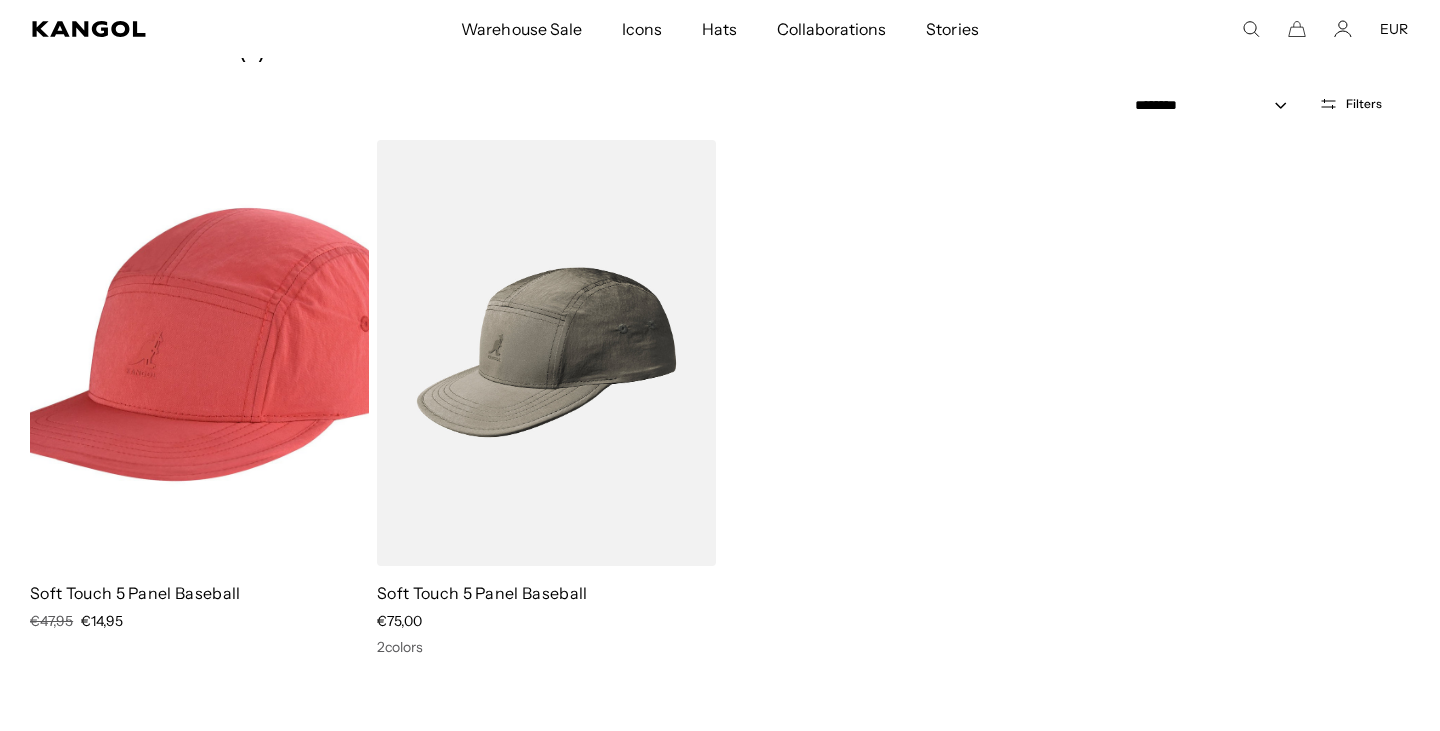 scroll, scrollTop: 0, scrollLeft: 0, axis: both 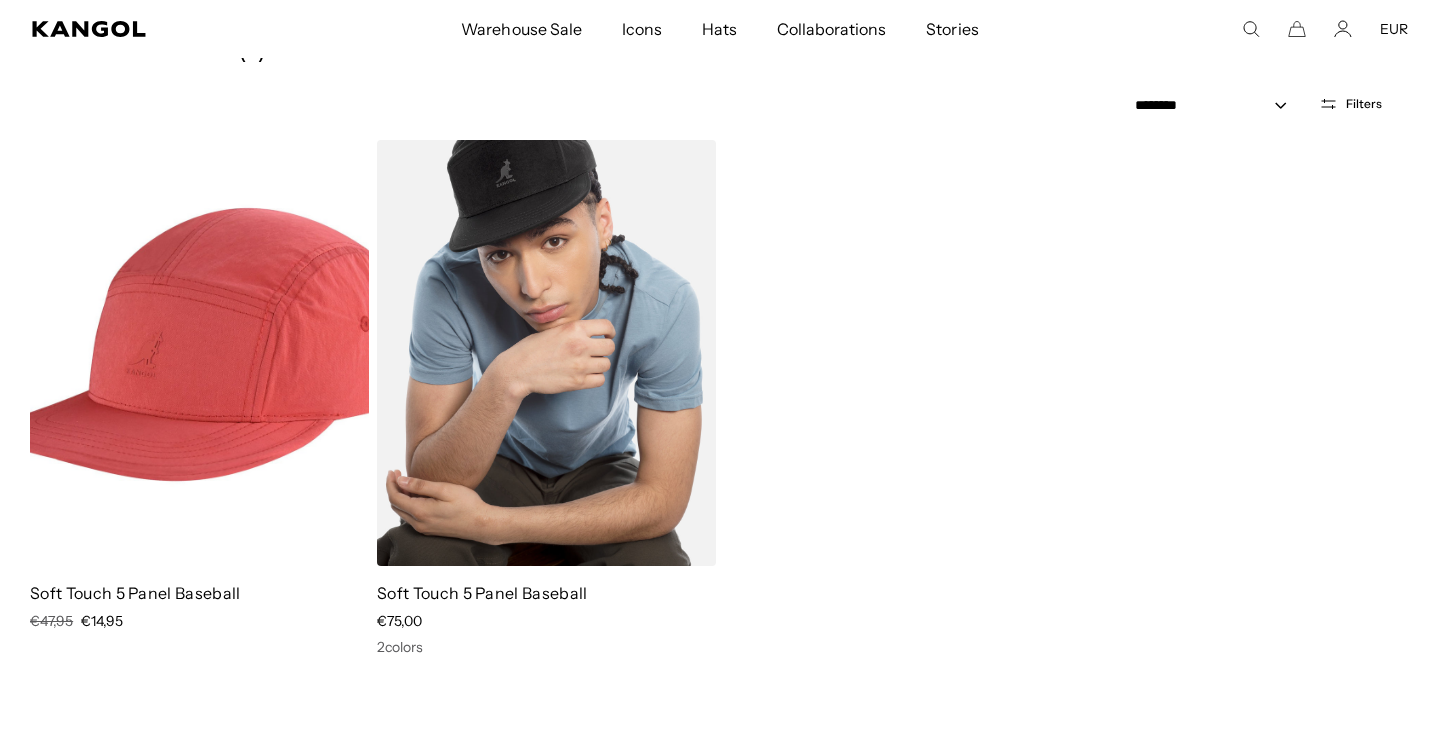 click at bounding box center (546, 353) 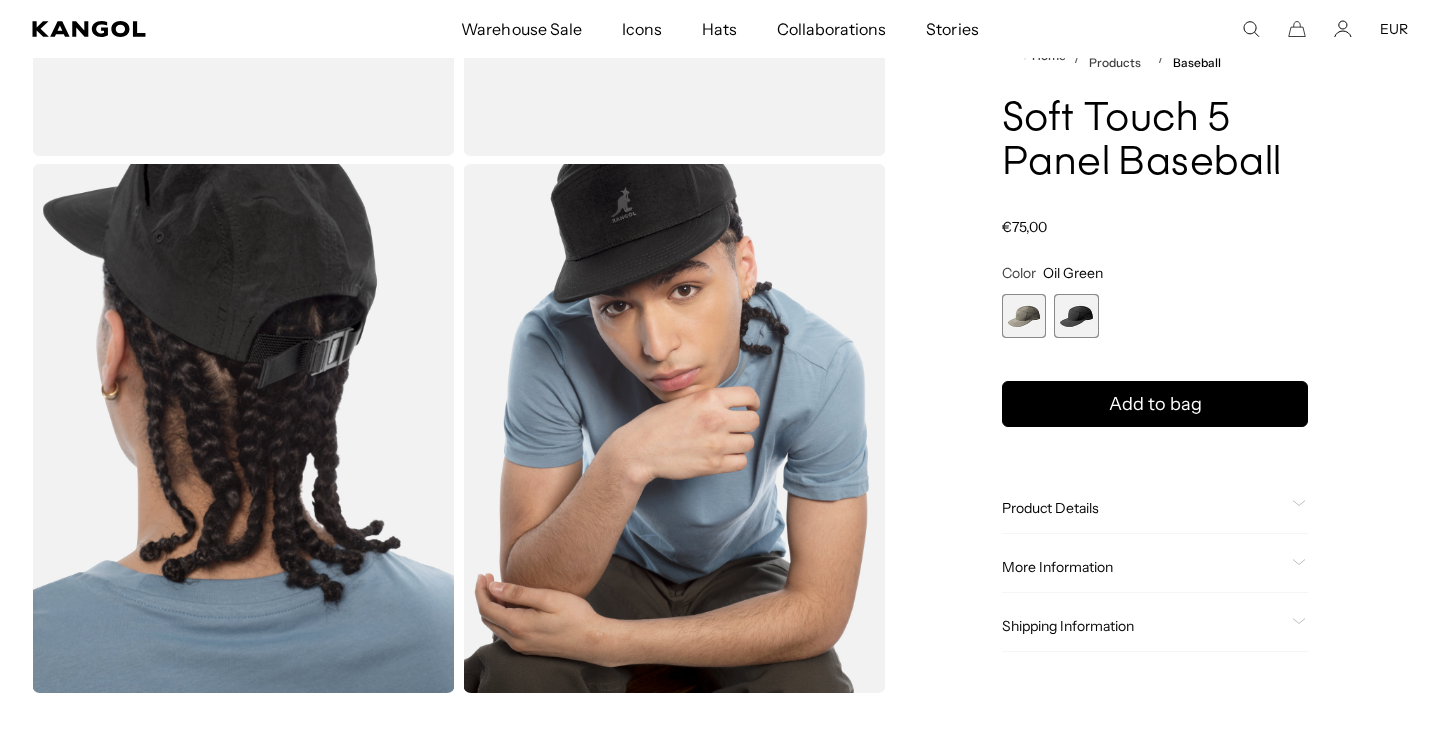 scroll, scrollTop: 503, scrollLeft: 0, axis: vertical 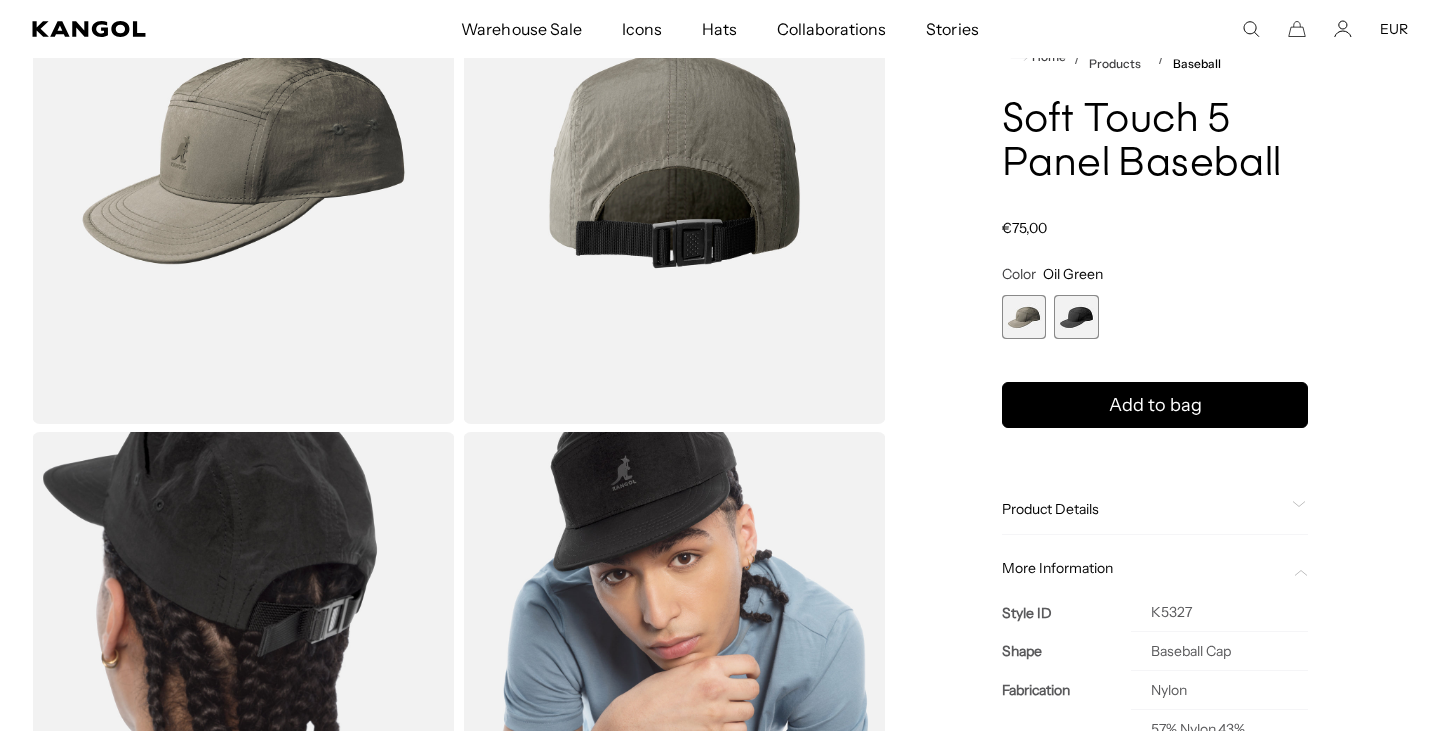 click 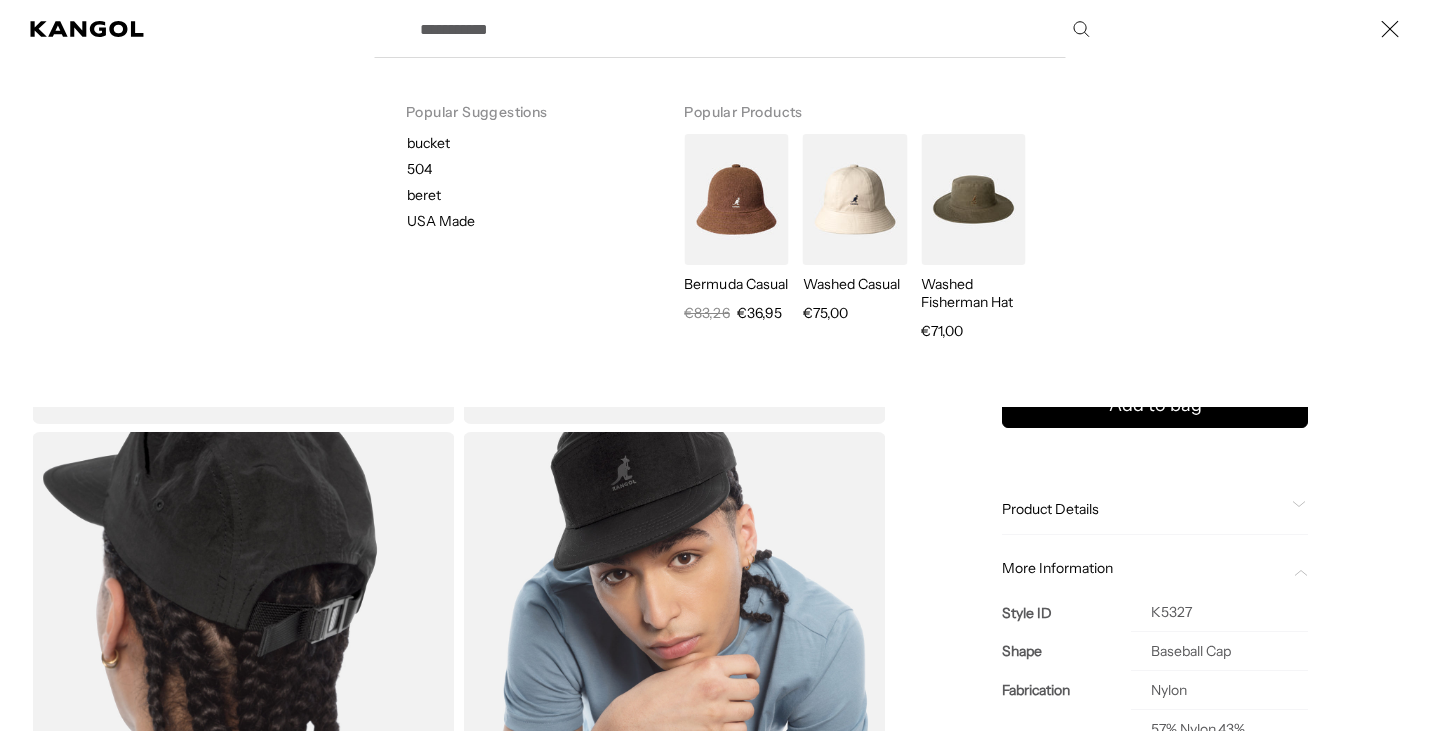 click on "Search here" at bounding box center (753, 29) 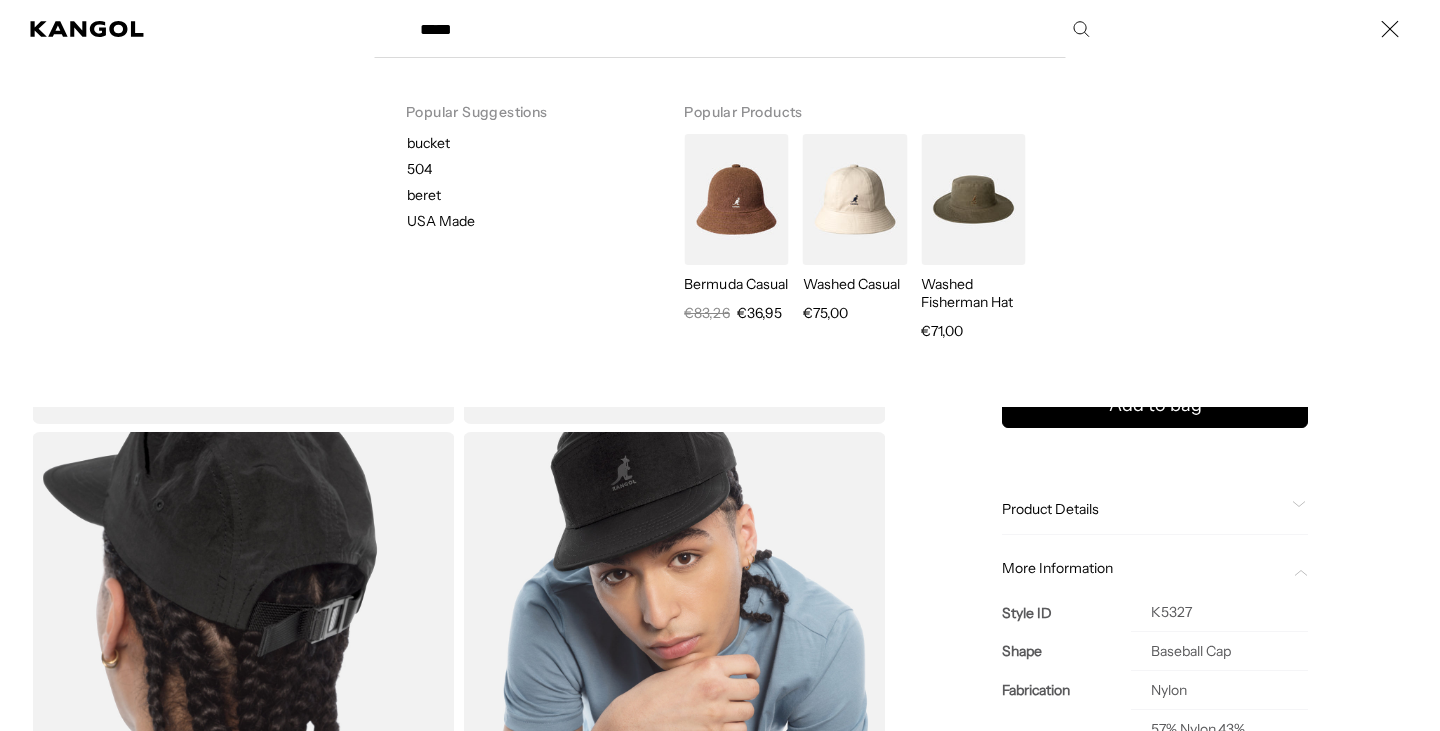 scroll, scrollTop: 0, scrollLeft: 412, axis: horizontal 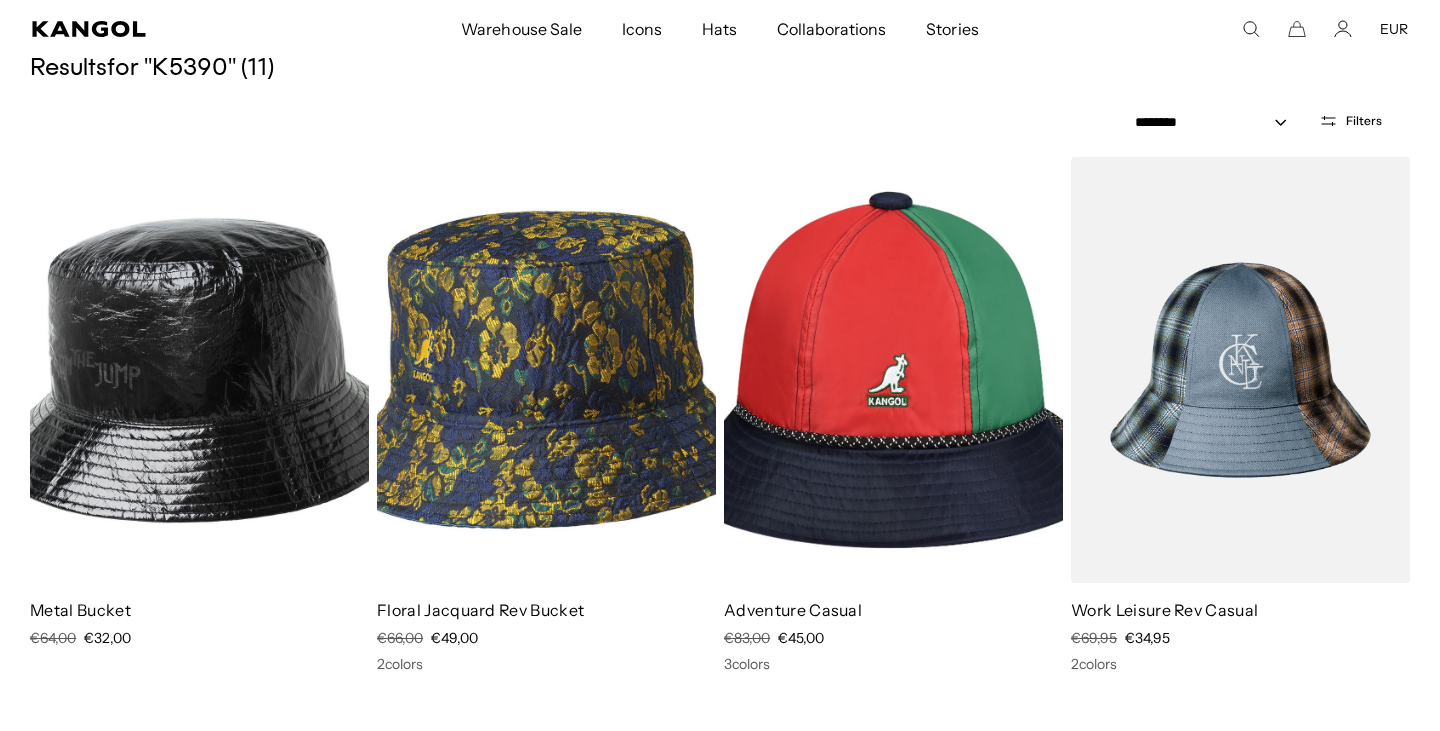 click 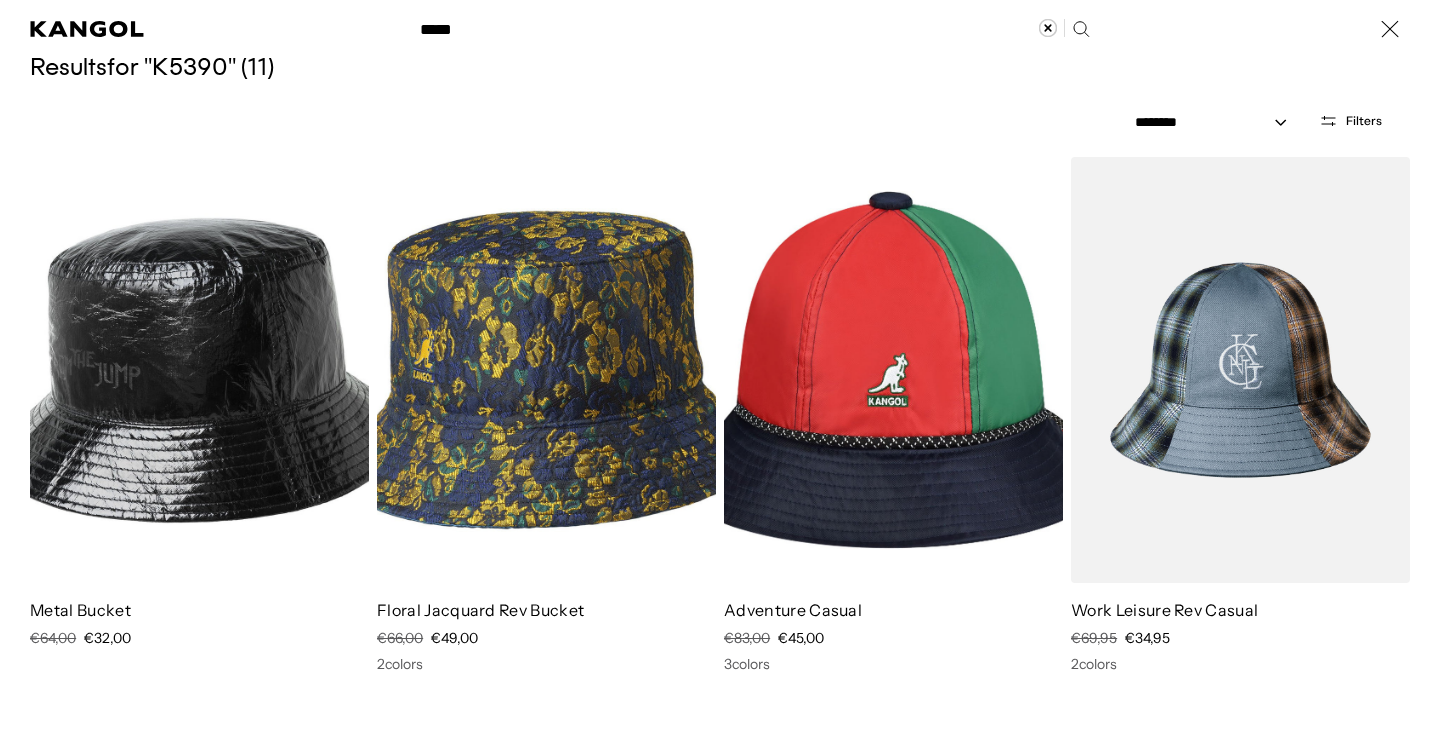 click on "Search here" at bounding box center (477, 20) 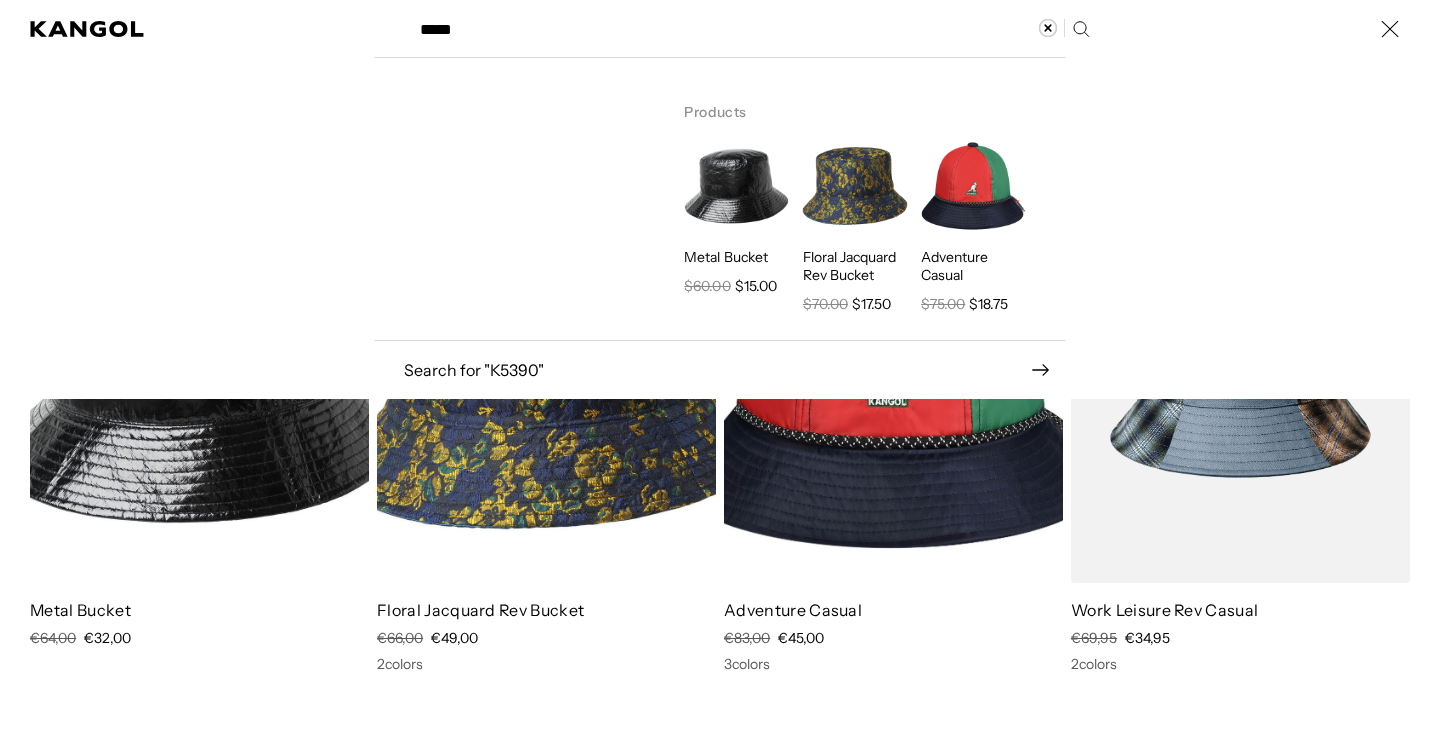 click on "Search here" at bounding box center (477, 20) 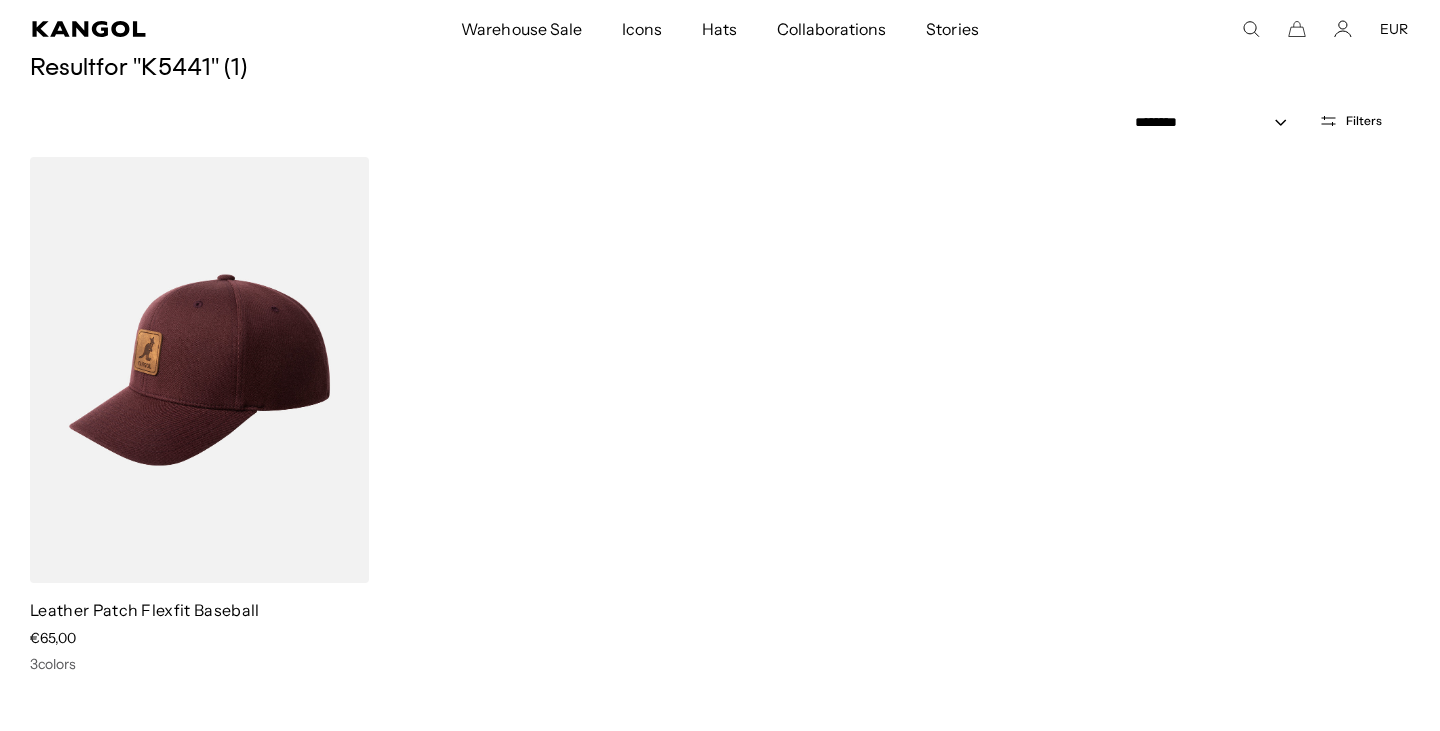 scroll, scrollTop: 0, scrollLeft: 412, axis: horizontal 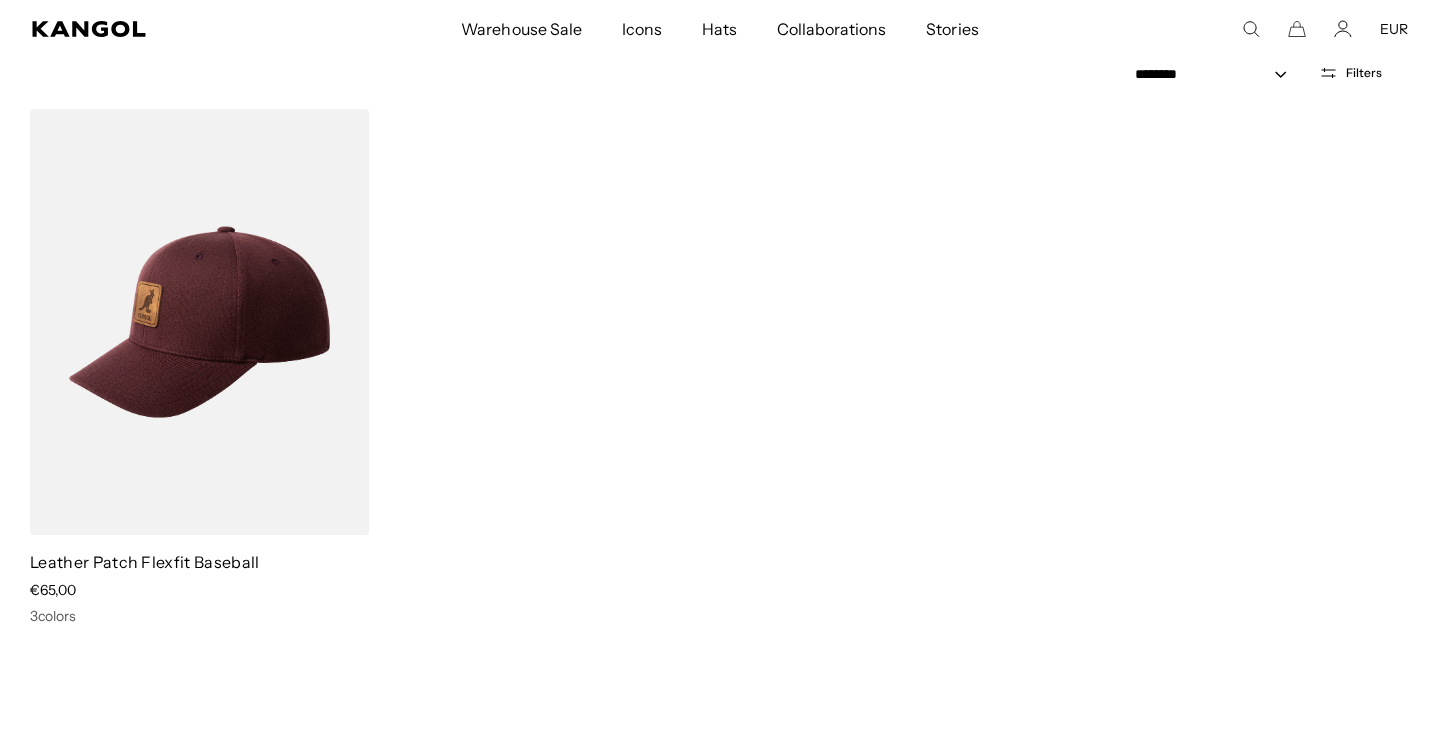 click on "Warehouse Sale
Warehouse Sale
Limited Time: Select Spring Styles on Sale
All Sale Hats
Icons
Icons
Berets" at bounding box center [720, 29] 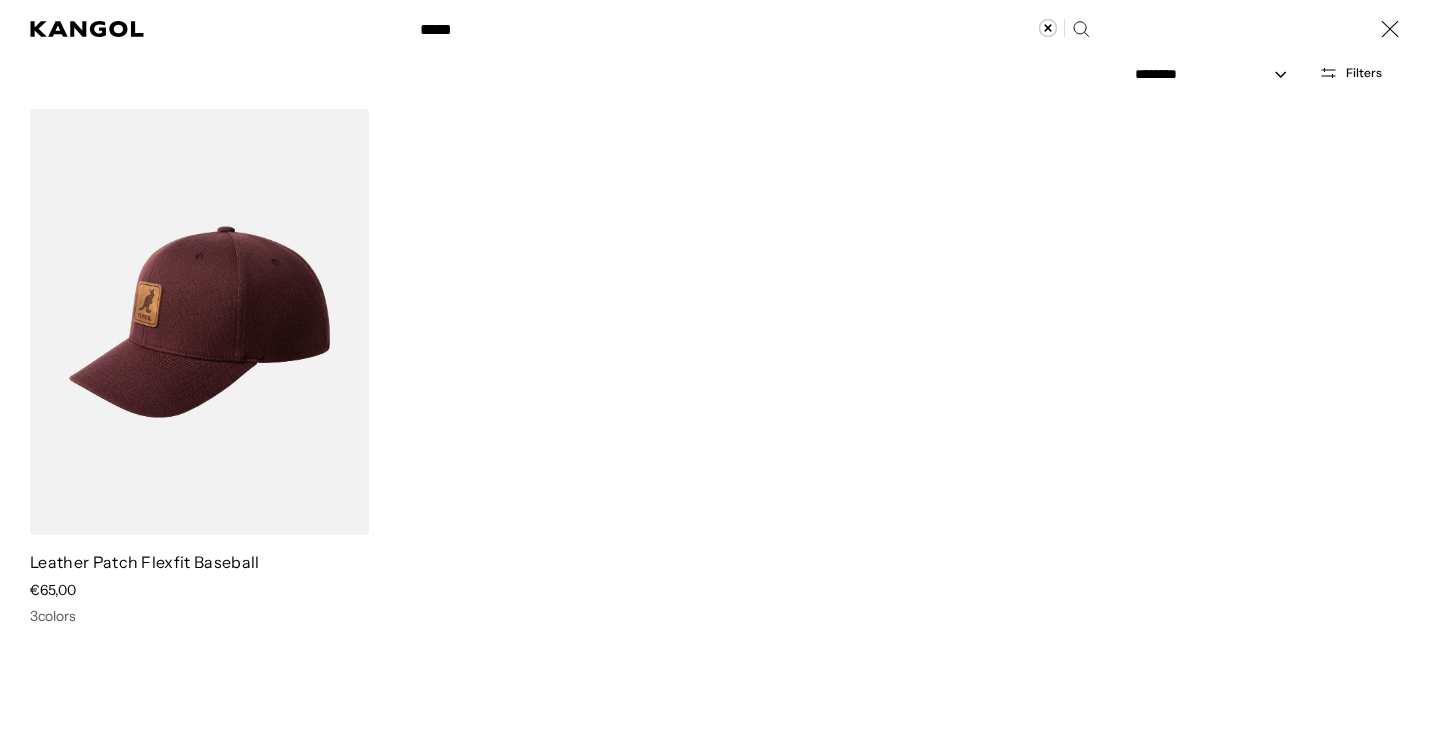 click on "*****" at bounding box center [753, 29] 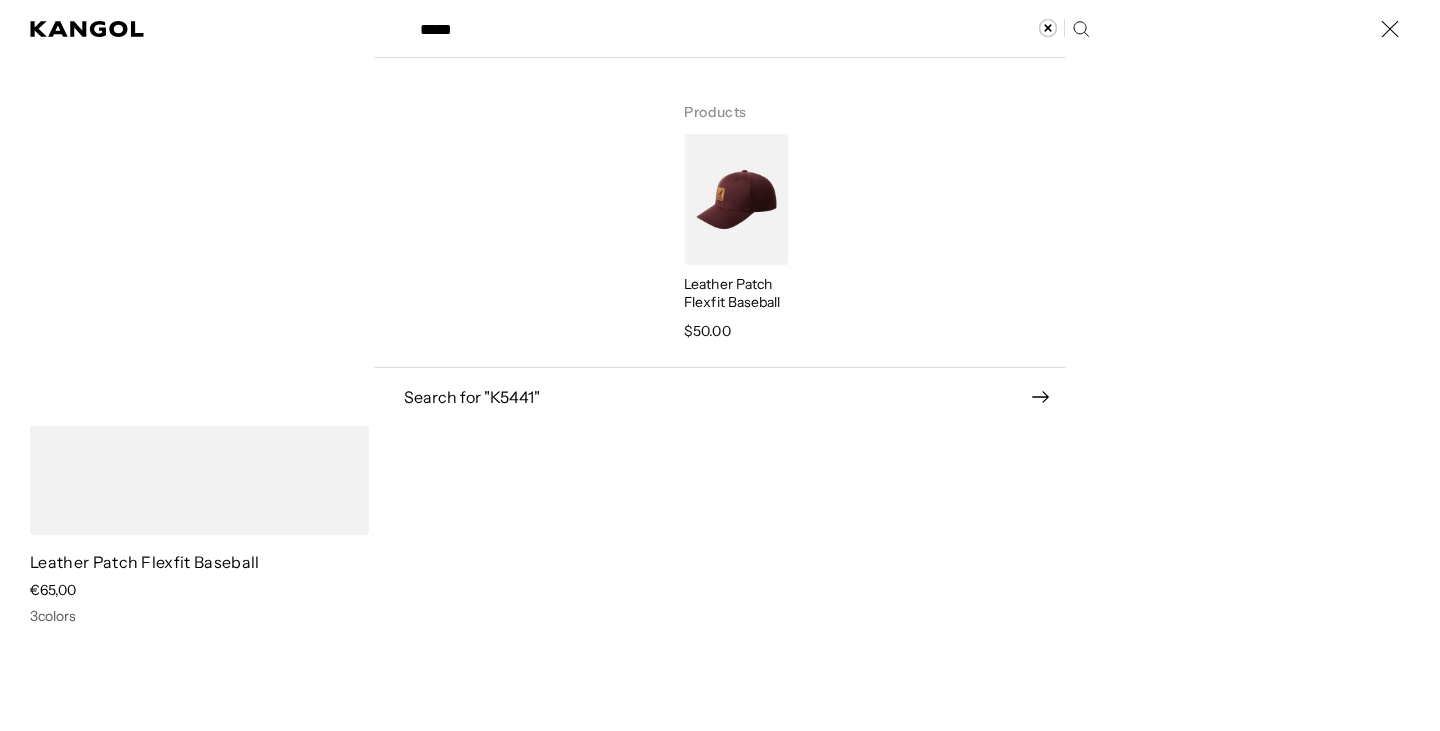 click on "*****" at bounding box center [753, 29] 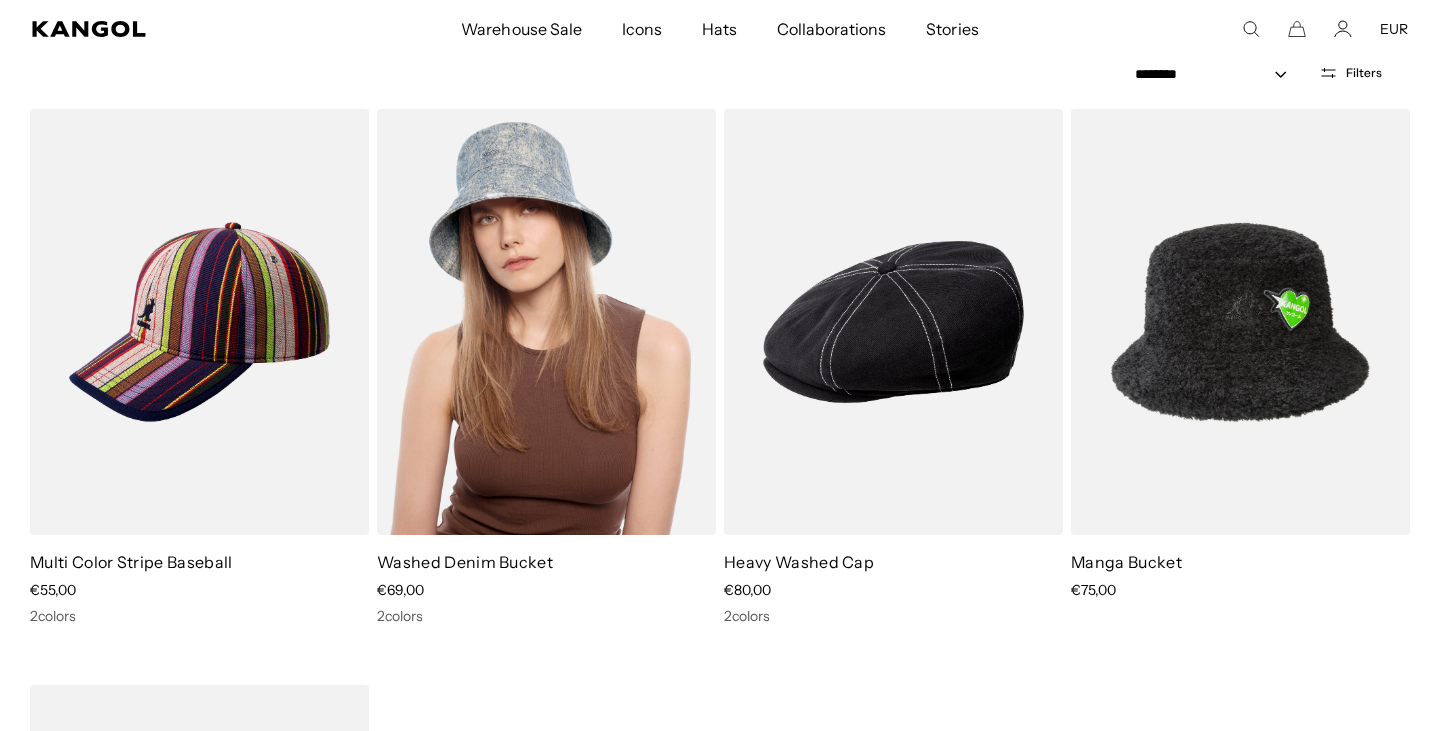 scroll, scrollTop: 0, scrollLeft: 0, axis: both 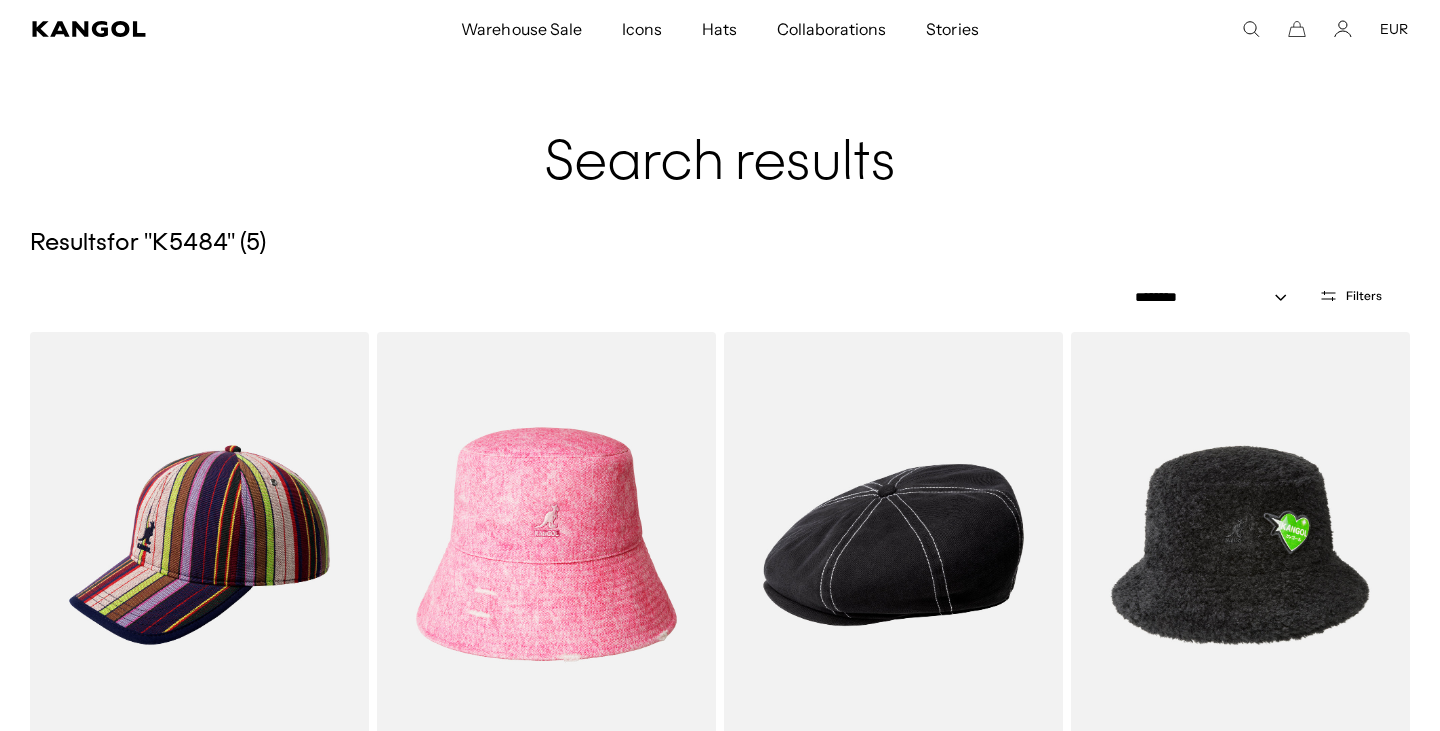 click 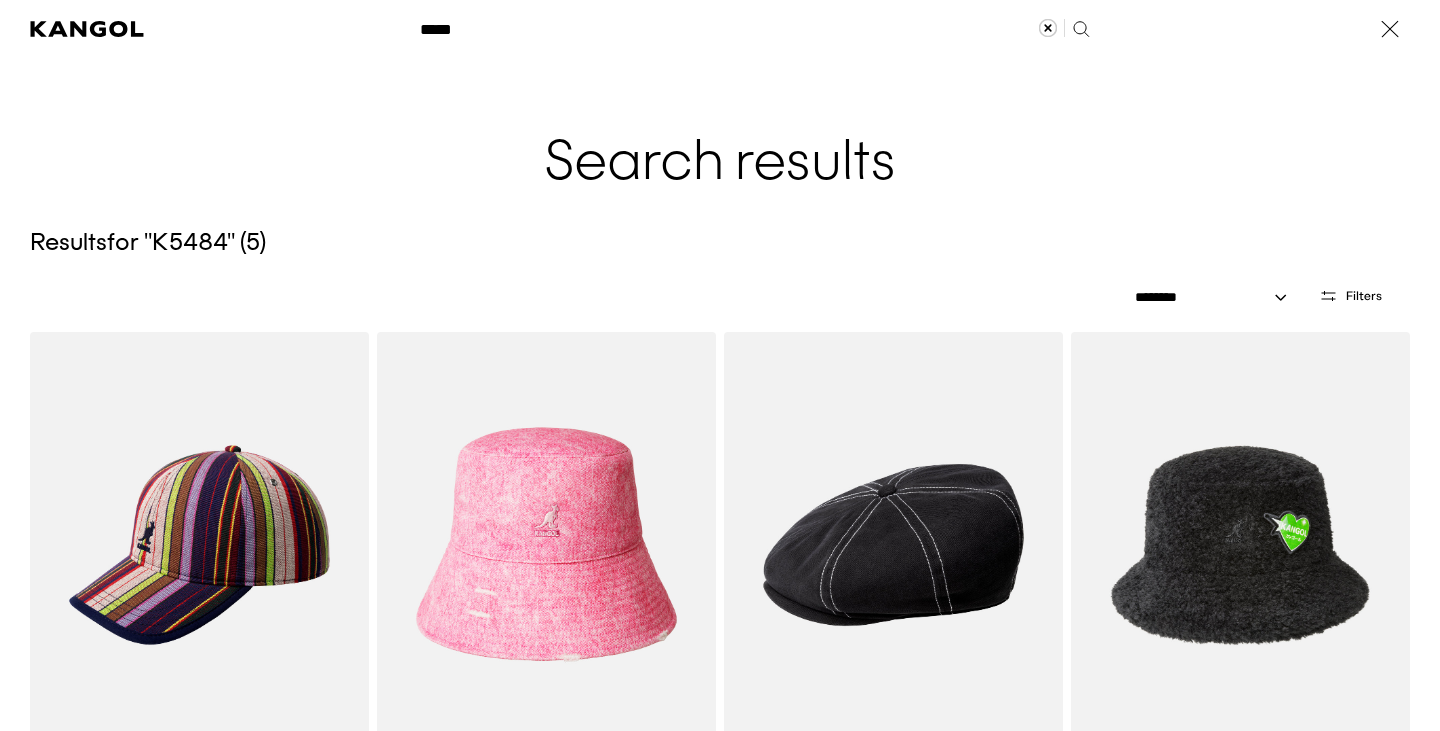 scroll, scrollTop: 0, scrollLeft: 412, axis: horizontal 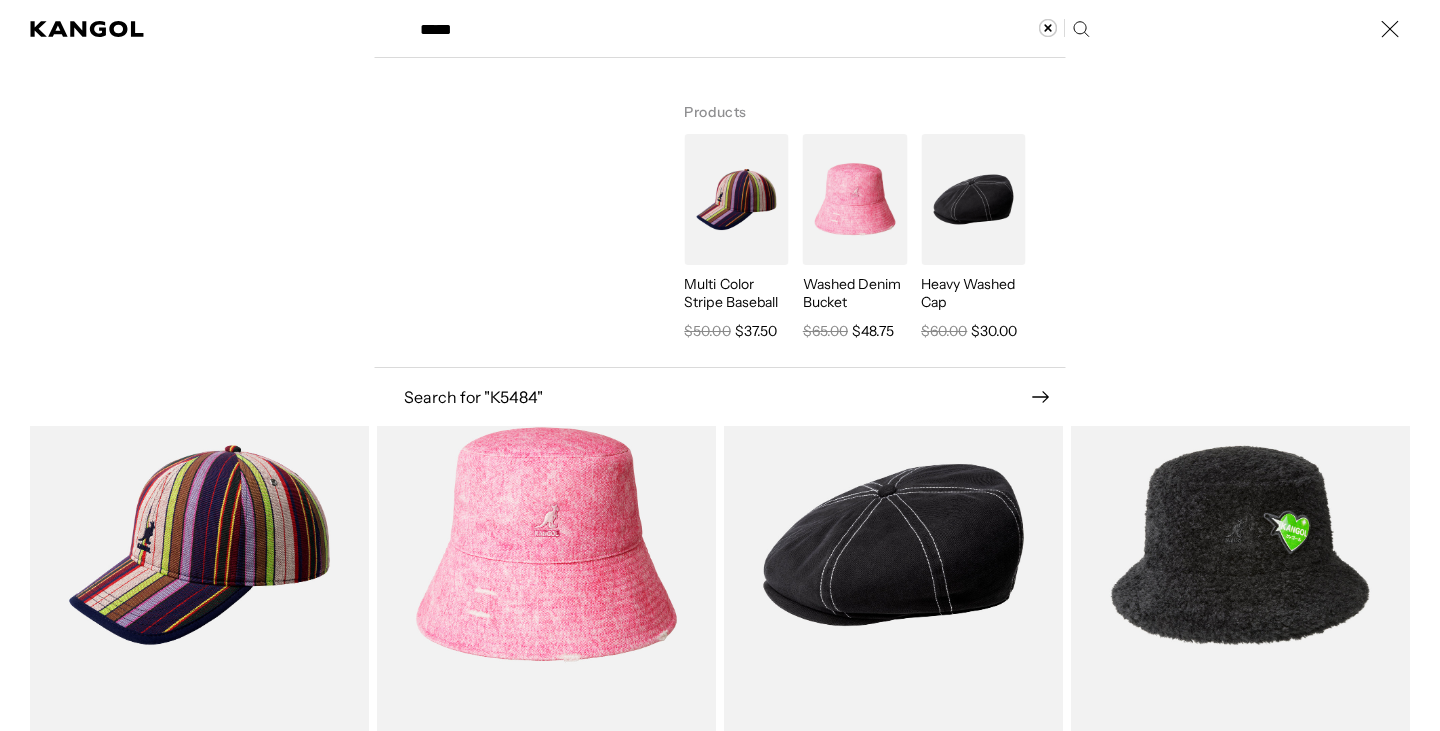 click on "Search here" at bounding box center (477, 20) 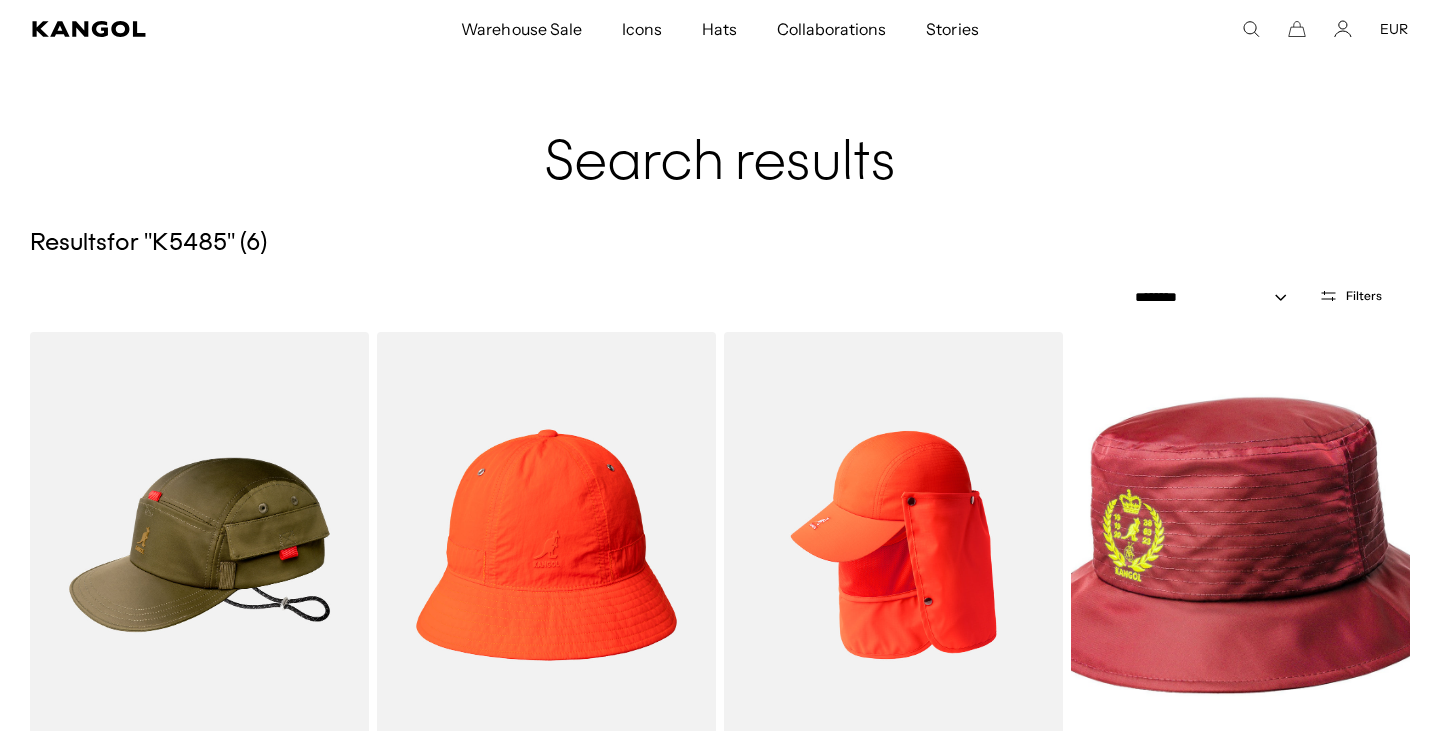 scroll, scrollTop: 0, scrollLeft: 0, axis: both 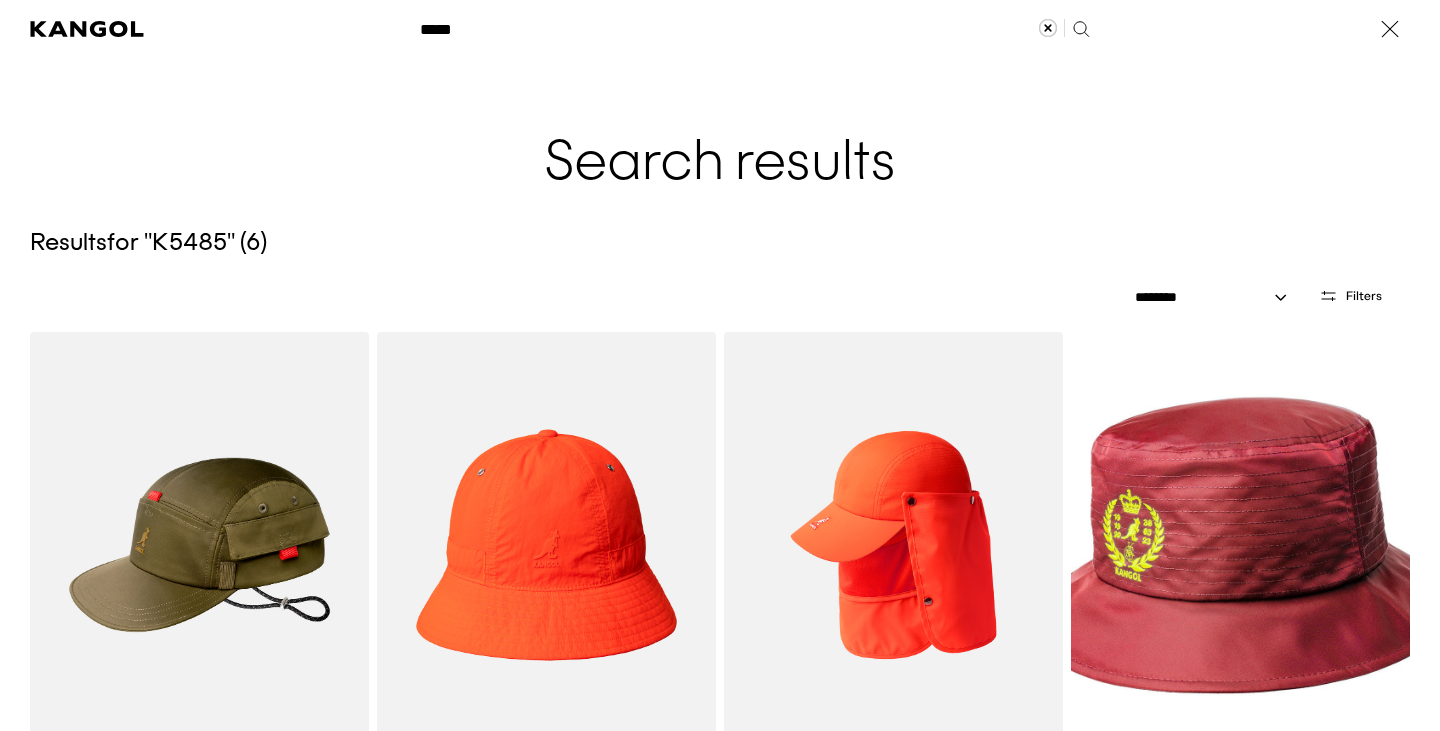 click on "*****" at bounding box center [753, 29] 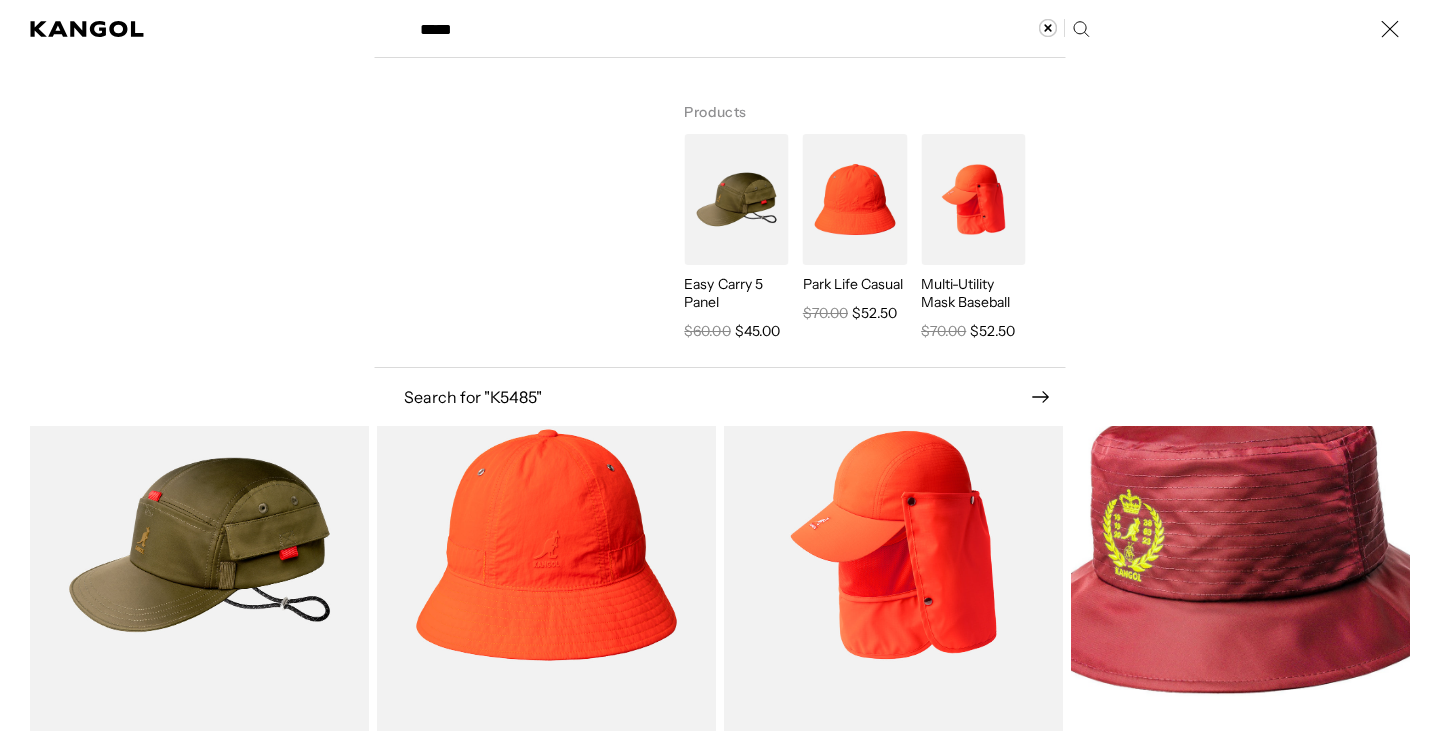click on "*****" at bounding box center (753, 29) 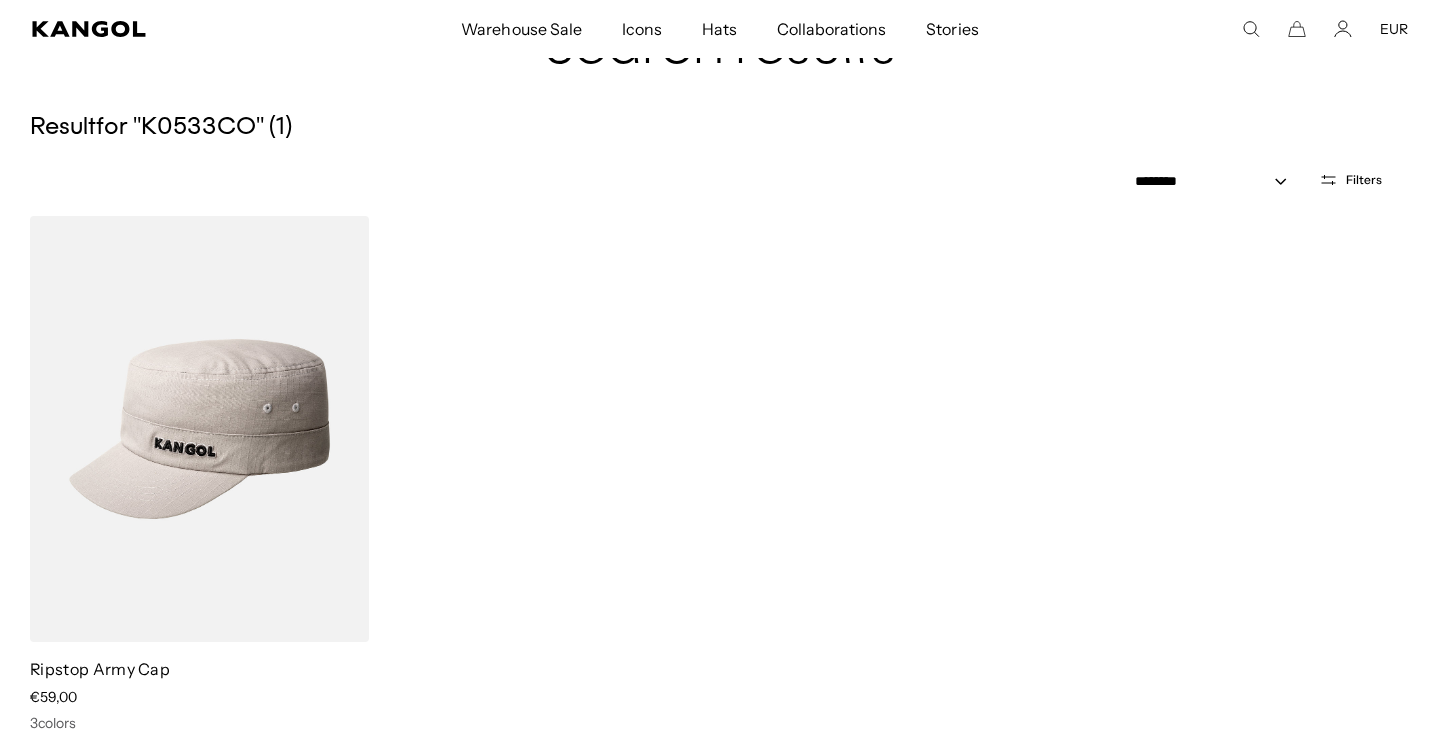 scroll, scrollTop: 162, scrollLeft: 0, axis: vertical 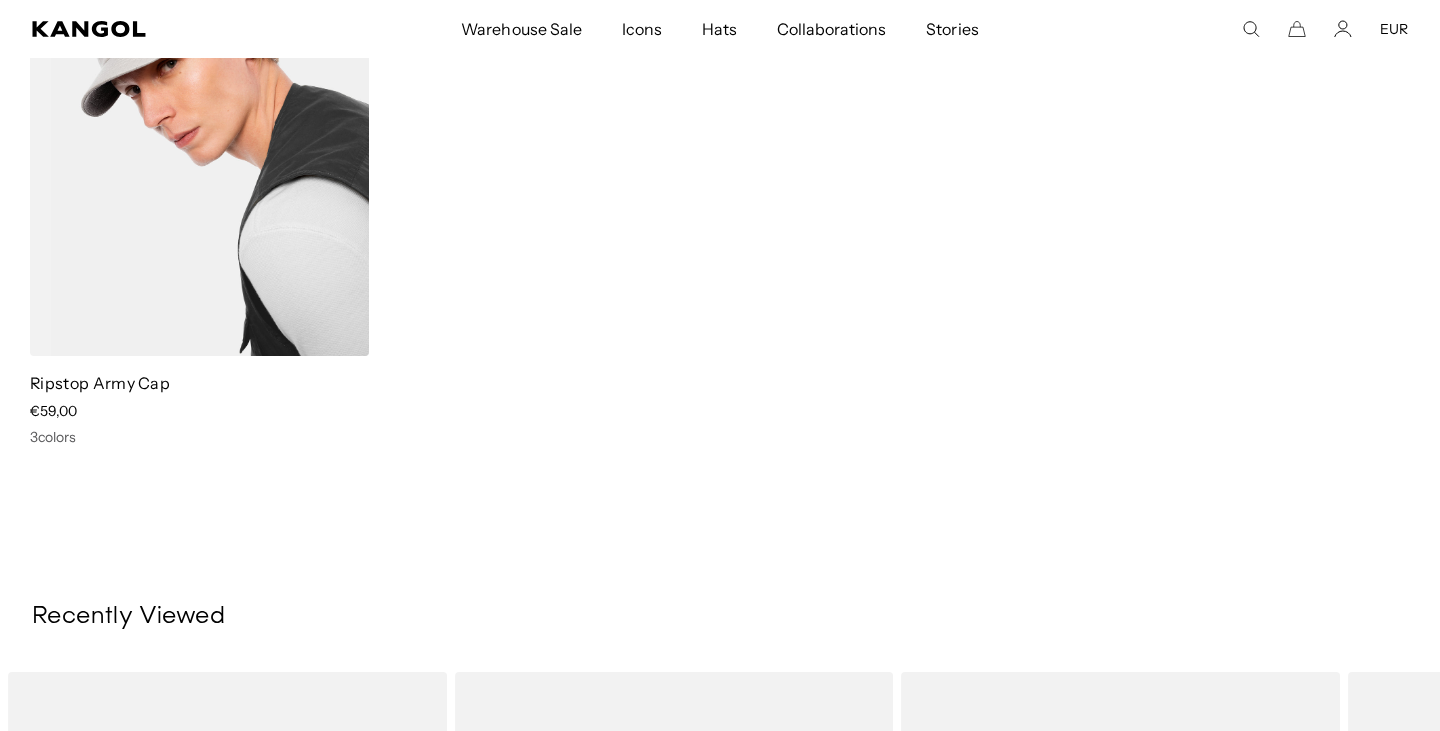 click at bounding box center [199, 143] 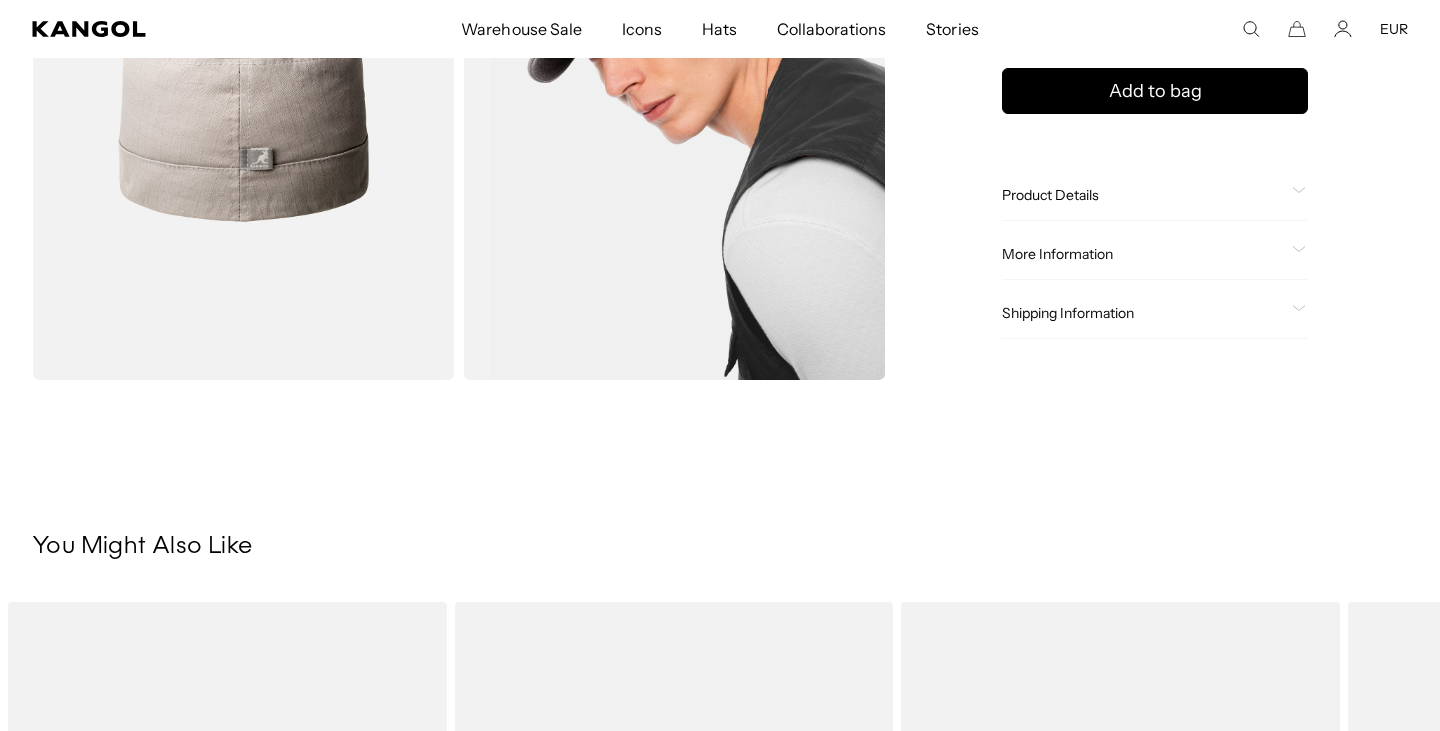 scroll, scrollTop: 816, scrollLeft: 0, axis: vertical 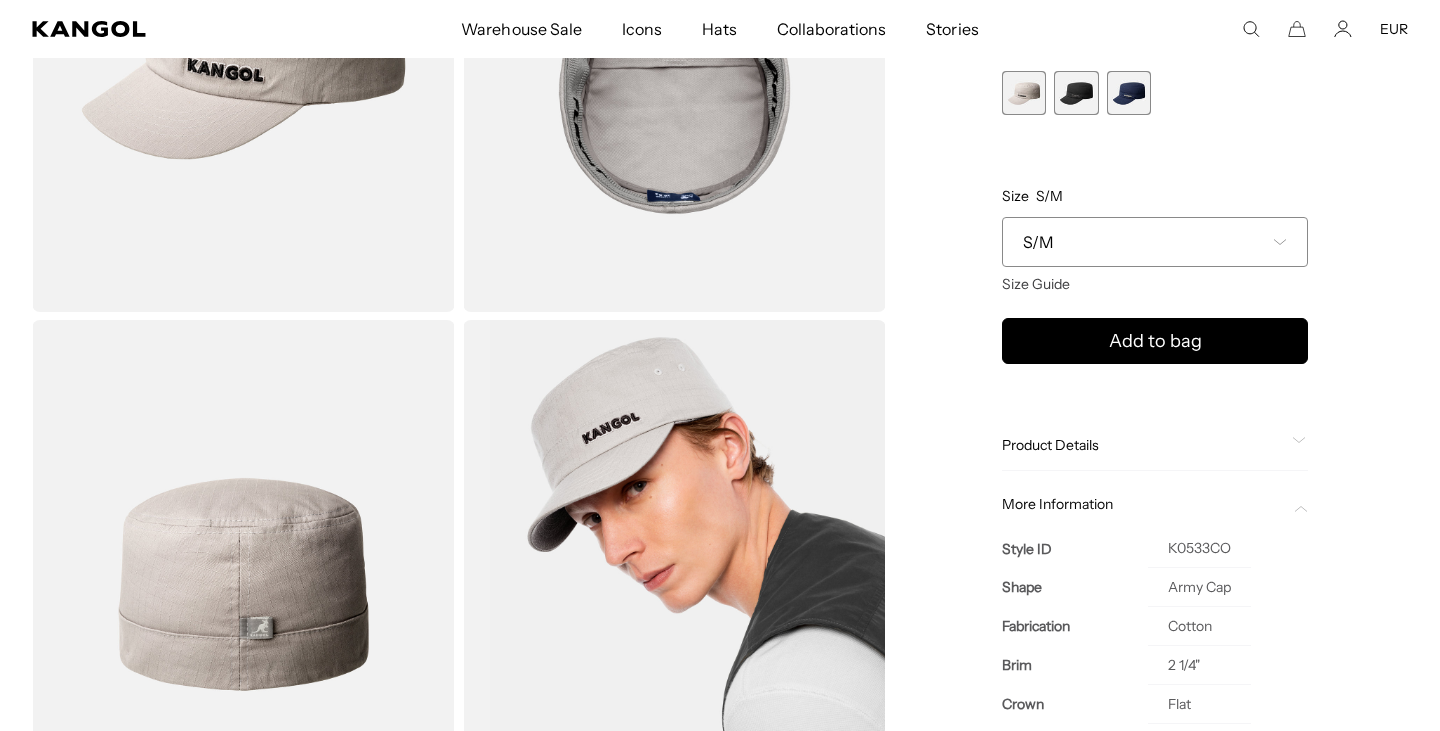click 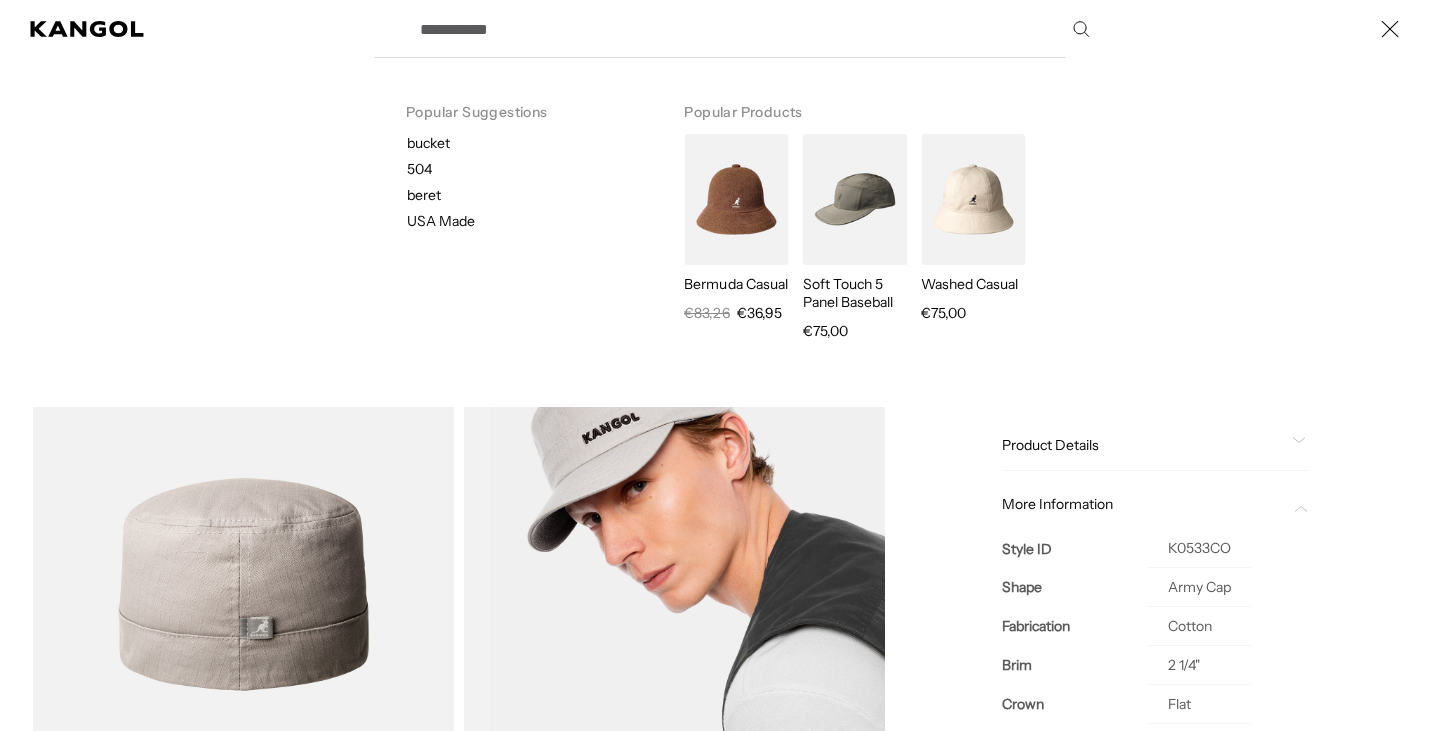 scroll, scrollTop: 0, scrollLeft: 412, axis: horizontal 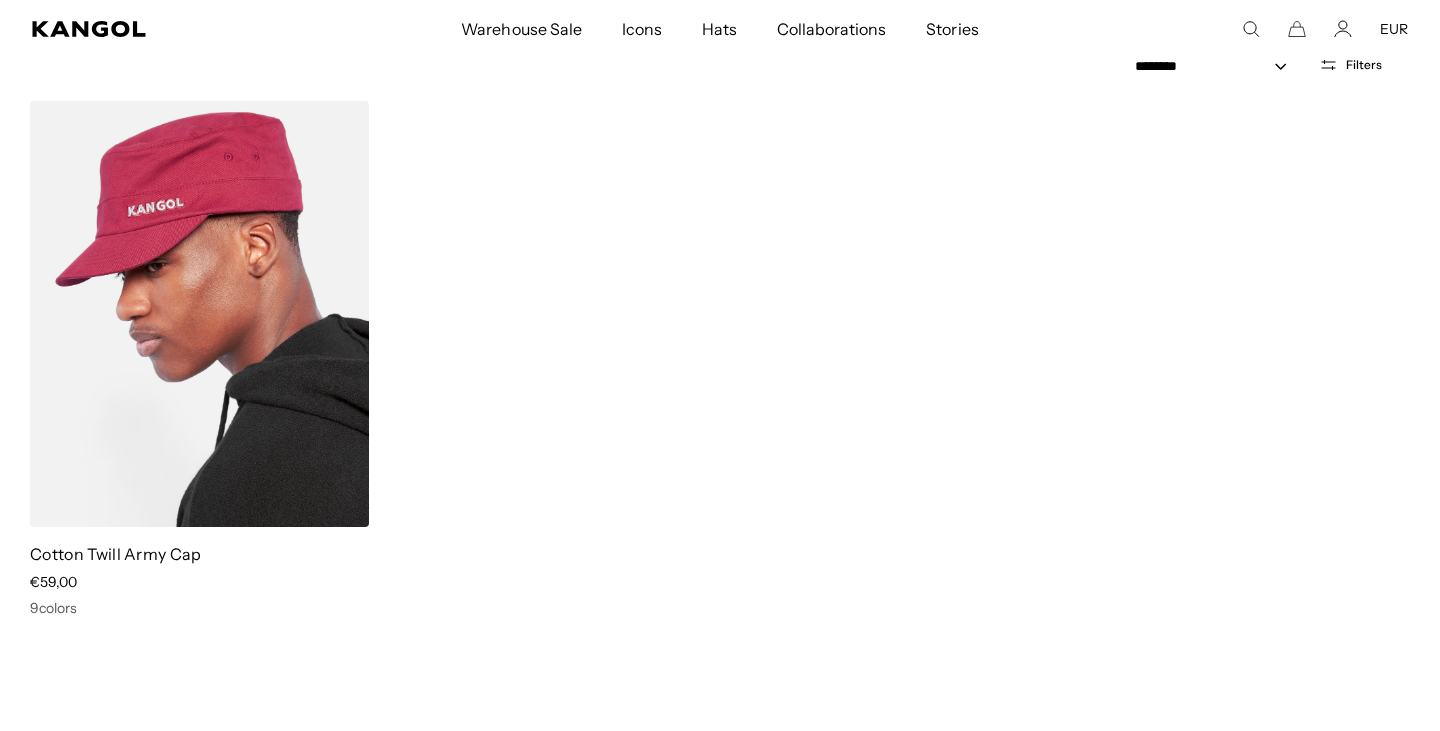 click at bounding box center [199, 314] 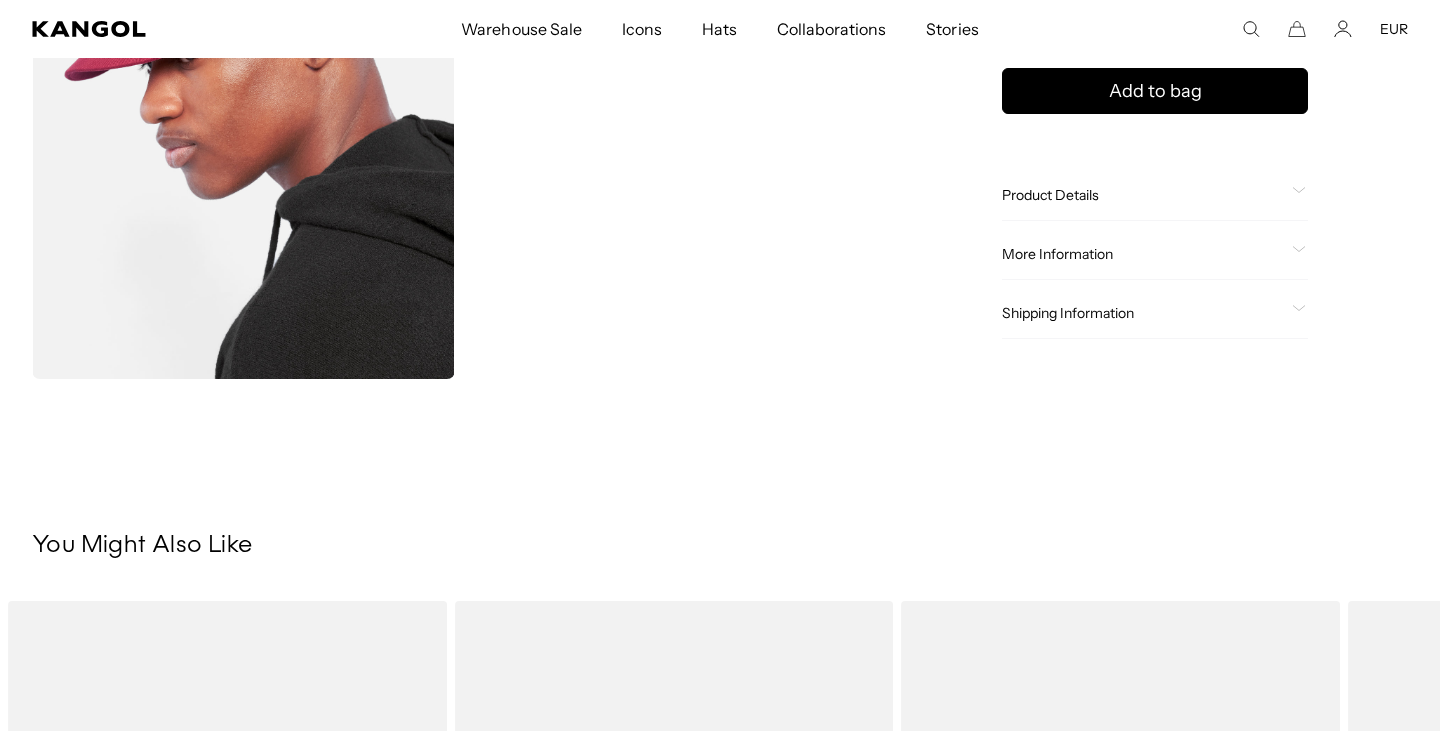scroll, scrollTop: 1317, scrollLeft: 0, axis: vertical 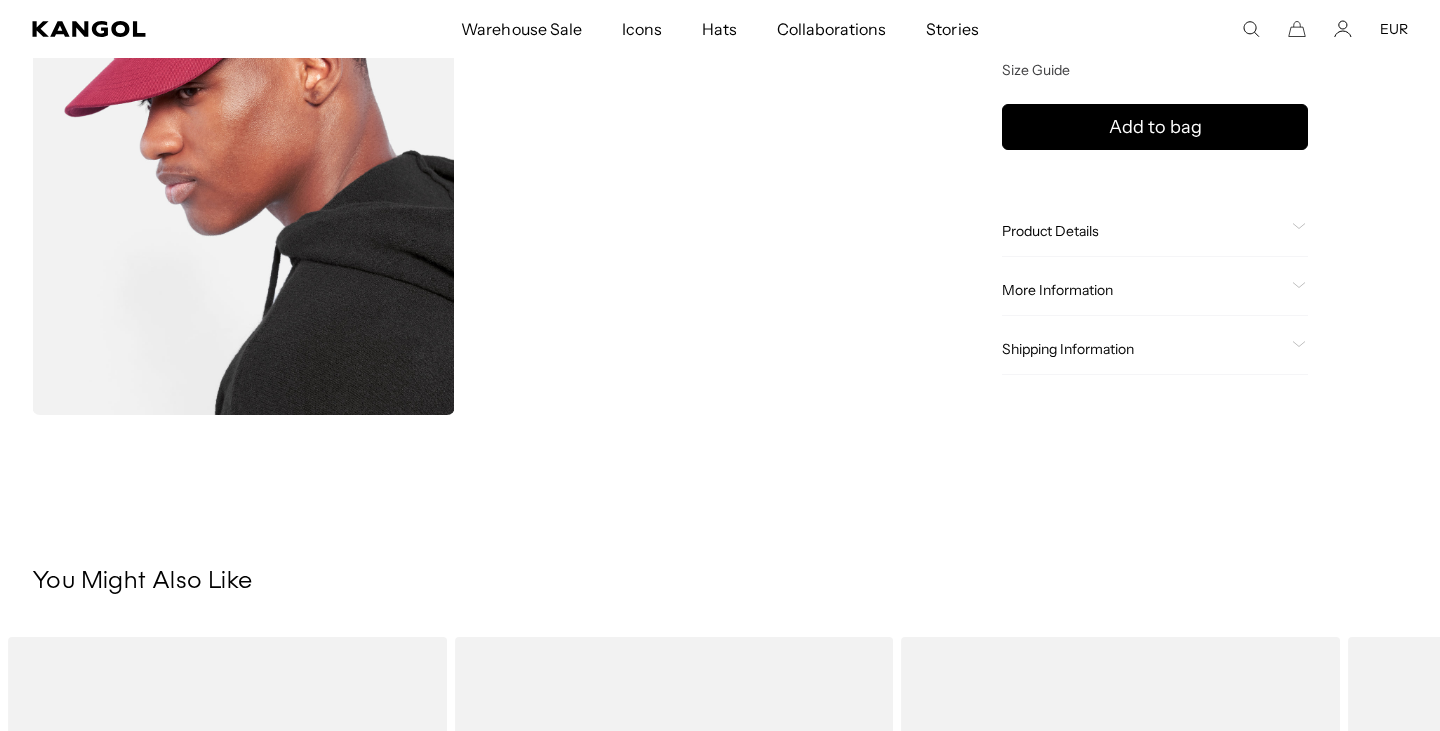 click on "More Information" 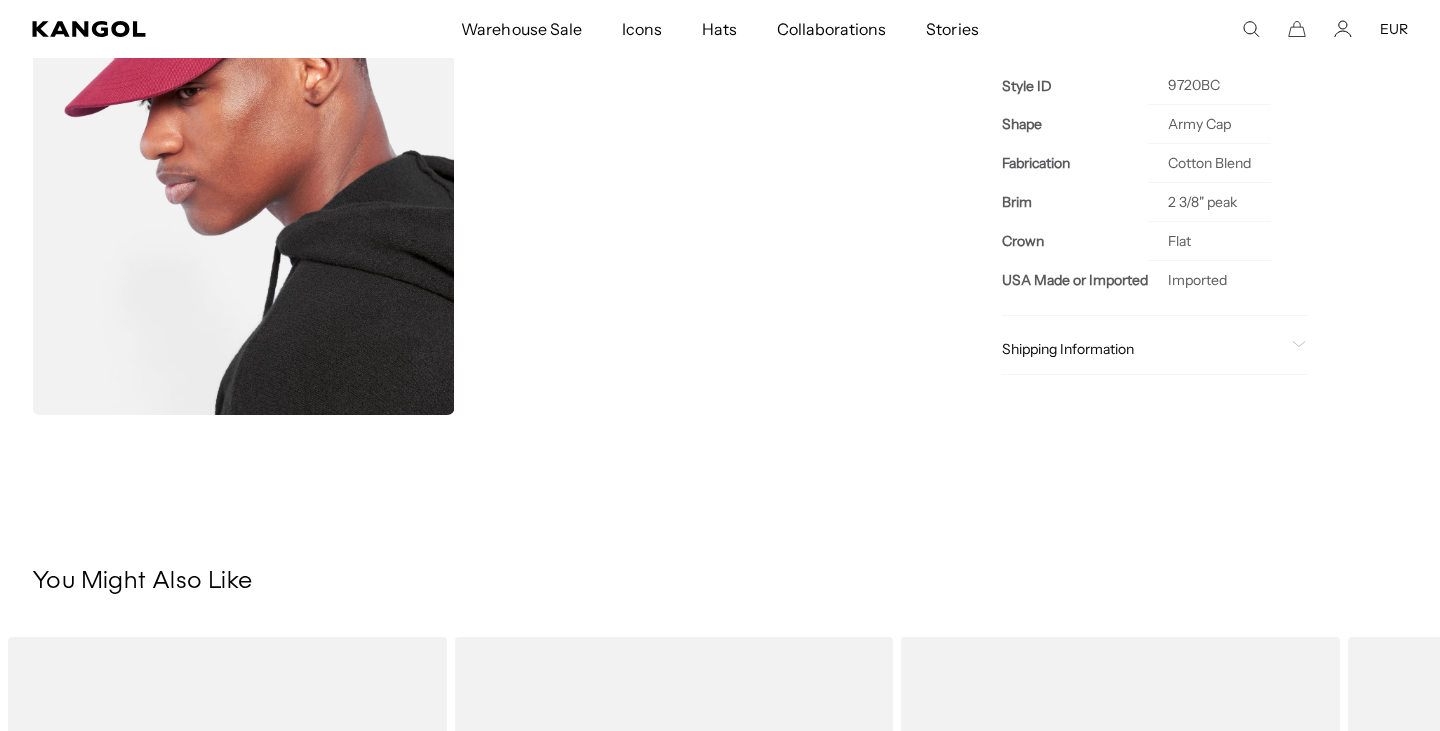 scroll, scrollTop: 0, scrollLeft: 412, axis: horizontal 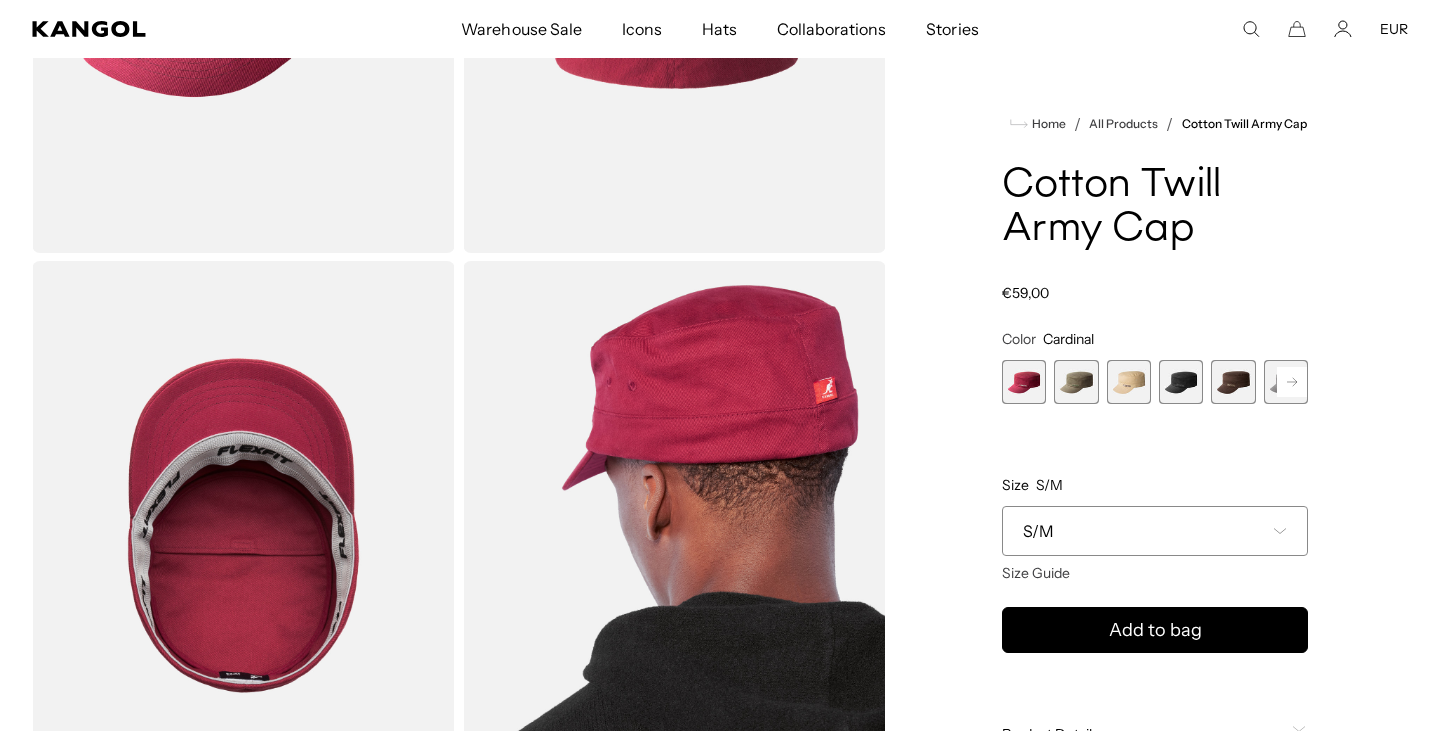 click 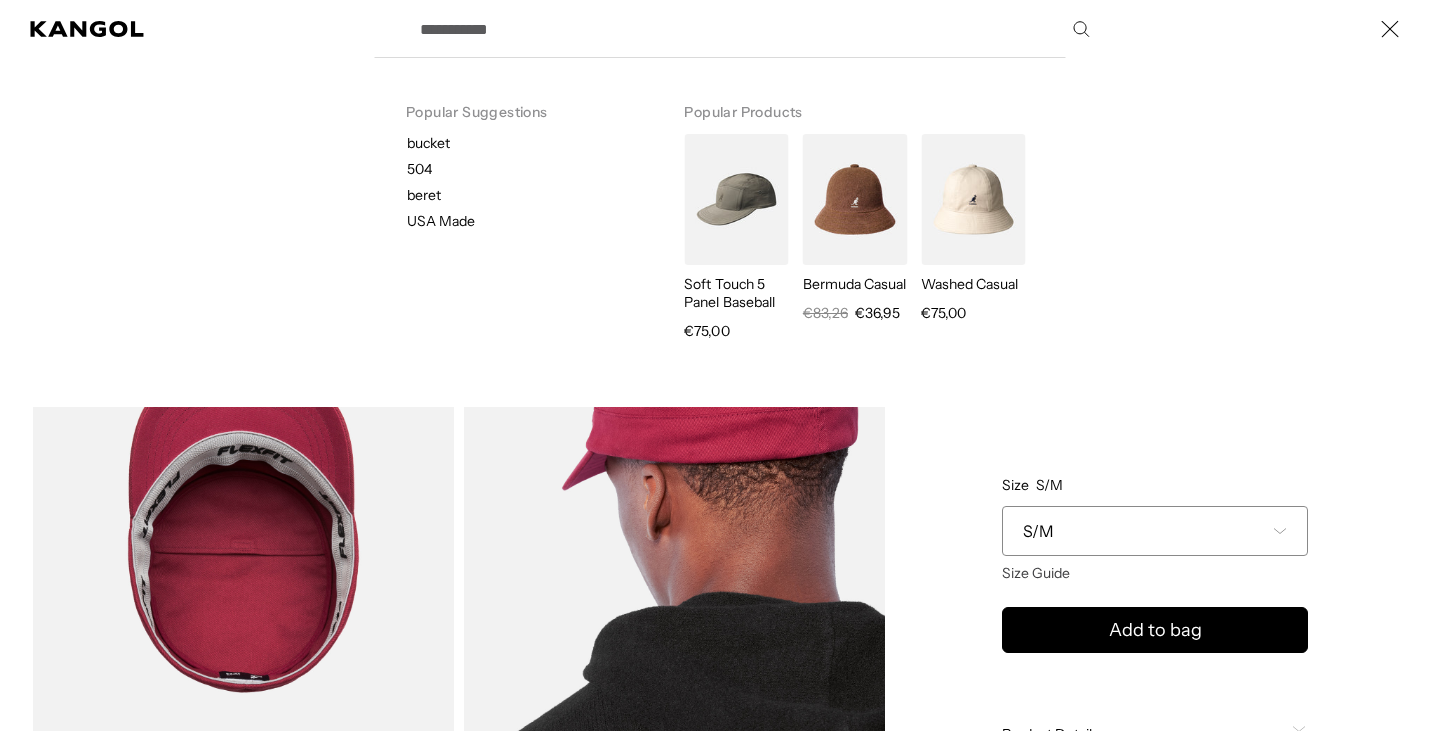 click on "Search here" at bounding box center (753, 29) 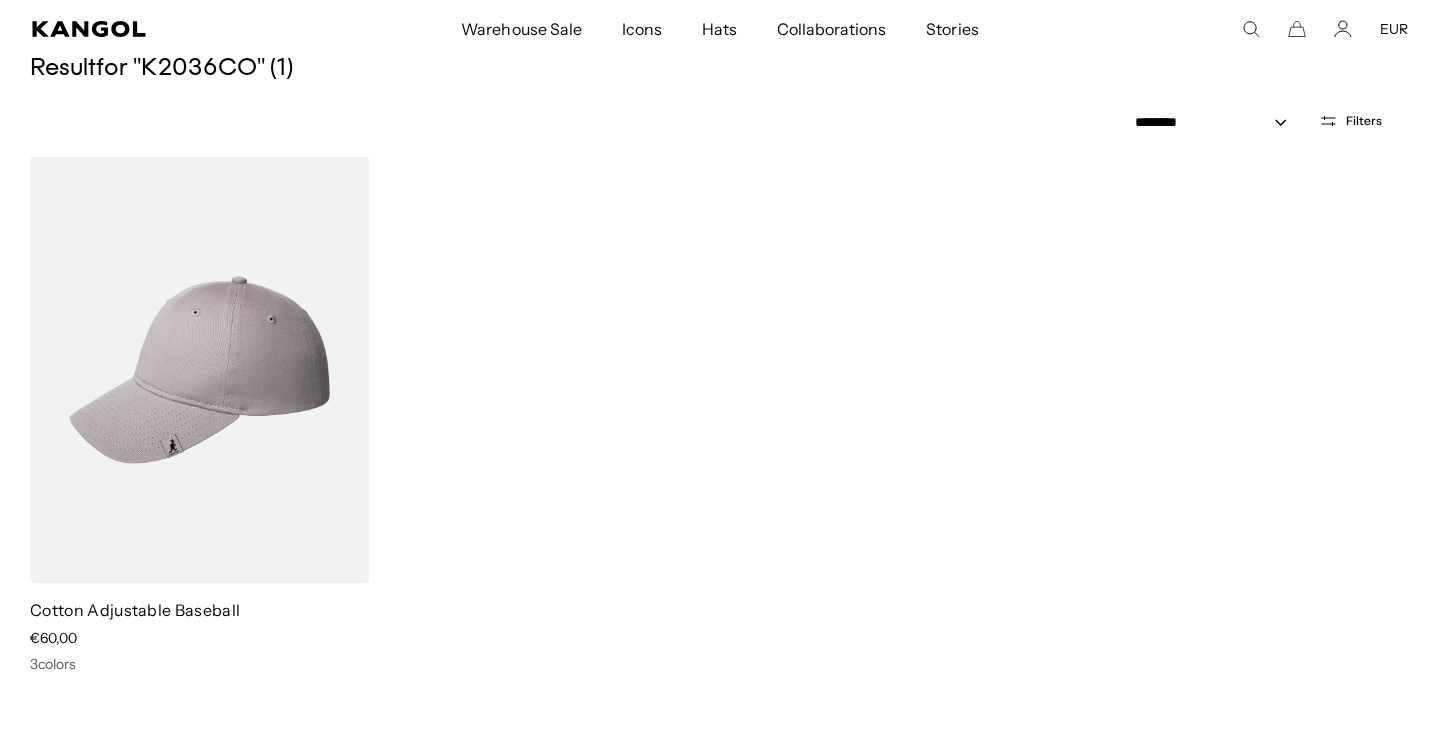 scroll, scrollTop: 254, scrollLeft: 0, axis: vertical 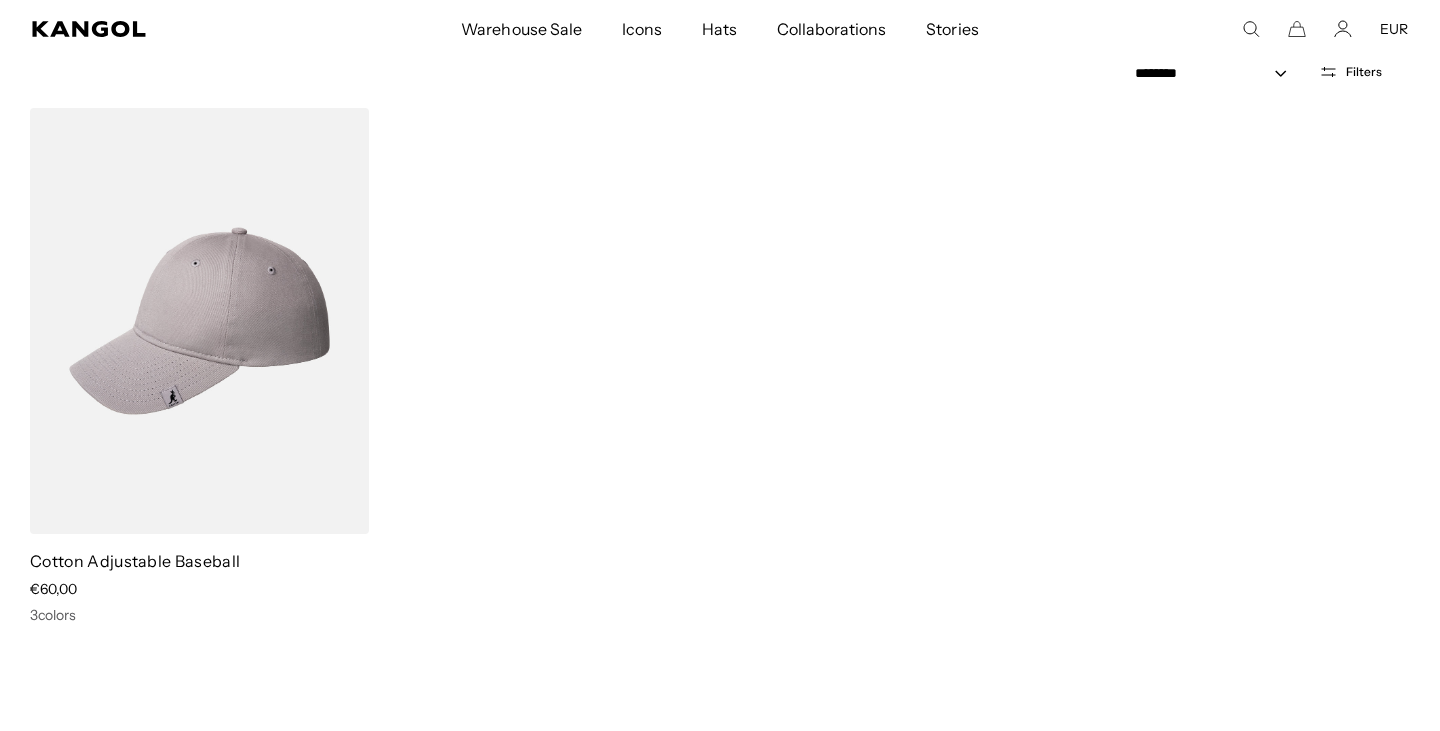 click 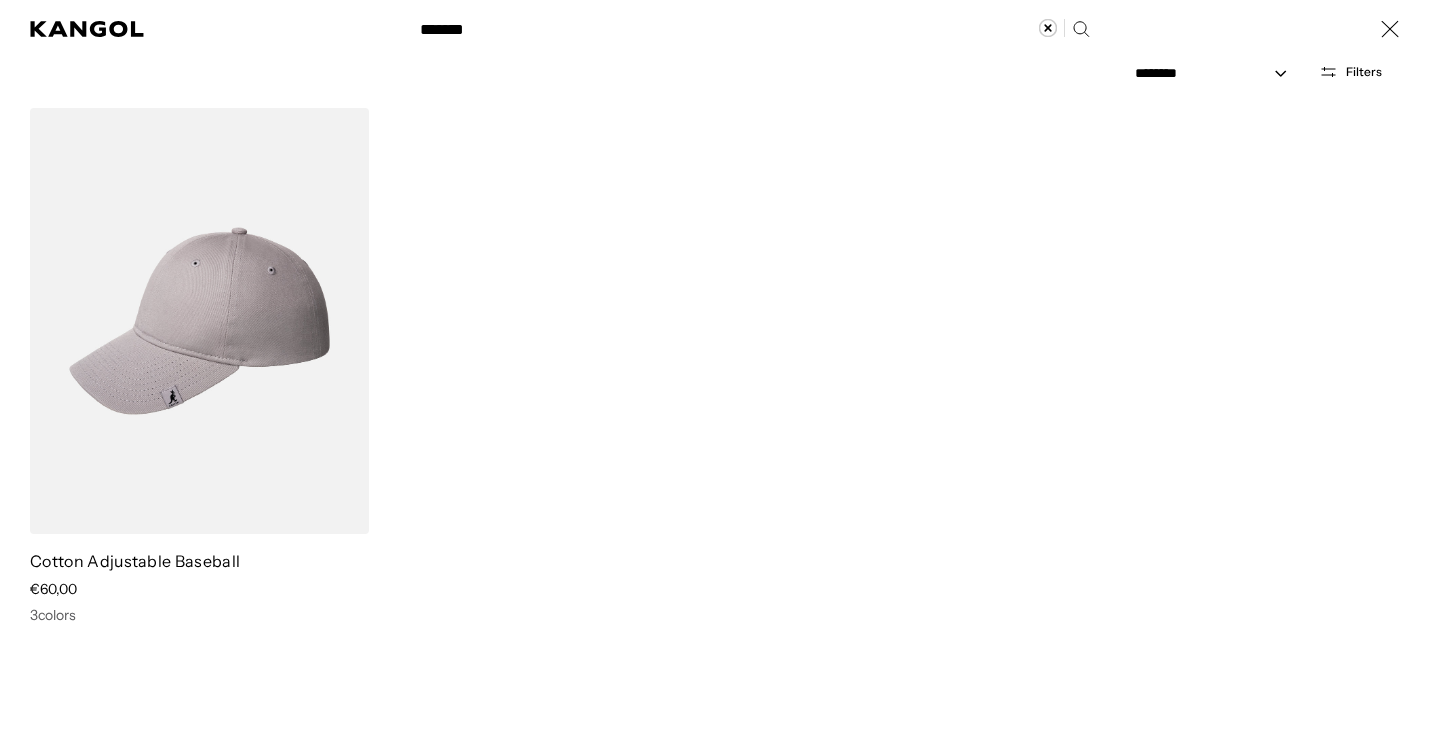 scroll, scrollTop: 0, scrollLeft: 0, axis: both 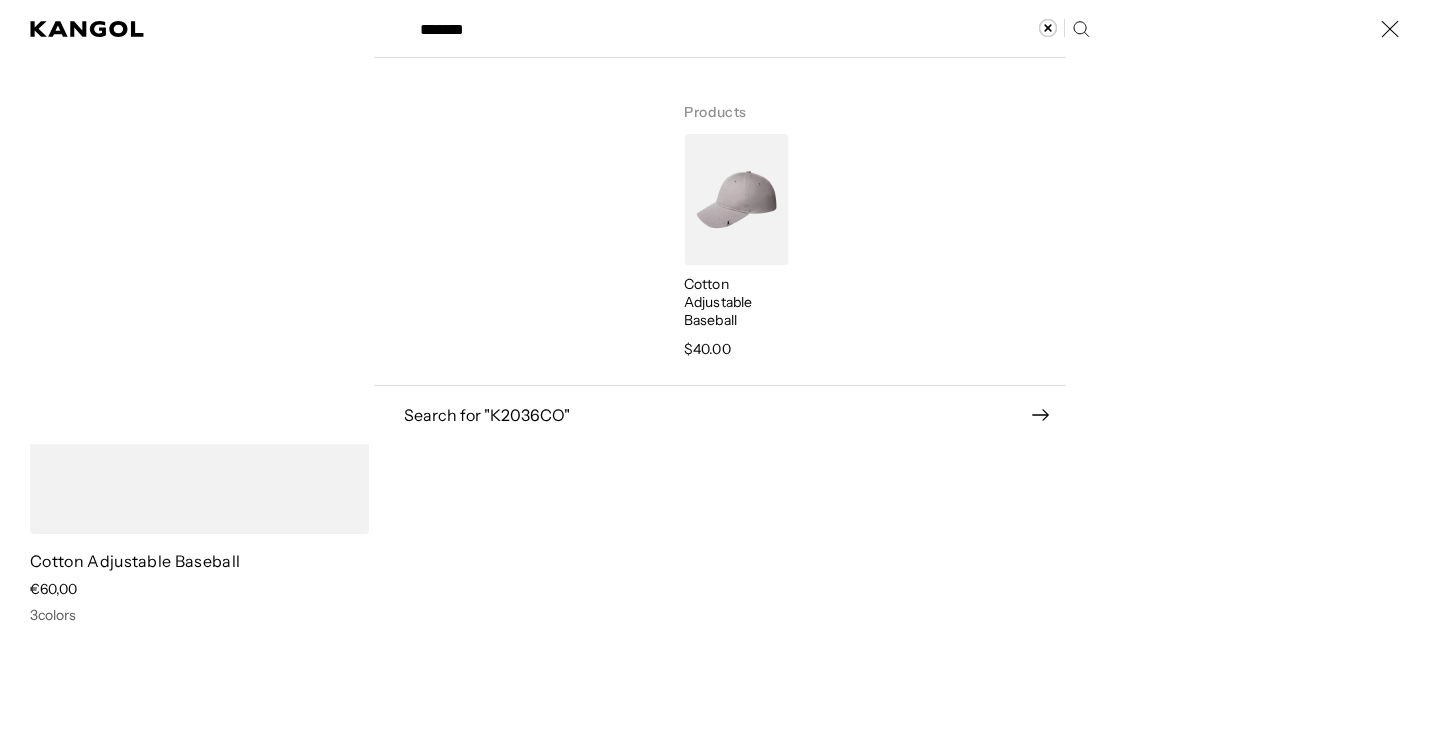 click on "Search here" at bounding box center [477, 20] 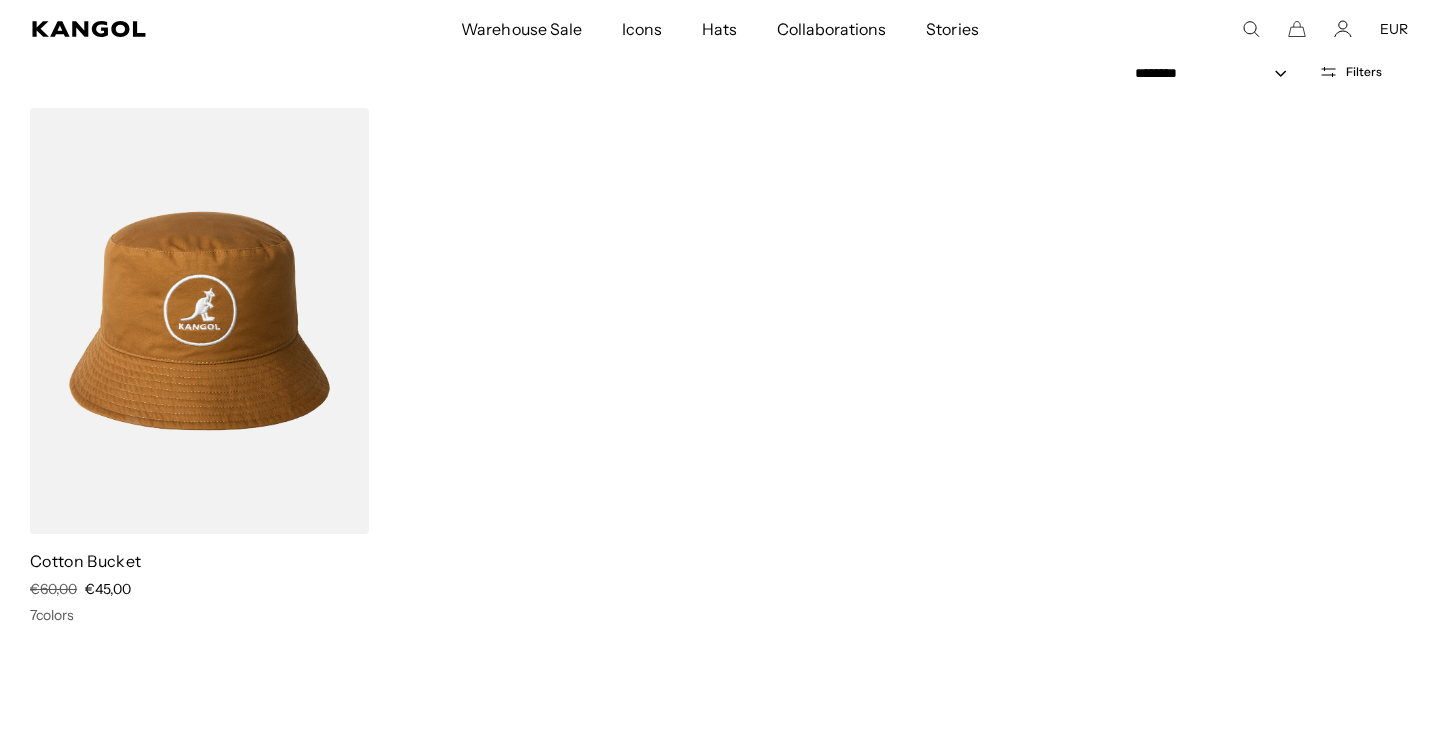 scroll, scrollTop: 0, scrollLeft: 412, axis: horizontal 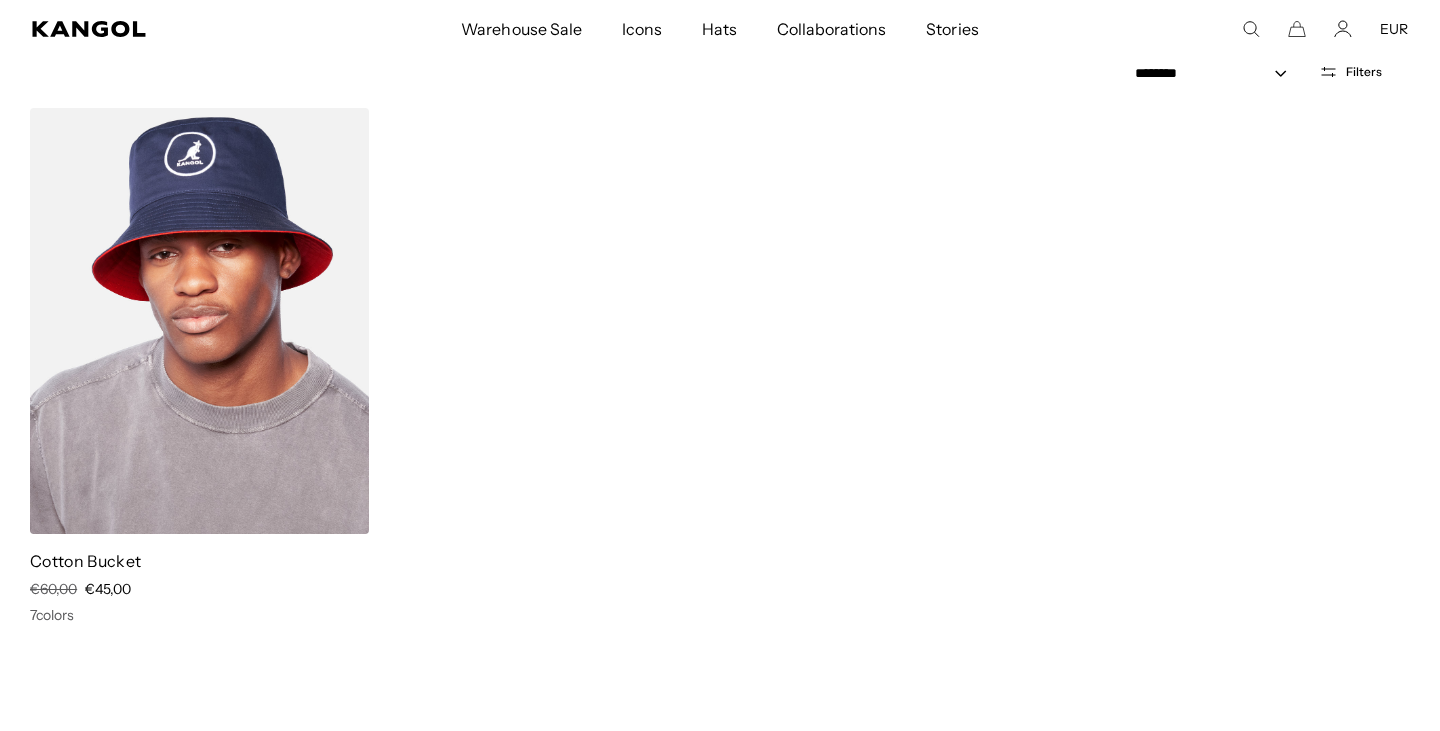 click at bounding box center [199, 321] 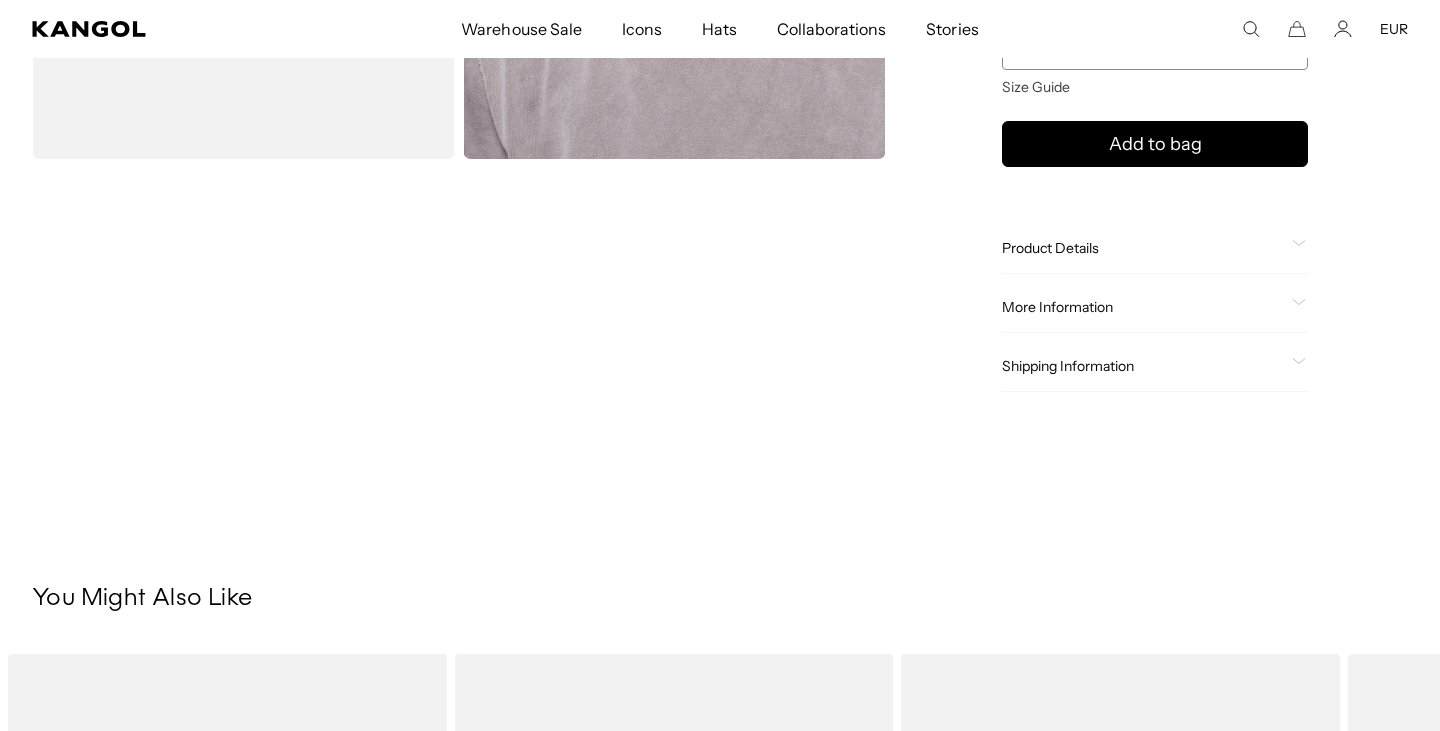 click on "More Information" 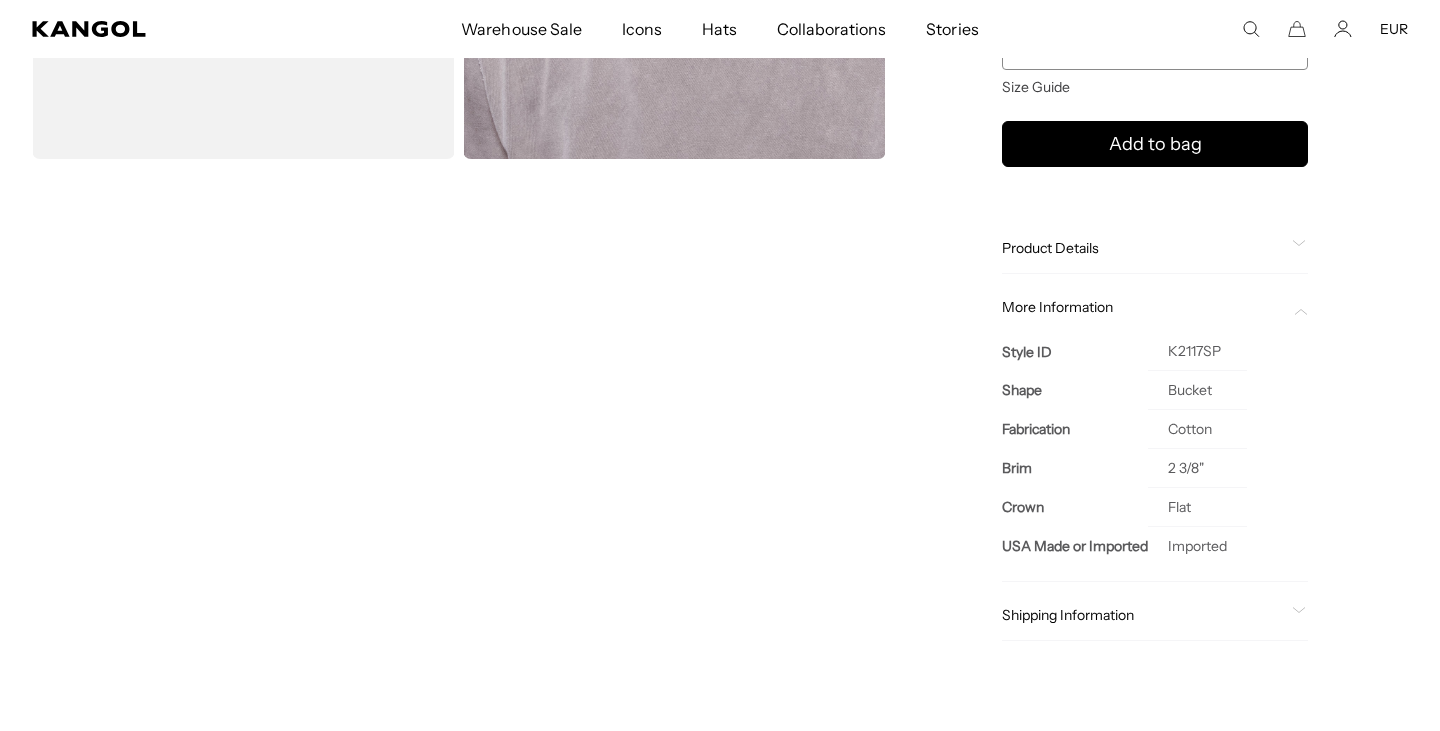 scroll, scrollTop: 0, scrollLeft: 0, axis: both 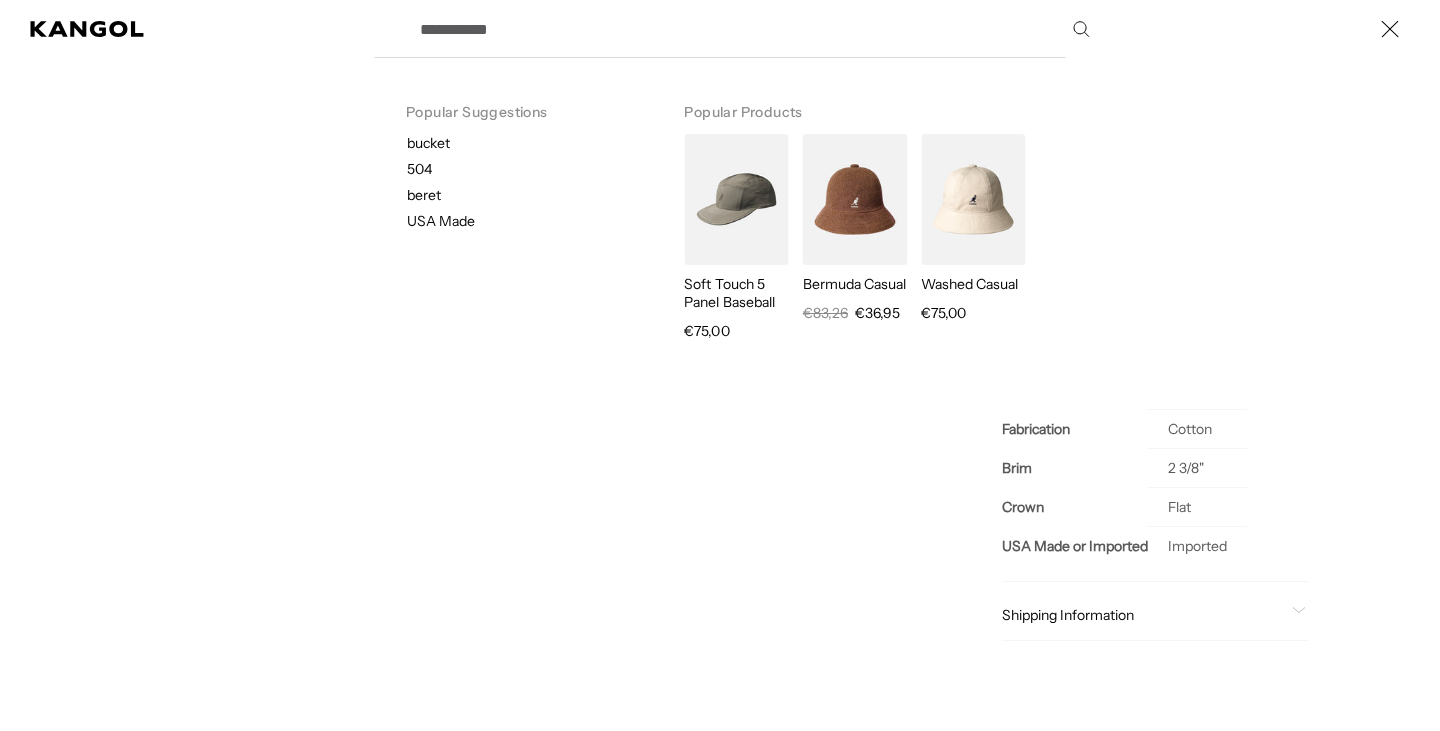click on "Search here" at bounding box center [753, 29] 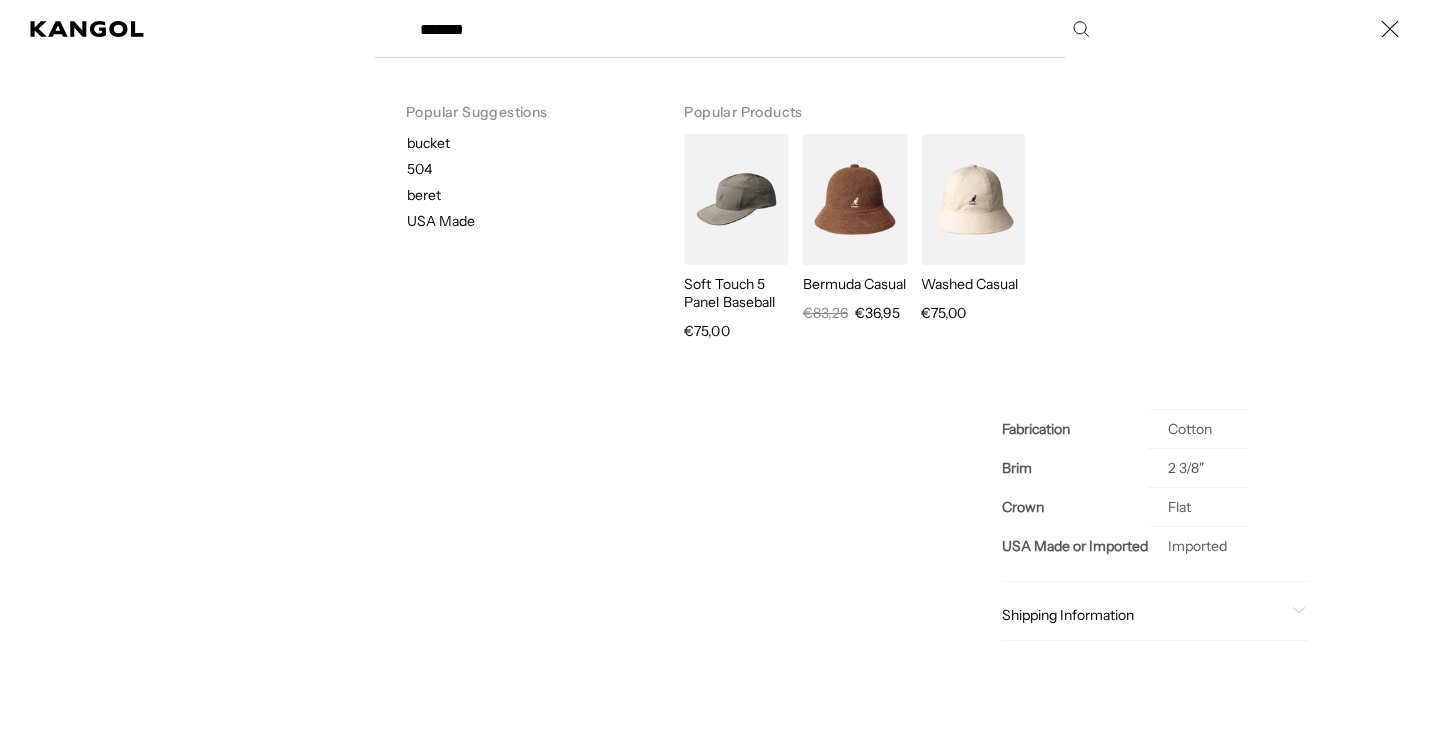 scroll, scrollTop: 0, scrollLeft: 0, axis: both 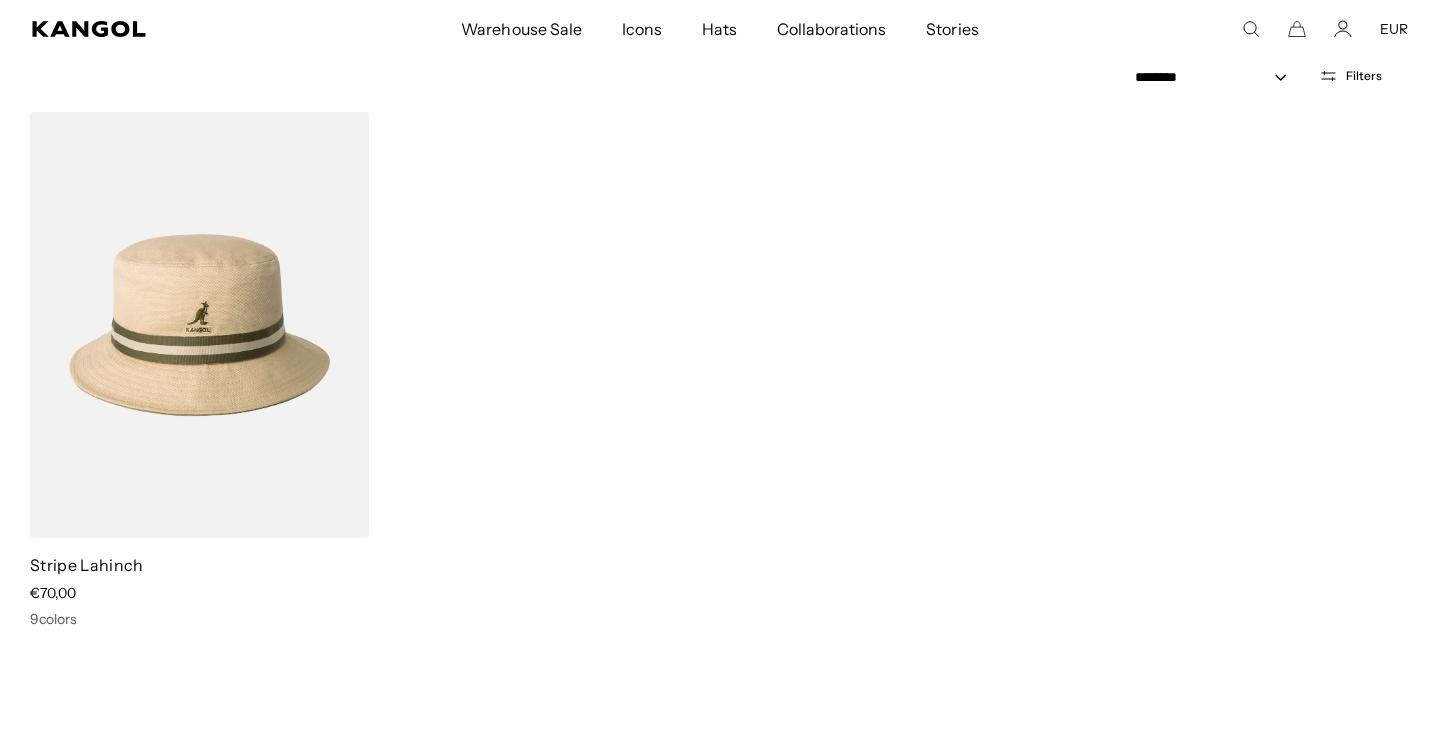 click 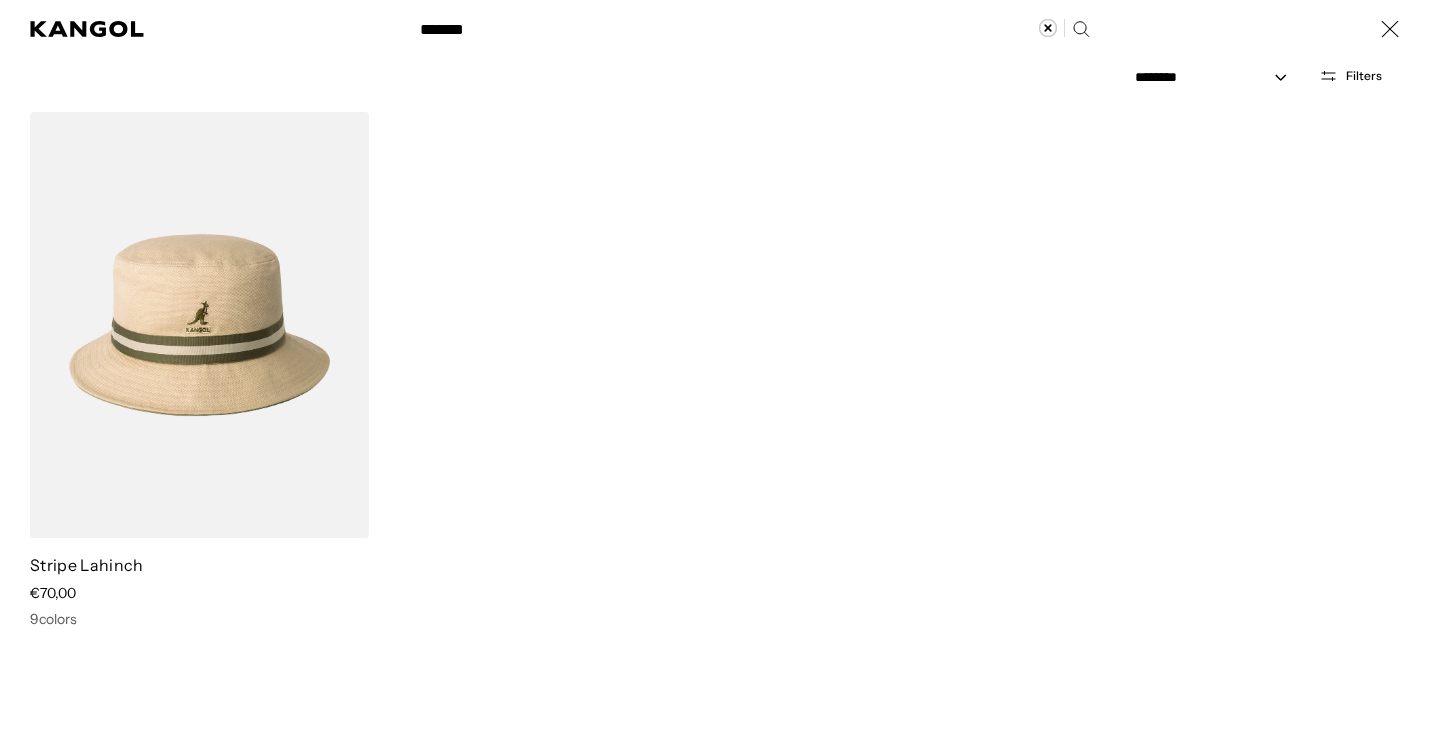 click on "Search here" at bounding box center [477, 20] 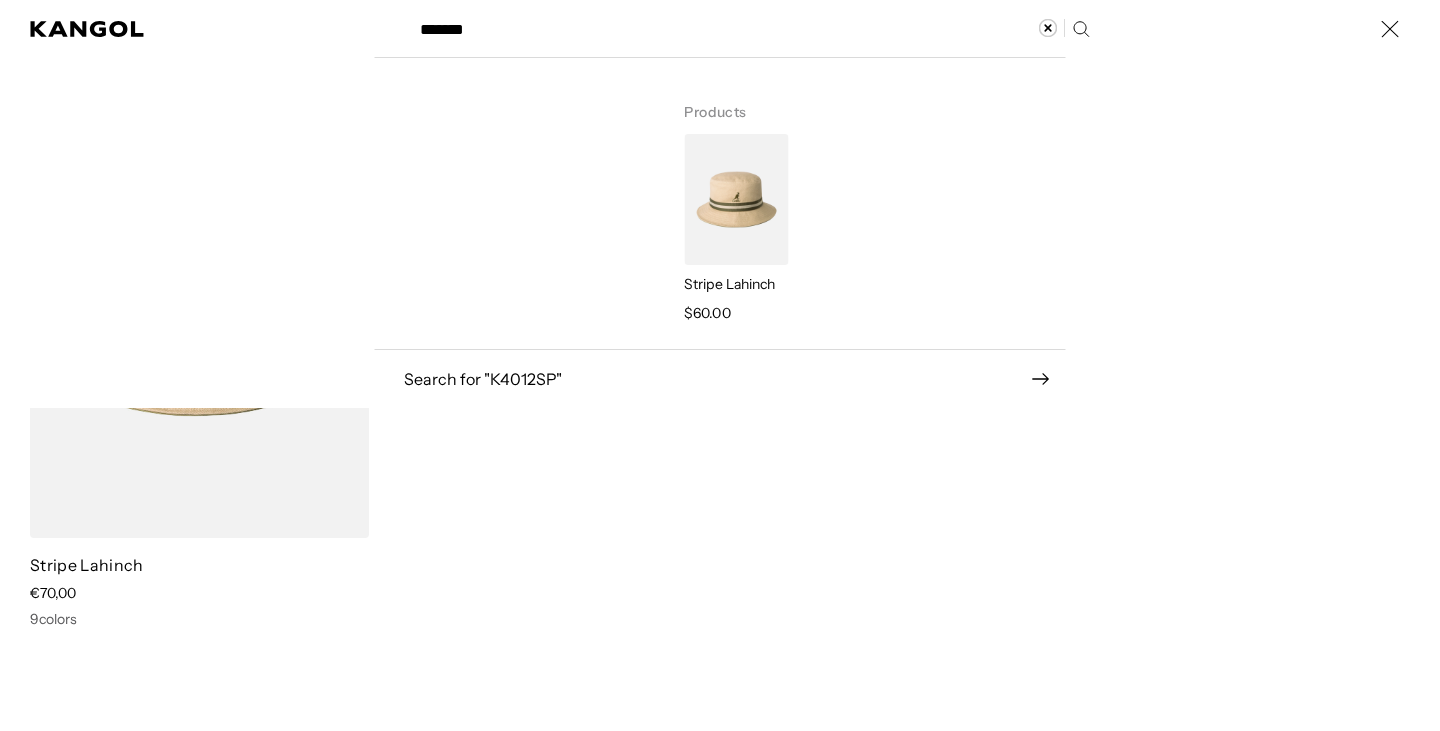 scroll, scrollTop: 0, scrollLeft: 0, axis: both 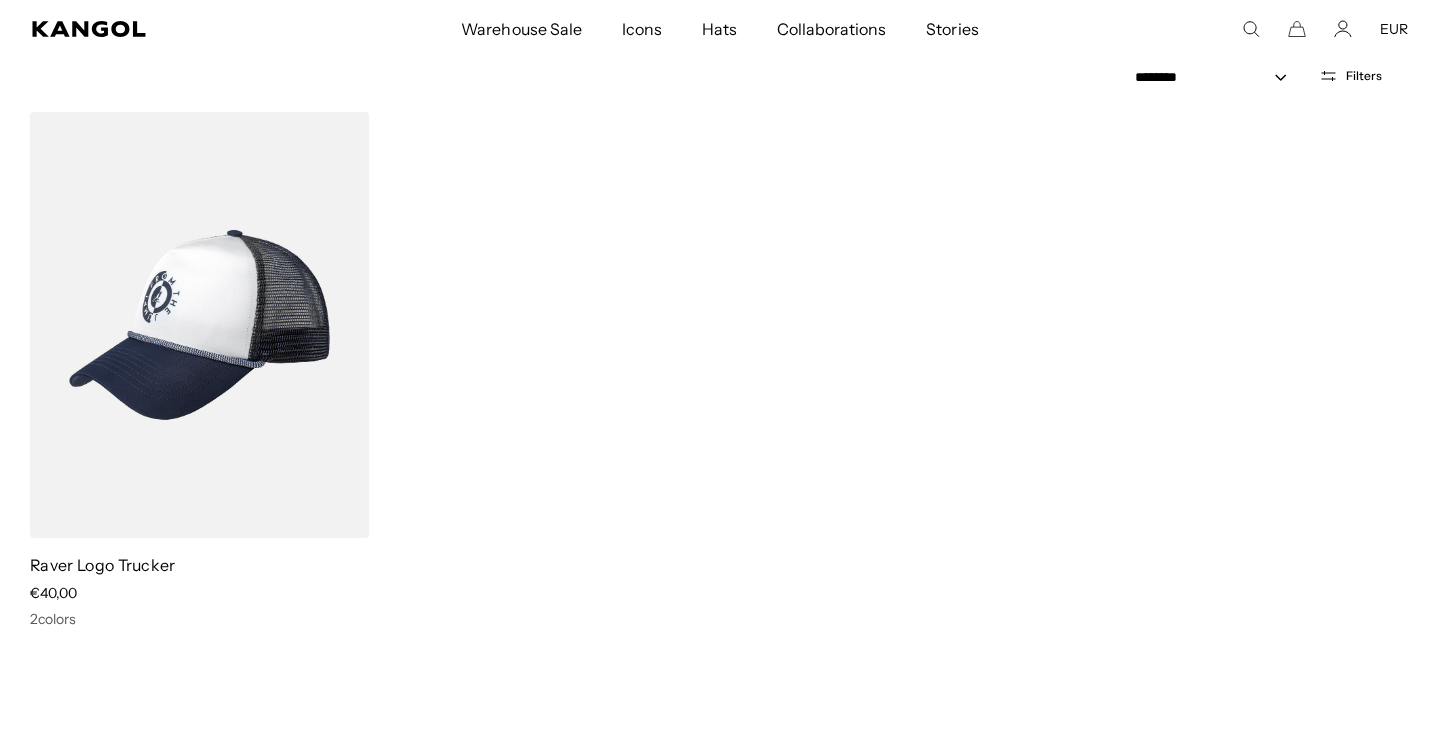 click 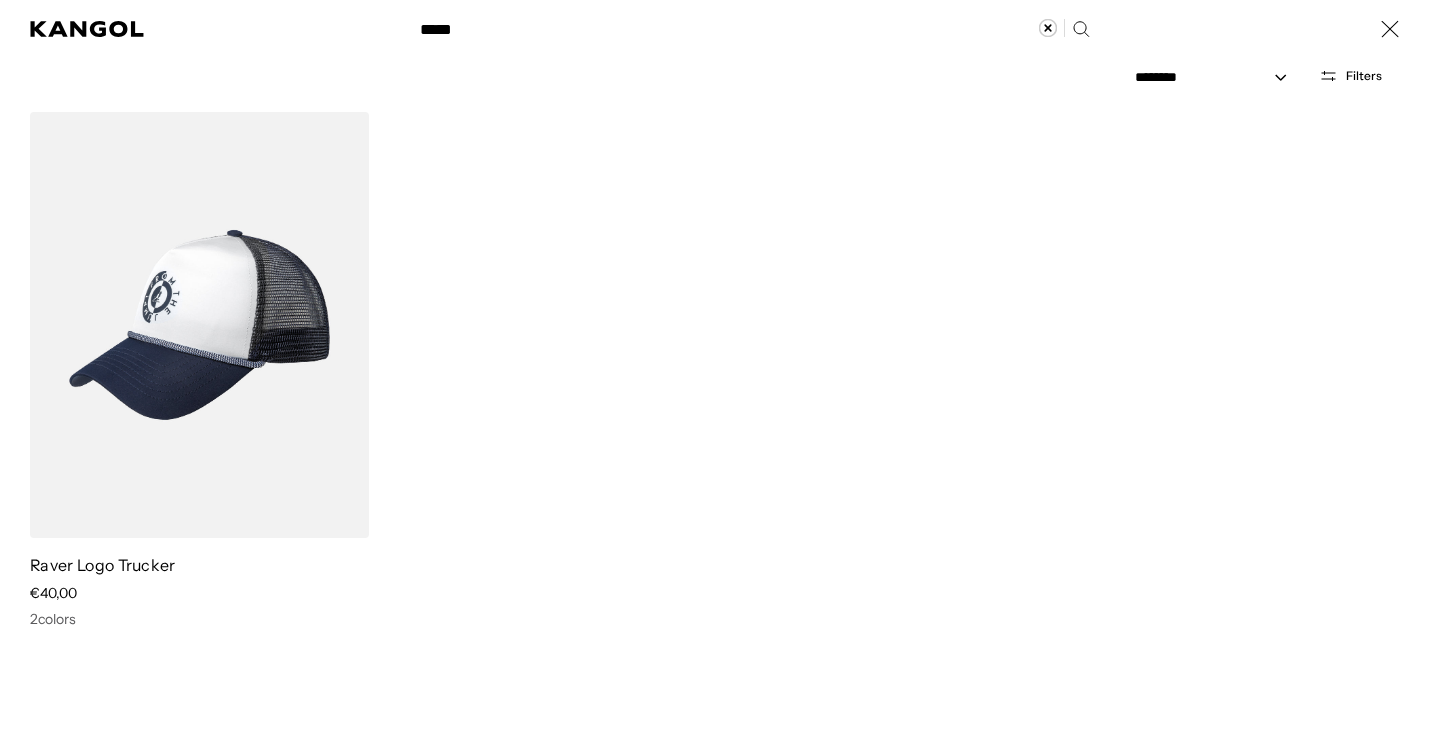click on "Search here" at bounding box center (477, 20) 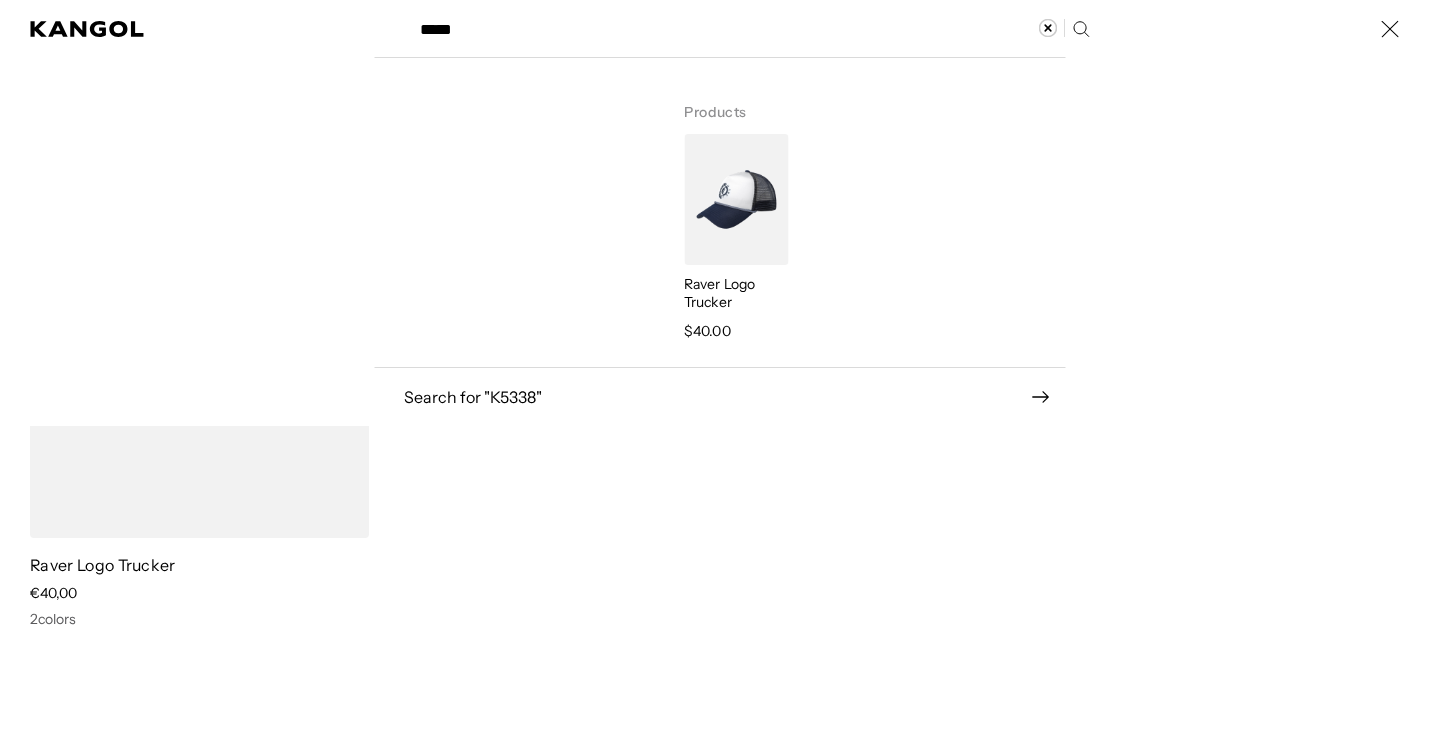 click on "Search here" at bounding box center (477, 20) 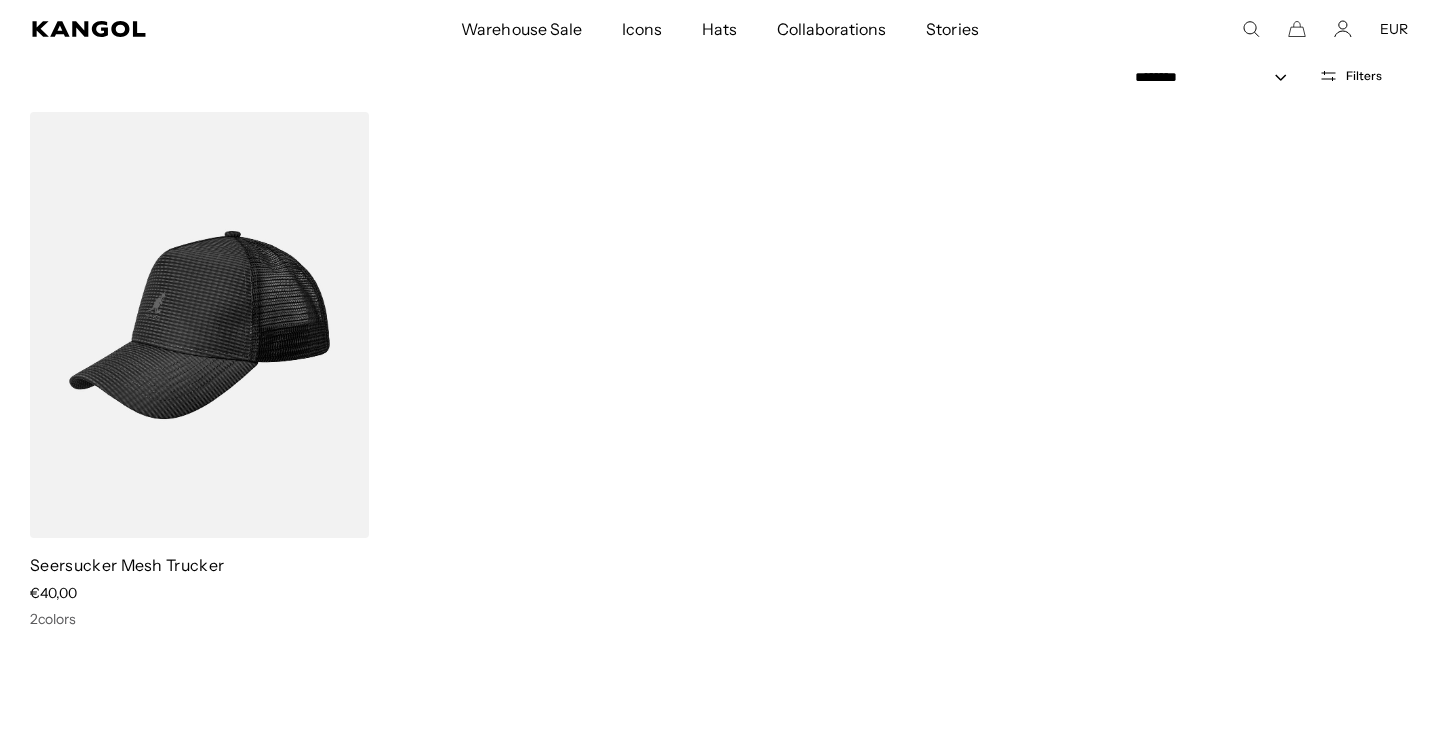 scroll, scrollTop: 0, scrollLeft: 0, axis: both 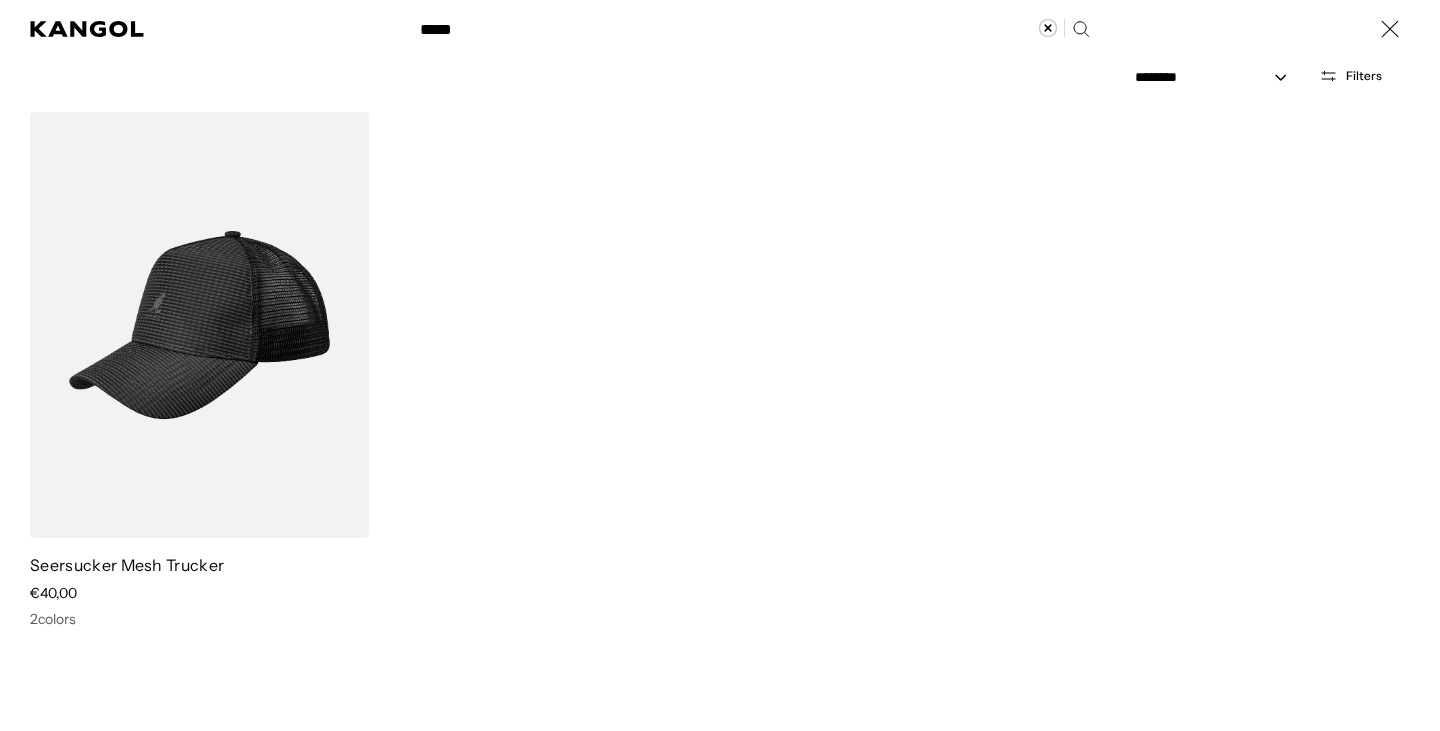 click on "Search here" at bounding box center [477, 20] 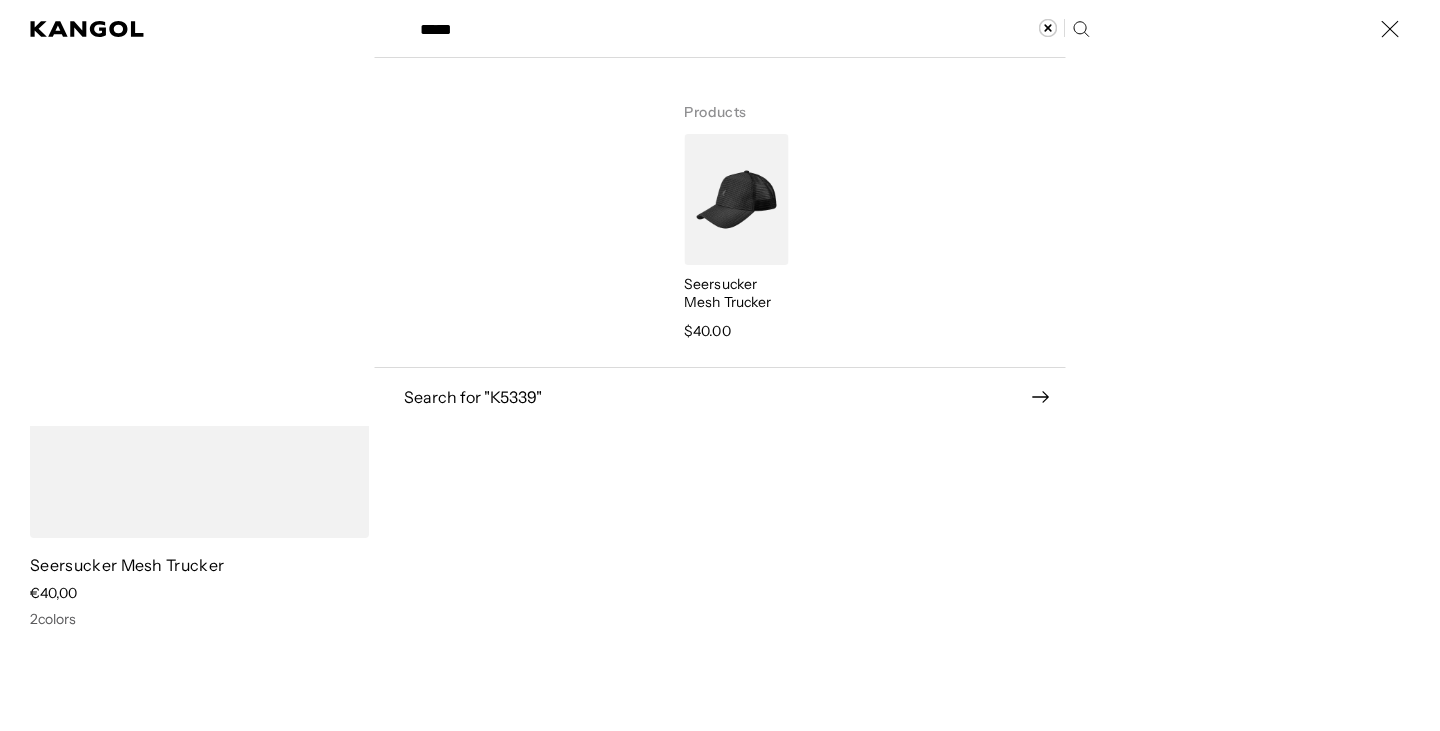 click on "Search here" at bounding box center (477, 20) 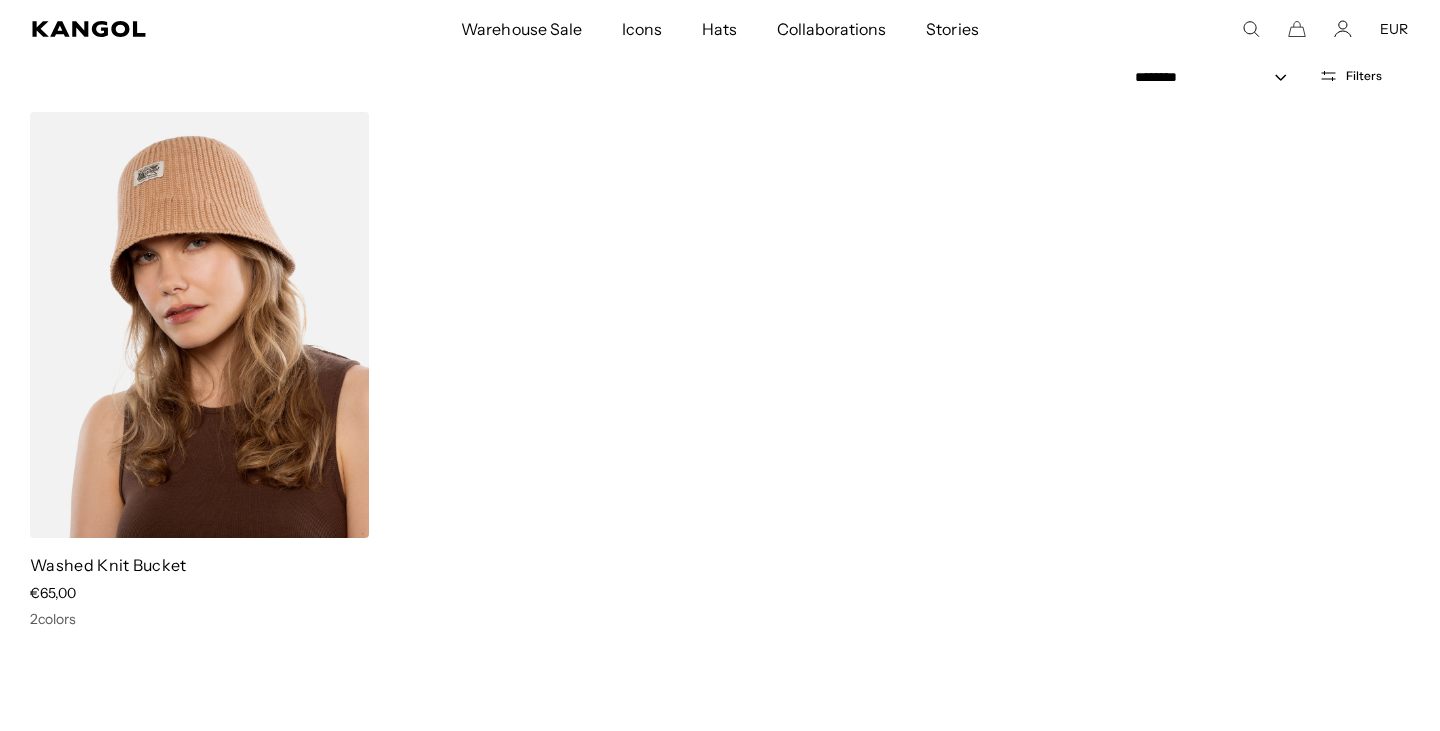 click at bounding box center (199, 325) 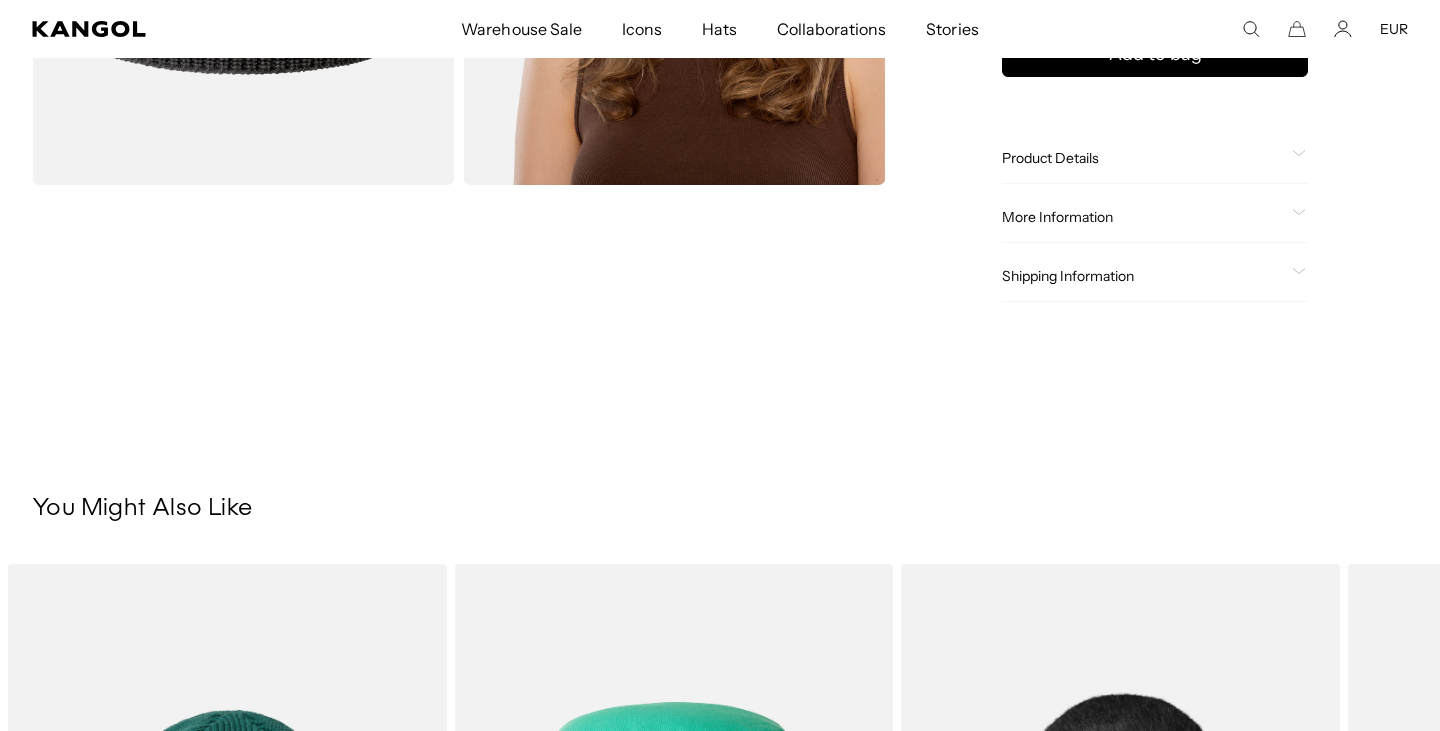 scroll, scrollTop: 0, scrollLeft: 0, axis: both 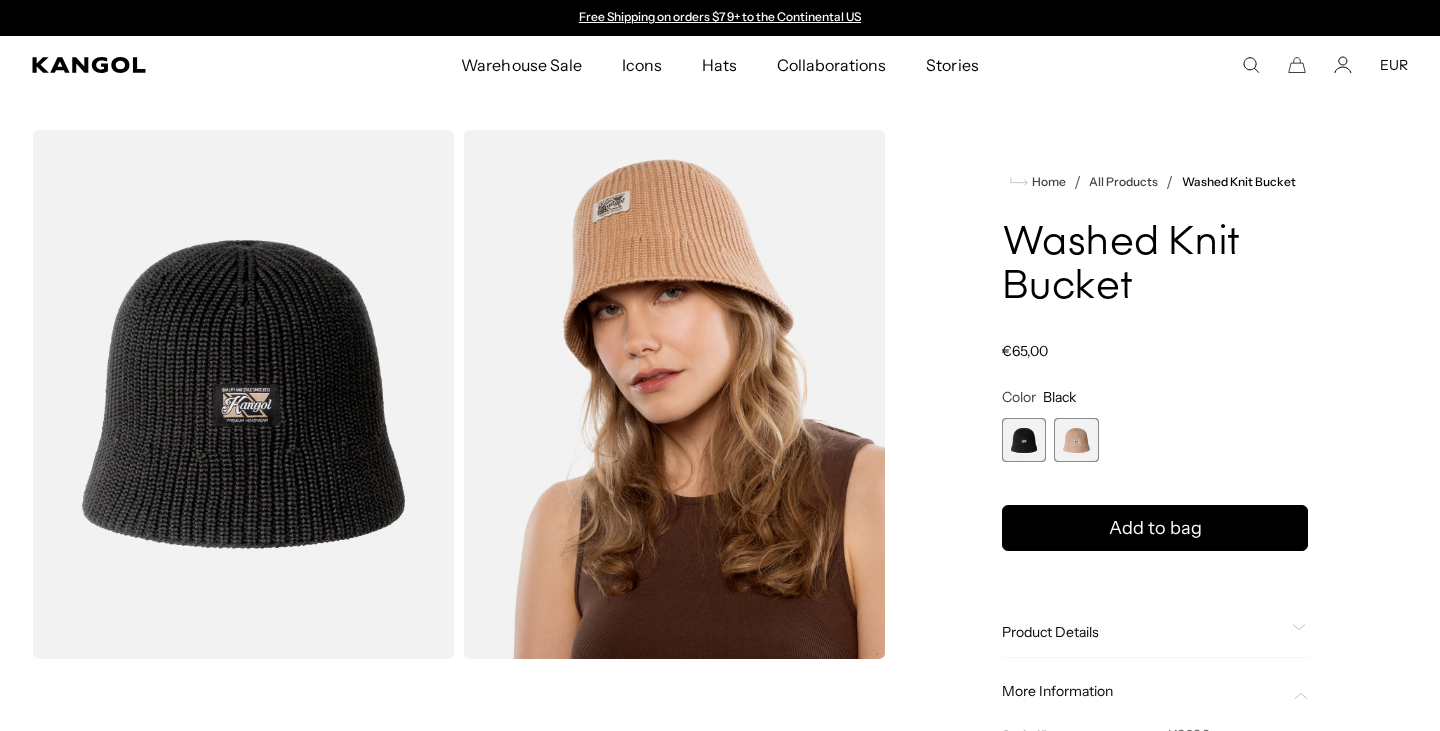 click 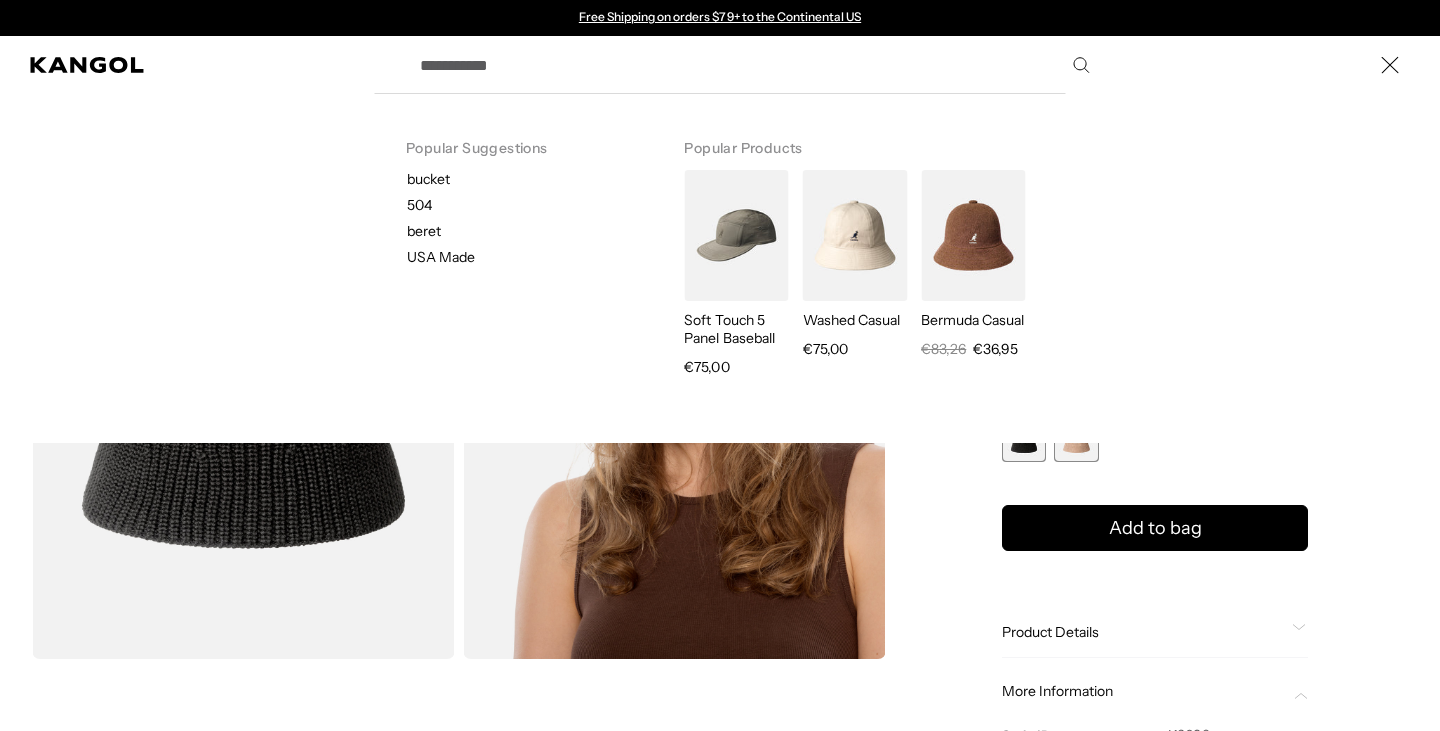 click on "Search here" at bounding box center (753, 65) 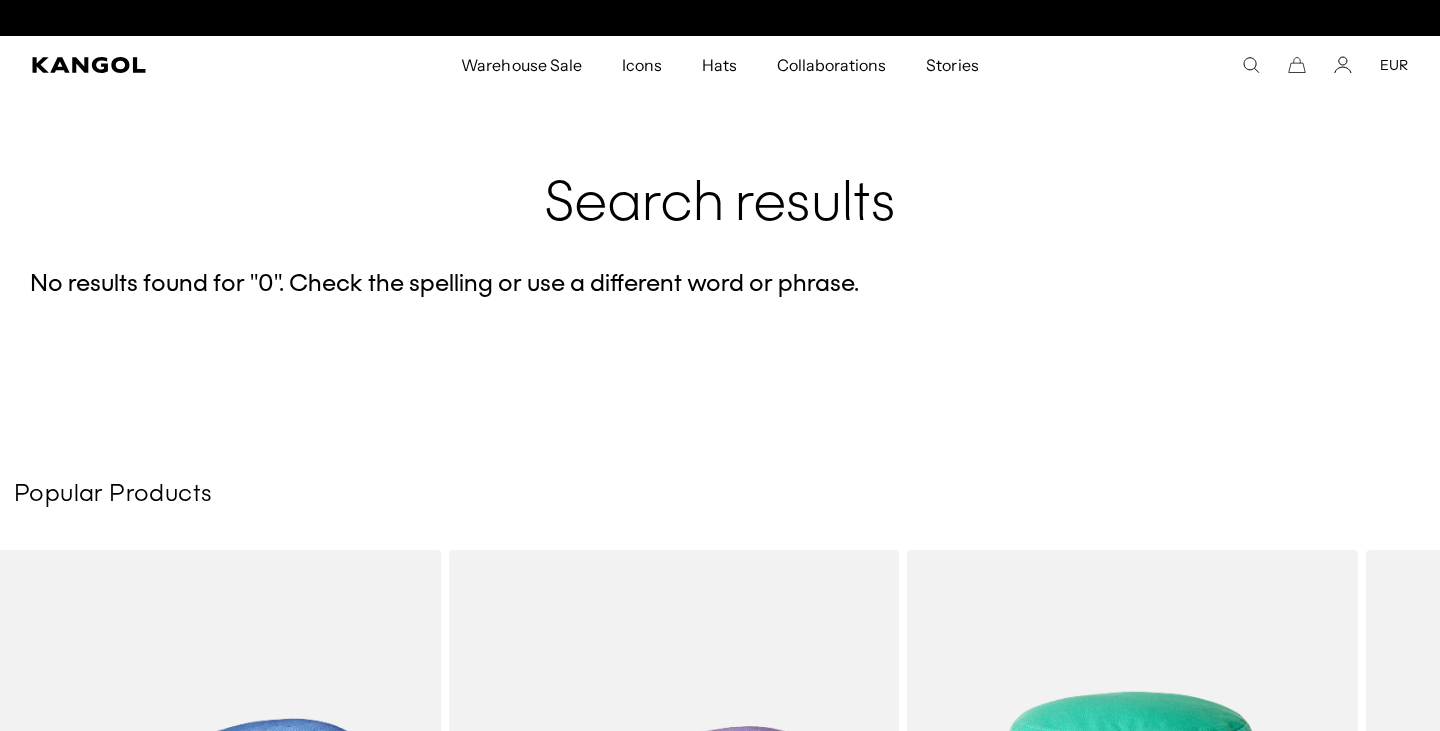 scroll, scrollTop: 0, scrollLeft: 0, axis: both 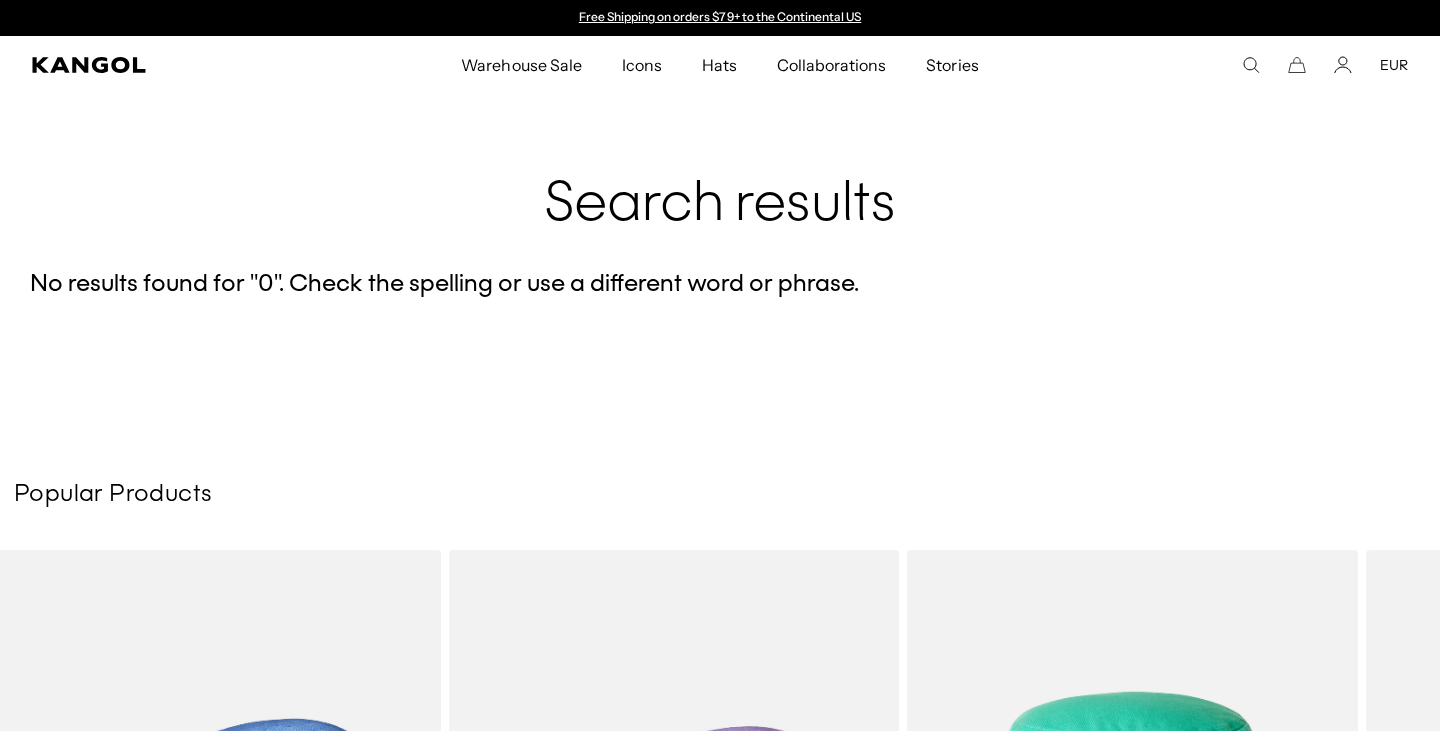 click 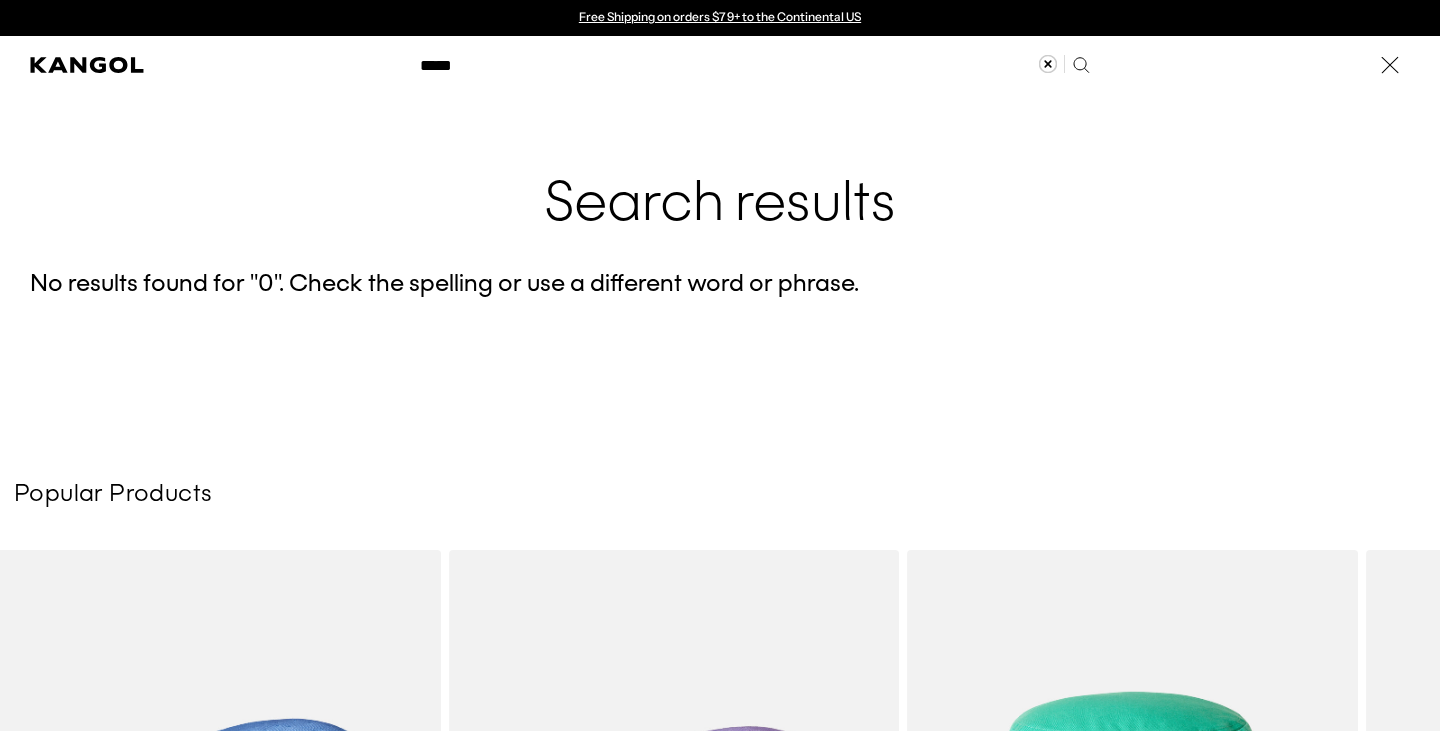 paste 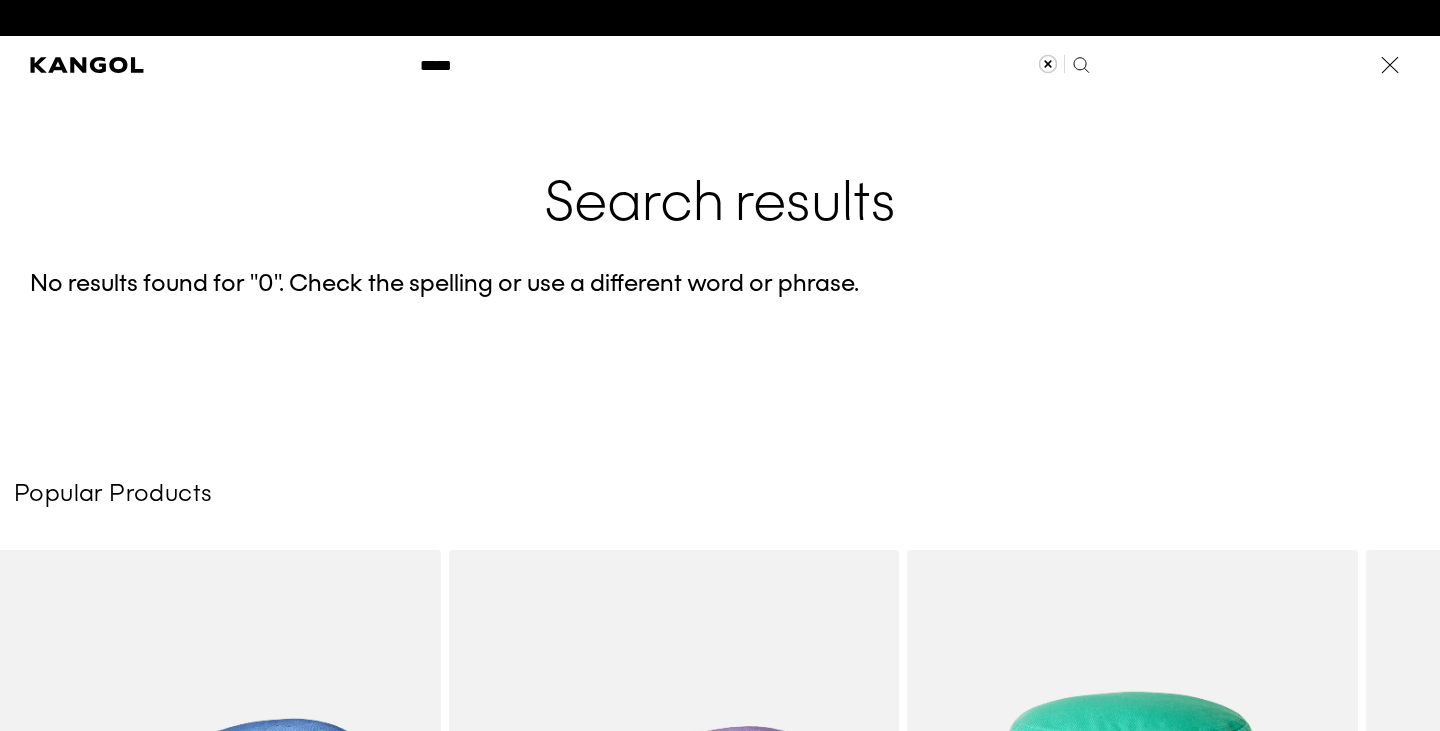 scroll, scrollTop: 0, scrollLeft: 412, axis: horizontal 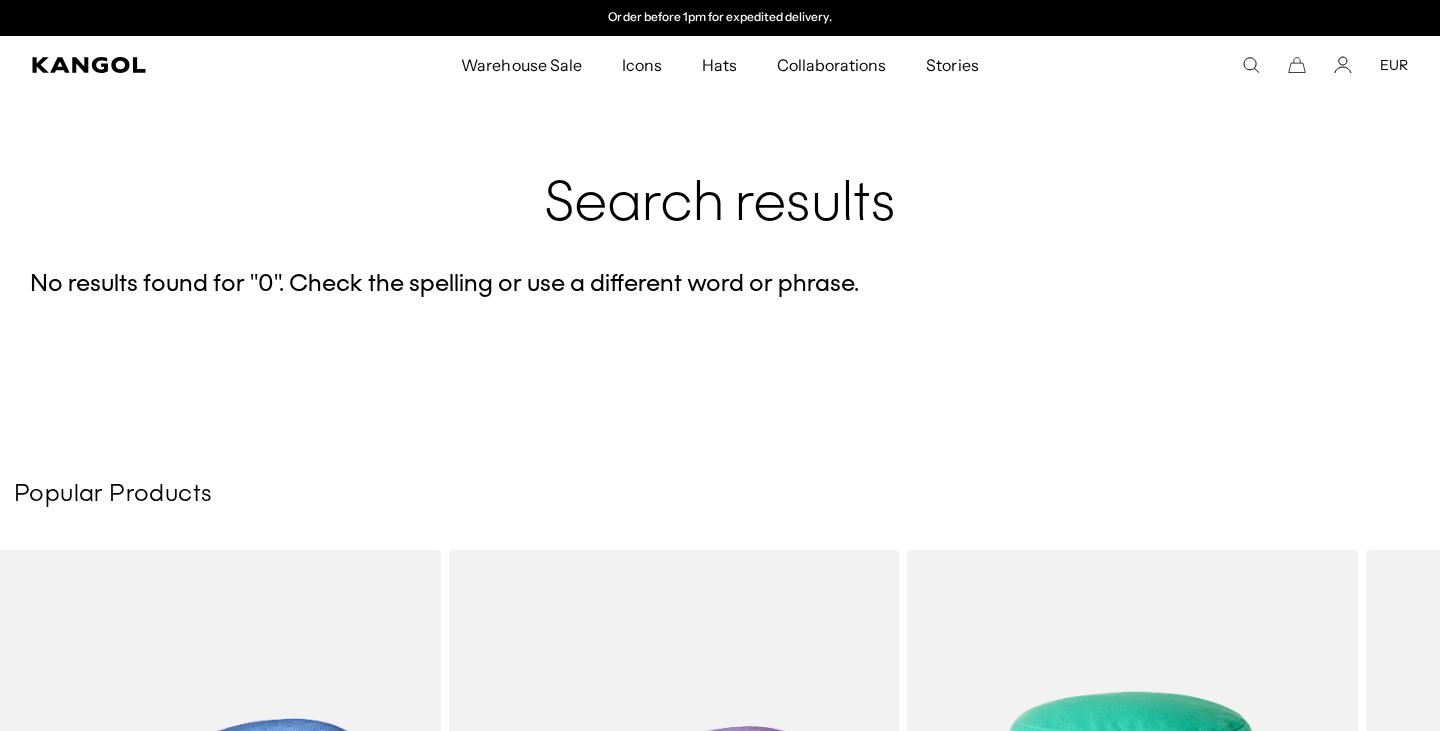 click 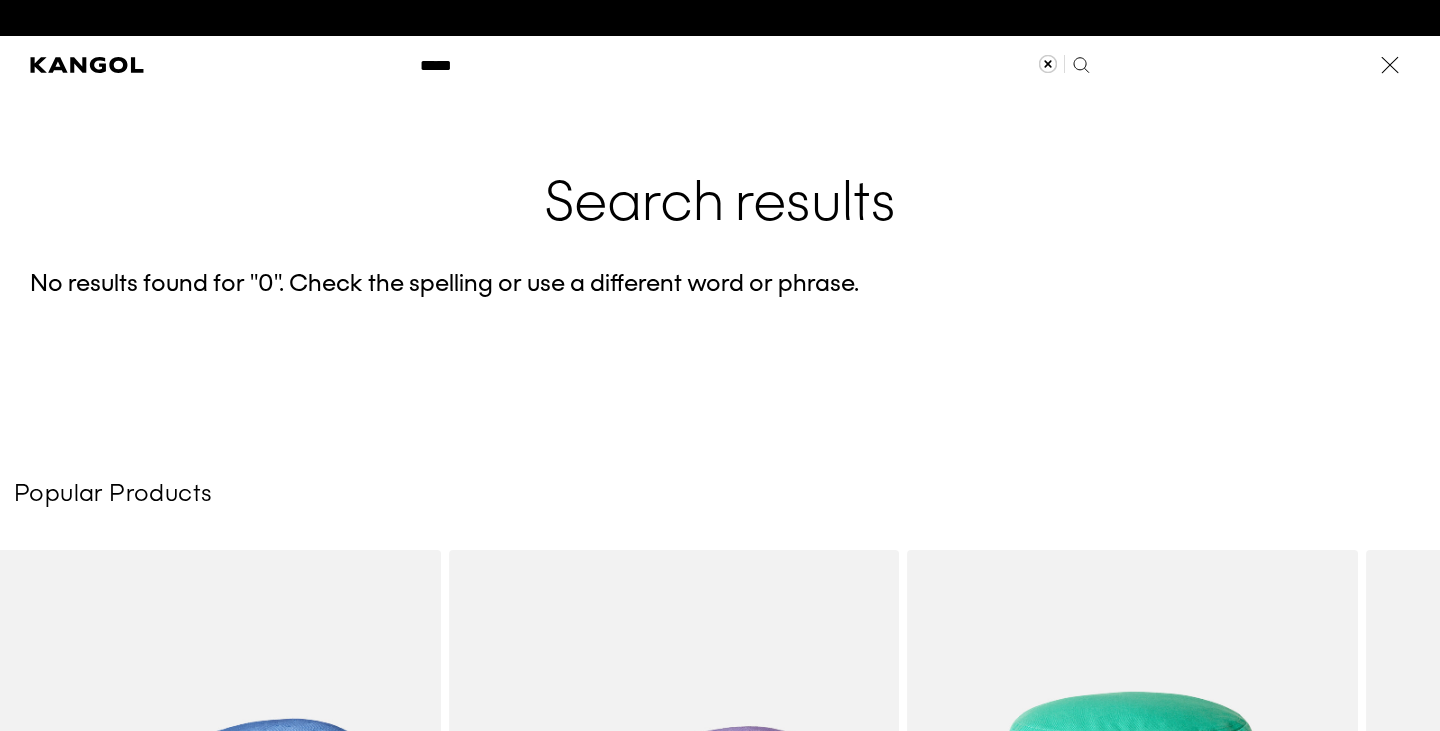 scroll, scrollTop: 0, scrollLeft: 0, axis: both 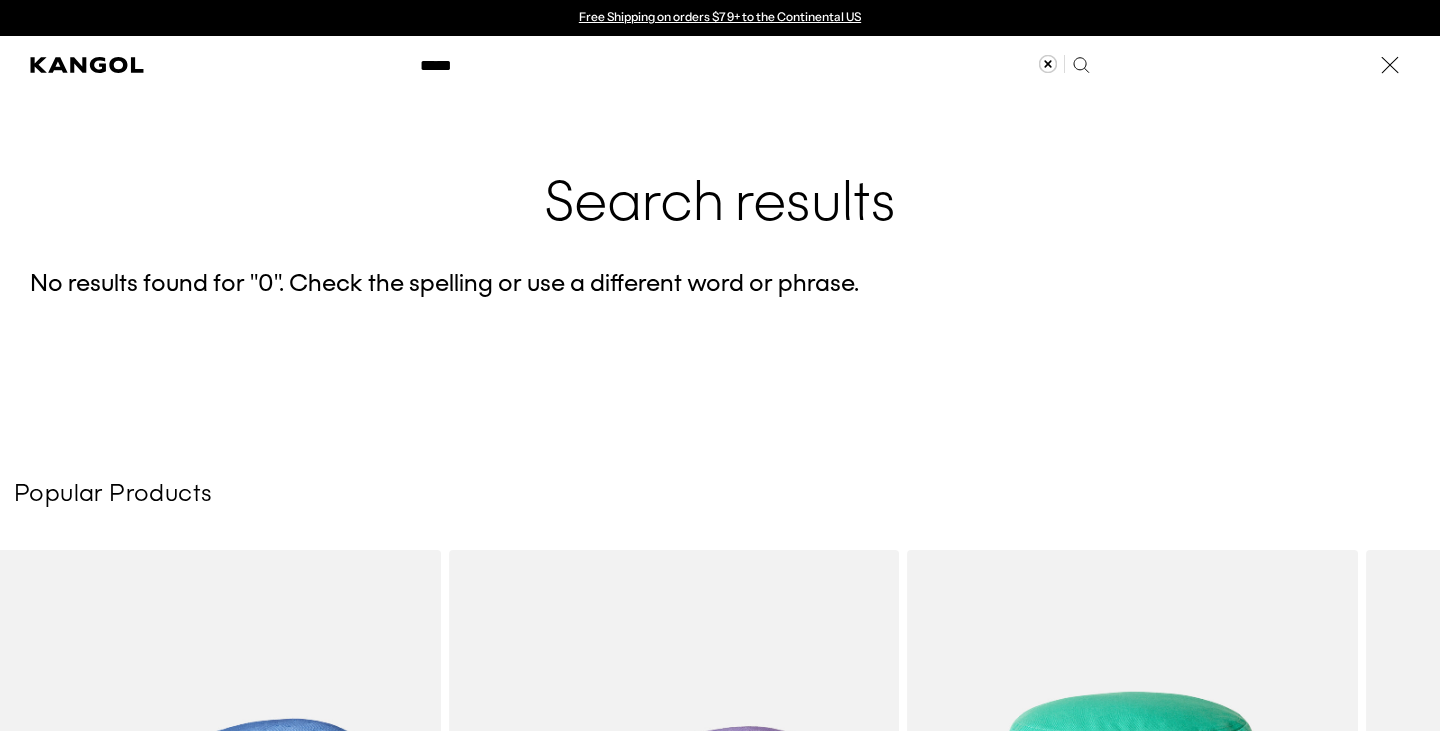 click on "*****" at bounding box center (753, 65) 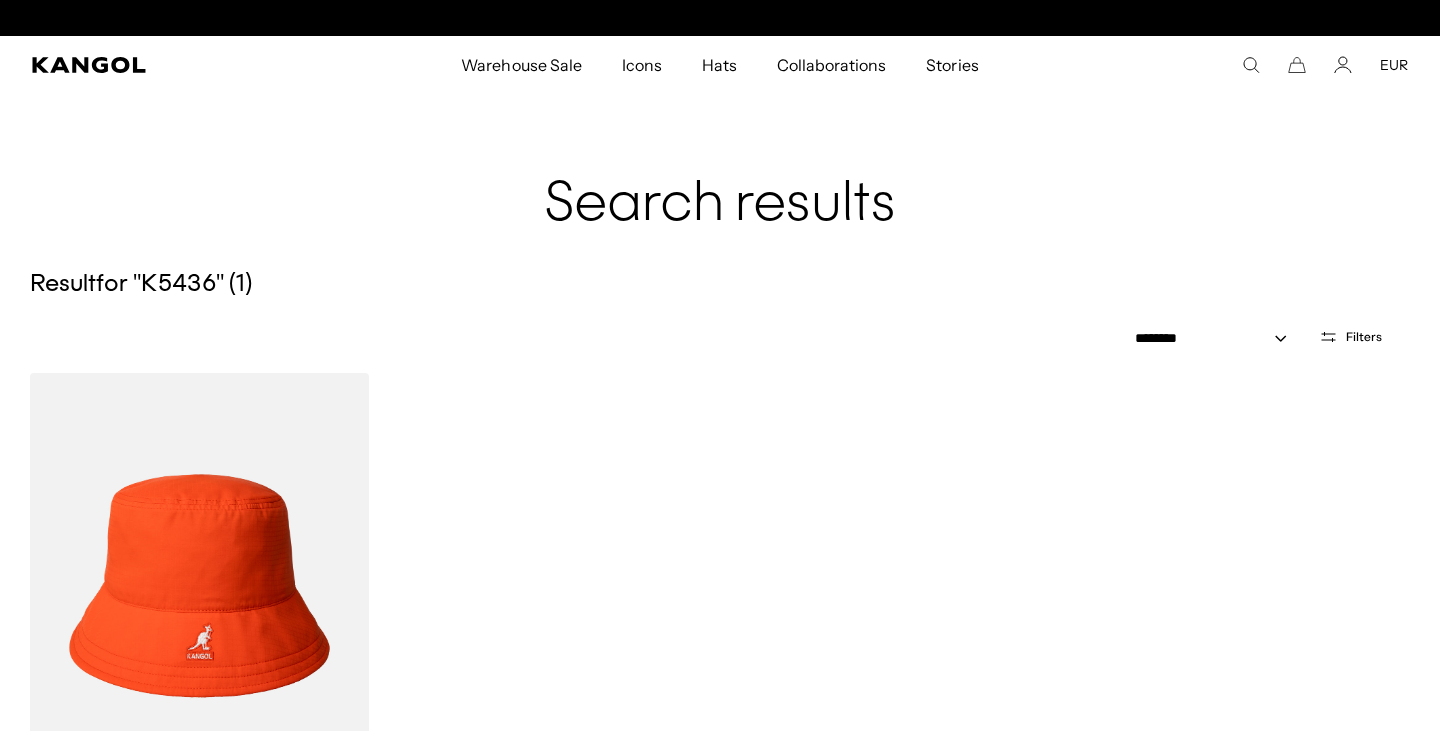 scroll, scrollTop: 0, scrollLeft: 412, axis: horizontal 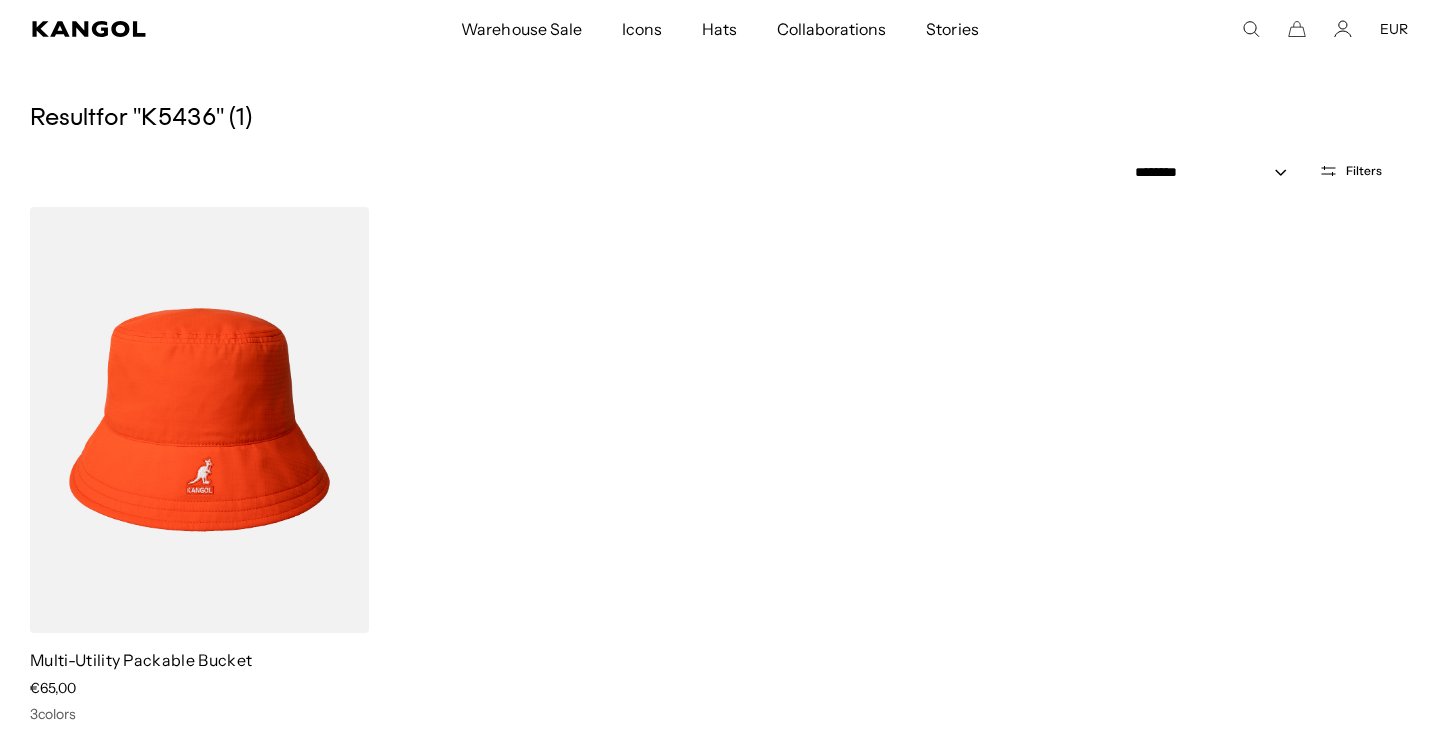 click on "Warehouse Sale
Warehouse Sale
Limited Time: Select Spring Styles on Sale
All Sale Hats
Icons
Icons
Berets" at bounding box center [720, 29] 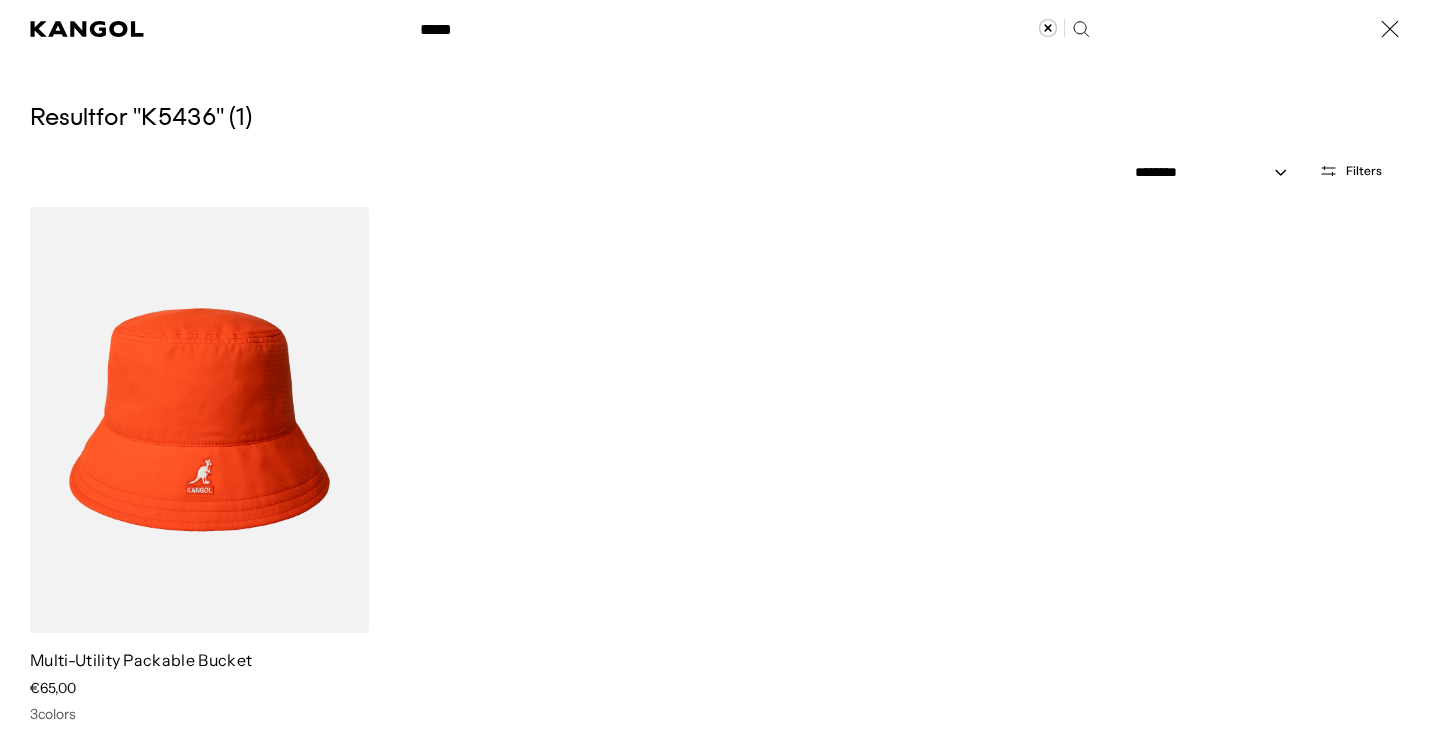scroll, scrollTop: 0, scrollLeft: 0, axis: both 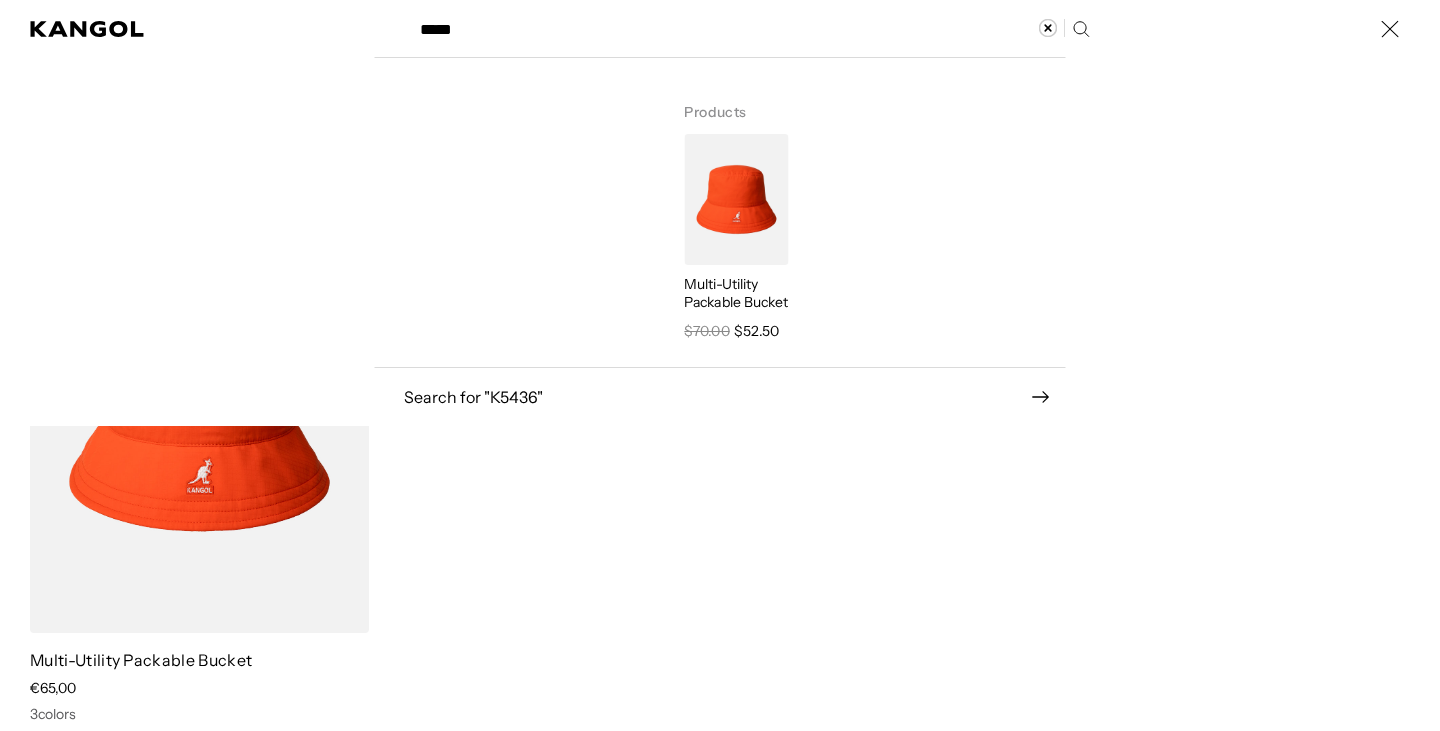 click on "Search here" at bounding box center [477, 20] 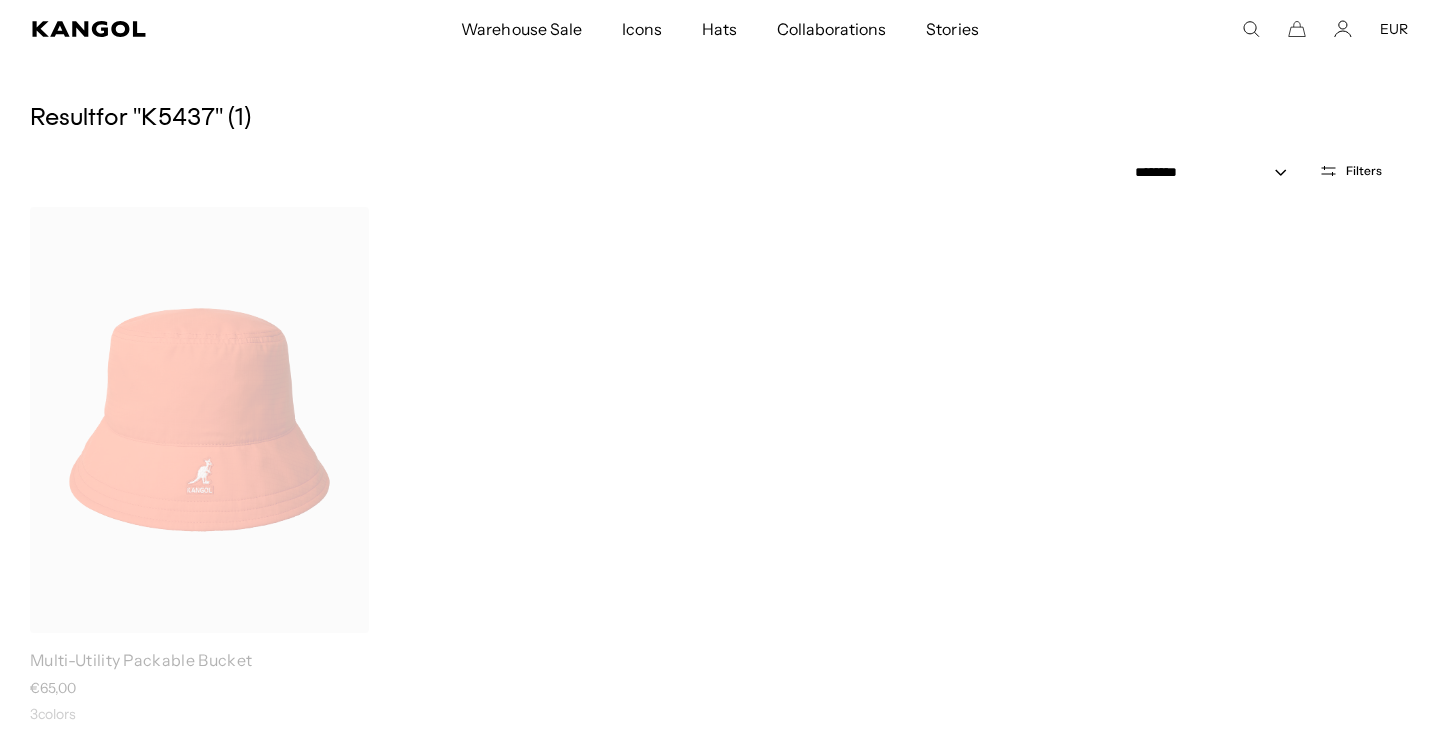 scroll, scrollTop: 0, scrollLeft: 412, axis: horizontal 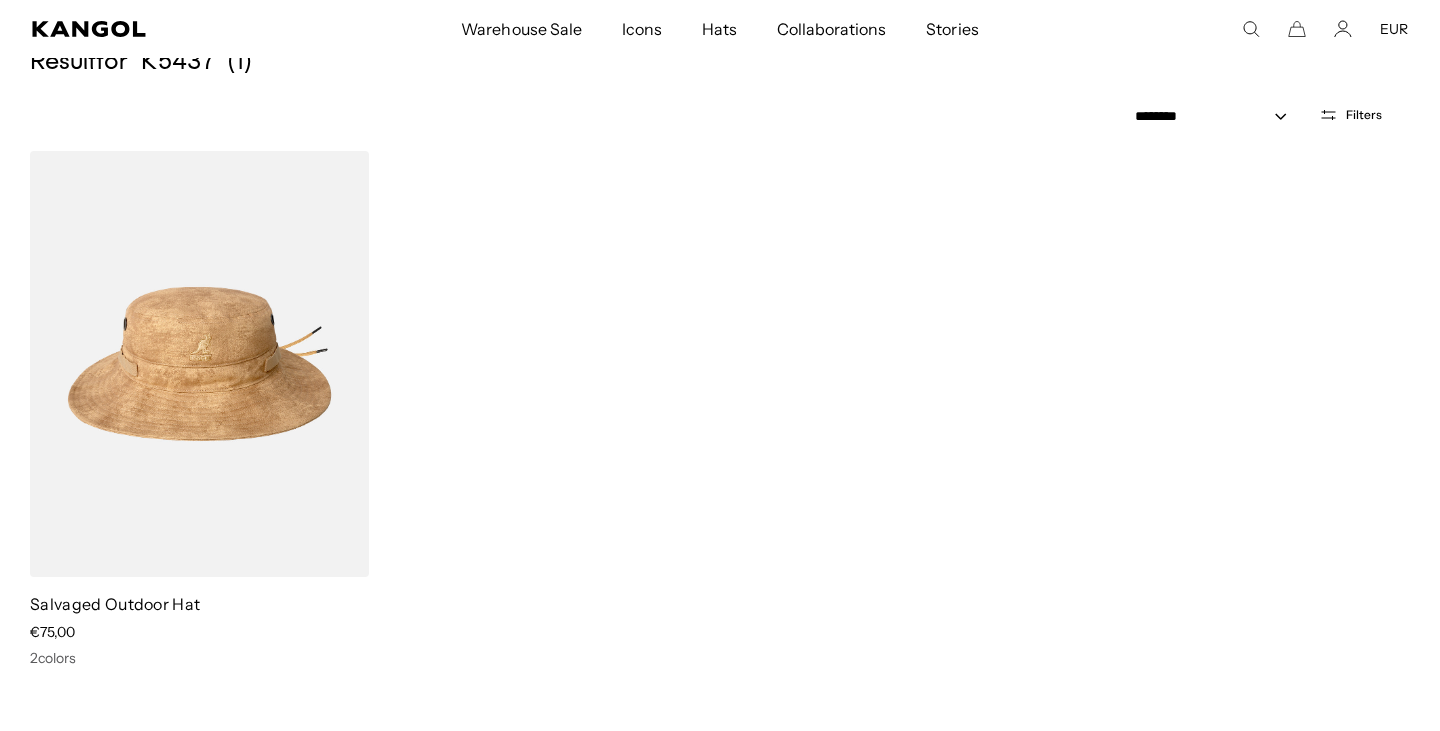 click on "Warehouse Sale
Warehouse Sale
Limited Time: Select Spring Styles on Sale
All Sale Hats
Icons
Icons
Berets" at bounding box center [720, 29] 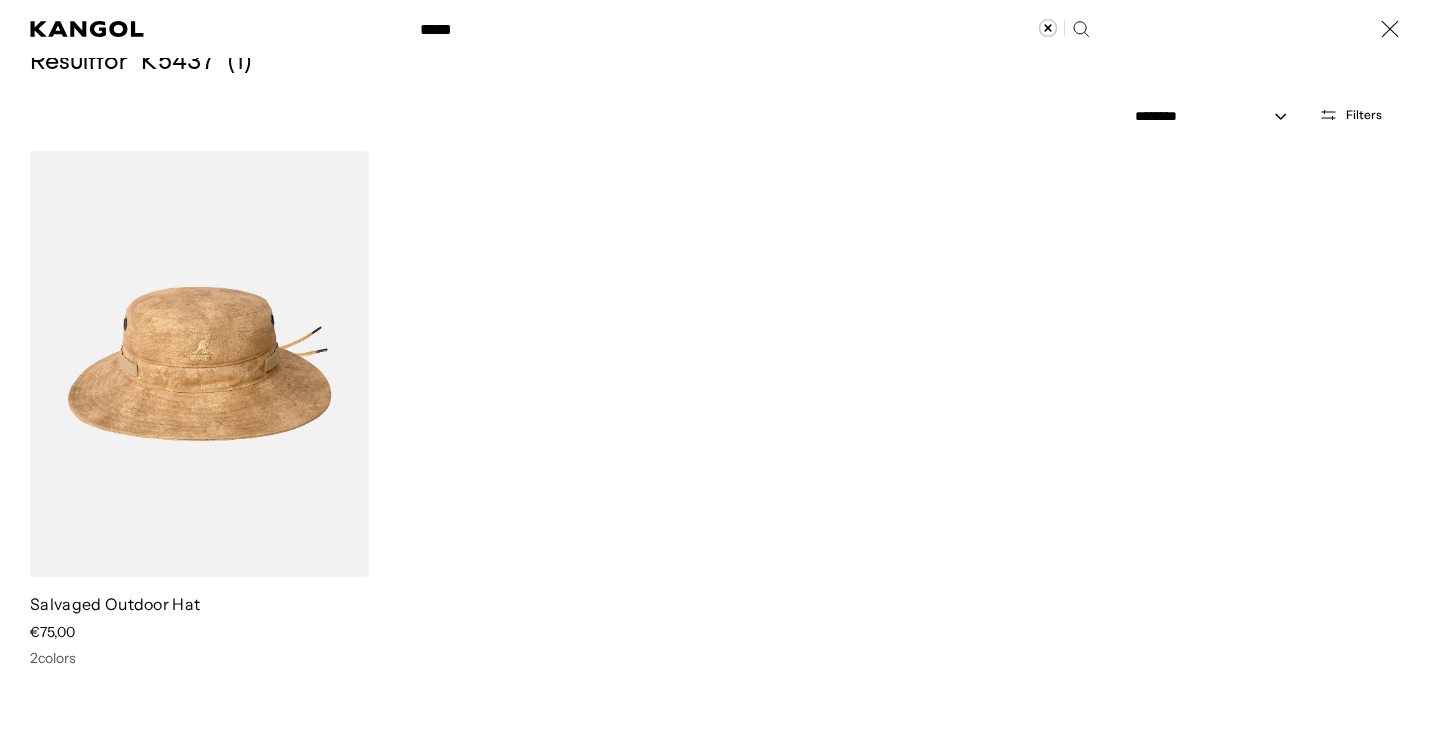 scroll, scrollTop: 0, scrollLeft: 0, axis: both 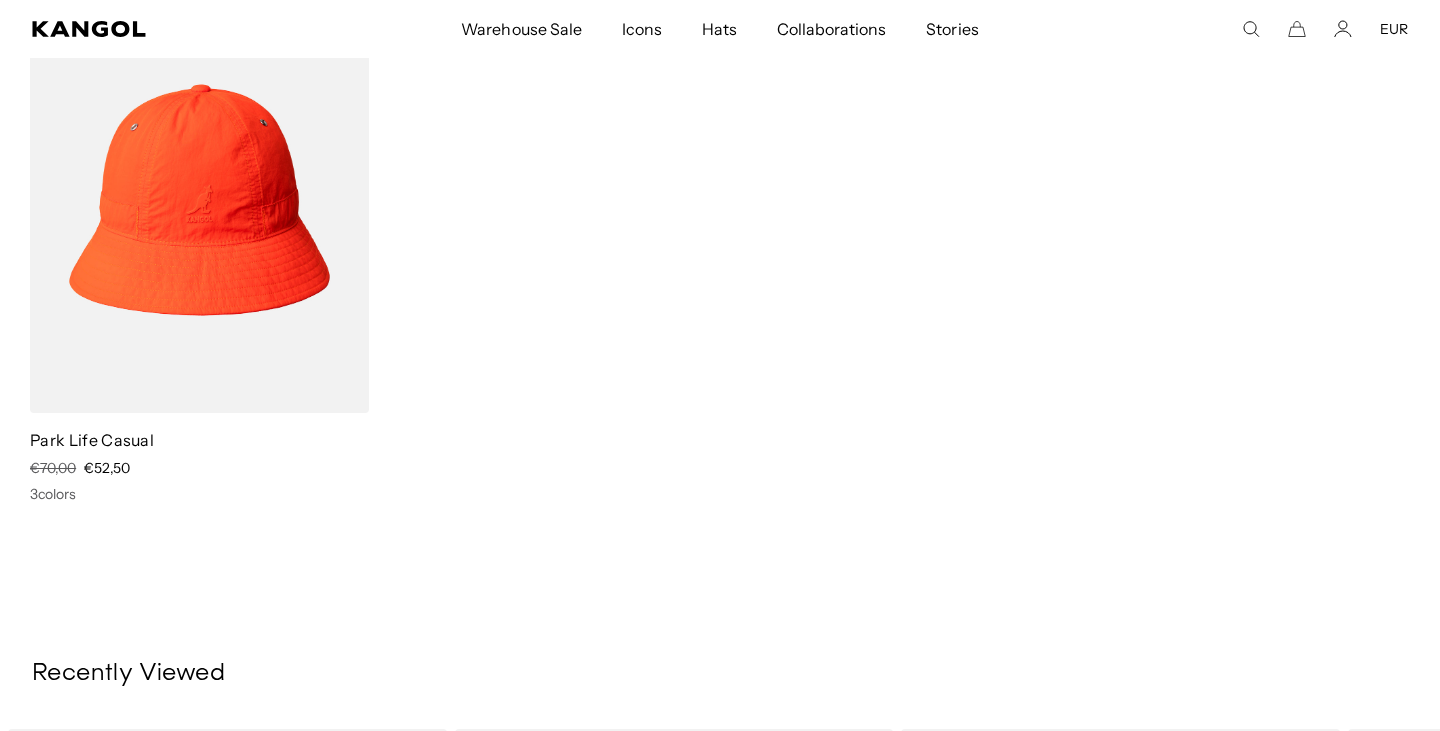 click 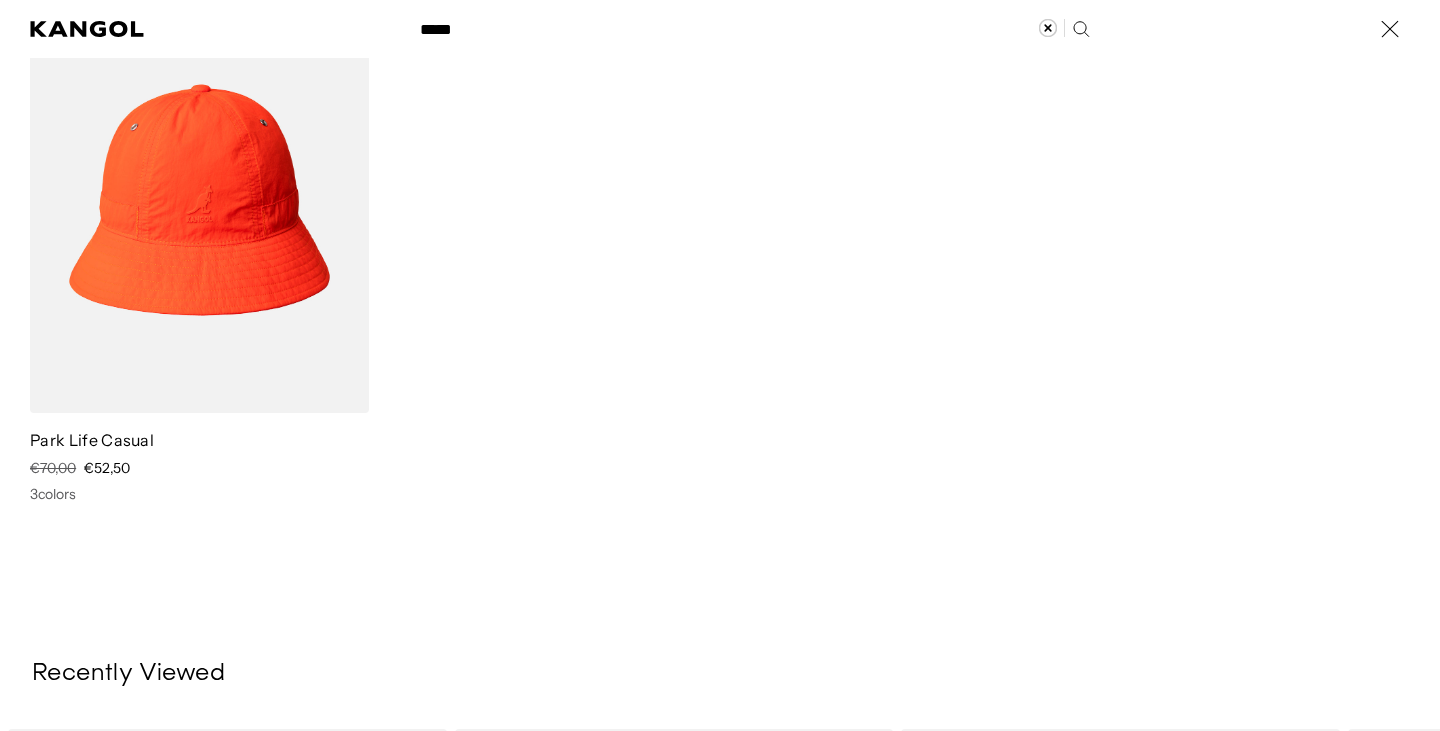 scroll, scrollTop: 0, scrollLeft: 0, axis: both 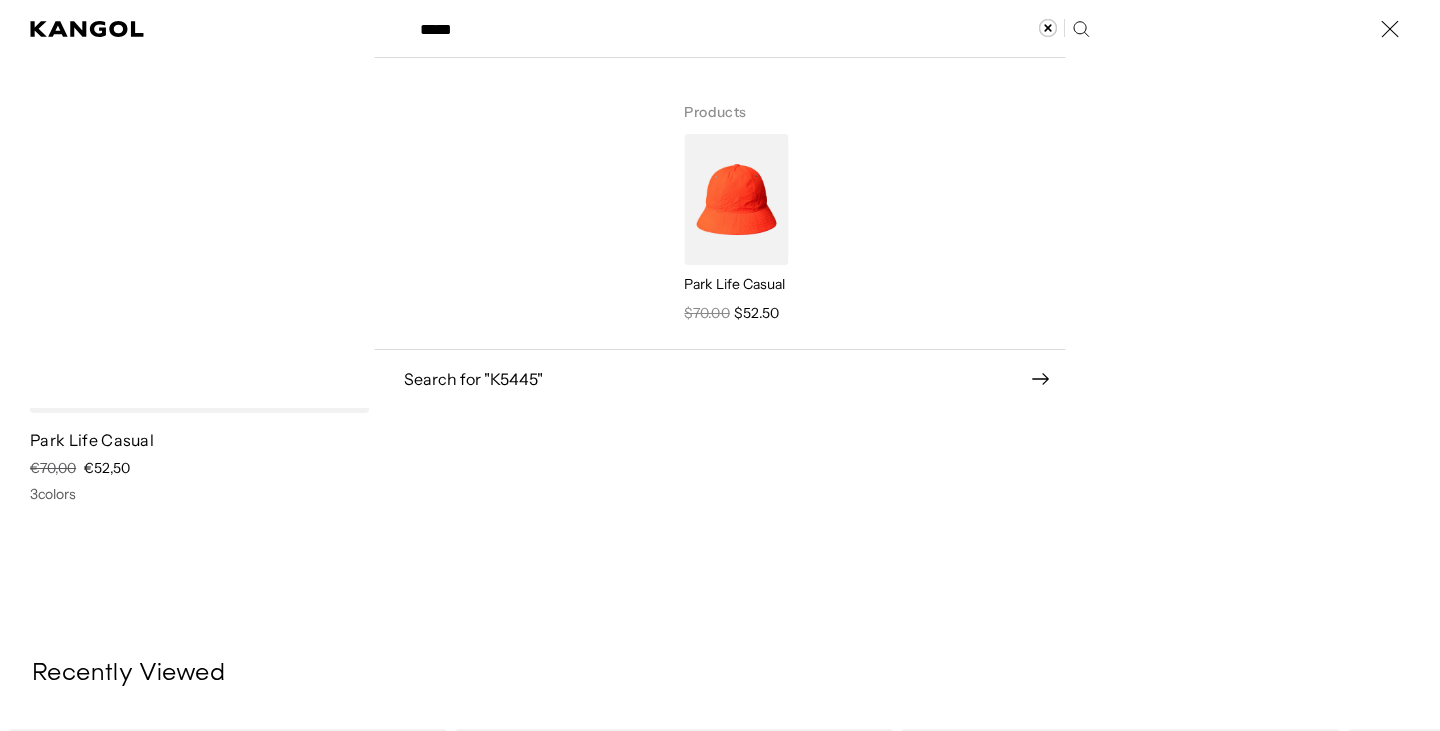 click on "*****" at bounding box center (753, 29) 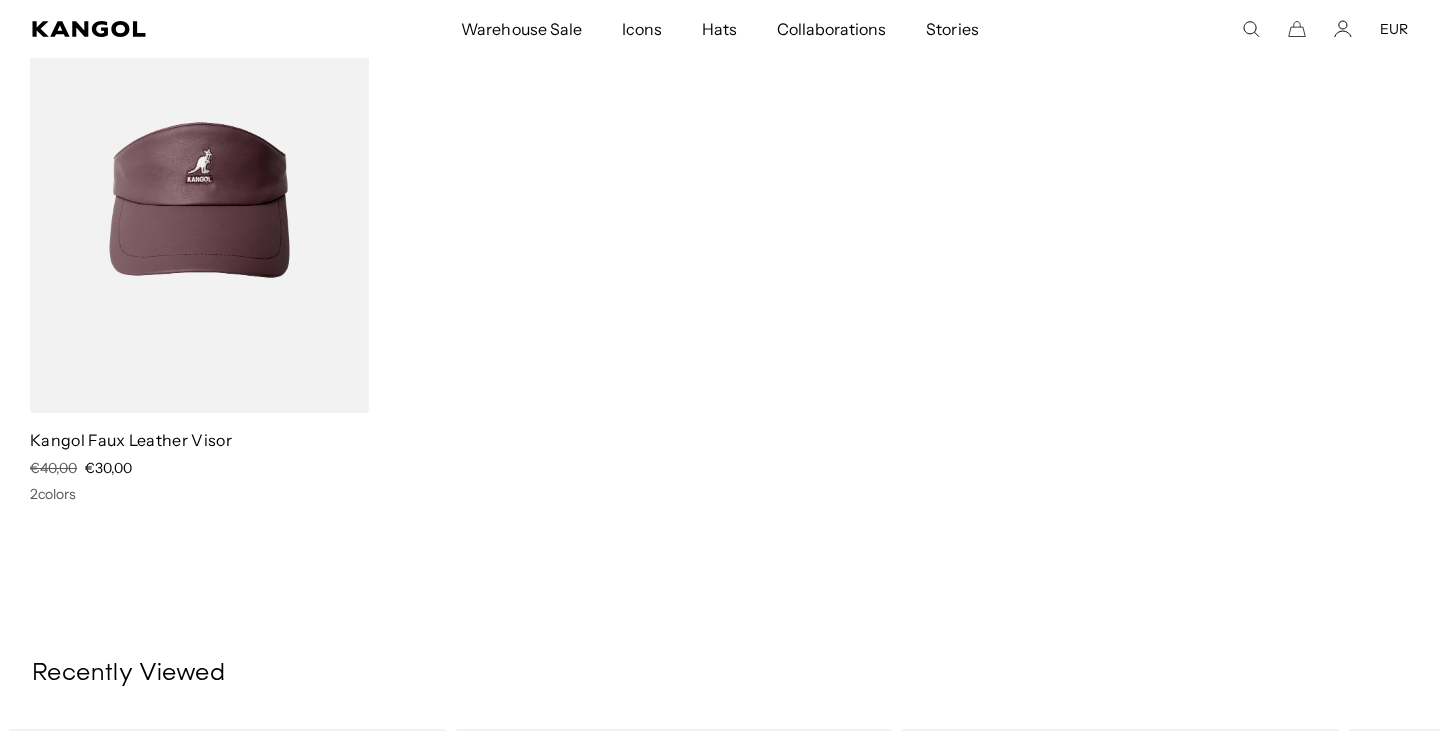 scroll, scrollTop: 0, scrollLeft: 0, axis: both 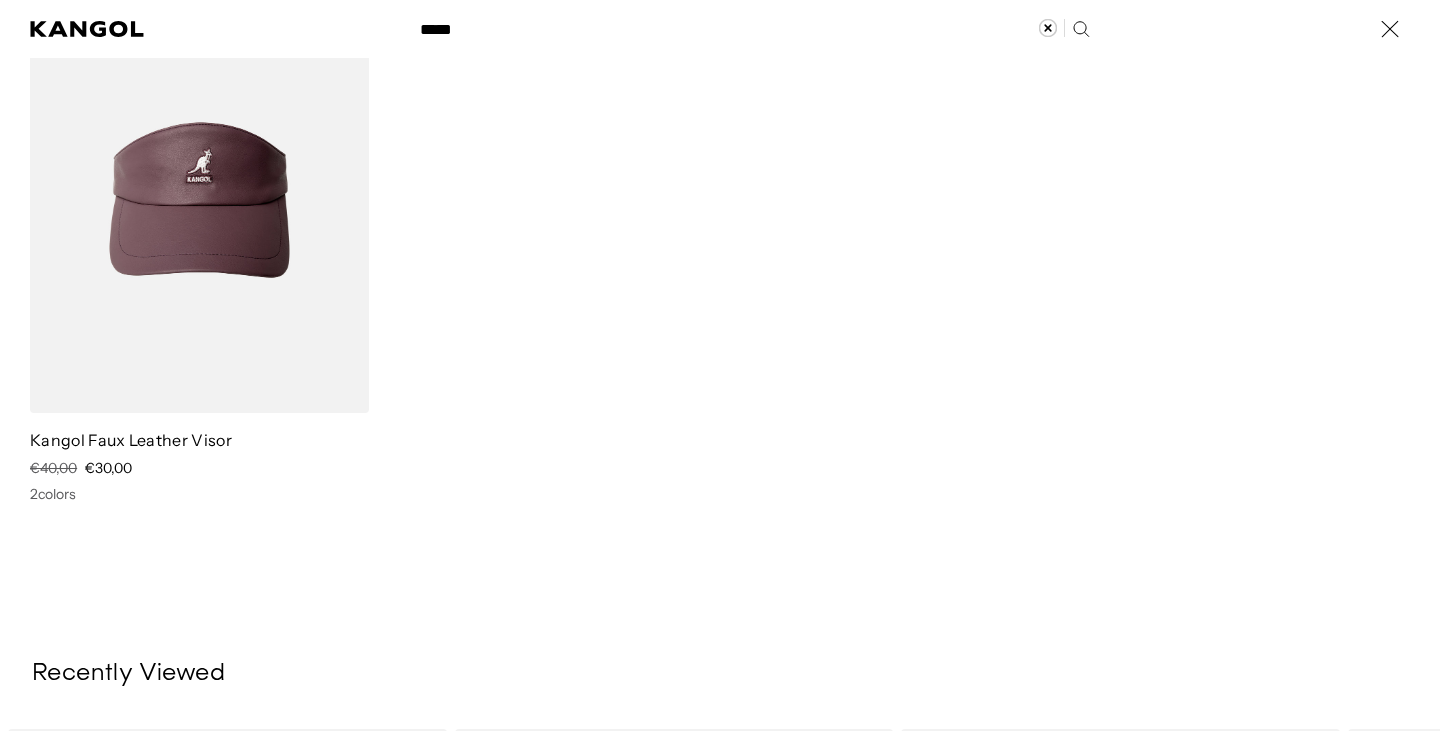 click on "Search here" at bounding box center [477, 20] 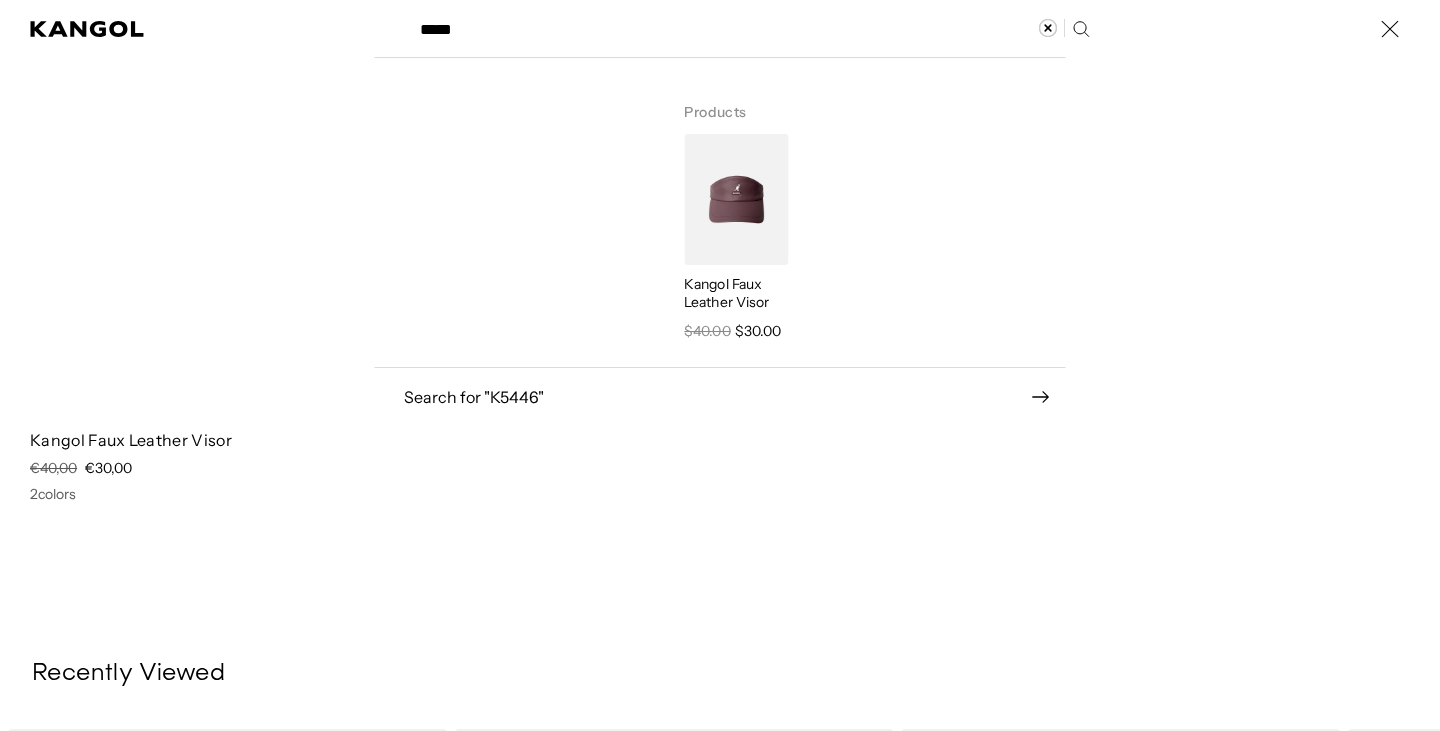 click on "Search here" at bounding box center (477, 20) 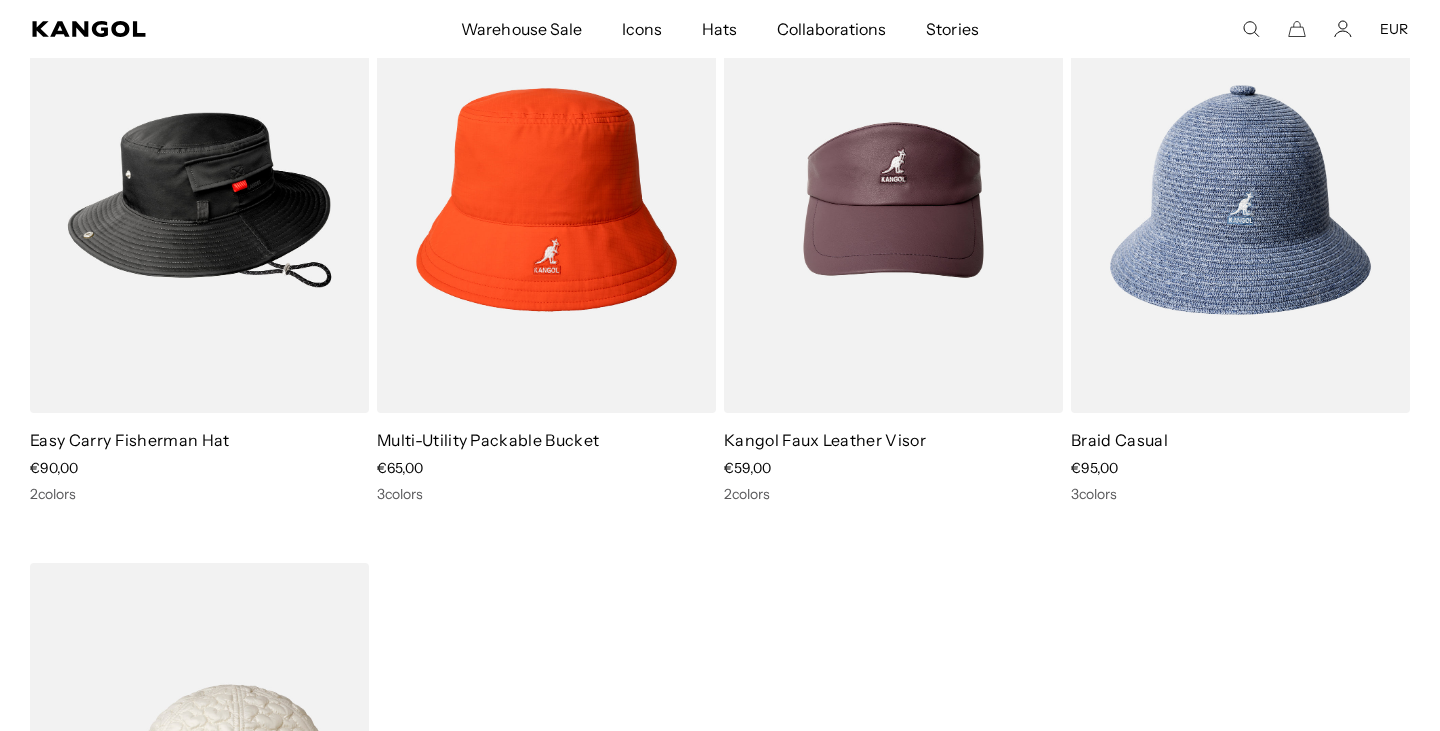 scroll, scrollTop: 0, scrollLeft: 412, axis: horizontal 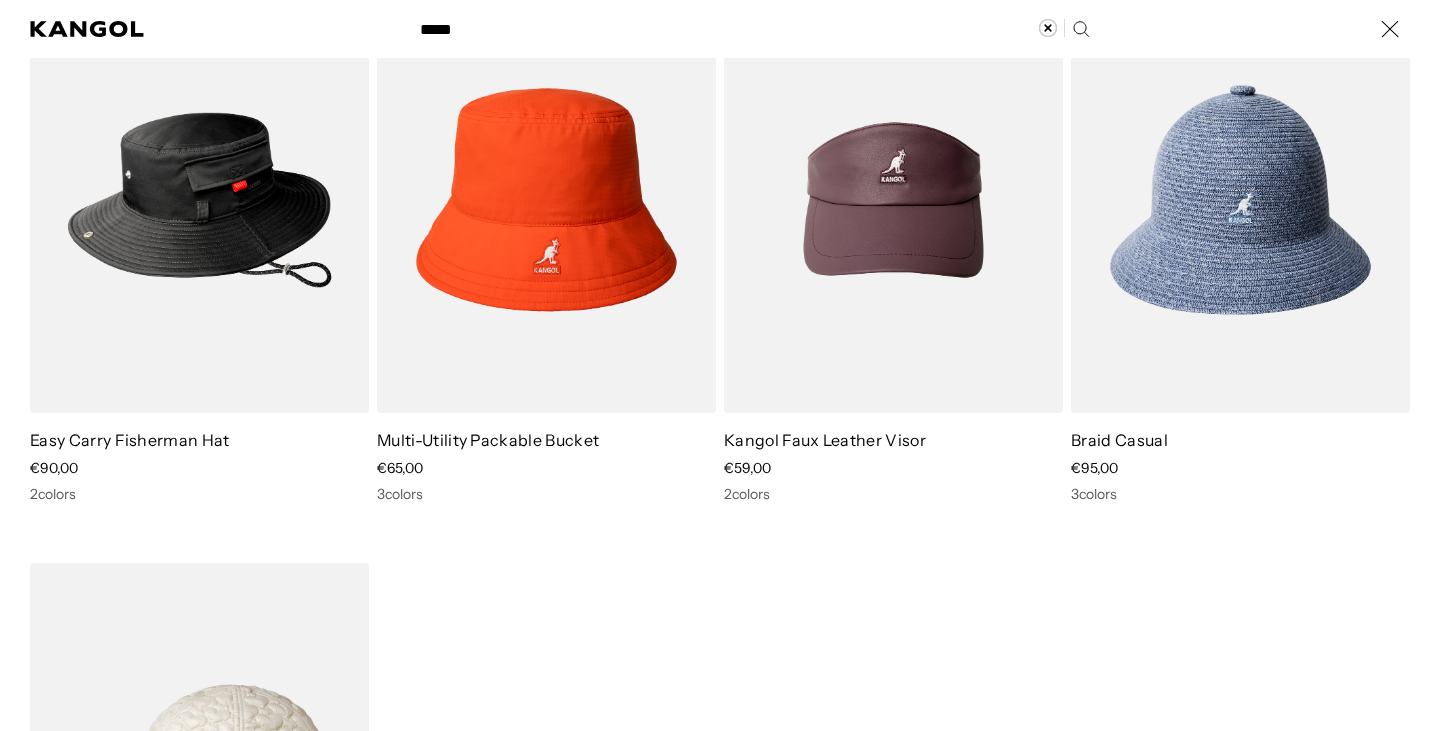 click on "*****" at bounding box center (753, 29) 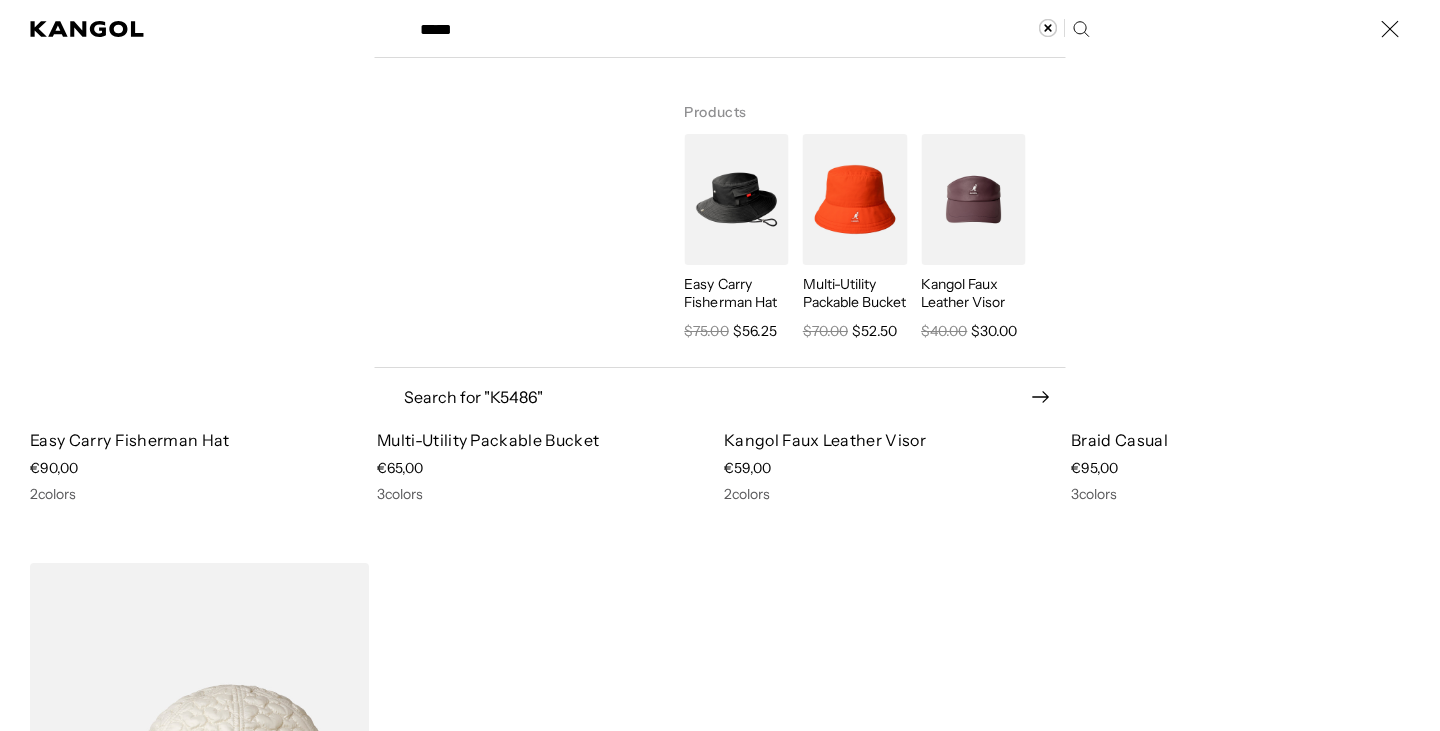 click on "*****" at bounding box center [753, 29] 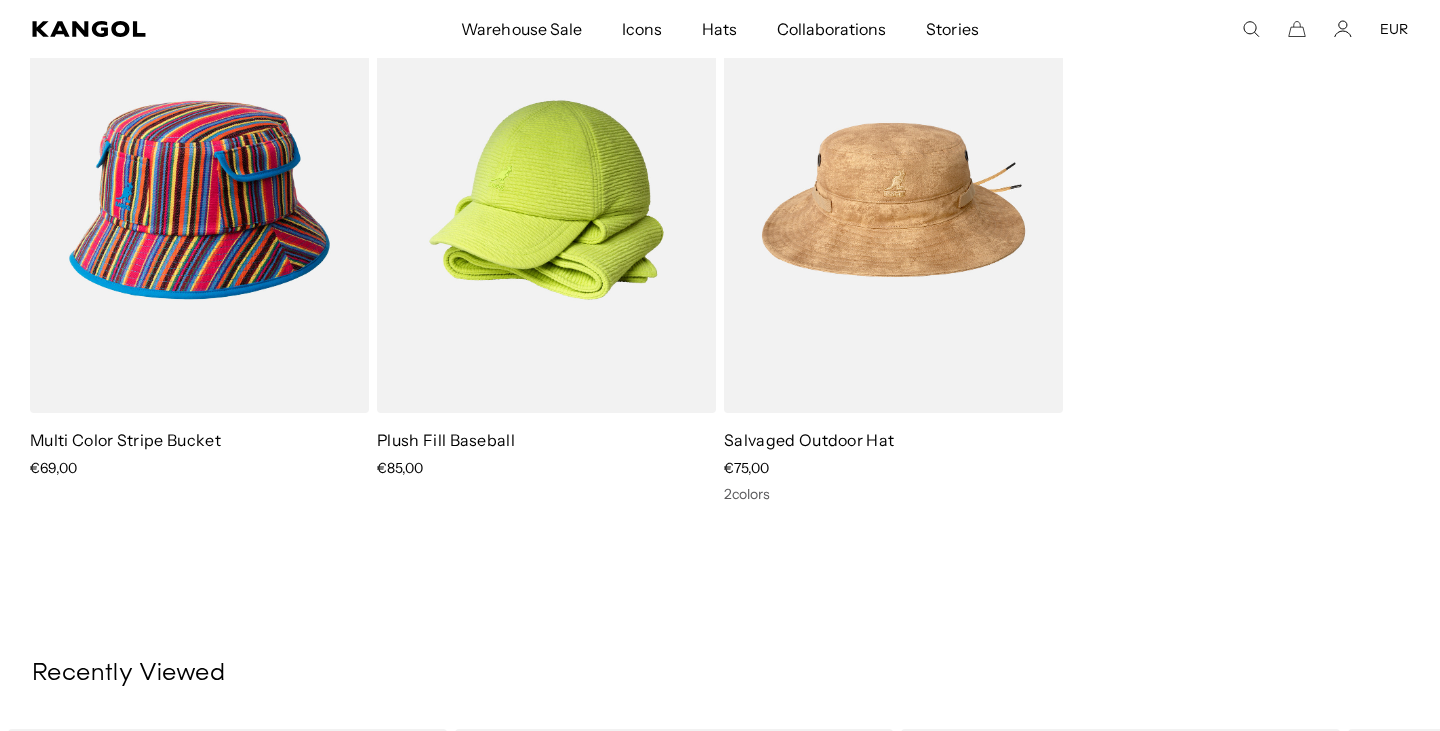 scroll, scrollTop: 0, scrollLeft: 412, axis: horizontal 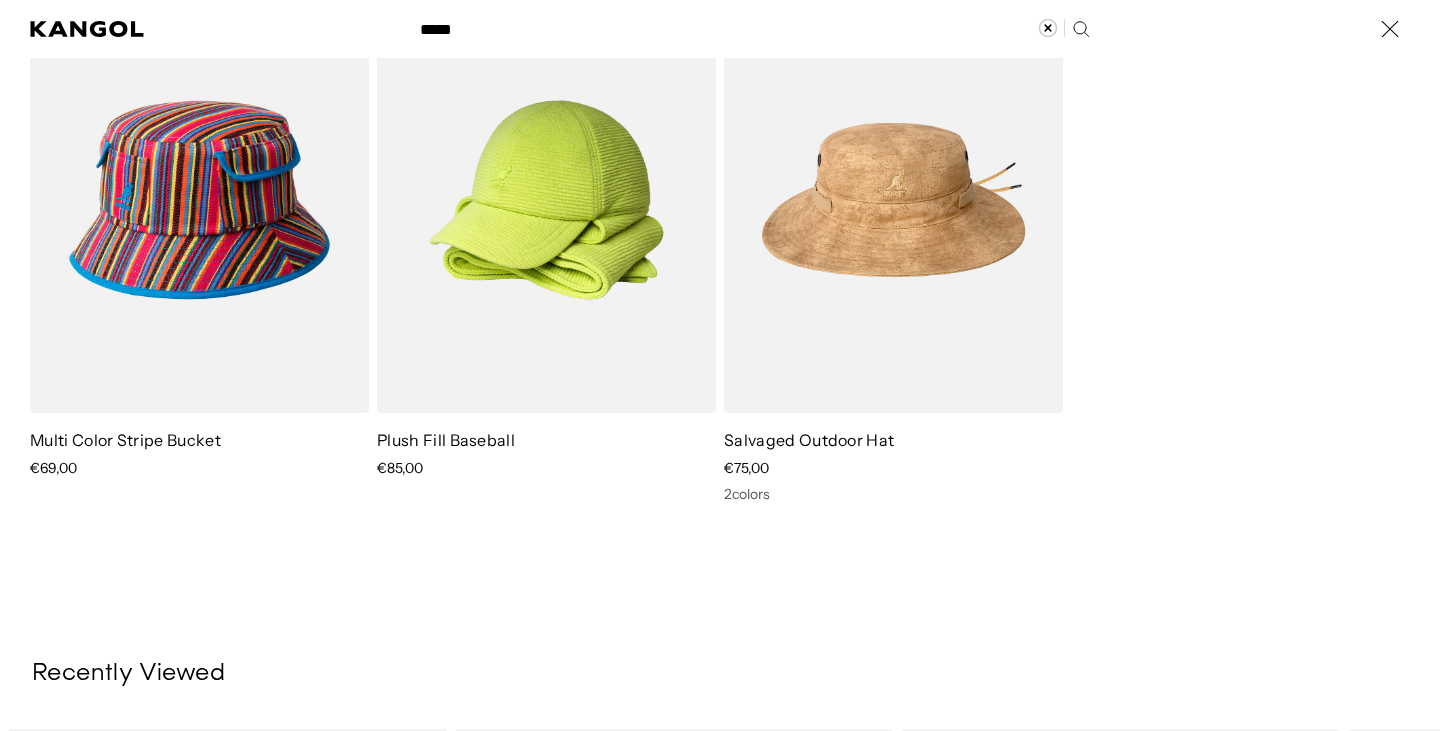 click on "Search here" at bounding box center (477, 20) 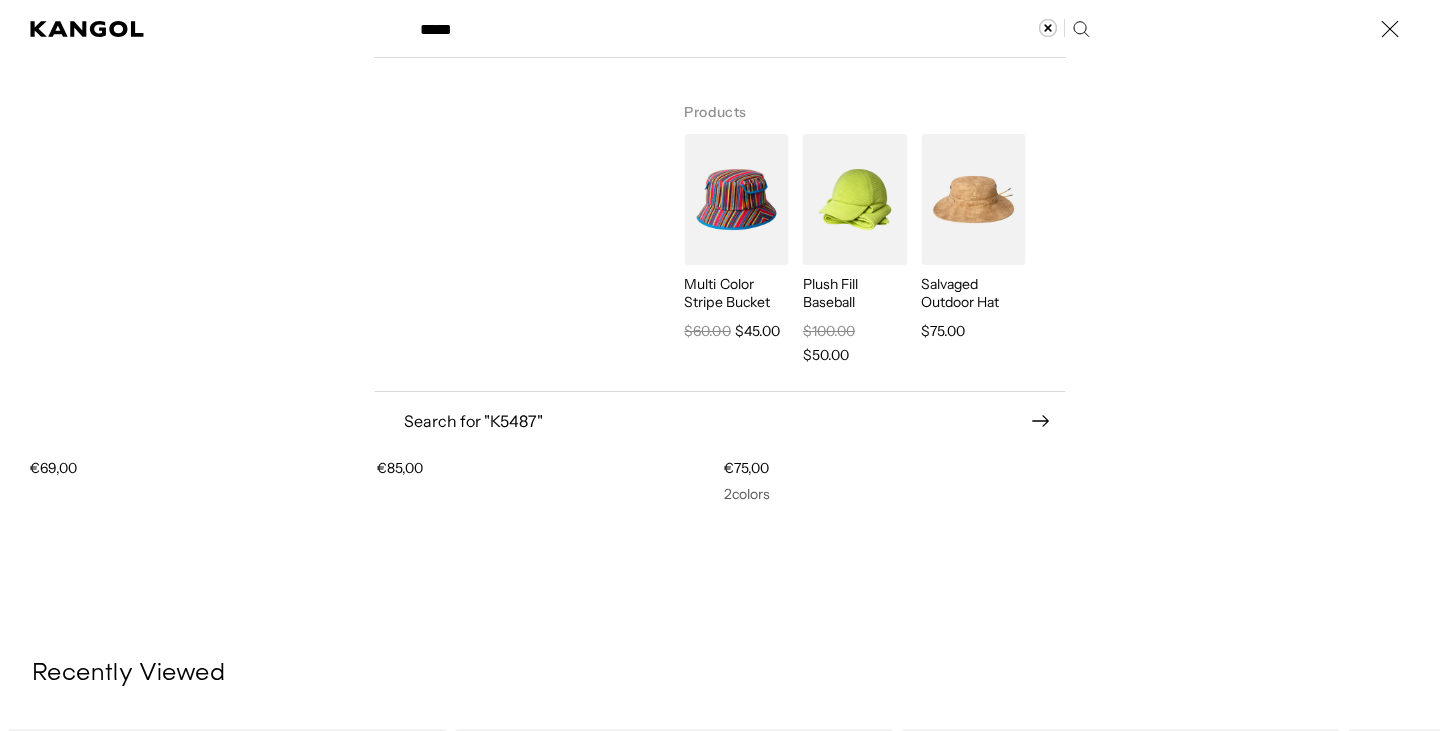 click on "Search here" at bounding box center (477, 20) 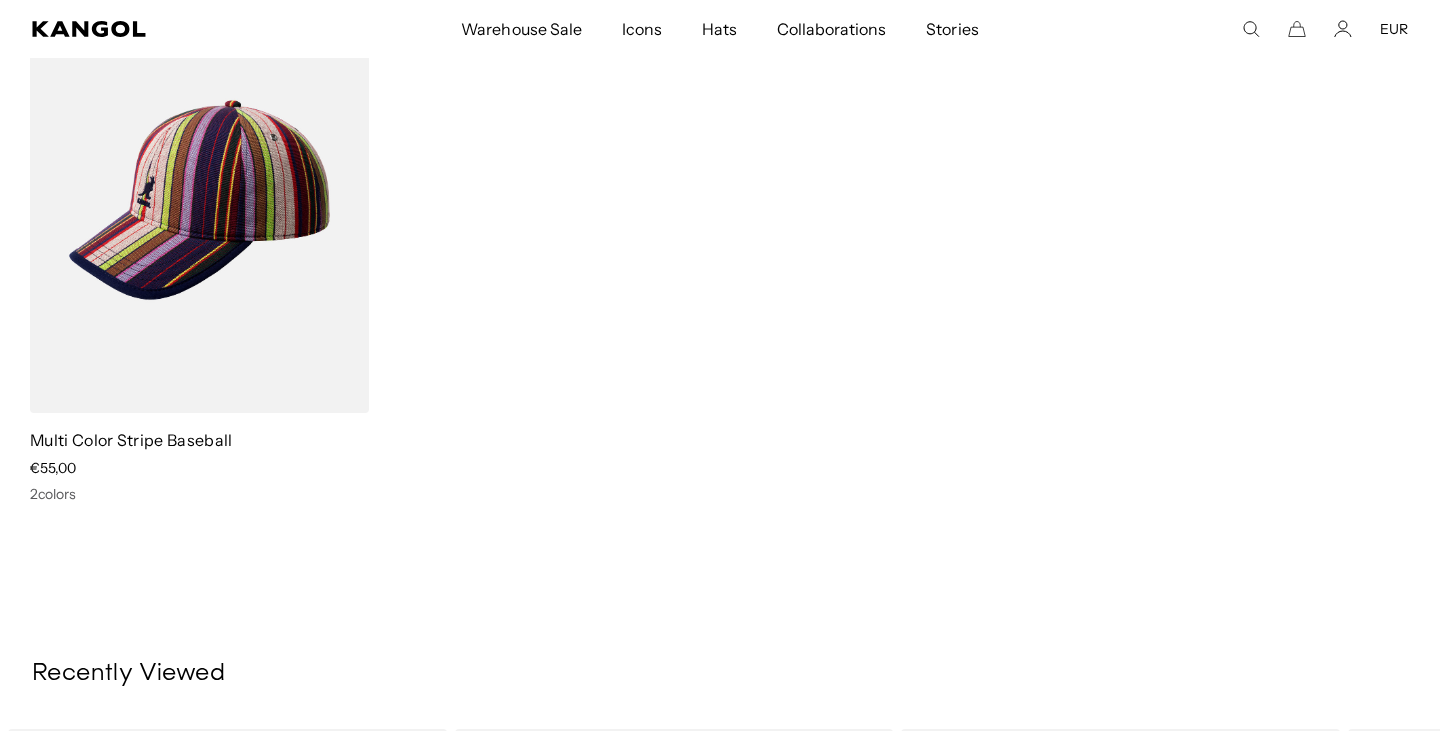 scroll, scrollTop: 0, scrollLeft: 0, axis: both 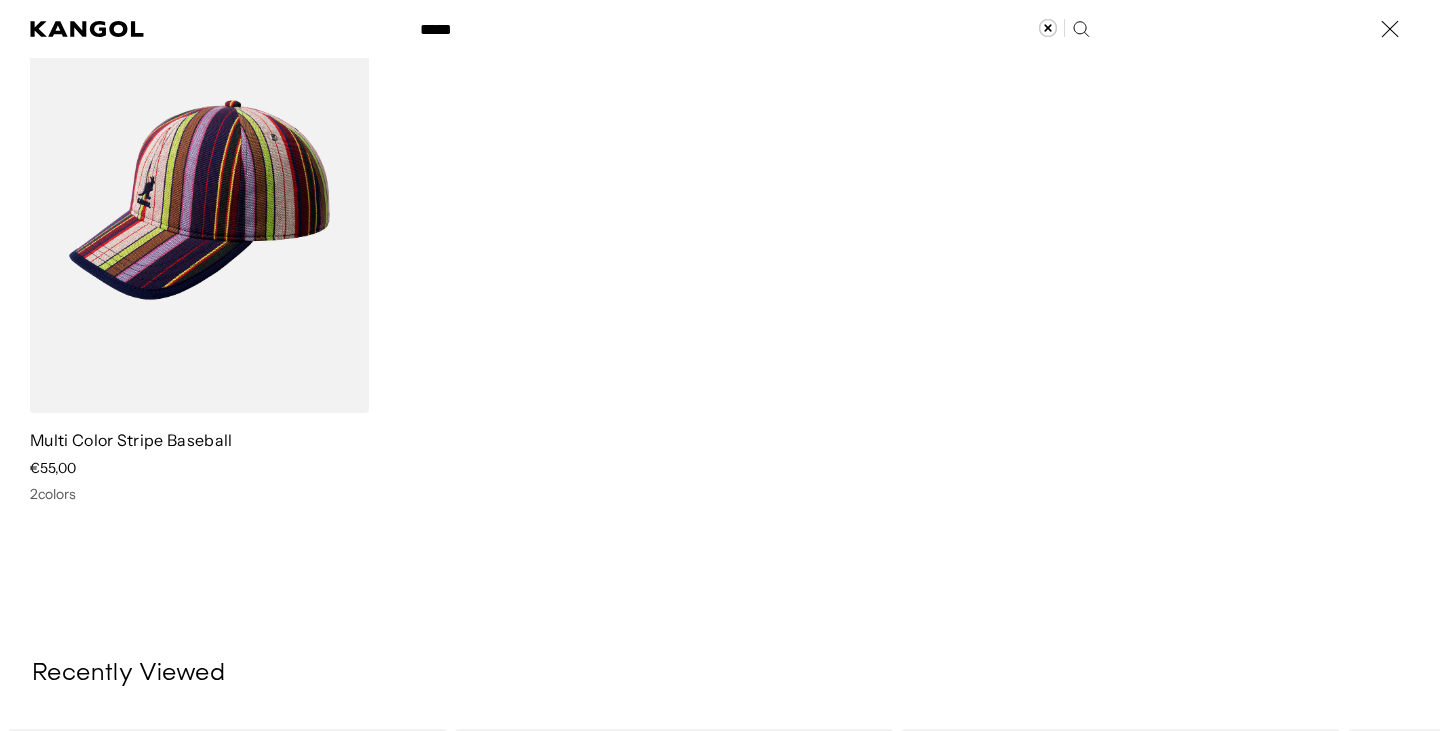 click on "Search here" at bounding box center (477, 20) 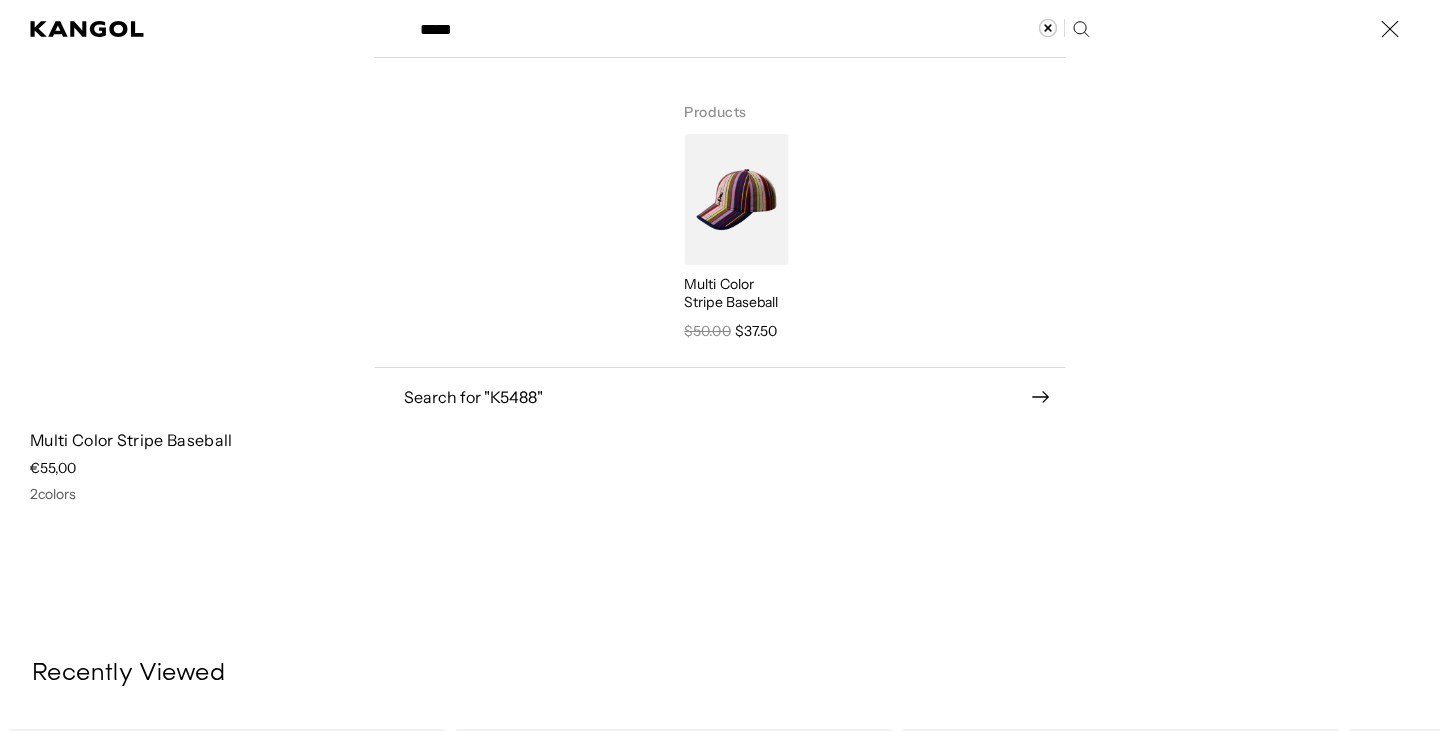 click on "Search here" at bounding box center [477, 20] 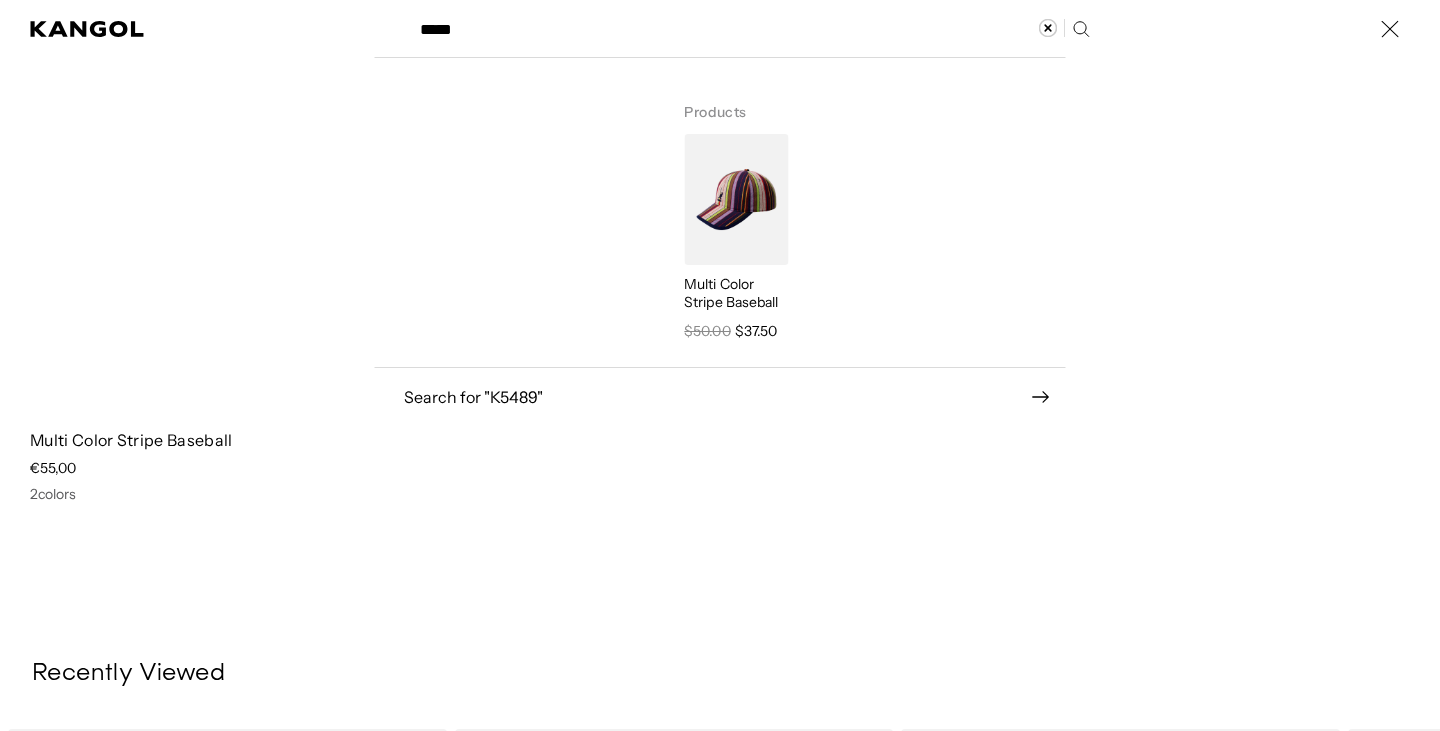 scroll, scrollTop: 0, scrollLeft: 0, axis: both 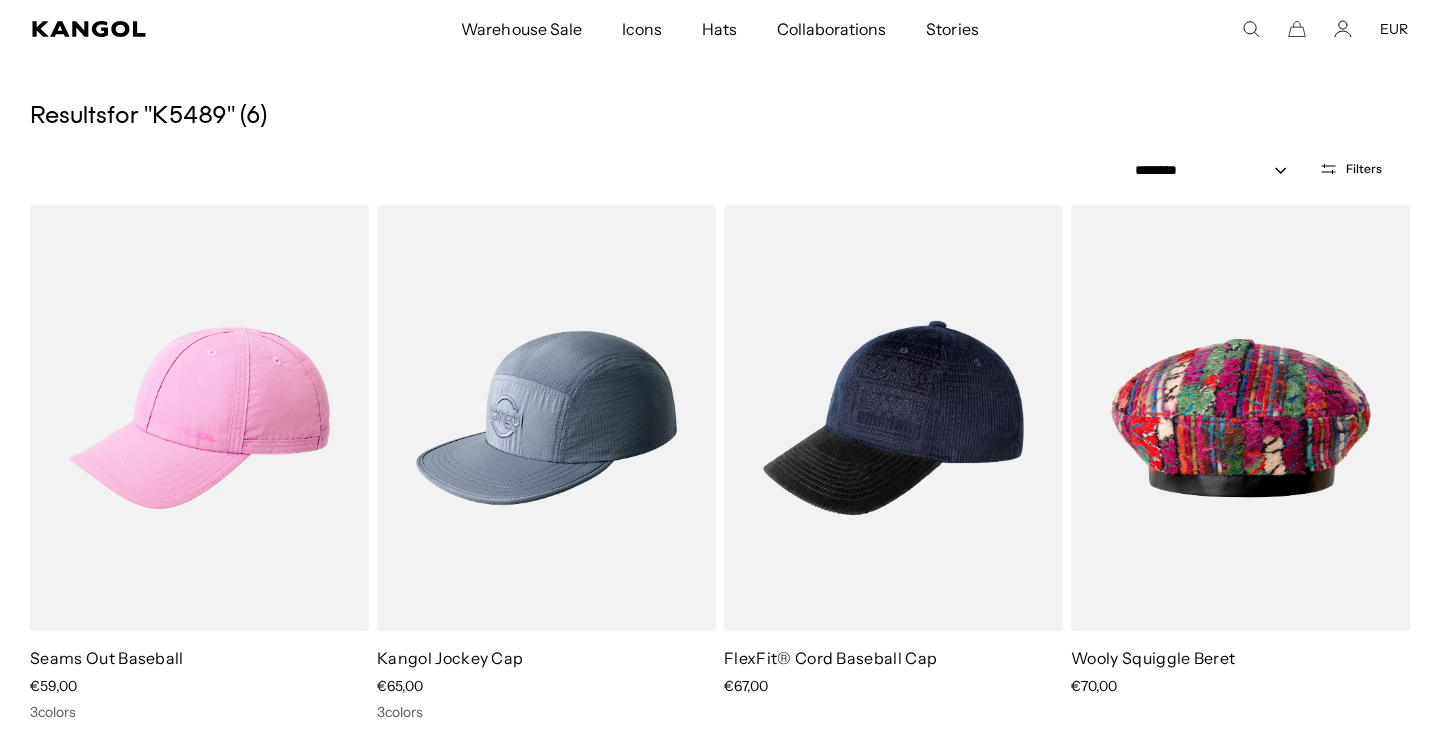 click 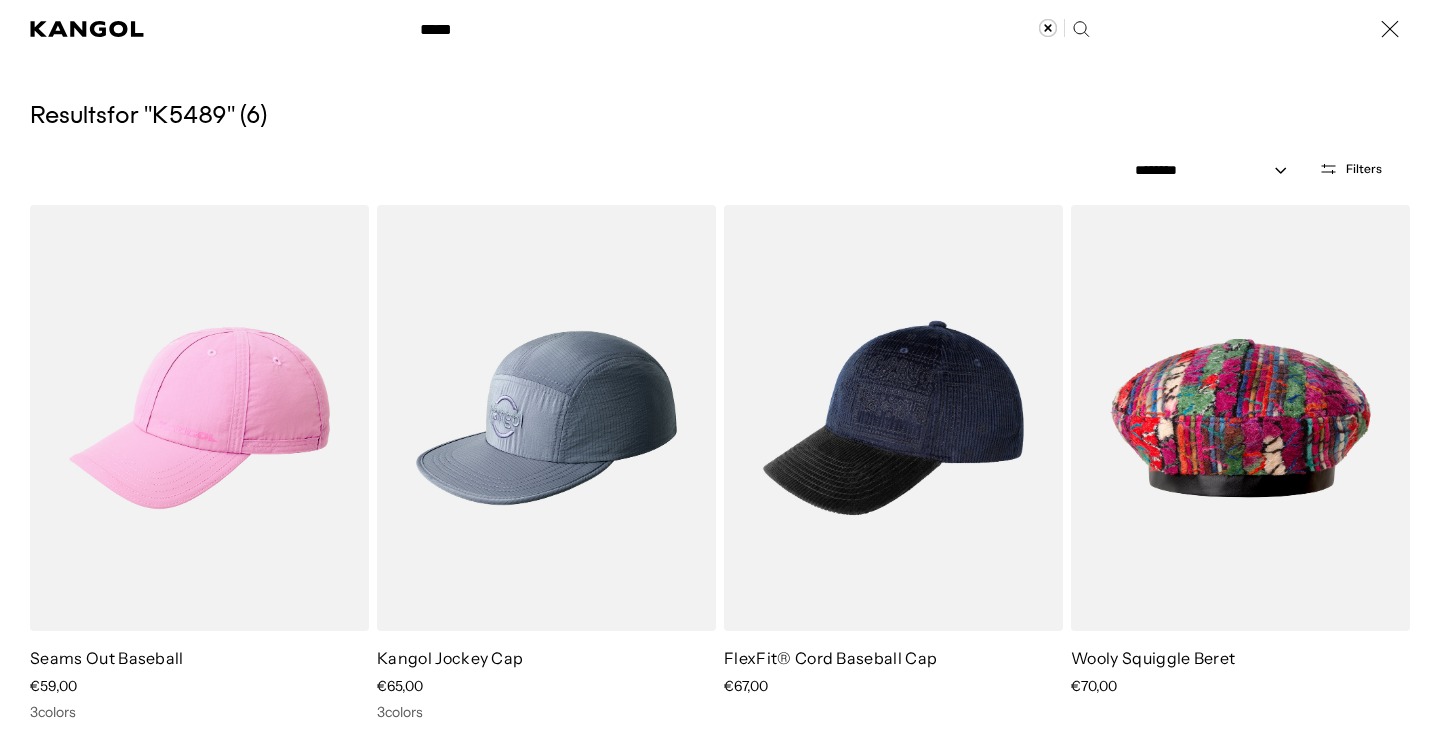 click on "*****" at bounding box center (753, 29) 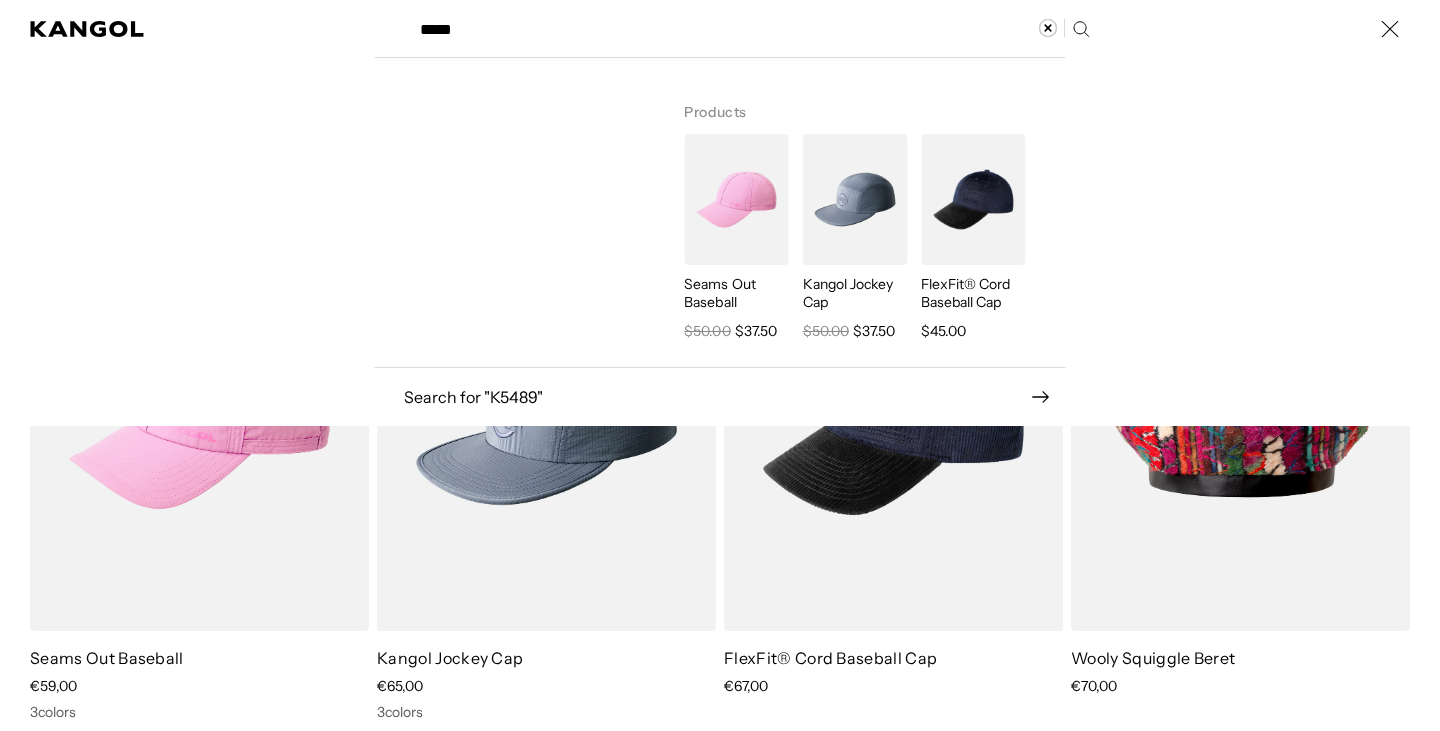 click on "*****" at bounding box center [753, 29] 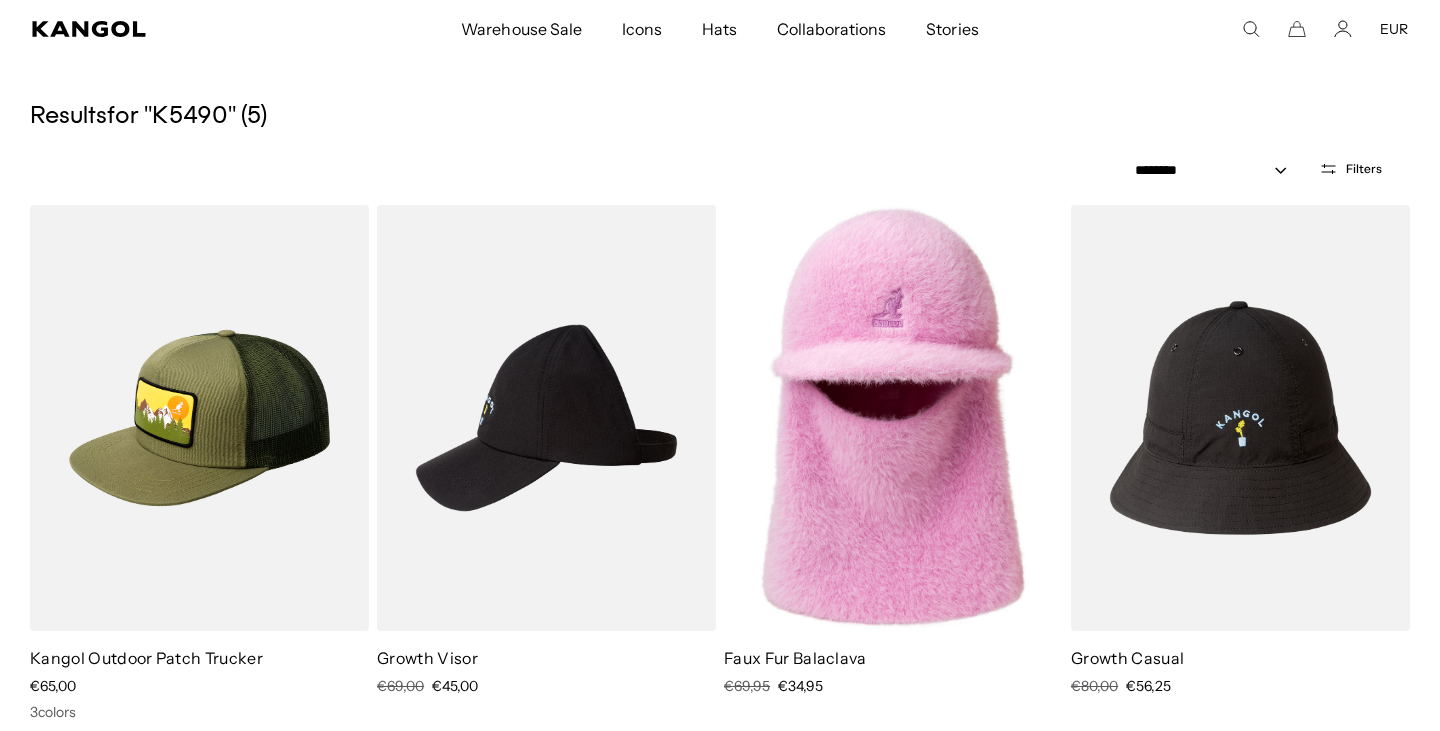 scroll, scrollTop: 0, scrollLeft: 412, axis: horizontal 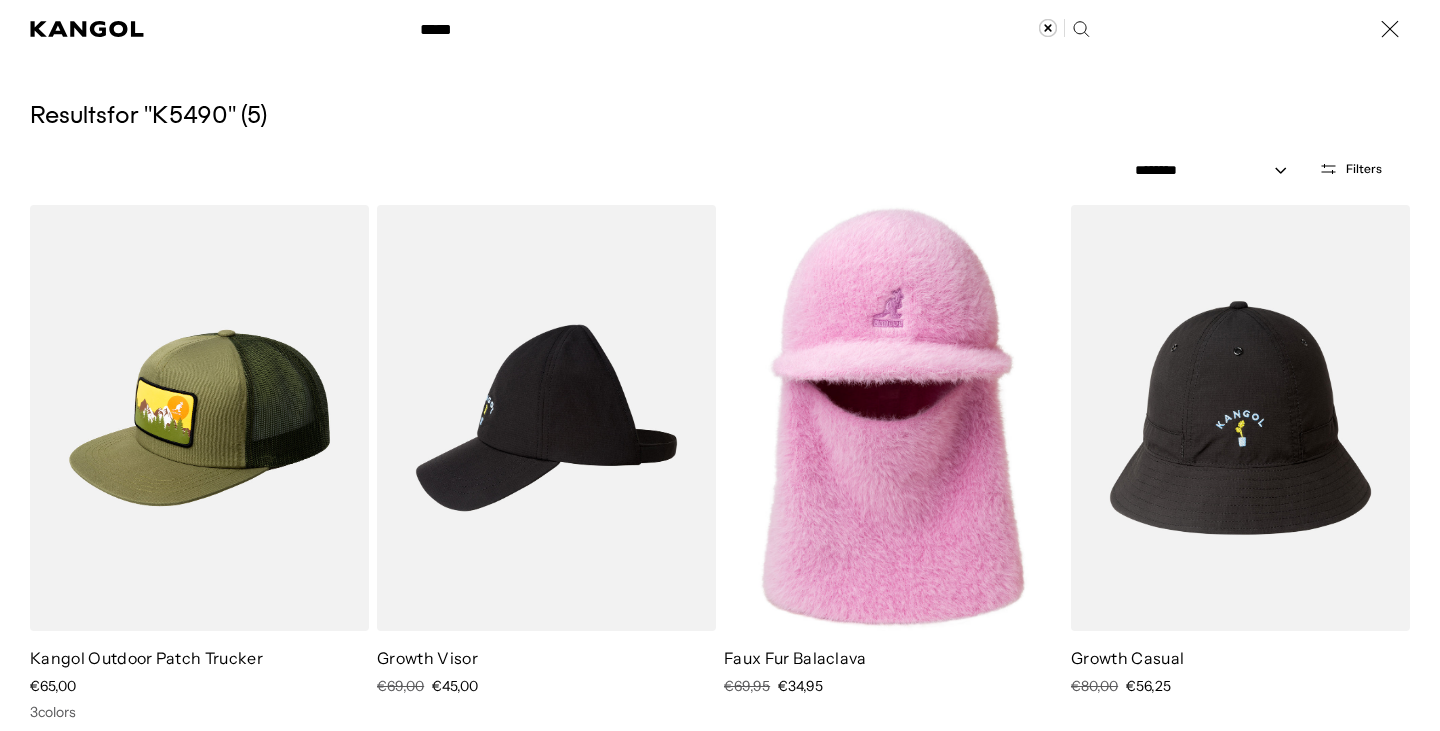 click on "*****" at bounding box center (753, 29) 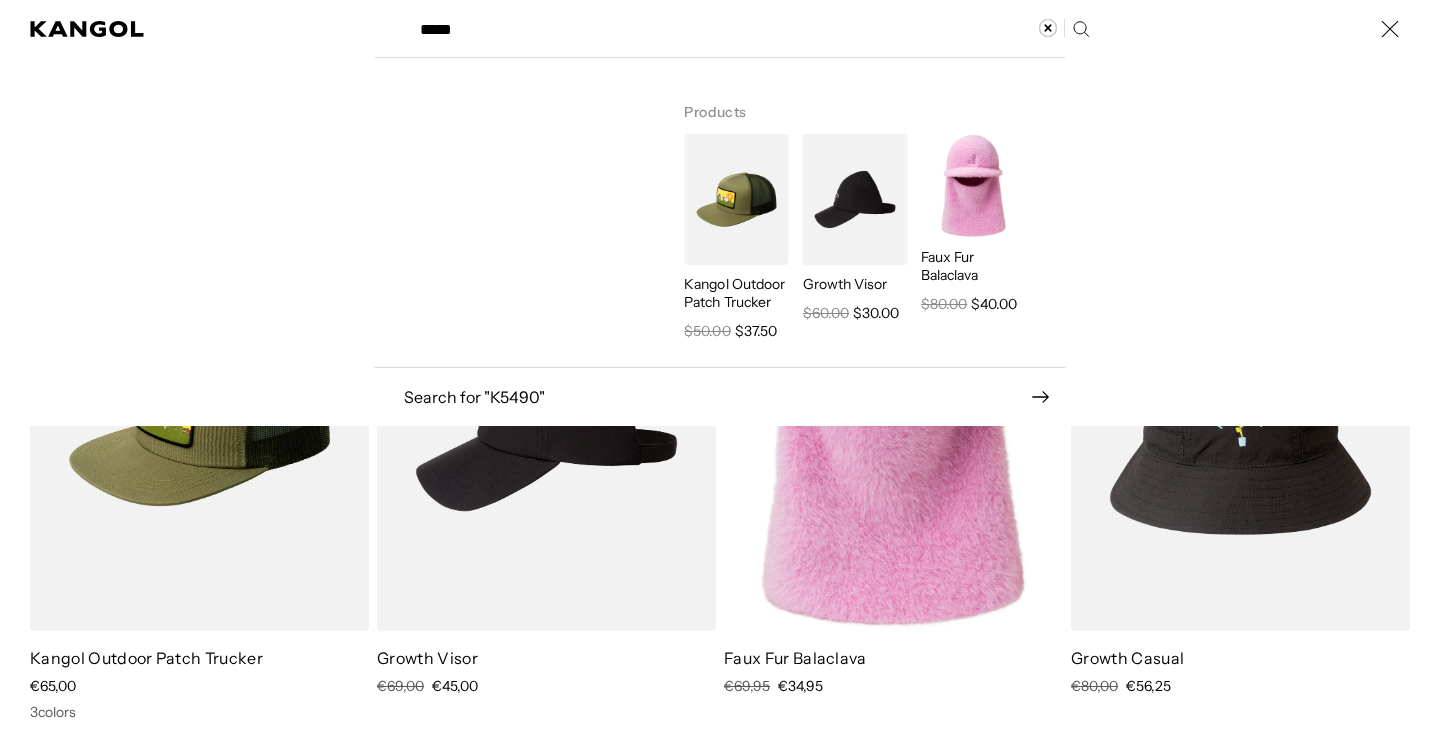 click on "*****" at bounding box center [753, 29] 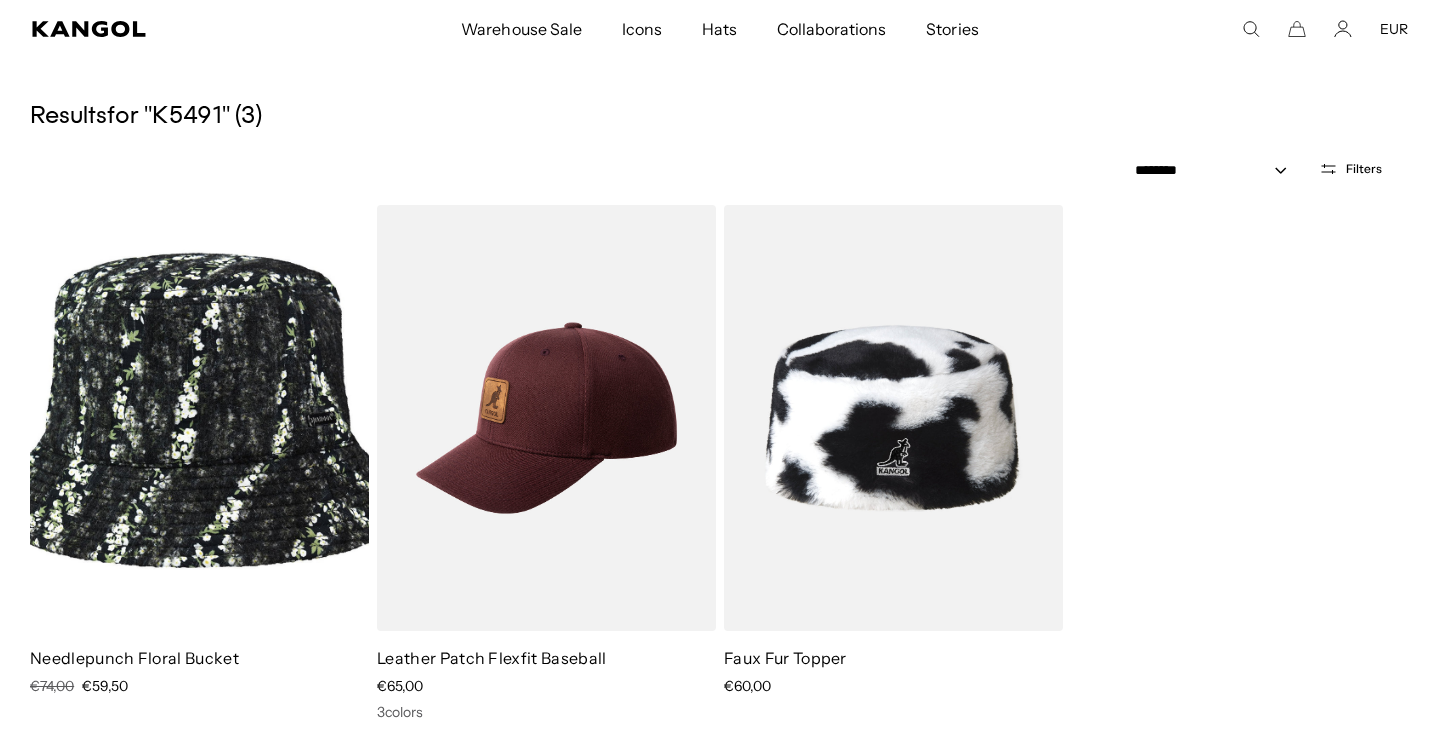 scroll, scrollTop: 0, scrollLeft: 412, axis: horizontal 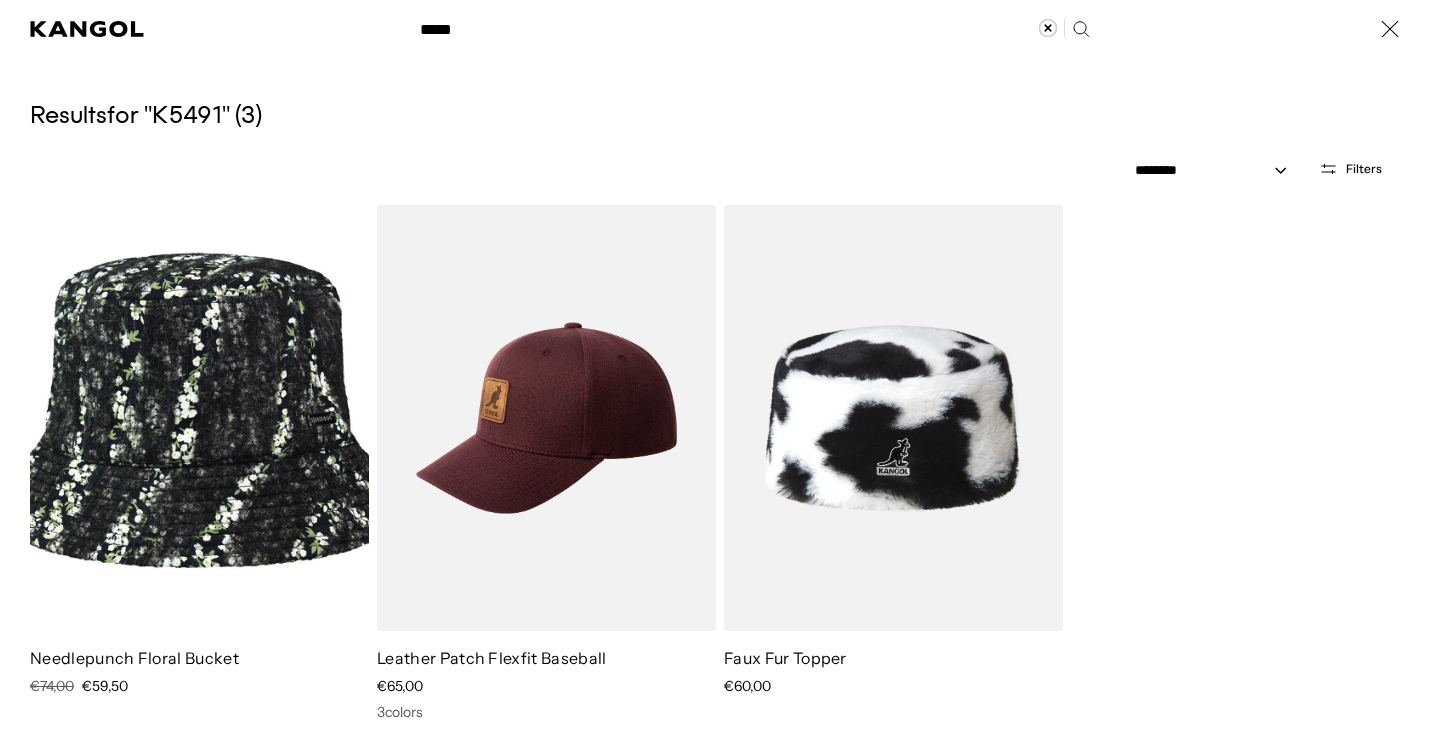 click on "Search here" at bounding box center (477, 20) 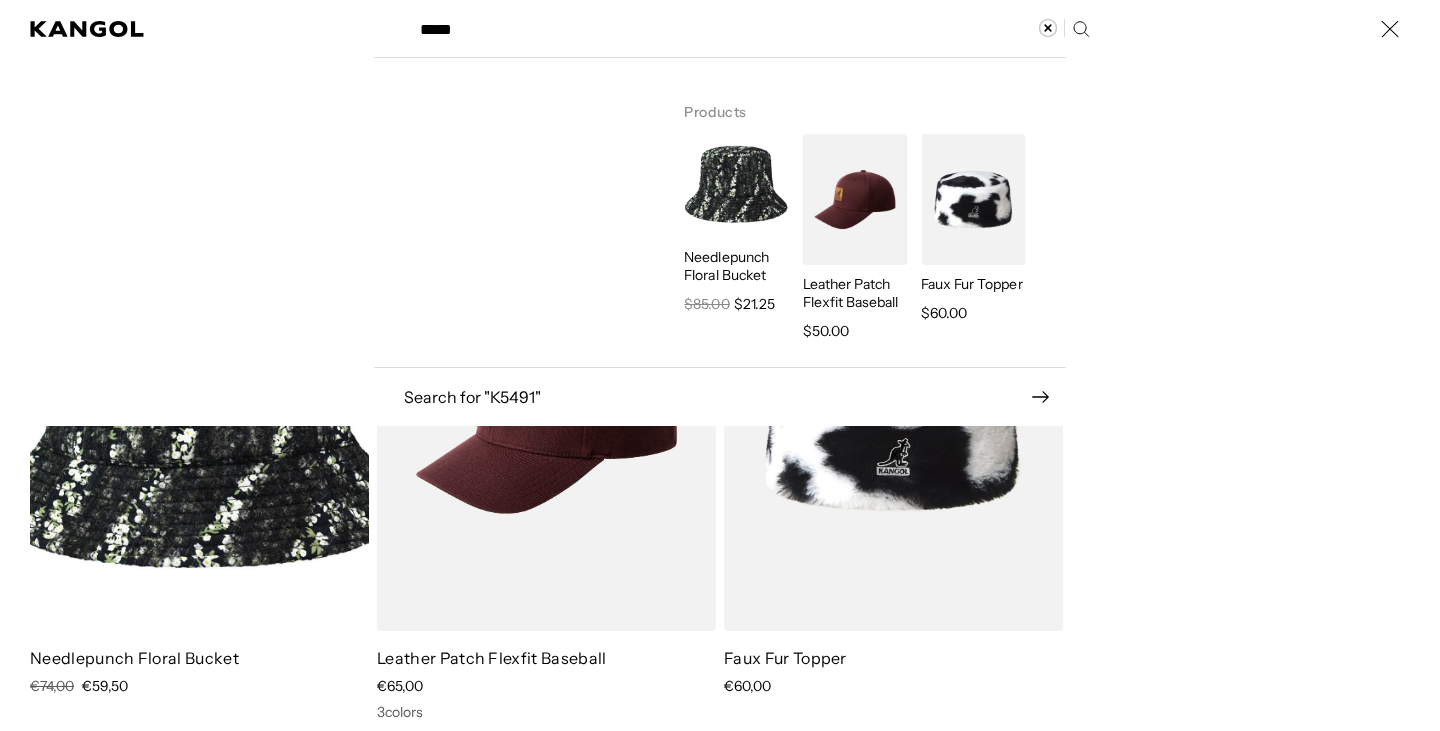 click on "Search here" at bounding box center [477, 20] 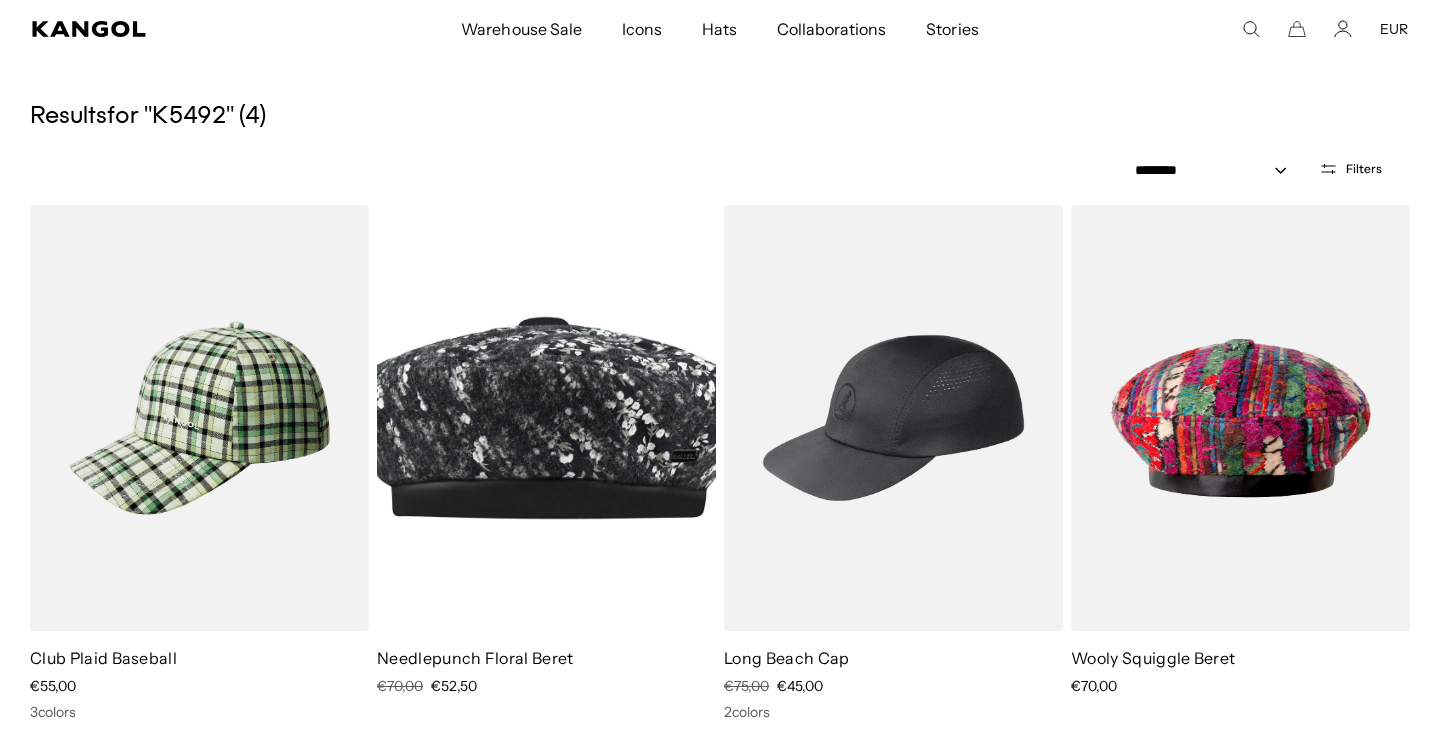 scroll, scrollTop: 0, scrollLeft: 412, axis: horizontal 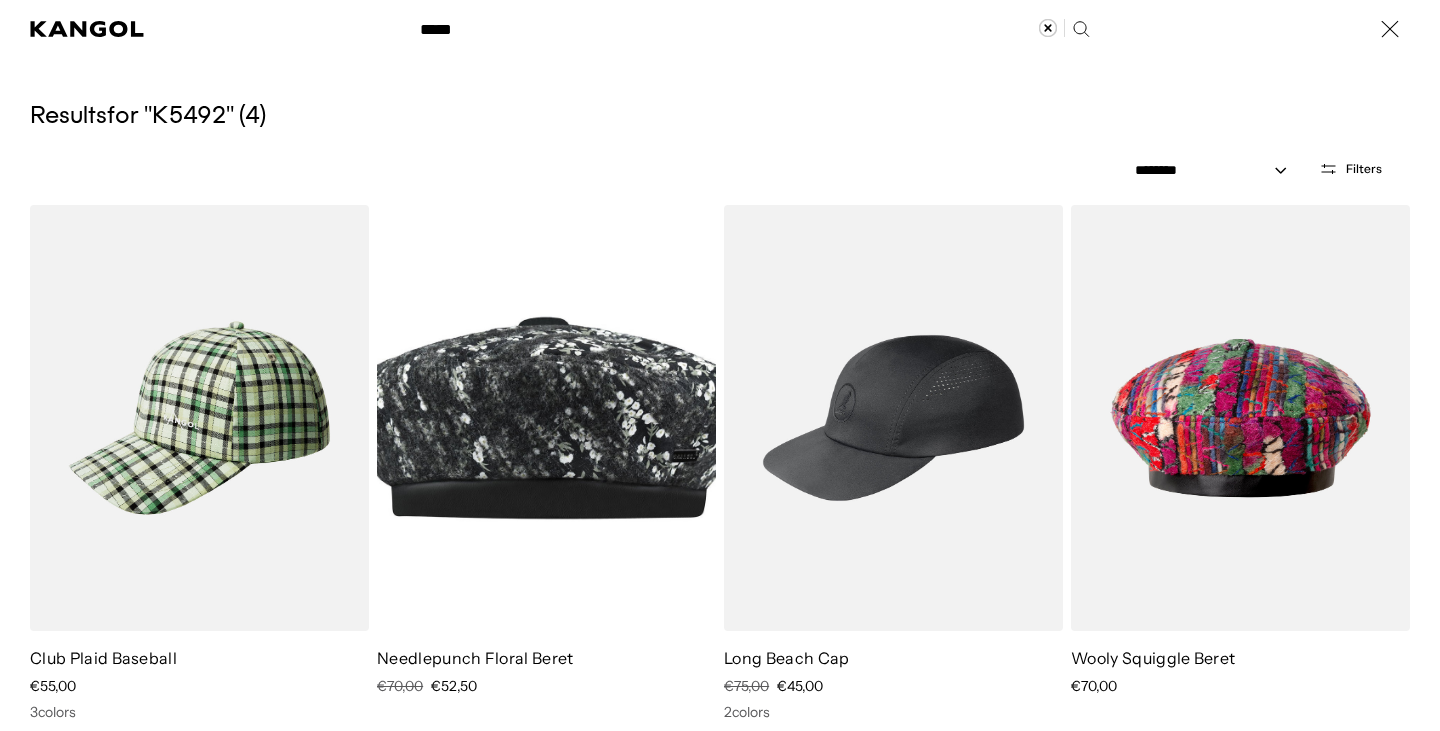 click on "Search here" at bounding box center (477, 20) 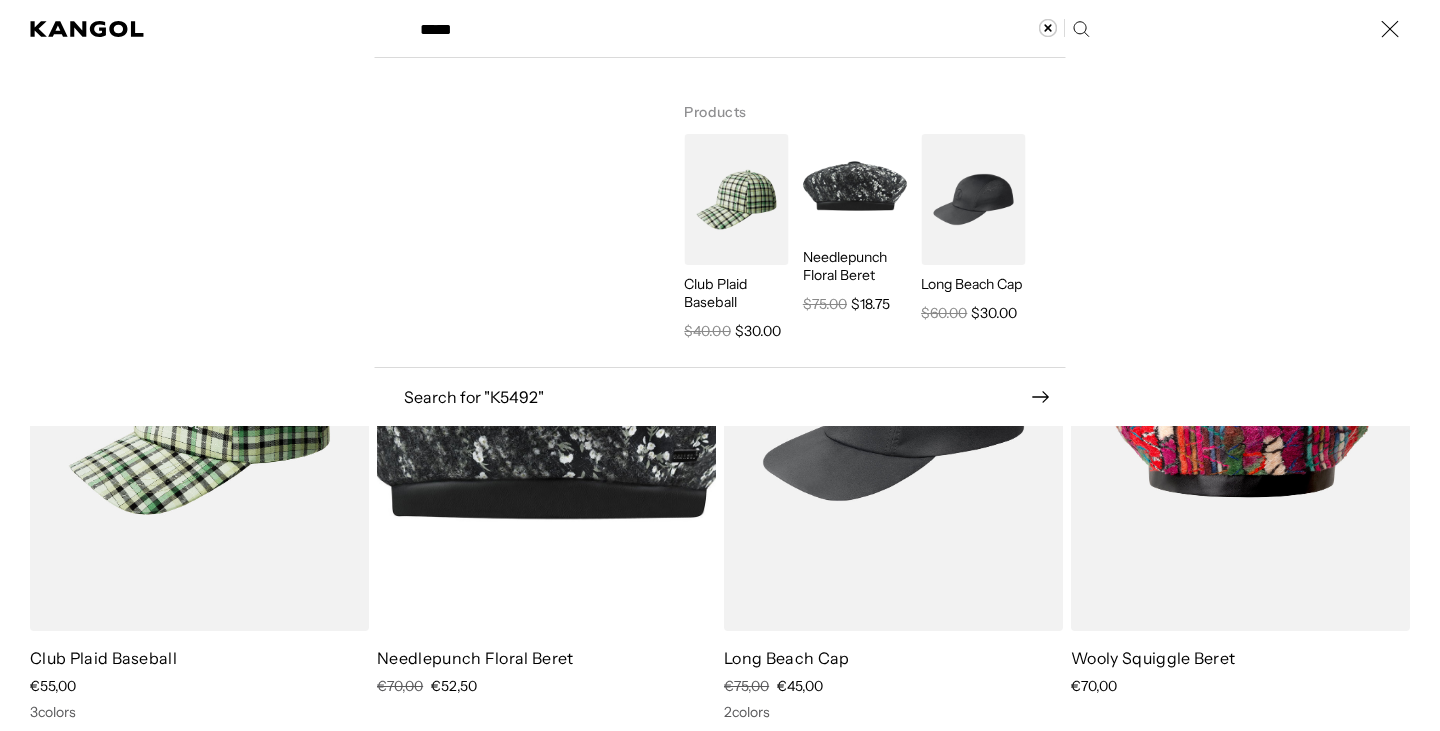 click on "Search here" at bounding box center (477, 20) 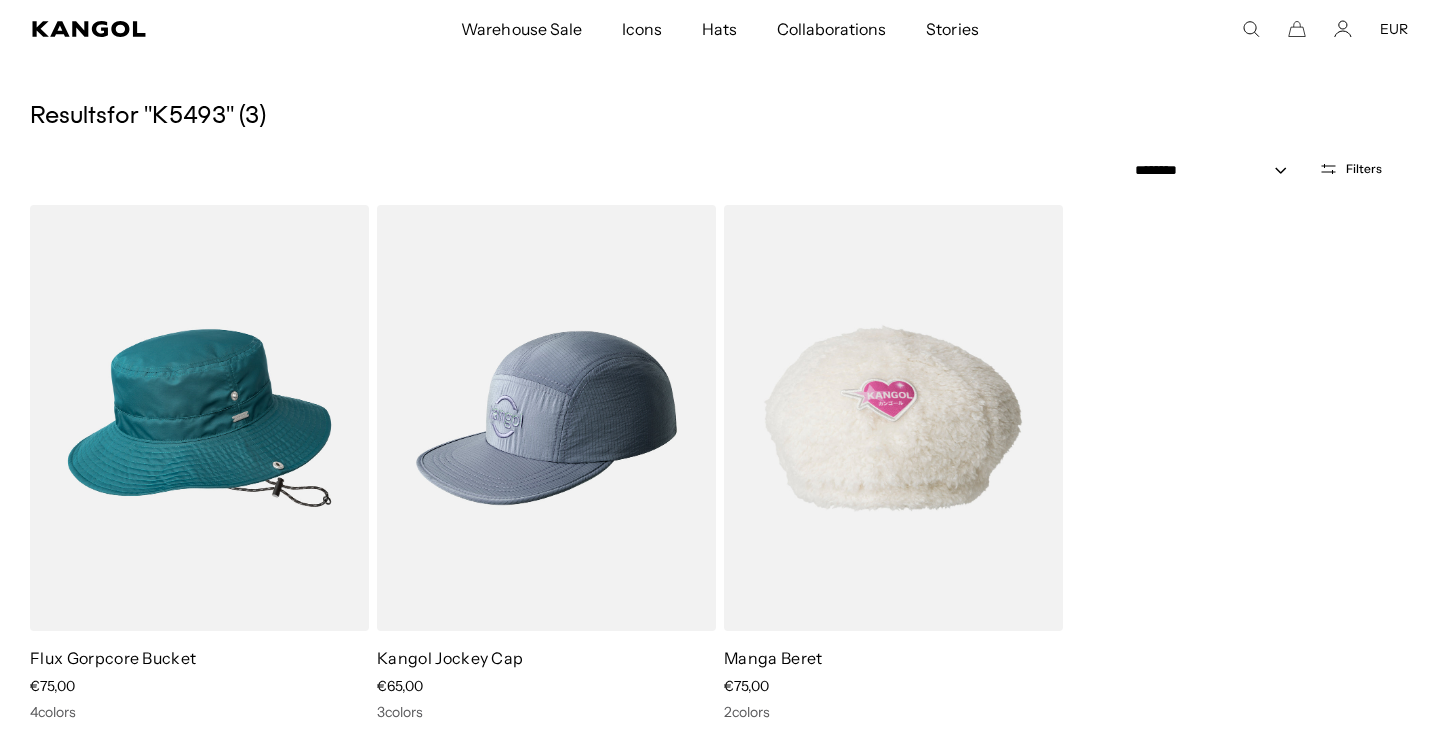 scroll, scrollTop: 0, scrollLeft: 0, axis: both 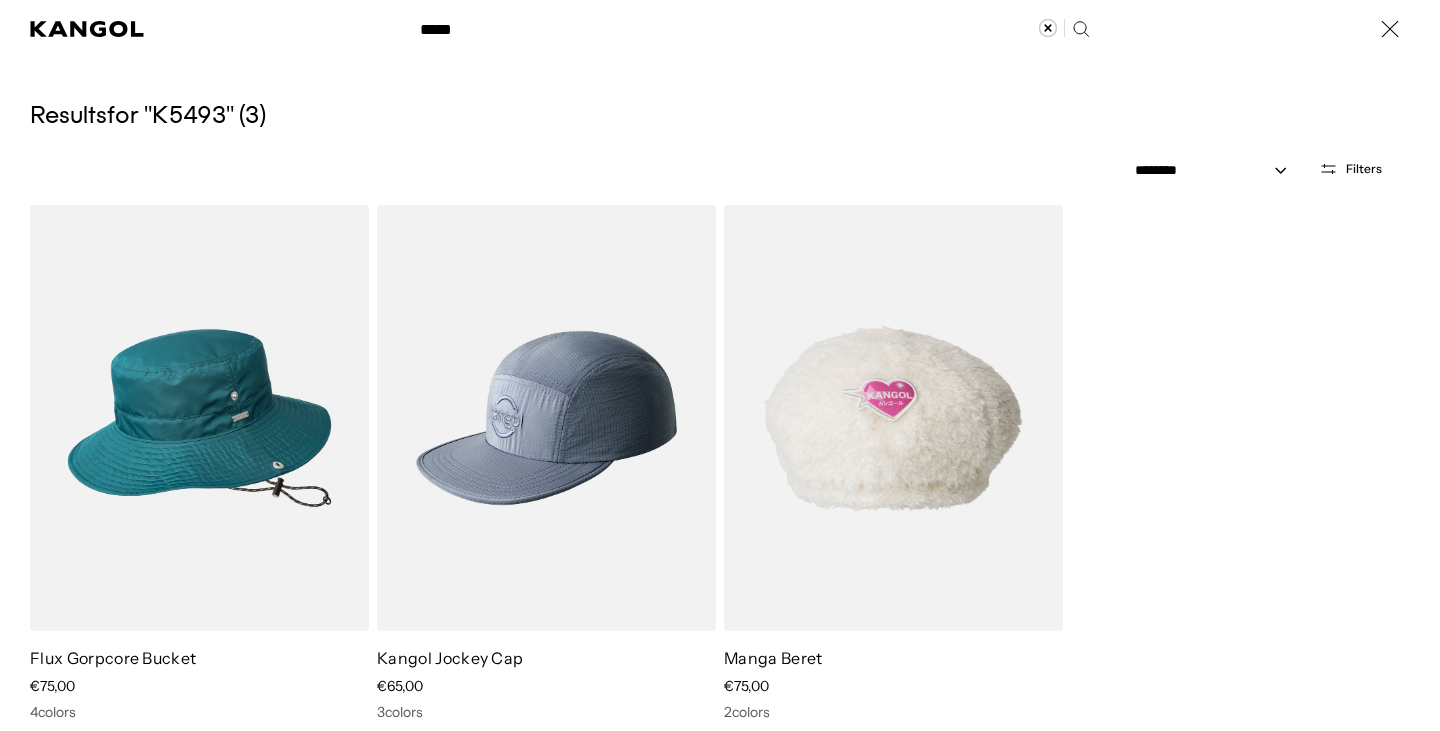 click on "Search here" at bounding box center (477, 20) 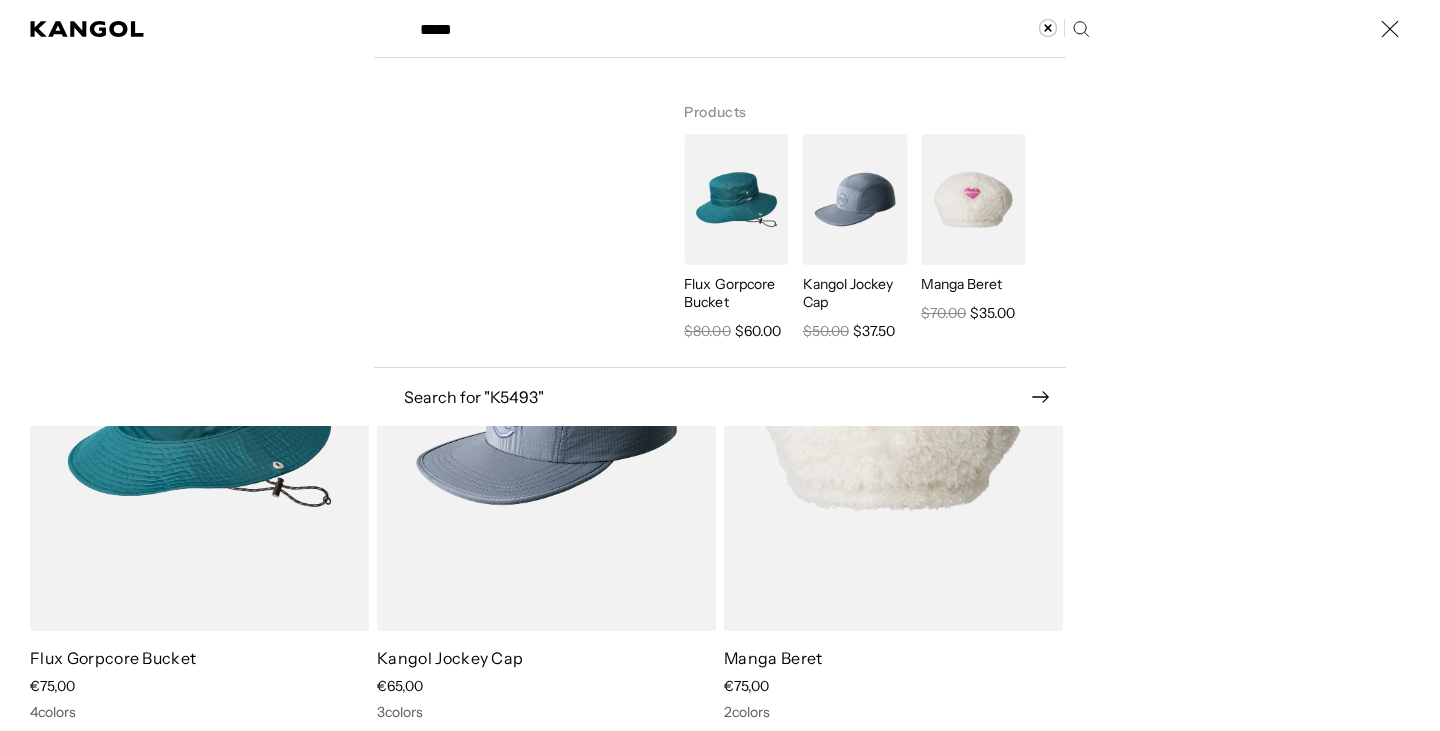 click on "Search here" at bounding box center [477, 20] 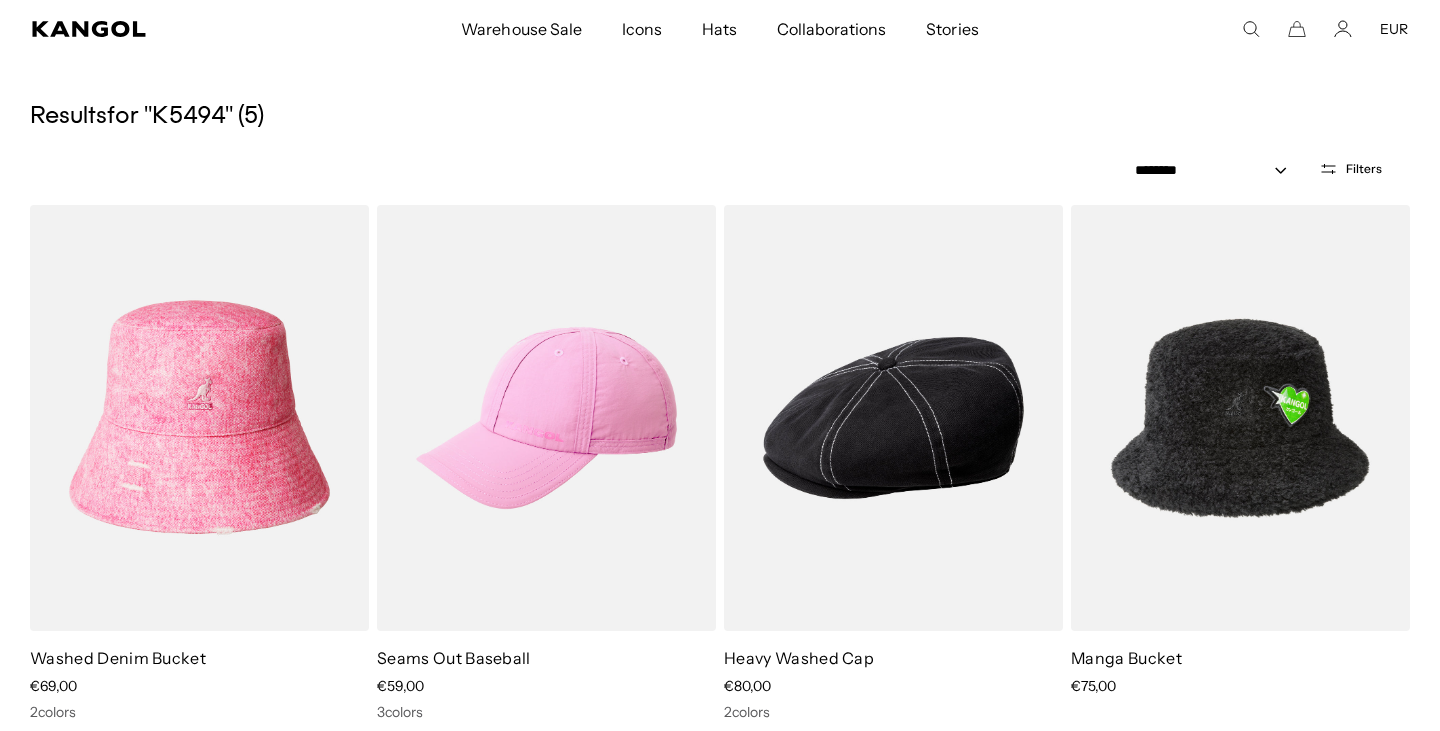 scroll, scrollTop: 0, scrollLeft: 412, axis: horizontal 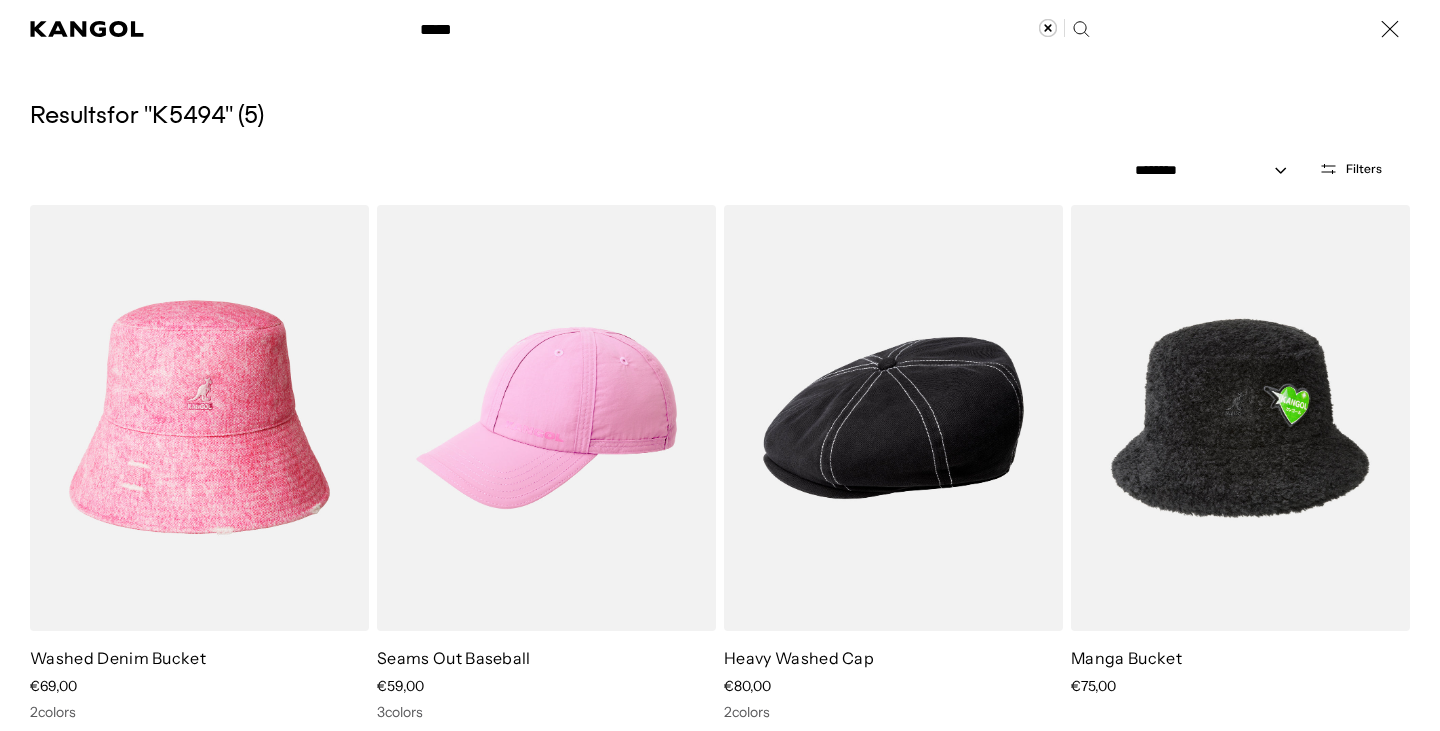click on "Search here" at bounding box center (477, 20) 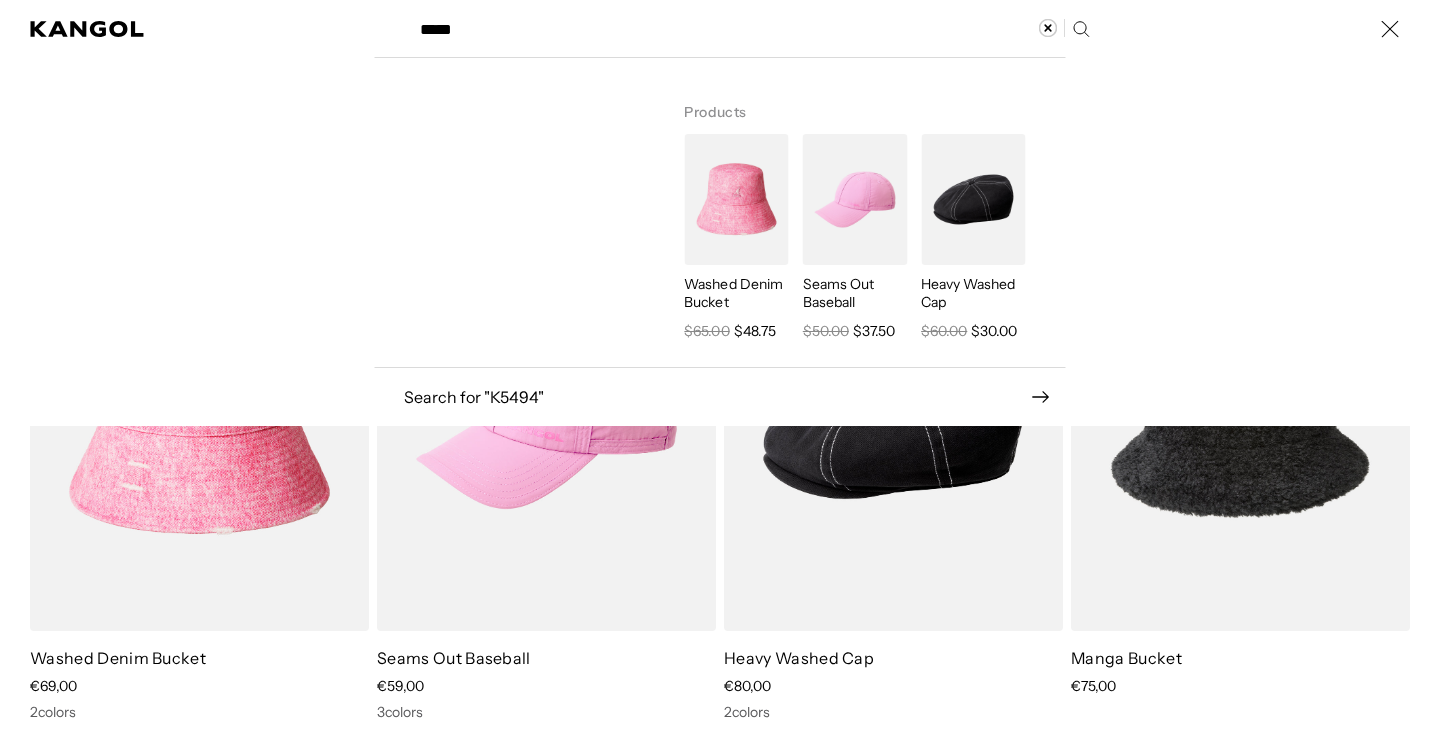 click on "*****" at bounding box center (753, 29) 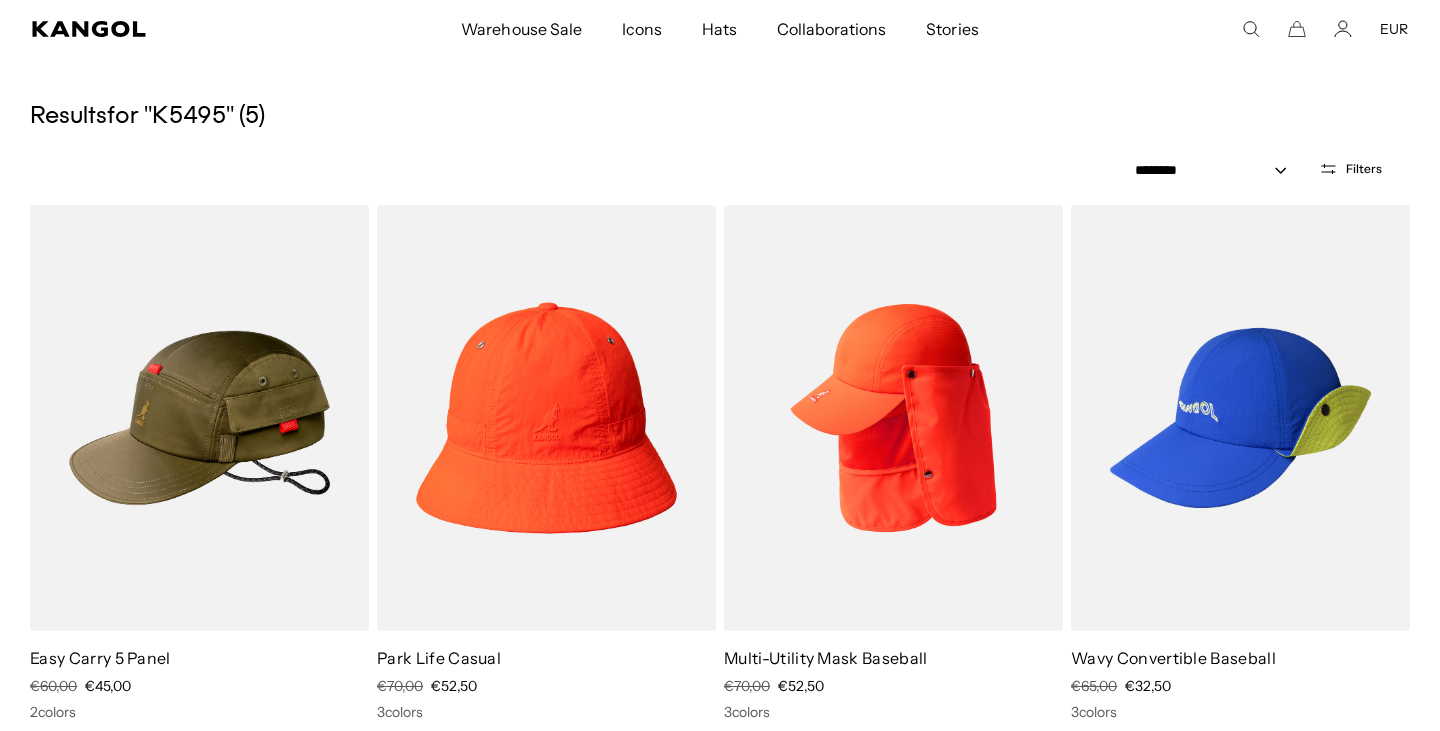 scroll, scrollTop: 0, scrollLeft: 0, axis: both 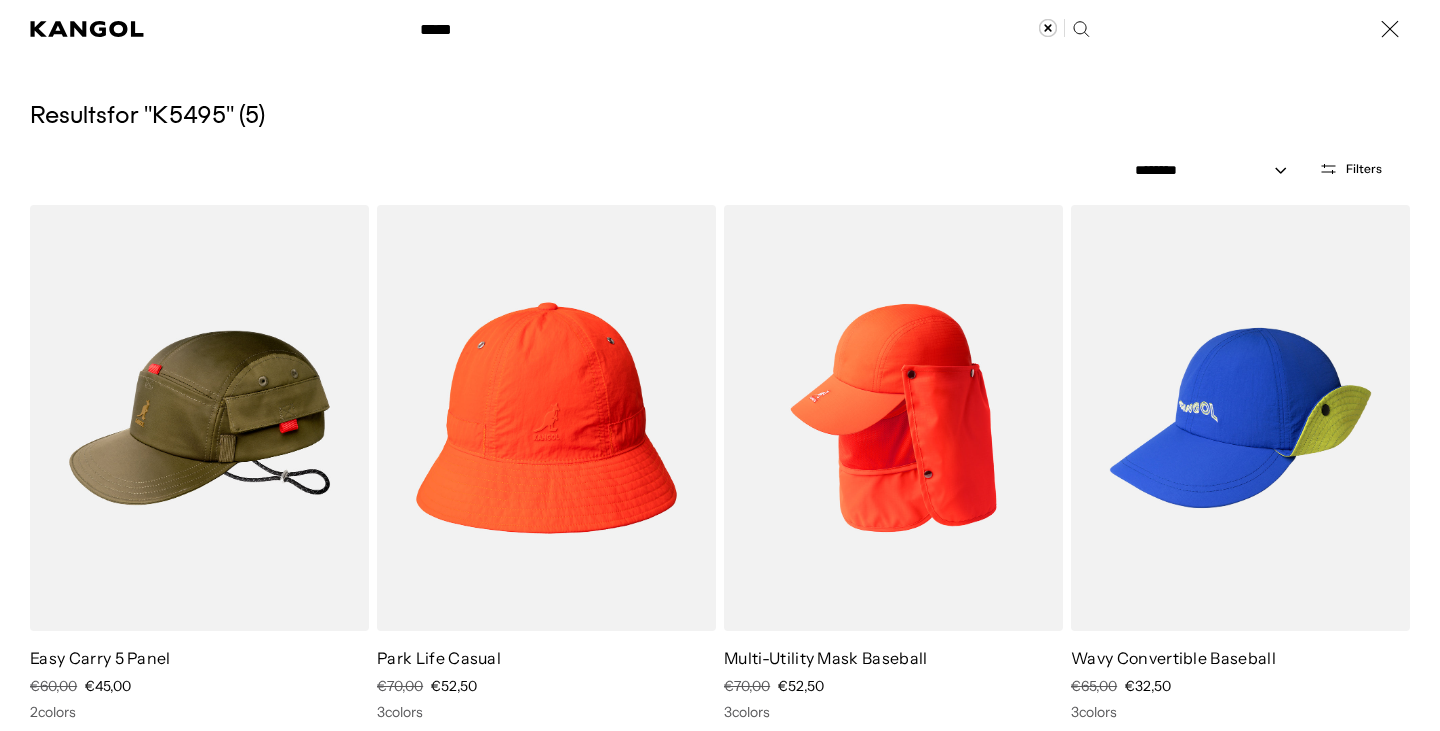 click on "*****" at bounding box center [753, 29] 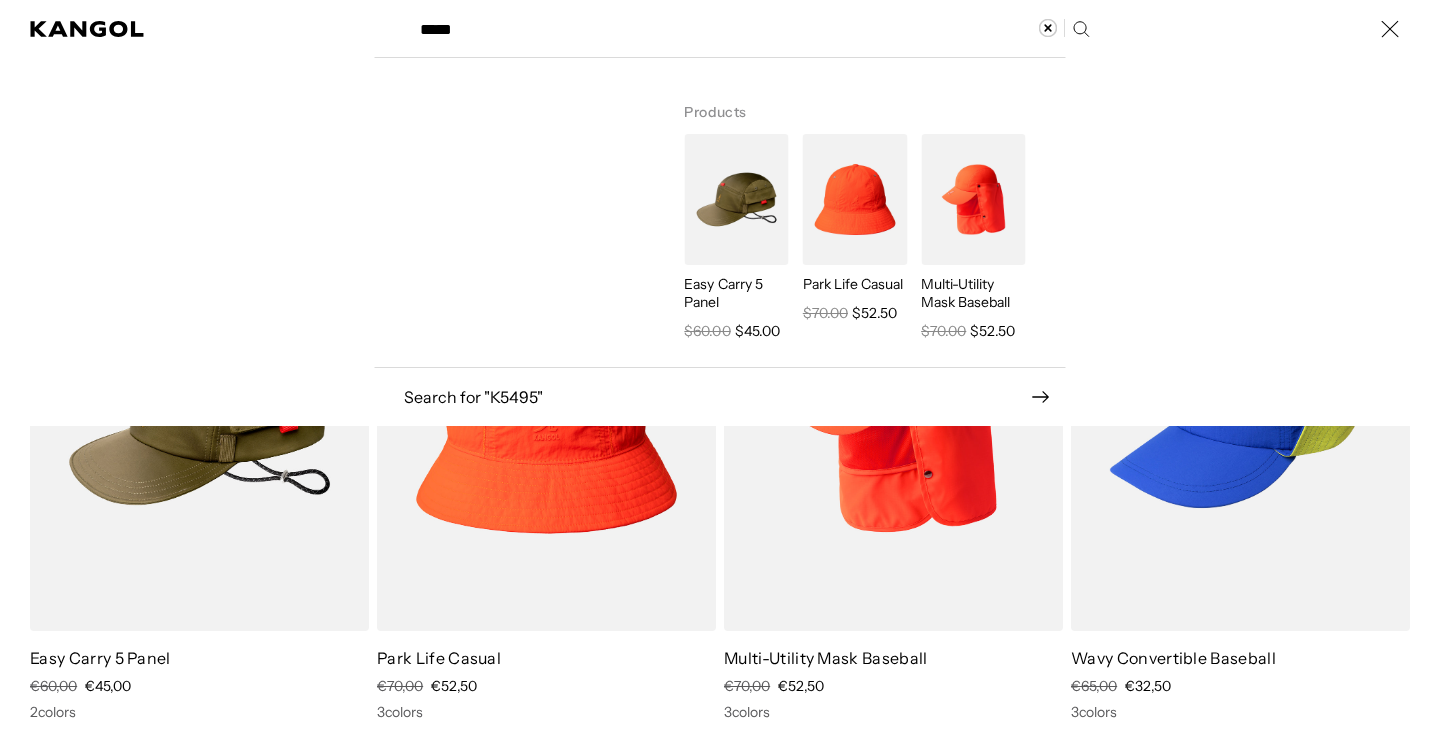 click on "*****" at bounding box center [753, 29] 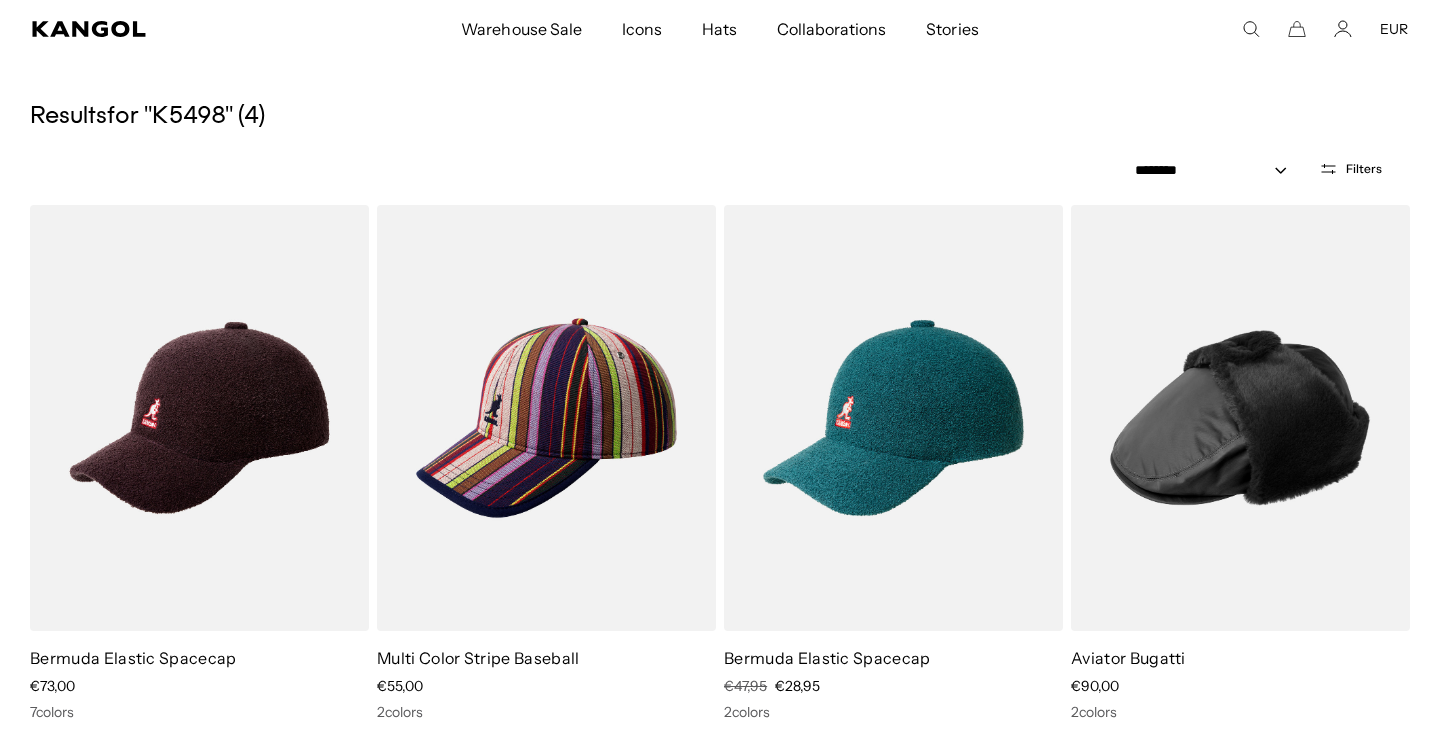 scroll, scrollTop: 0, scrollLeft: 412, axis: horizontal 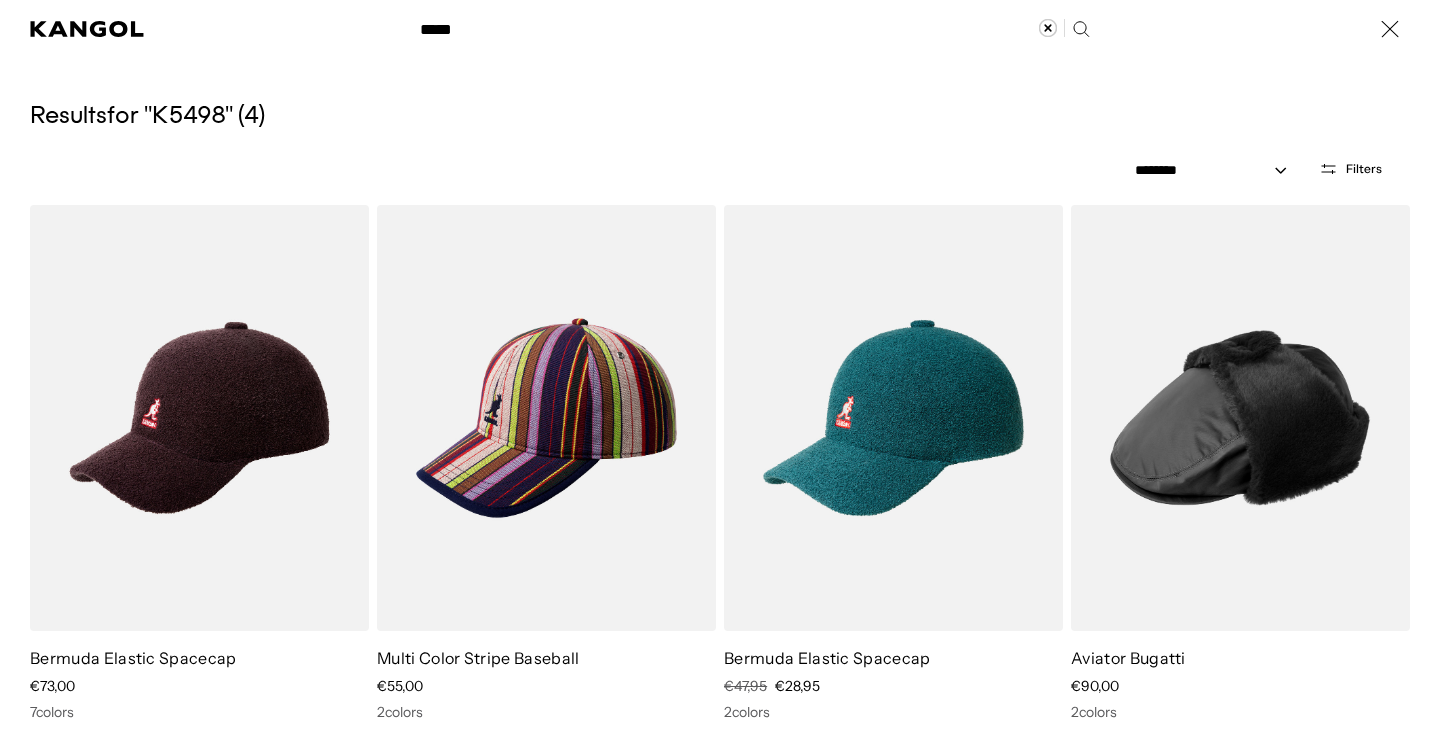 click on "*****" at bounding box center [753, 29] 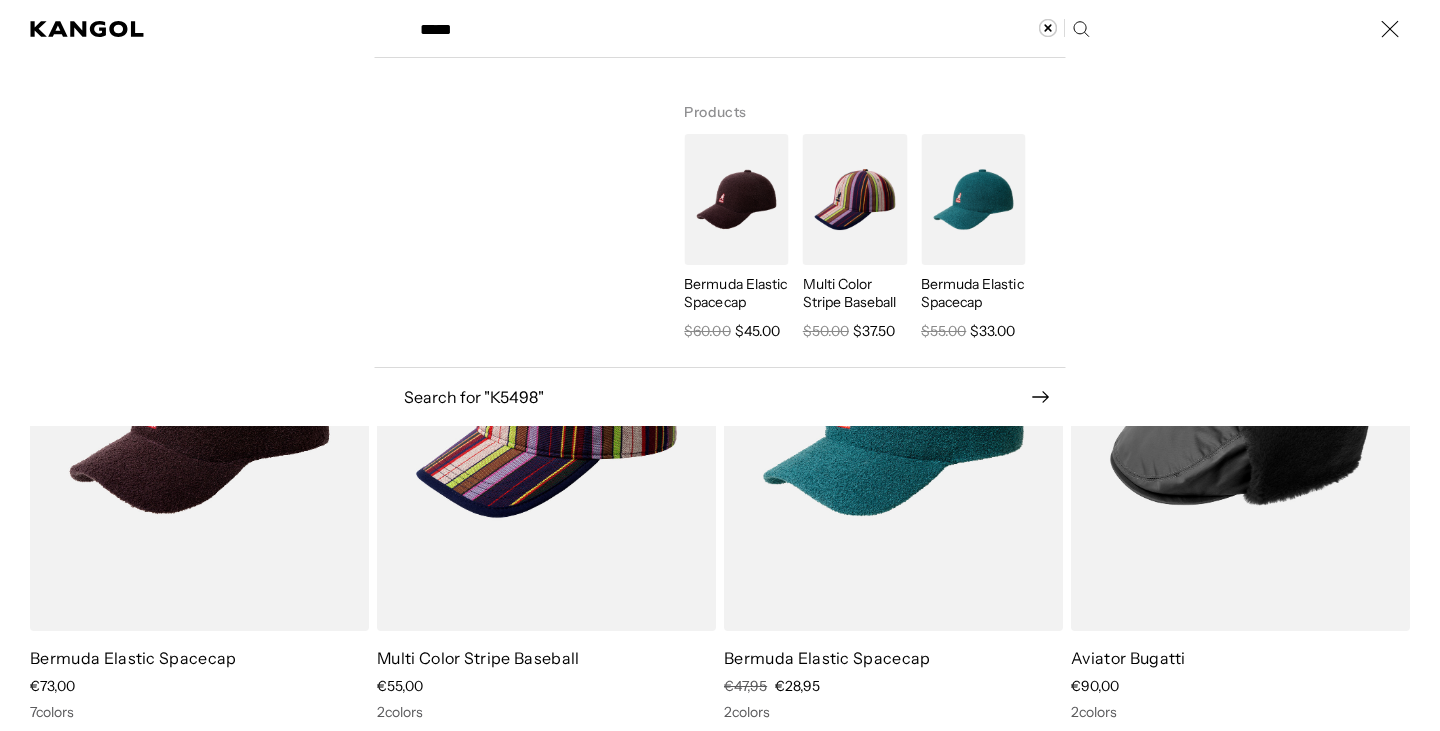 click on "*****" at bounding box center [753, 29] 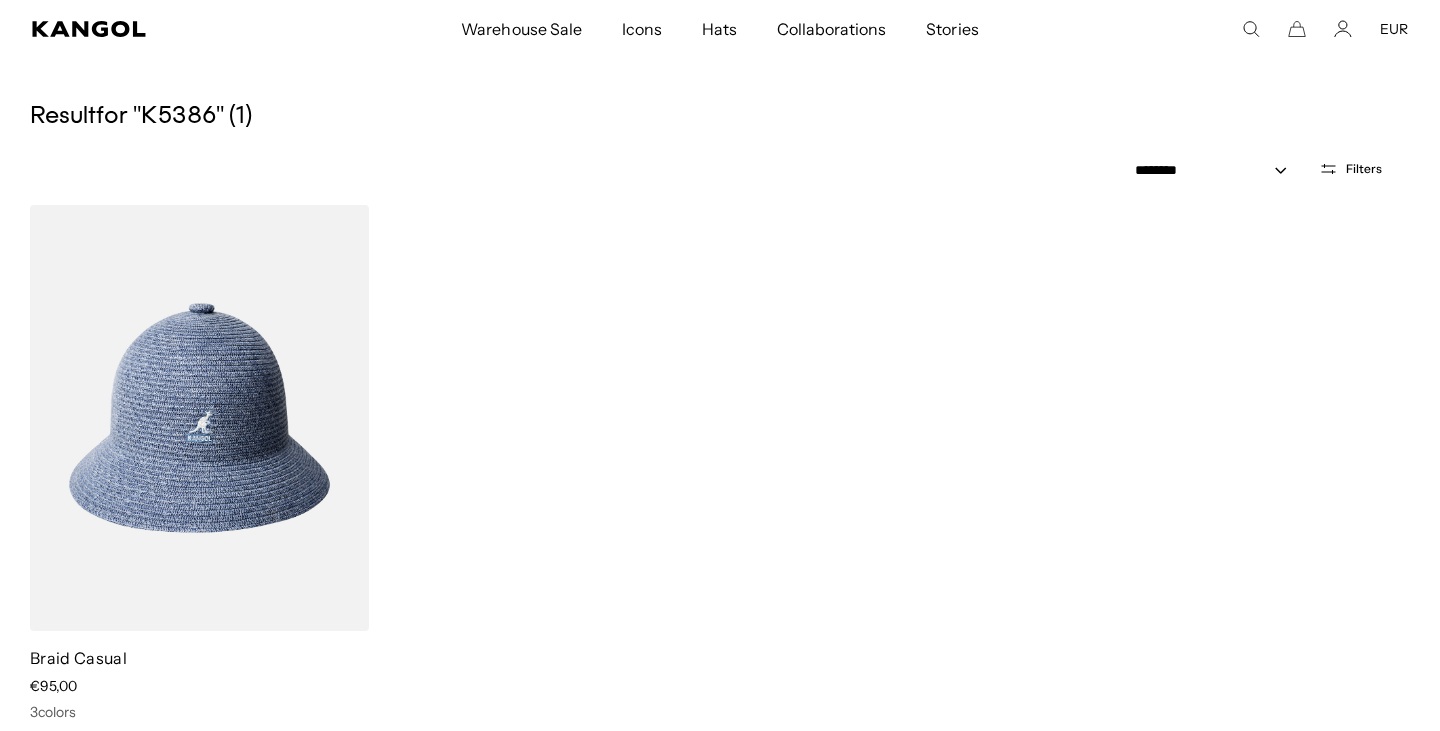 scroll, scrollTop: 0, scrollLeft: 0, axis: both 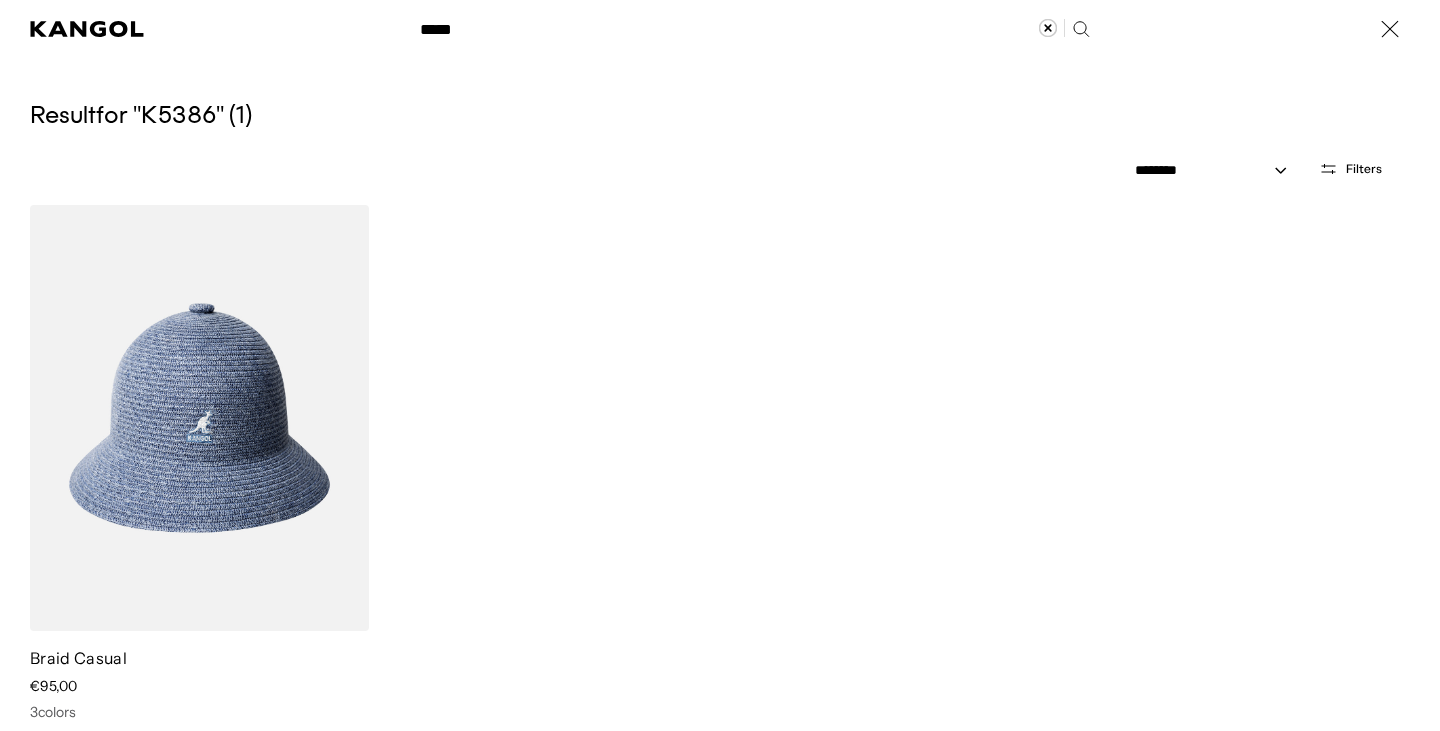 click on "*****" at bounding box center (753, 29) 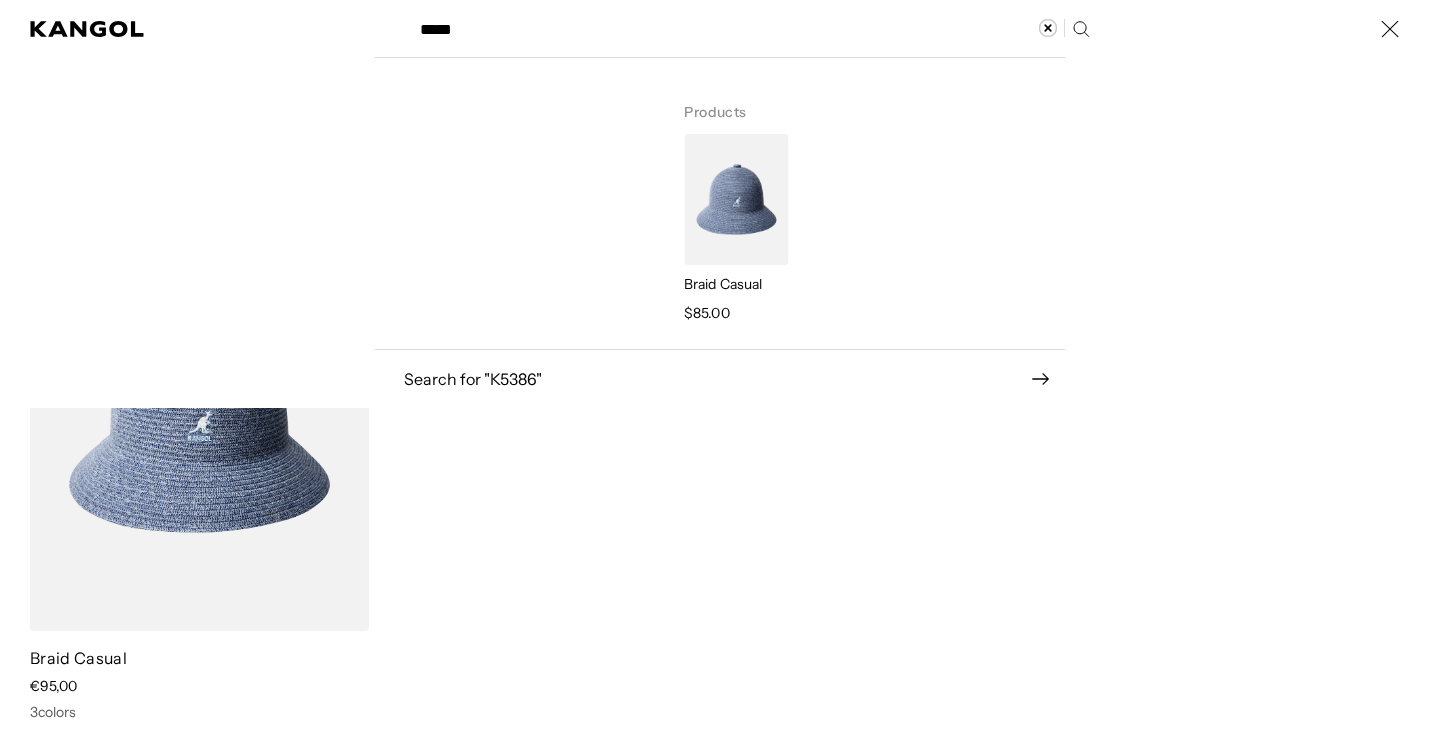 click on "*****" at bounding box center (753, 29) 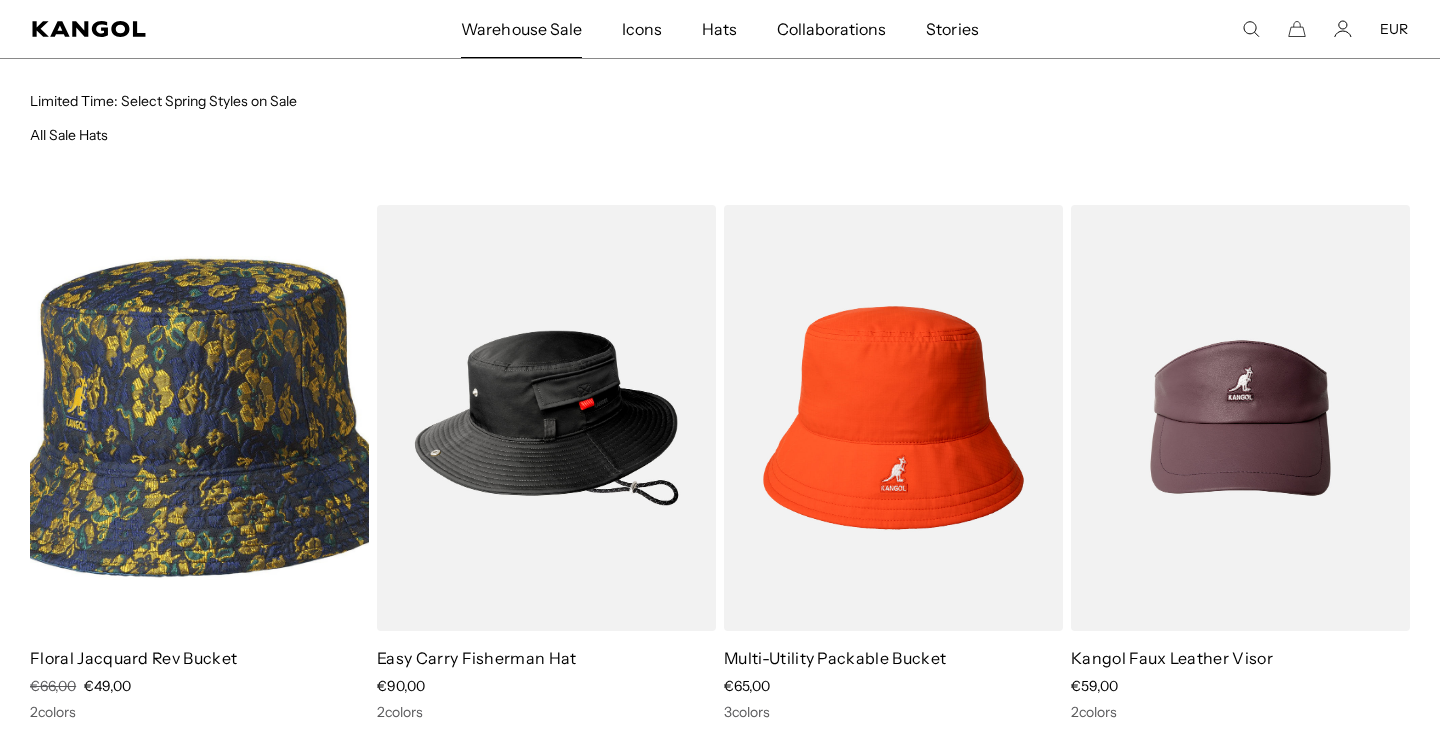scroll, scrollTop: 0, scrollLeft: 412, axis: horizontal 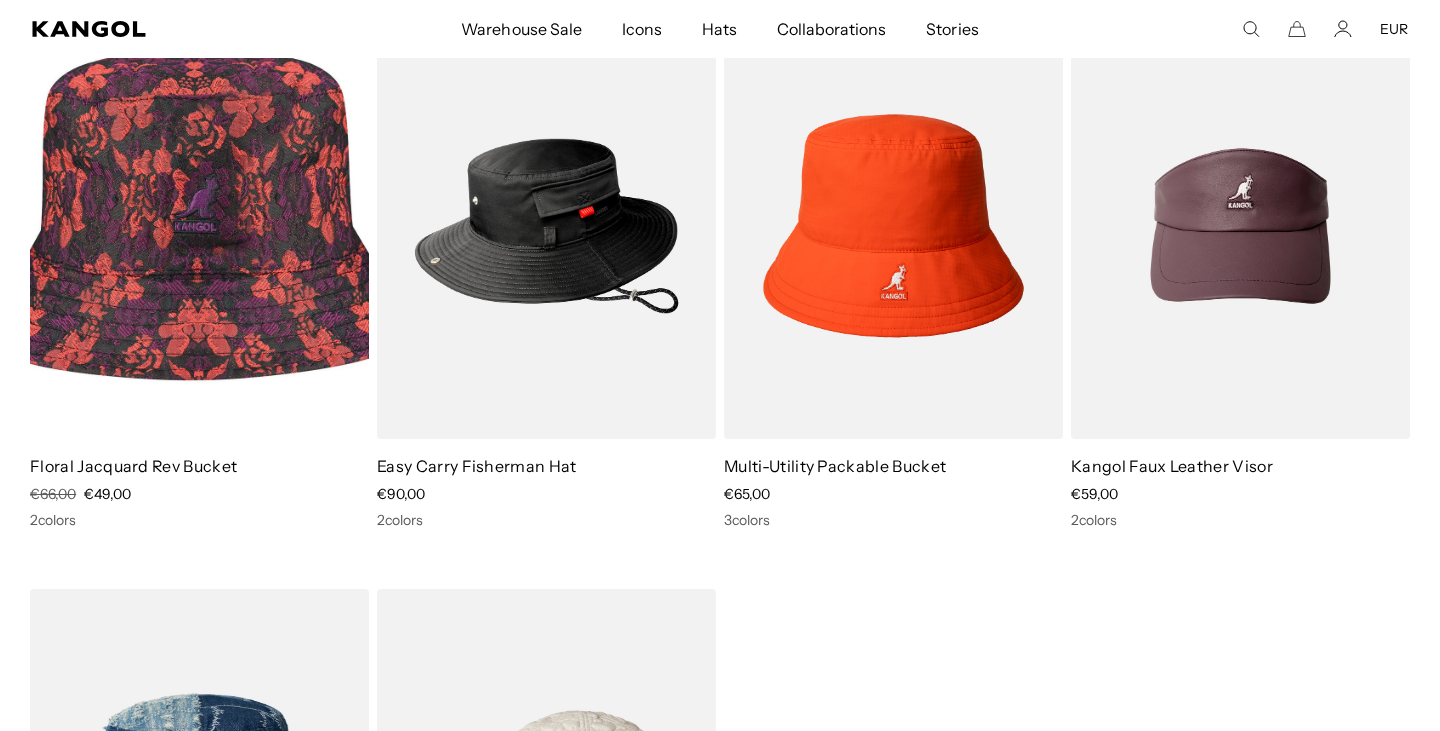 click at bounding box center [199, 226] 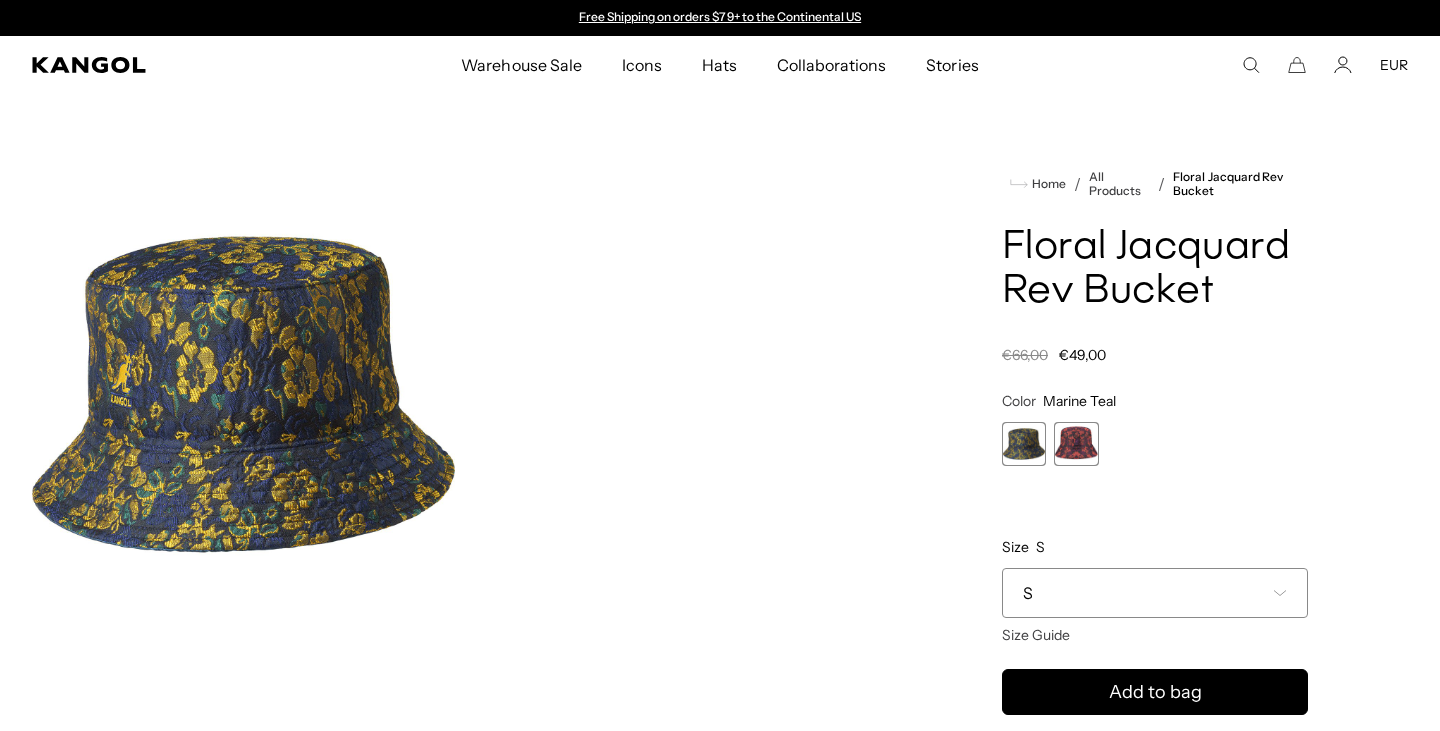 scroll, scrollTop: 287, scrollLeft: 0, axis: vertical 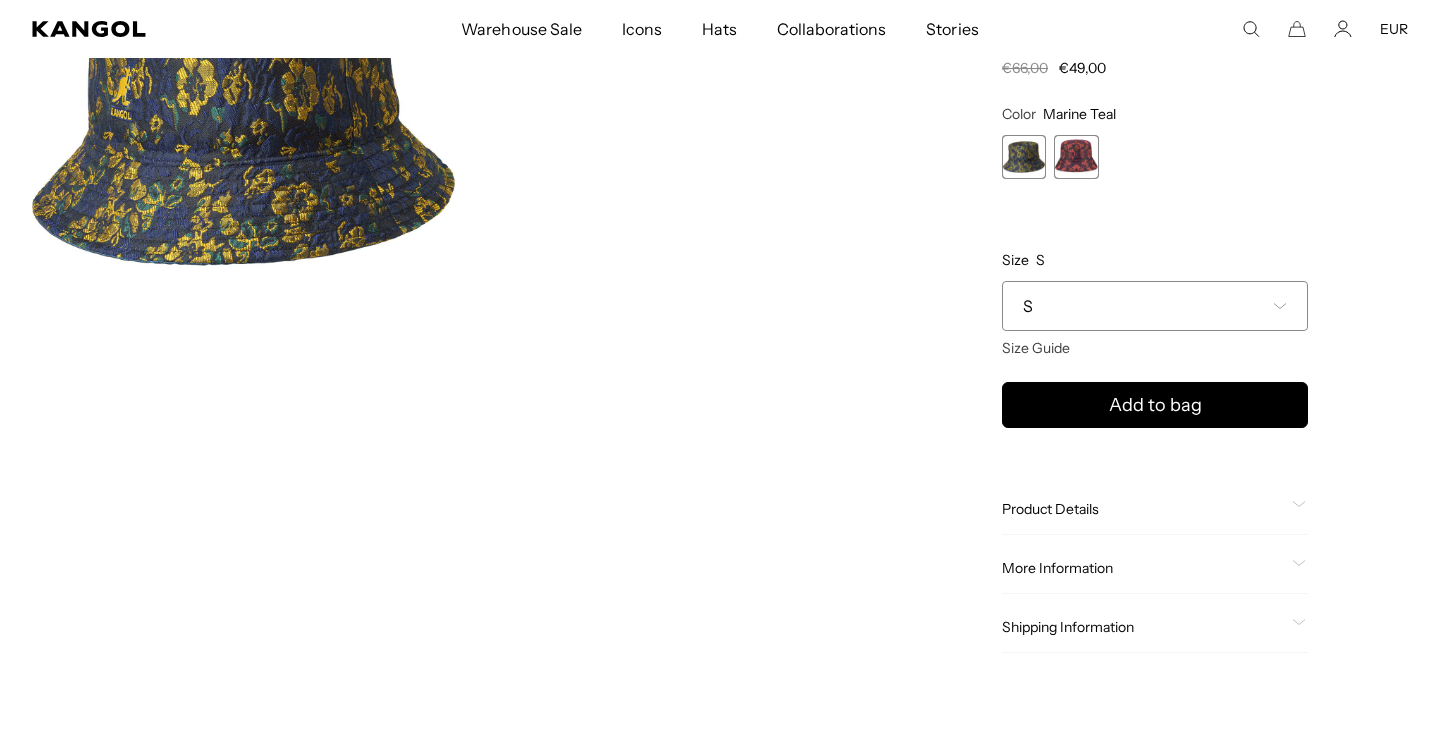 click on "More Information" 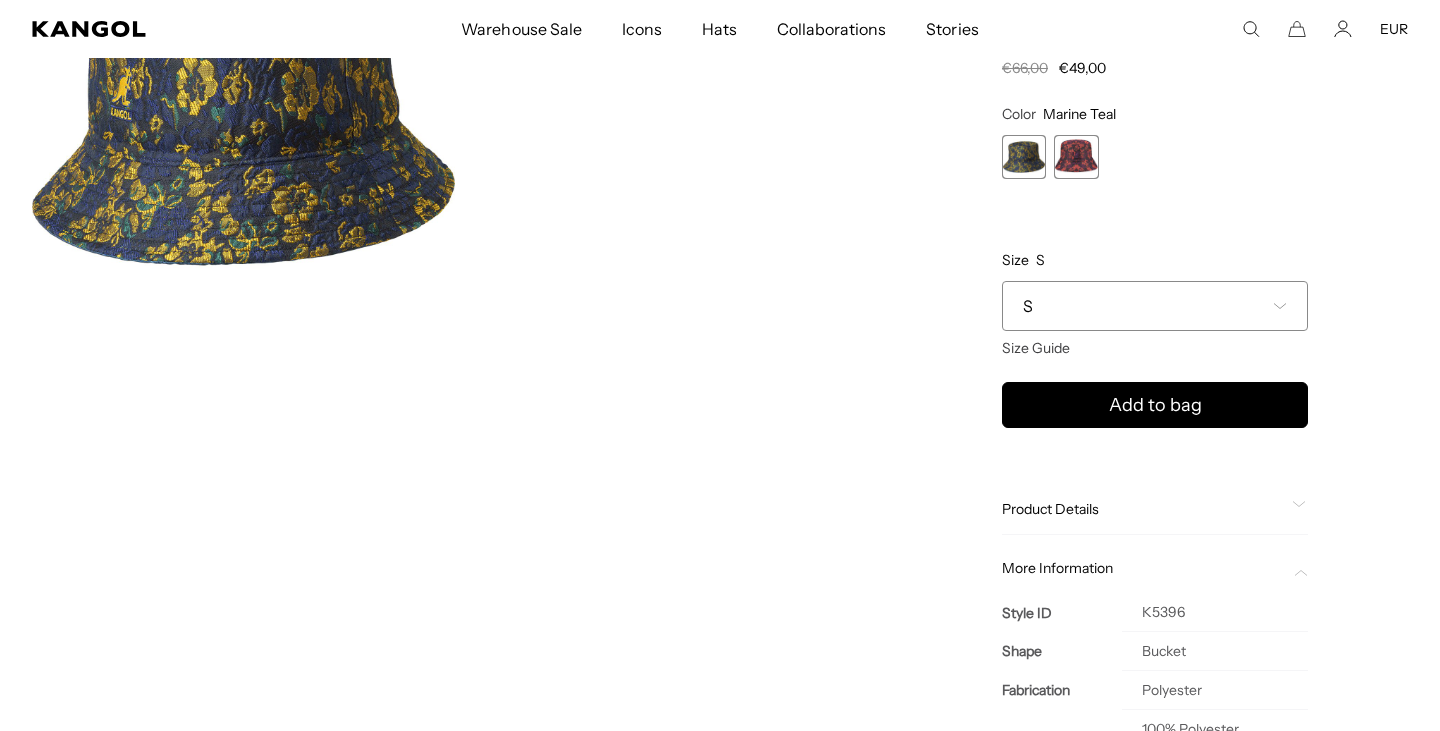scroll, scrollTop: 0, scrollLeft: 412, axis: horizontal 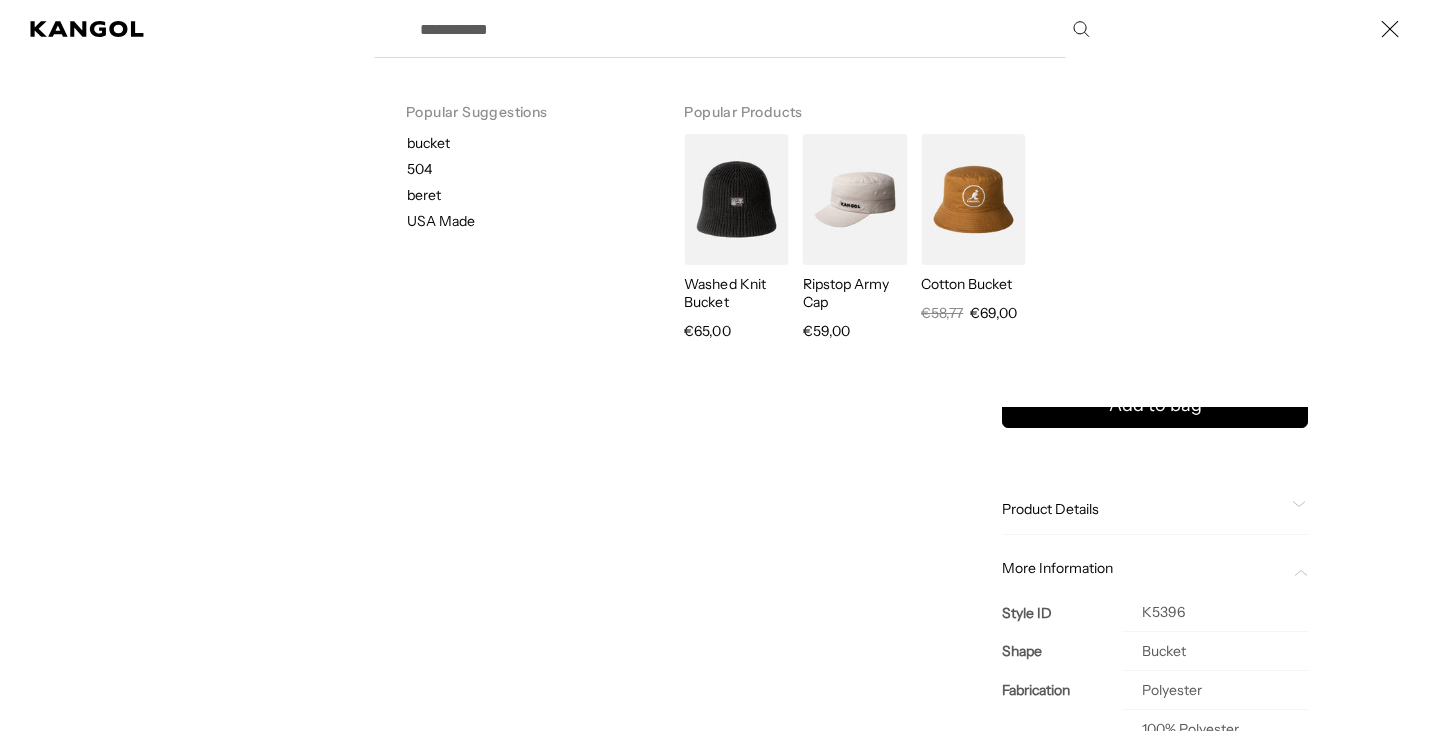 click on "Search here" at bounding box center [477, 20] 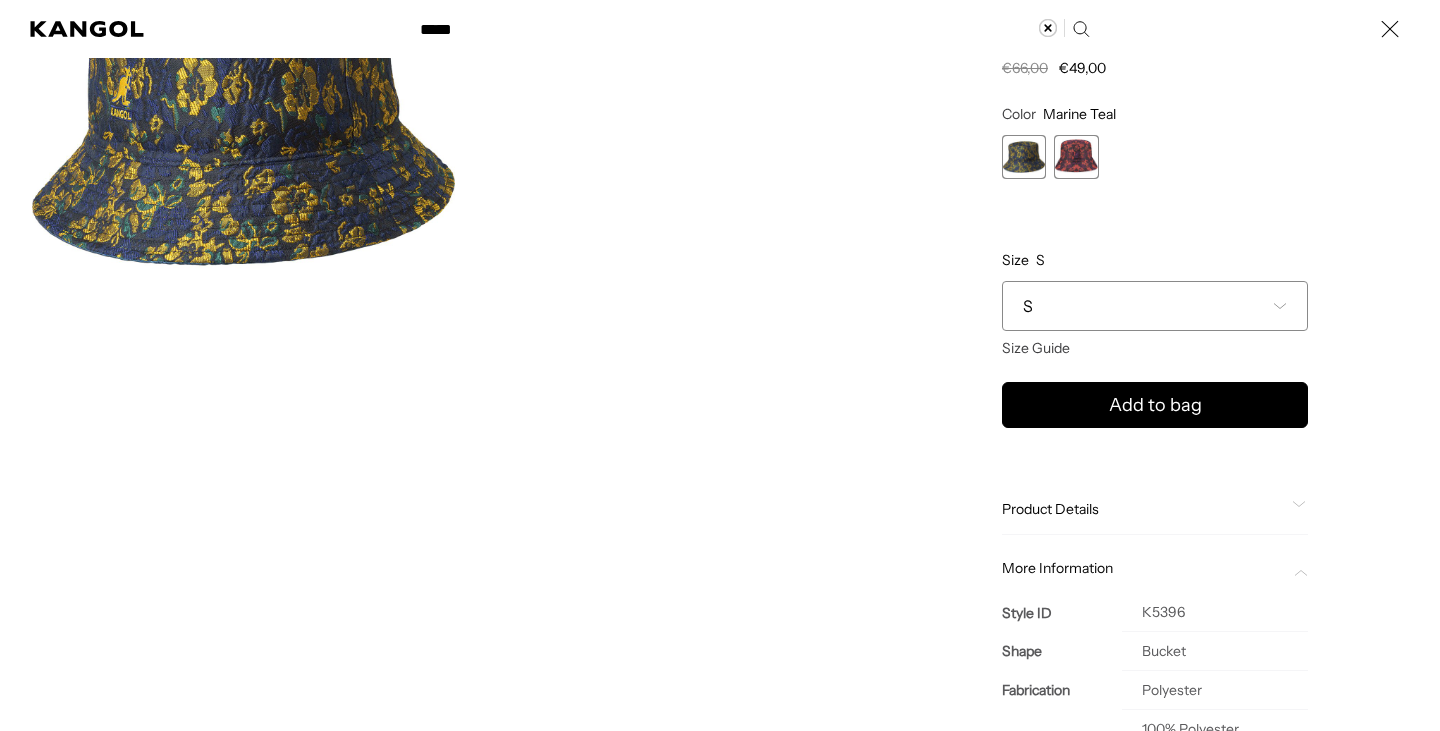 scroll, scrollTop: 216, scrollLeft: 0, axis: vertical 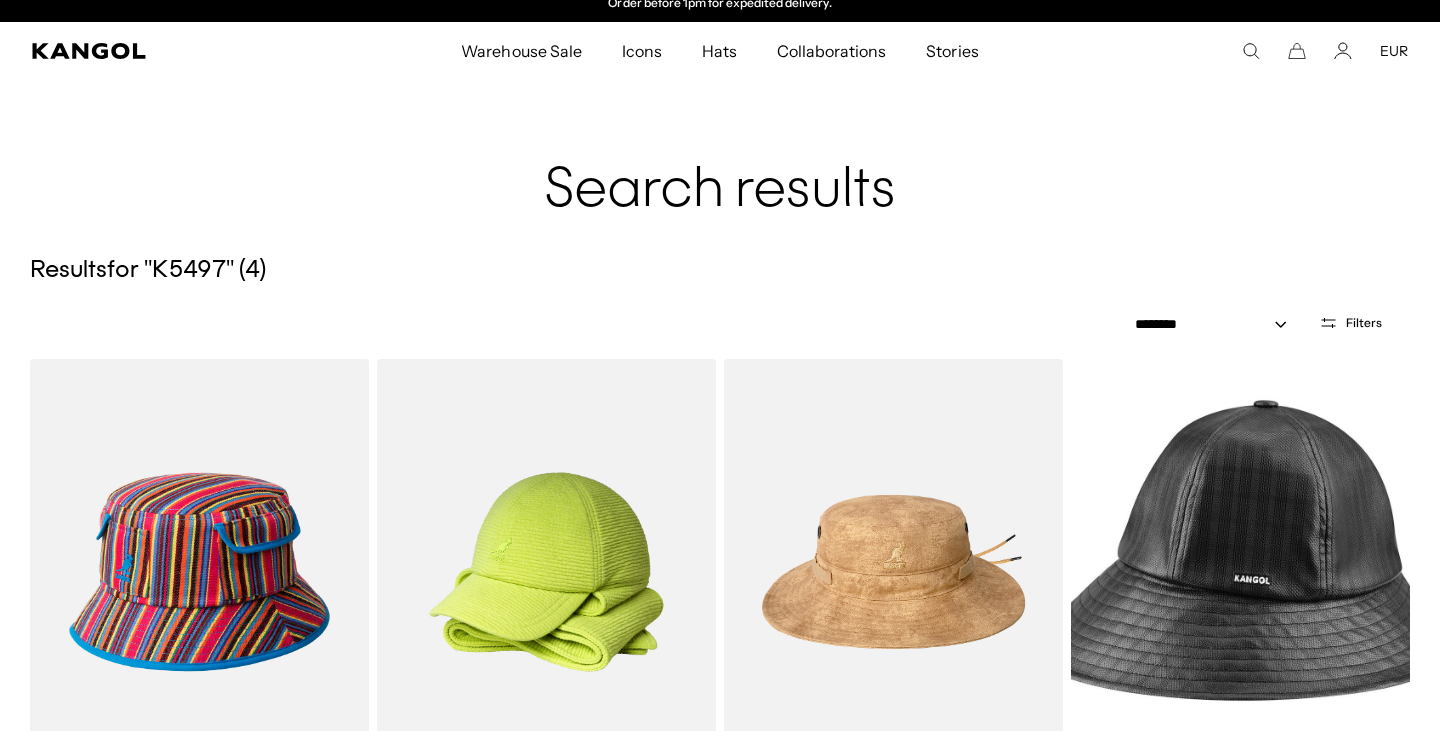 click 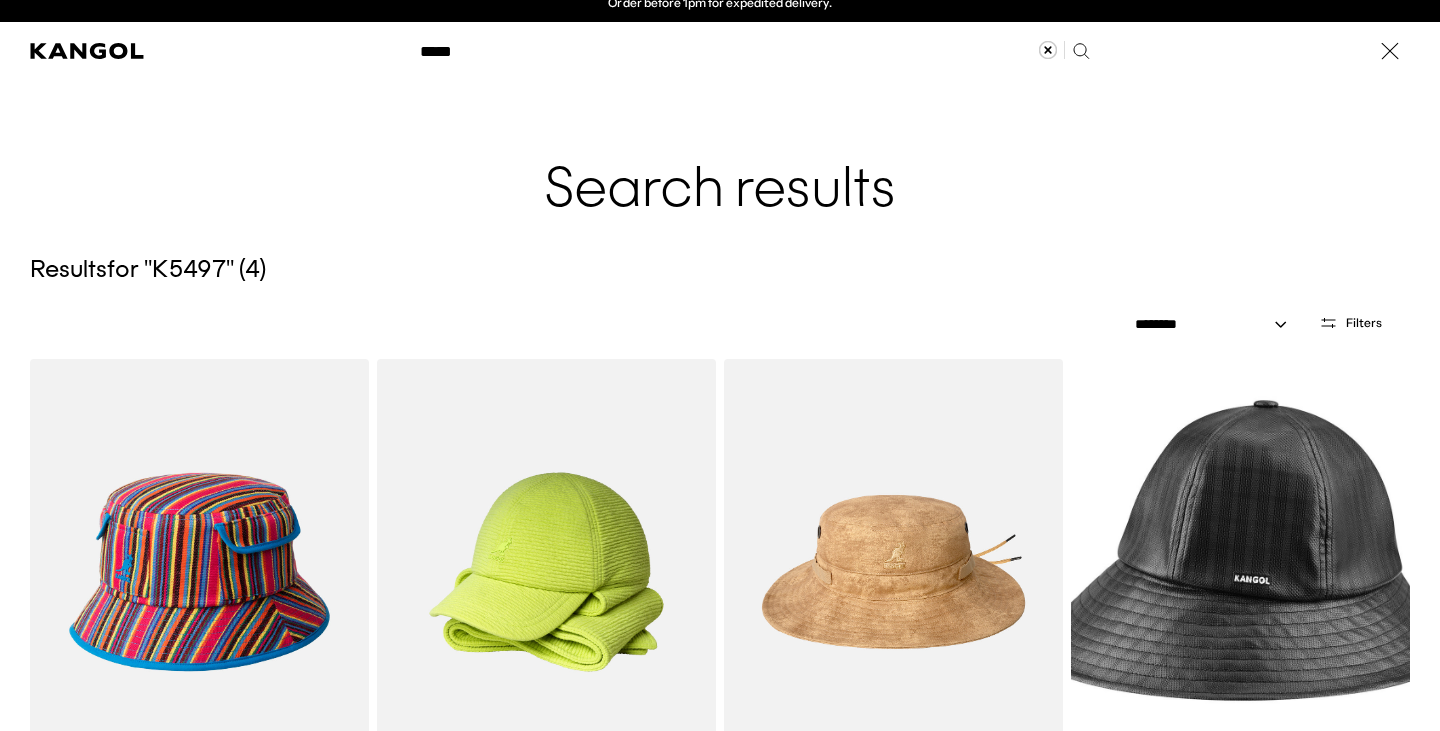 scroll, scrollTop: 0, scrollLeft: 412, axis: horizontal 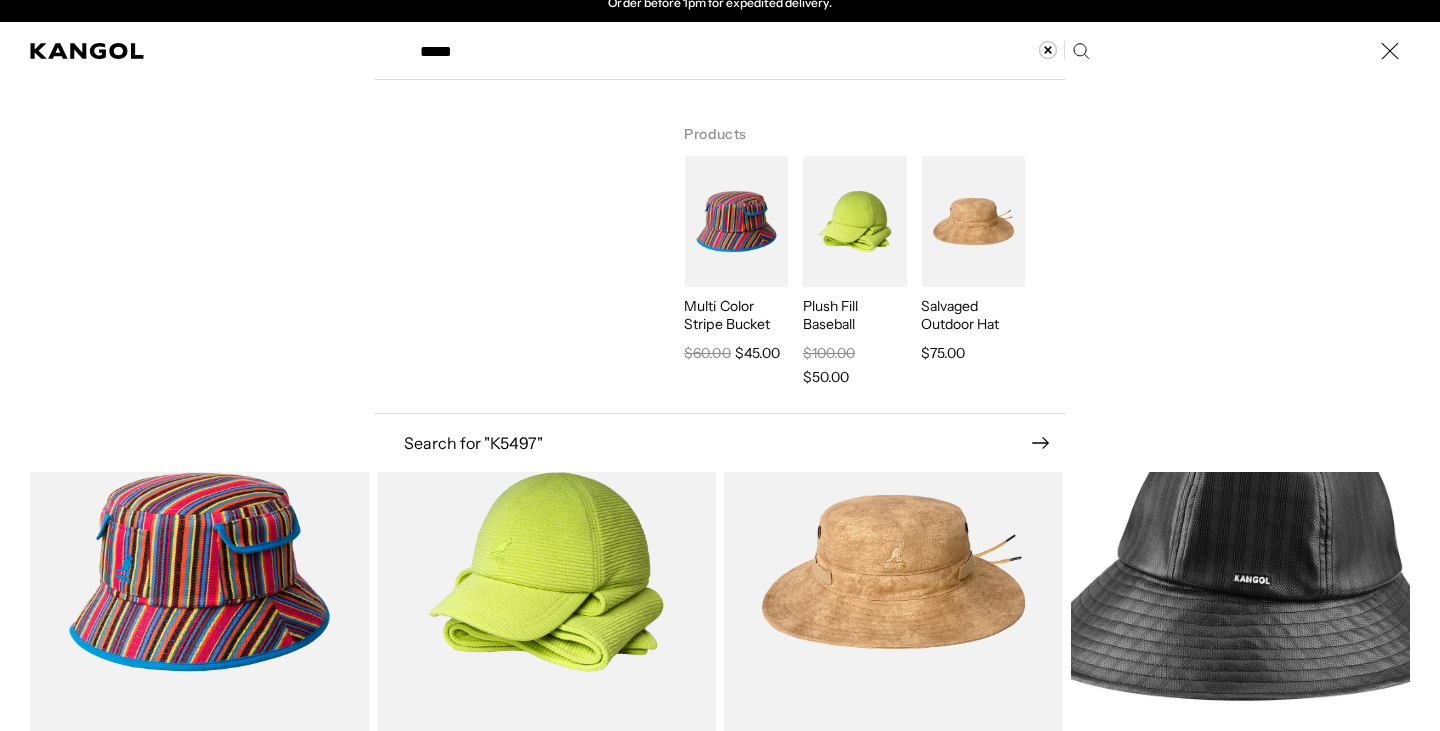 click on "*****" at bounding box center [753, 51] 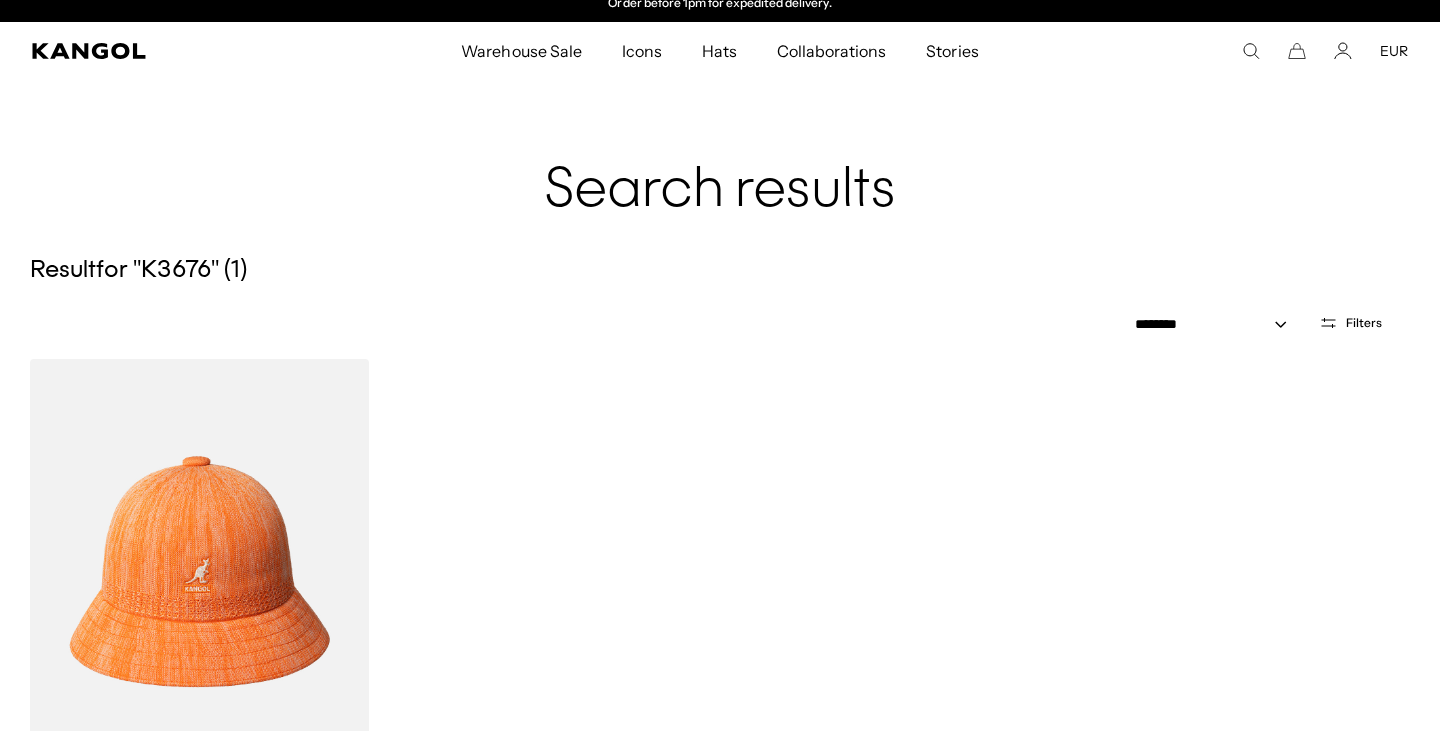 scroll, scrollTop: 0, scrollLeft: 0, axis: both 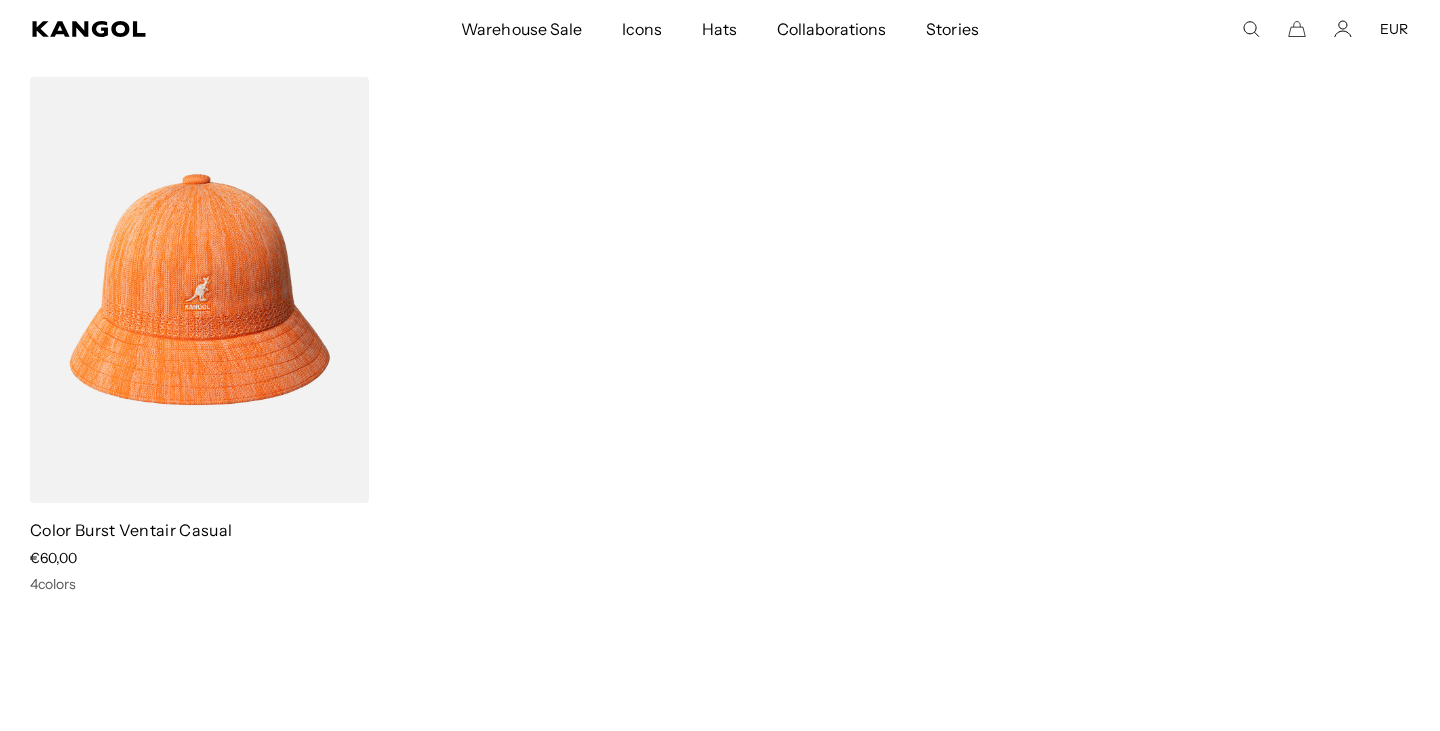 click 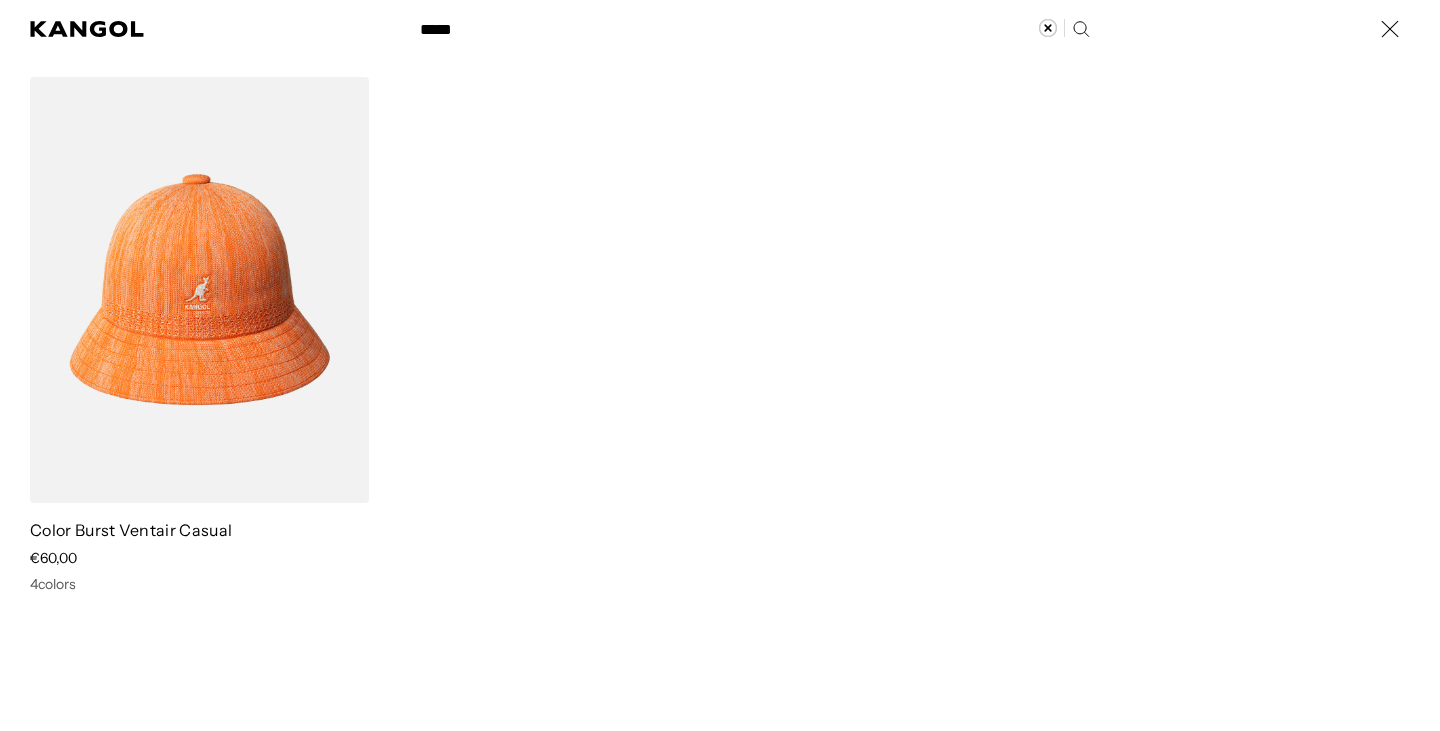 scroll, scrollTop: 0, scrollLeft: 0, axis: both 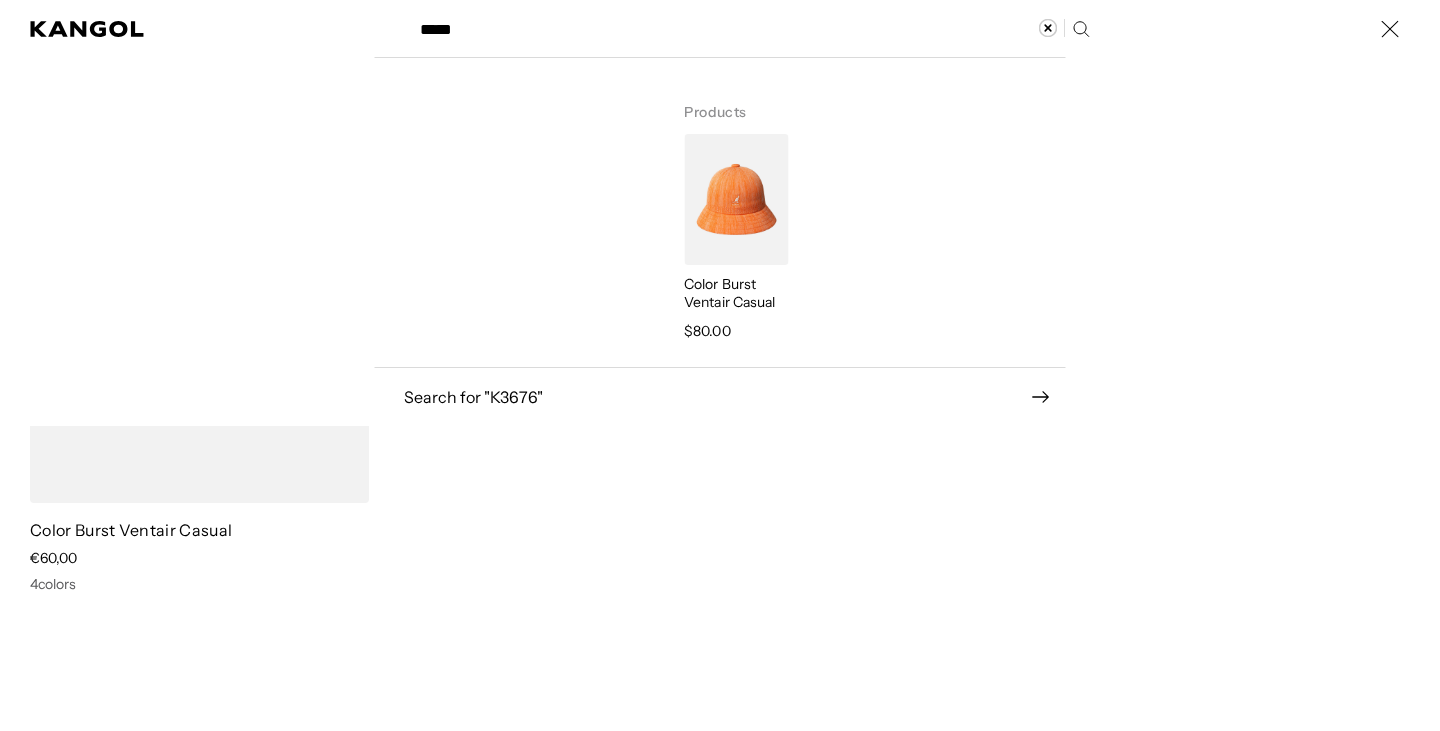 click on "Search here" at bounding box center [477, 20] 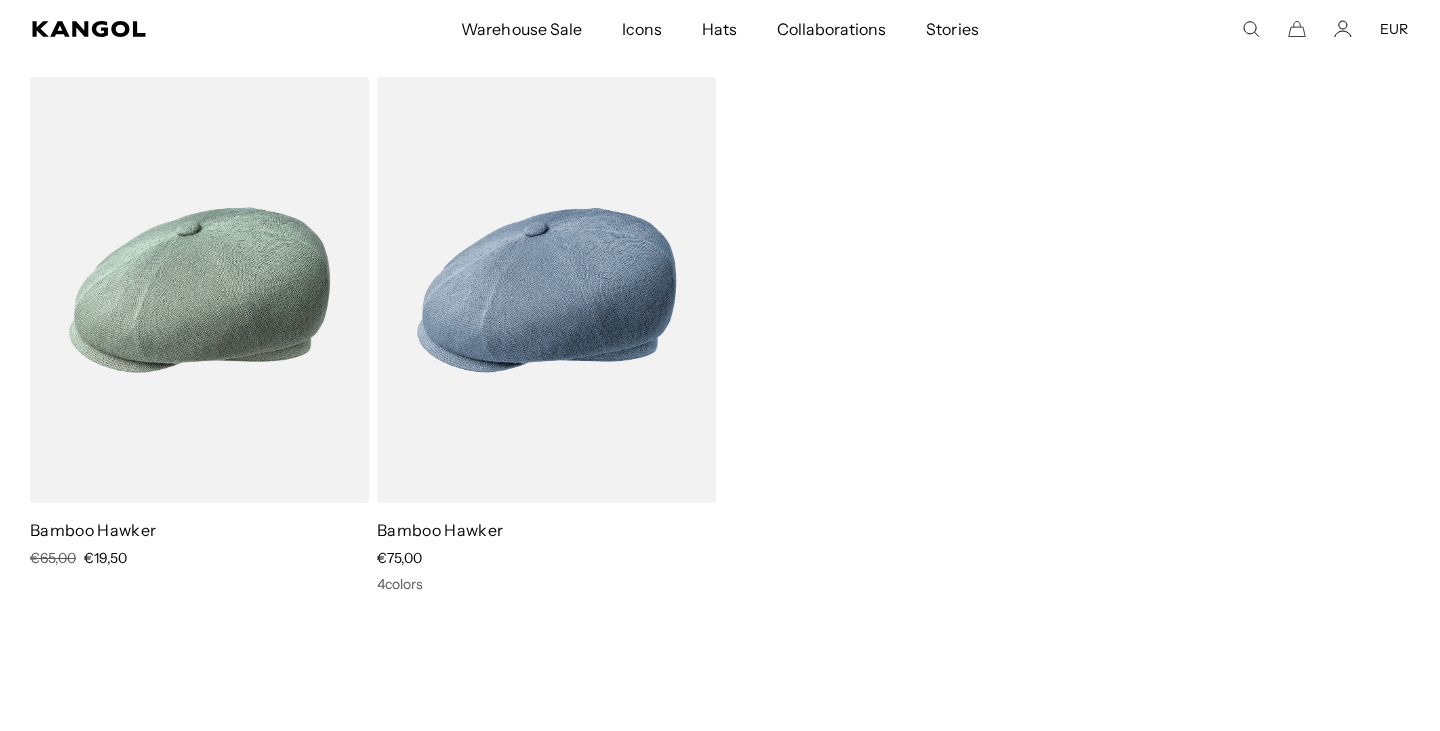 scroll, scrollTop: 0, scrollLeft: 412, axis: horizontal 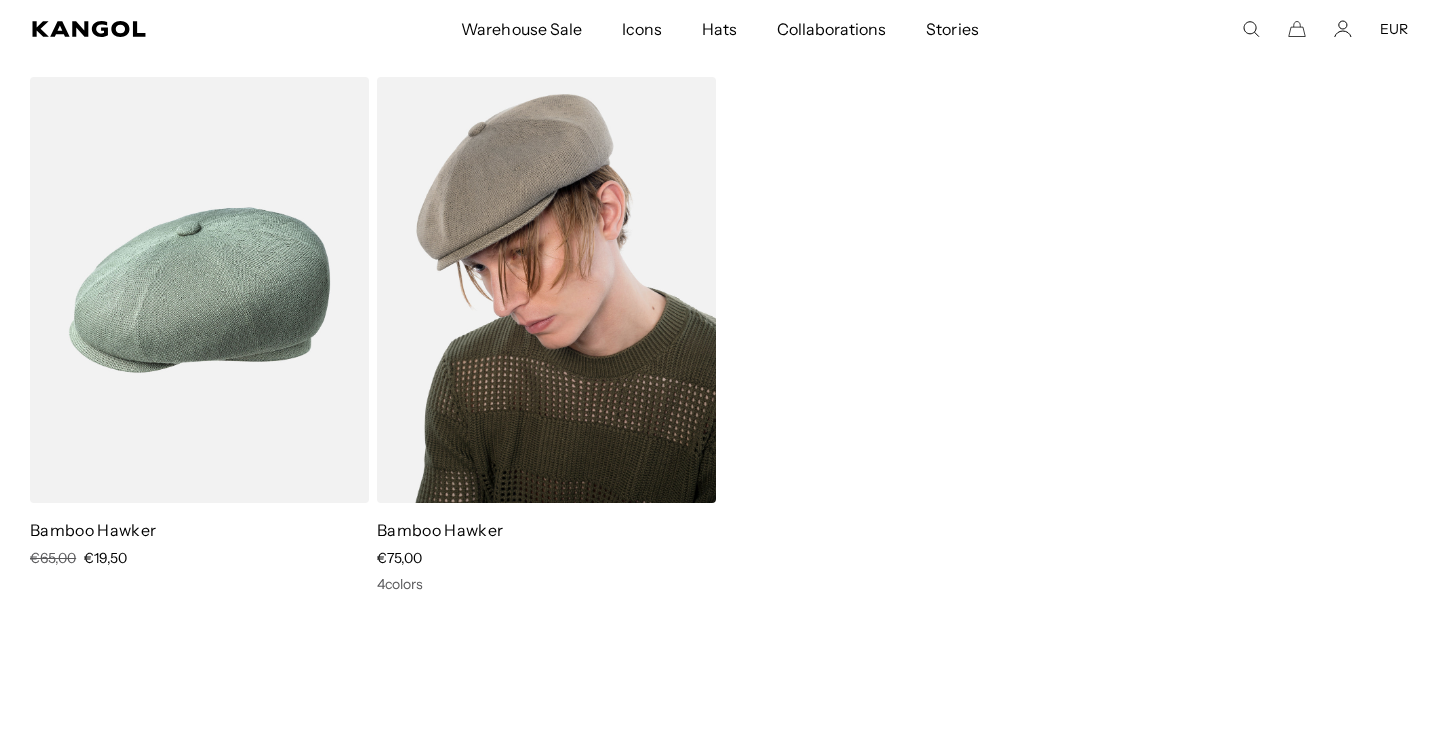 click at bounding box center [546, 290] 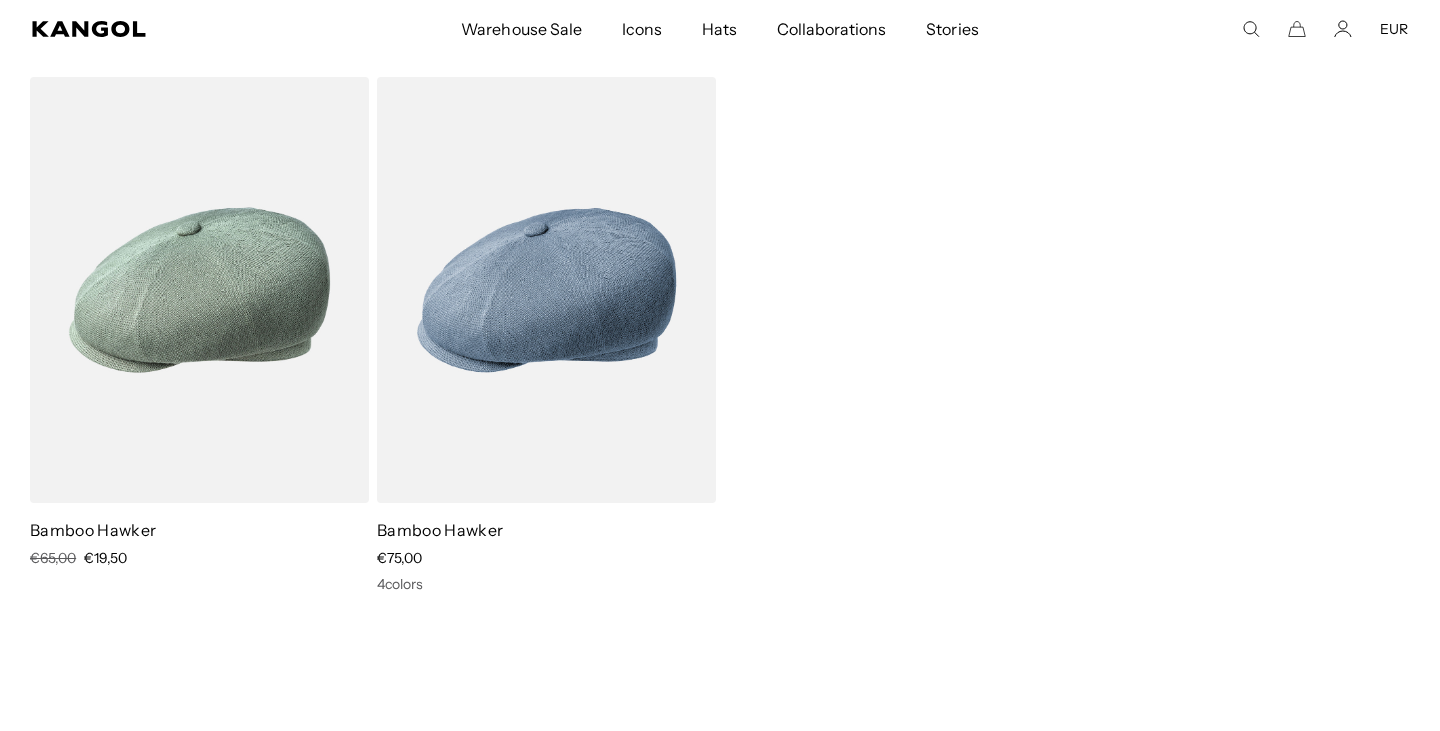 click 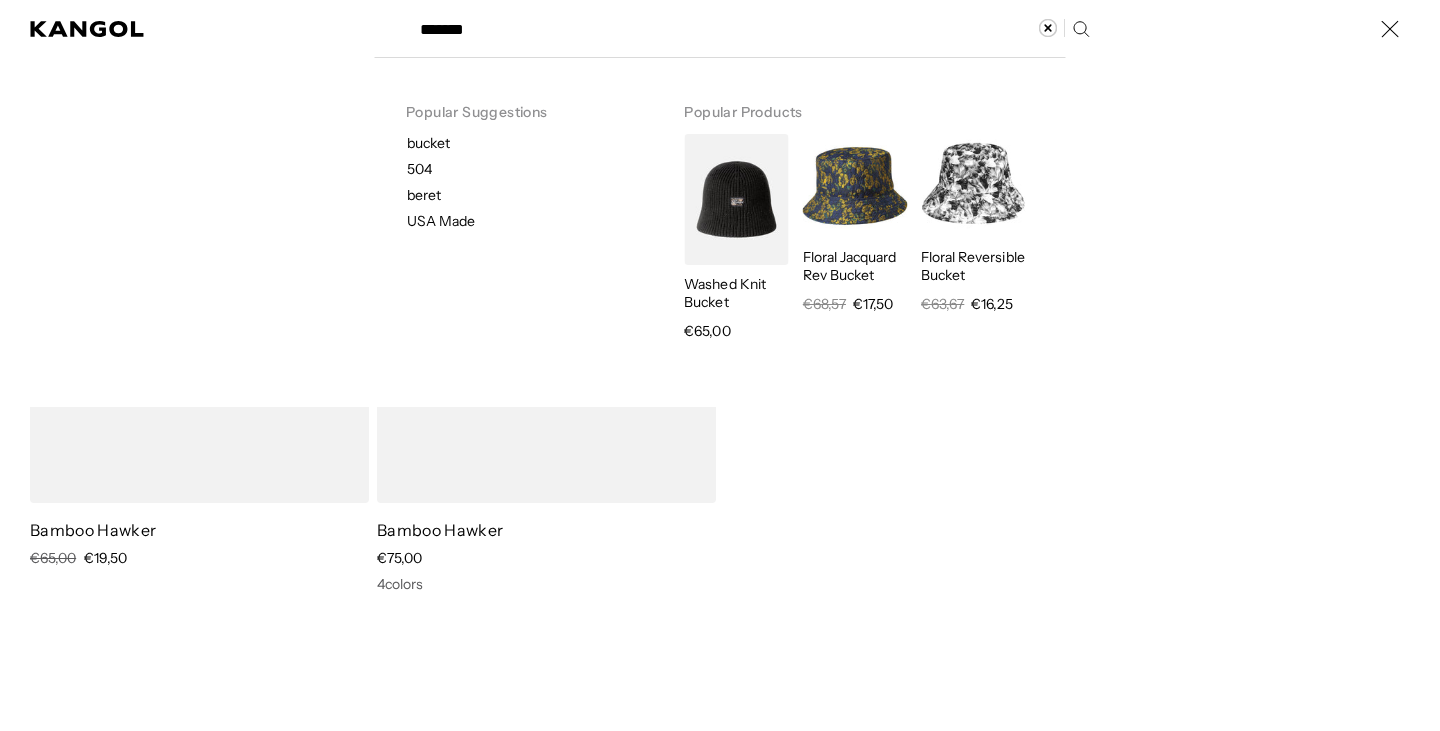 scroll, scrollTop: 0, scrollLeft: 0, axis: both 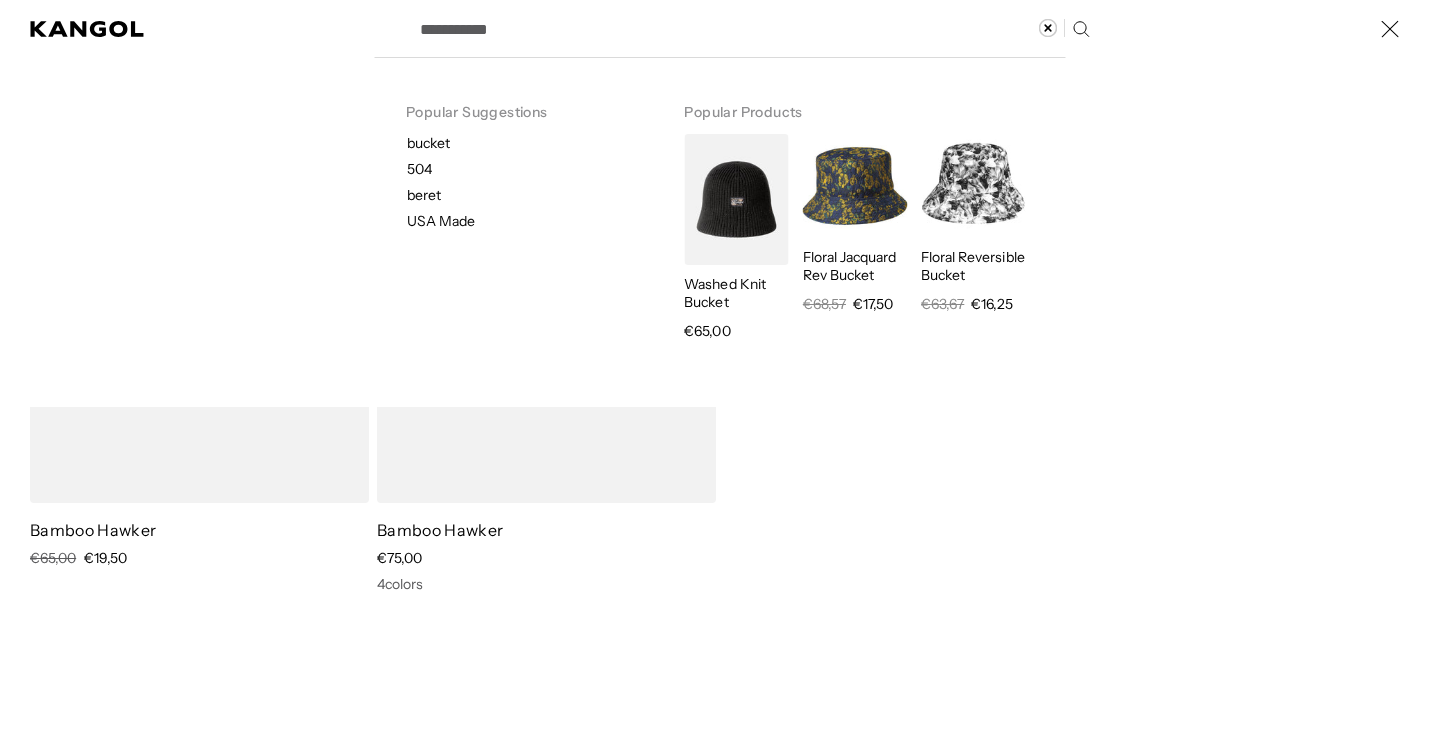 paste on "******" 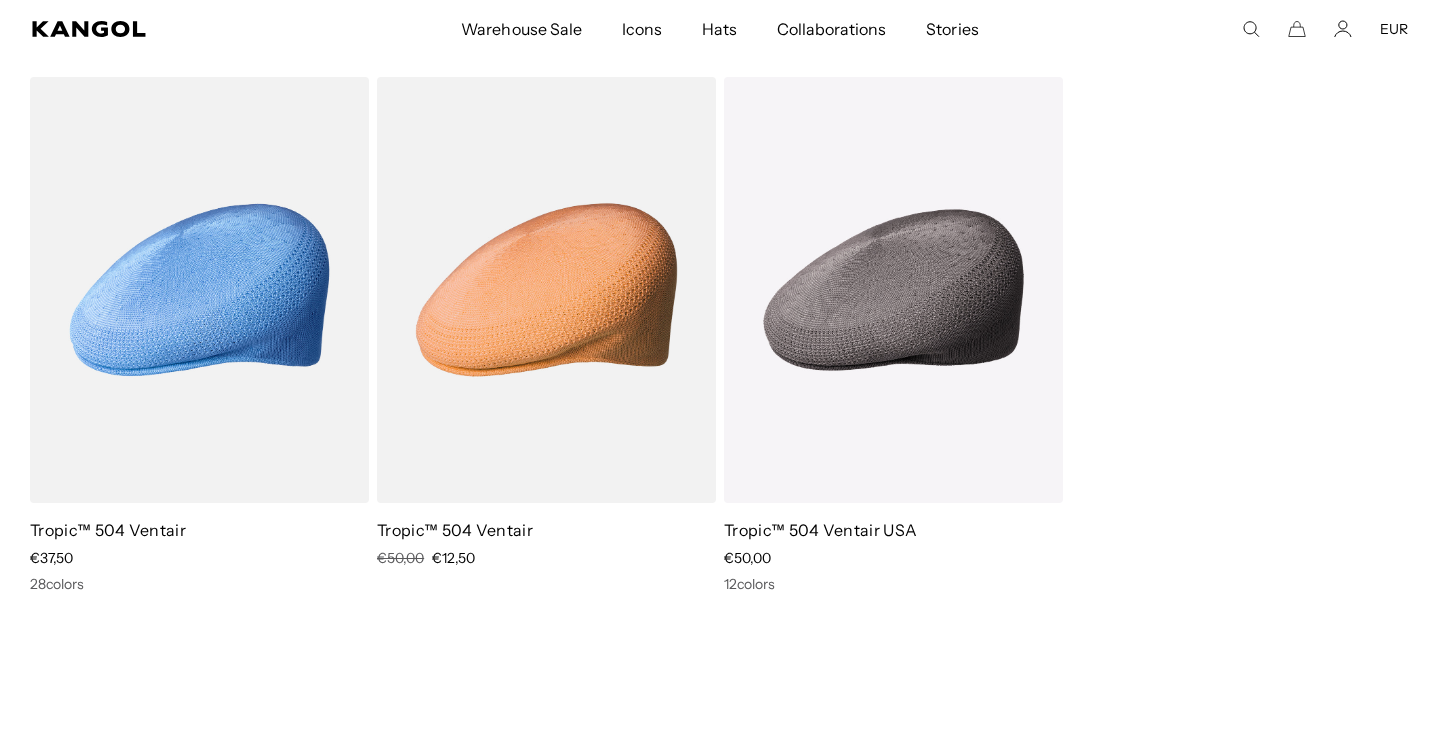 scroll, scrollTop: 0, scrollLeft: 0, axis: both 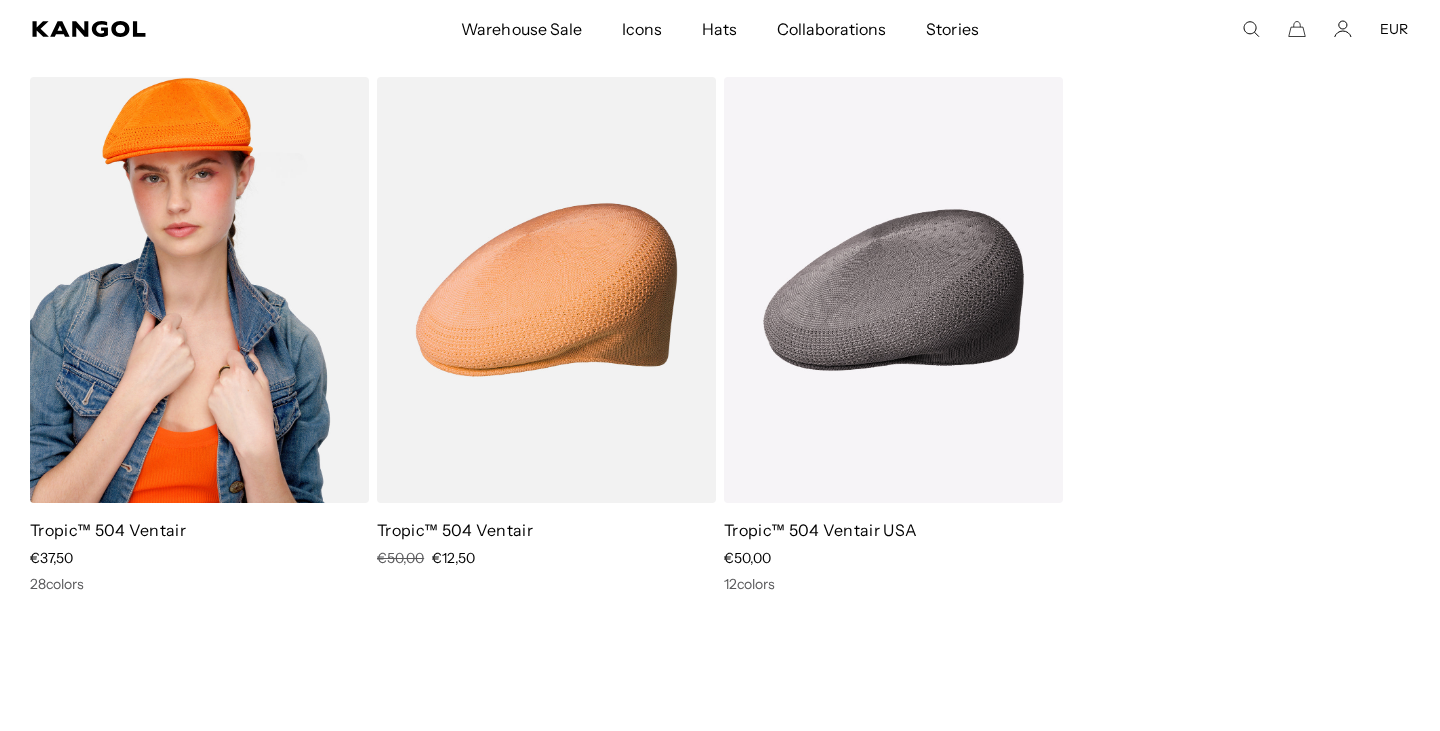 click at bounding box center (199, 290) 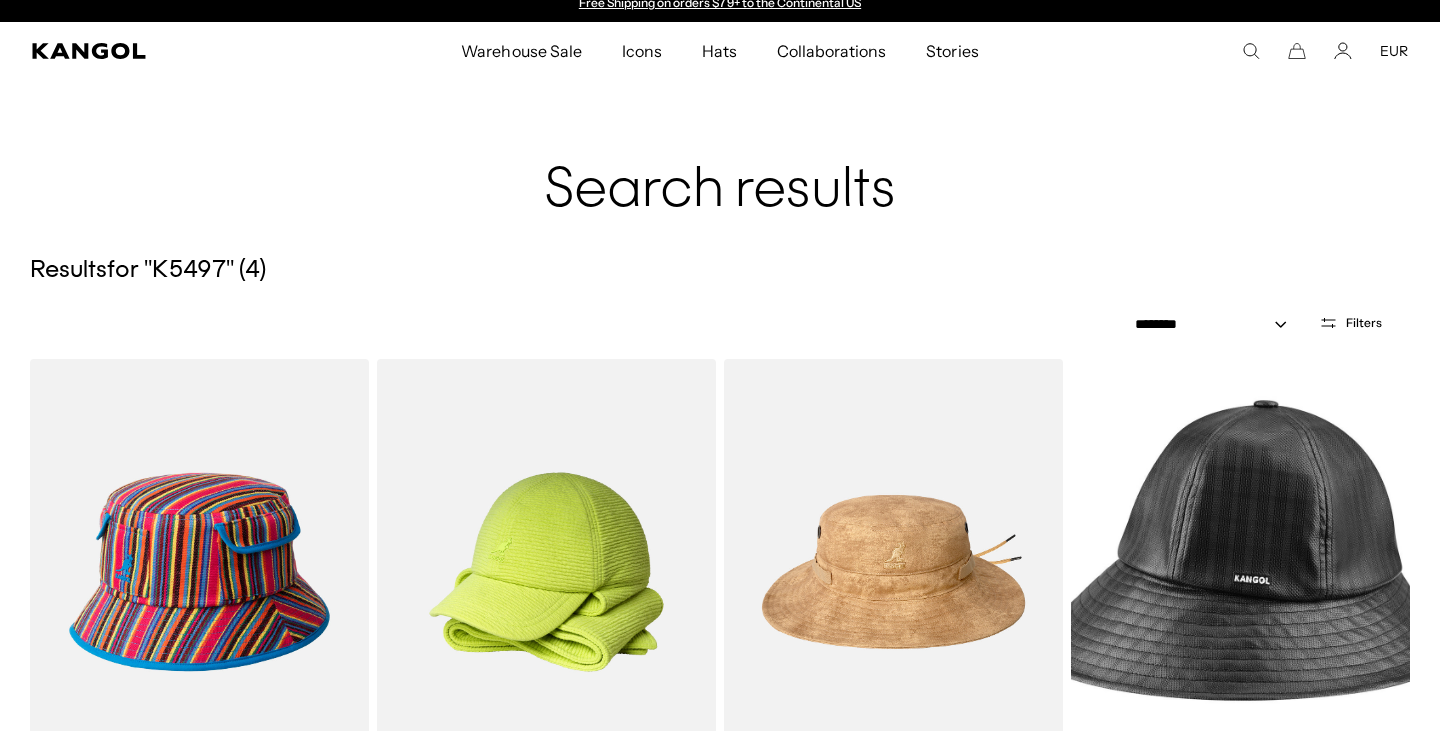 scroll, scrollTop: 14, scrollLeft: 0, axis: vertical 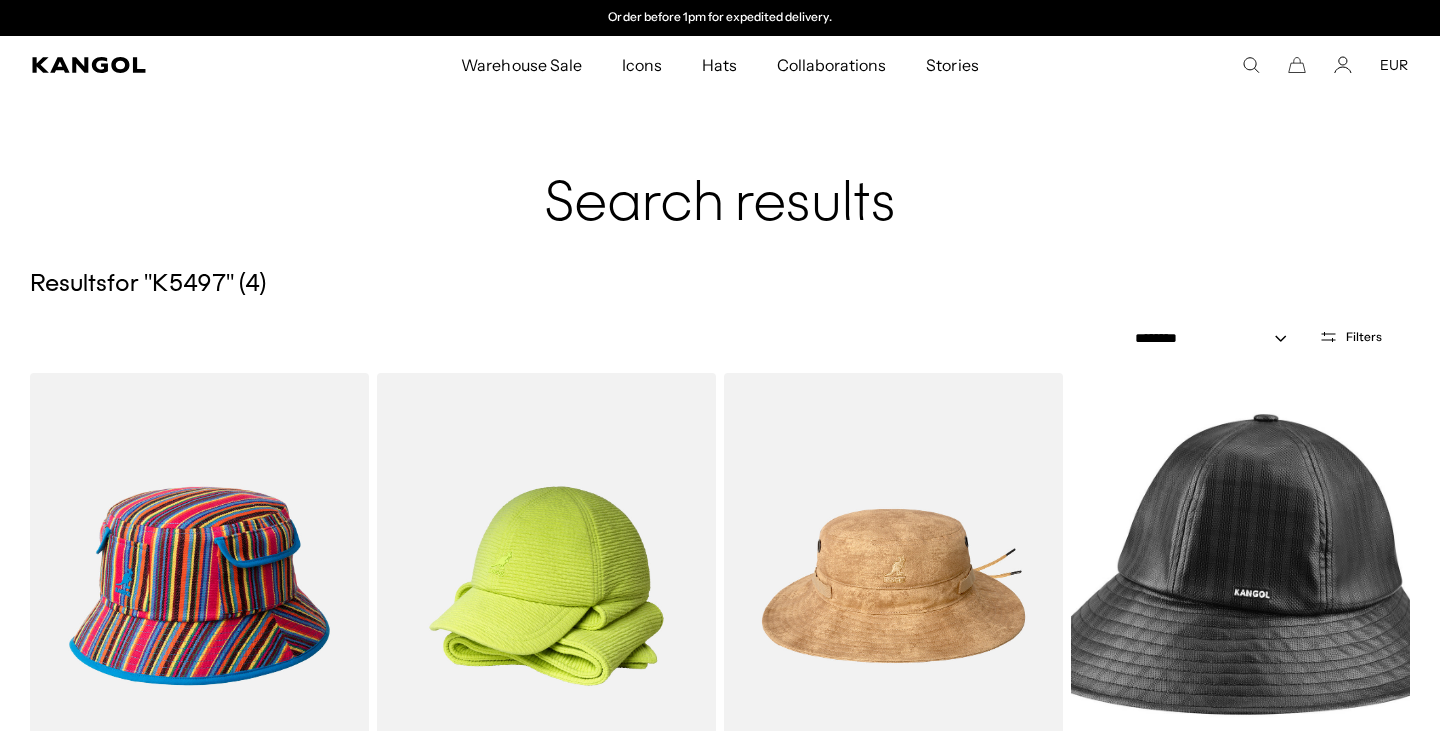 click on "EUR" at bounding box center (1394, 65) 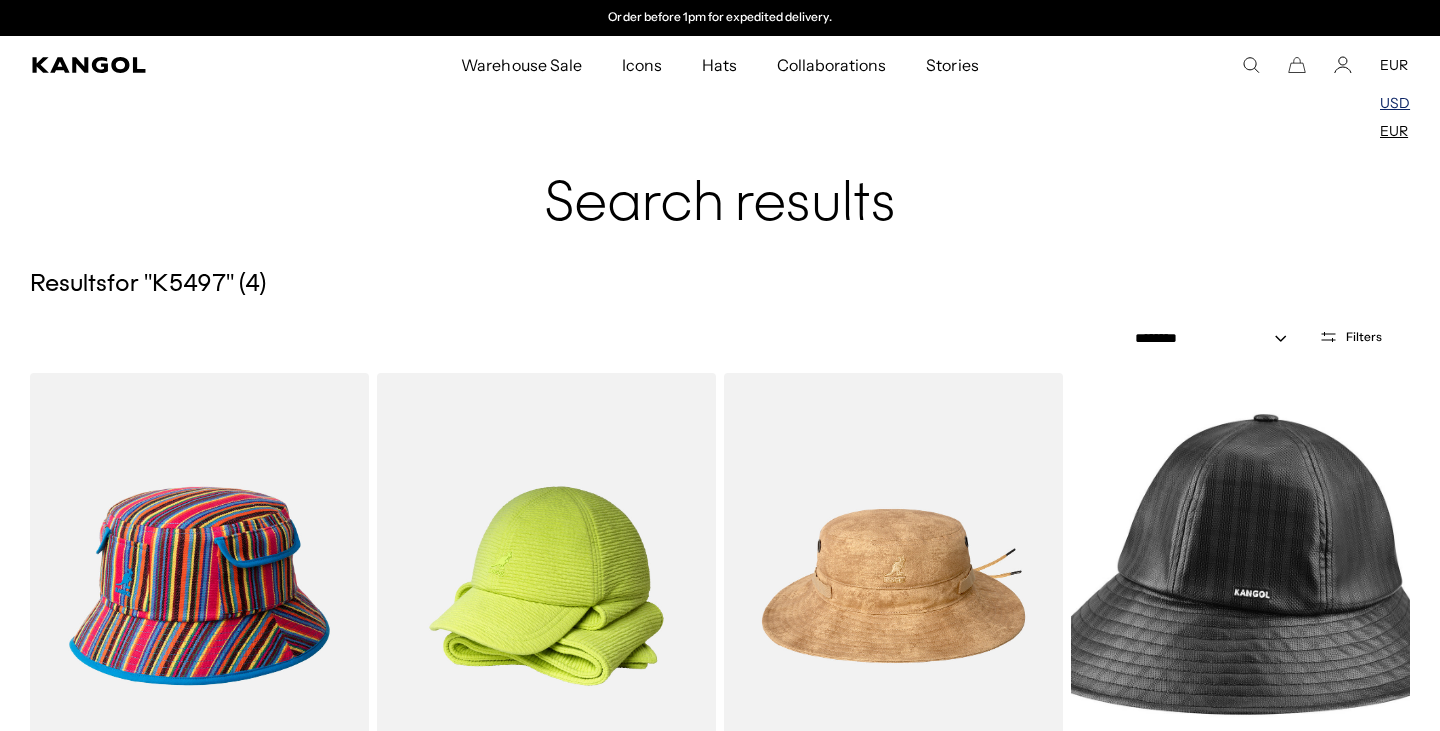 click on "USD" at bounding box center [1395, 103] 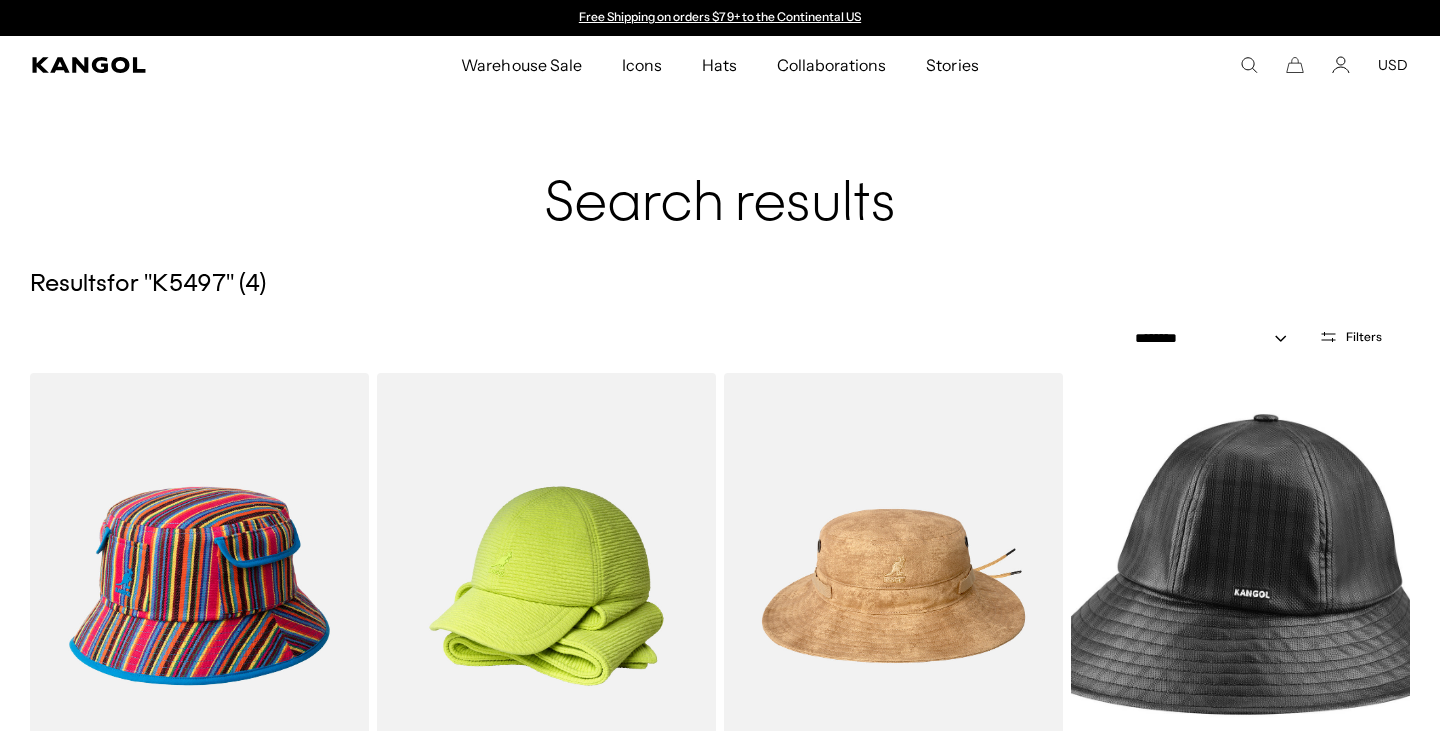 scroll, scrollTop: 0, scrollLeft: 0, axis: both 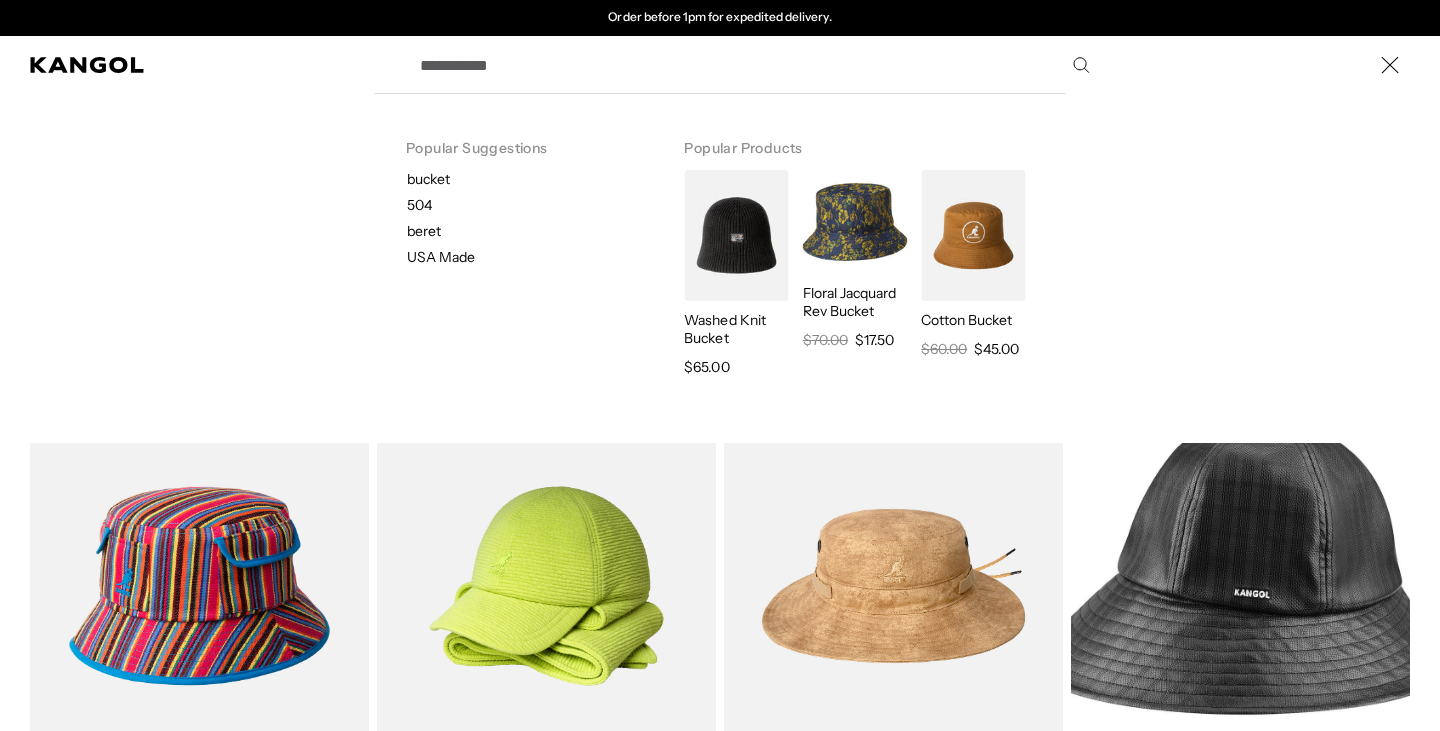 paste on "*****" 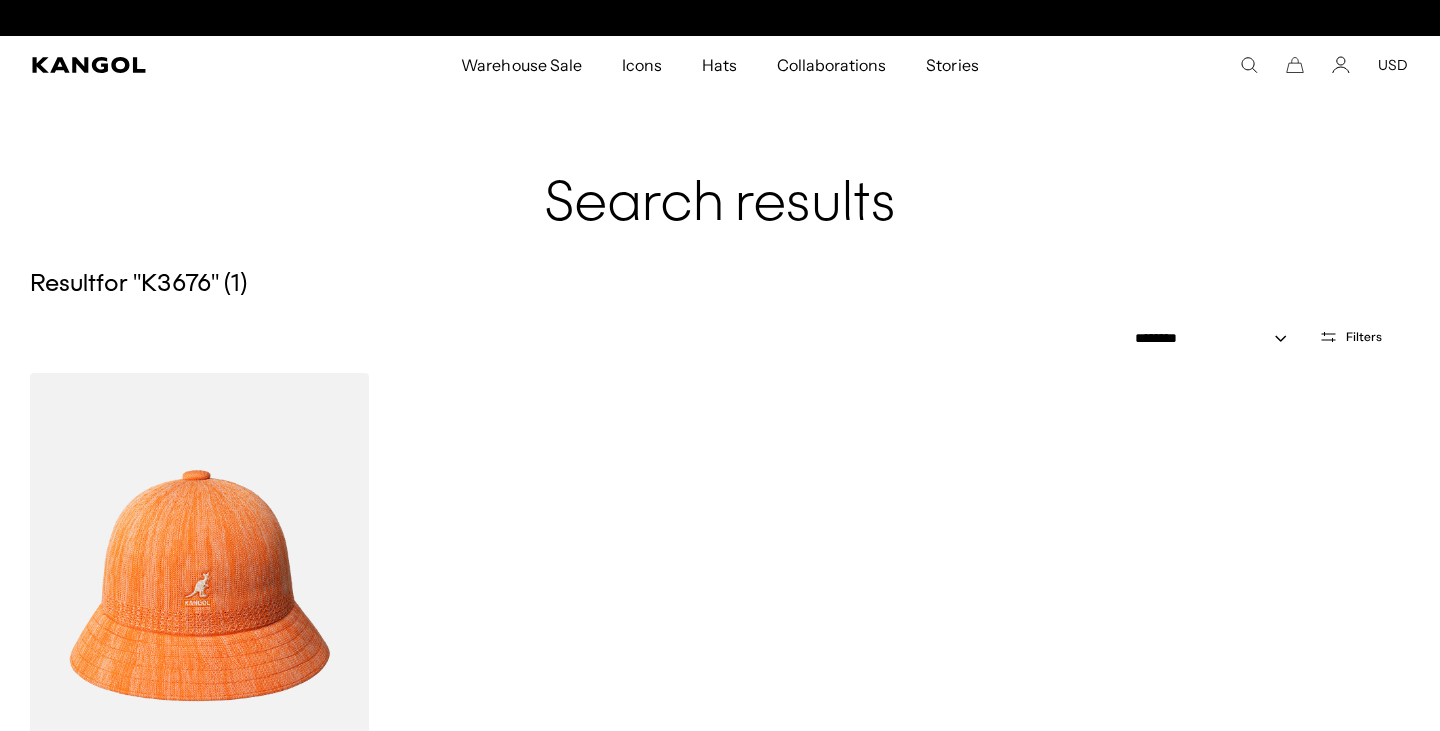 scroll, scrollTop: 144, scrollLeft: 0, axis: vertical 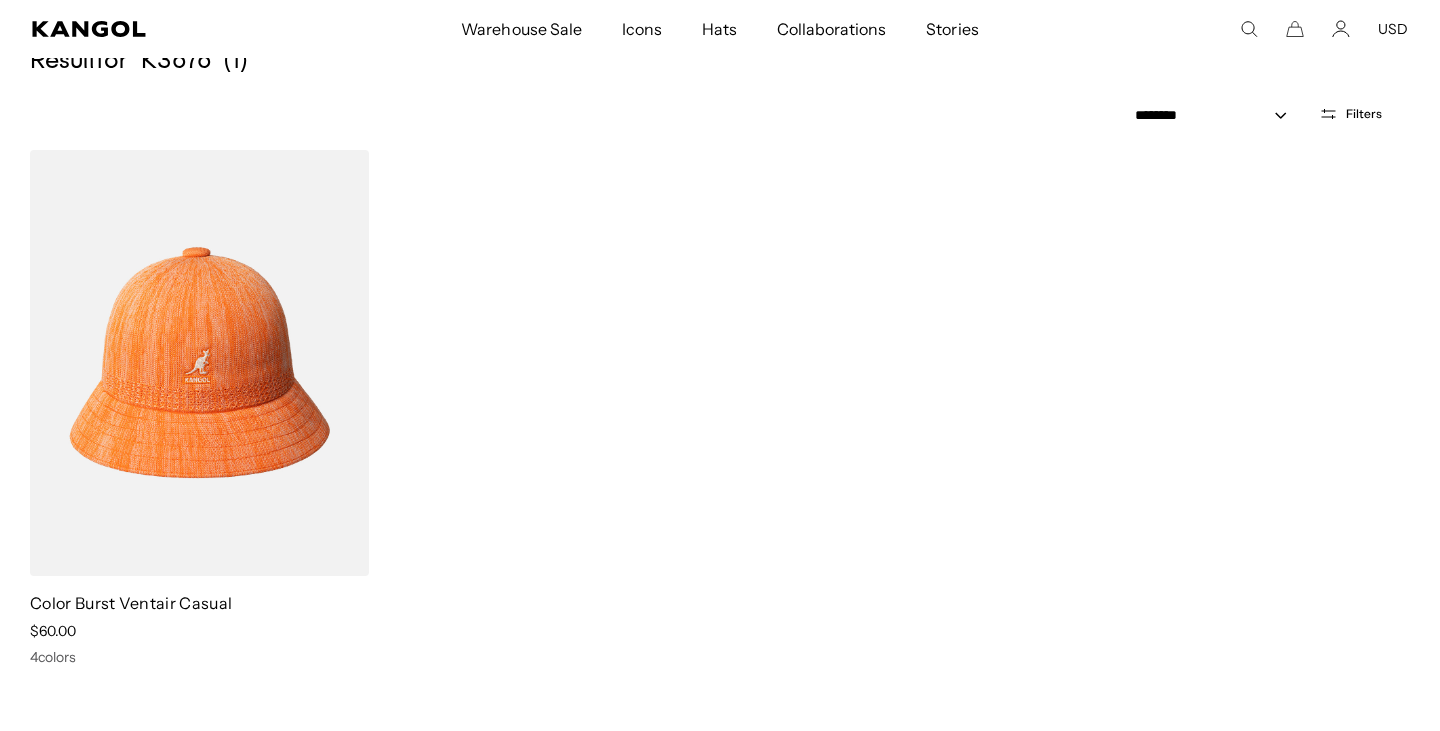 click 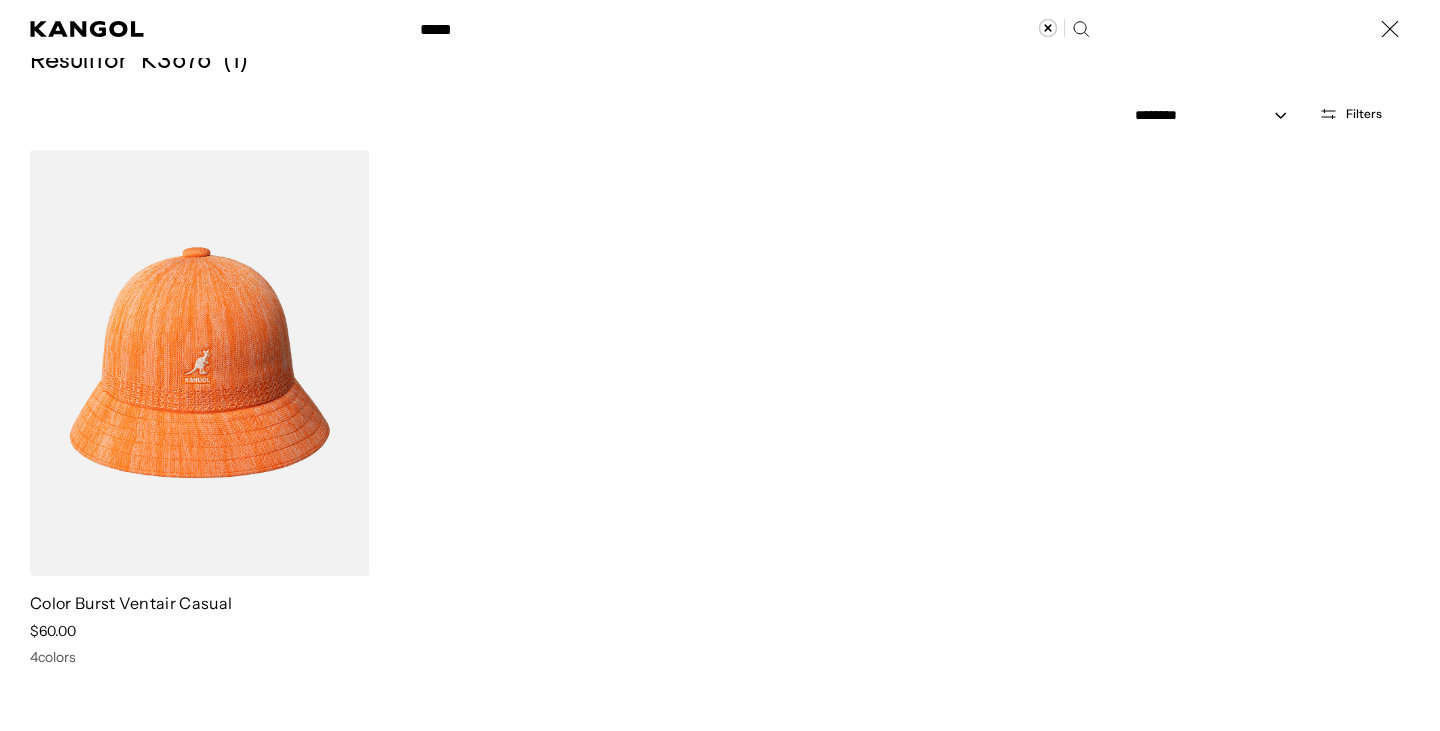 scroll, scrollTop: 0, scrollLeft: 0, axis: both 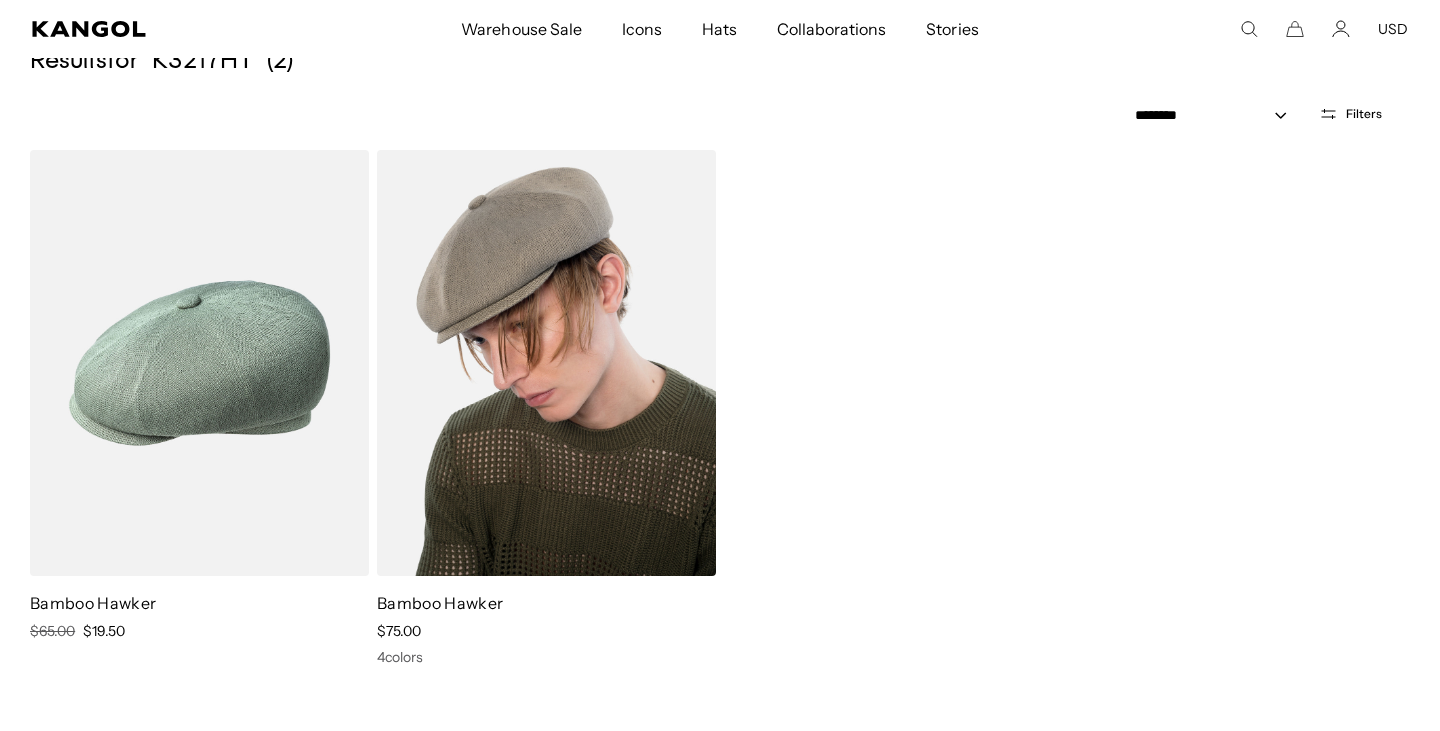 click at bounding box center [546, 363] 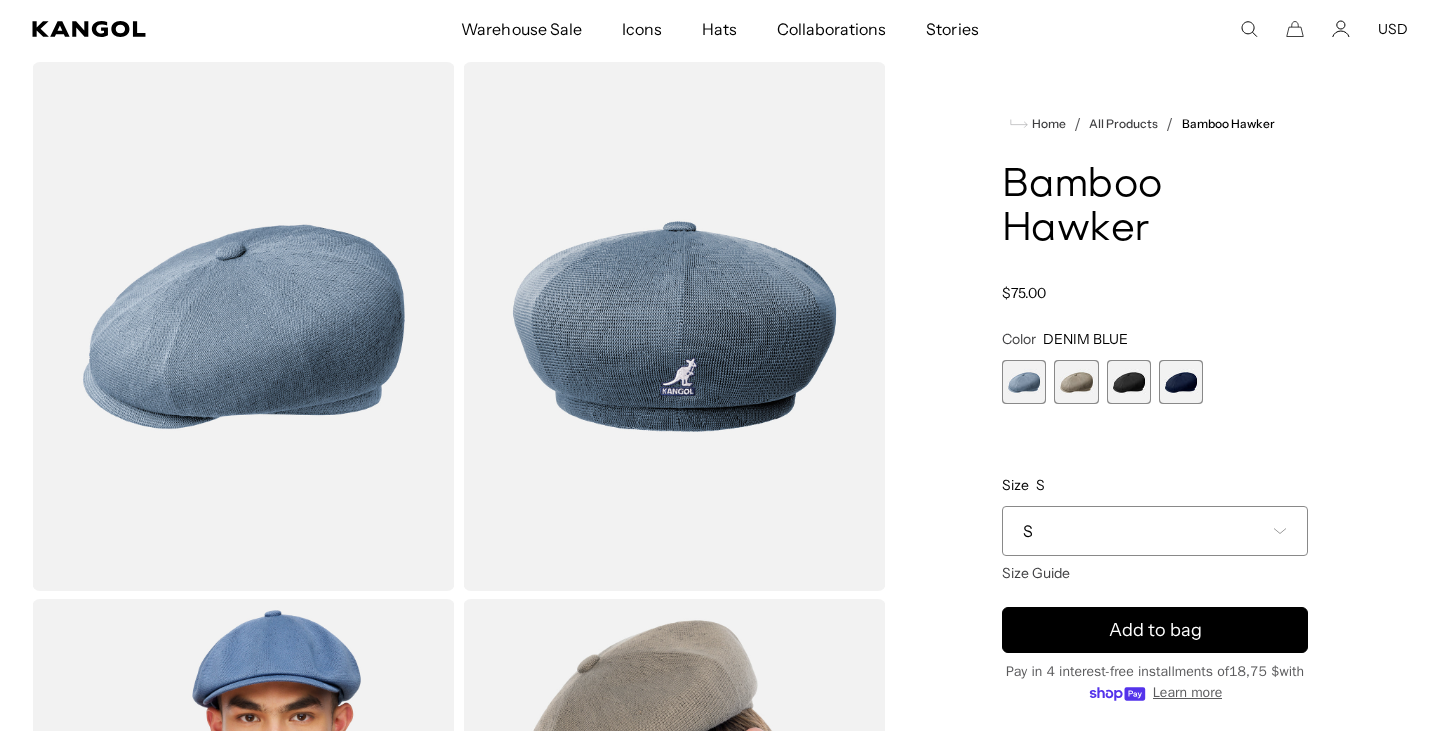 scroll, scrollTop: 0, scrollLeft: 0, axis: both 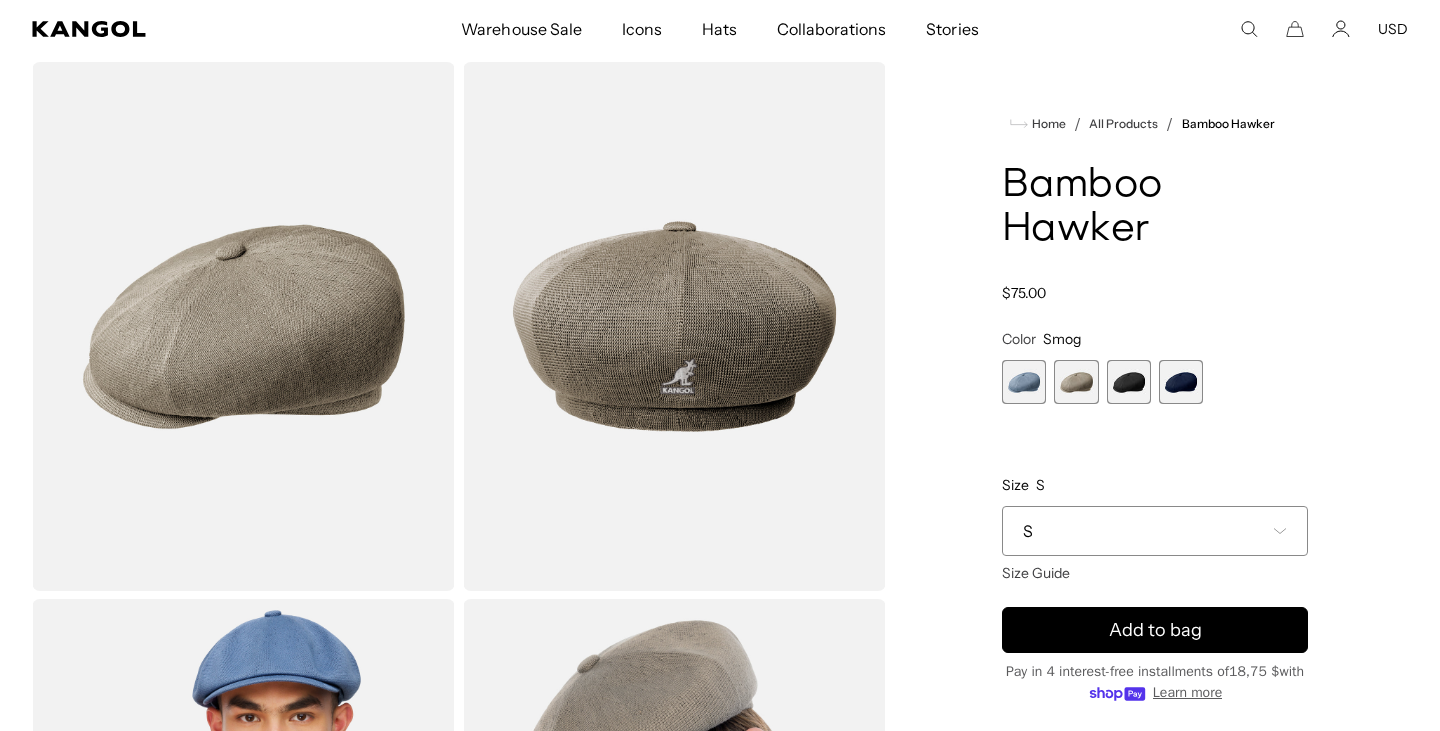 click at bounding box center [1129, 382] 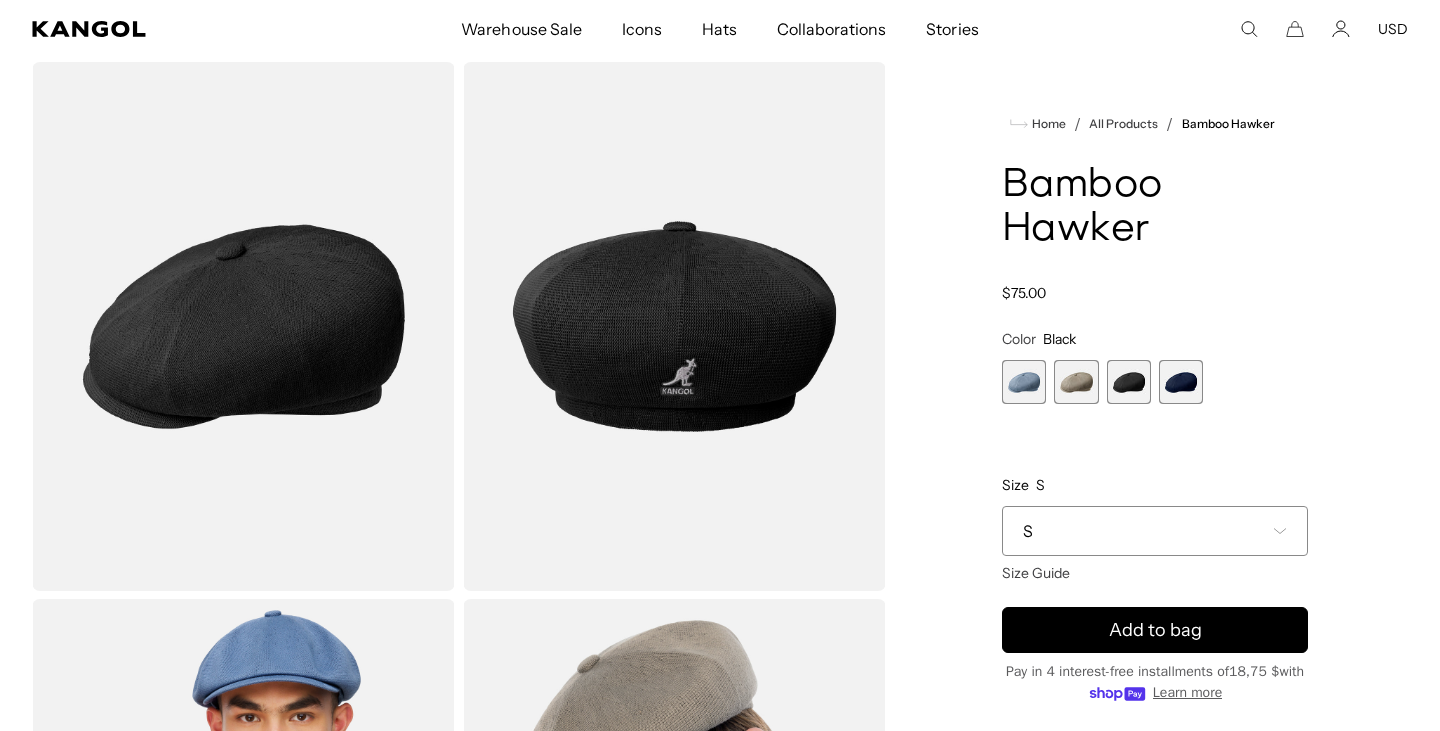scroll, scrollTop: 0, scrollLeft: 0, axis: both 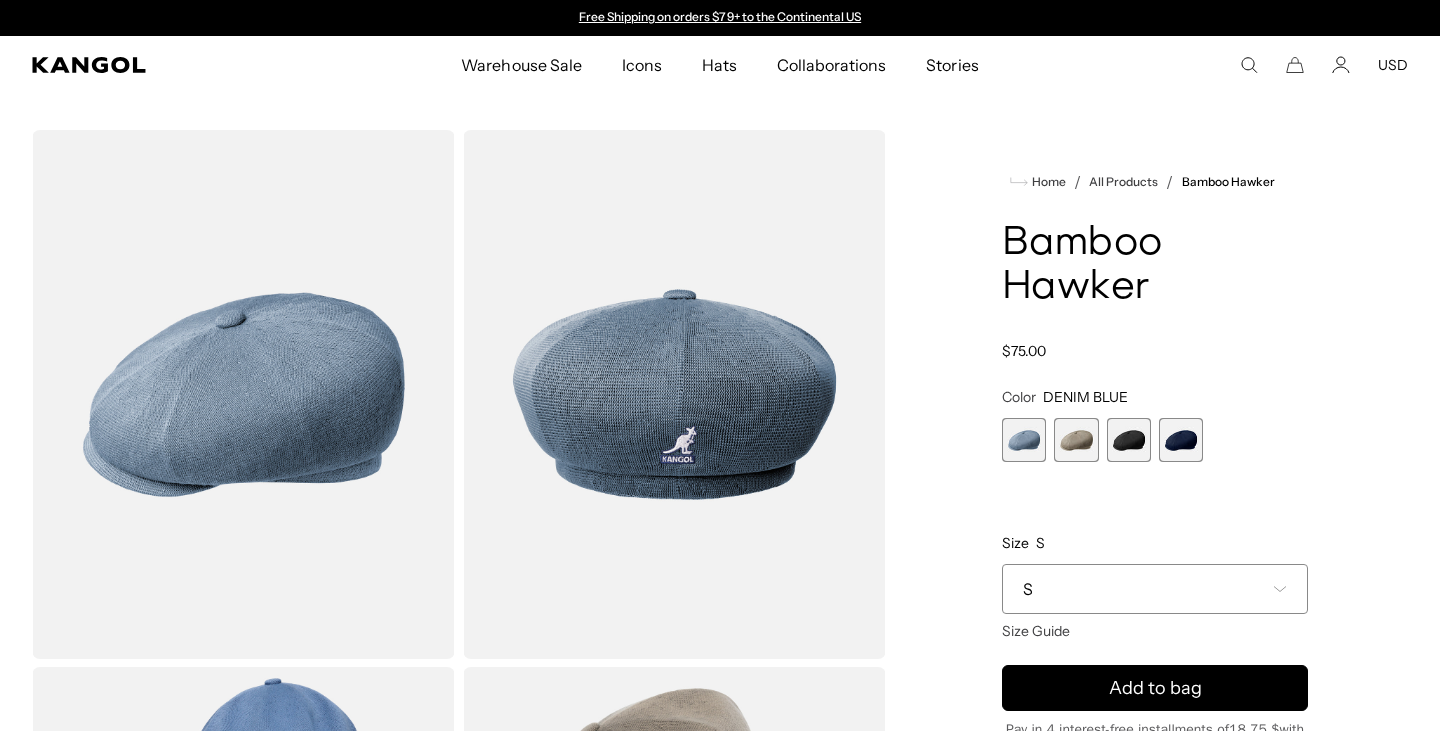 click at bounding box center [1076, 440] 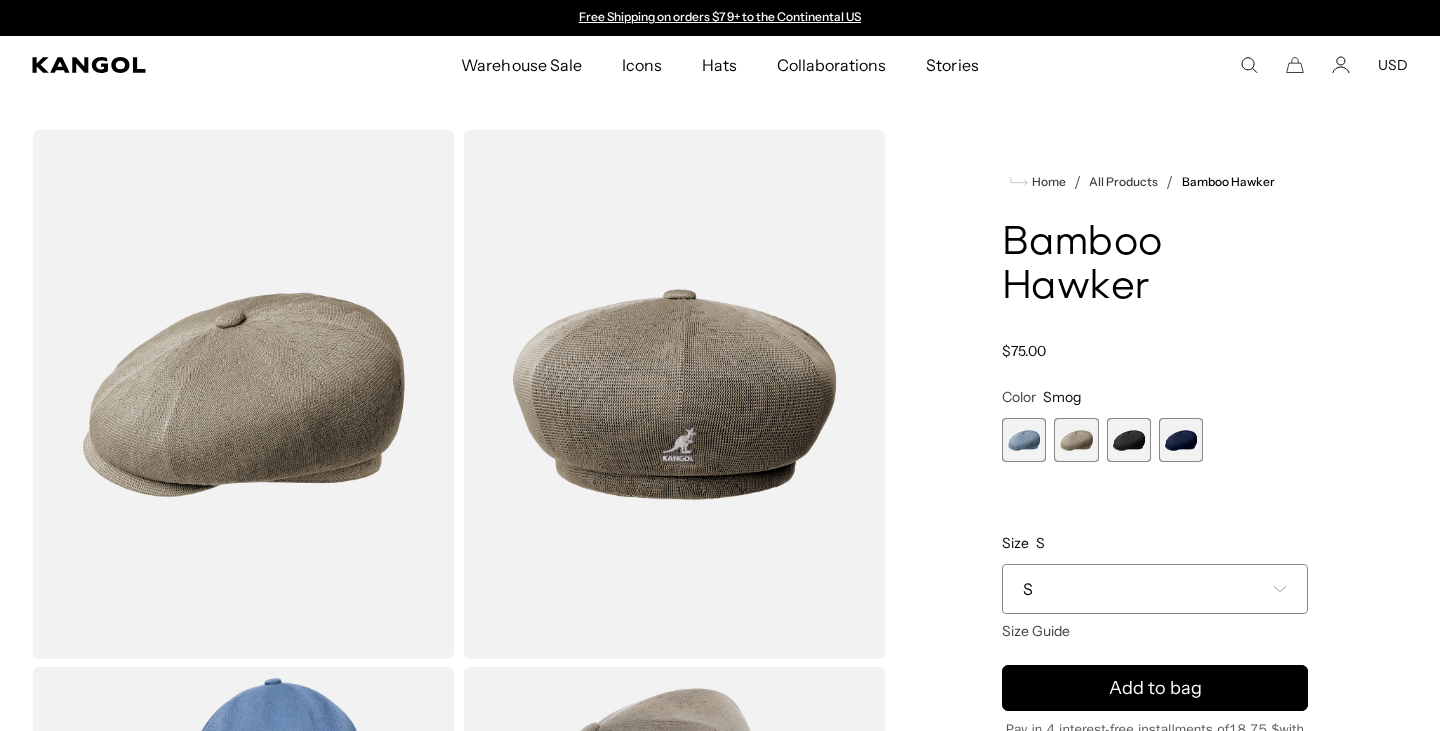 click at bounding box center (1129, 440) 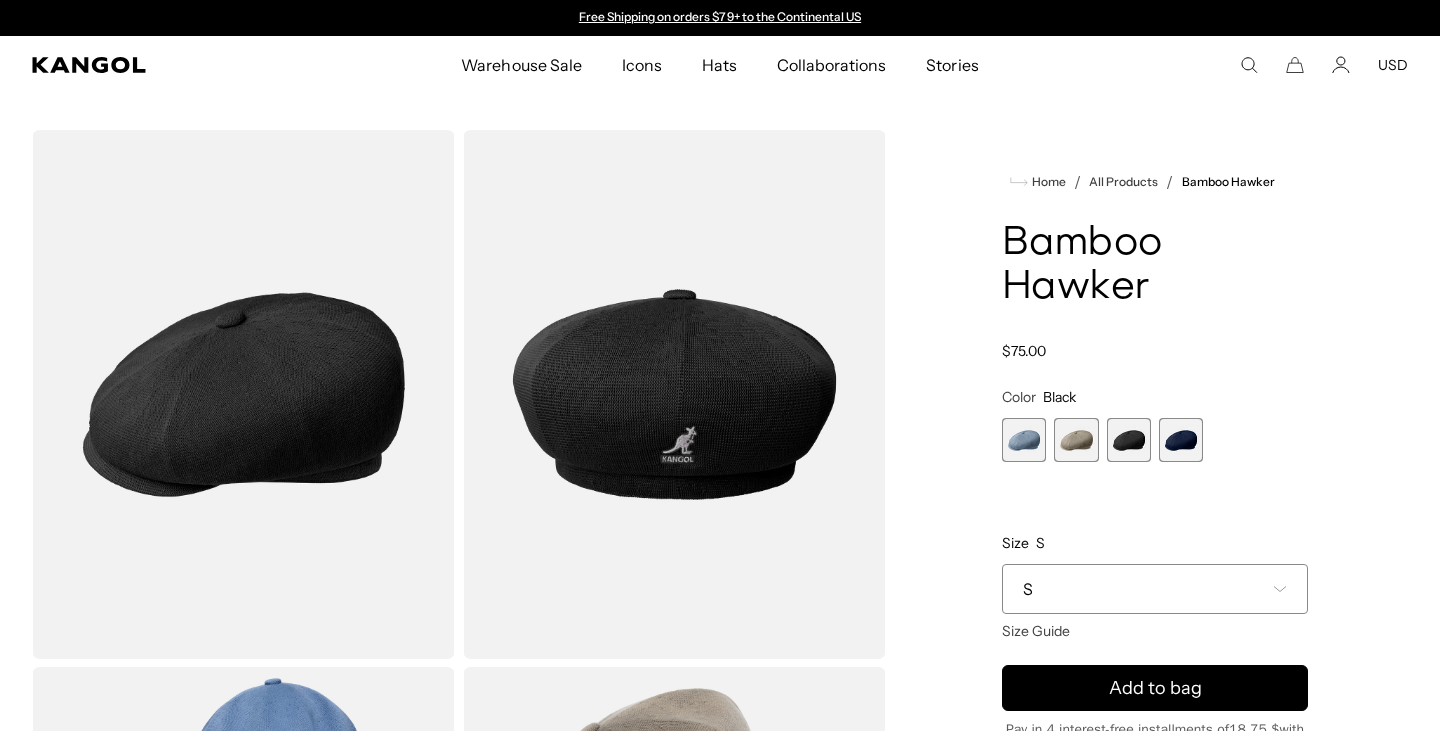 click at bounding box center [1181, 440] 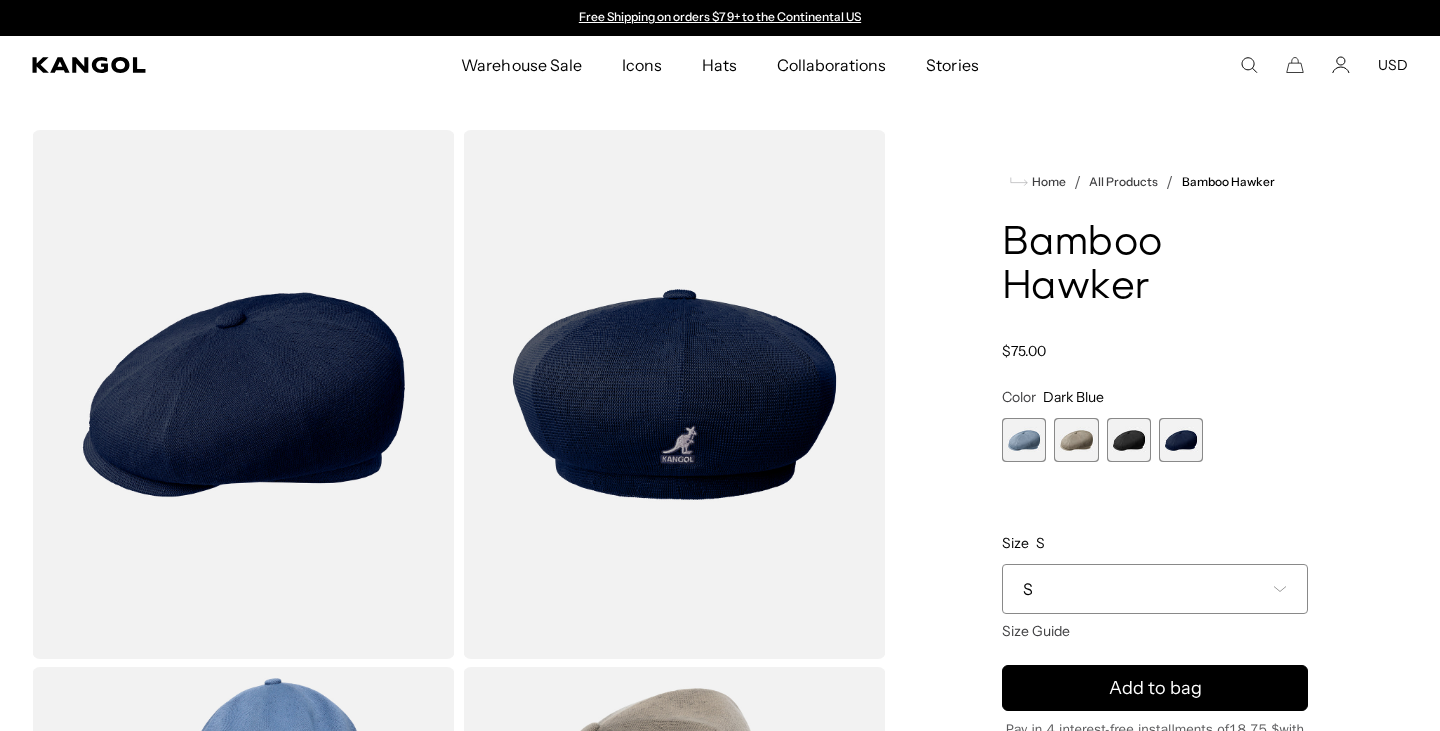 scroll, scrollTop: 0, scrollLeft: 0, axis: both 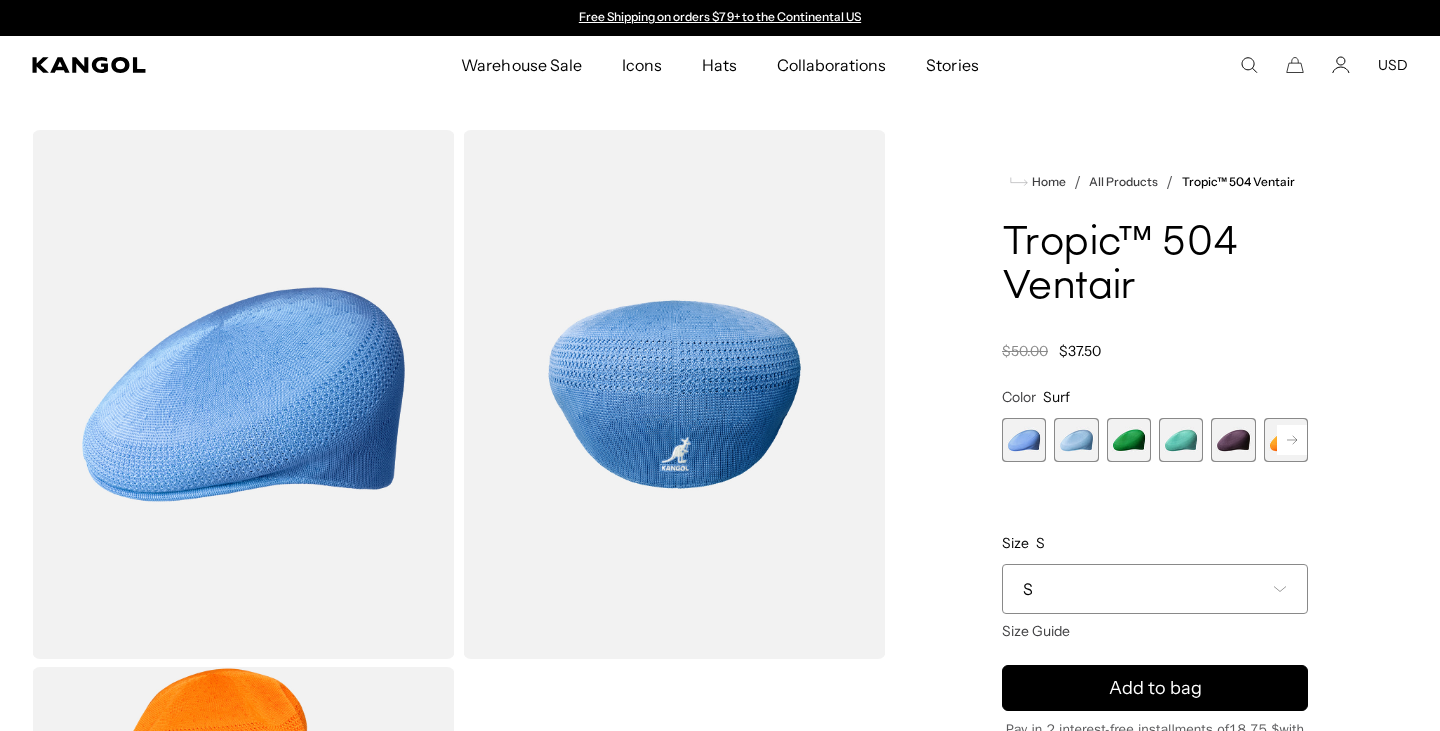 click on "USD" at bounding box center (1393, 65) 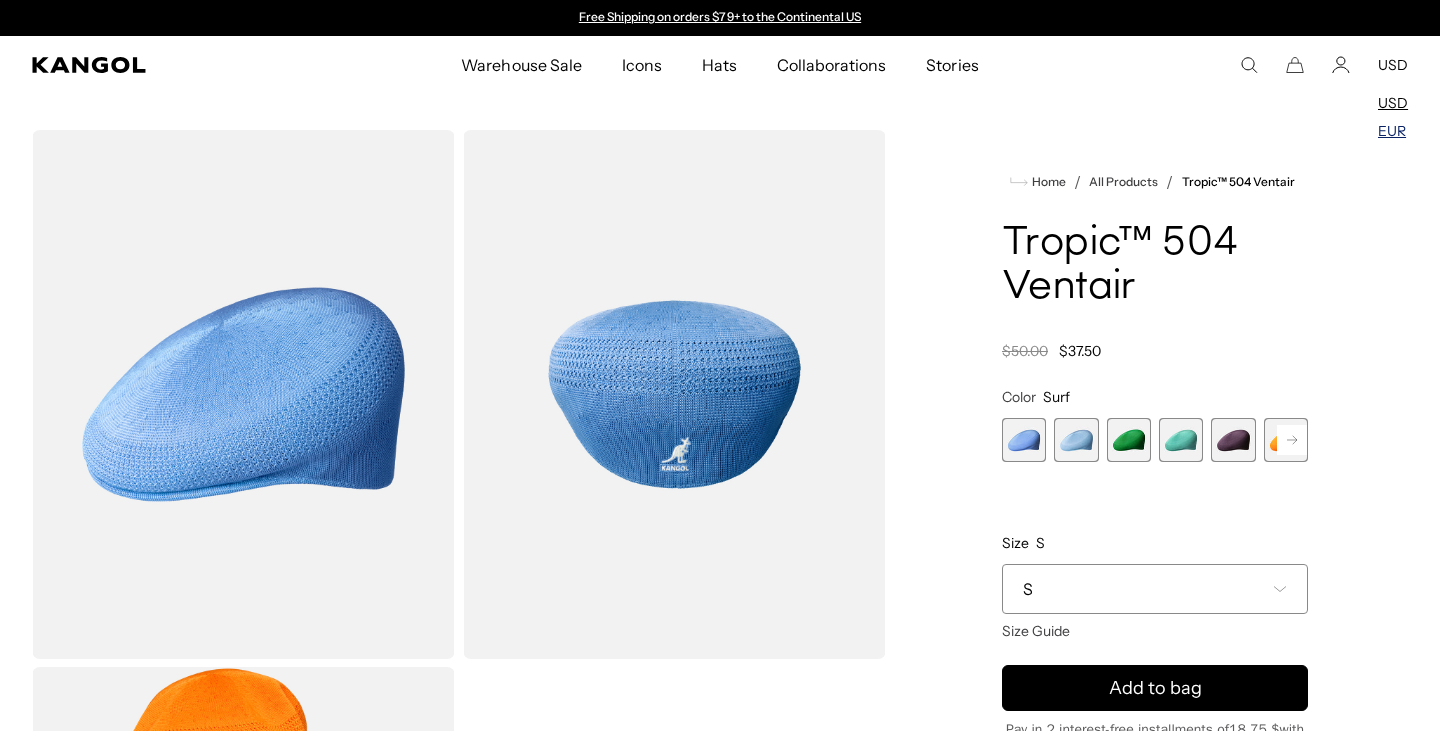 click on "EUR" at bounding box center (1392, 131) 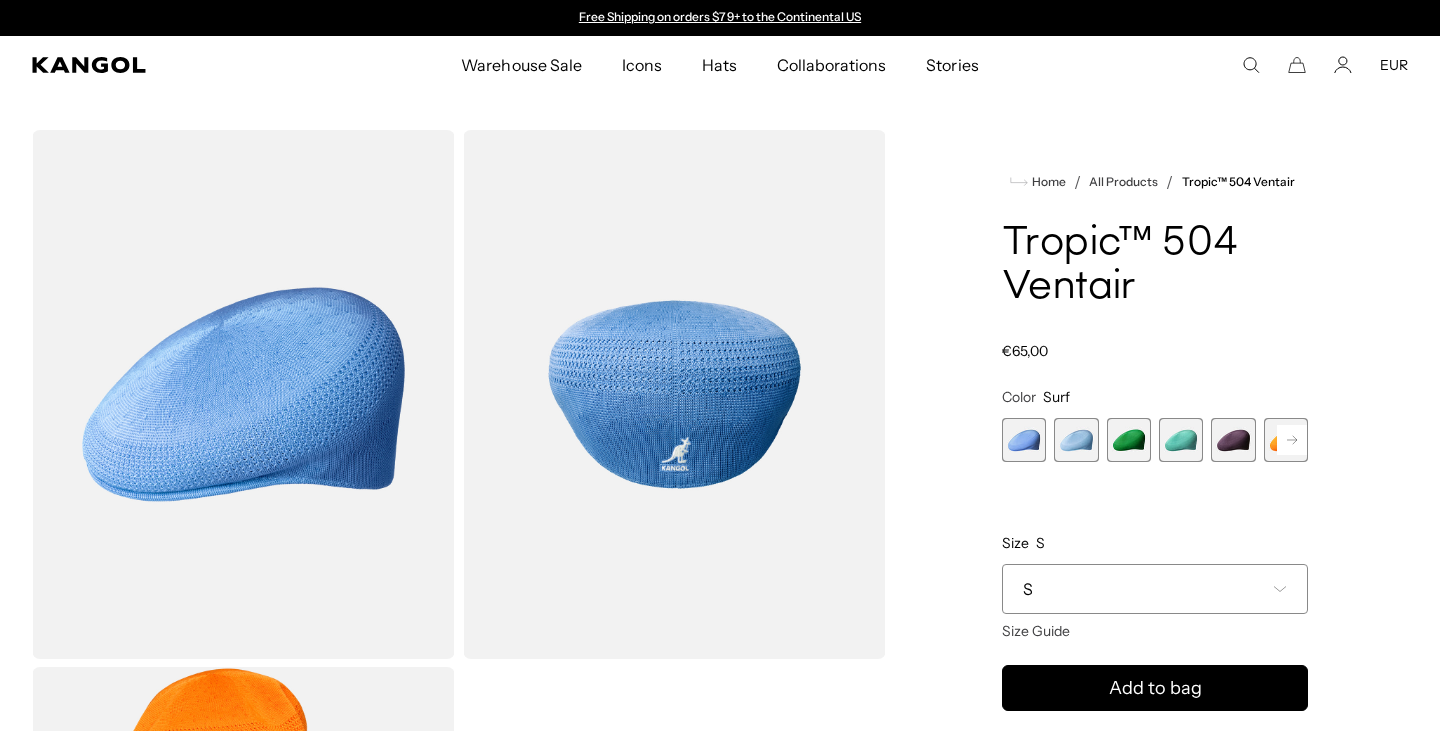 scroll, scrollTop: 0, scrollLeft: 0, axis: both 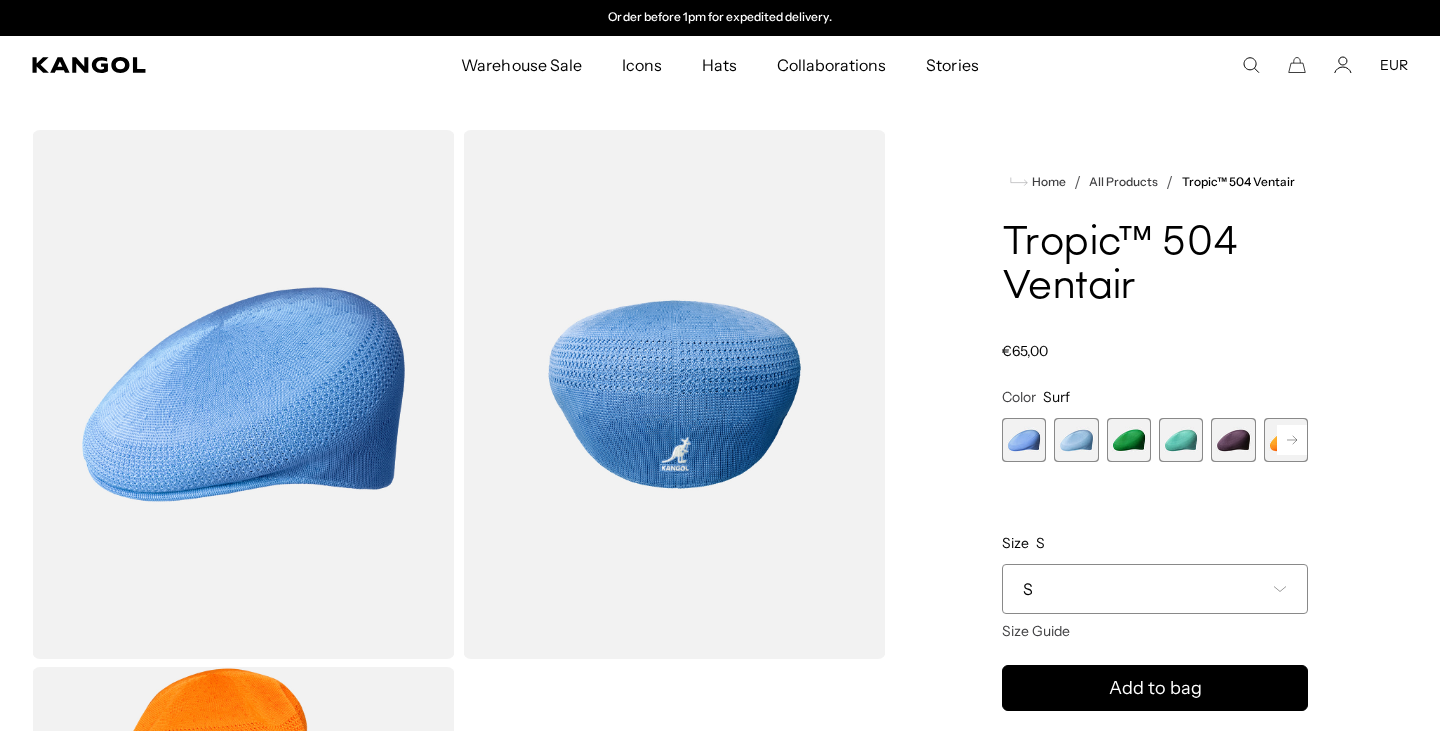click at bounding box center (1076, 440) 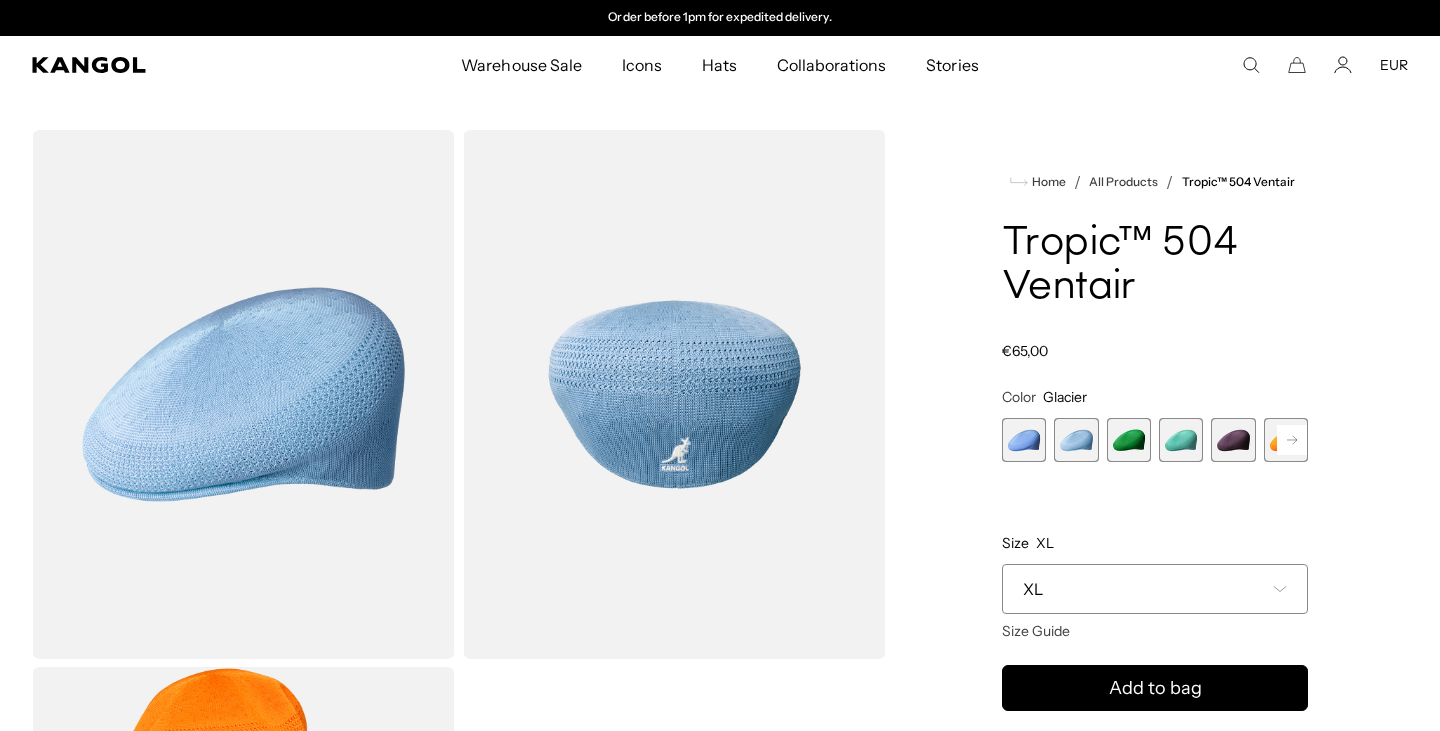 click at bounding box center (1129, 440) 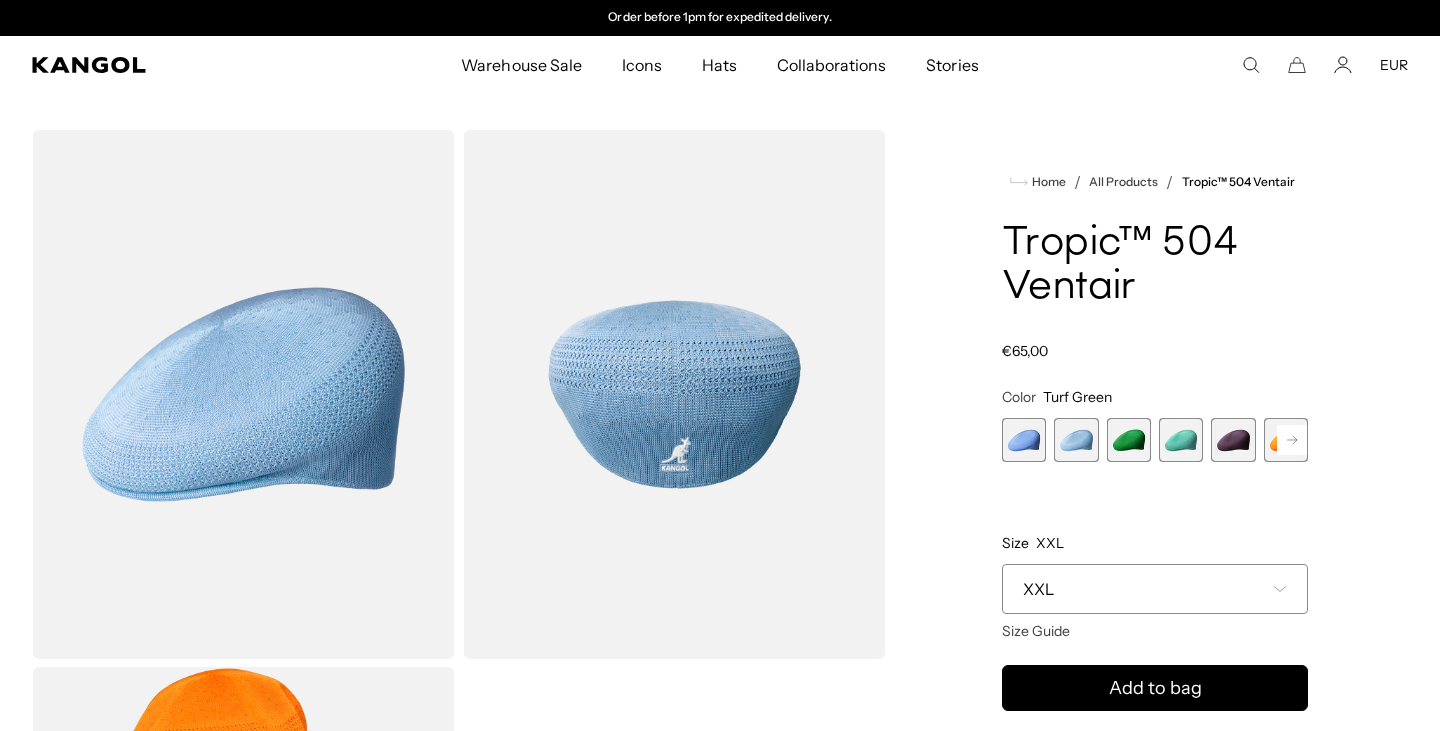 click at bounding box center (1181, 440) 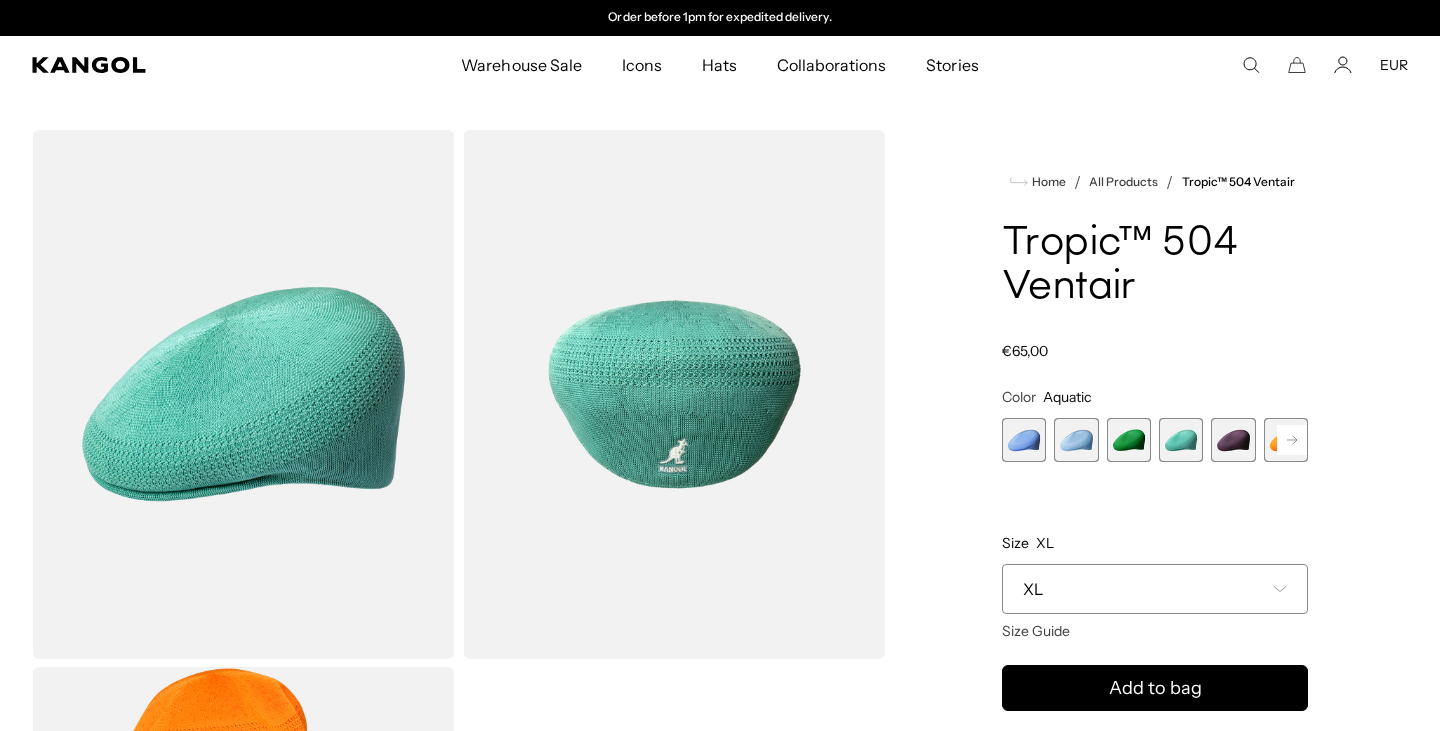 click at bounding box center [1233, 440] 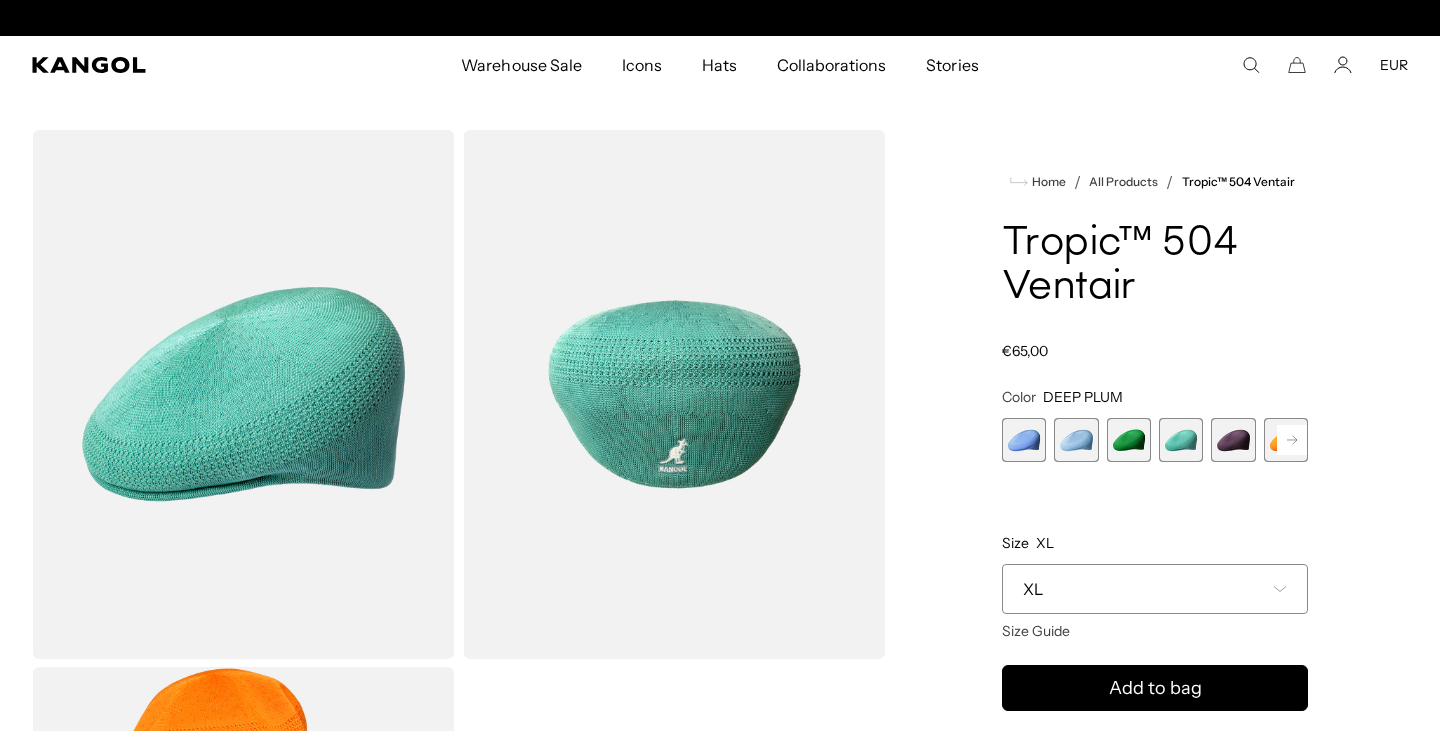 click on "Color
DEEP PLUM
Previous
Next
Surf
Variant sold out or unavailable
Glacier
Variant sold out or unavailable
Turf Green
Variant sold out or unavailable
Aquatic
Variant sold out or unavailable
DEEP PLUM
Variant sold out or unavailable
ELECTRIC KUMQUAT" at bounding box center (1155, 505) 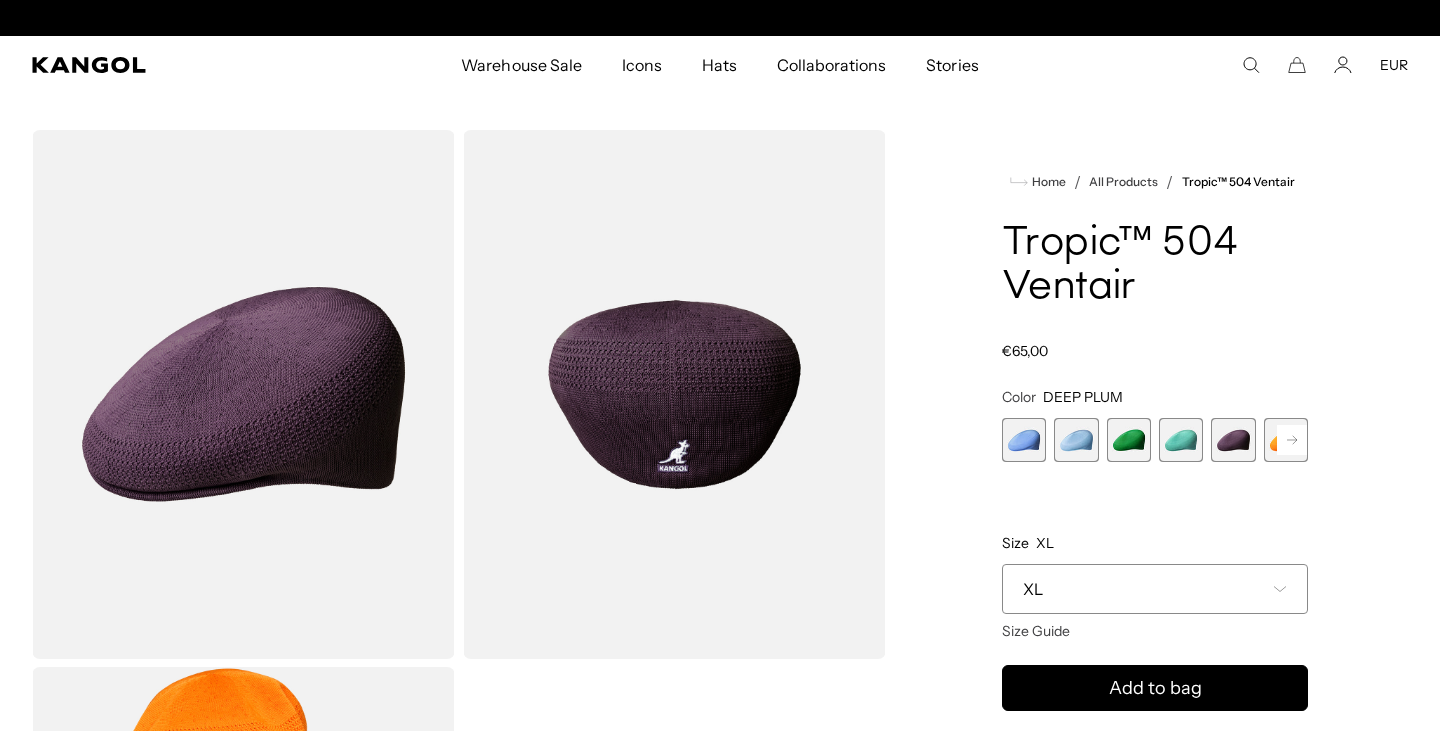 click 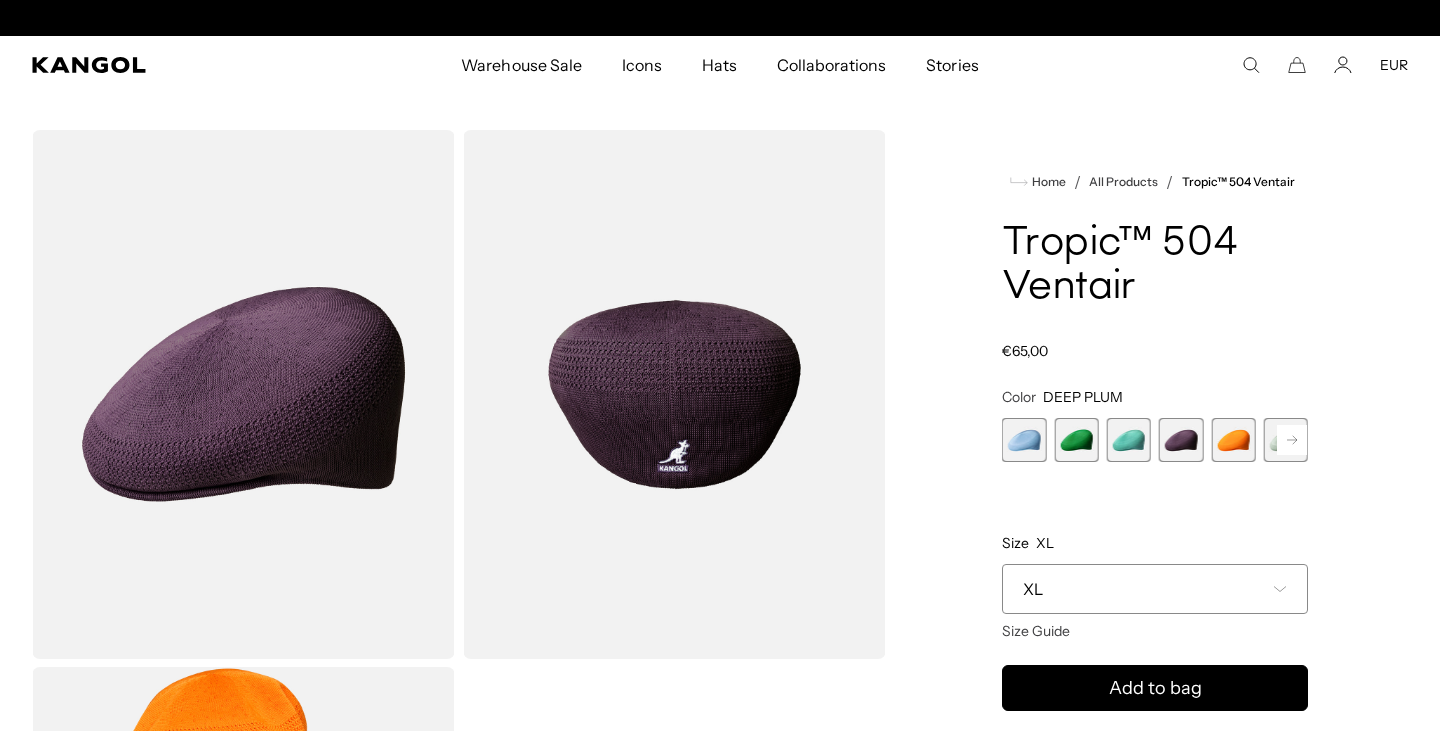 scroll, scrollTop: 0, scrollLeft: 412, axis: horizontal 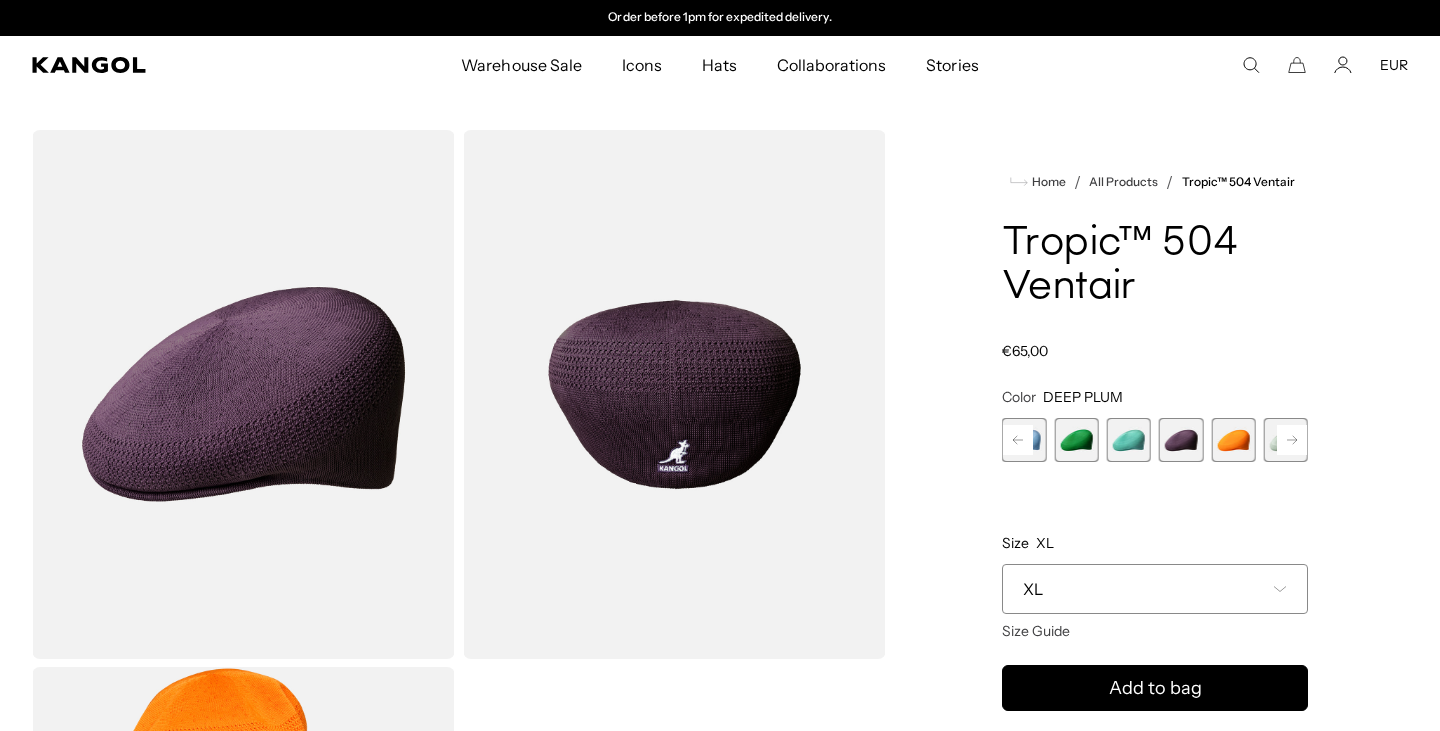click at bounding box center (1233, 440) 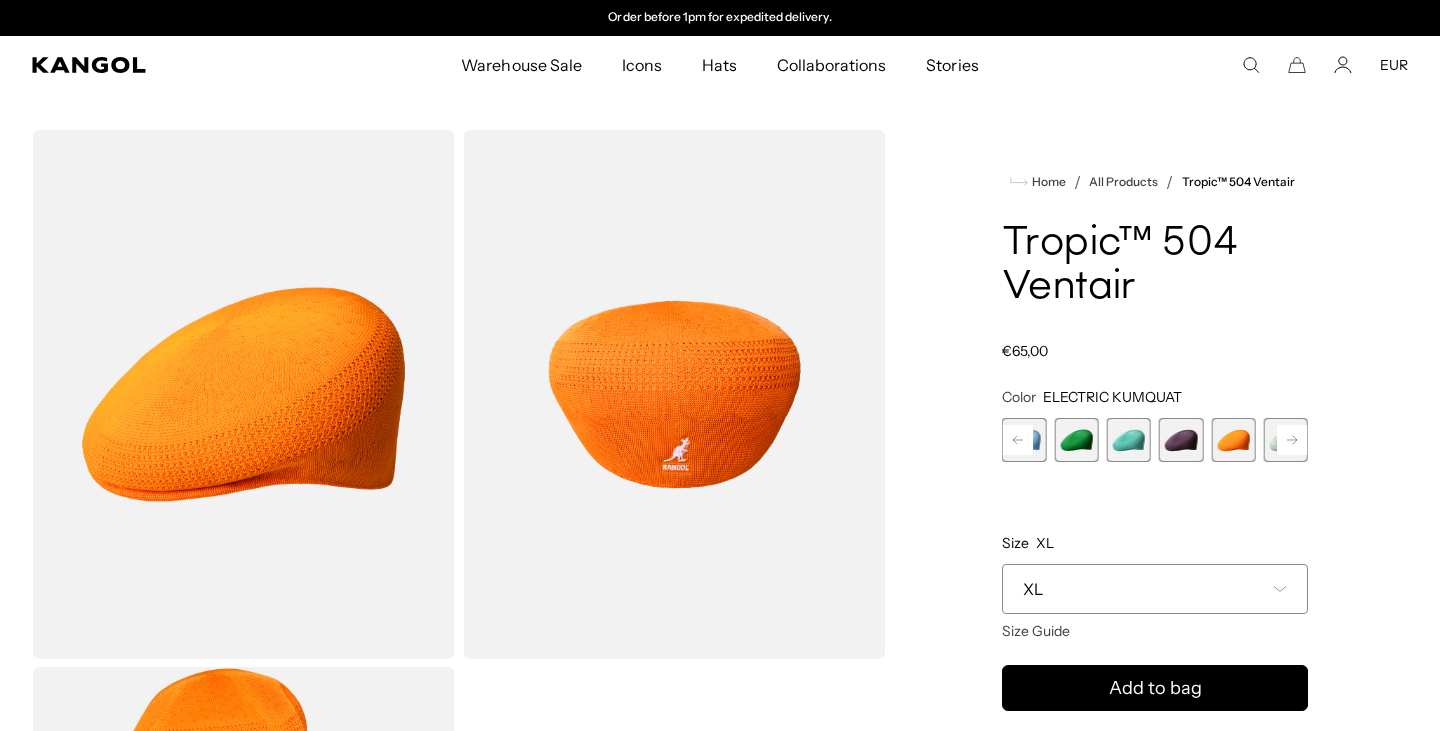 click on "EUR" at bounding box center [1394, 65] 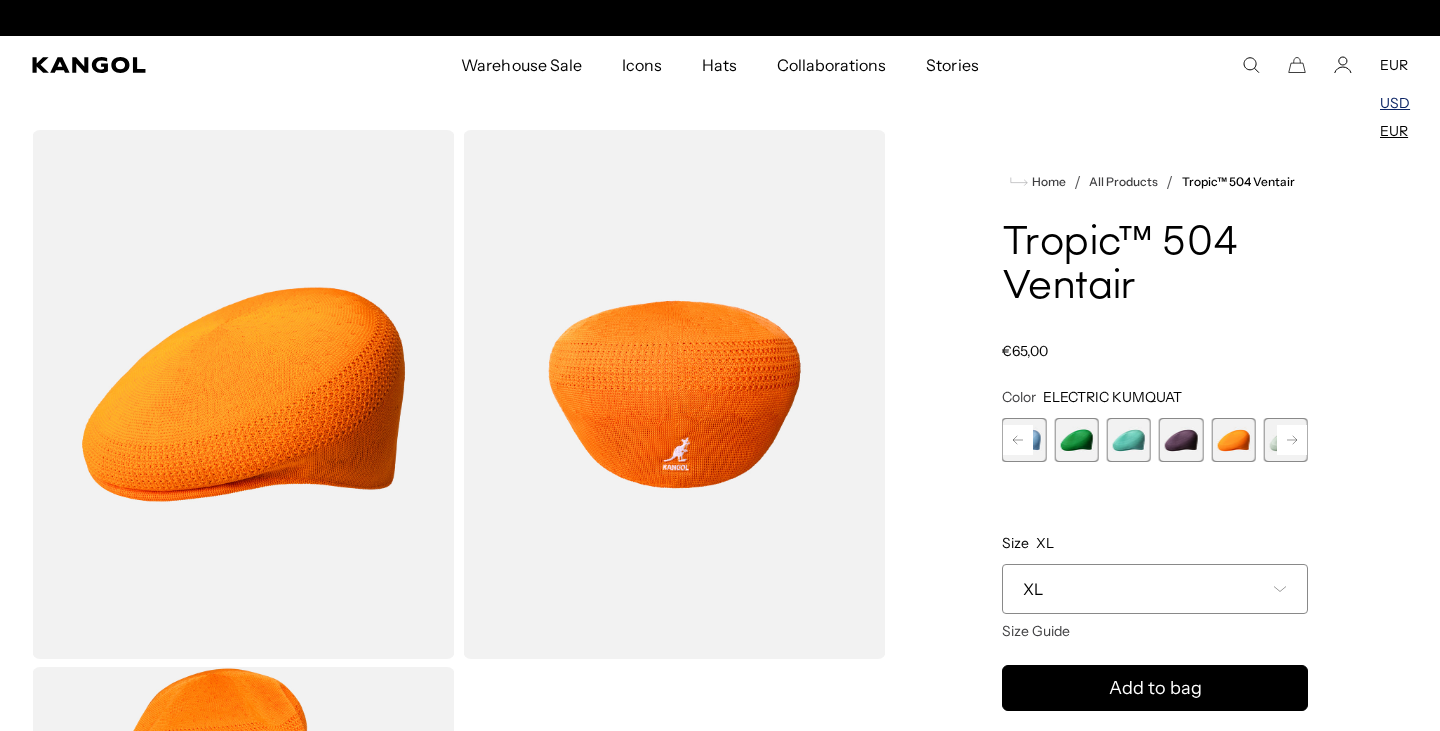 scroll, scrollTop: 0, scrollLeft: 0, axis: both 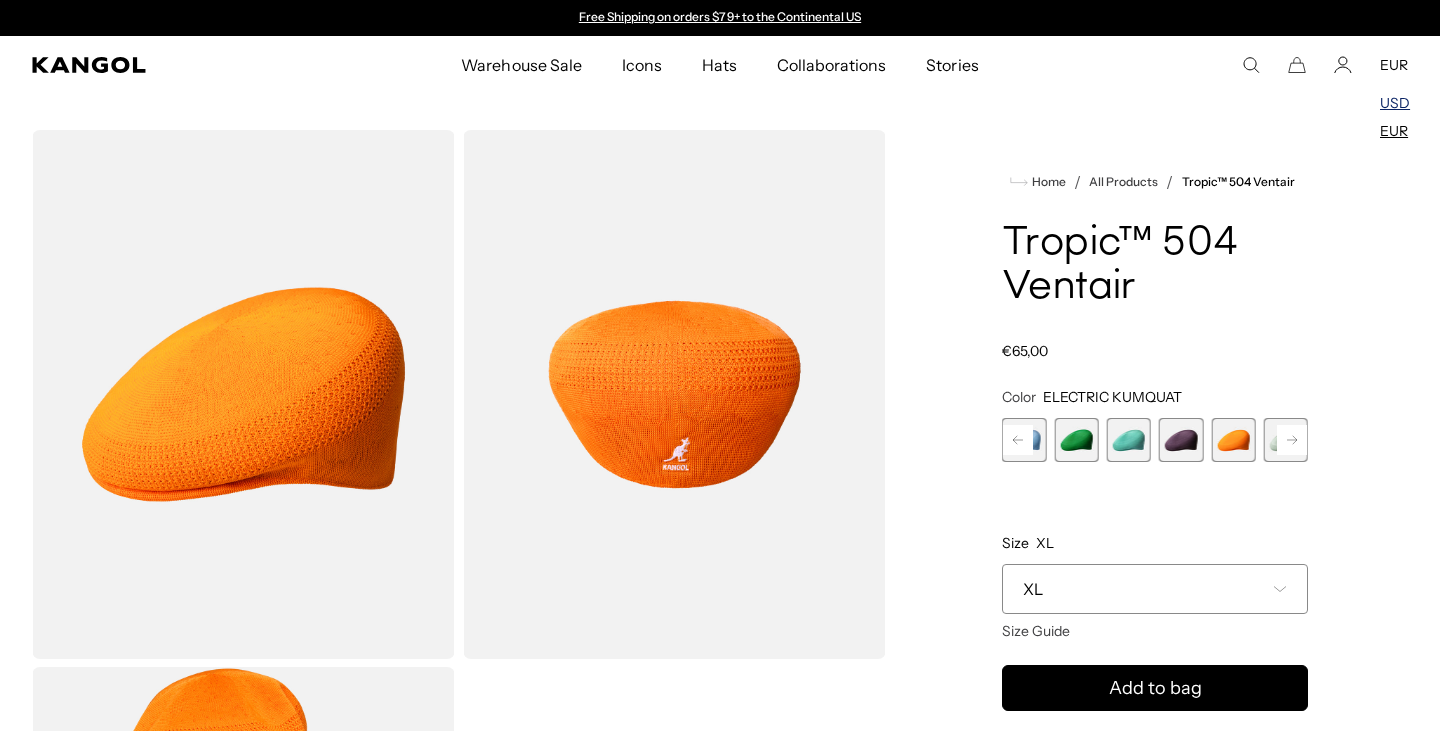 click on "USD" at bounding box center [1395, 103] 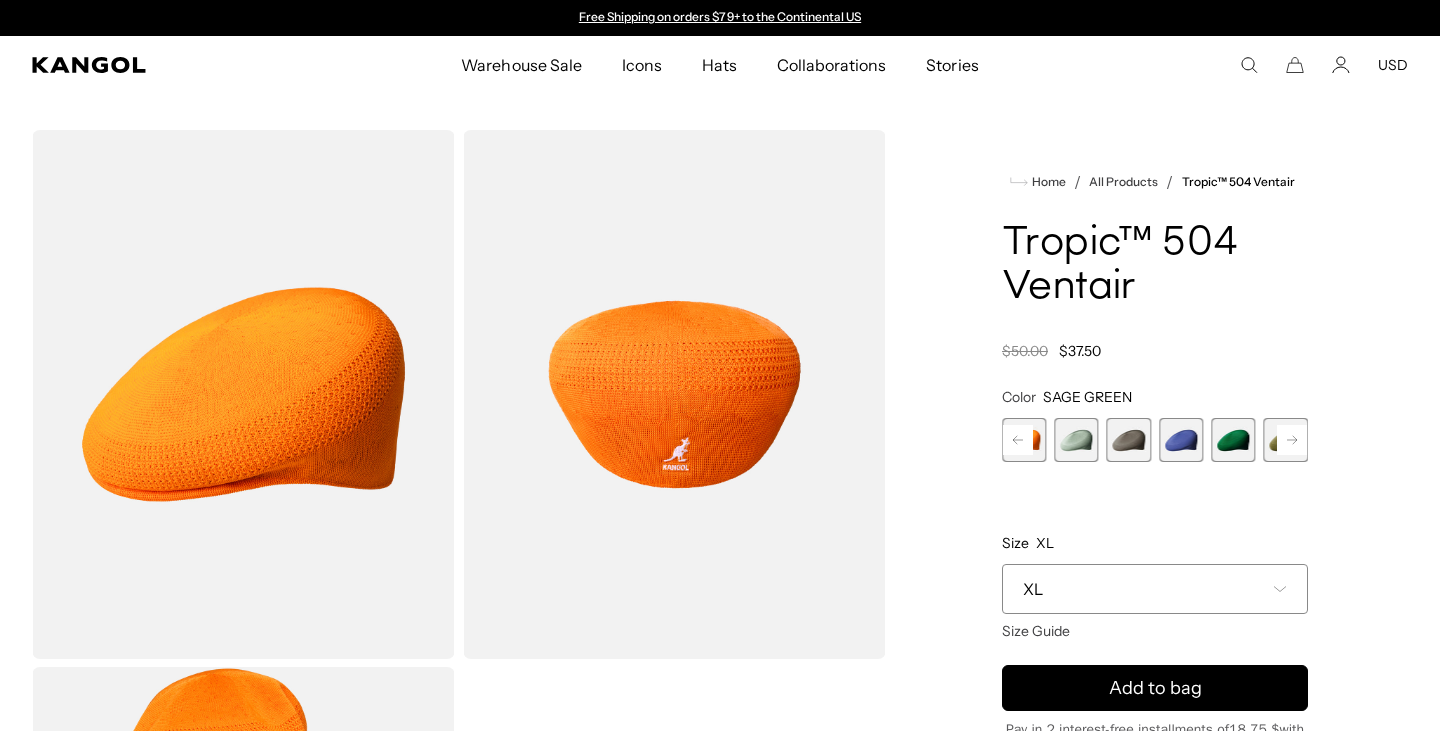 scroll, scrollTop: 0, scrollLeft: 0, axis: both 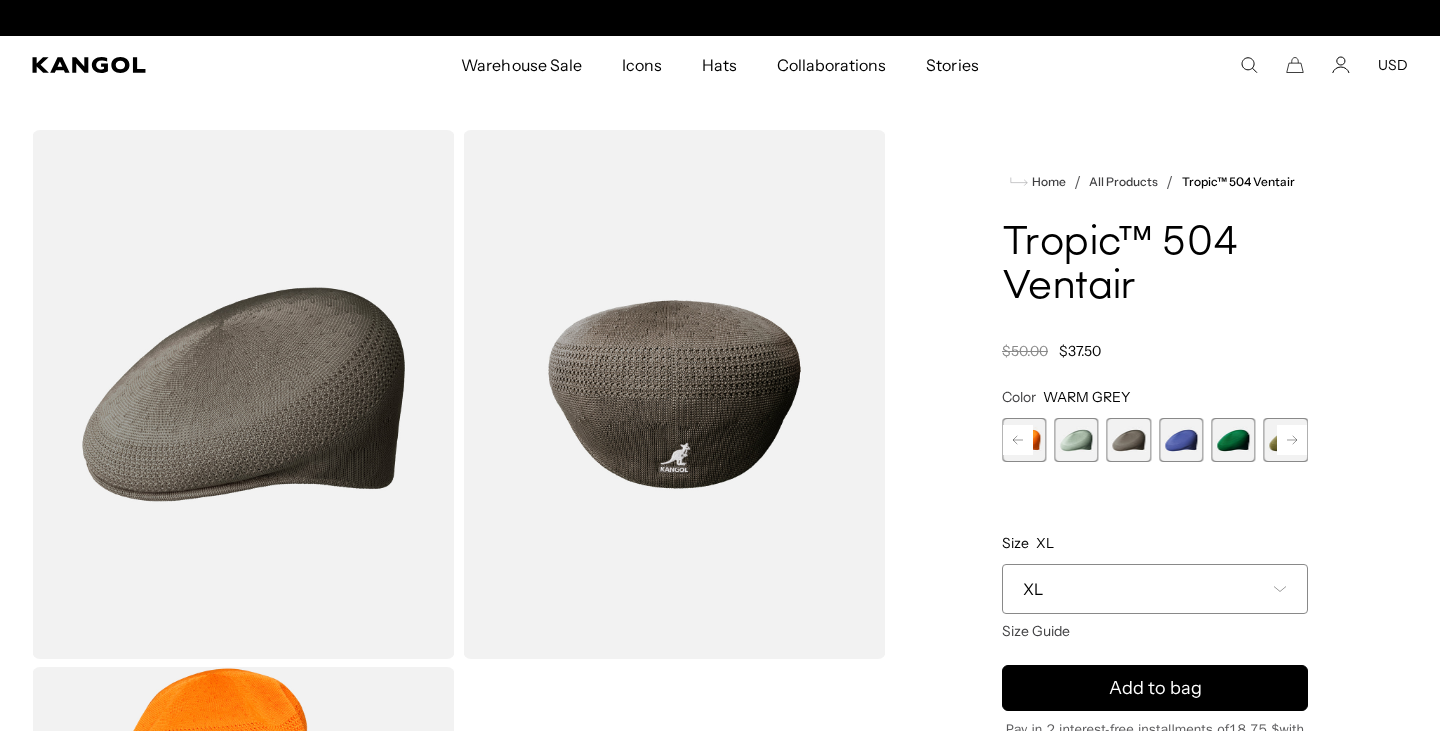 click at bounding box center [1181, 440] 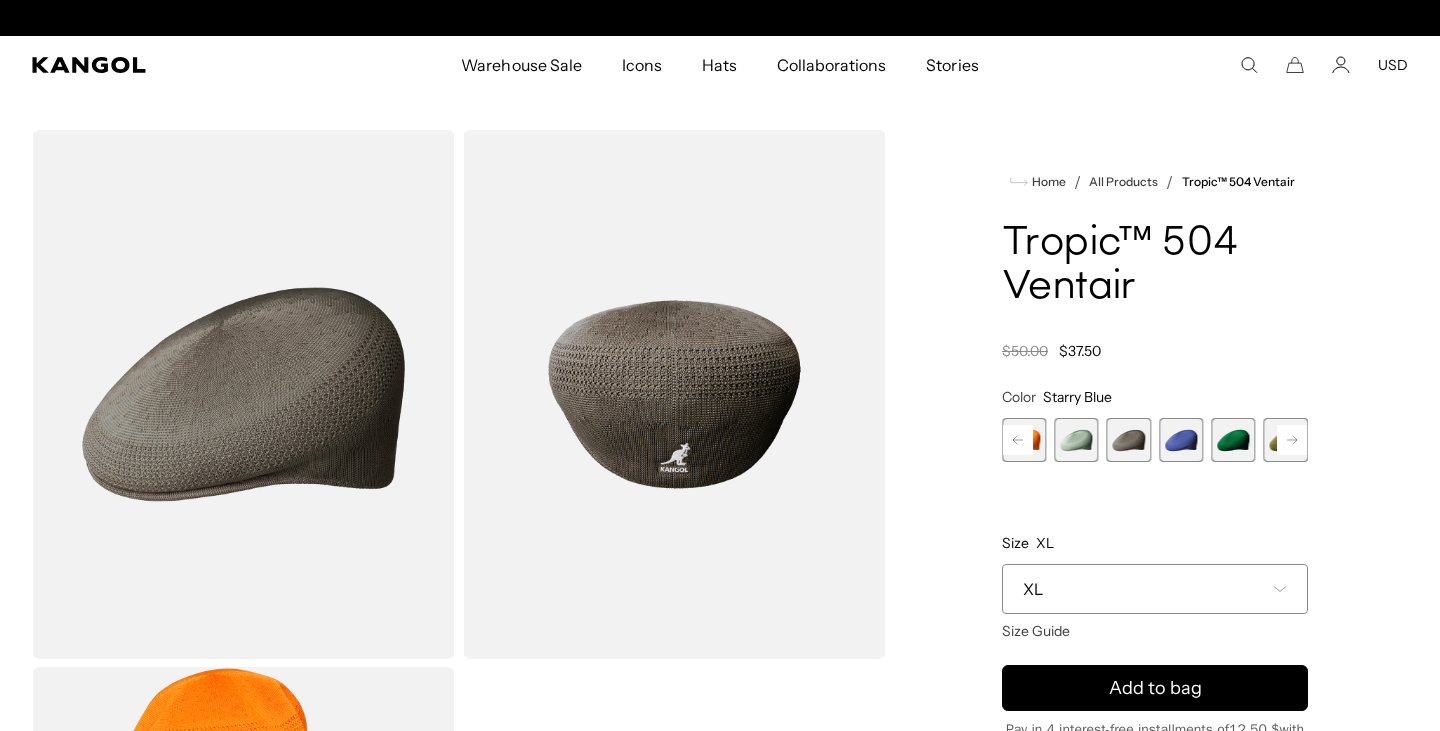 scroll, scrollTop: 0, scrollLeft: 412, axis: horizontal 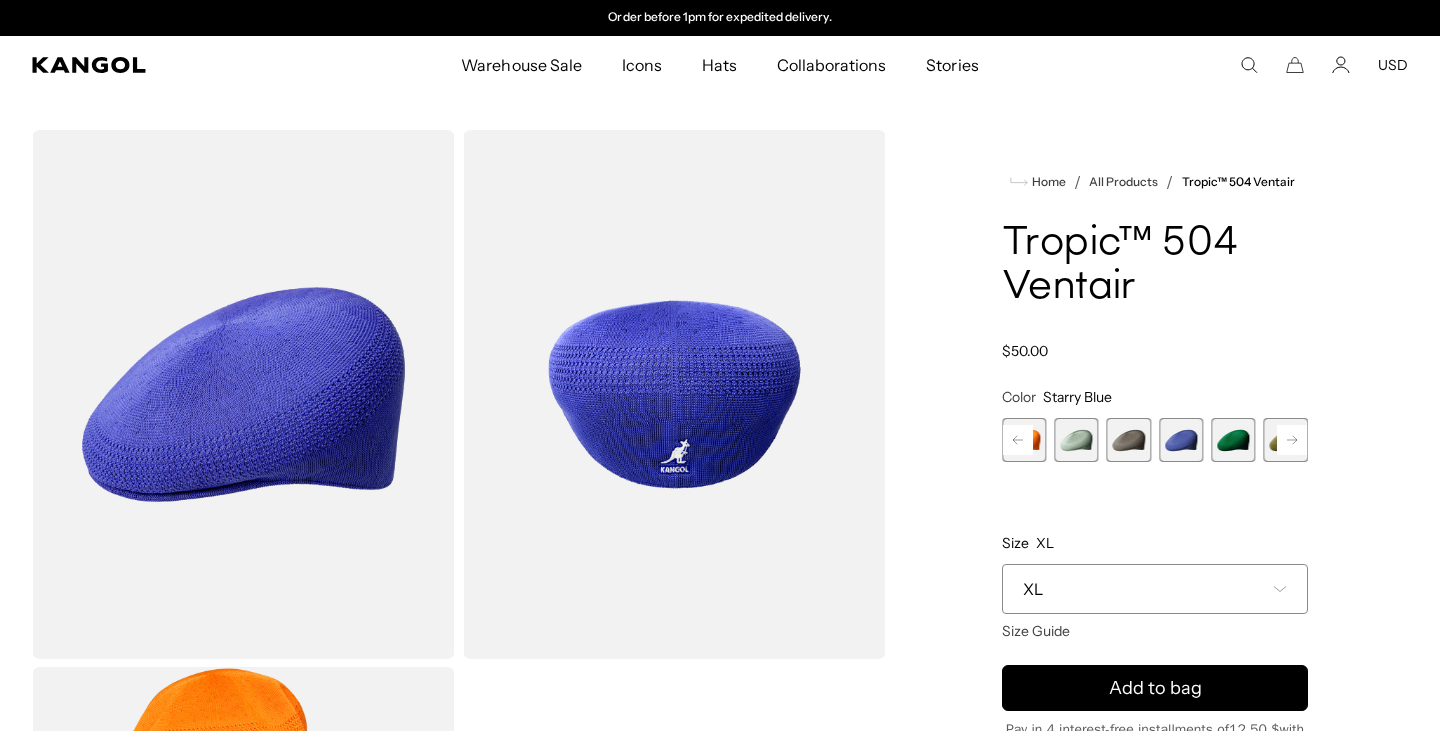 click at bounding box center [1233, 440] 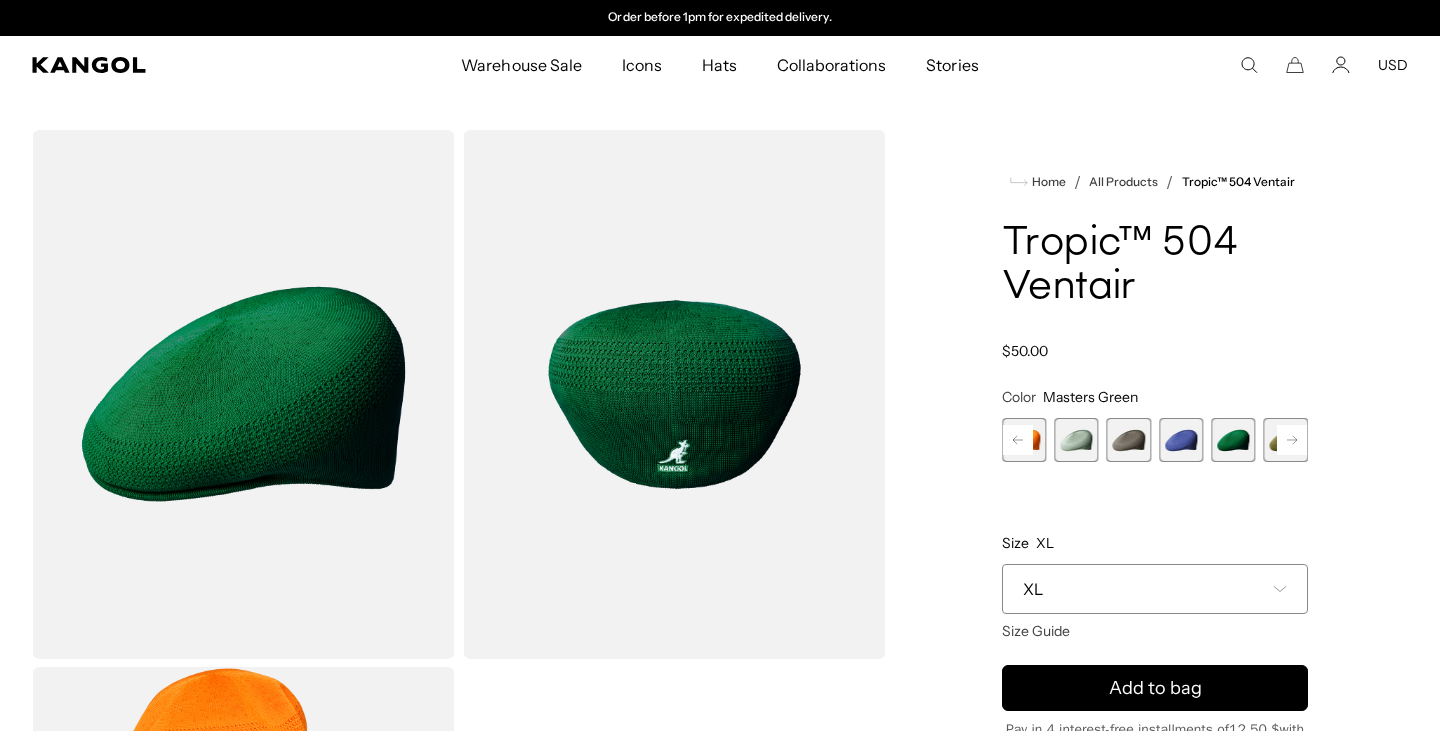 scroll, scrollTop: 0, scrollLeft: 0, axis: both 